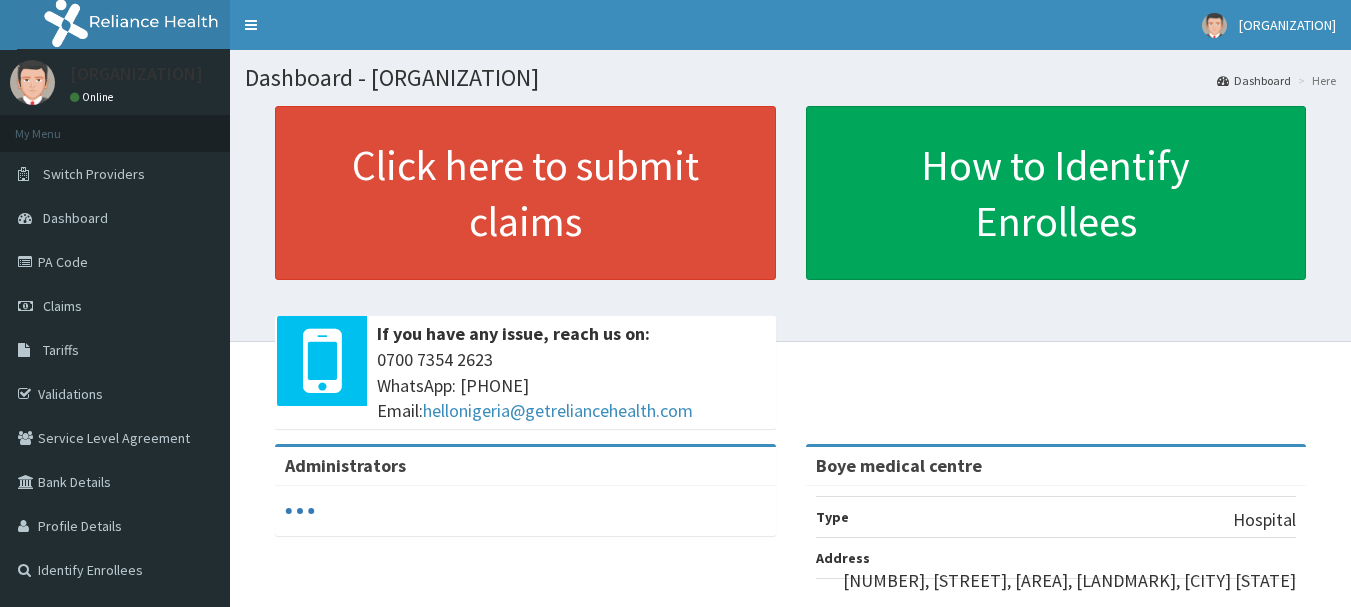 scroll, scrollTop: 0, scrollLeft: 0, axis: both 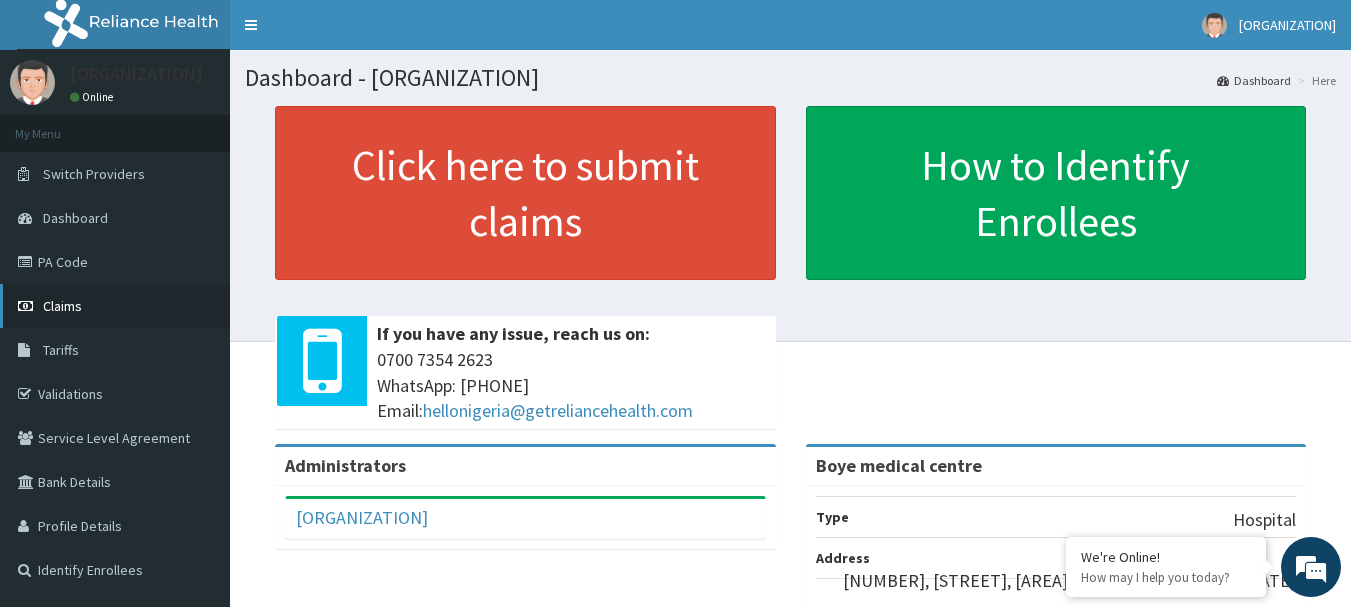 click on "Claims" at bounding box center [62, 306] 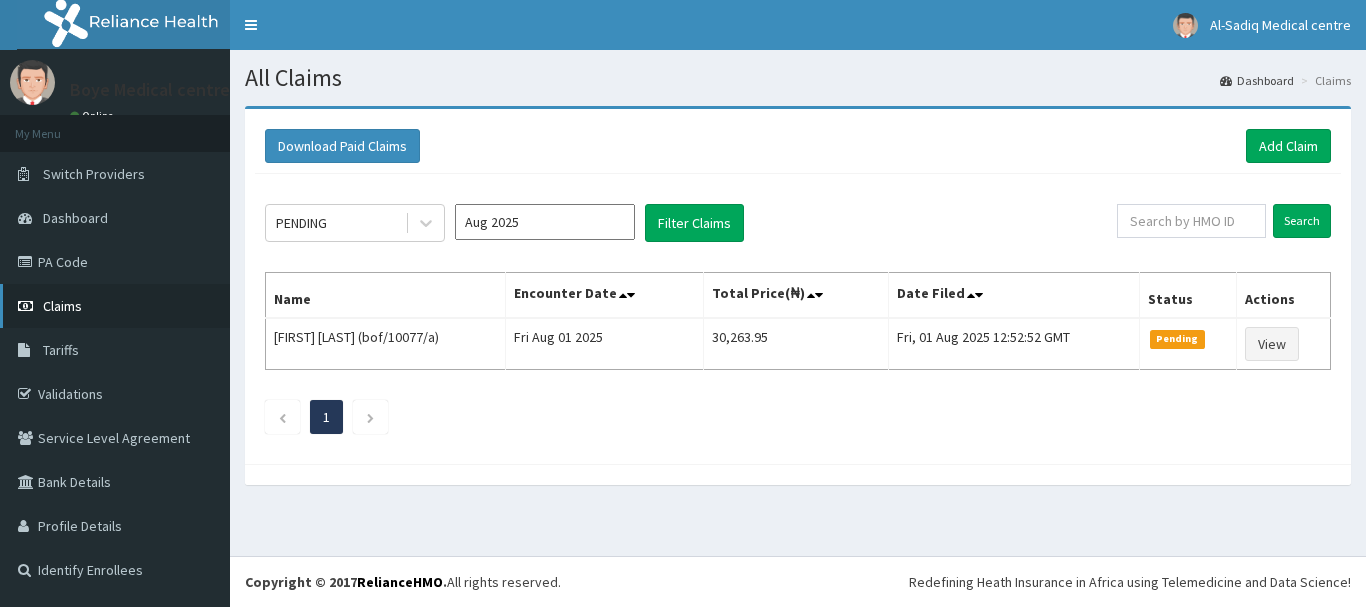 scroll, scrollTop: 0, scrollLeft: 0, axis: both 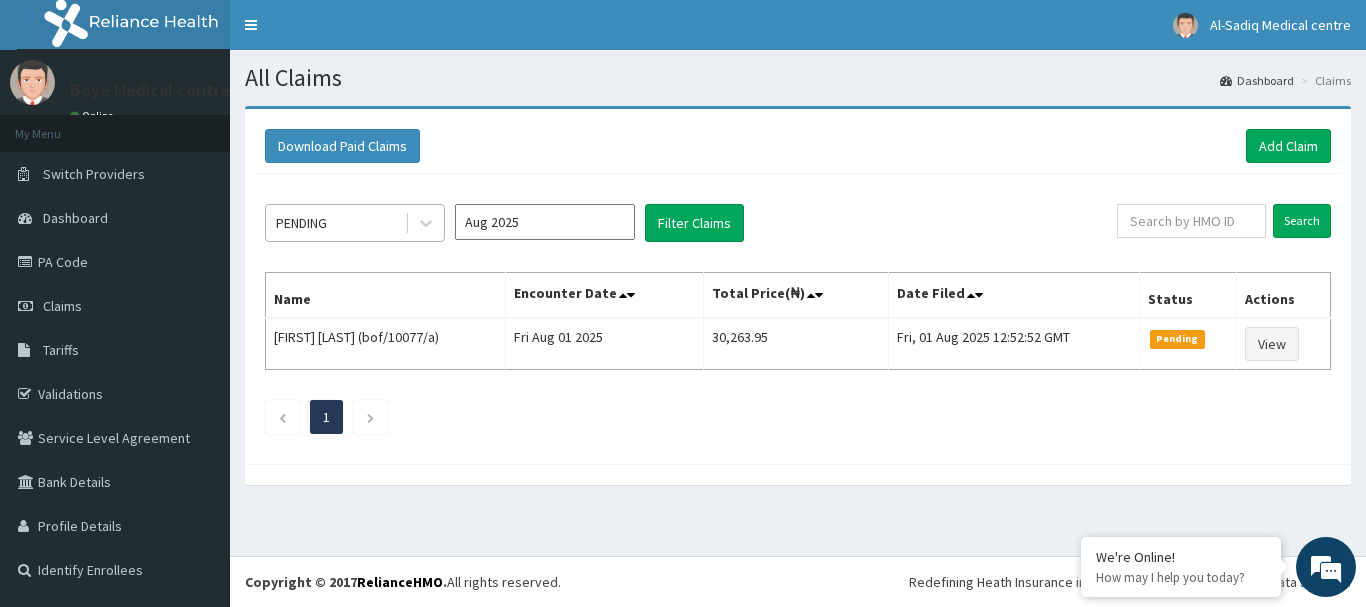 click on "PENDING" at bounding box center (335, 223) 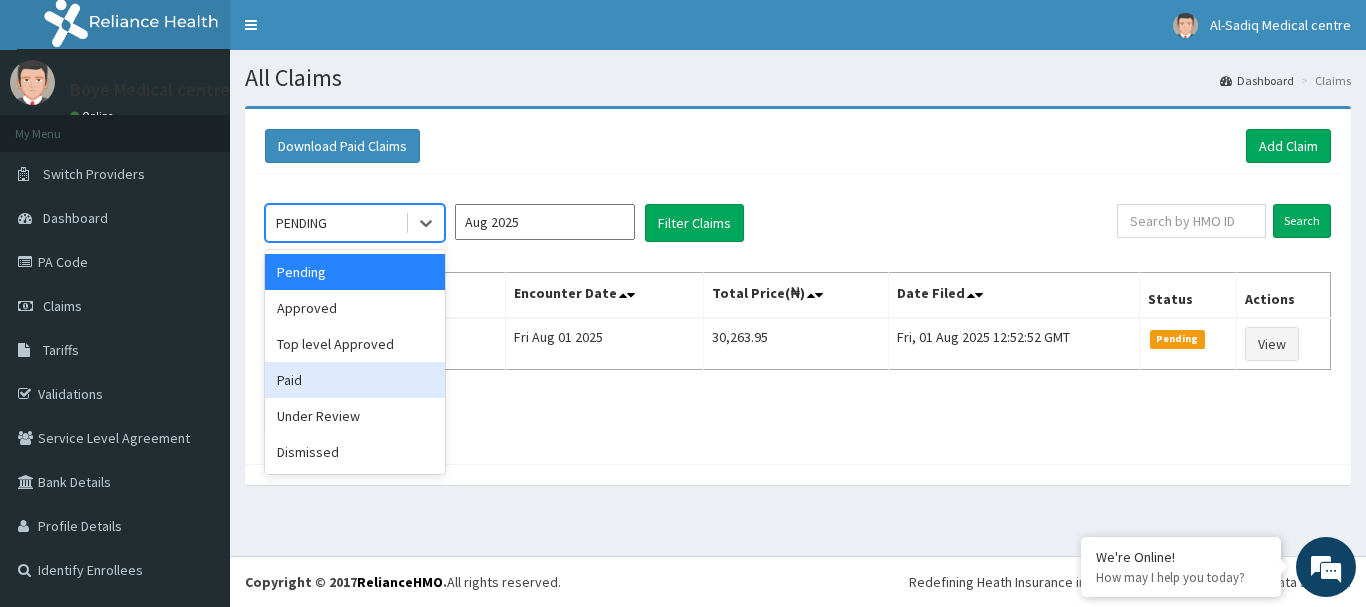 click on "Paid" at bounding box center (355, 380) 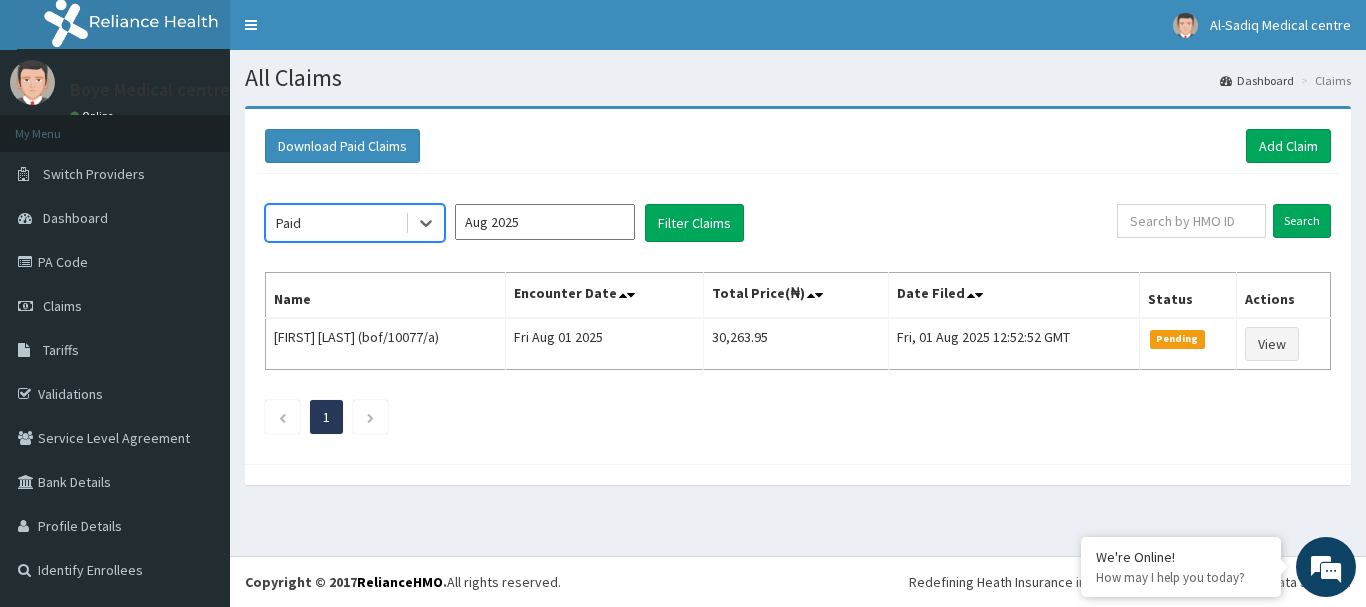 click on "Aug 2025" at bounding box center [545, 222] 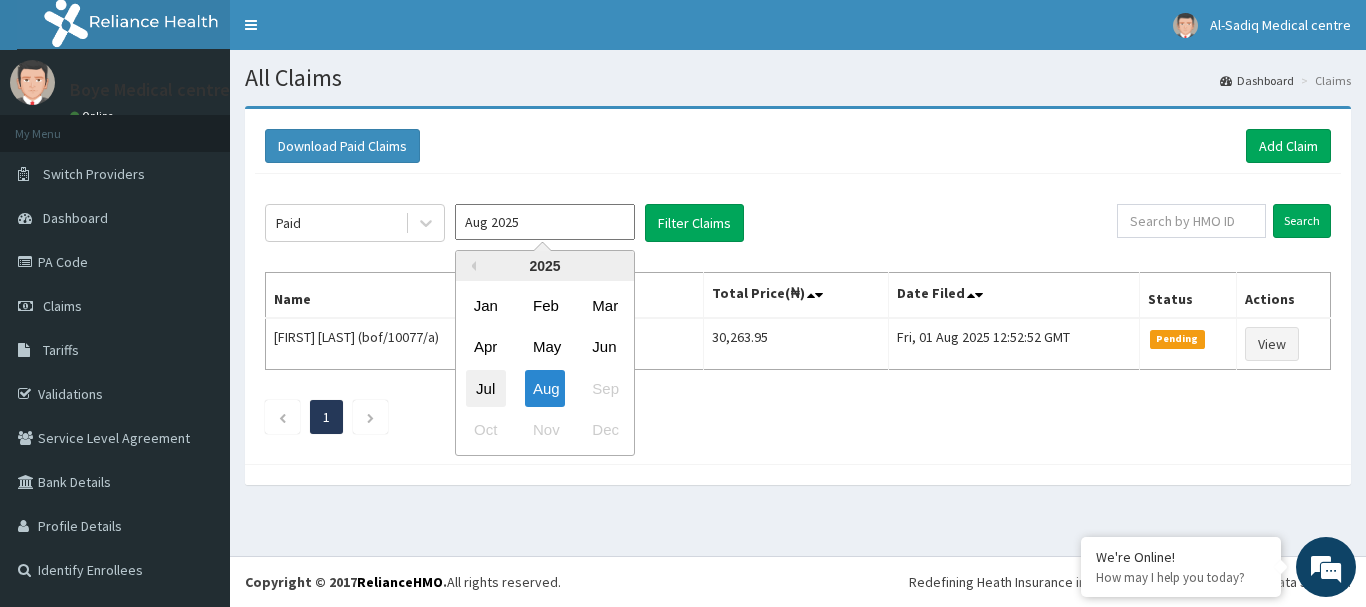click on "Jul" at bounding box center (486, 388) 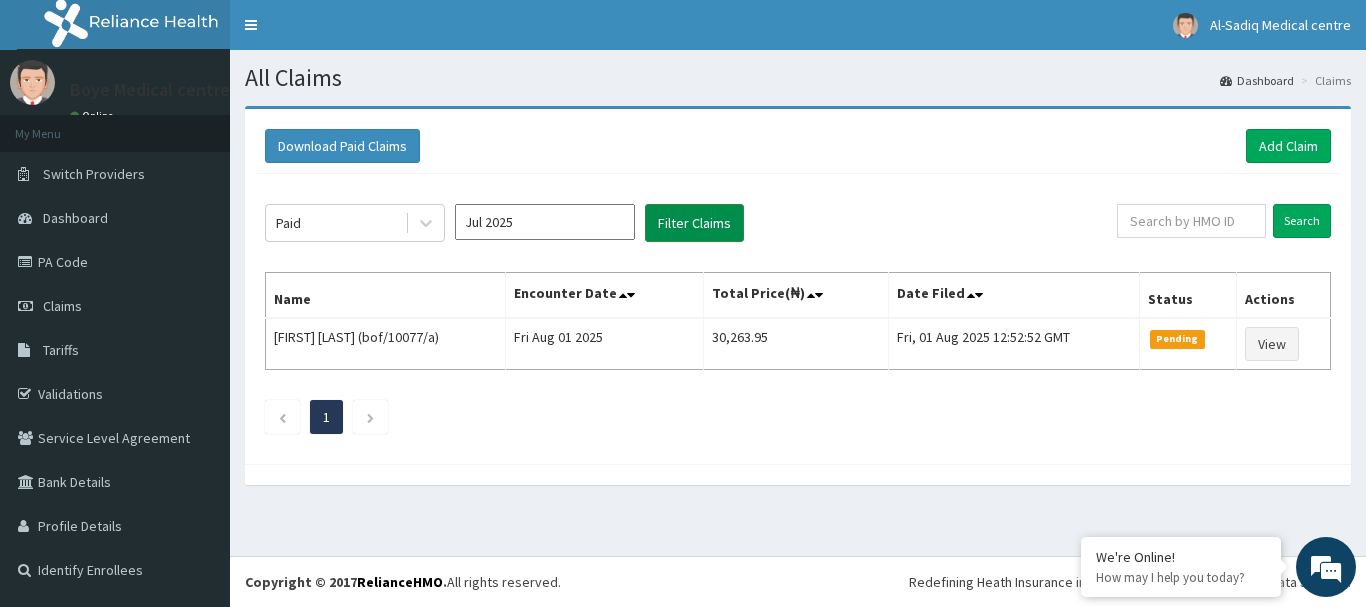 click on "Filter Claims" at bounding box center (694, 223) 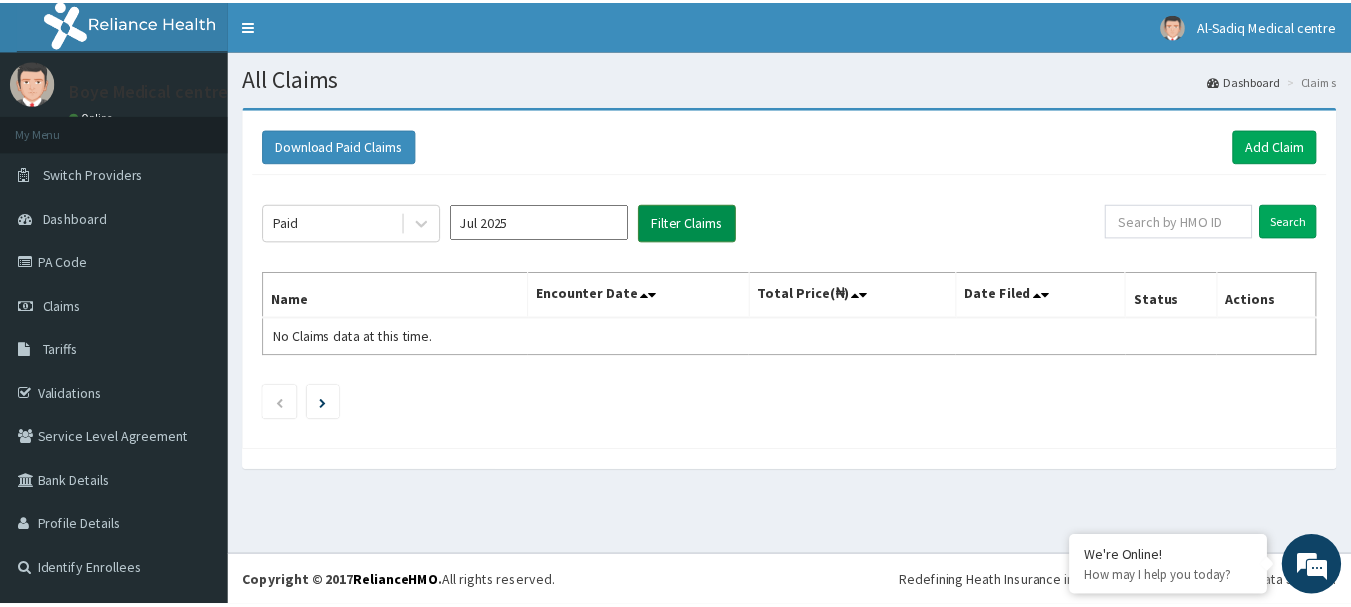 scroll, scrollTop: 0, scrollLeft: 0, axis: both 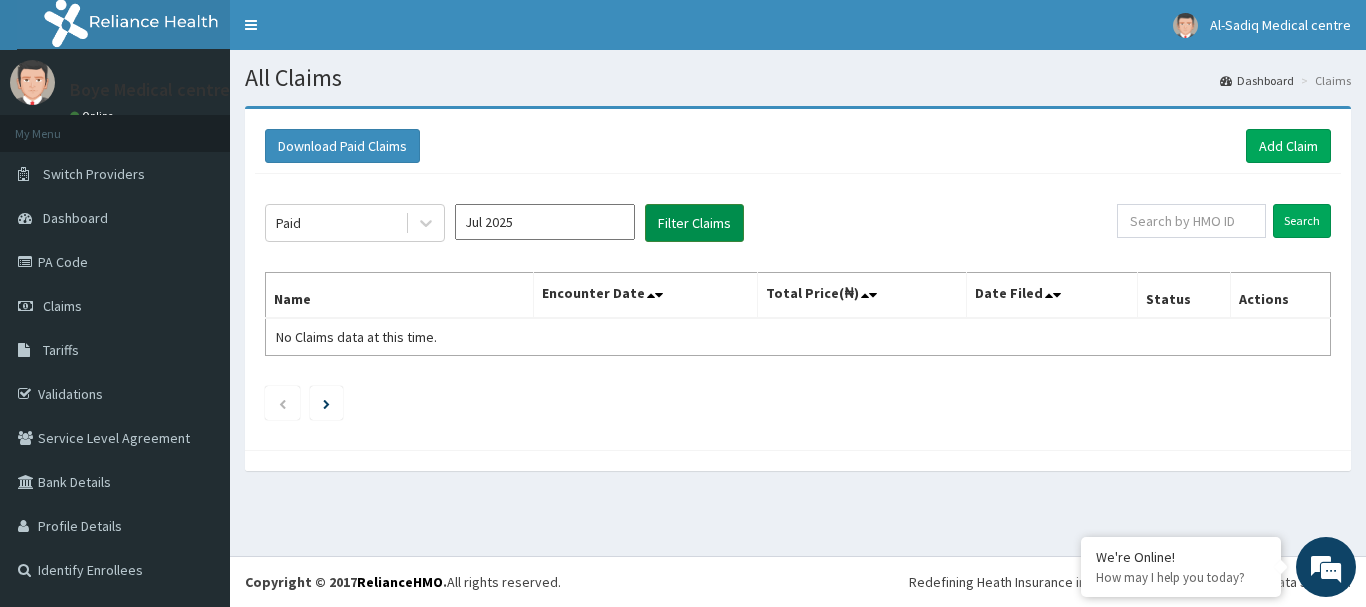 click on "Filter Claims" at bounding box center [694, 223] 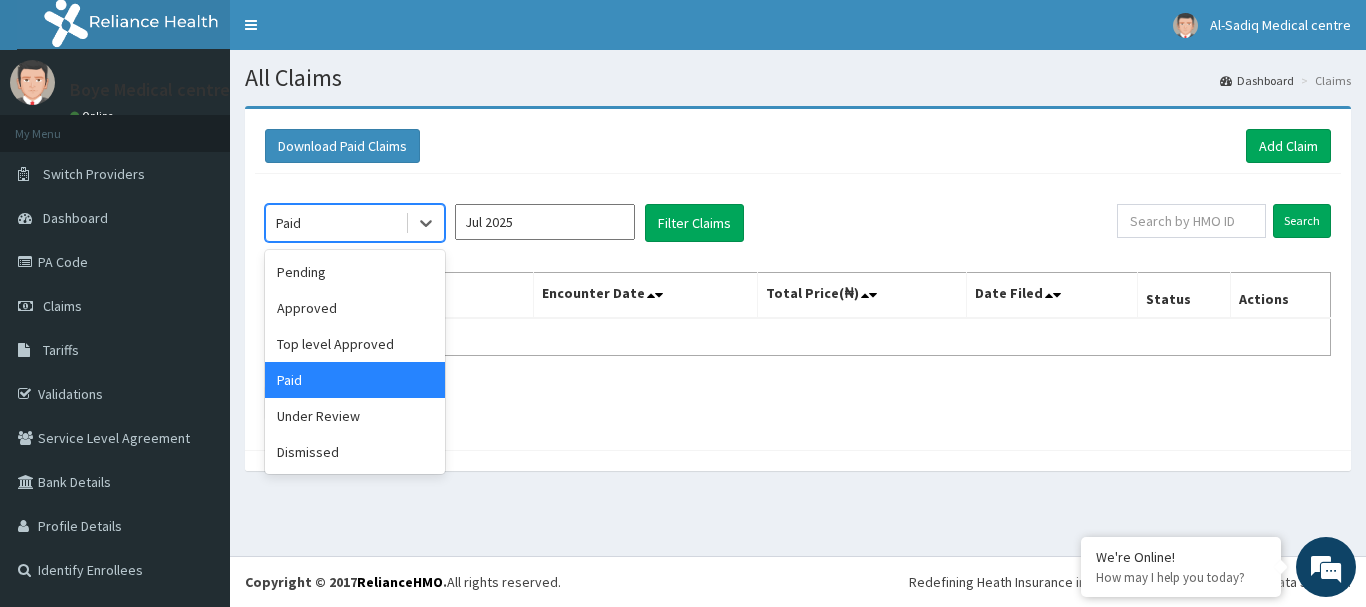 click on "Paid" at bounding box center [335, 223] 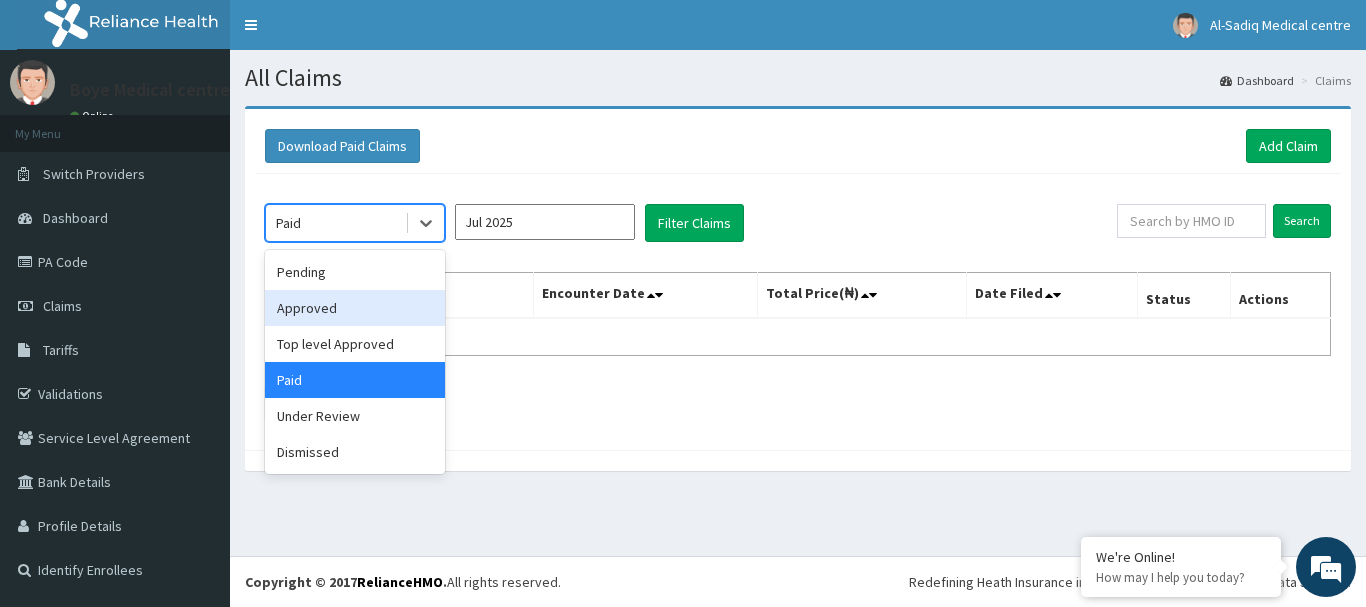 click on "Approved" at bounding box center (355, 308) 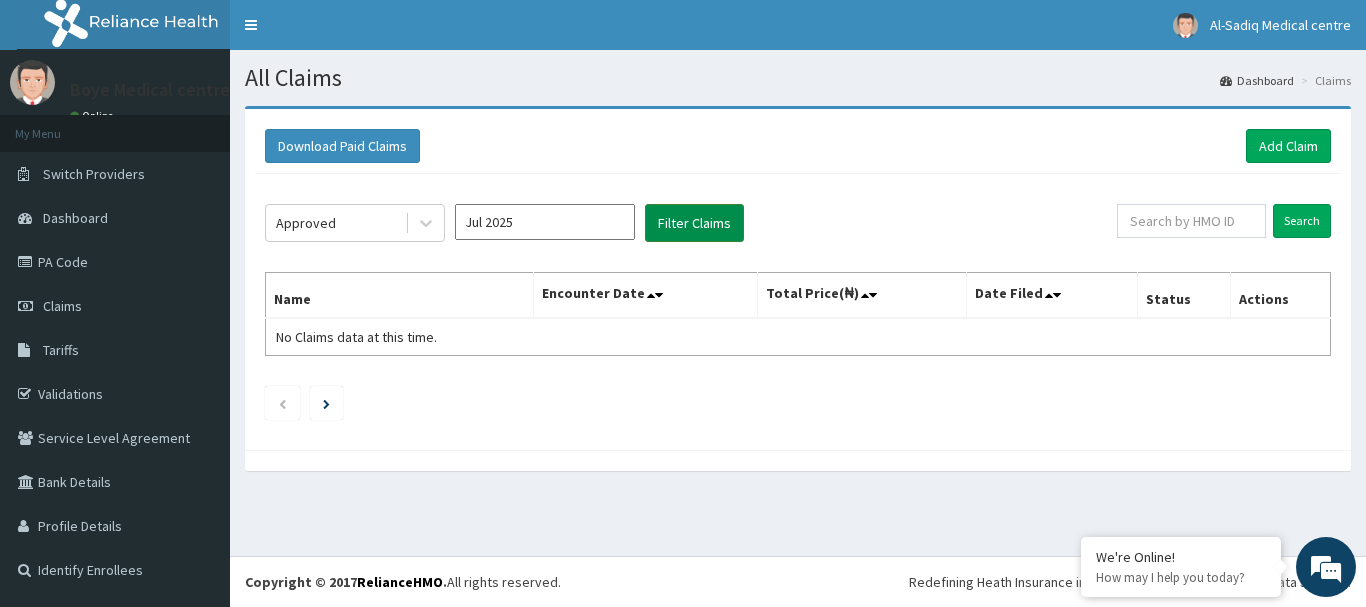 click on "Filter Claims" at bounding box center [694, 223] 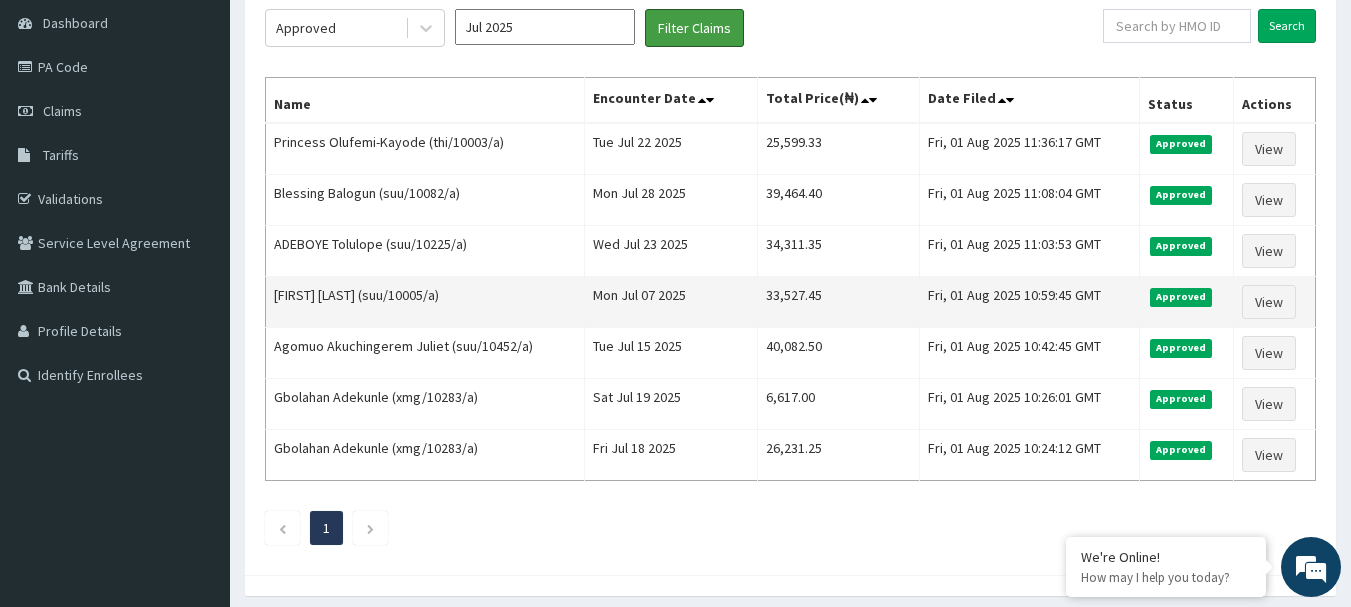 scroll, scrollTop: 70, scrollLeft: 0, axis: vertical 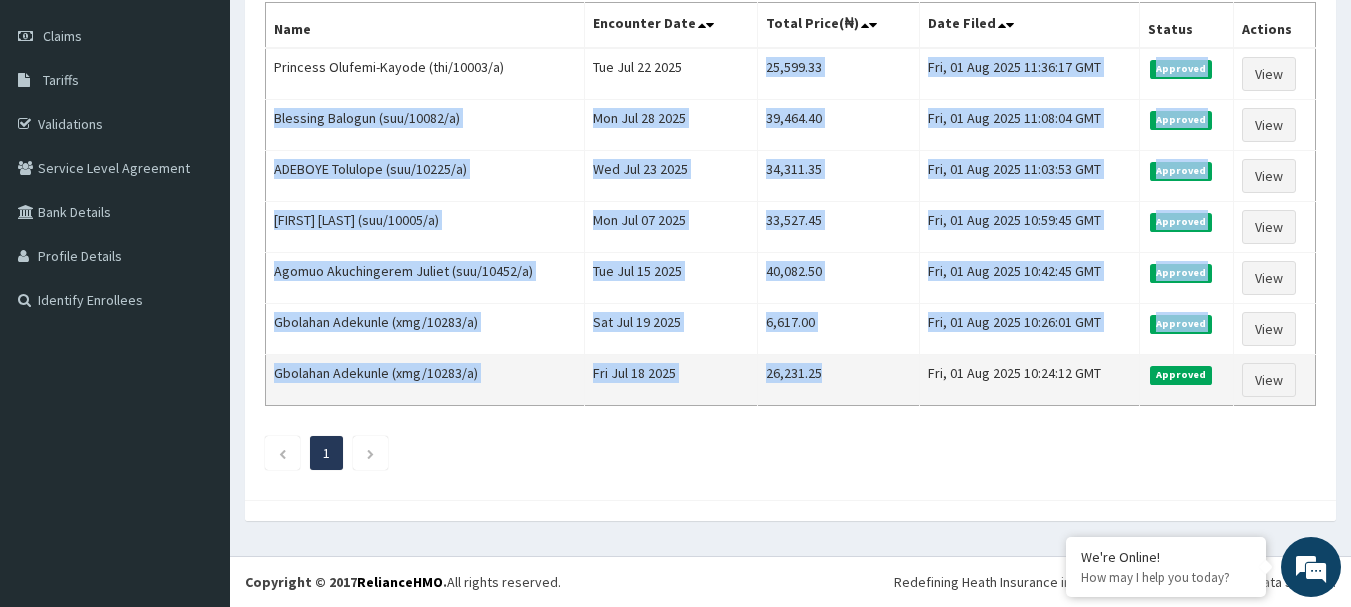 drag, startPoint x: 769, startPoint y: 263, endPoint x: 856, endPoint y: 388, distance: 152.29576 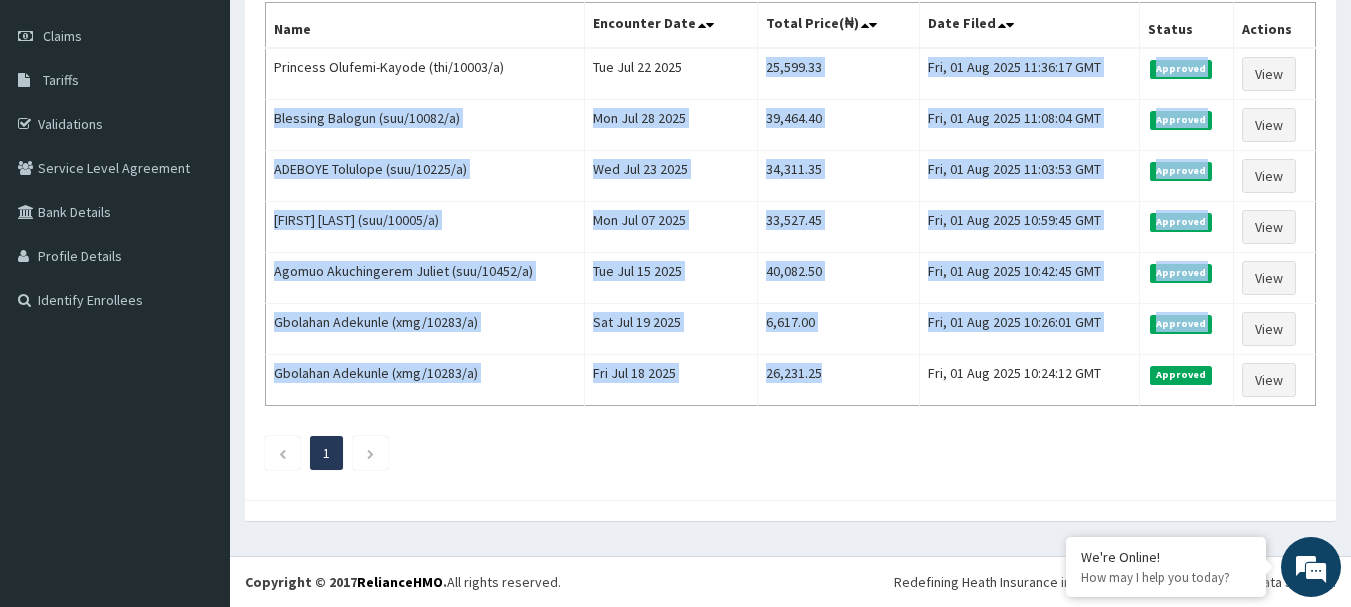 drag, startPoint x: 0, startPoint y: 593, endPoint x: 0, endPoint y: 455, distance: 138 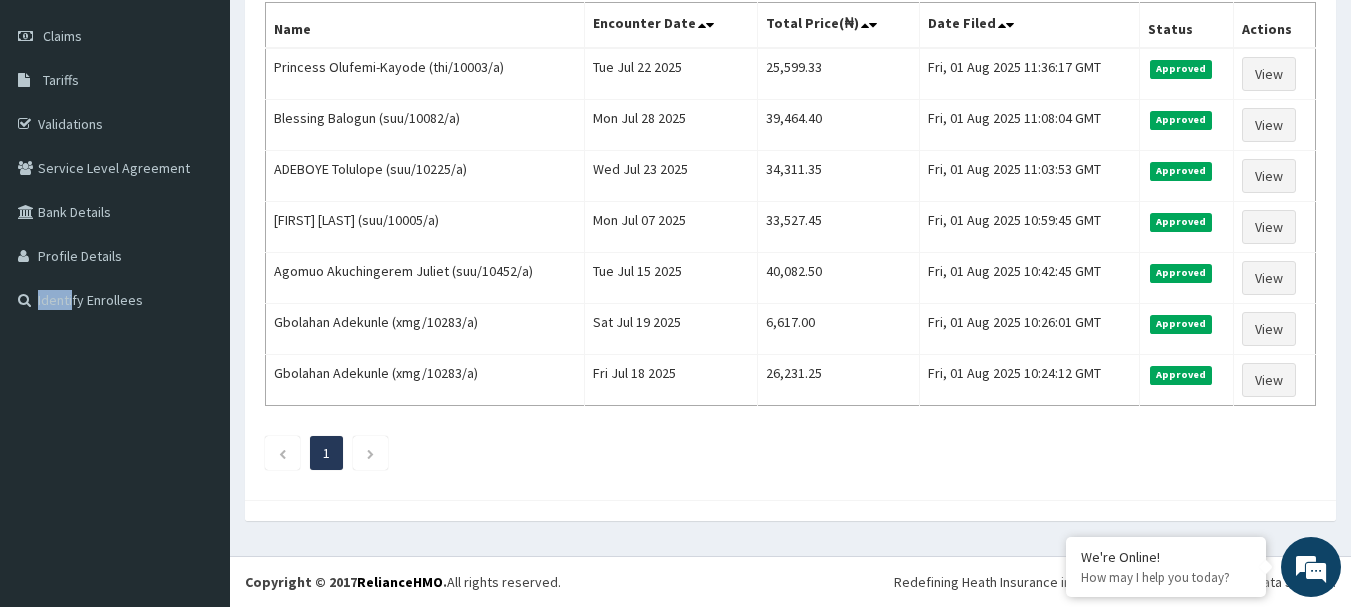 scroll, scrollTop: 0, scrollLeft: 0, axis: both 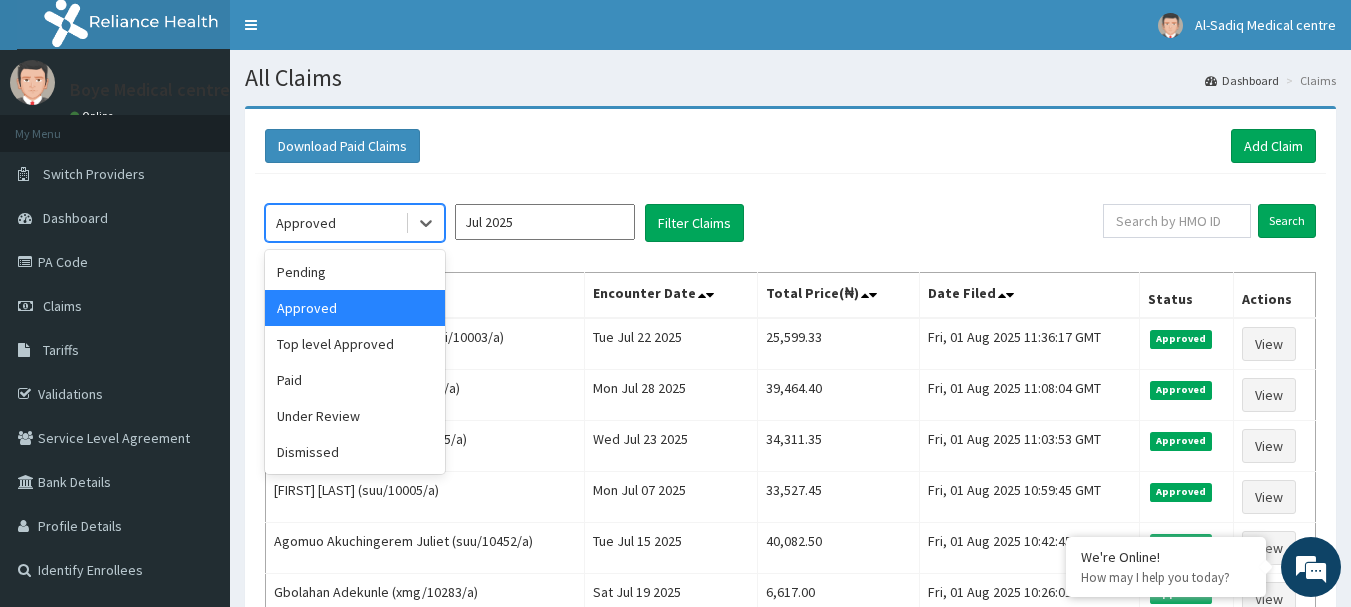 click on "Approved" at bounding box center [335, 223] 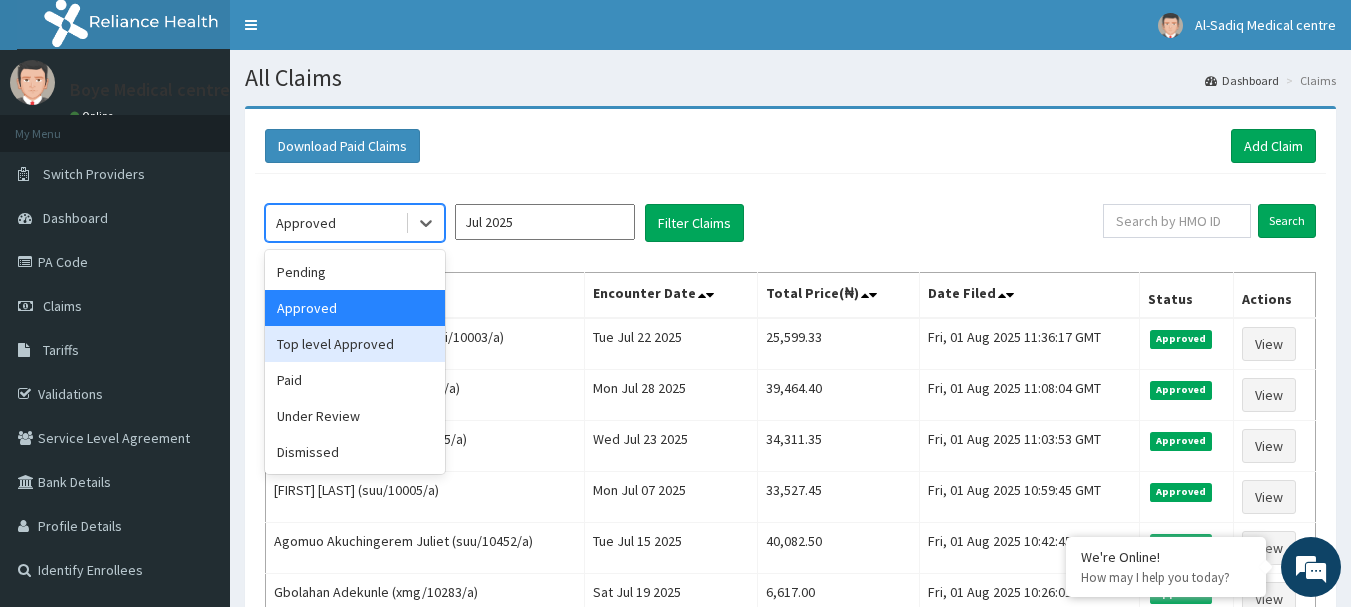 click on "Top level Approved" at bounding box center (355, 344) 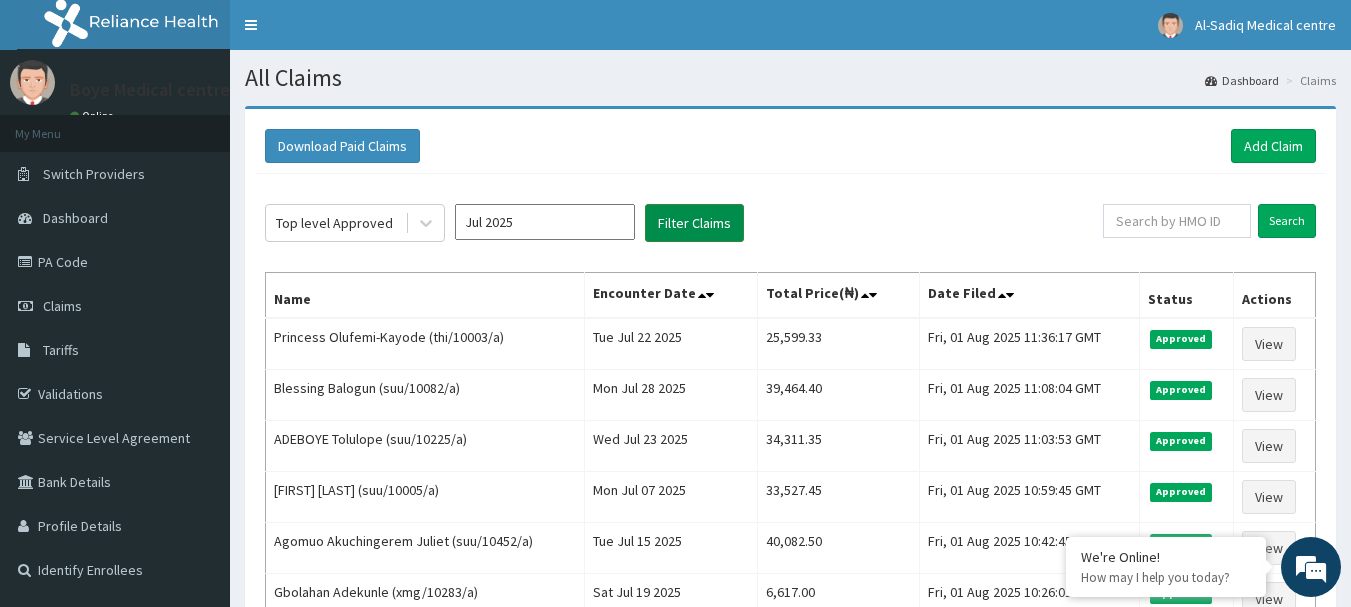 click on "Filter Claims" at bounding box center [694, 223] 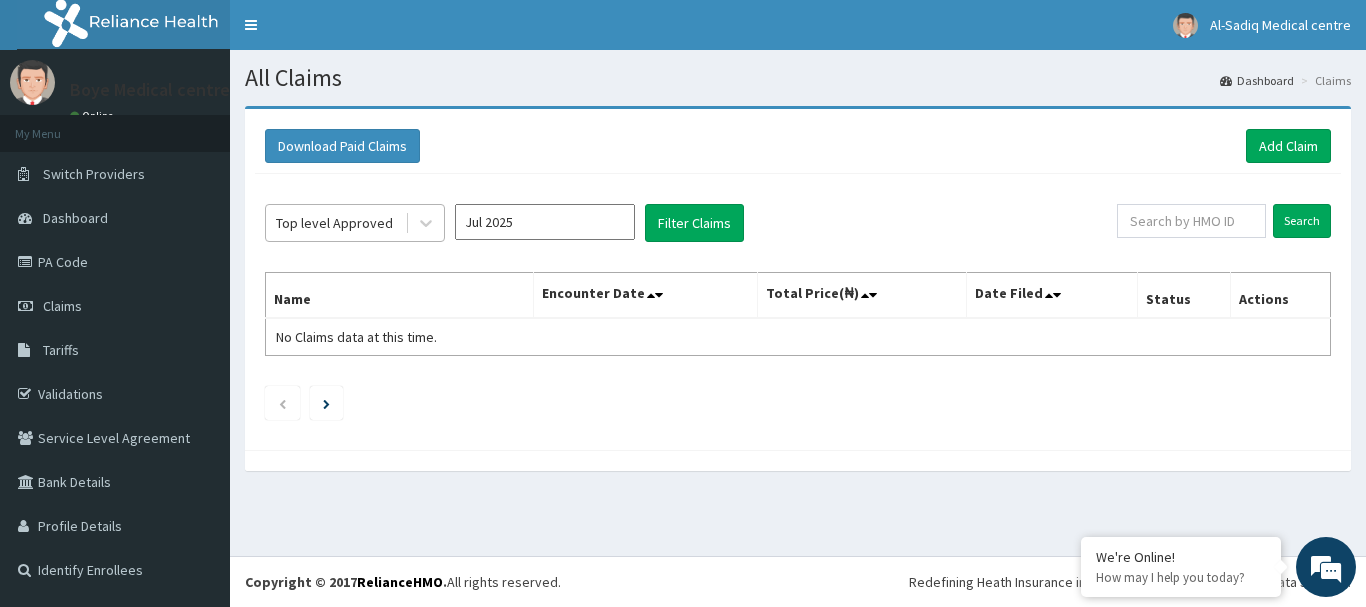 click on "Top level Approved" at bounding box center (334, 223) 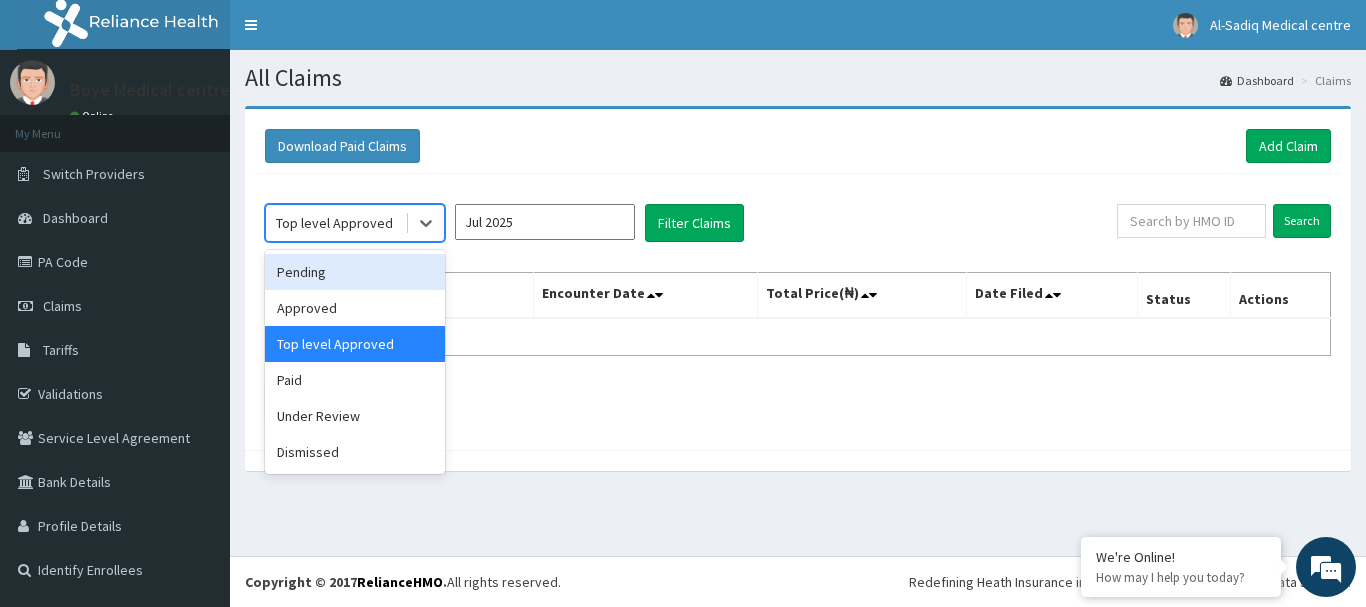 click on "Pending" at bounding box center [355, 272] 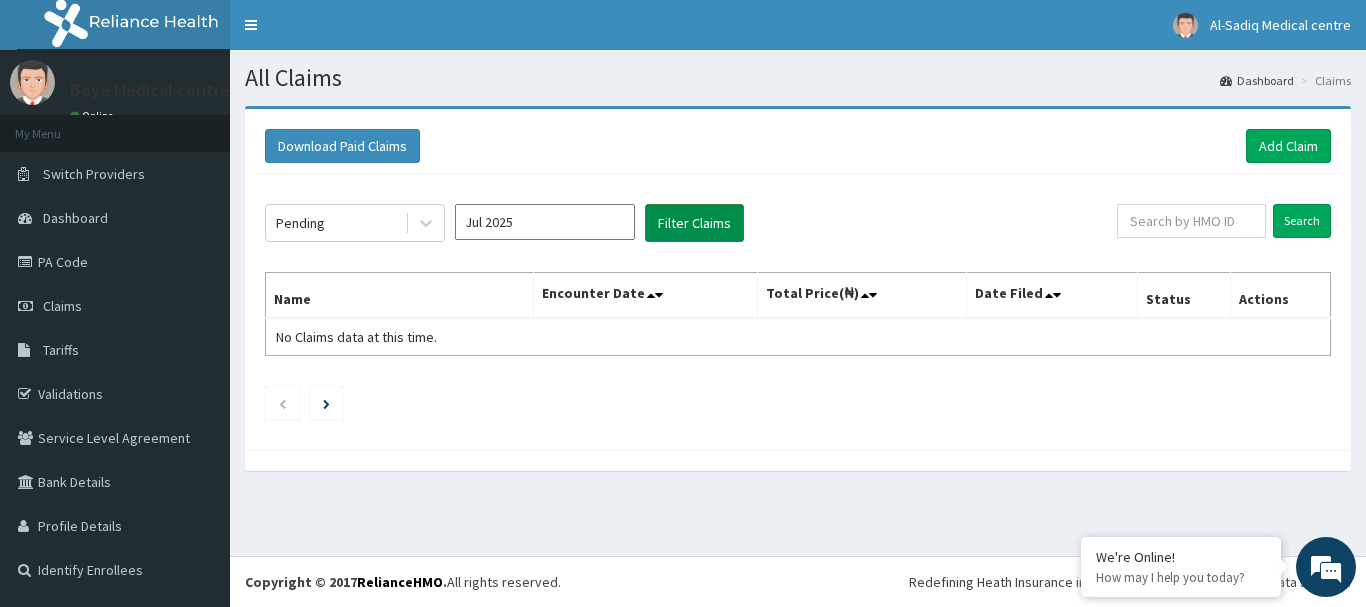 click on "Filter Claims" at bounding box center (694, 223) 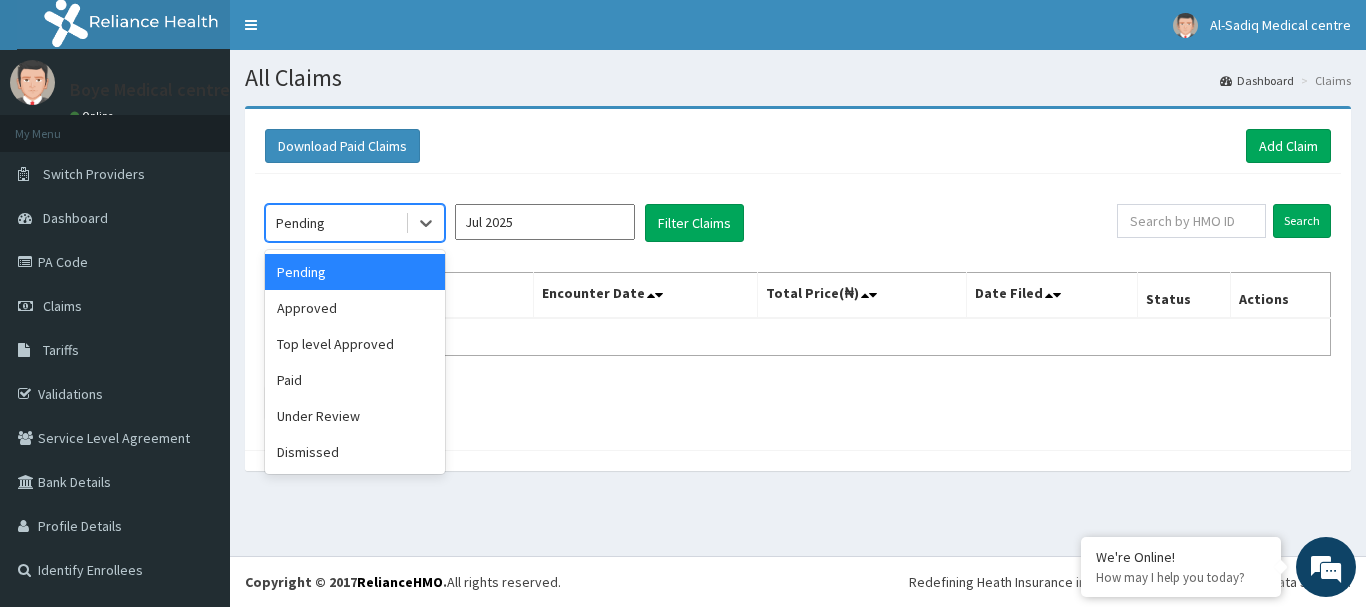 click on "Pending" at bounding box center [335, 223] 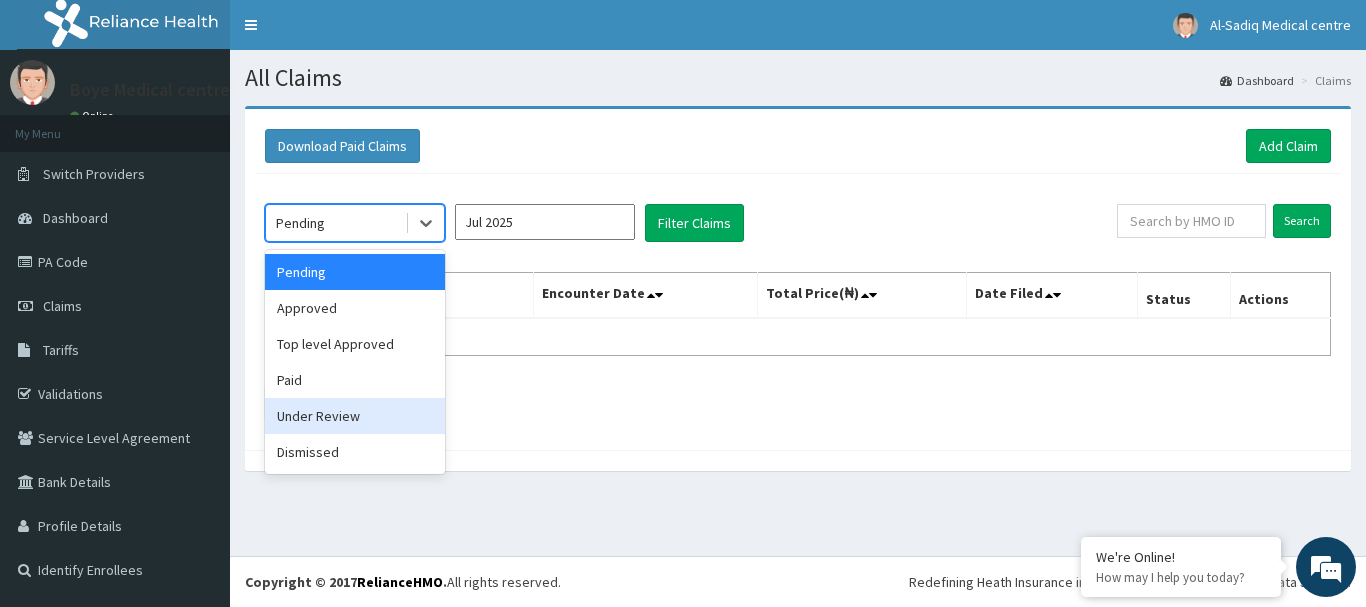 click on "Under Review" at bounding box center (355, 416) 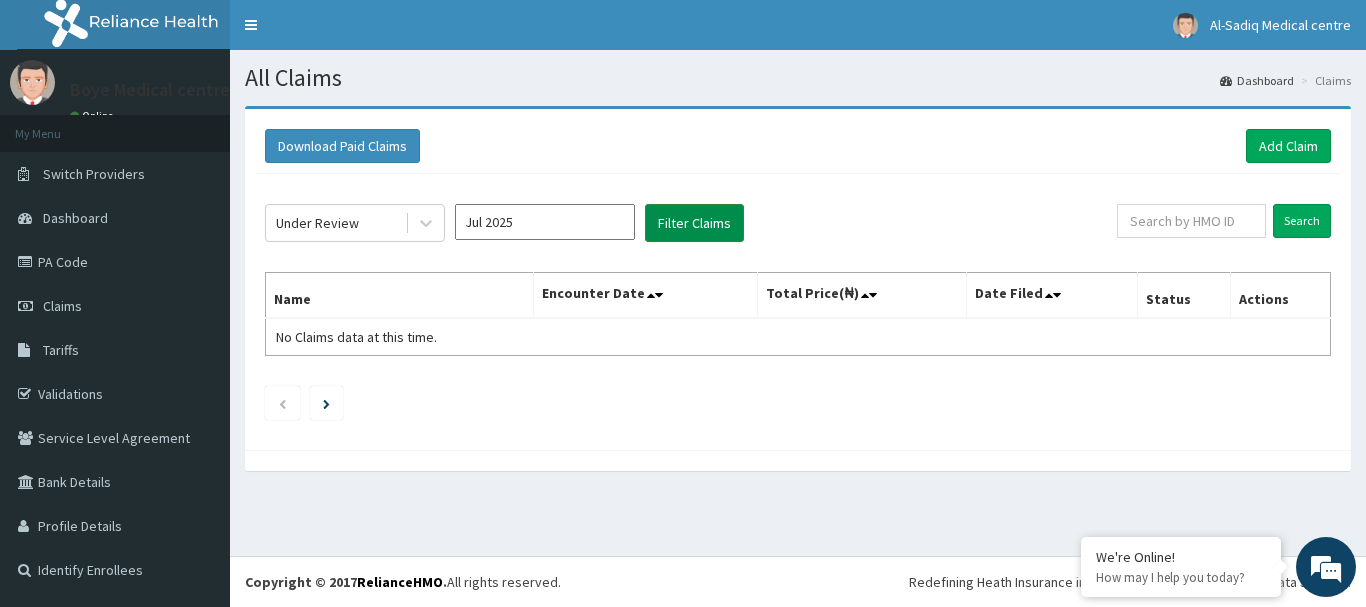 click on "Filter Claims" at bounding box center (694, 223) 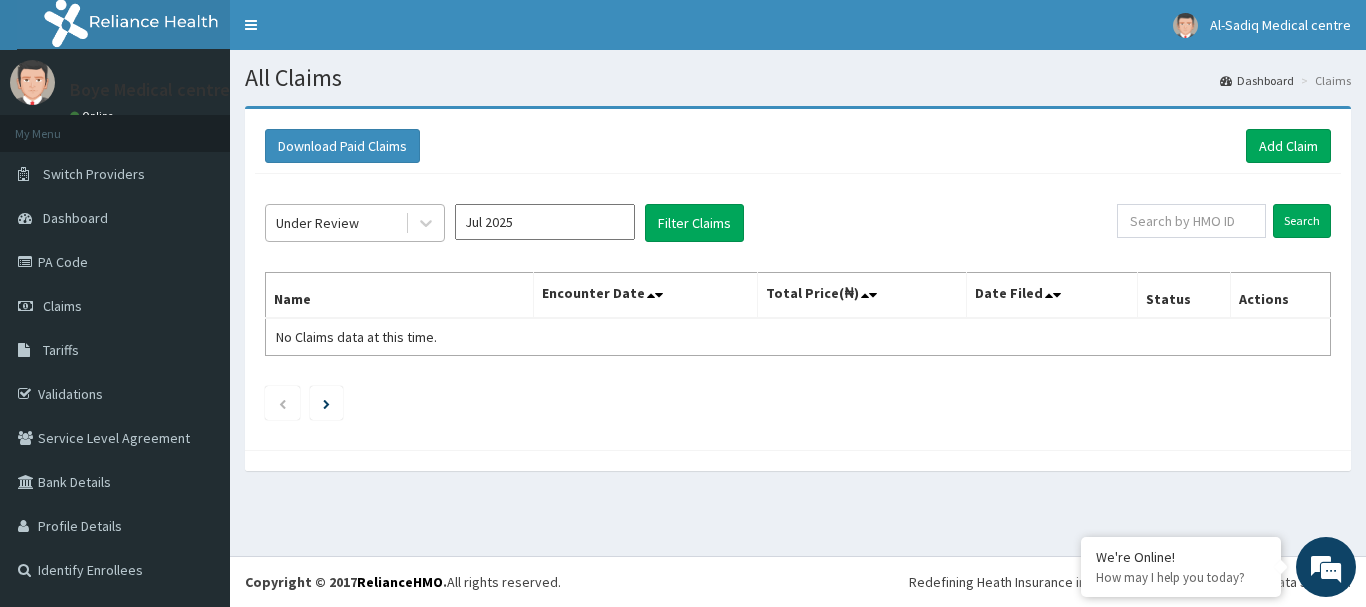 click on "Under Review" at bounding box center (335, 223) 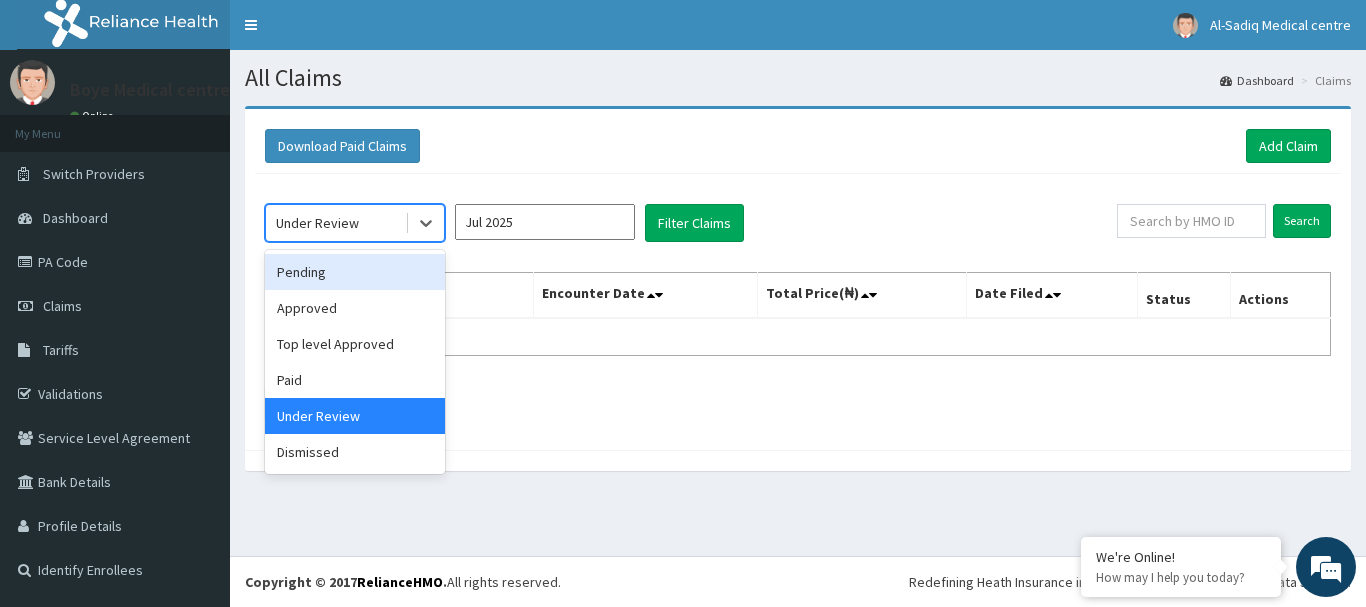 click on "Pending" at bounding box center [355, 272] 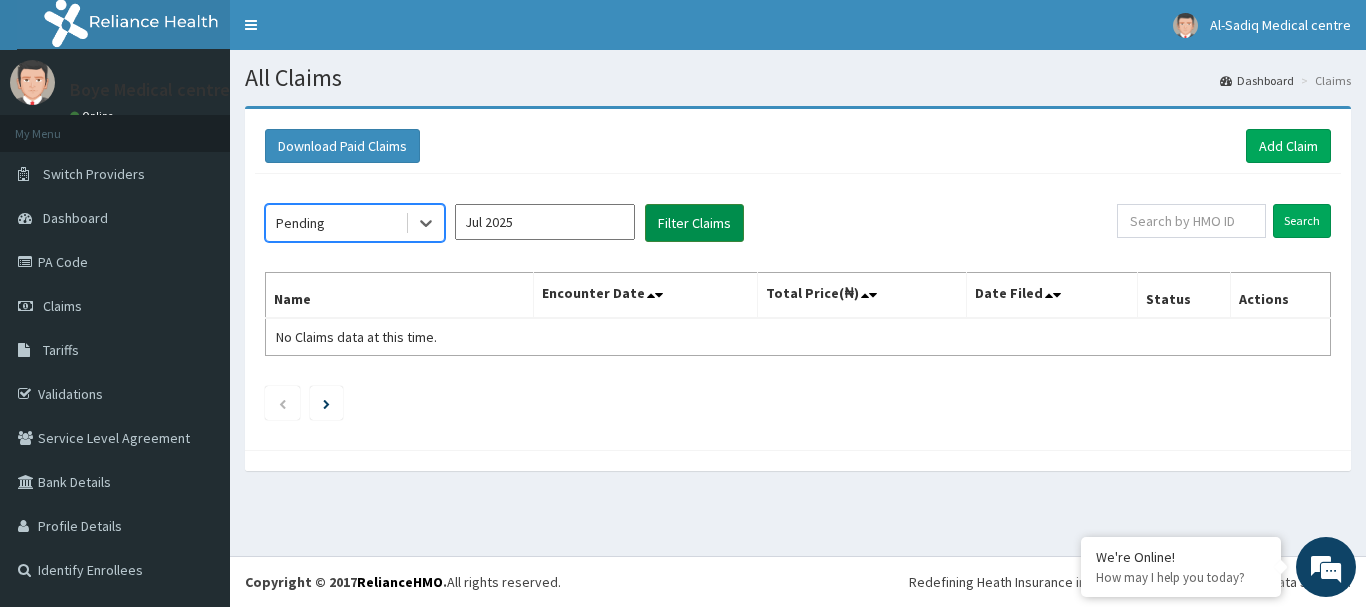 click on "Filter Claims" at bounding box center (694, 223) 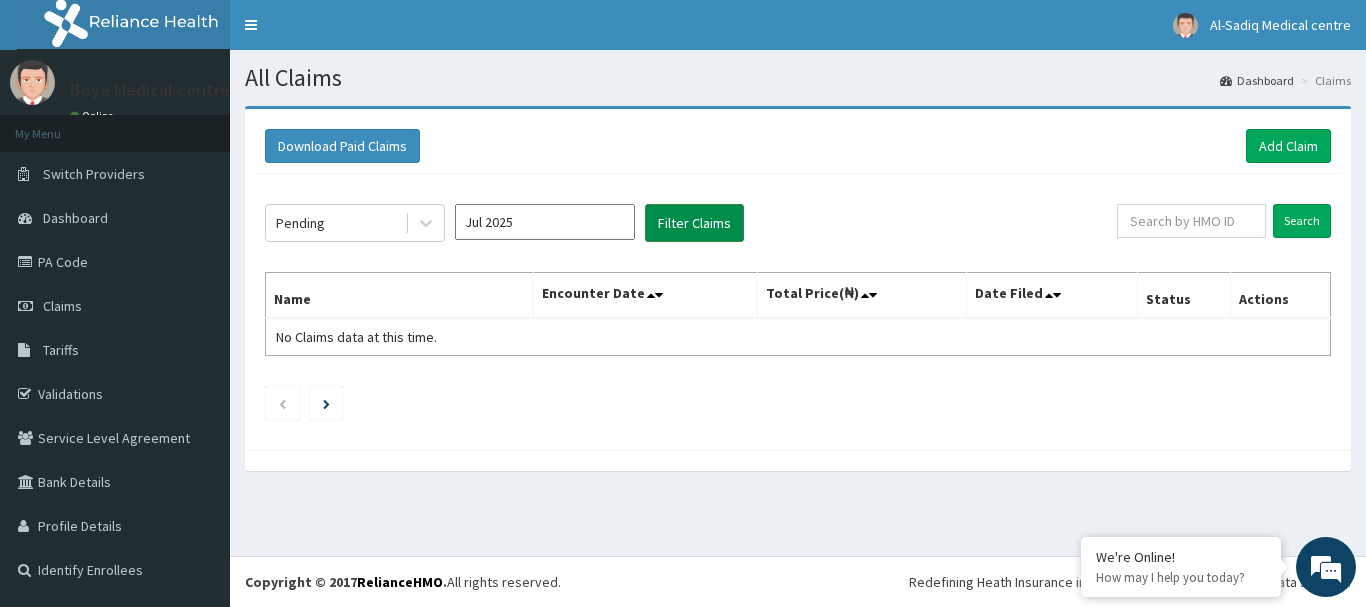 click on "Filter Claims" at bounding box center [694, 223] 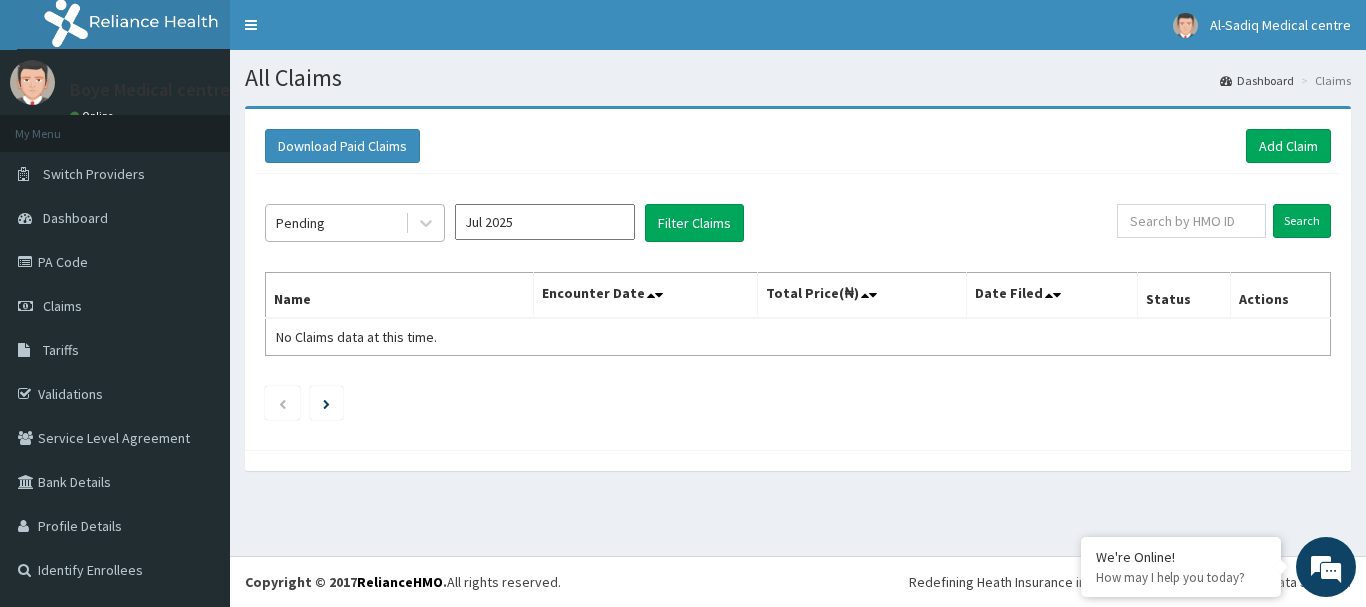 click on "Pending" at bounding box center [335, 223] 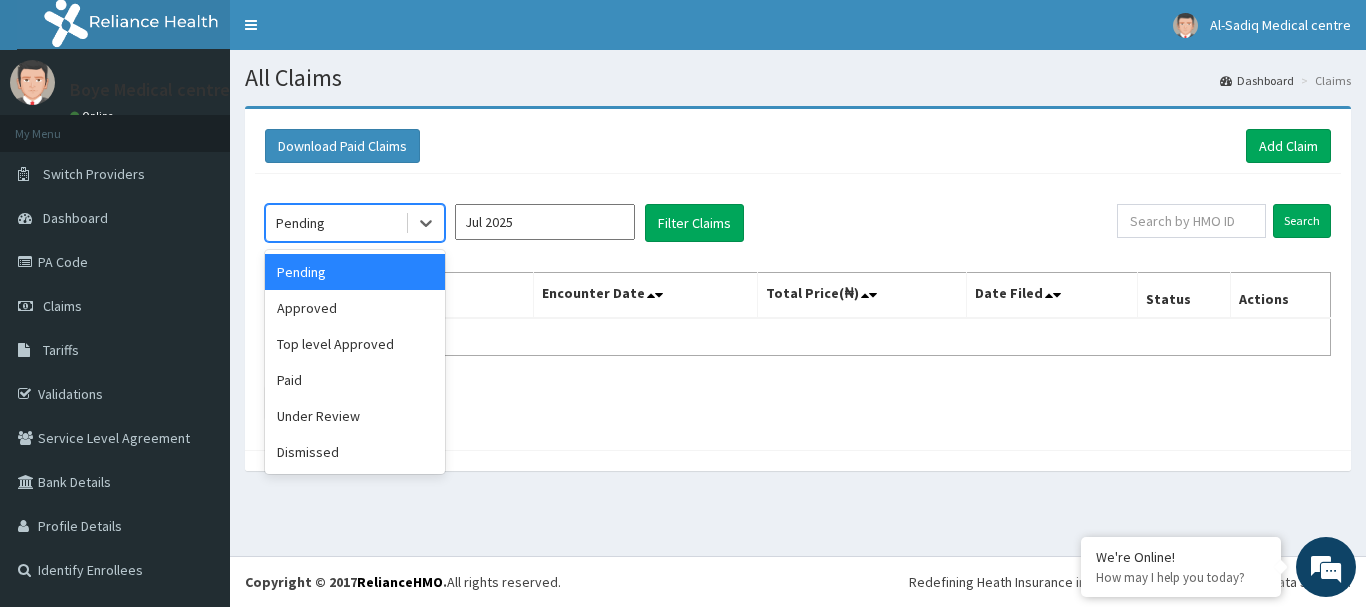 click on "Pending" at bounding box center (335, 223) 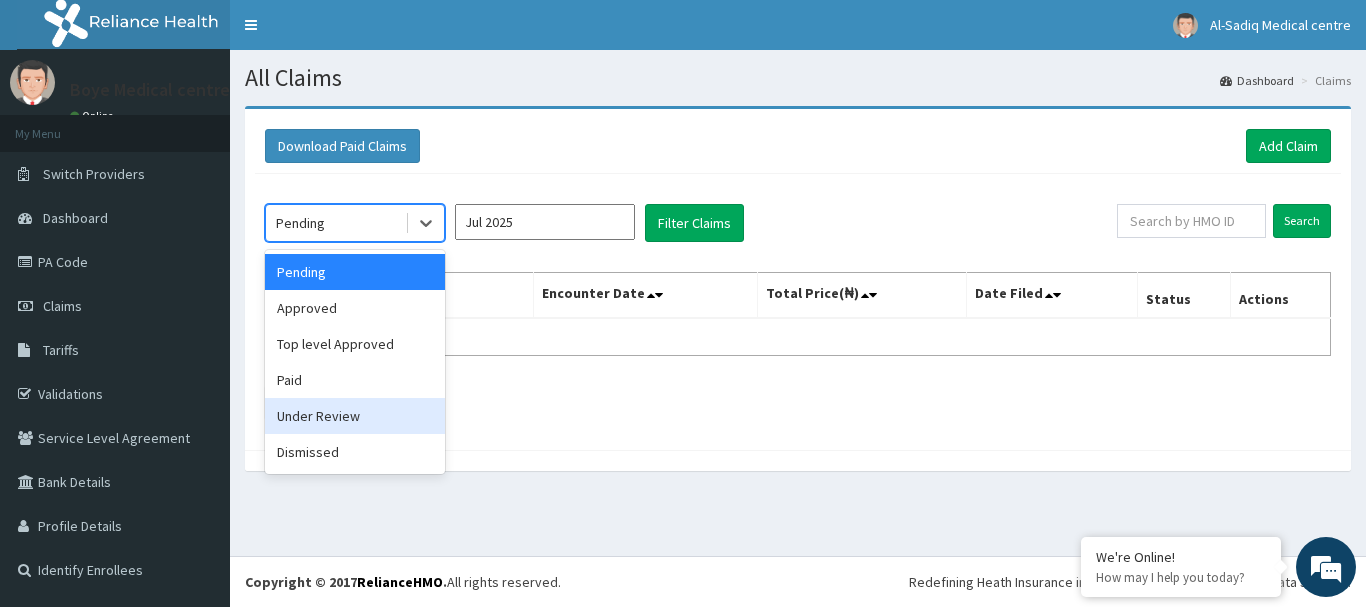 click on "Under Review" at bounding box center (355, 416) 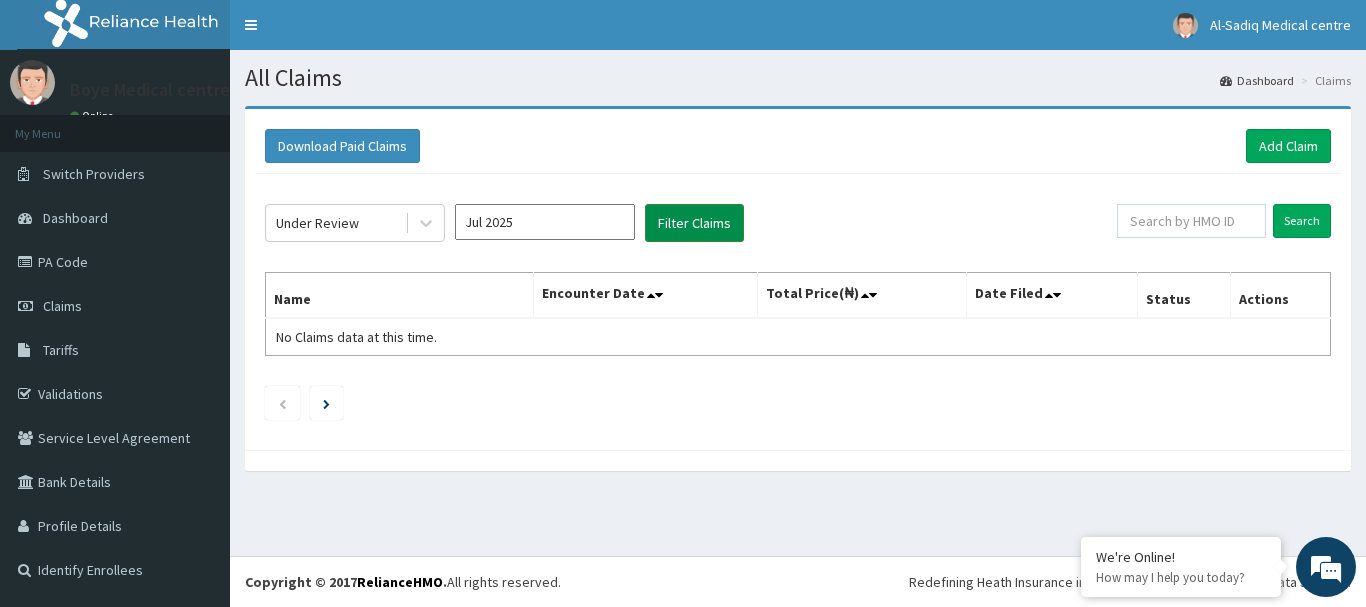 click on "Filter Claims" at bounding box center [694, 223] 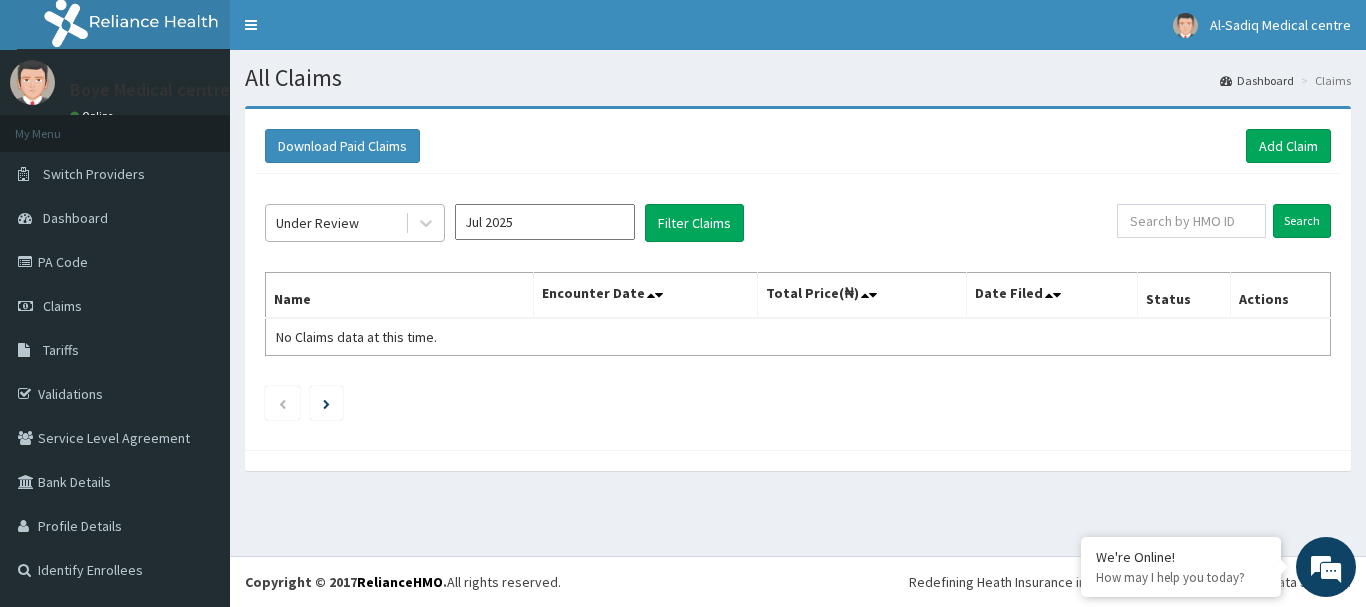 click on "Under Review" at bounding box center [335, 223] 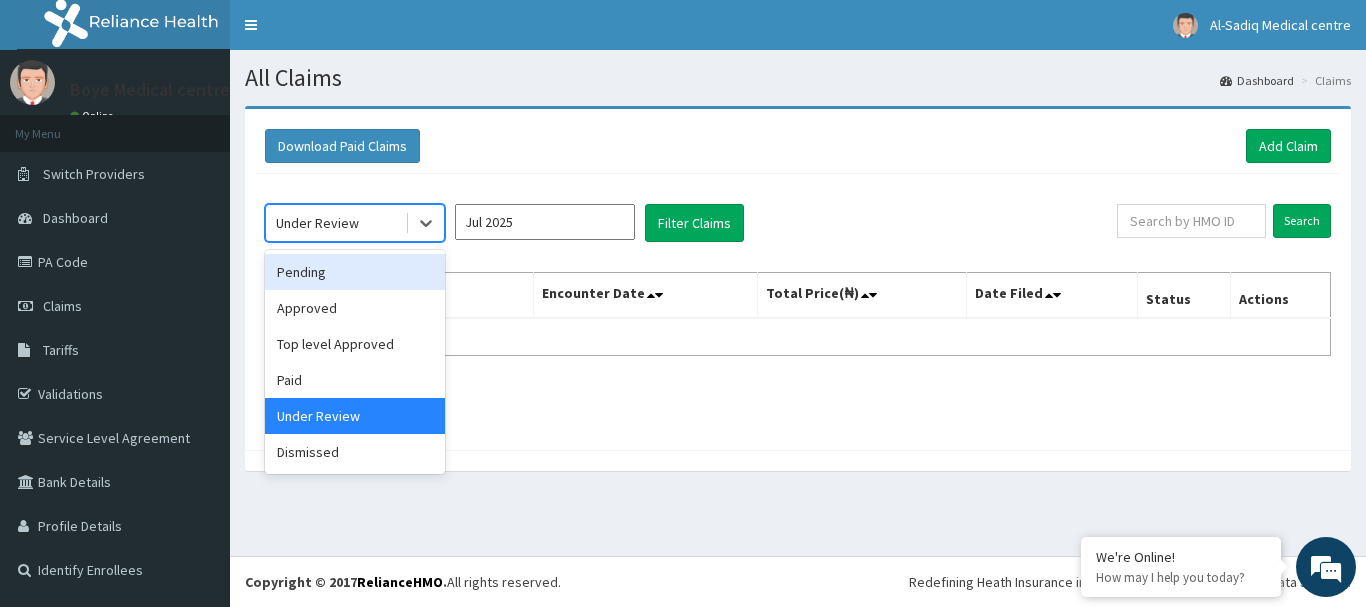 click on "Jul 2025" at bounding box center [545, 222] 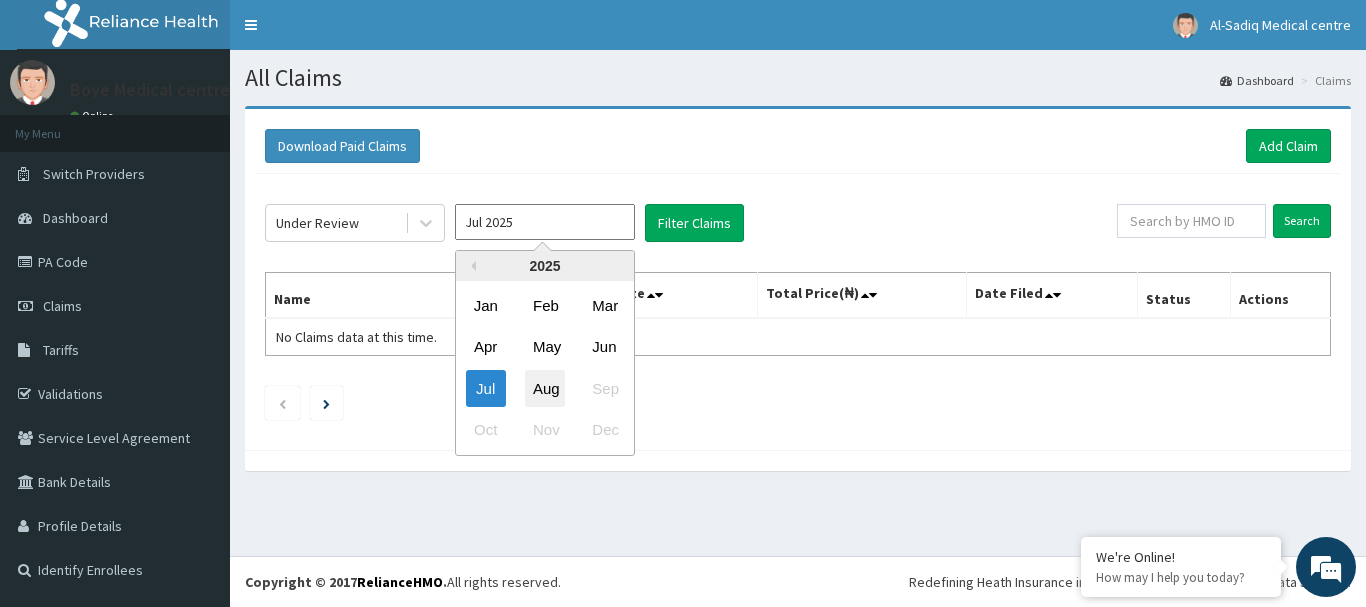 click on "Aug" at bounding box center (545, 388) 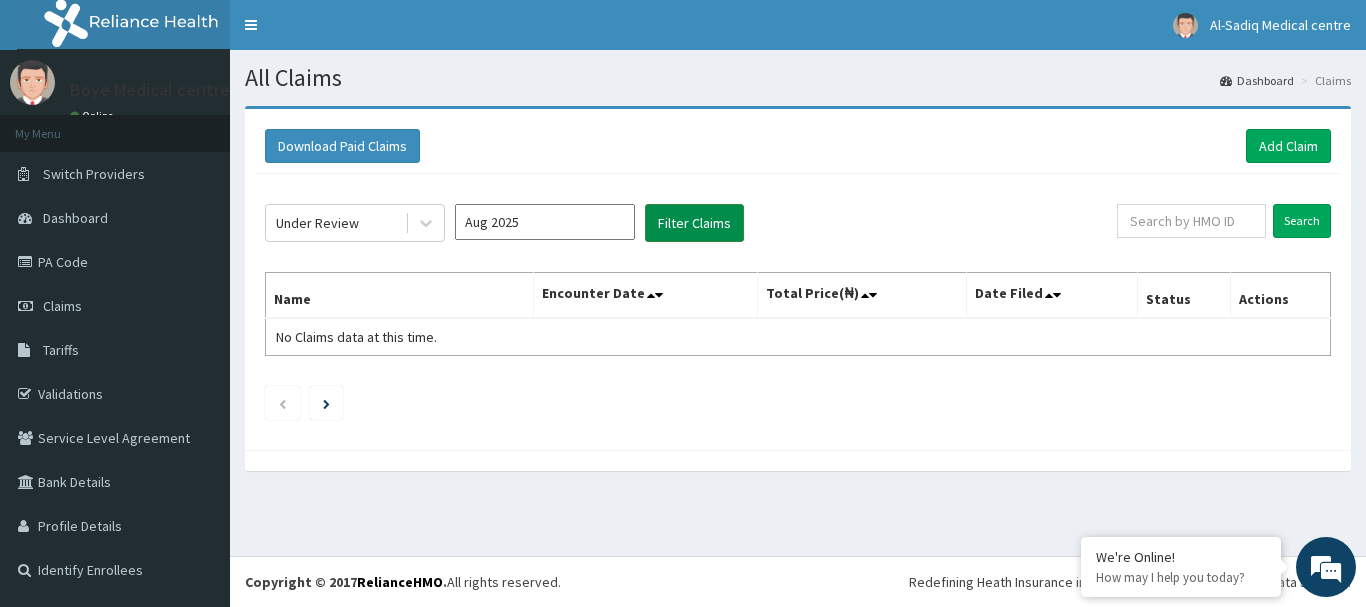 click on "Filter Claims" at bounding box center [694, 223] 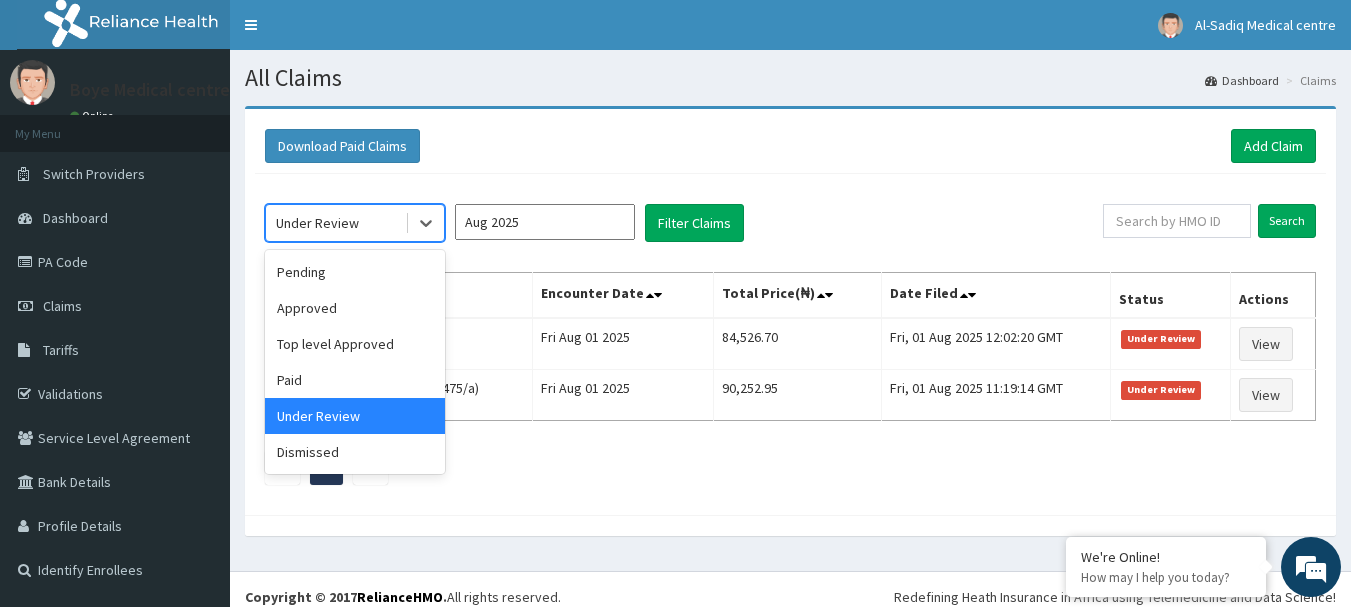 click on "Under Review" at bounding box center [317, 223] 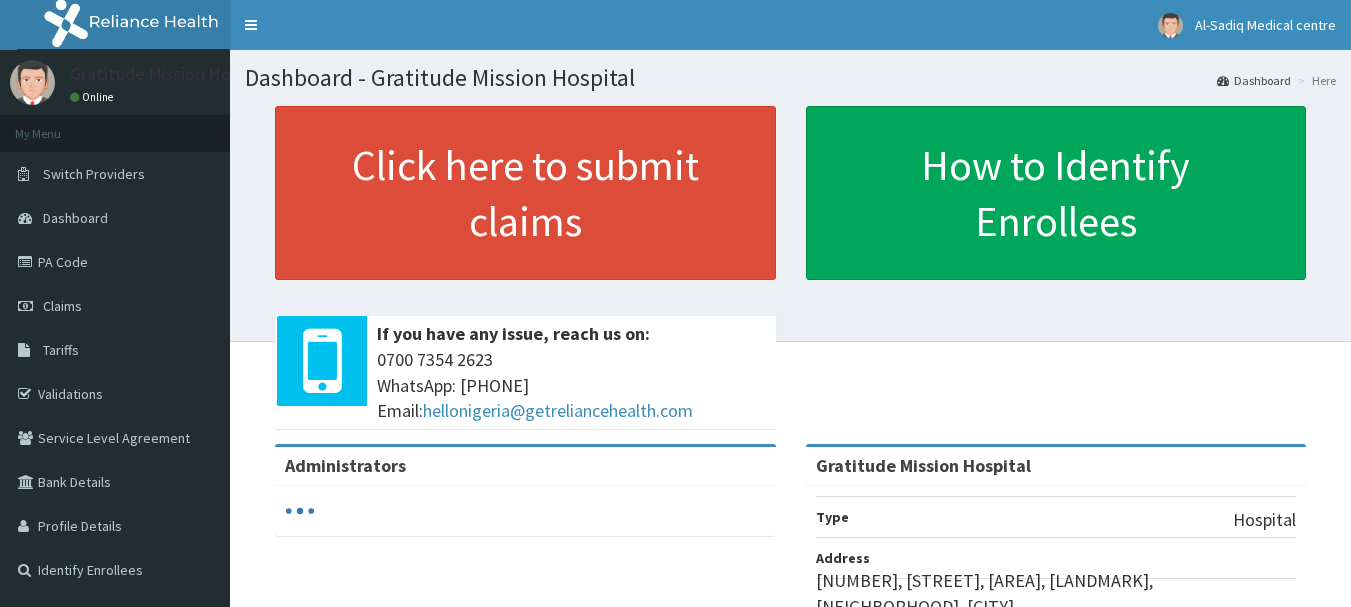 scroll, scrollTop: 0, scrollLeft: 0, axis: both 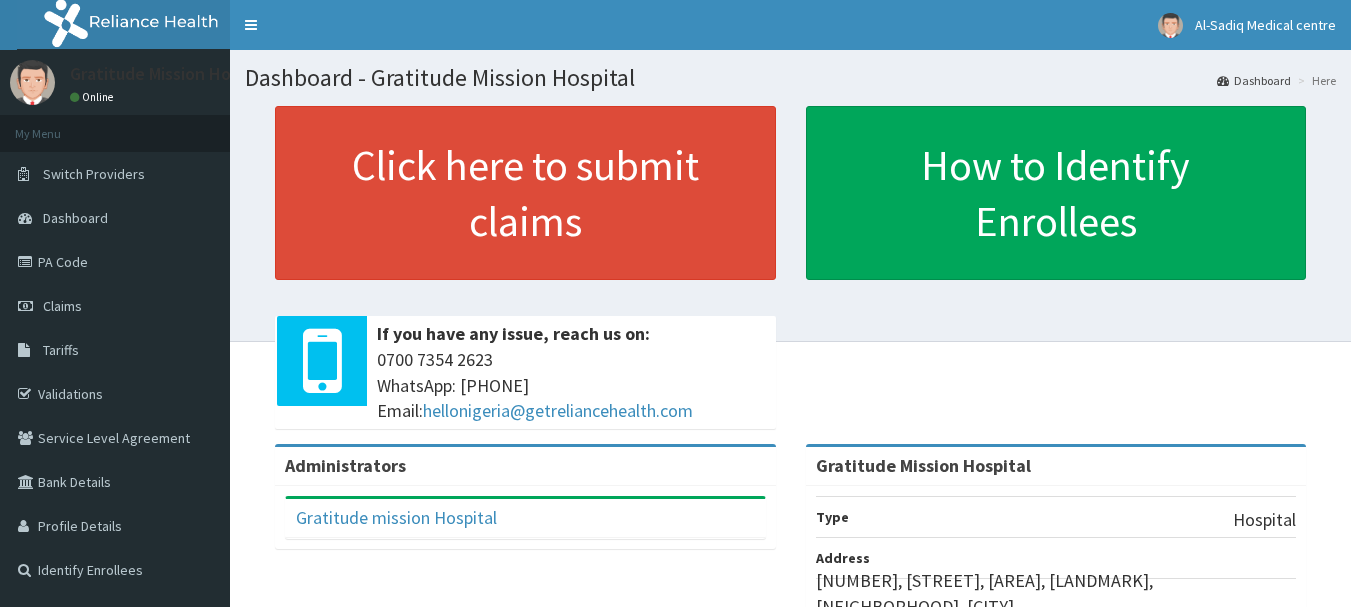 click on "Claims" at bounding box center [62, 306] 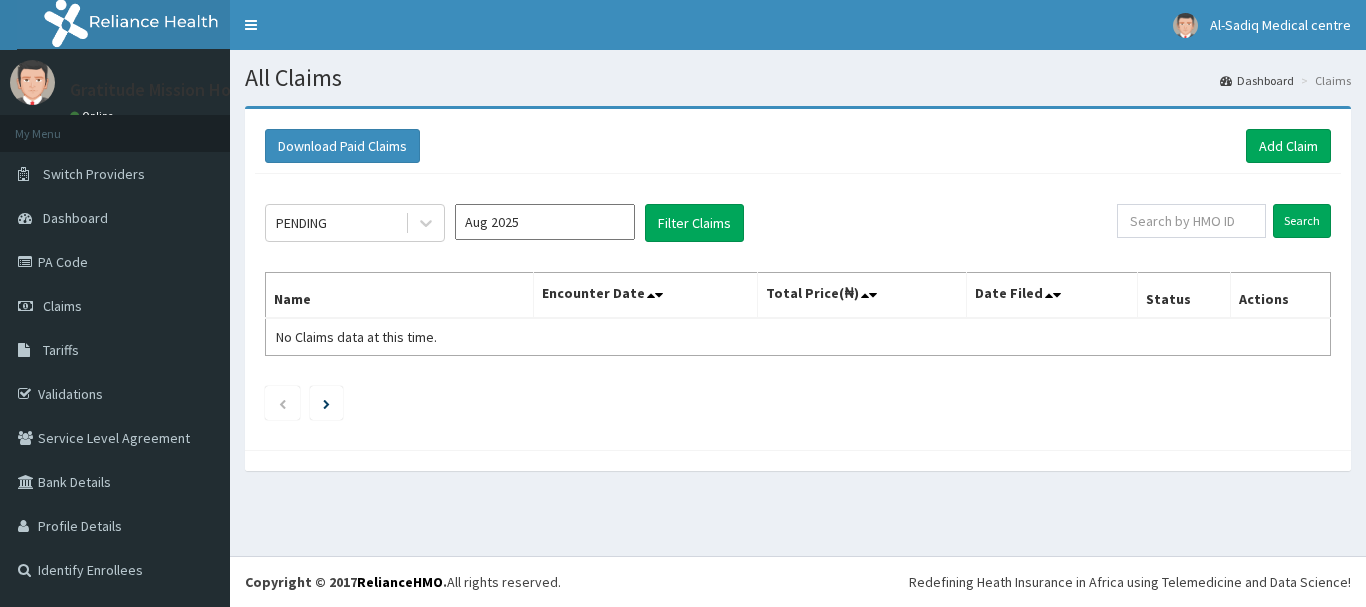 scroll, scrollTop: 0, scrollLeft: 0, axis: both 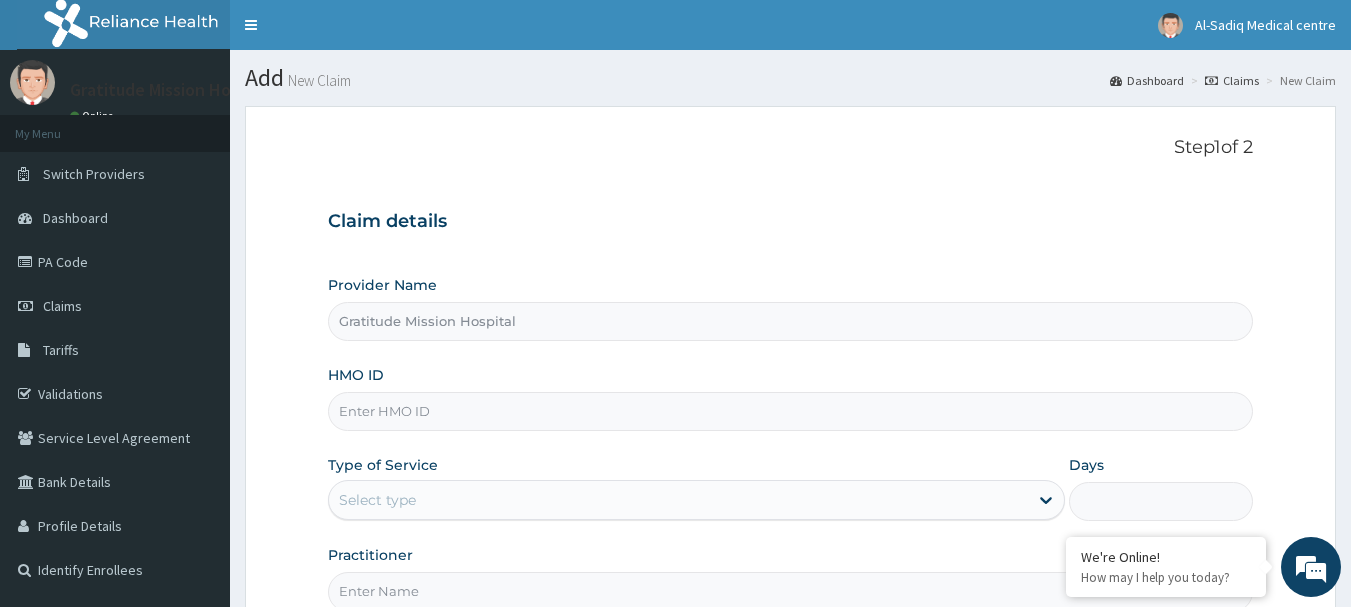 click on "HMO ID" at bounding box center (791, 411) 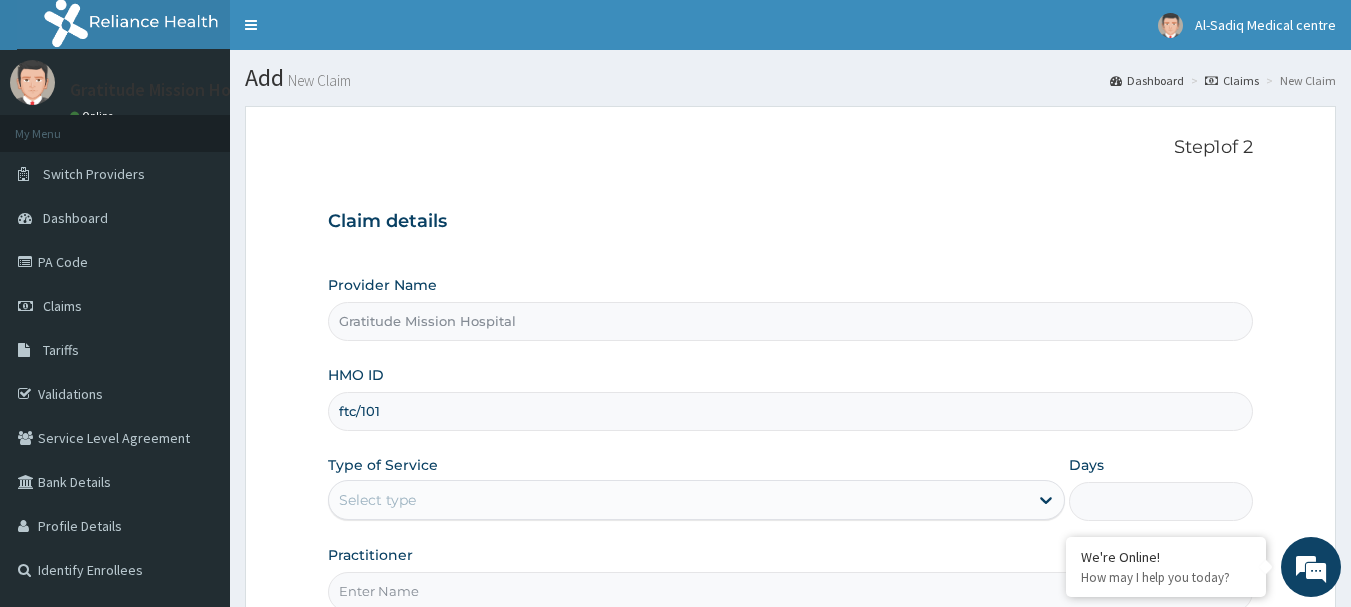 scroll, scrollTop: 0, scrollLeft: 0, axis: both 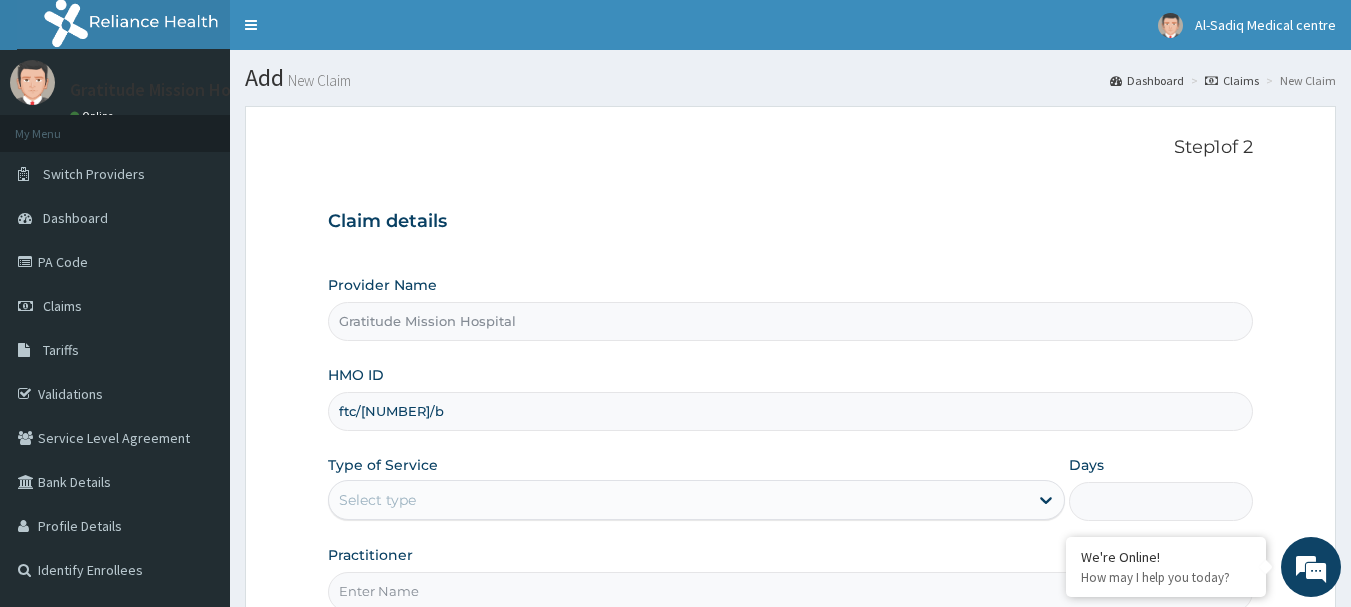type on "ftc/[NUMBER]/b" 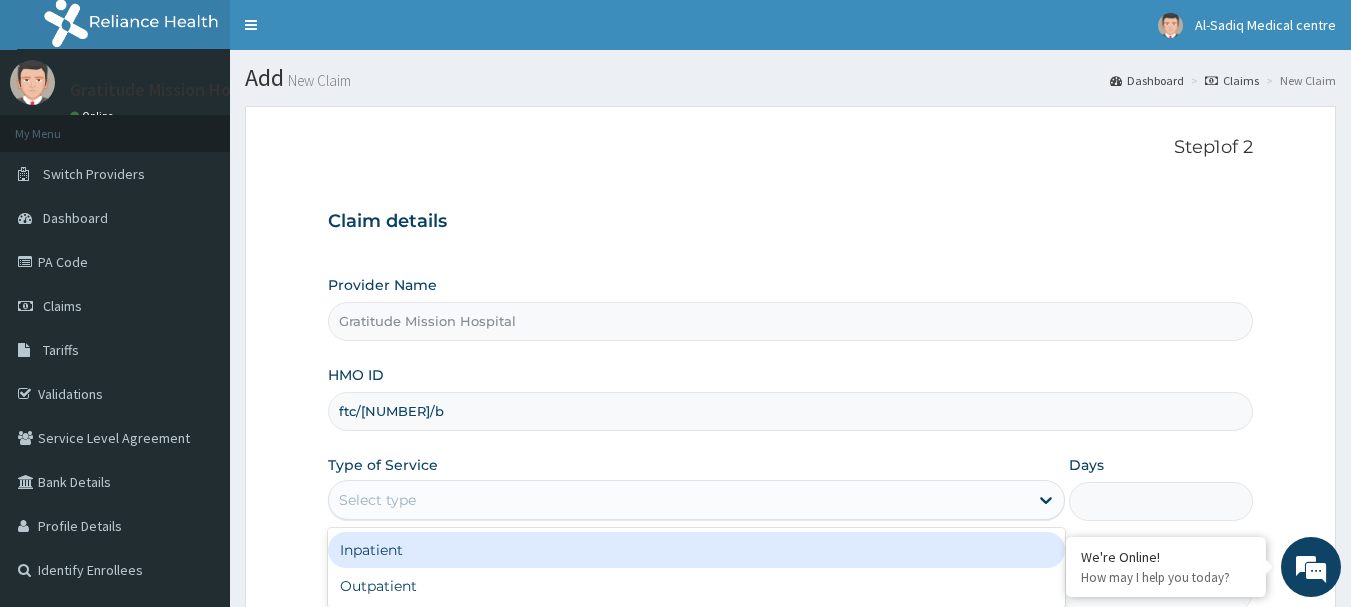 click on "Select type" at bounding box center [678, 500] 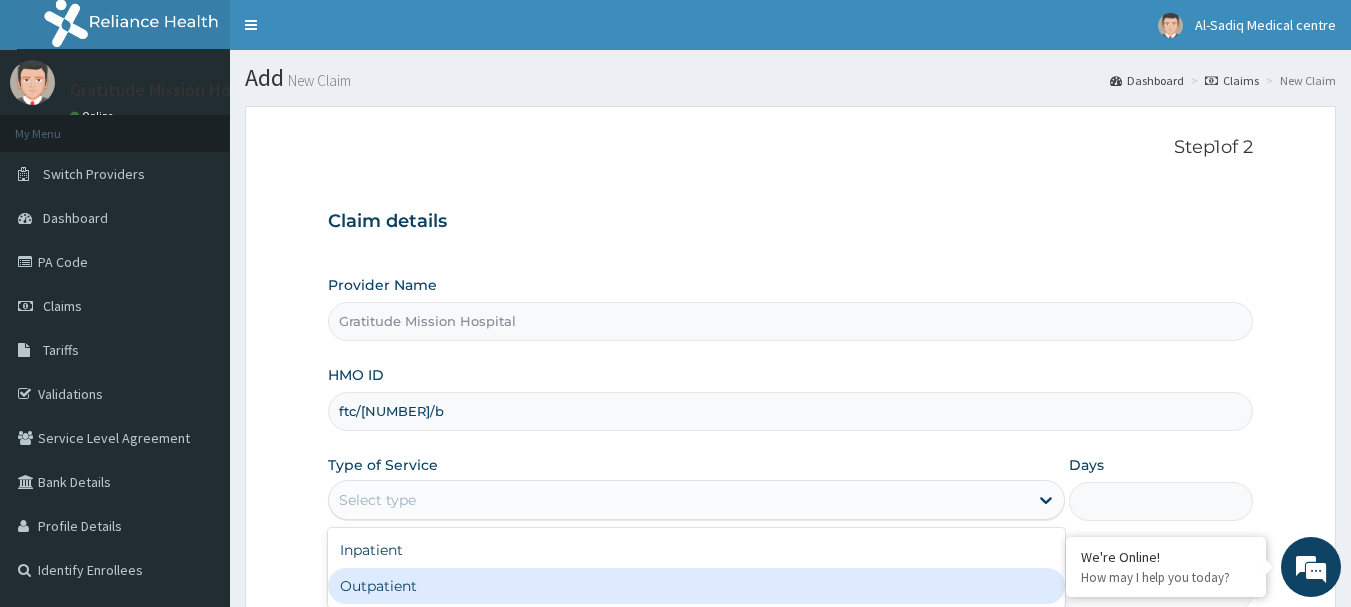 click on "Outpatient" at bounding box center (696, 586) 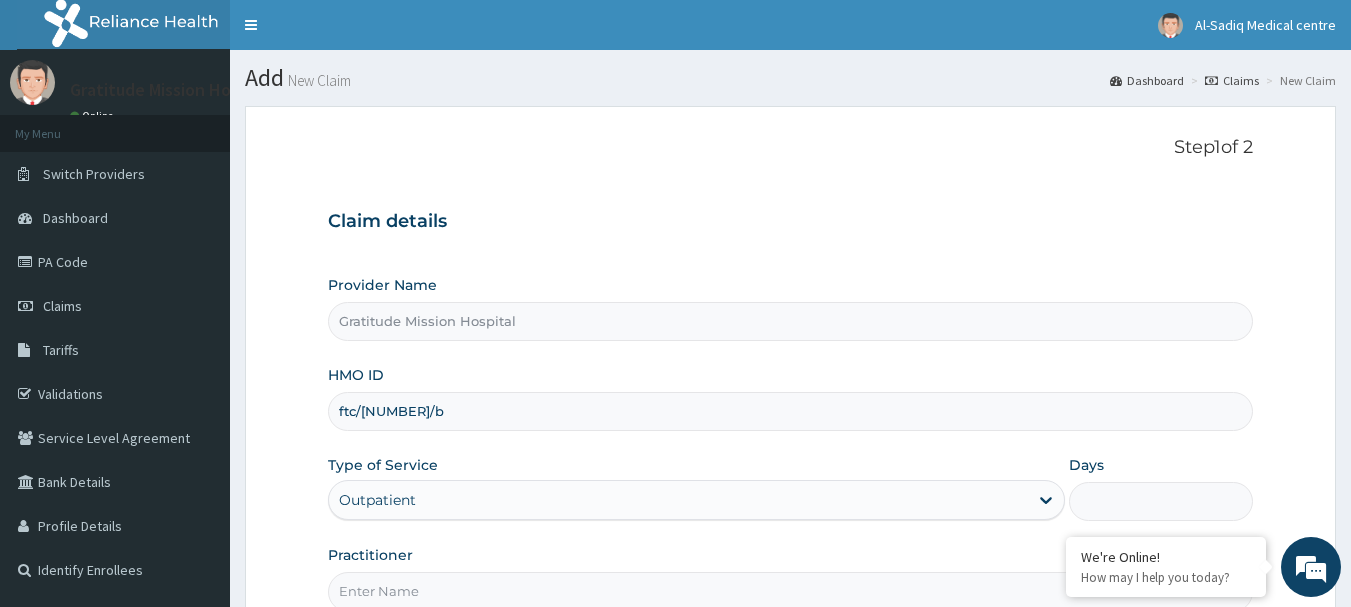 type on "1" 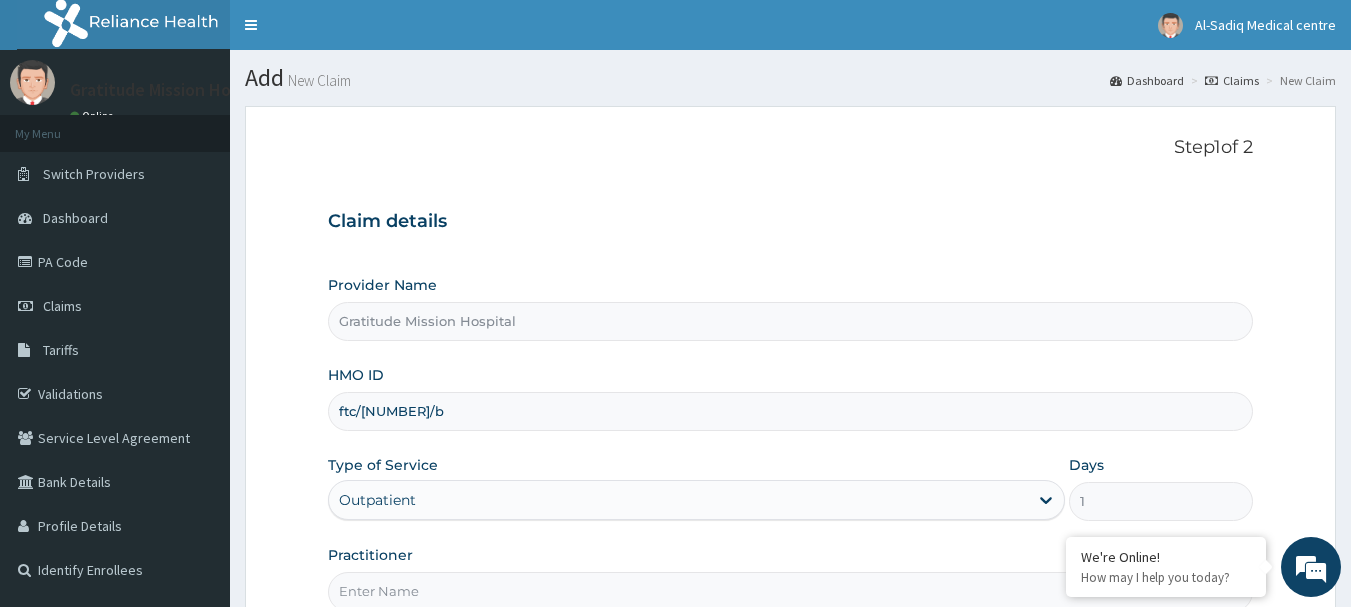 scroll, scrollTop: 200, scrollLeft: 0, axis: vertical 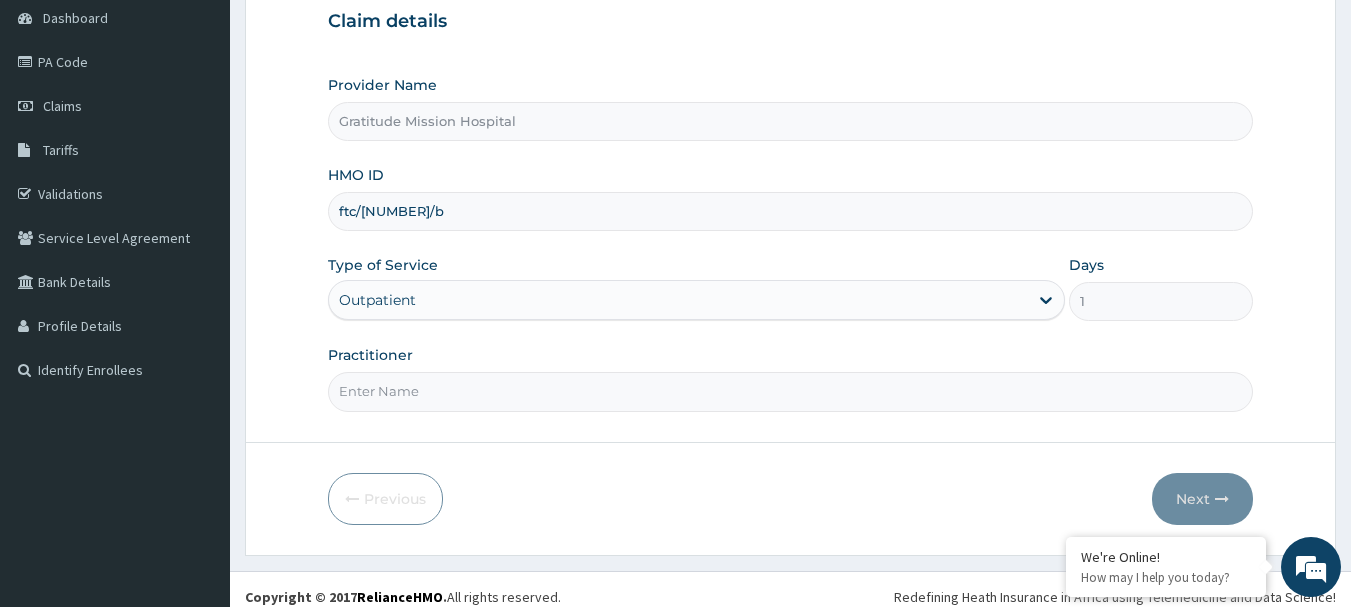 click on "Practitioner" at bounding box center (791, 391) 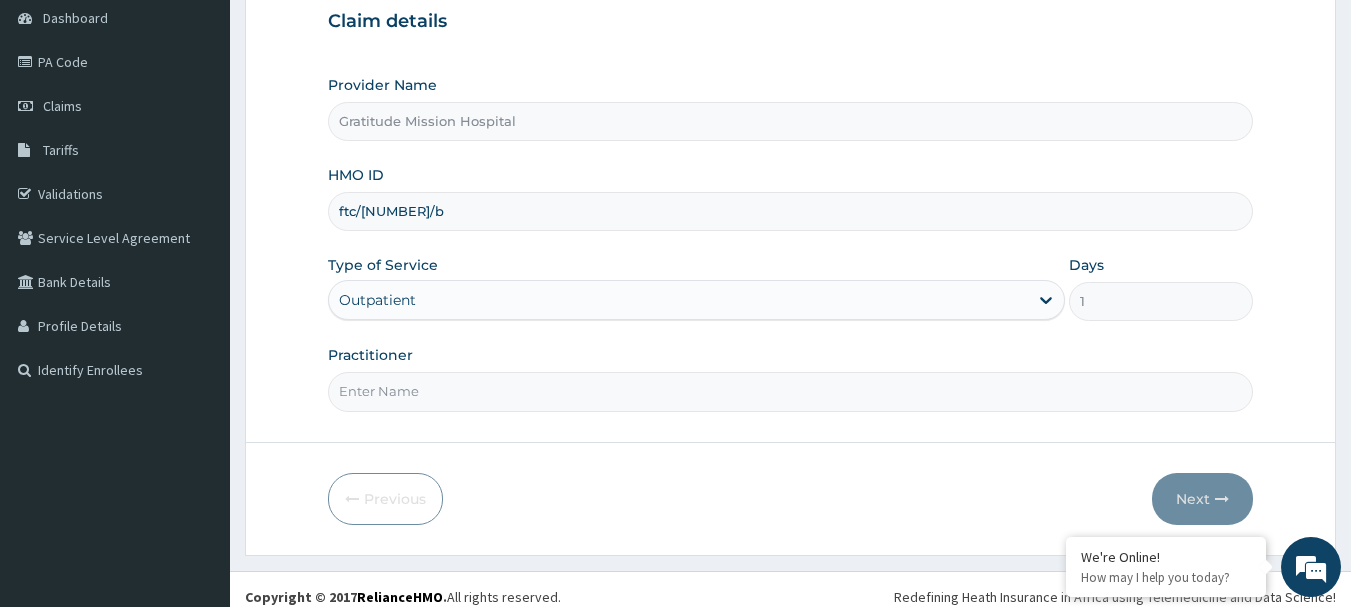 type on "DR OMISHAKIN" 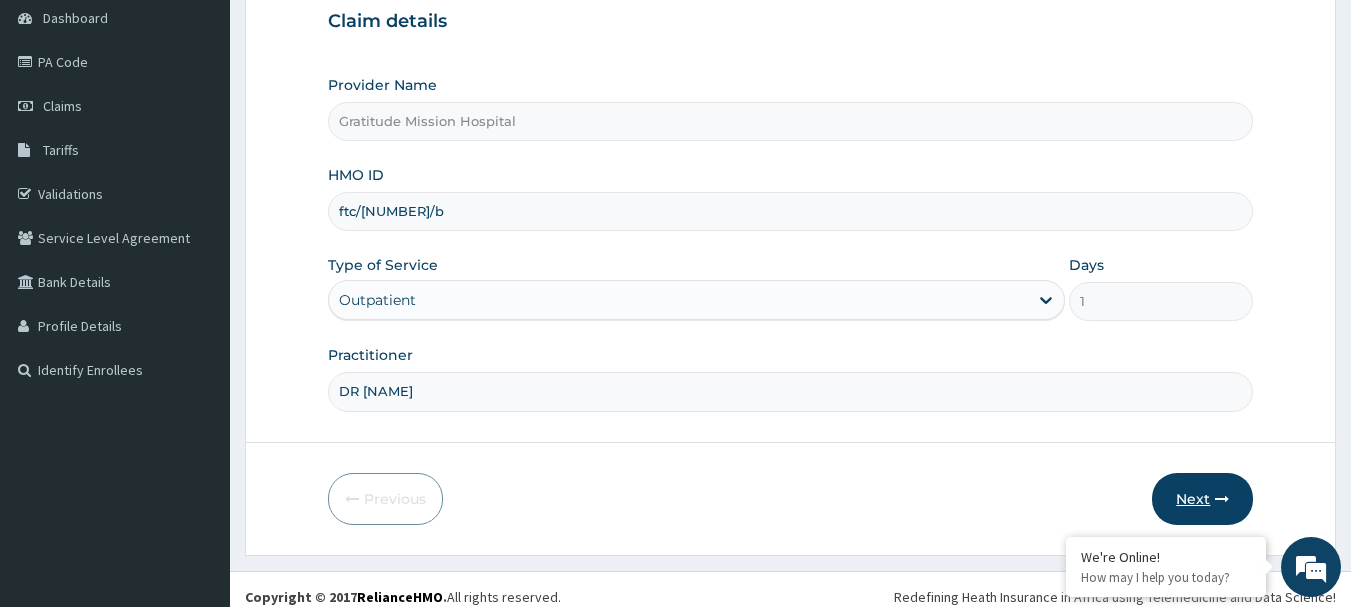 click on "Next" at bounding box center (1202, 499) 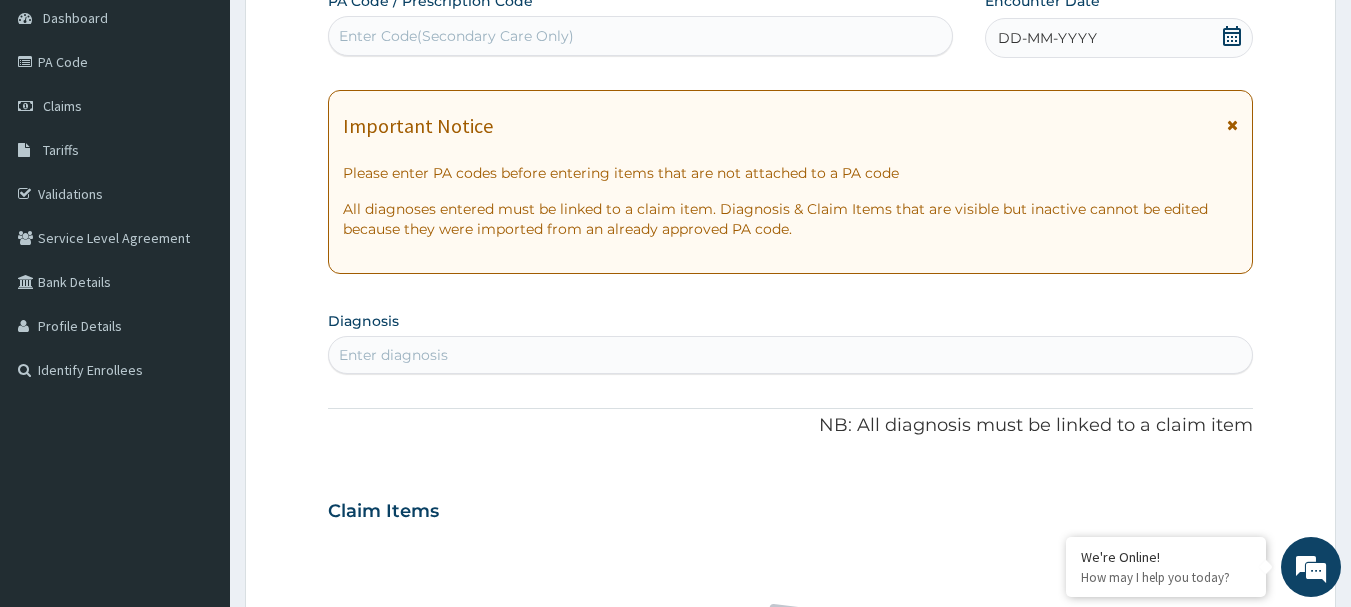 click at bounding box center (1232, 125) 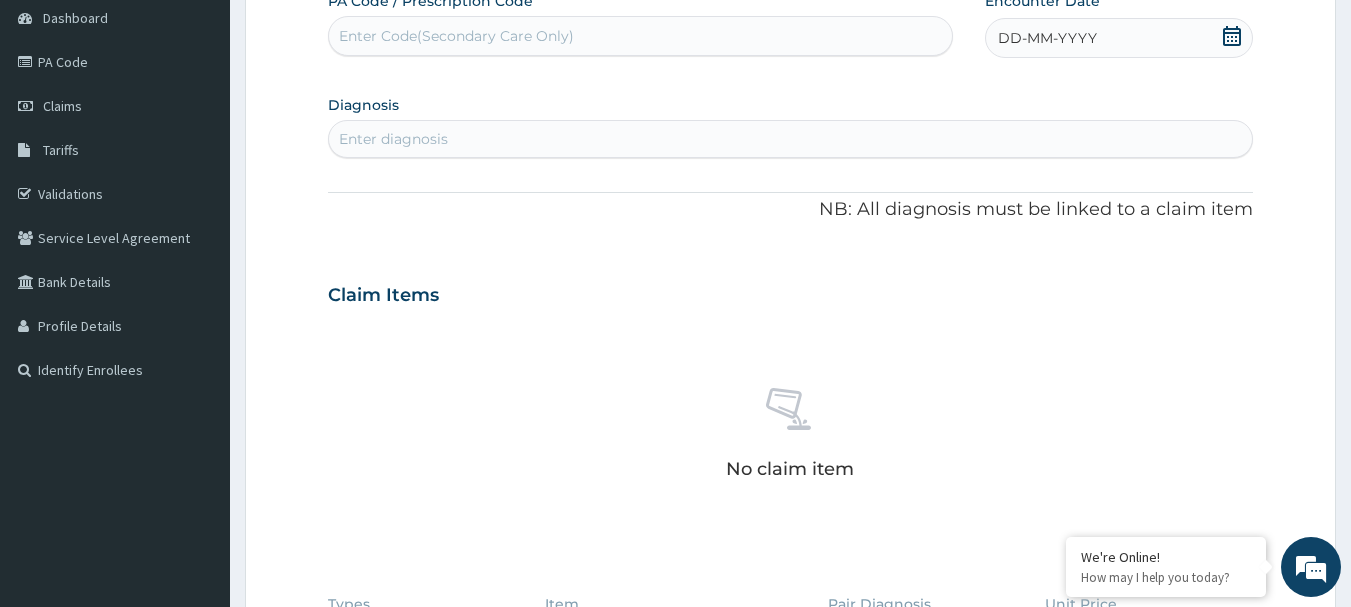 click 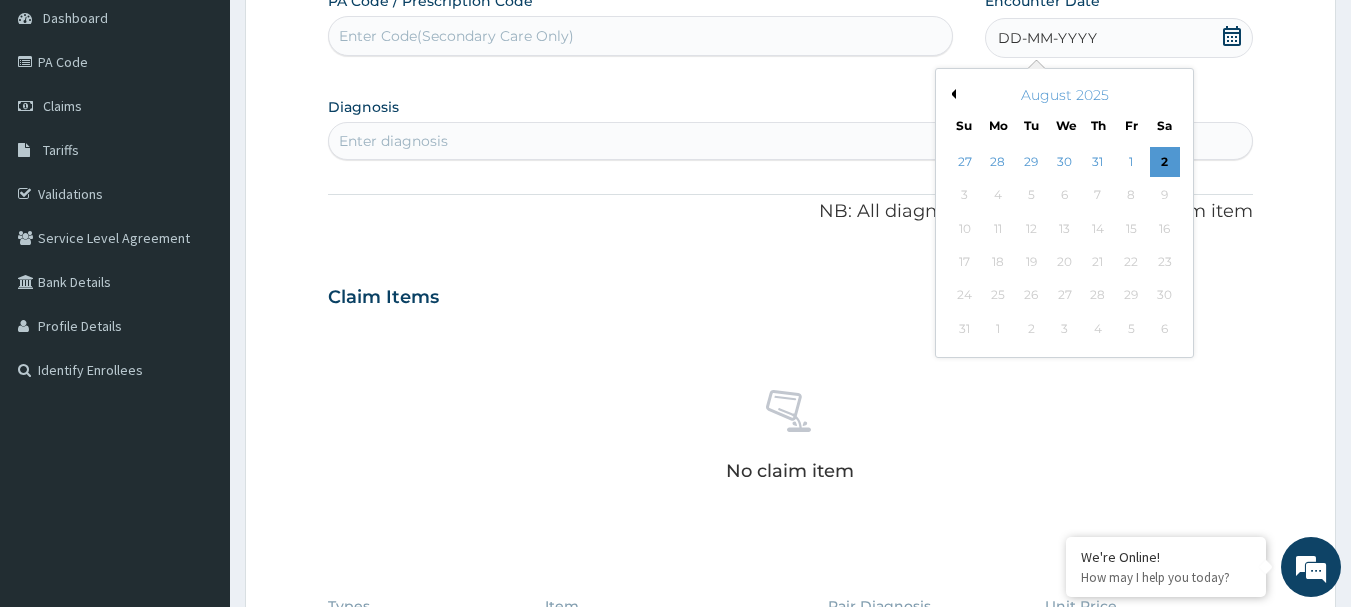 click on "Previous Month" at bounding box center (951, 94) 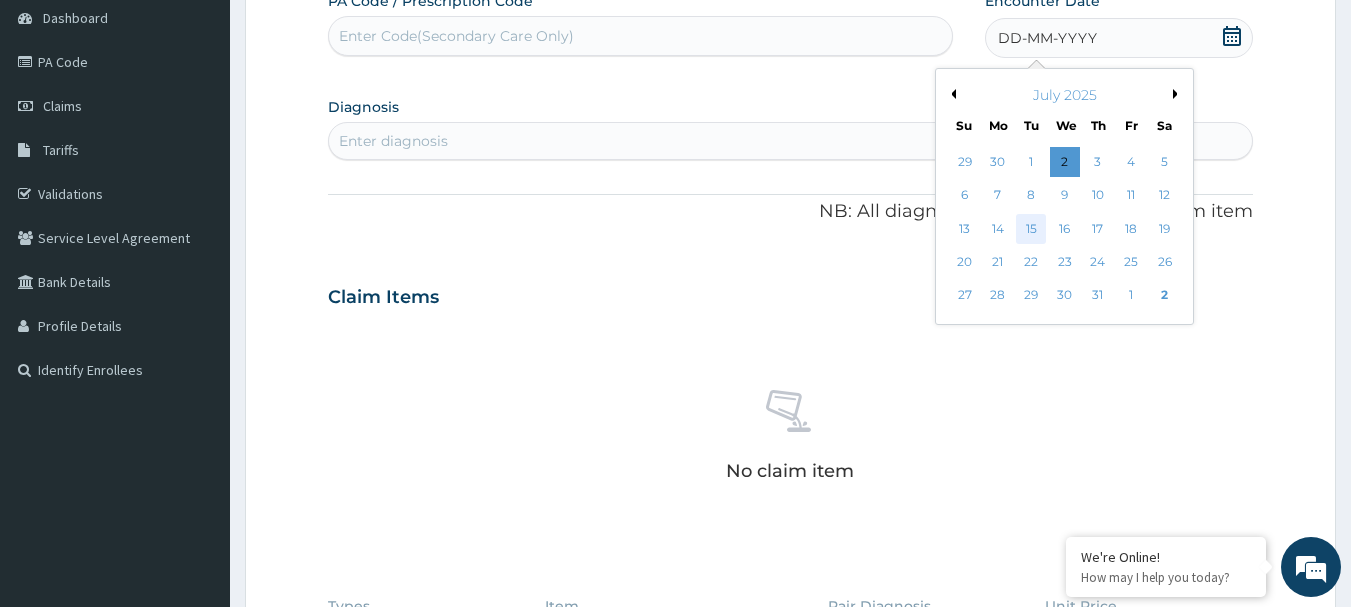 click on "15" at bounding box center [1032, 229] 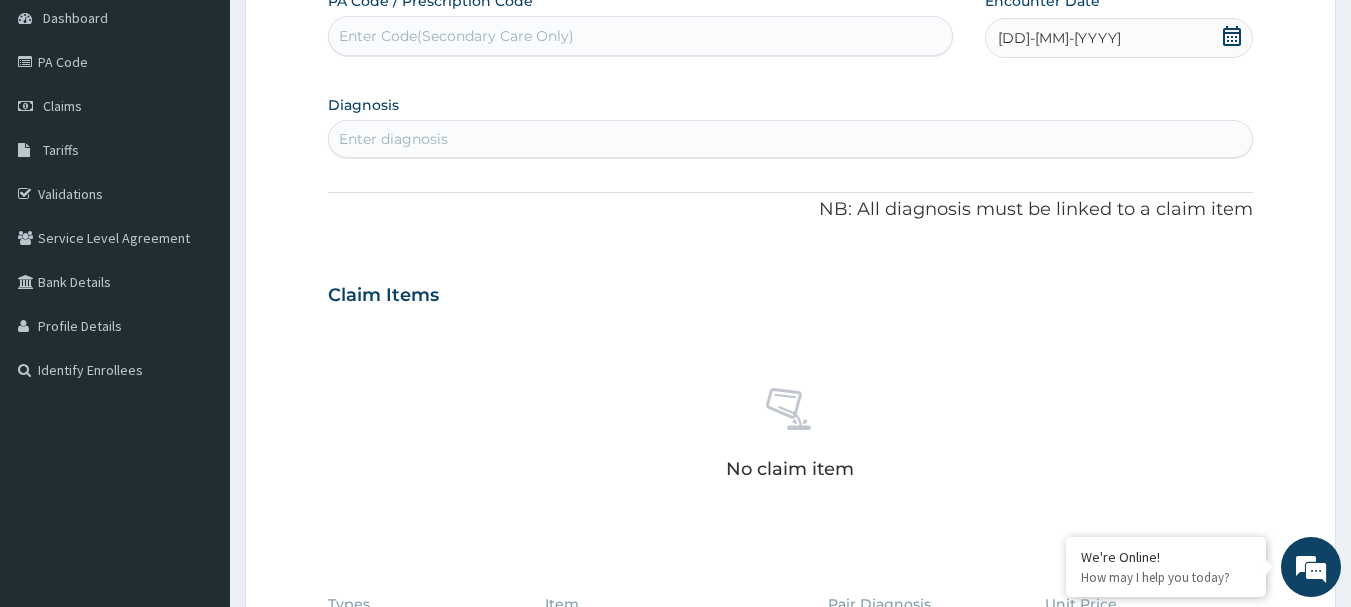 click on "Enter diagnosis" at bounding box center (791, 139) 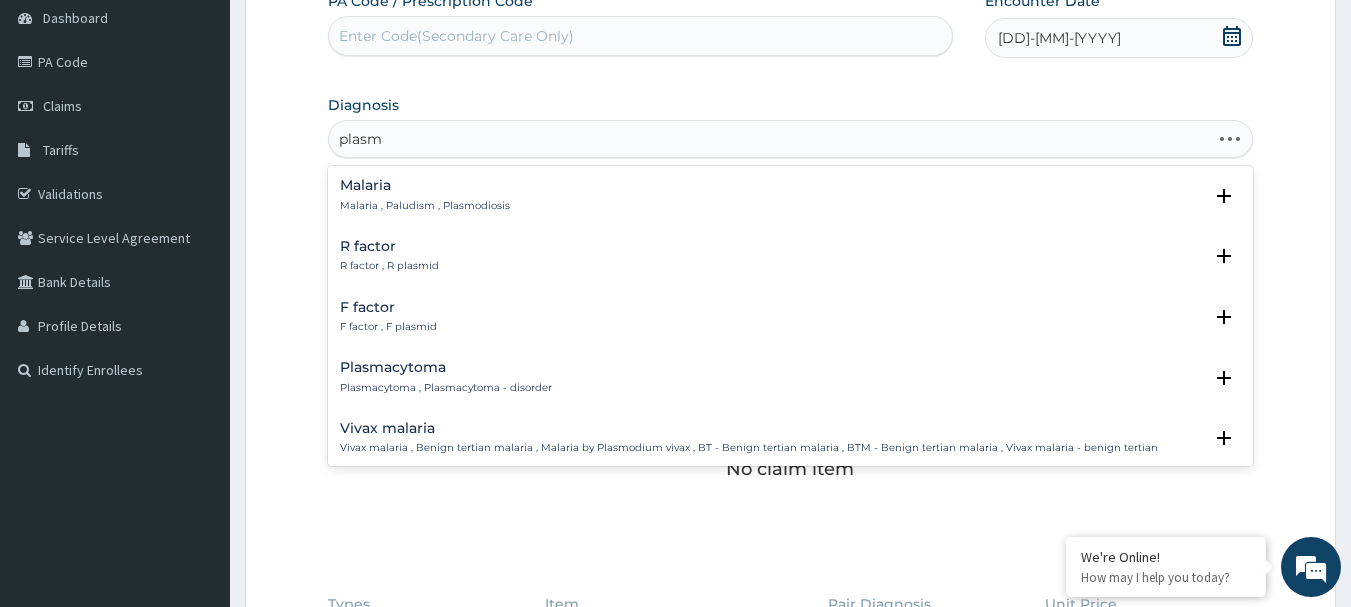 type on "plasmo" 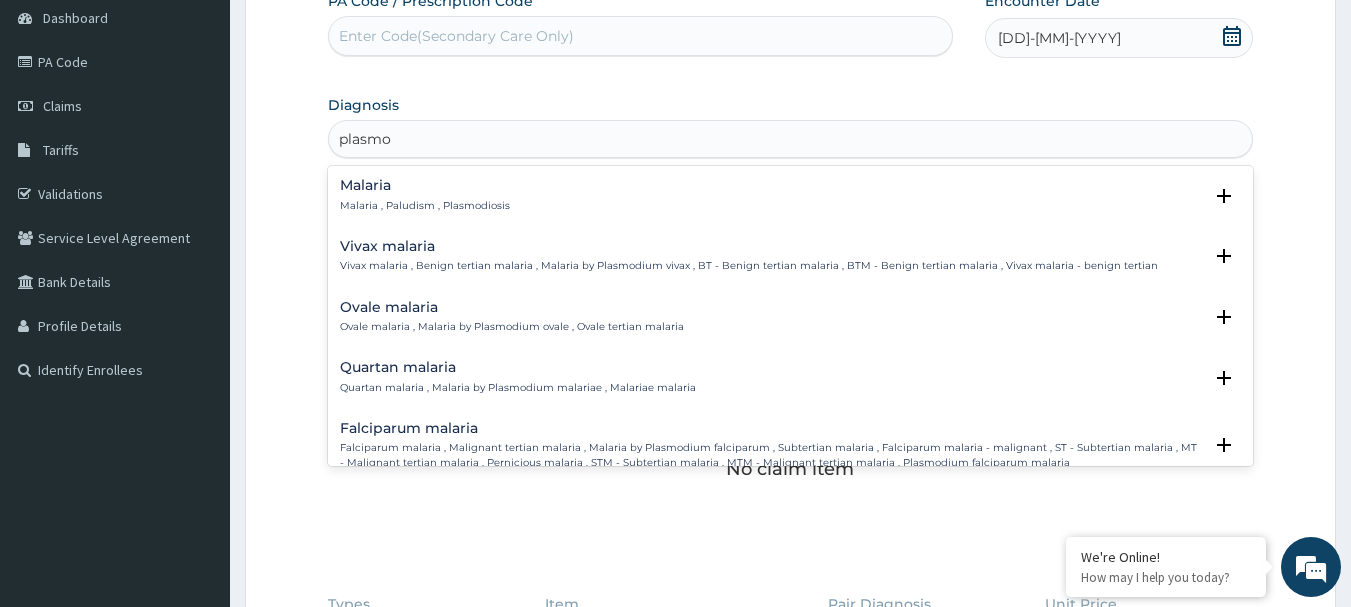 click on "Malaria" at bounding box center (425, 185) 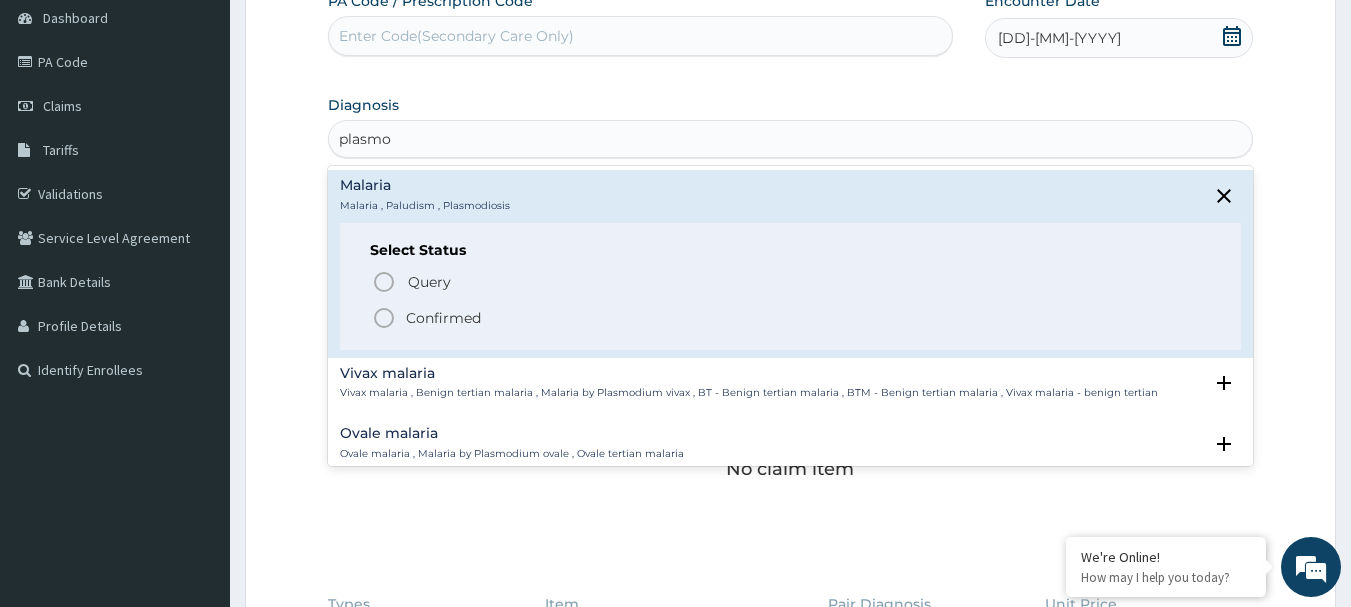 click 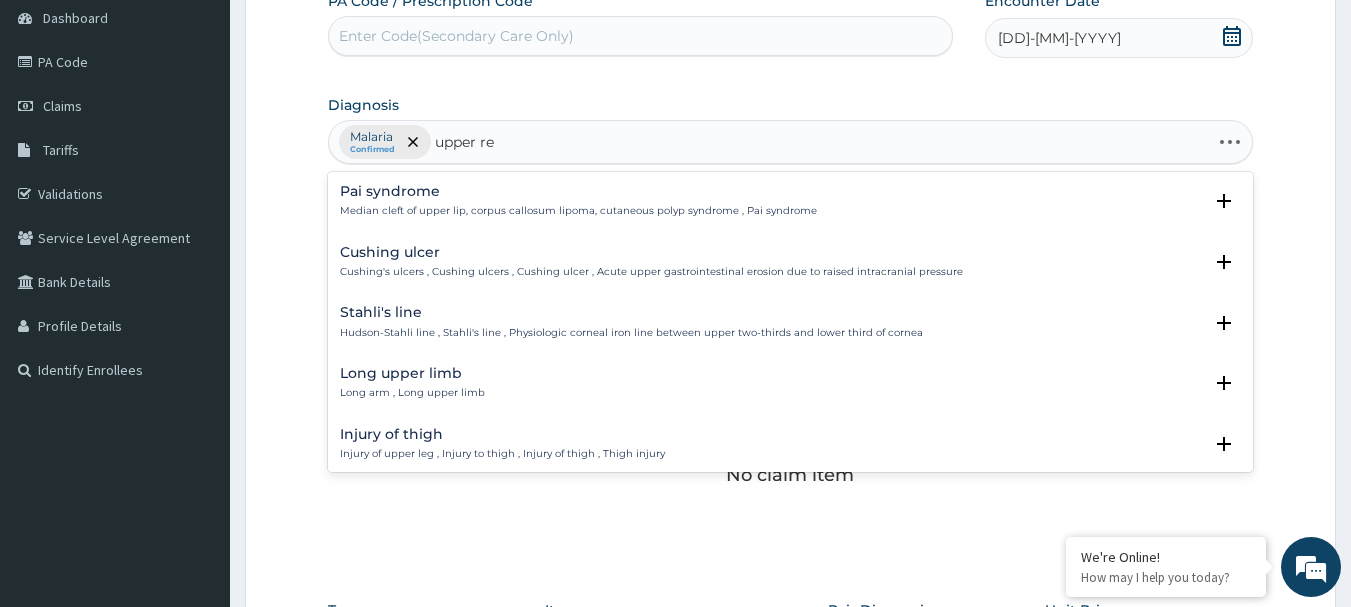 type on "upper res" 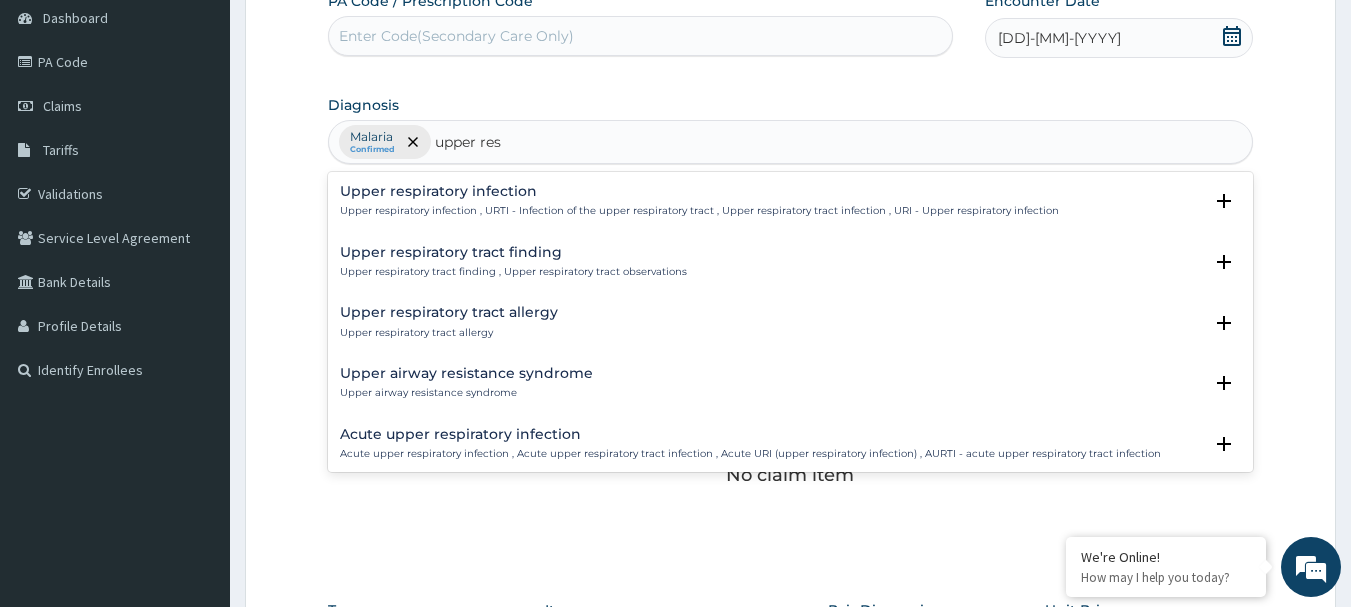 click on "Upper respiratory infection" at bounding box center [699, 191] 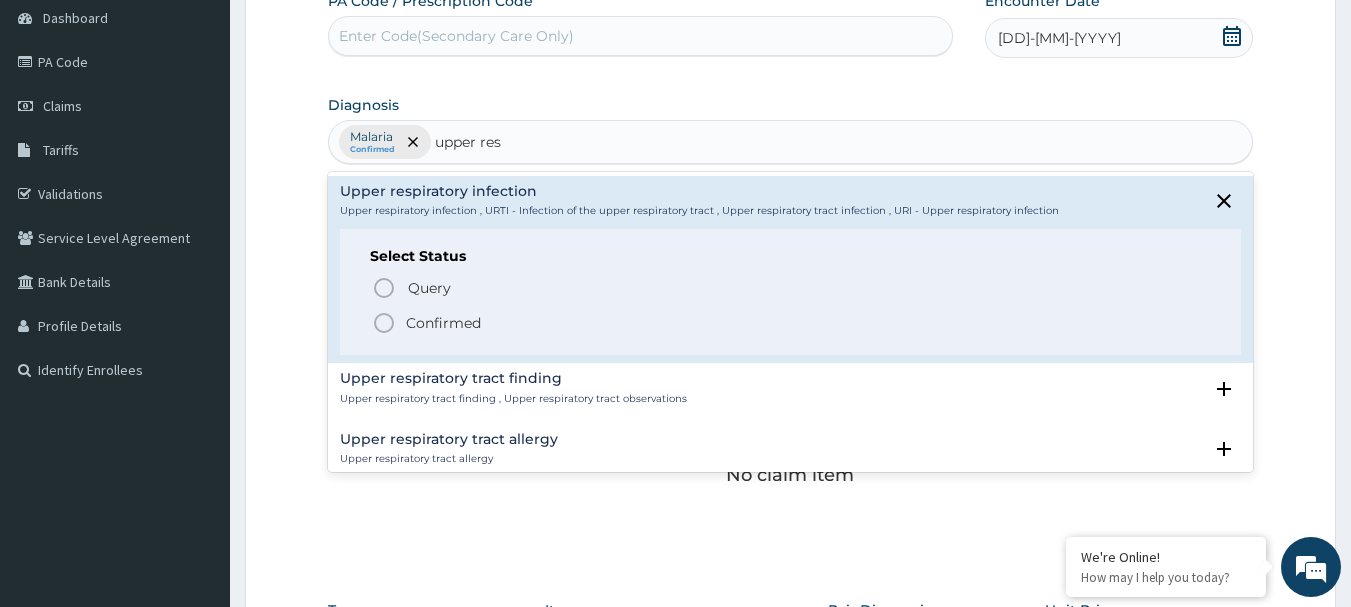 click 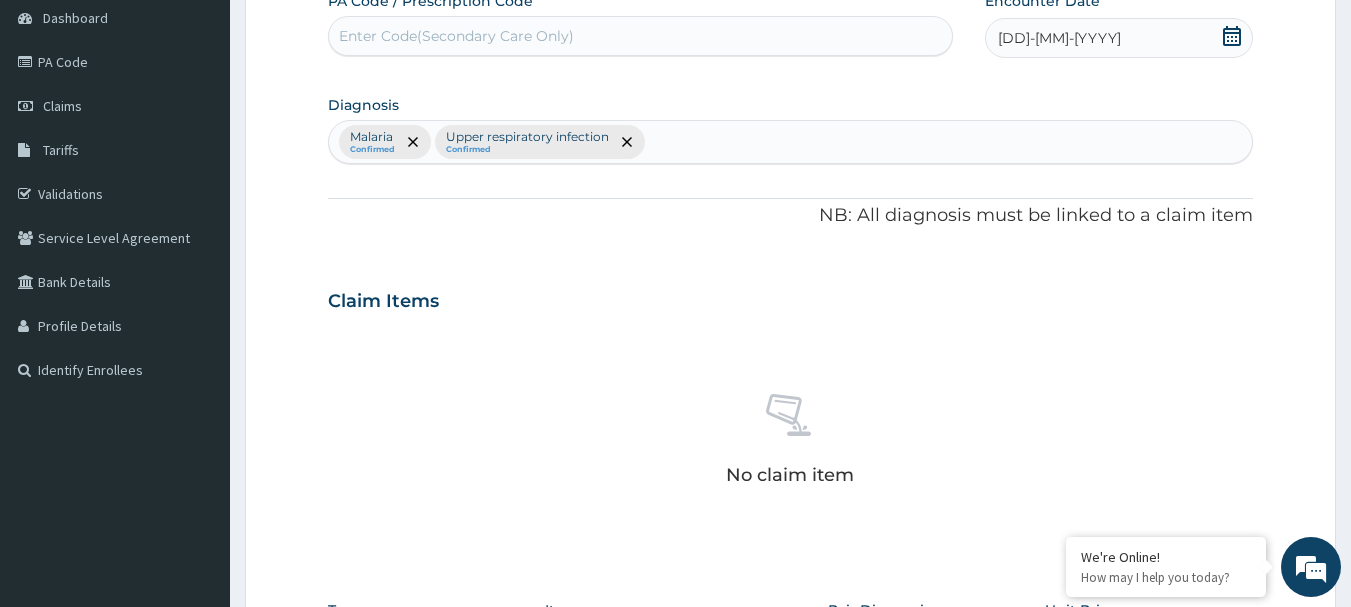 scroll, scrollTop: 600, scrollLeft: 0, axis: vertical 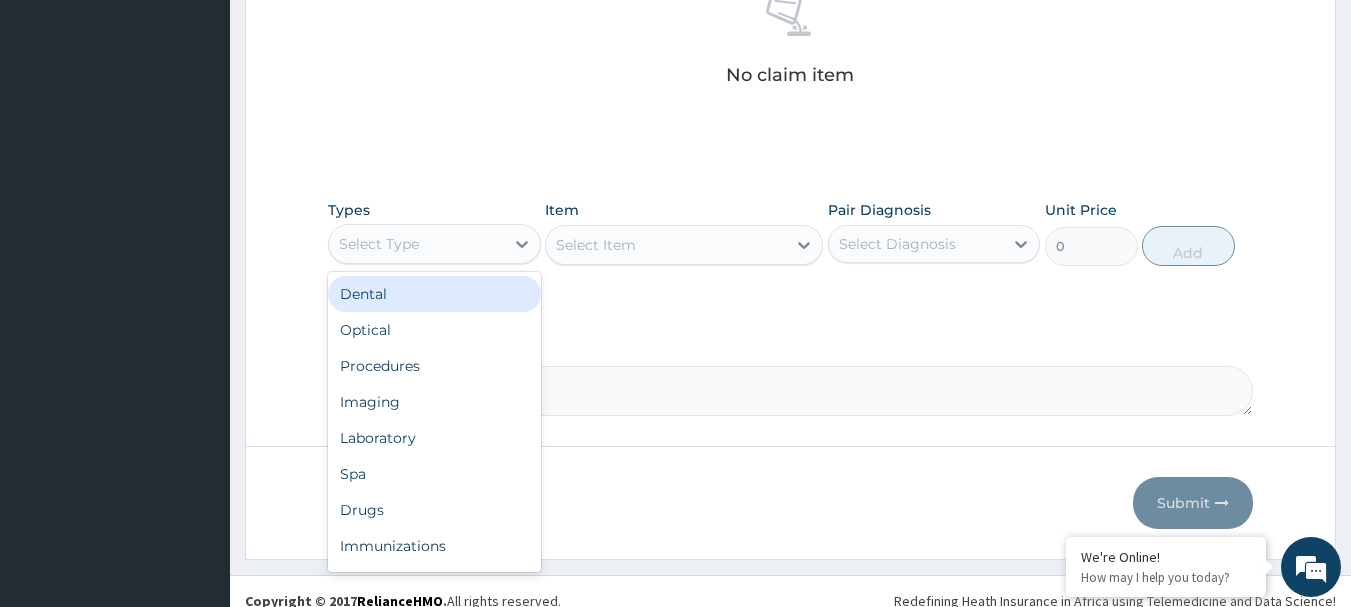 click on "Select Type" at bounding box center [416, 244] 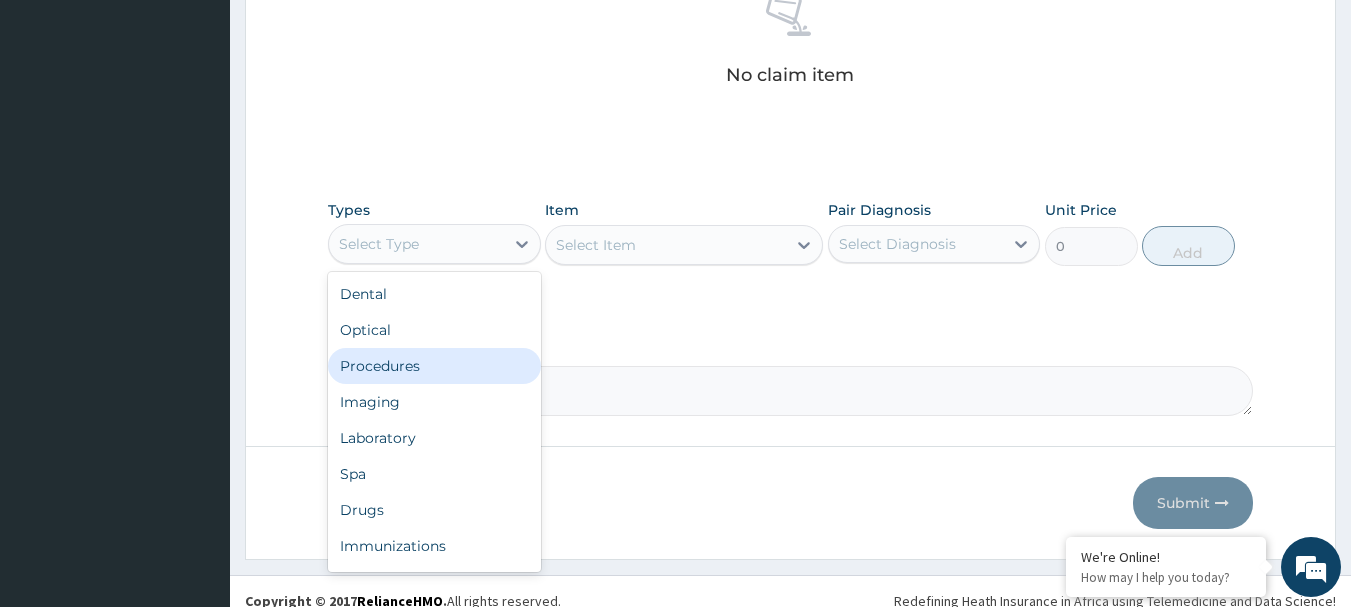 click on "Procedures" at bounding box center [434, 366] 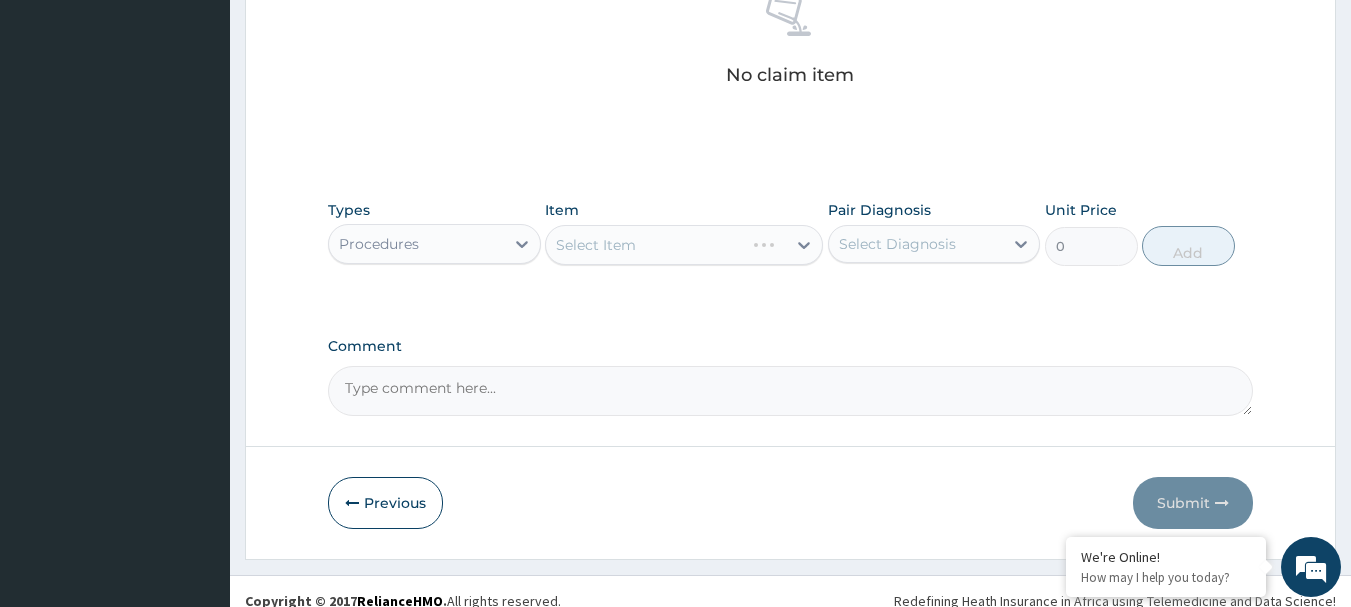 click on "Select Item" at bounding box center (684, 245) 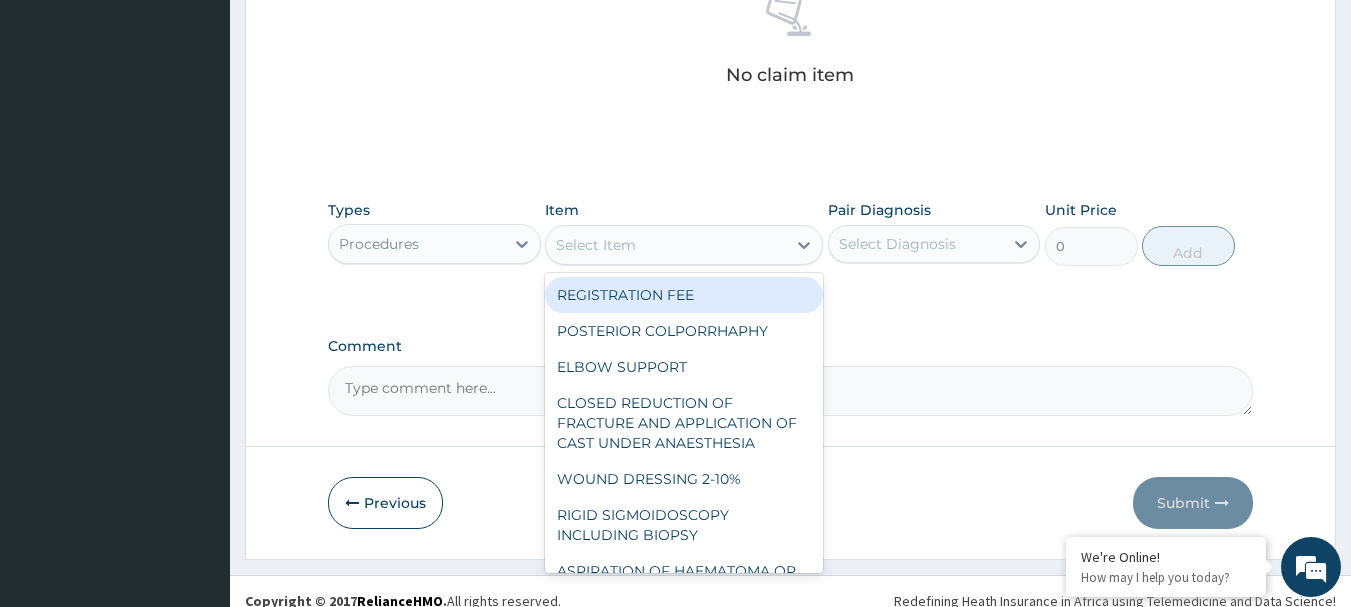 click on "Select Item" at bounding box center [666, 245] 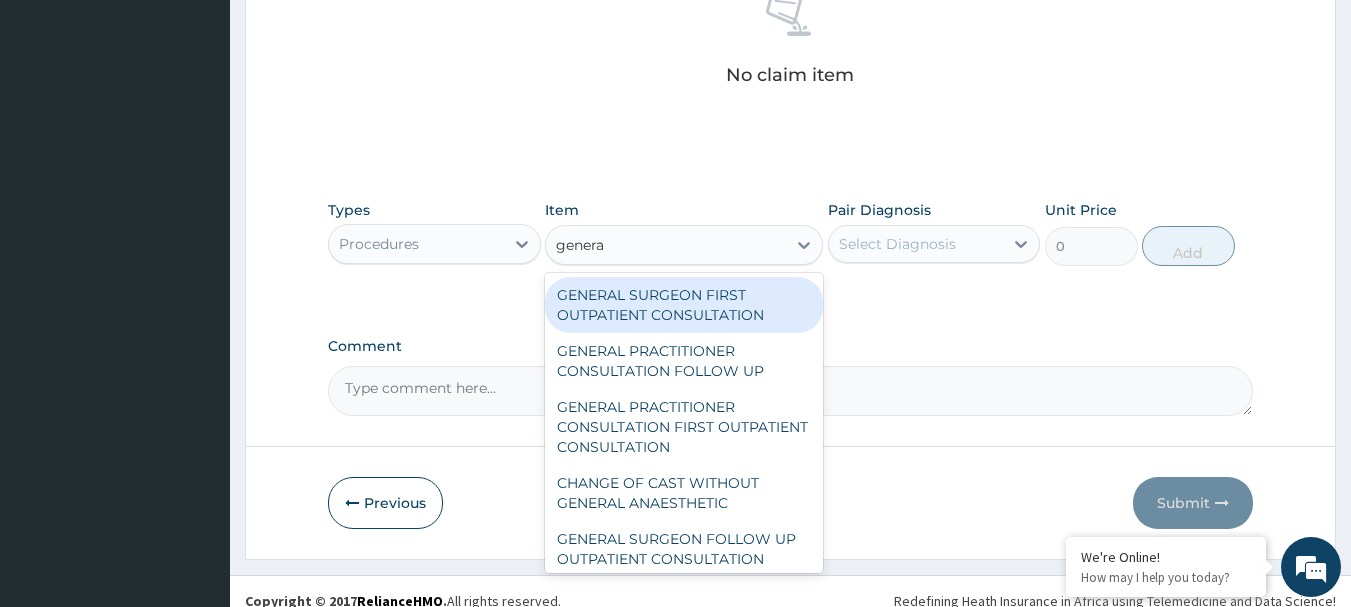 type on "general" 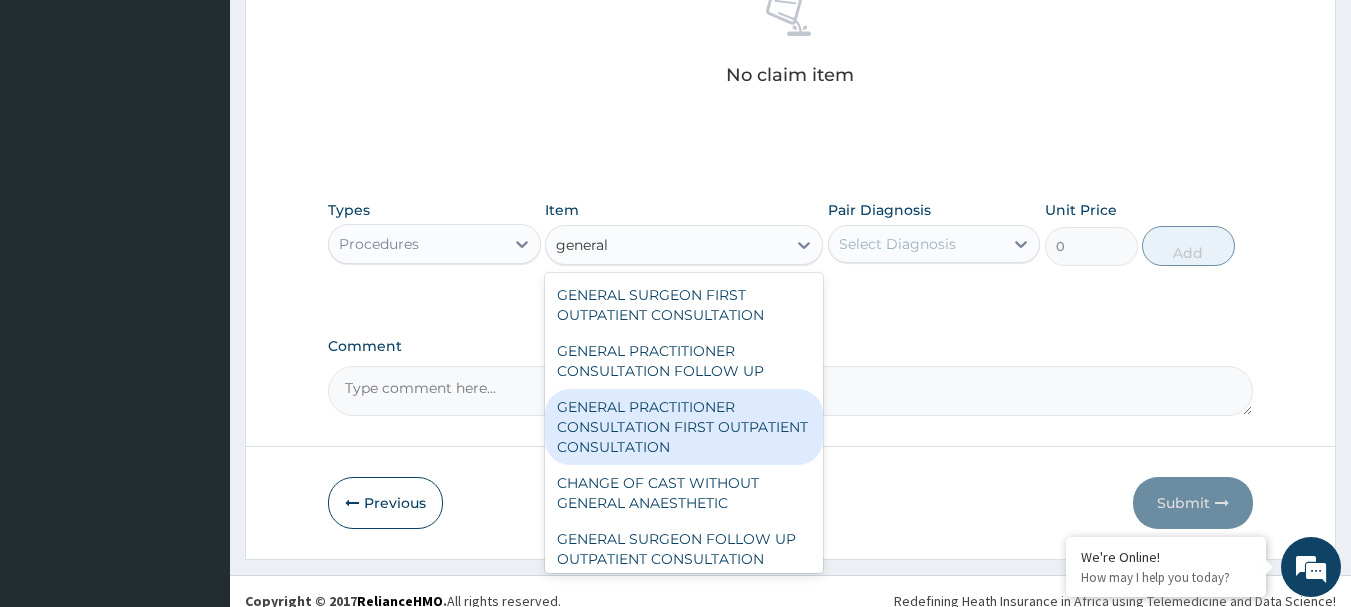 click on "GENERAL PRACTITIONER CONSULTATION FIRST OUTPATIENT CONSULTATION" at bounding box center (684, 427) 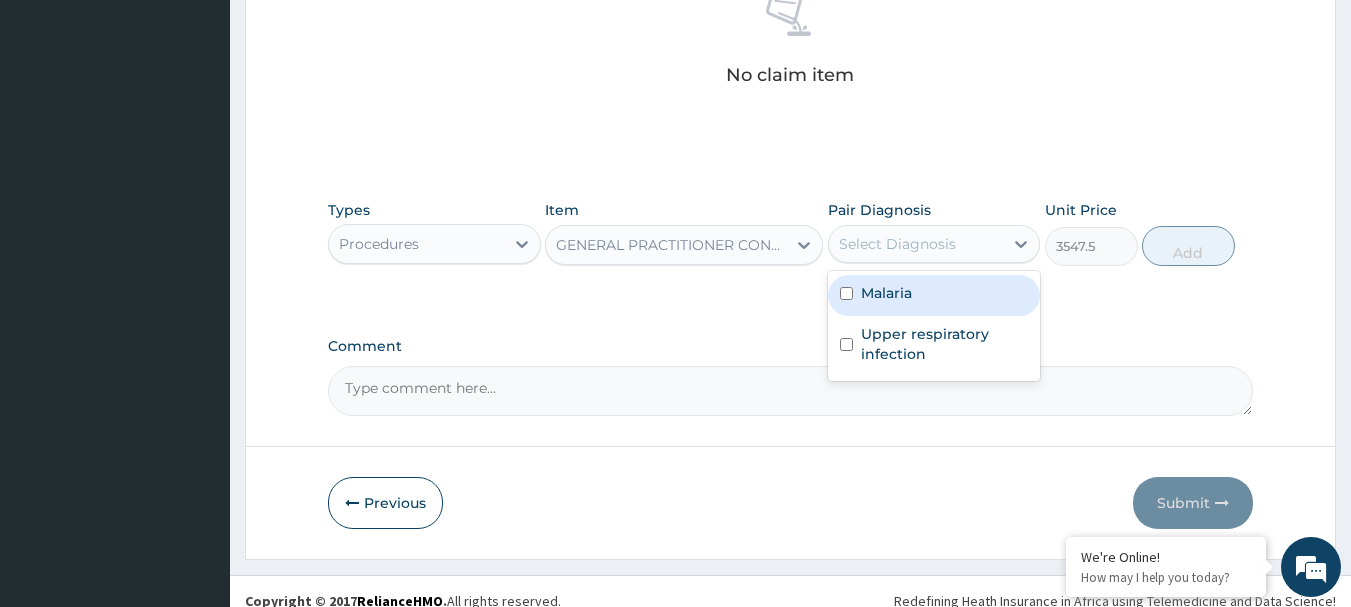click on "Select Diagnosis" at bounding box center [897, 244] 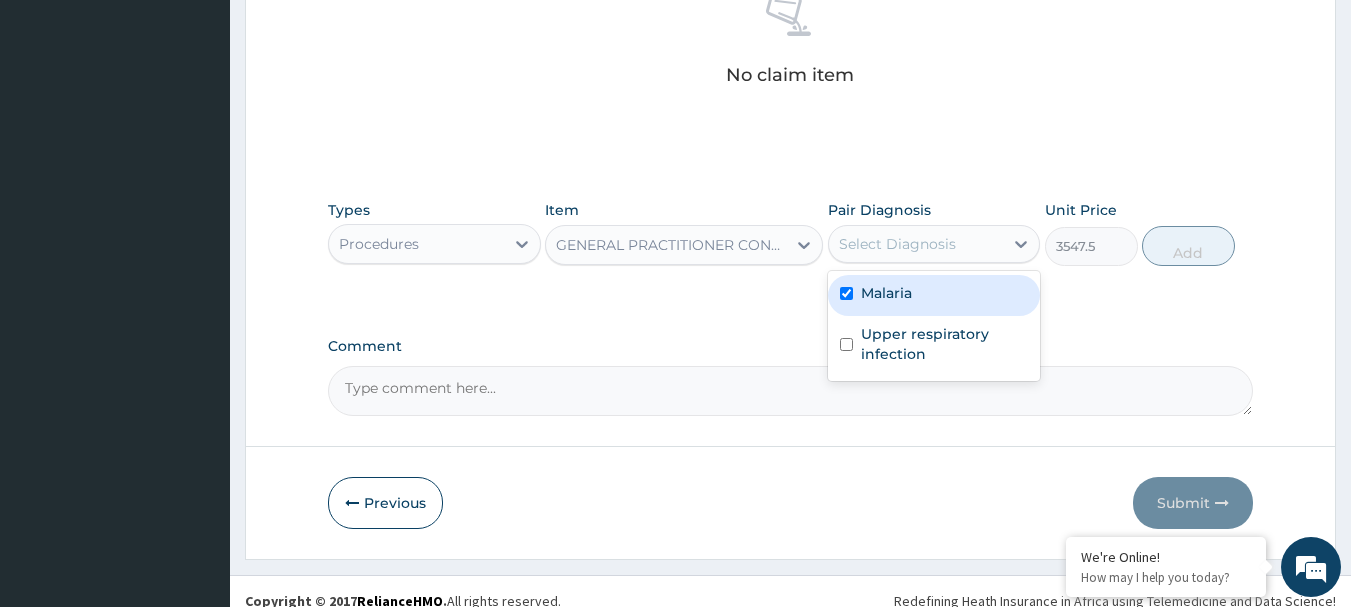 checkbox on "true" 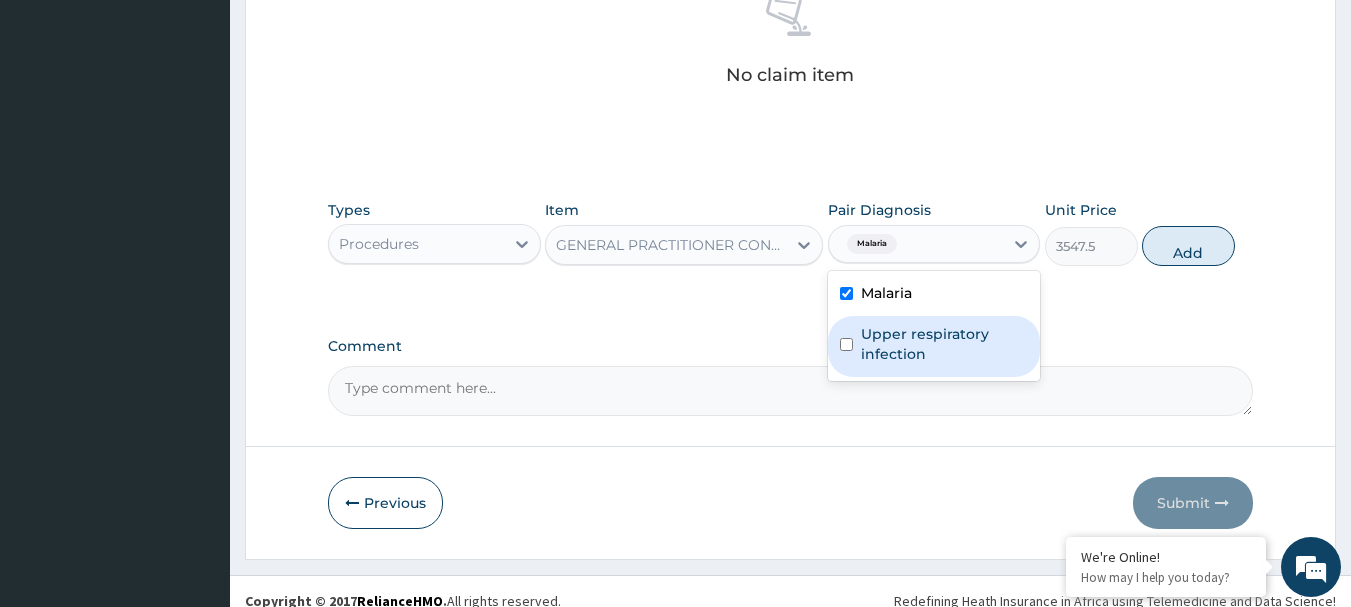 click on "Upper respiratory infection" at bounding box center (945, 344) 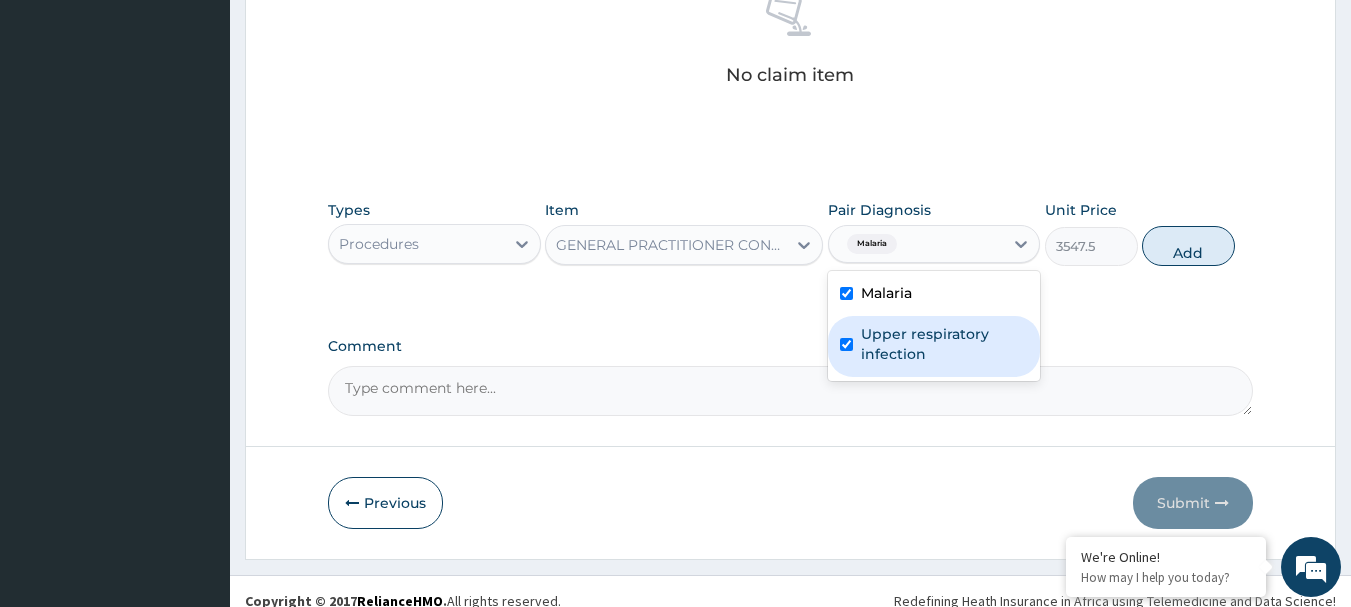 checkbox on "true" 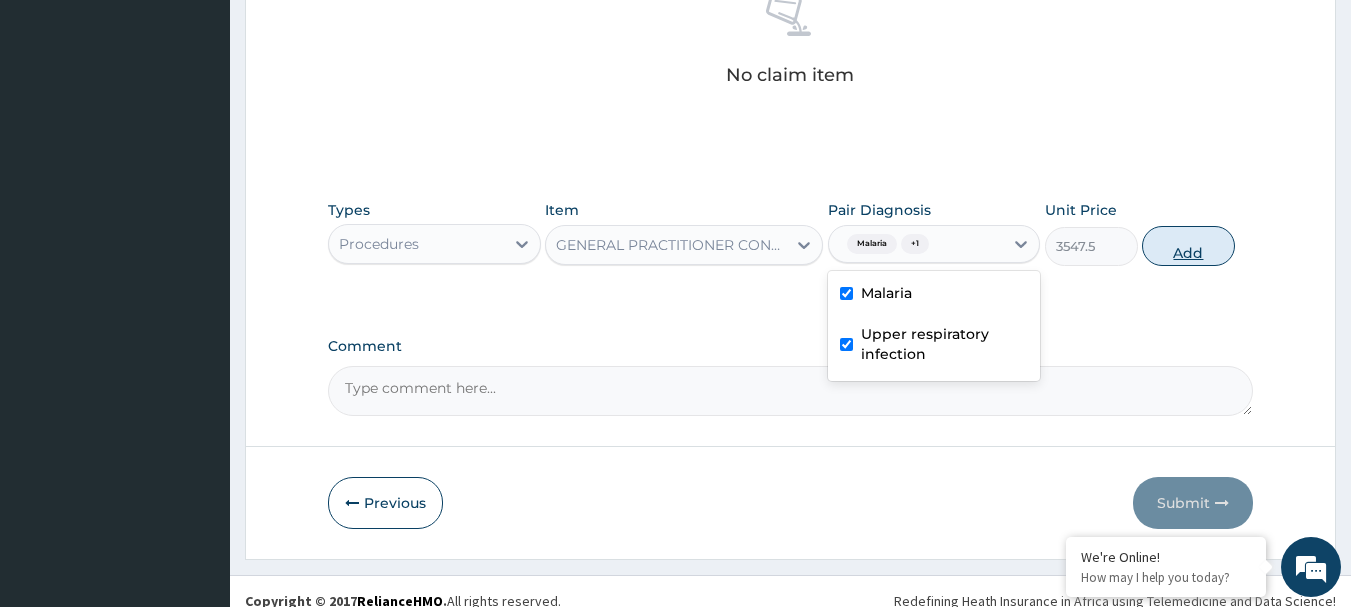 click on "Add" at bounding box center (1188, 246) 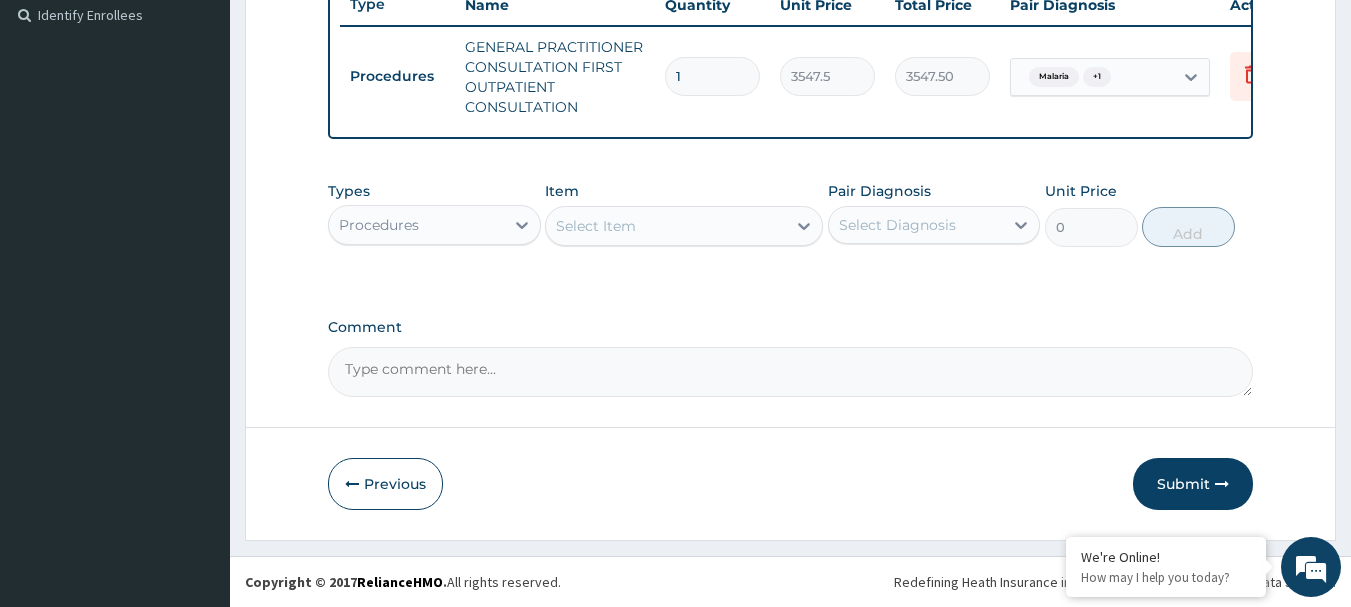 scroll, scrollTop: 570, scrollLeft: 0, axis: vertical 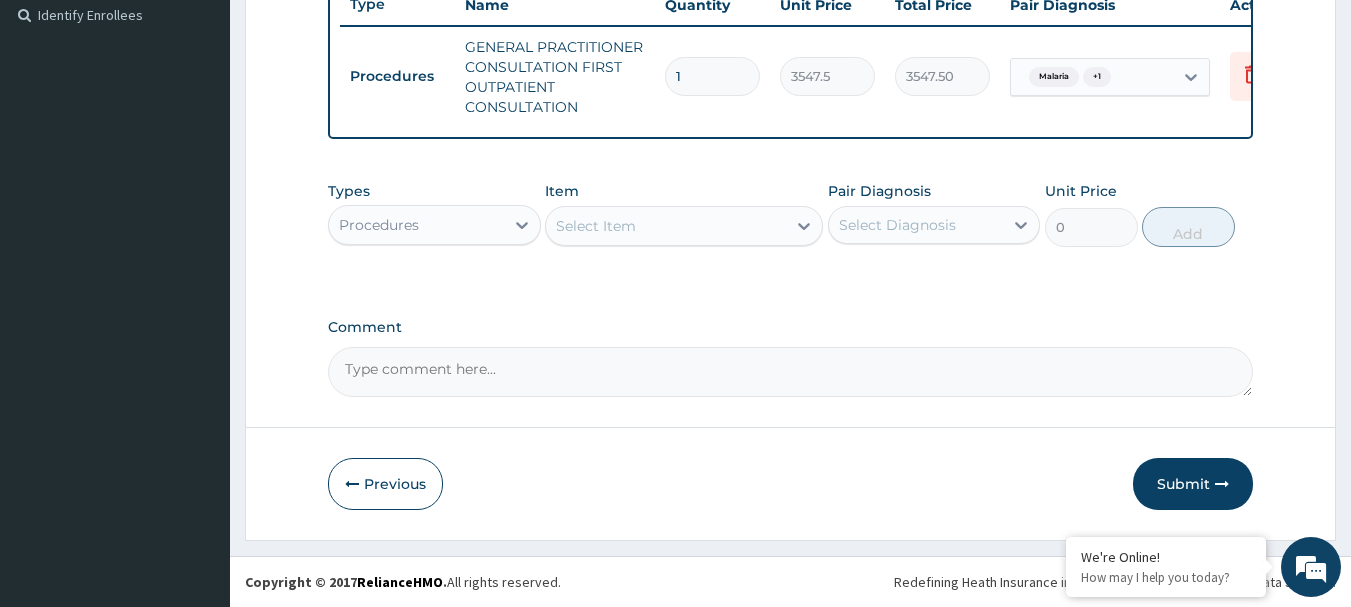 click on "Select Item" at bounding box center (666, 226) 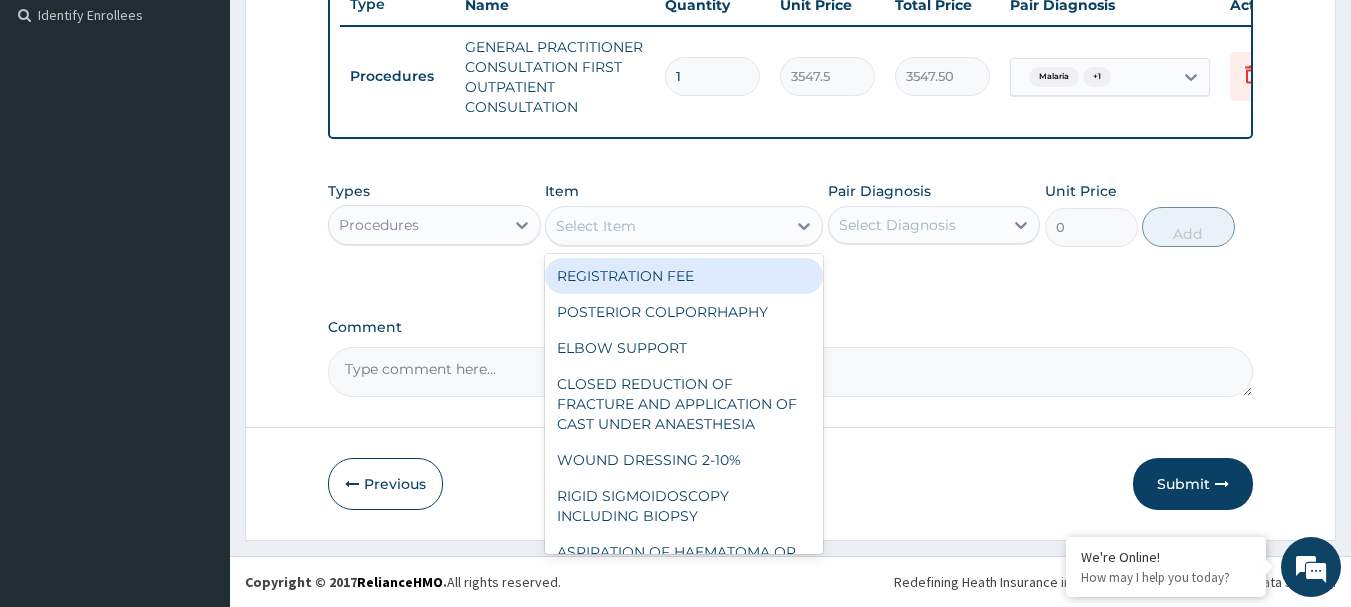 click on "REGISTRATION FEE" at bounding box center (684, 276) 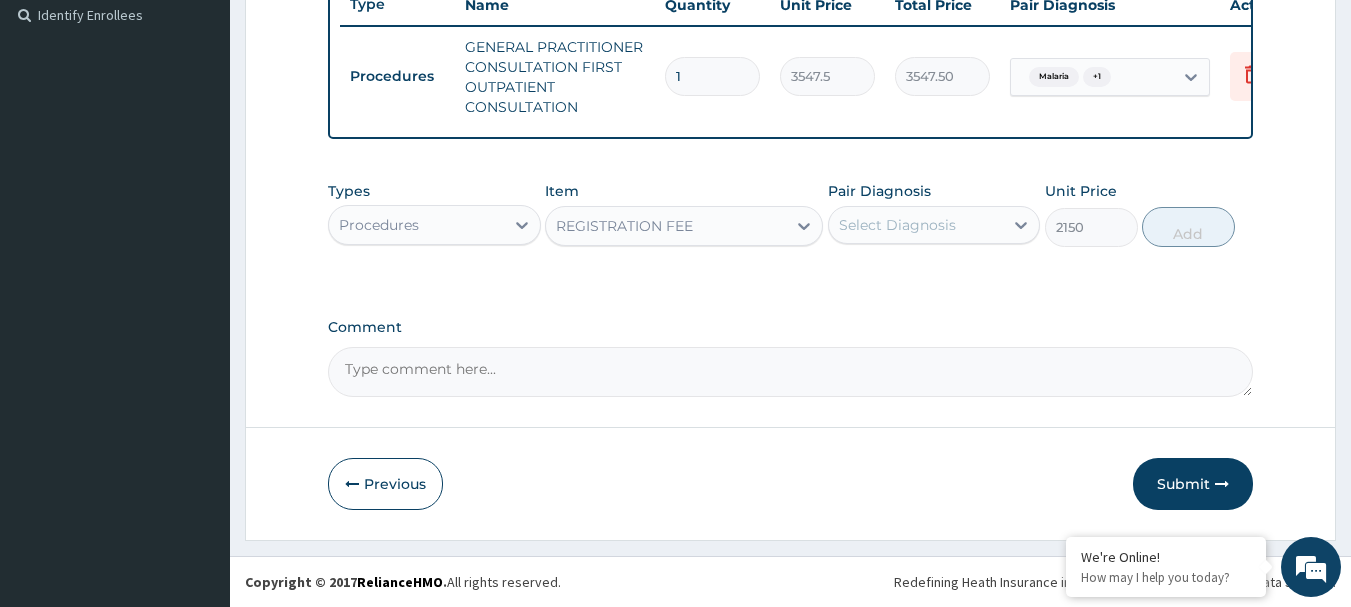 click on "Select Diagnosis" at bounding box center [897, 225] 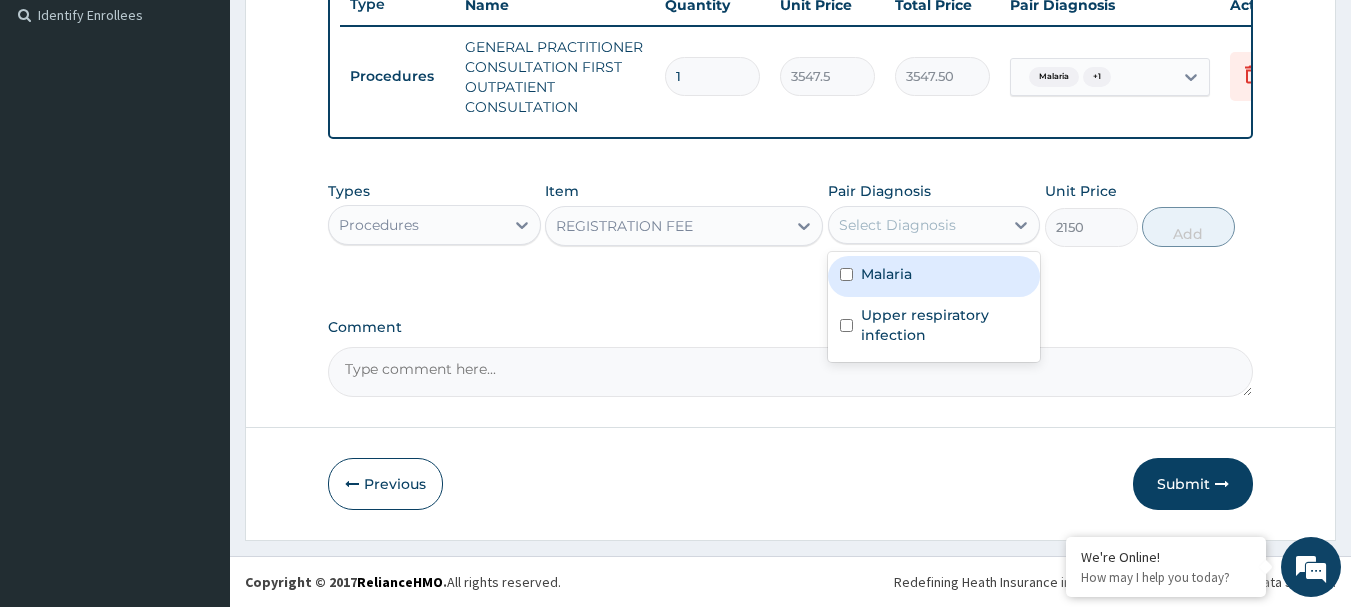 click on "Malaria" at bounding box center [886, 274] 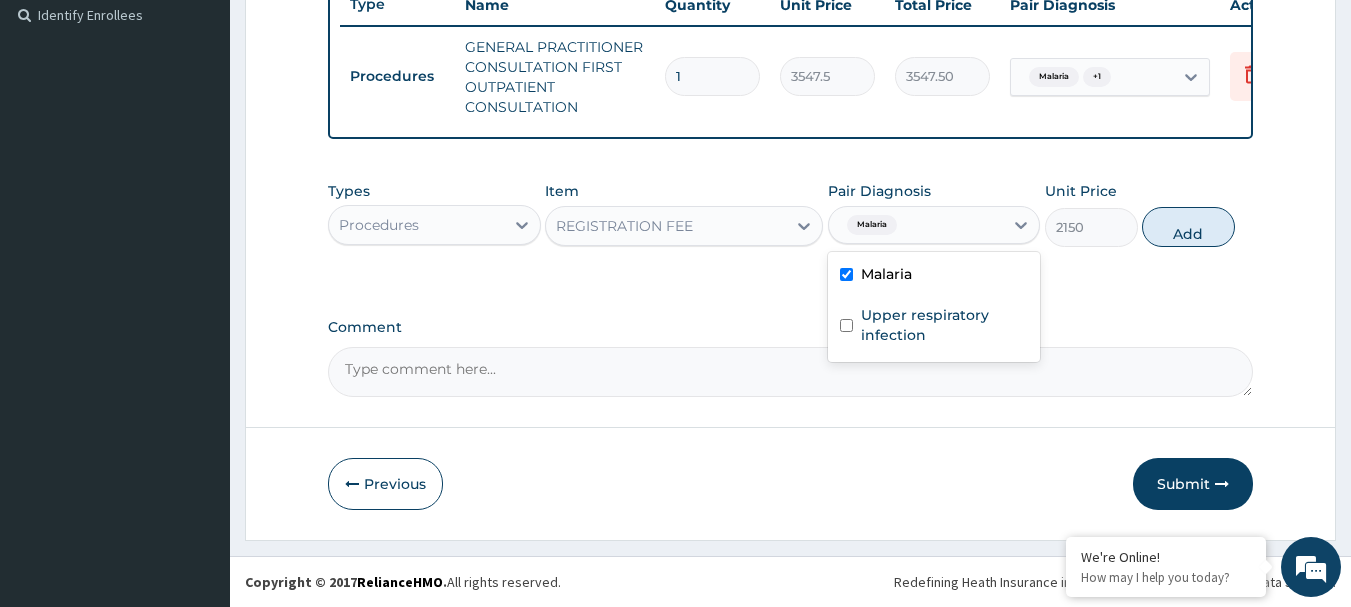 checkbox on "true" 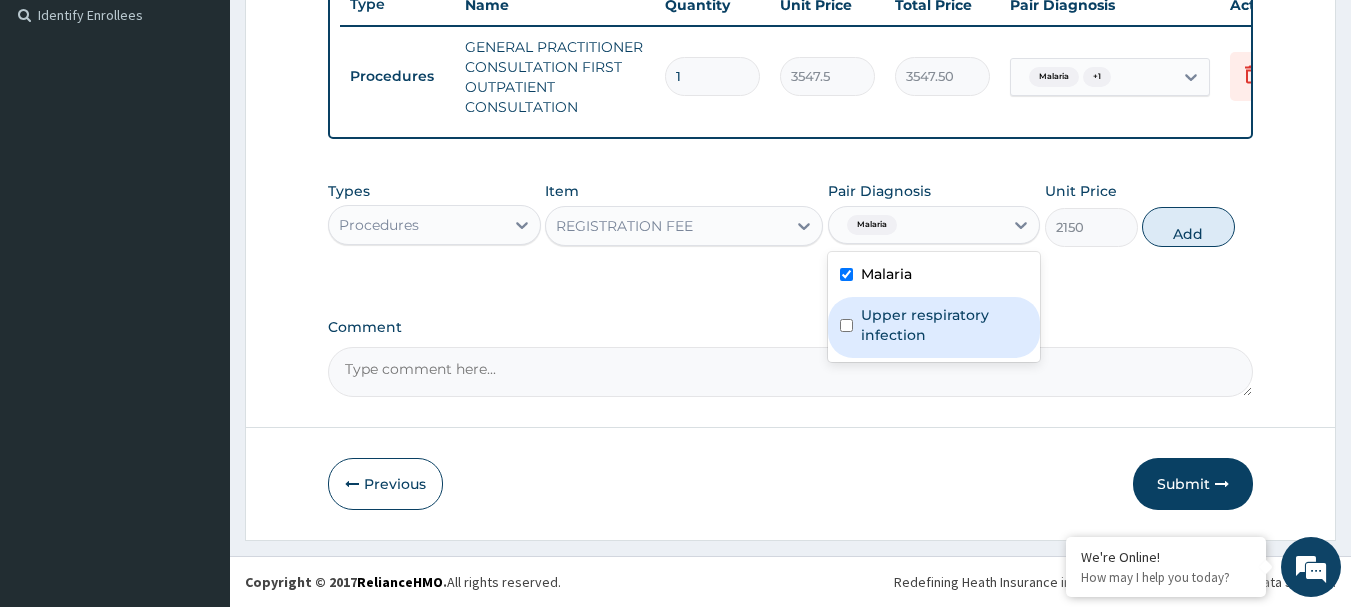 click on "Upper respiratory infection" at bounding box center (945, 325) 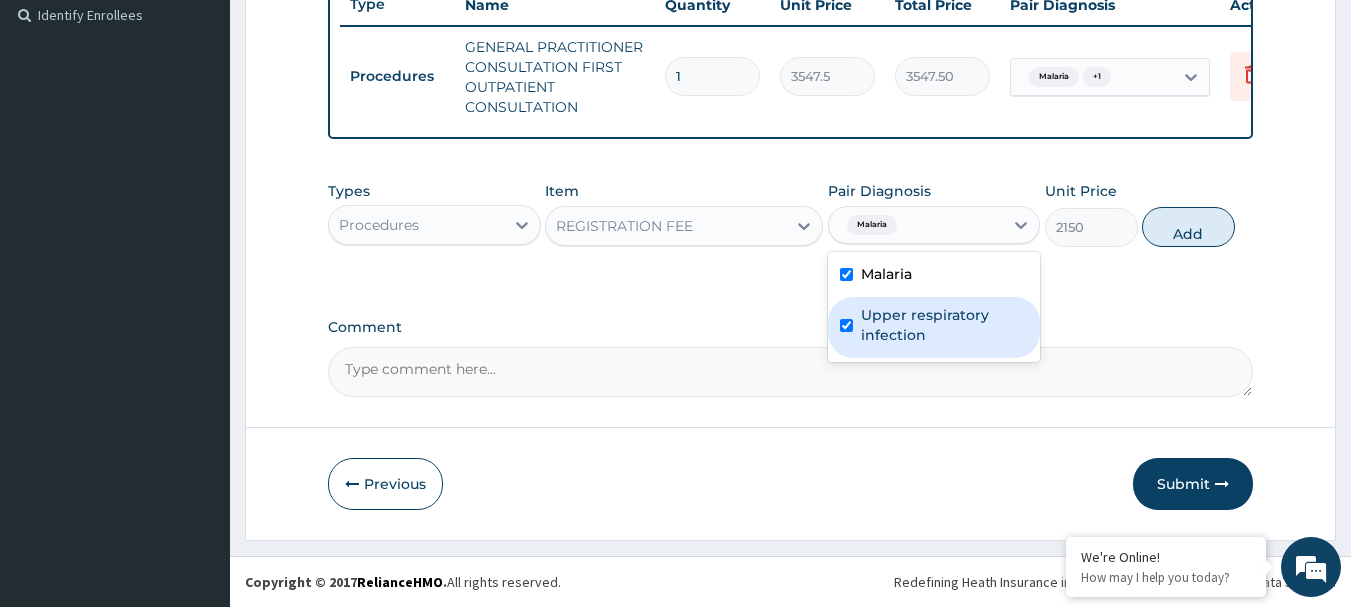 checkbox on "true" 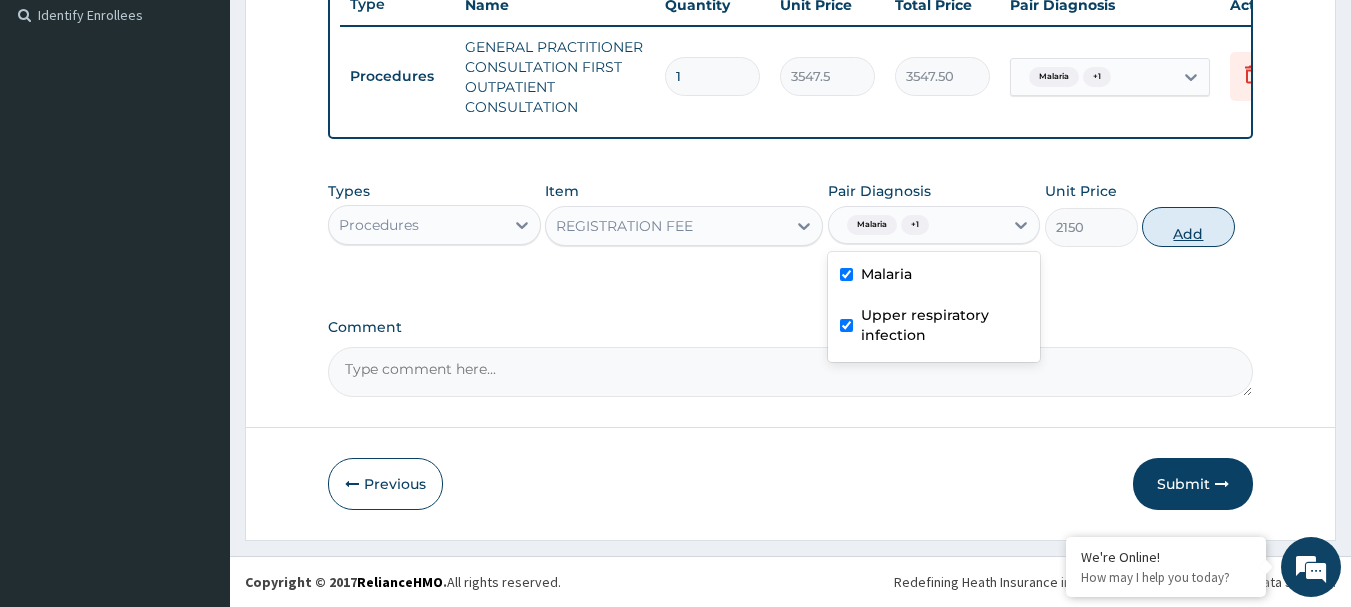 click on "Add" at bounding box center [1188, 227] 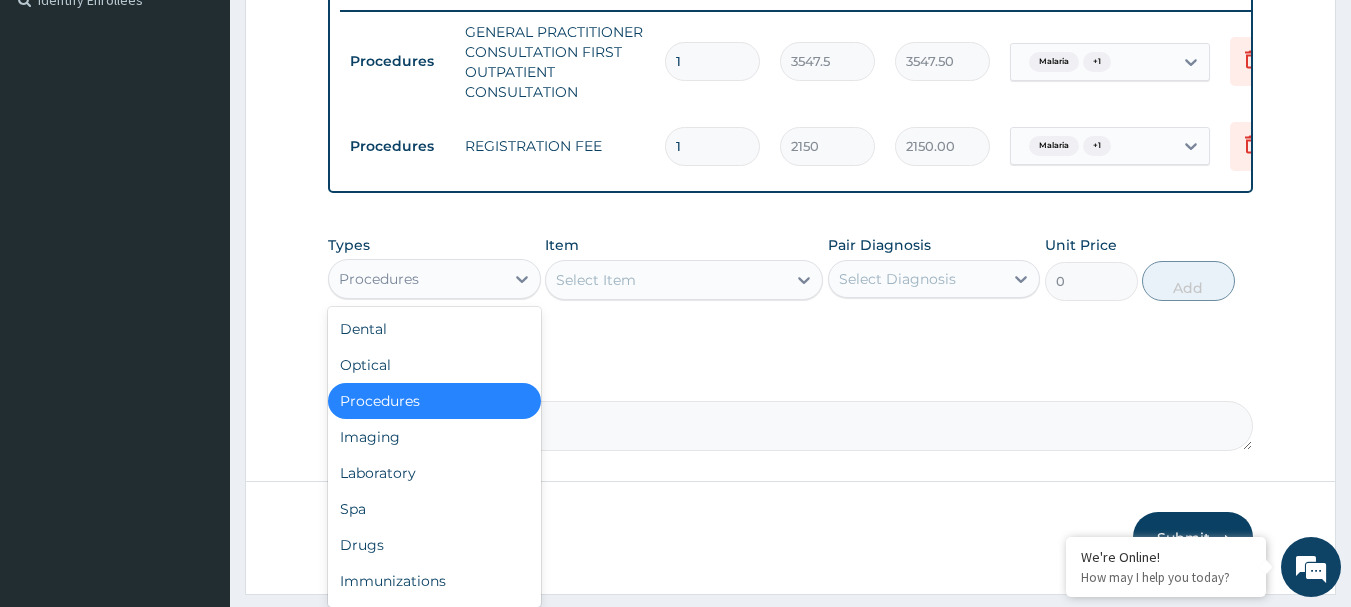 click on "Procedures" at bounding box center (416, 279) 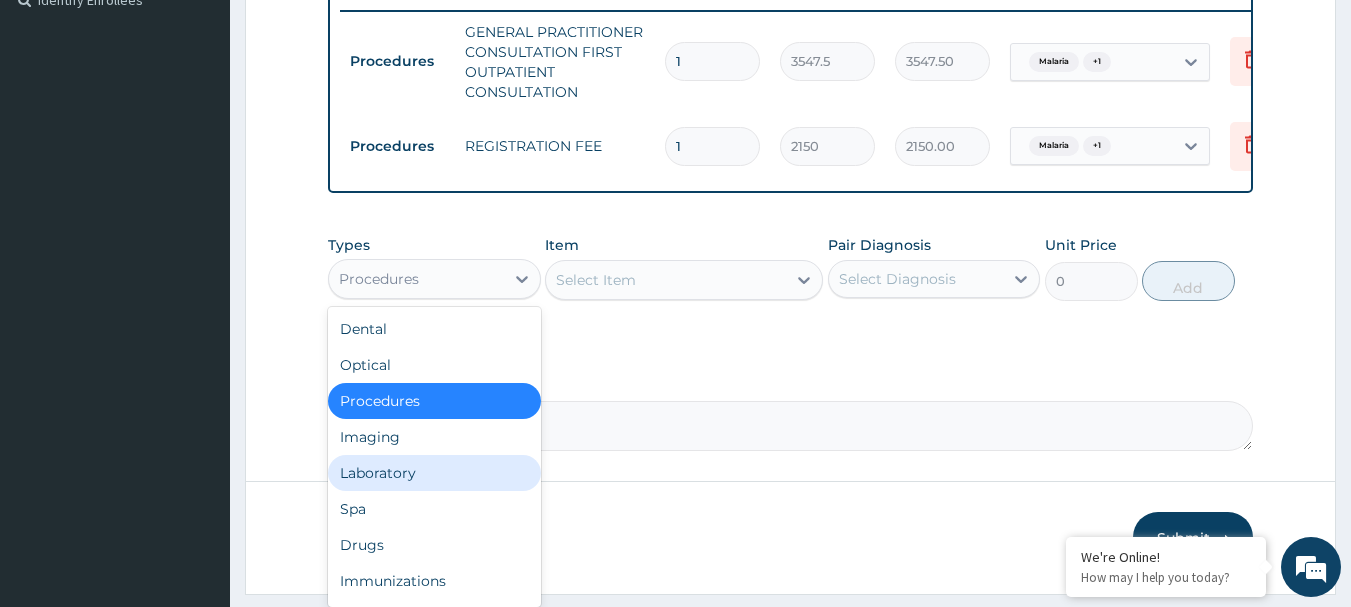 click on "Laboratory" at bounding box center (434, 473) 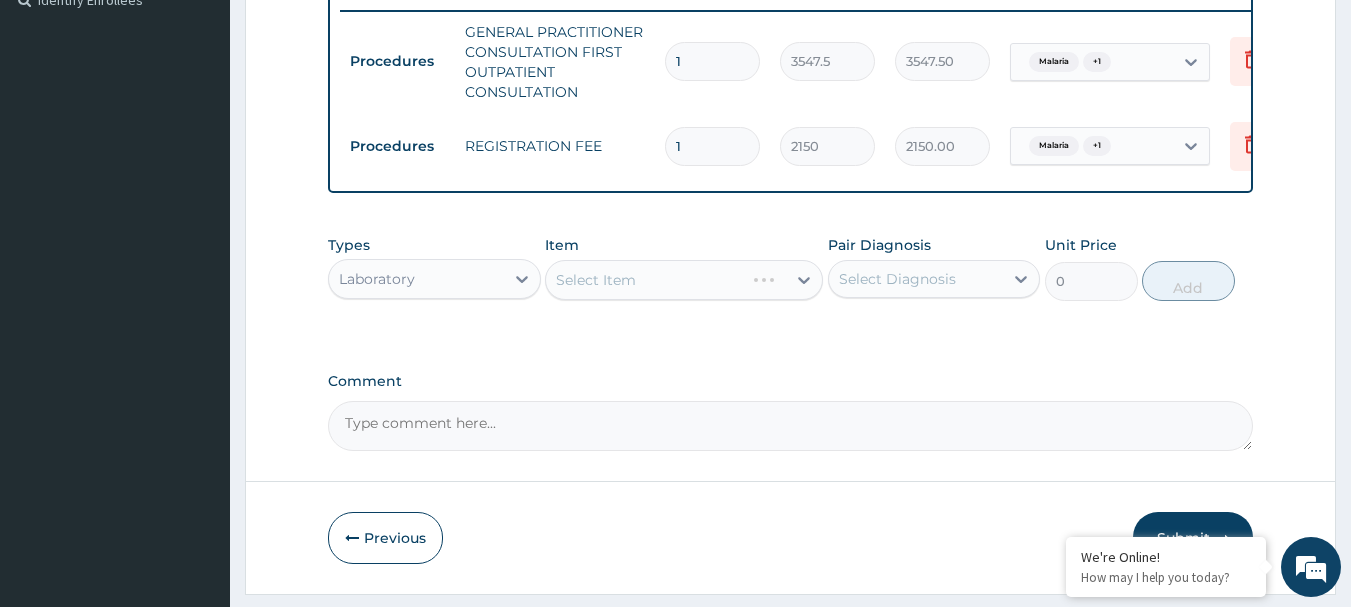 click on "Select Item" at bounding box center (684, 280) 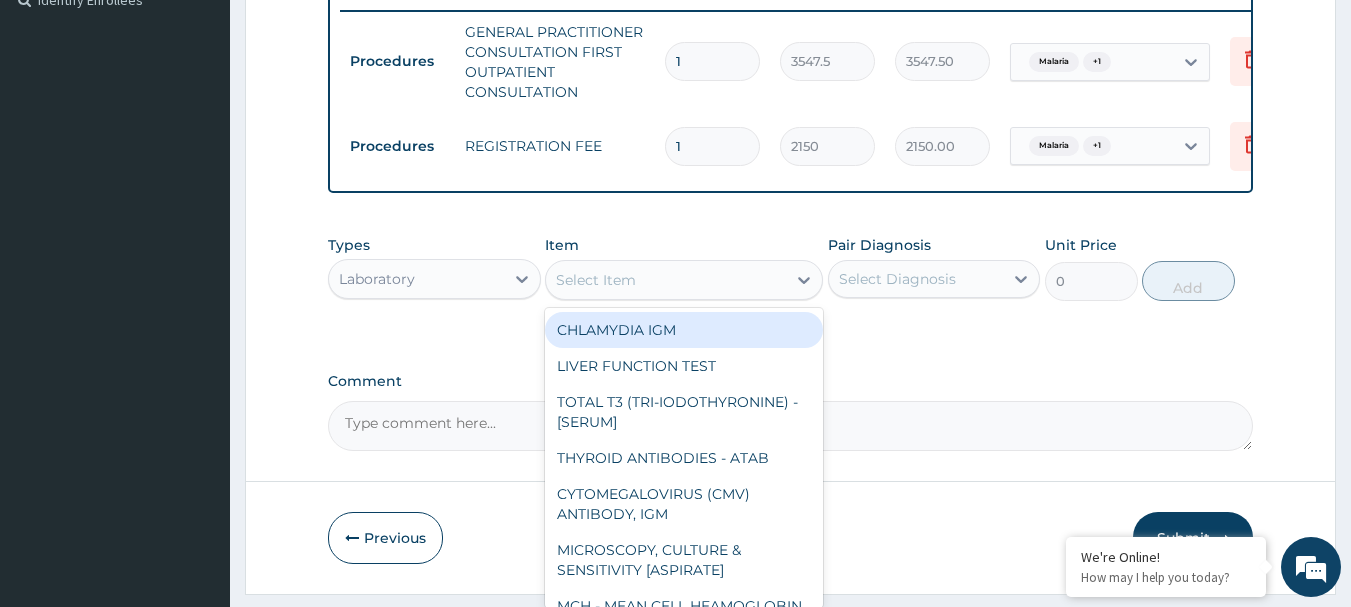click on "Select Item" at bounding box center [666, 280] 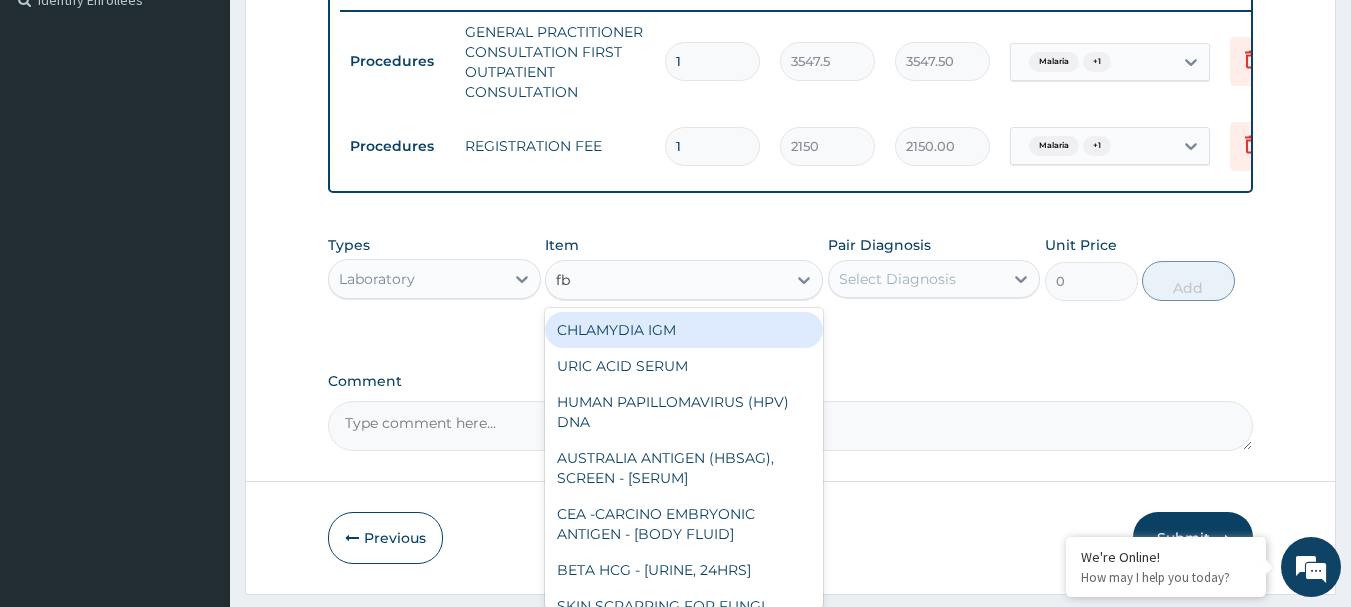 type on "fbc" 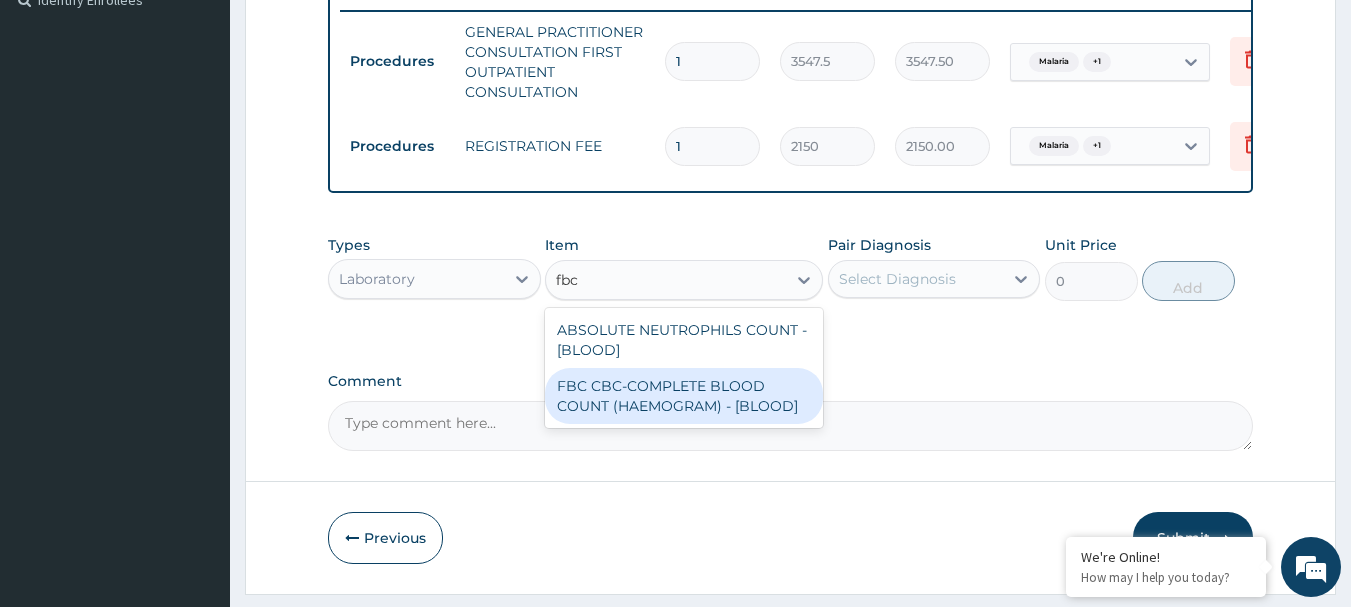 click on "FBC CBC-COMPLETE BLOOD COUNT (HAEMOGRAM) - [BLOOD]" at bounding box center [684, 396] 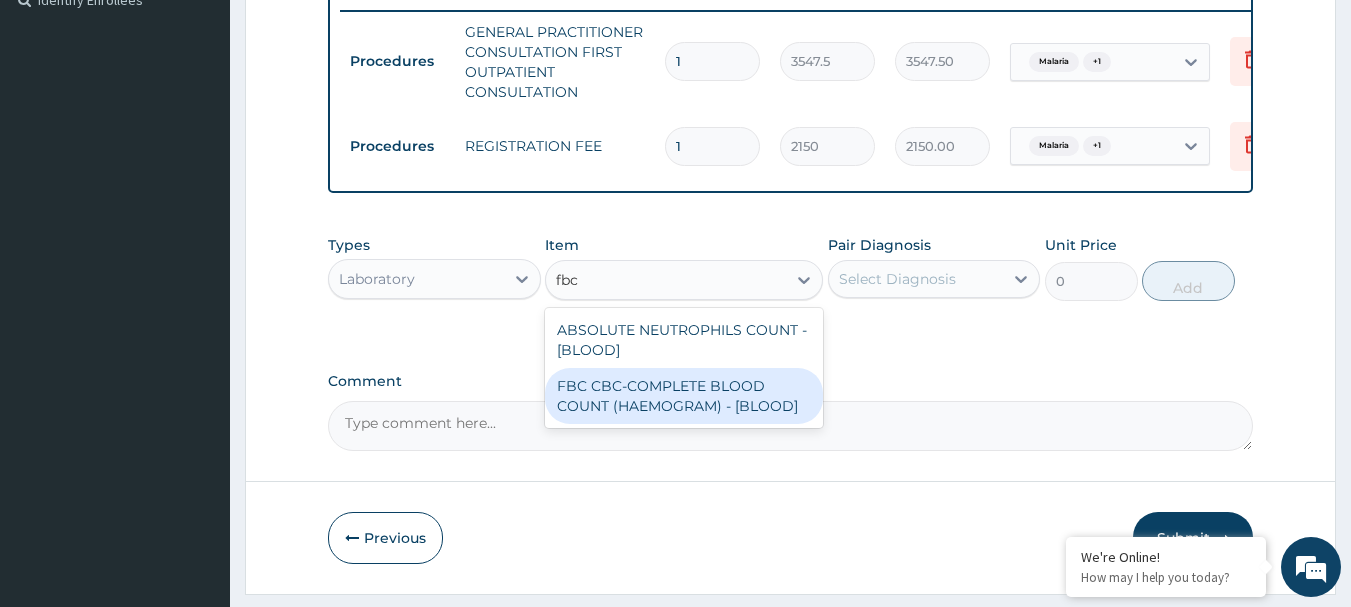 type 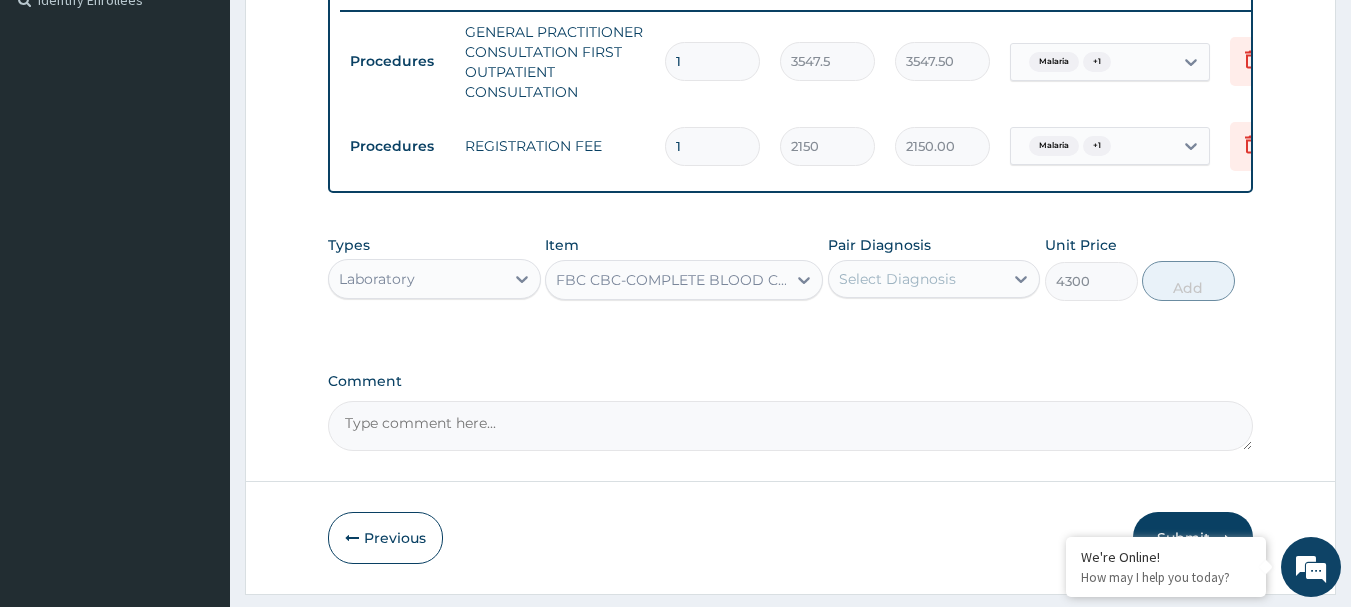 click on "Select Diagnosis" at bounding box center (897, 279) 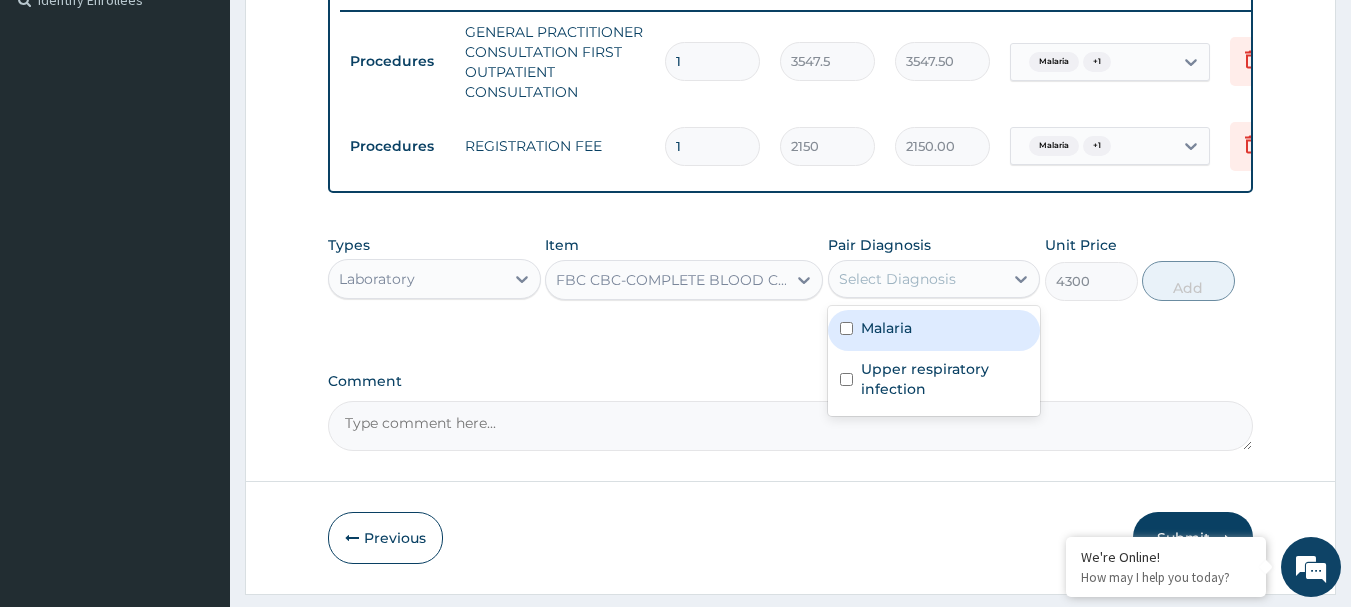 click on "Malaria" at bounding box center [934, 330] 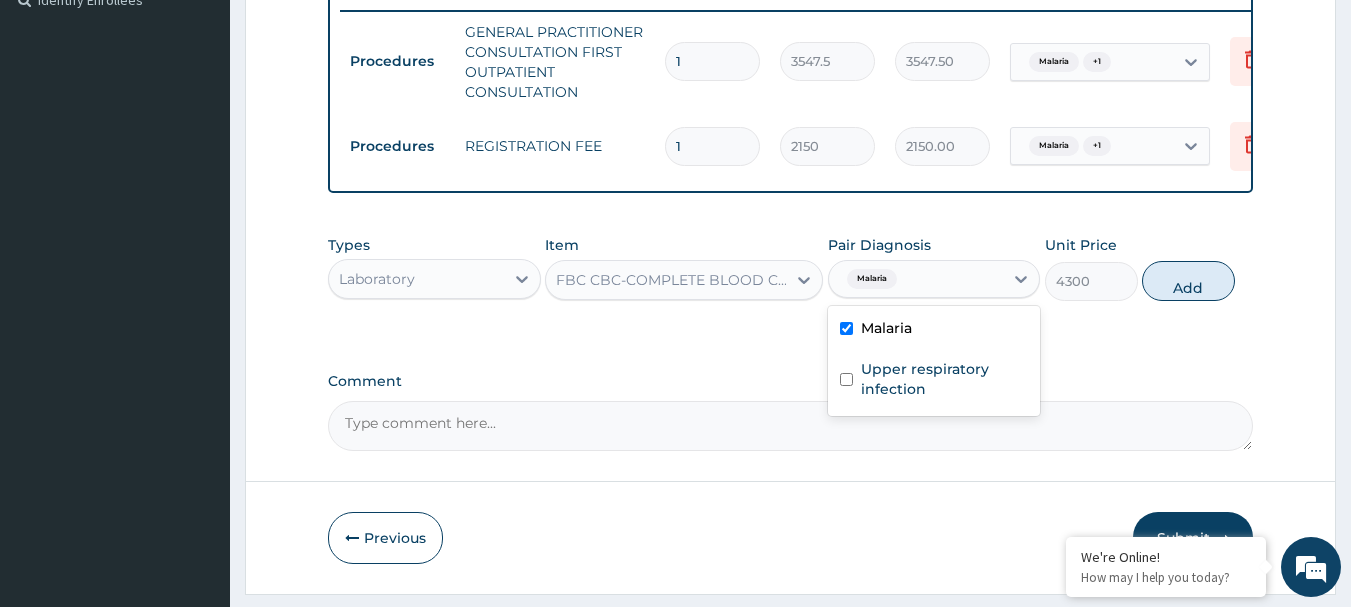click on "Malaria" at bounding box center [934, 330] 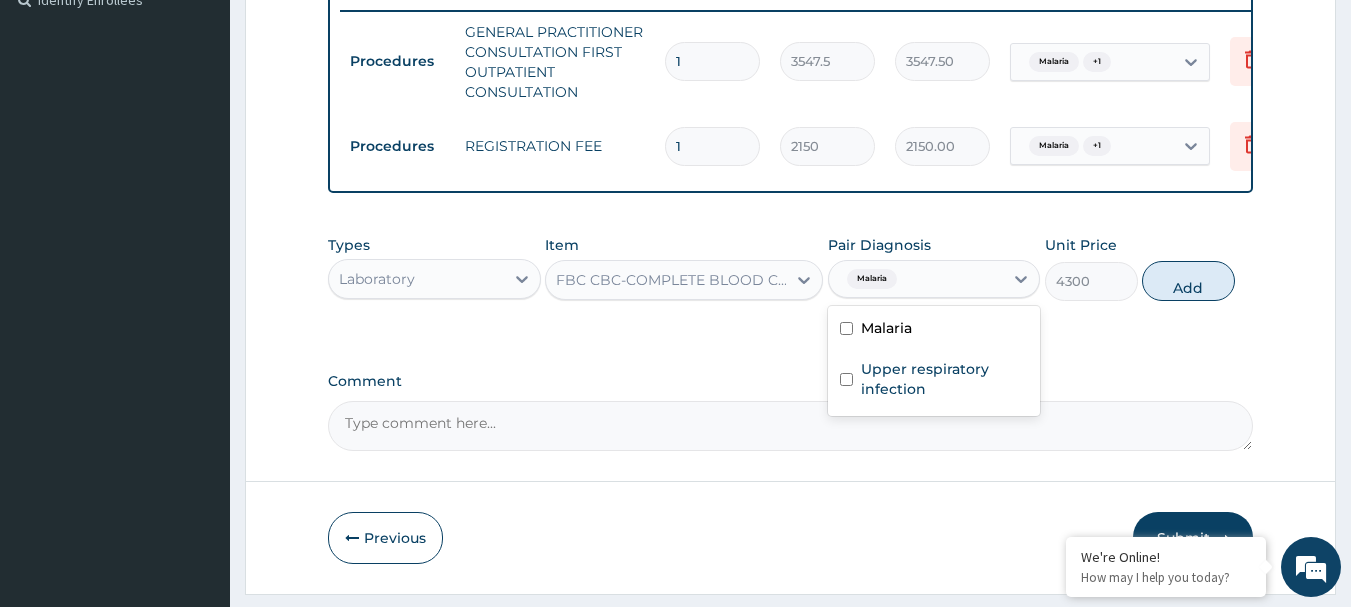 checkbox on "false" 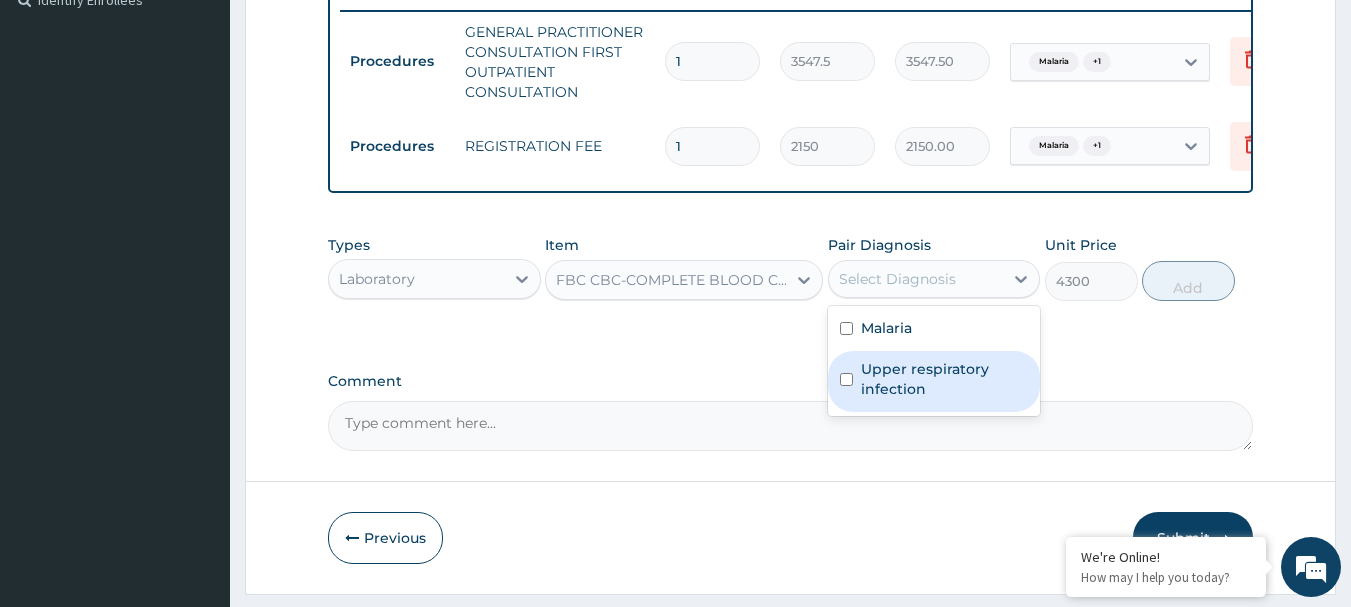 click on "Upper respiratory infection" at bounding box center [945, 379] 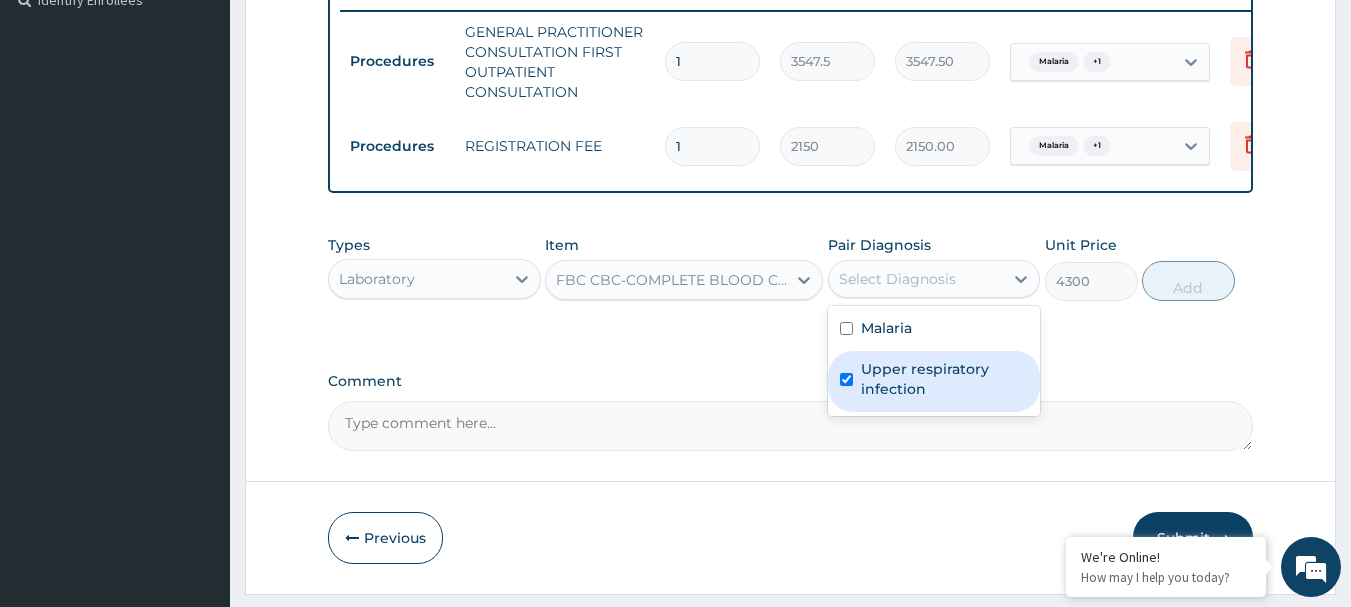 checkbox on "true" 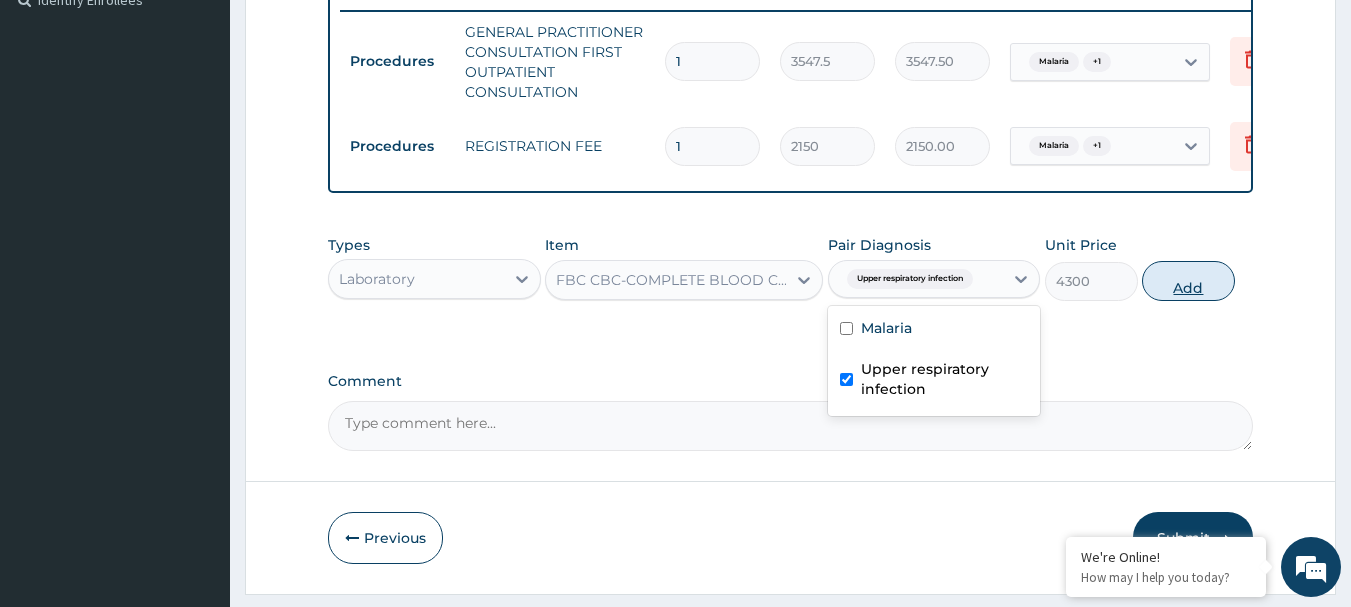 click on "Add" at bounding box center [1188, 281] 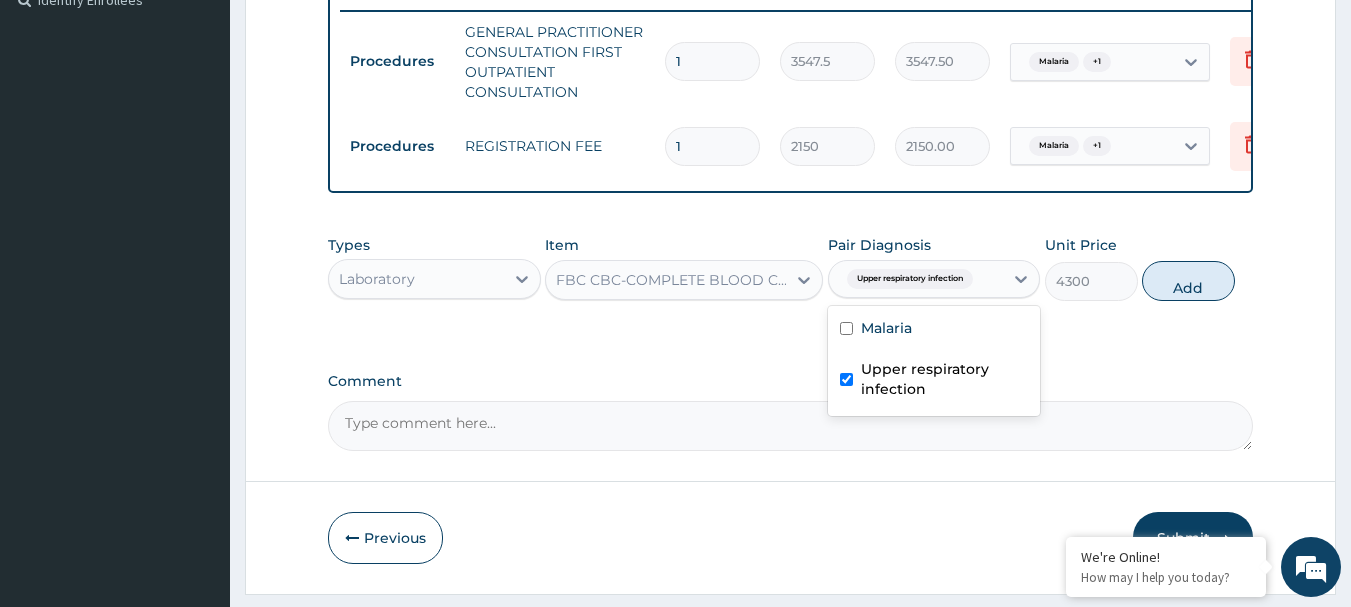 type on "0" 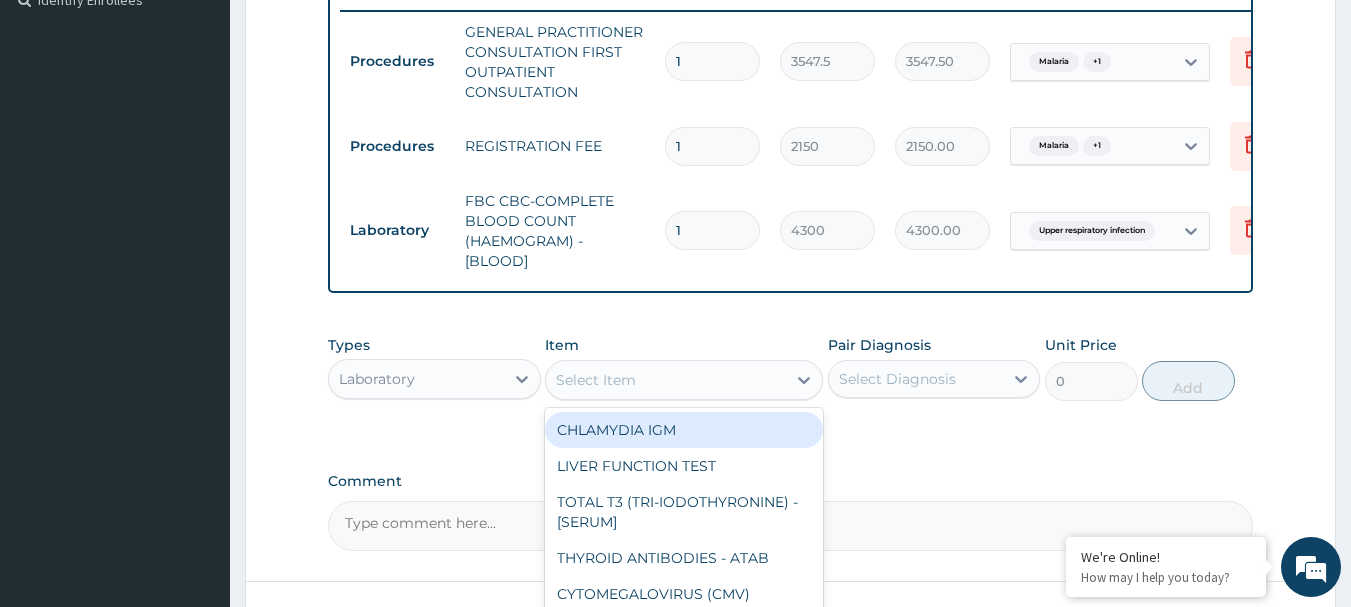 click on "Select Item" at bounding box center (666, 380) 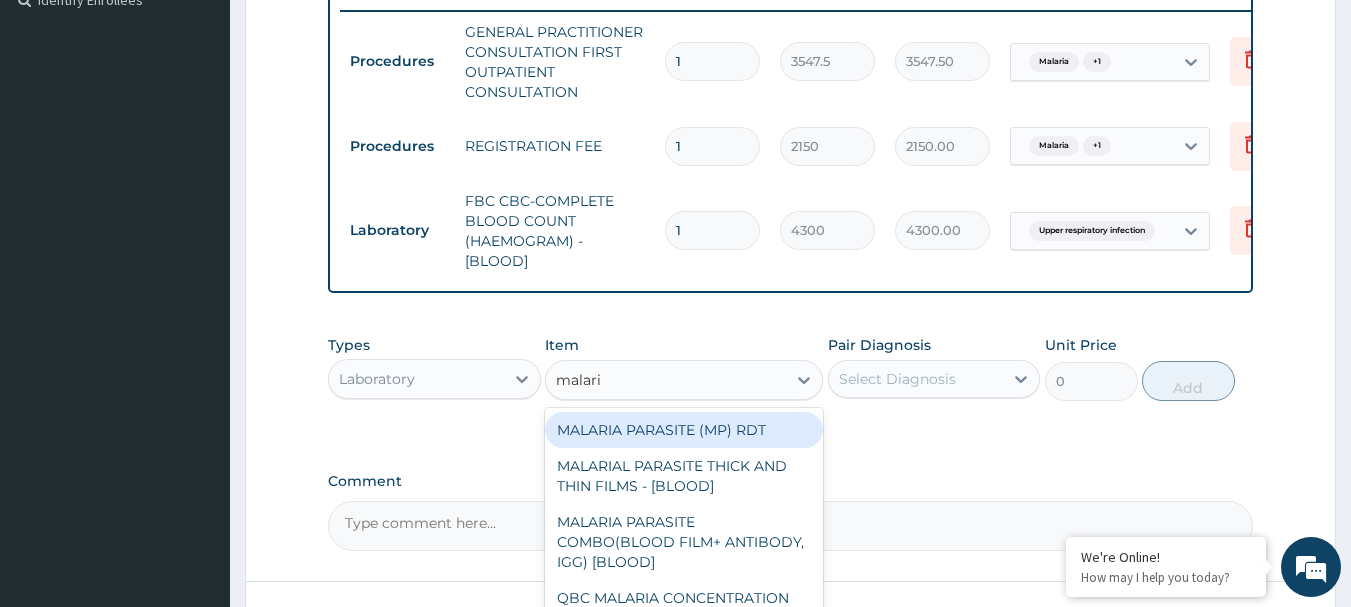 type on "malaria" 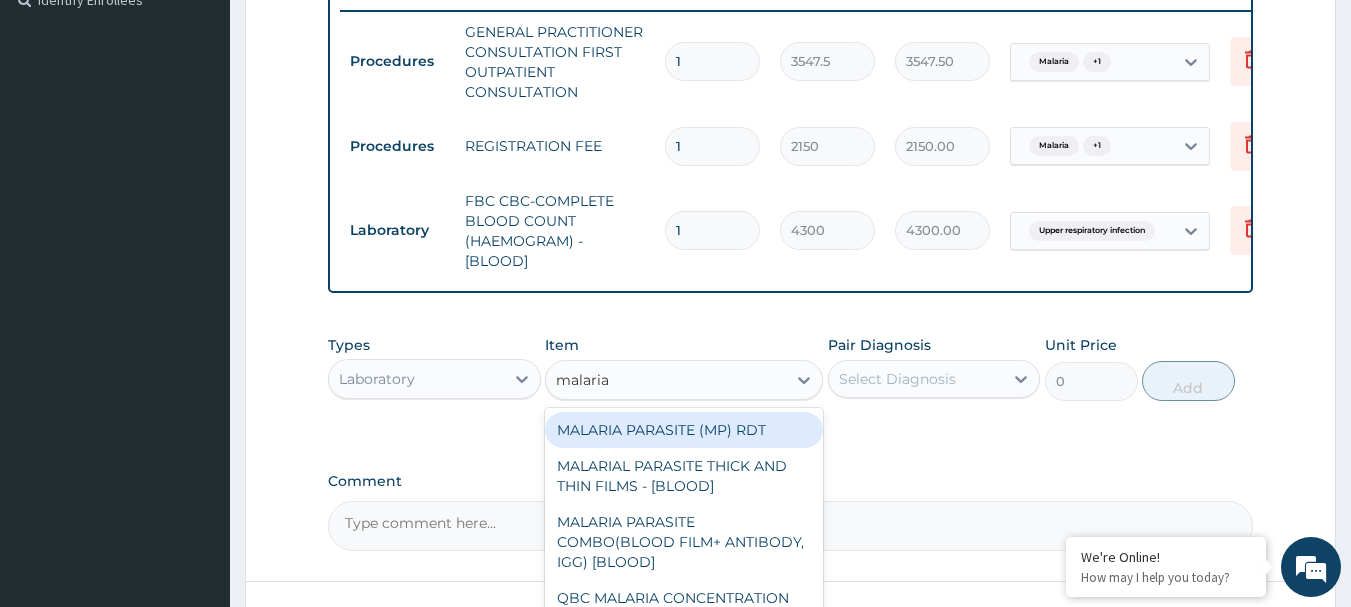 click on "MALARIA PARASITE (MP) RDT" at bounding box center (684, 430) 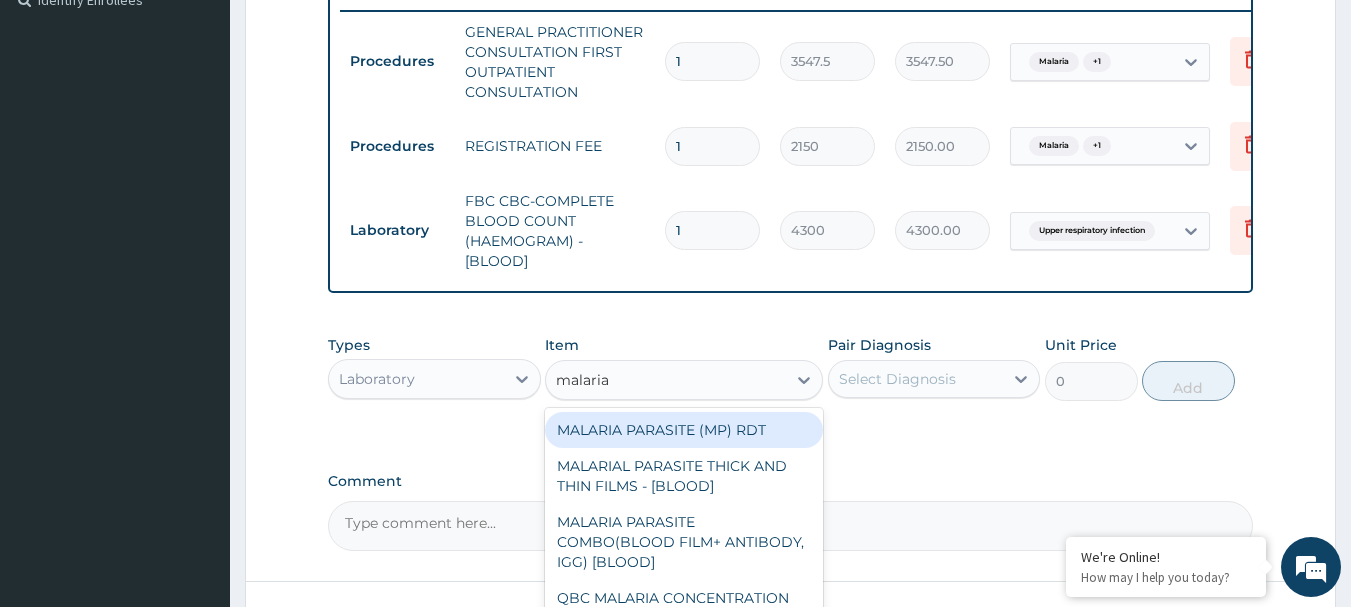 type 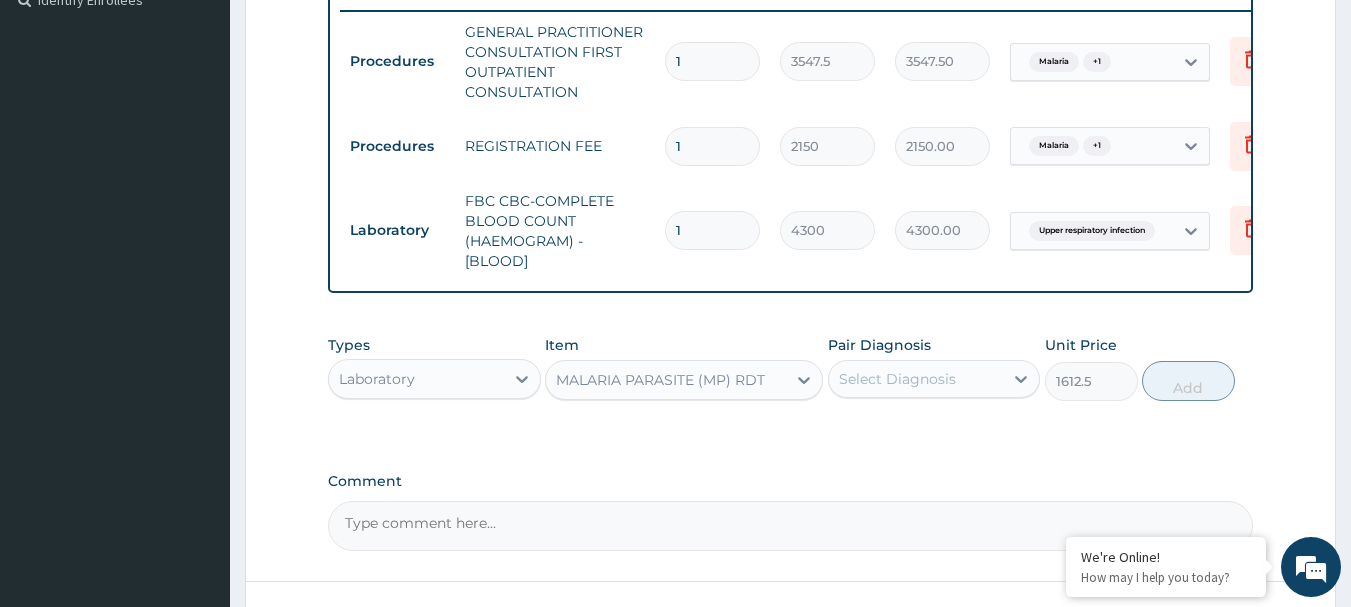 click on "Select Diagnosis" at bounding box center (897, 379) 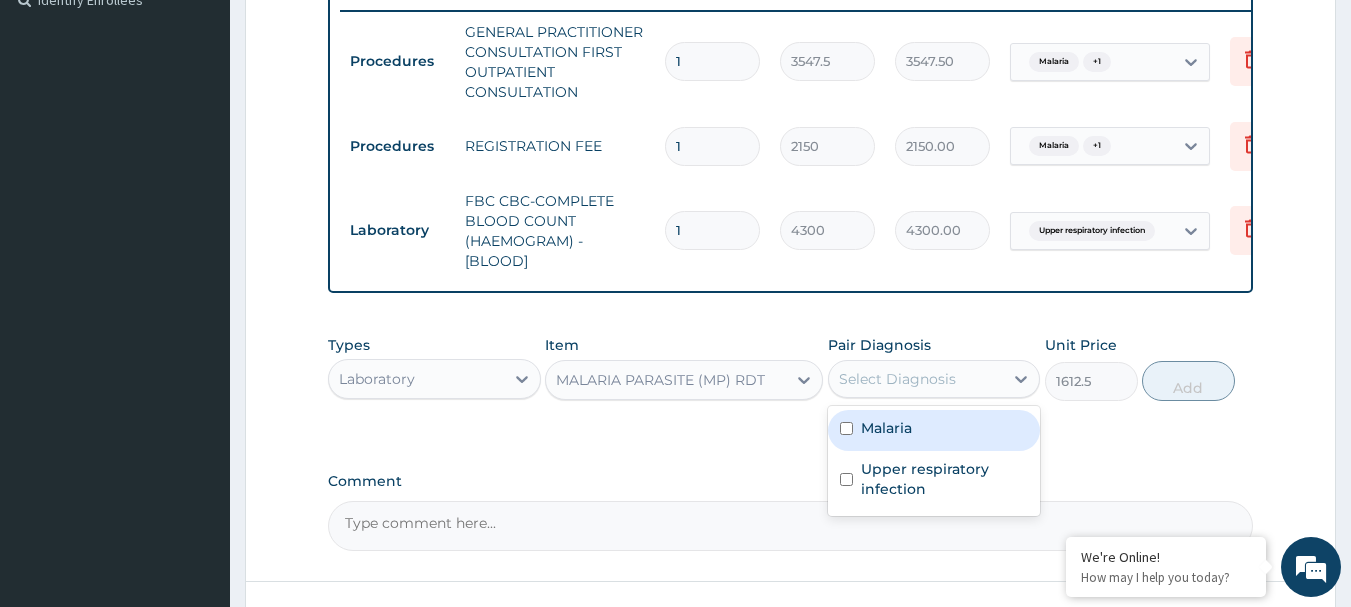 click on "Malaria" at bounding box center [886, 428] 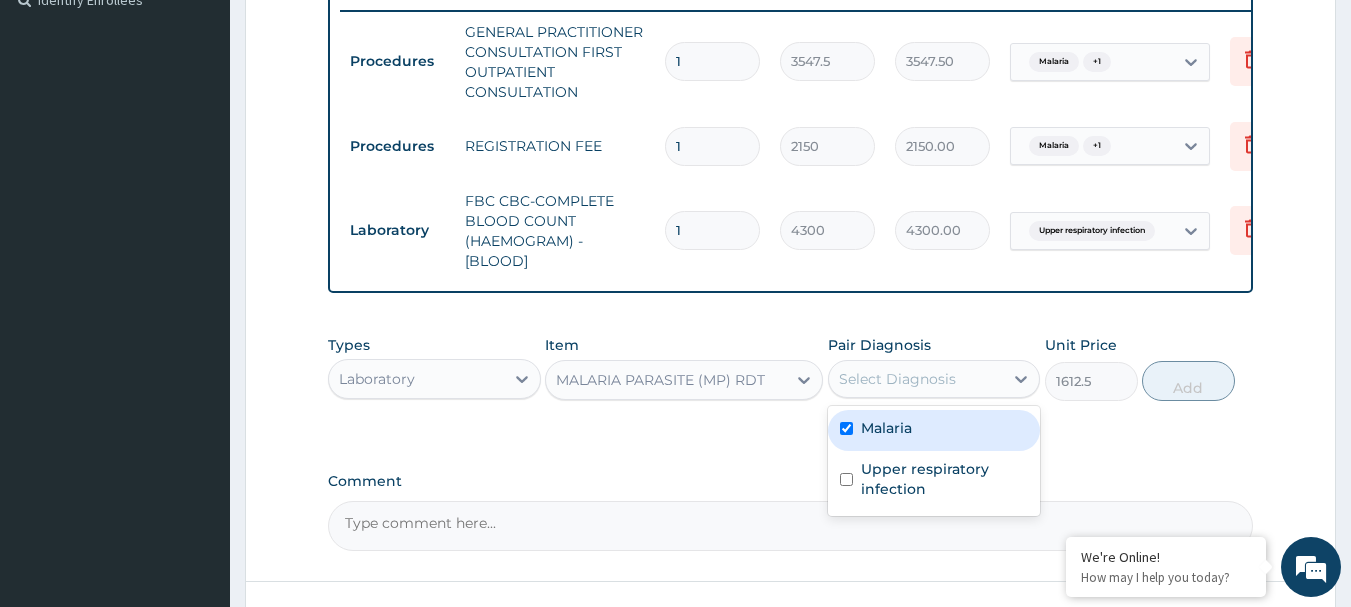 checkbox on "true" 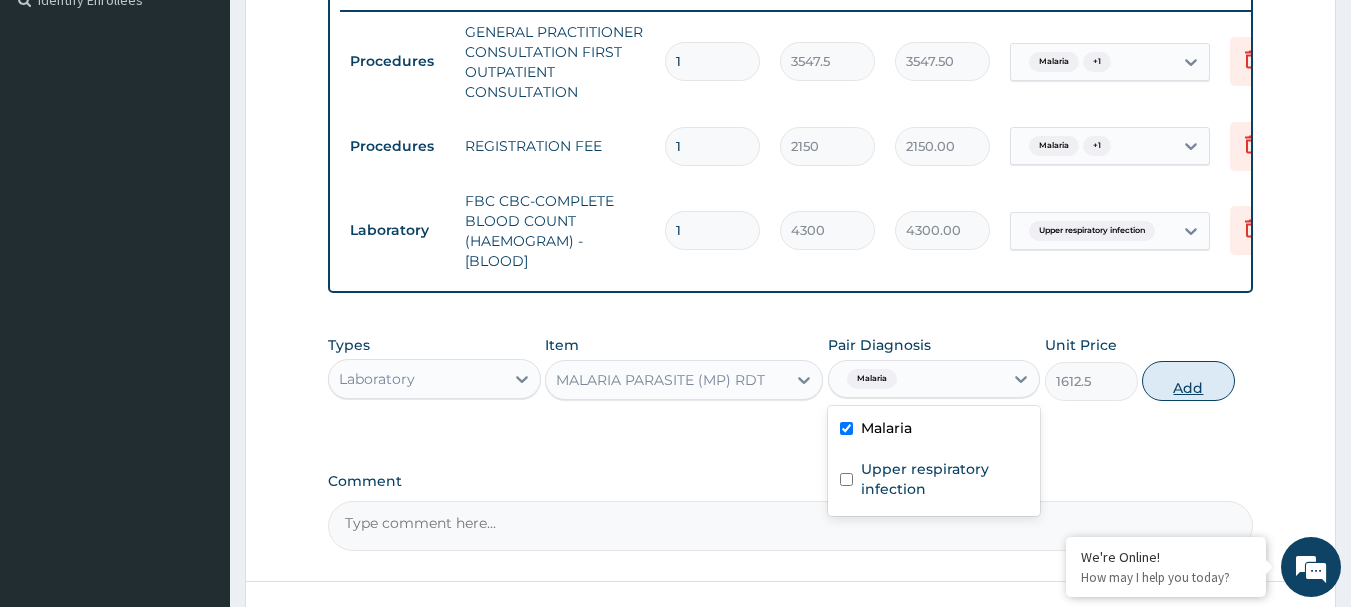 click on "Add" at bounding box center [1188, 381] 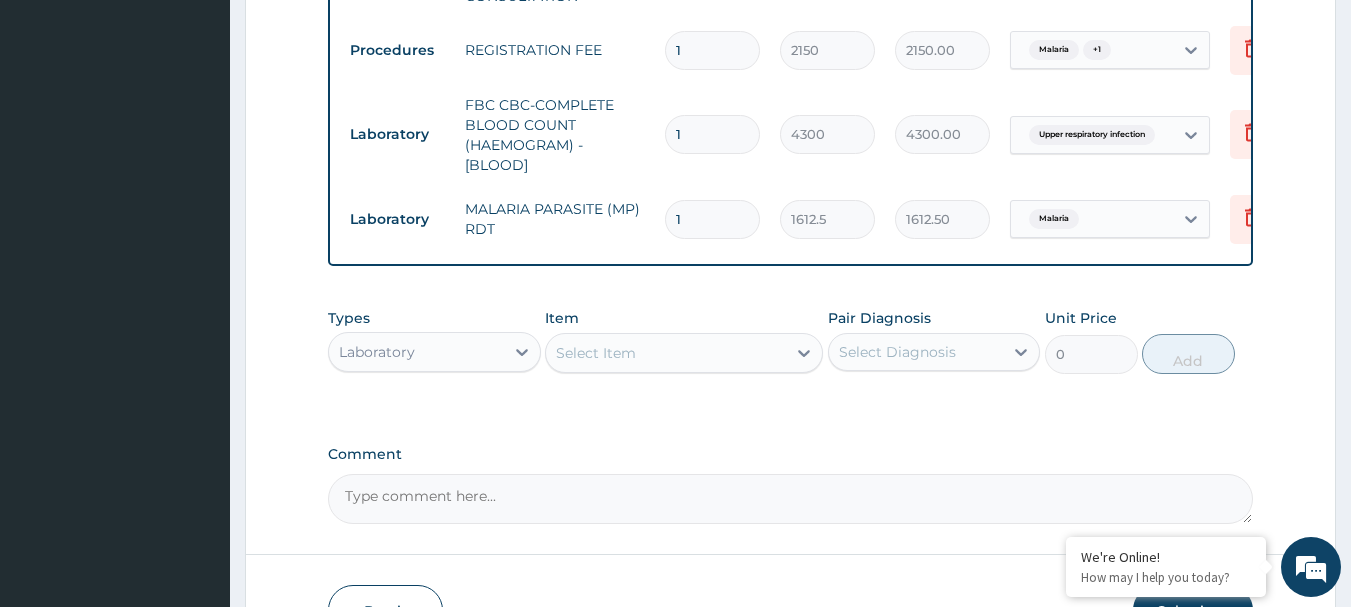 scroll, scrollTop: 808, scrollLeft: 0, axis: vertical 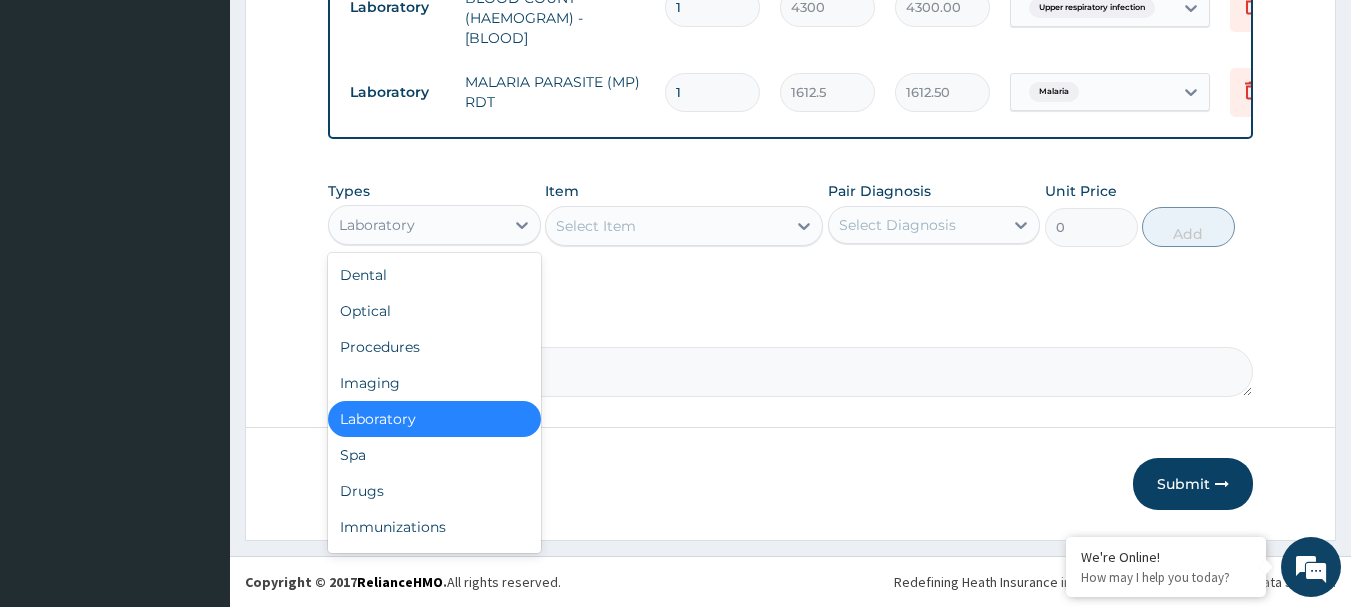 click on "Laboratory" at bounding box center [377, 225] 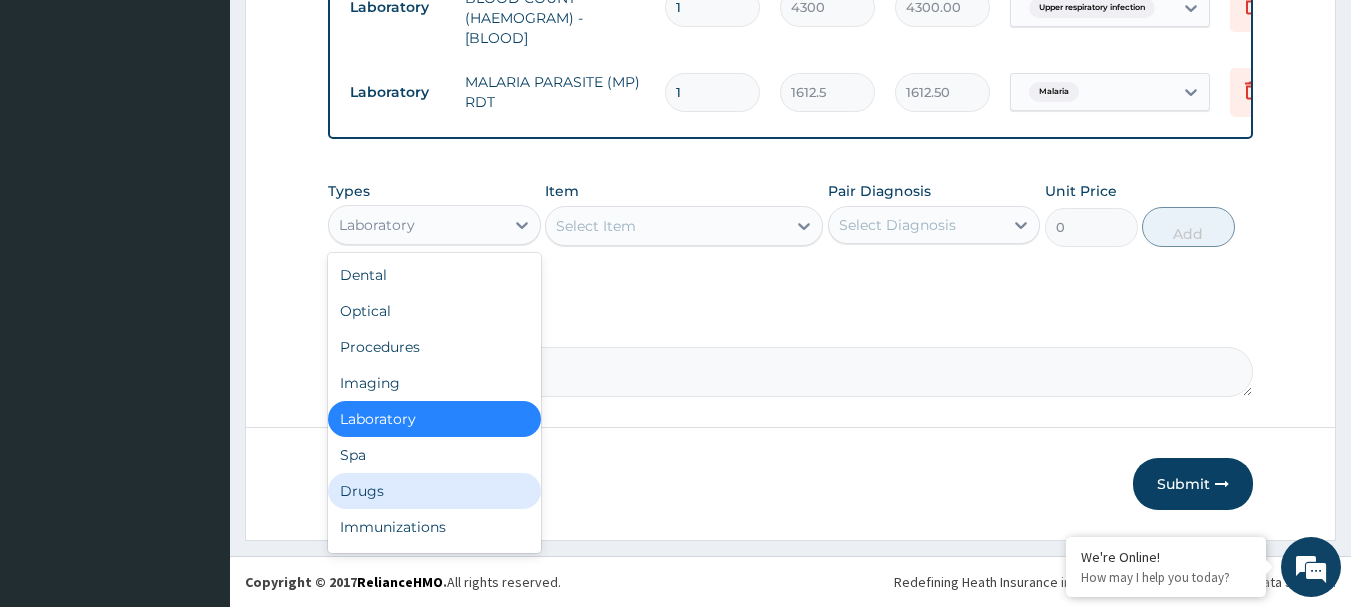 click on "Drugs" at bounding box center [434, 491] 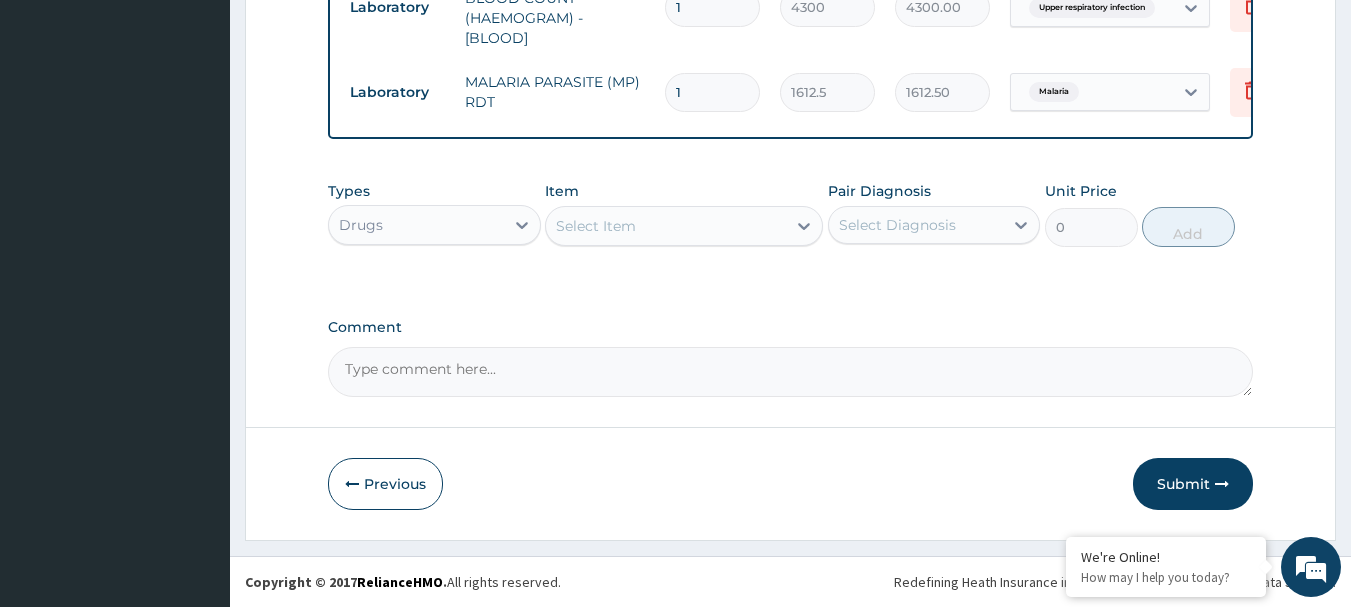 click on "Select Item" at bounding box center [596, 226] 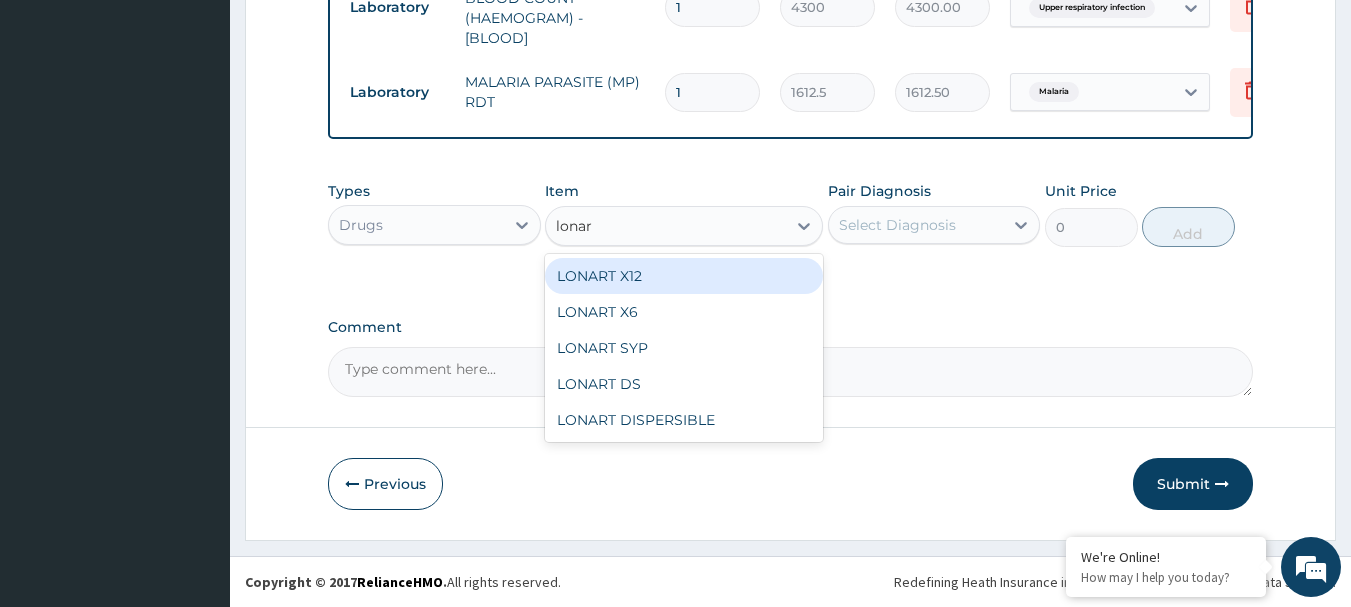 type on "lonart" 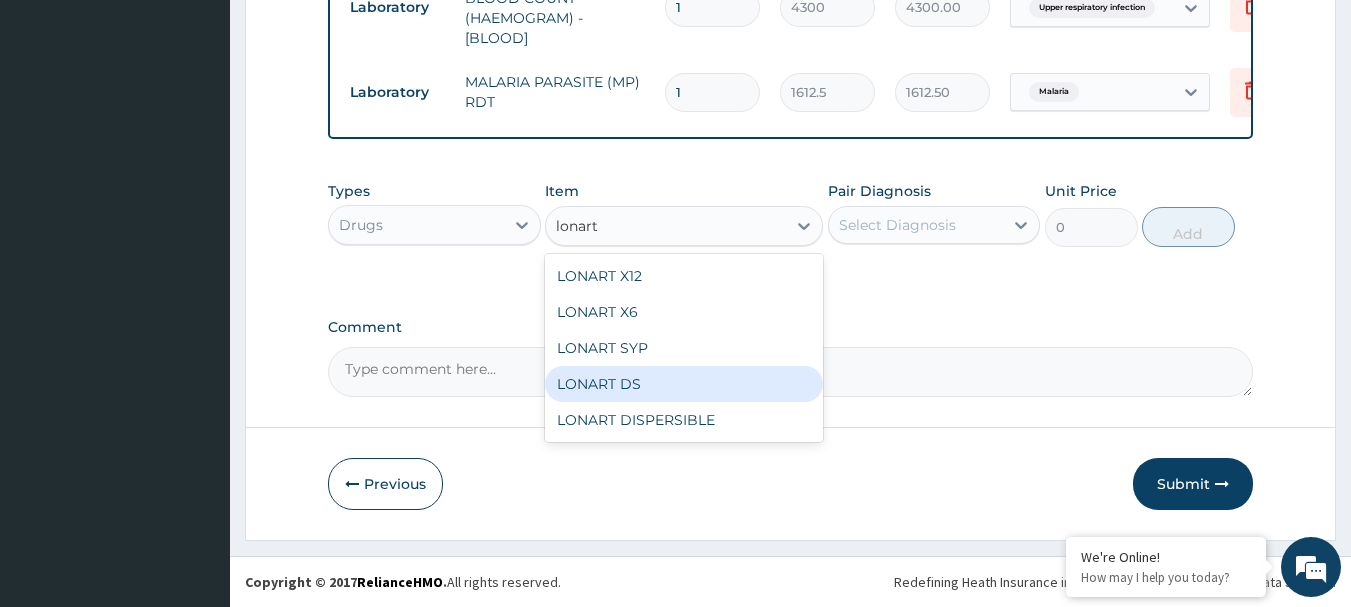 click on "LONART DS" at bounding box center (684, 384) 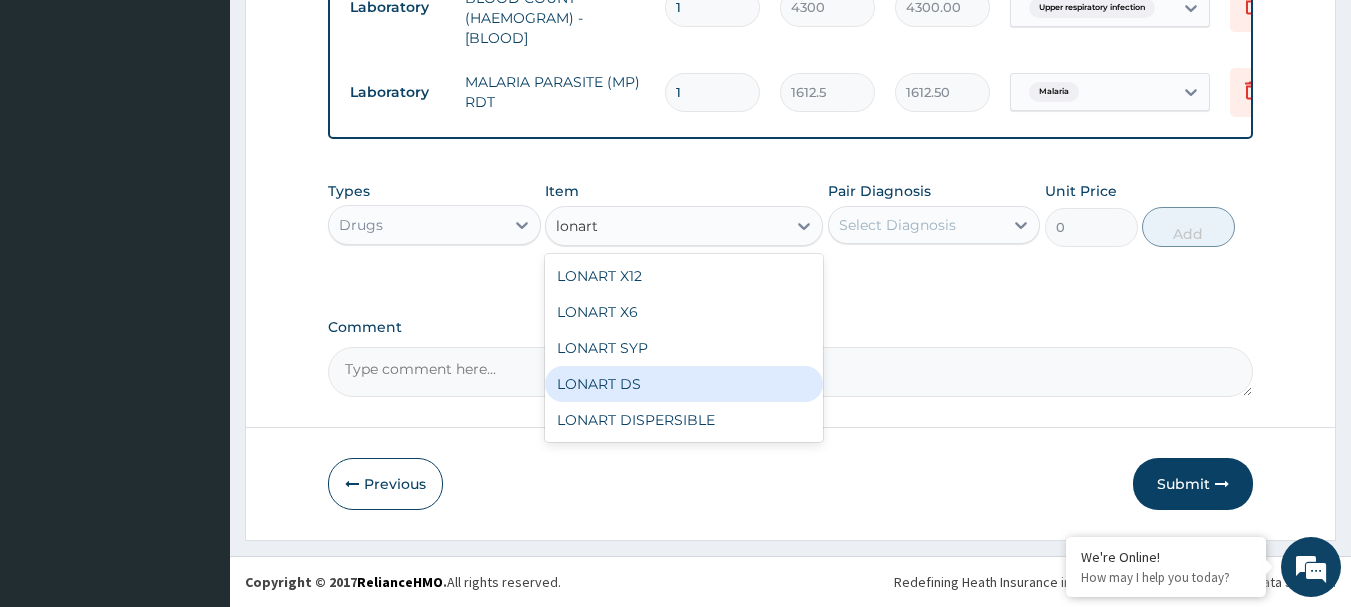 type 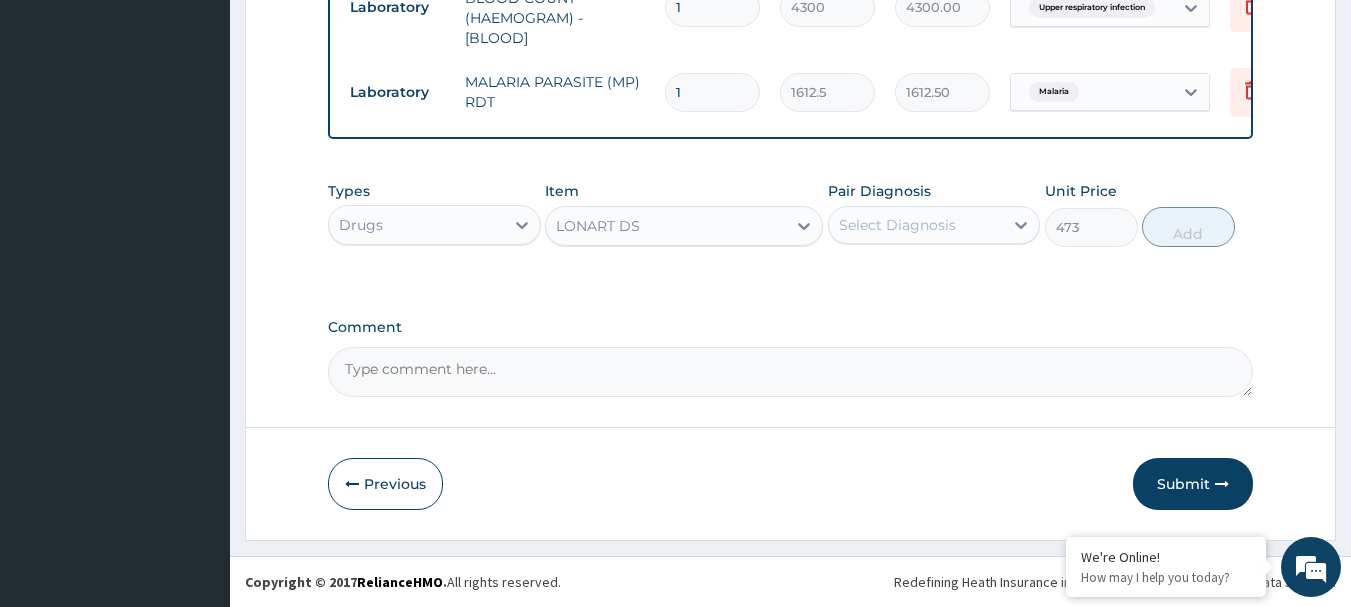 click on "Select Diagnosis" at bounding box center [897, 225] 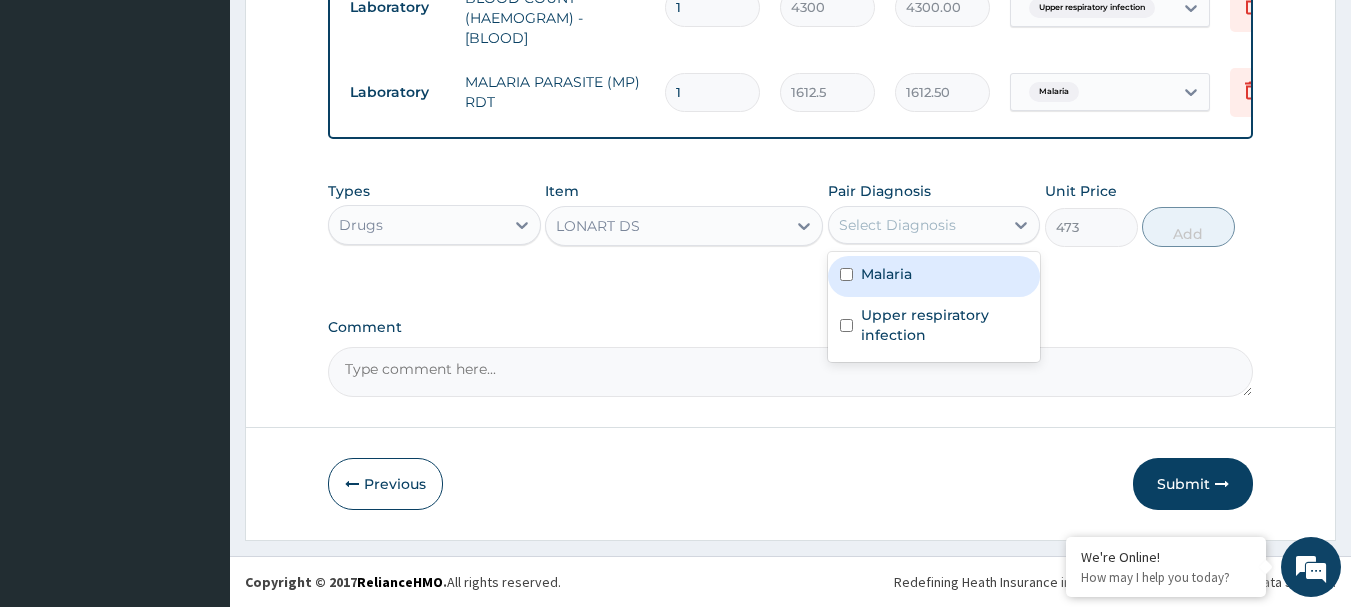 click on "Malaria" at bounding box center [934, 276] 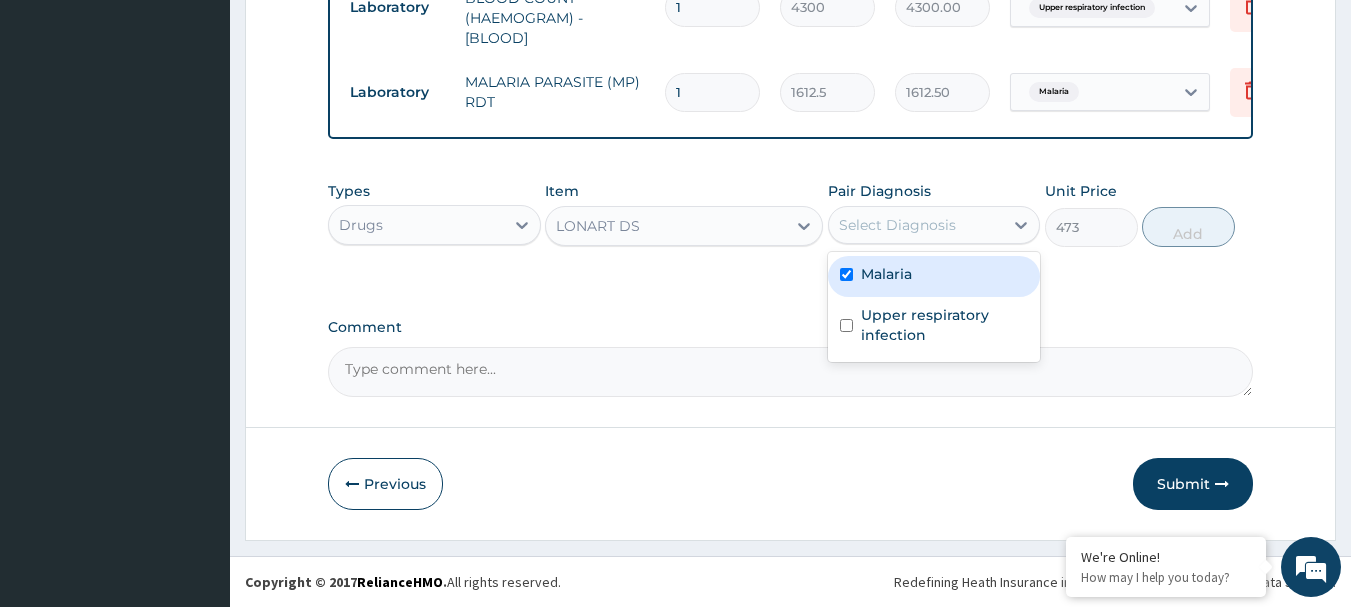 checkbox on "true" 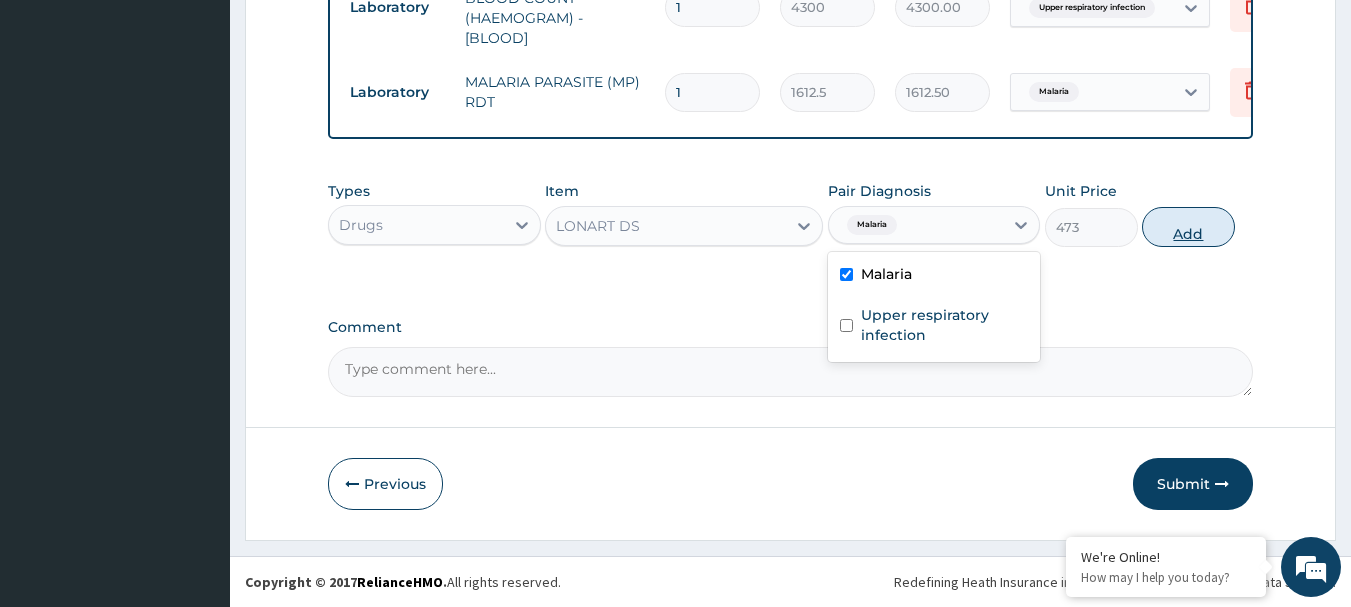 click on "Add" at bounding box center [1188, 227] 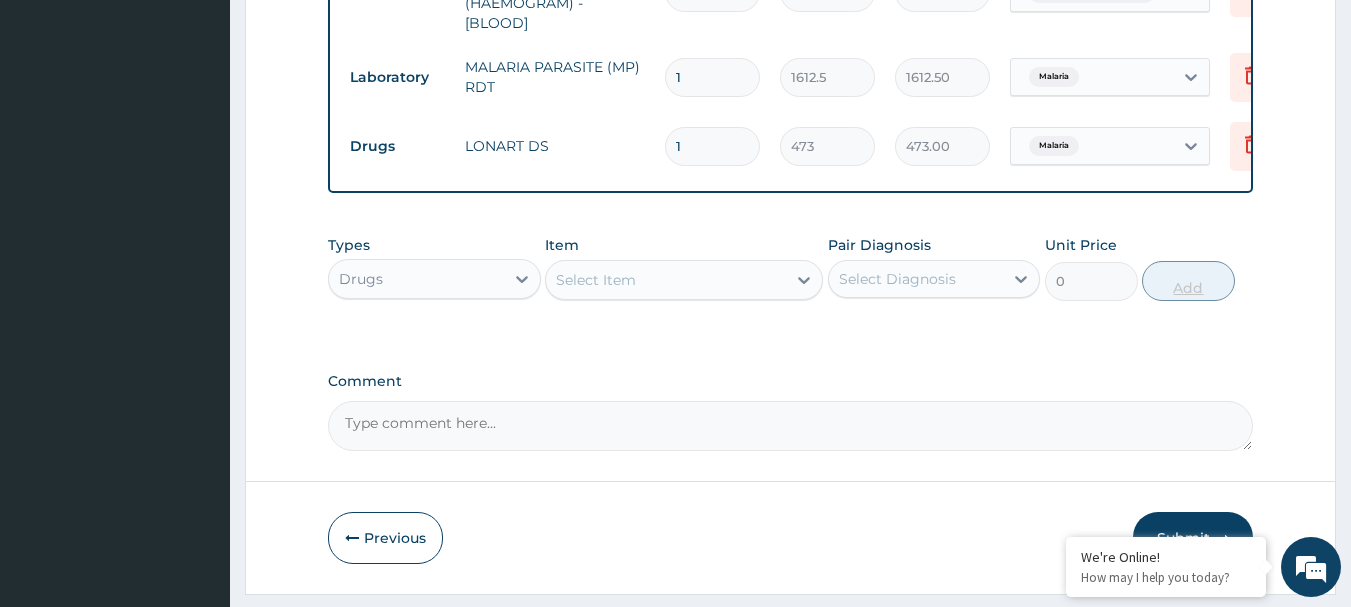 type 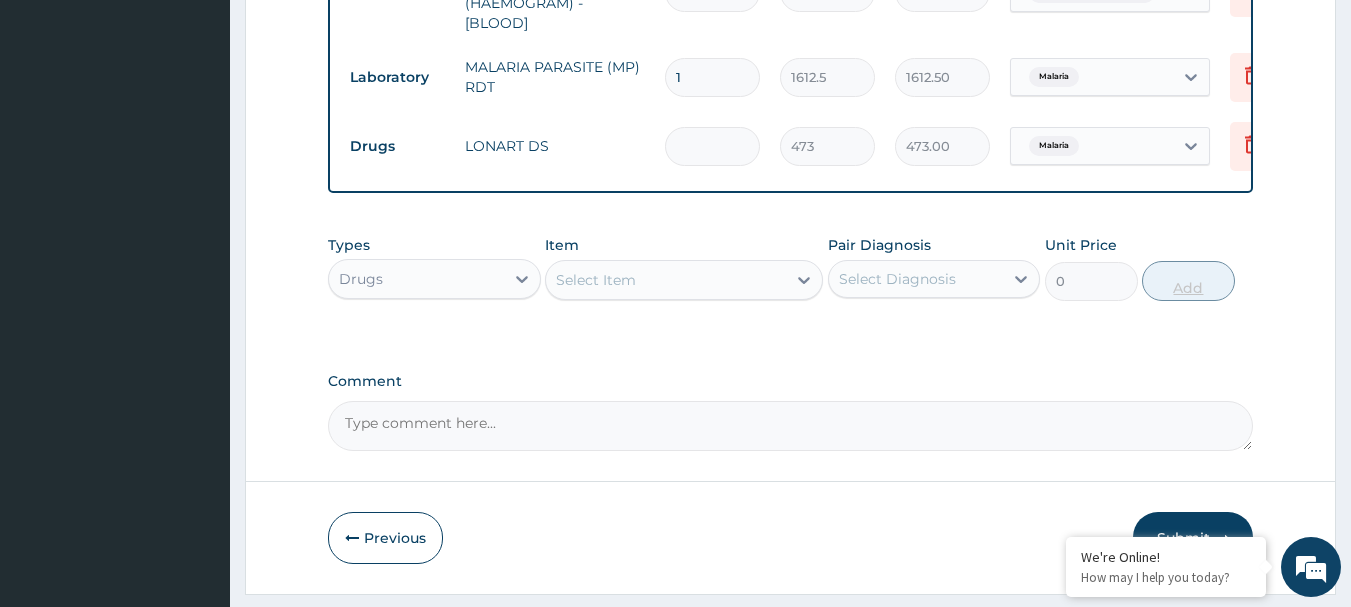 type on "0.00" 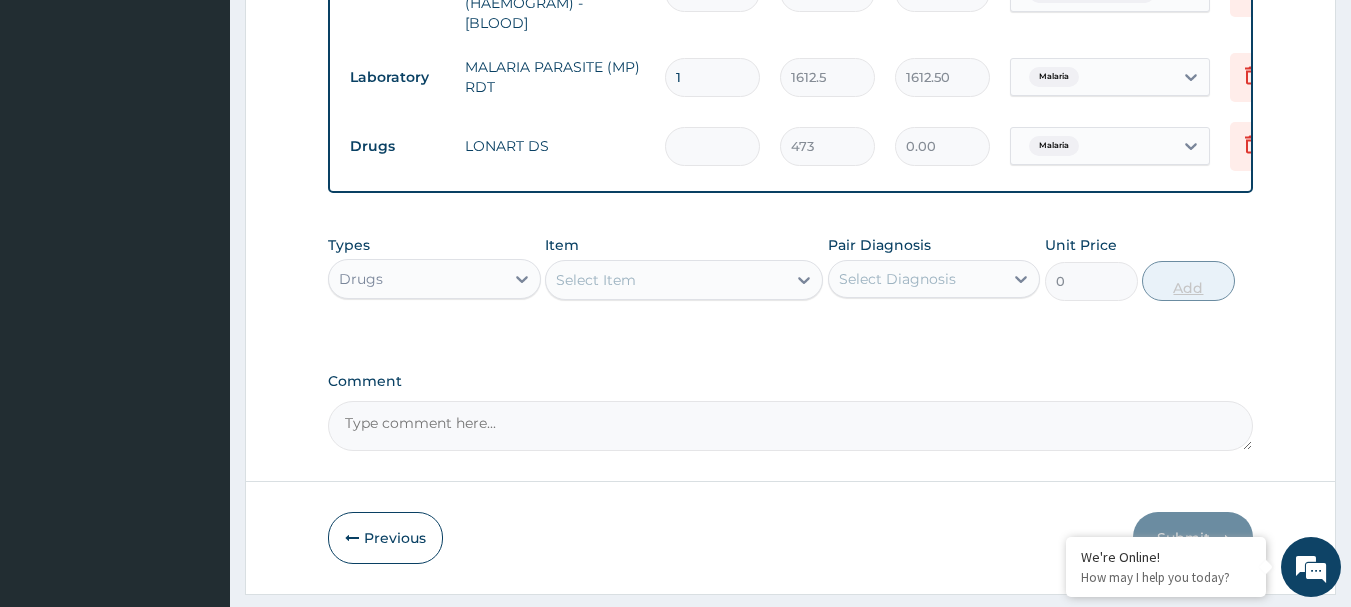 type on "6" 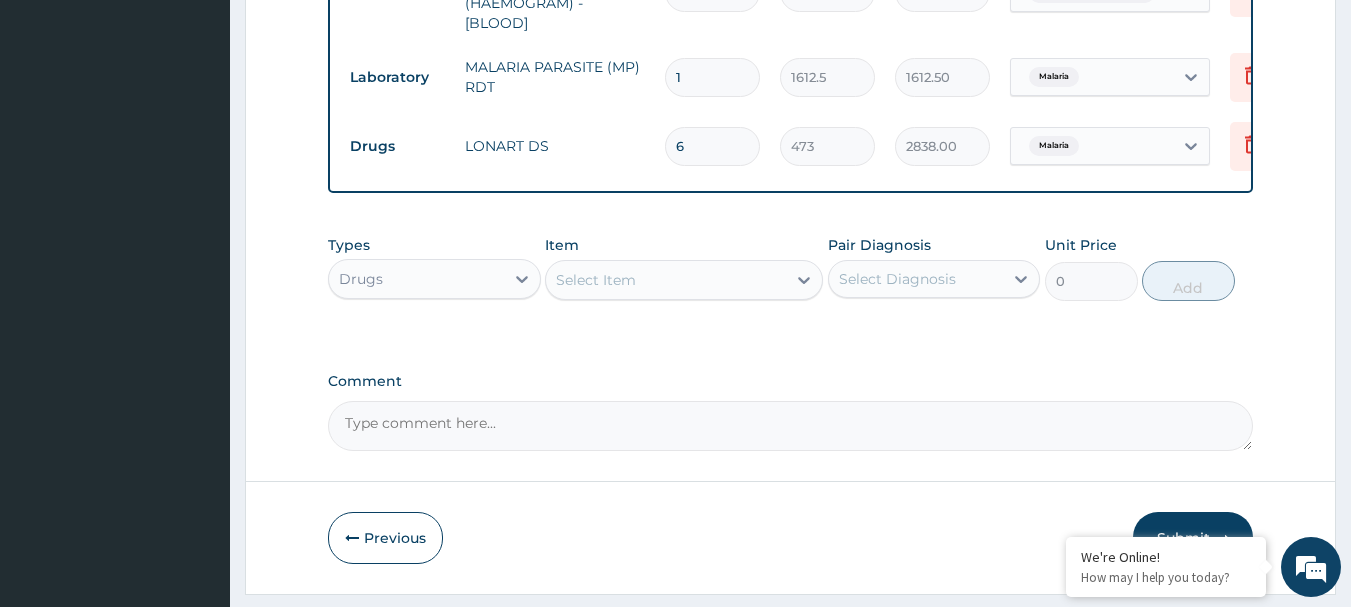 type on "6" 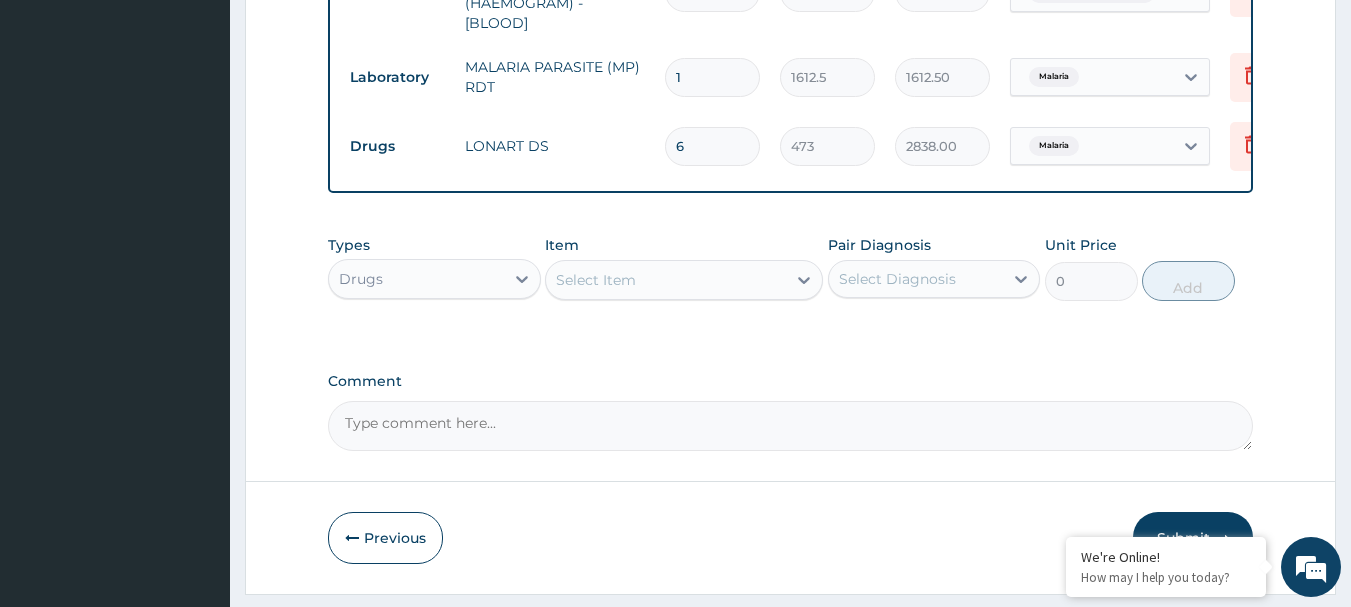 click on "Select Item" at bounding box center [666, 280] 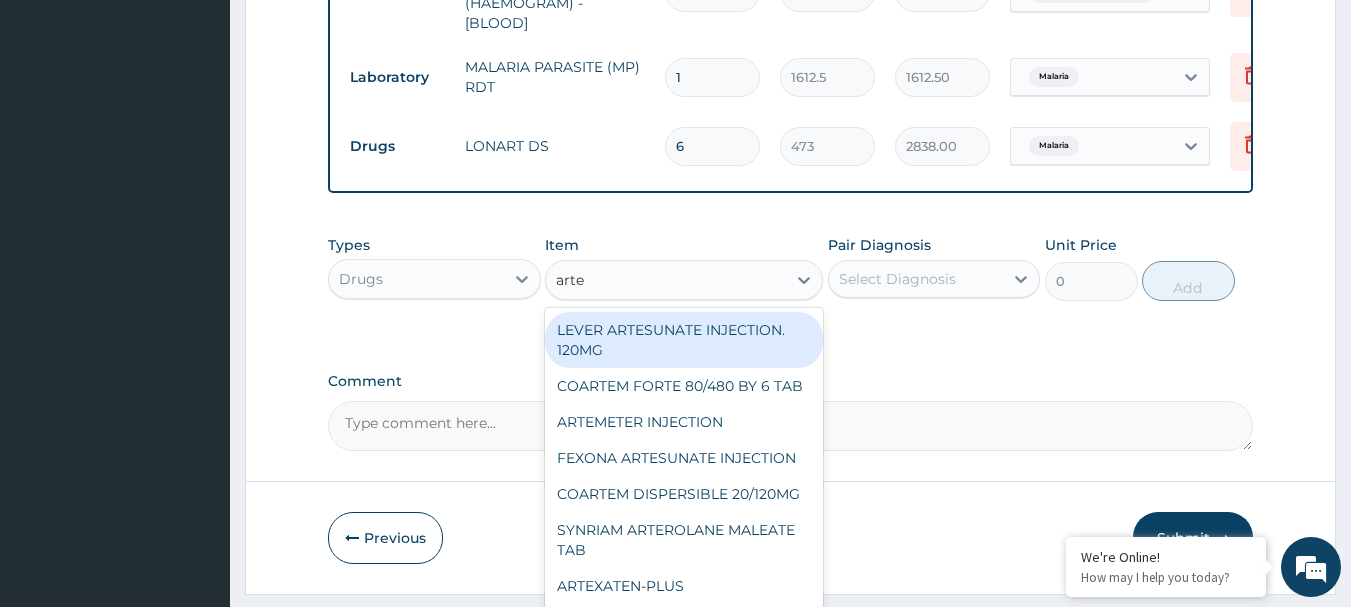 type on "artes" 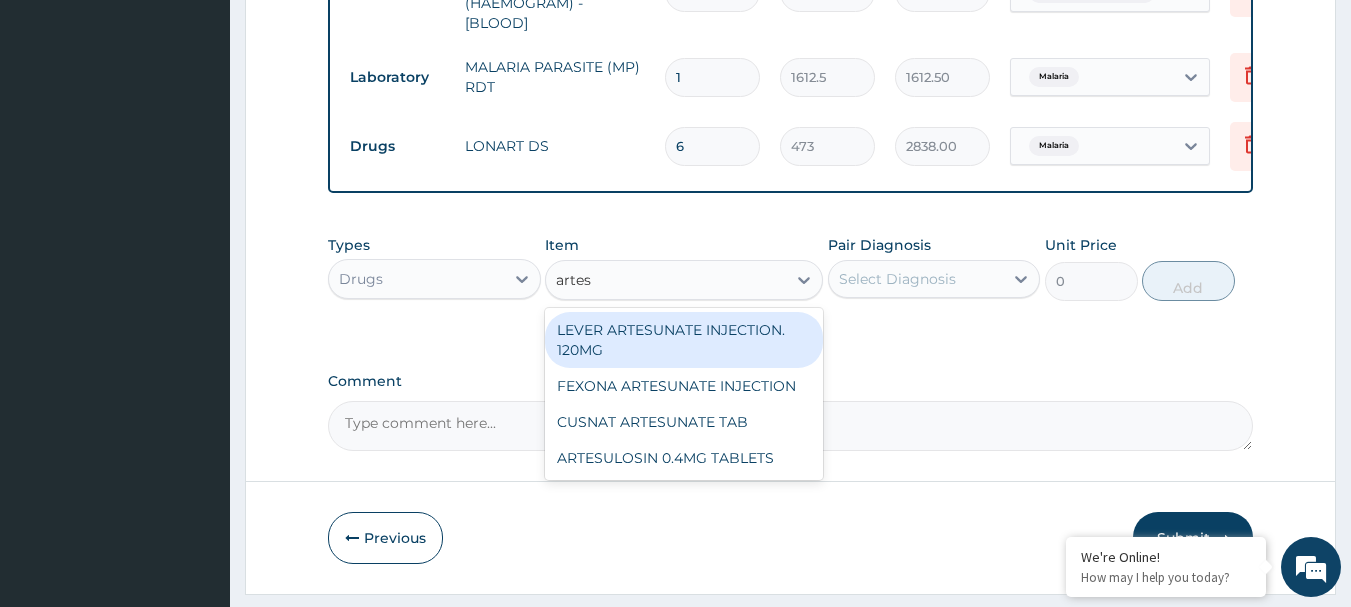 click on "LEVER ARTESUNATE INJECTION. 120MG" at bounding box center (684, 340) 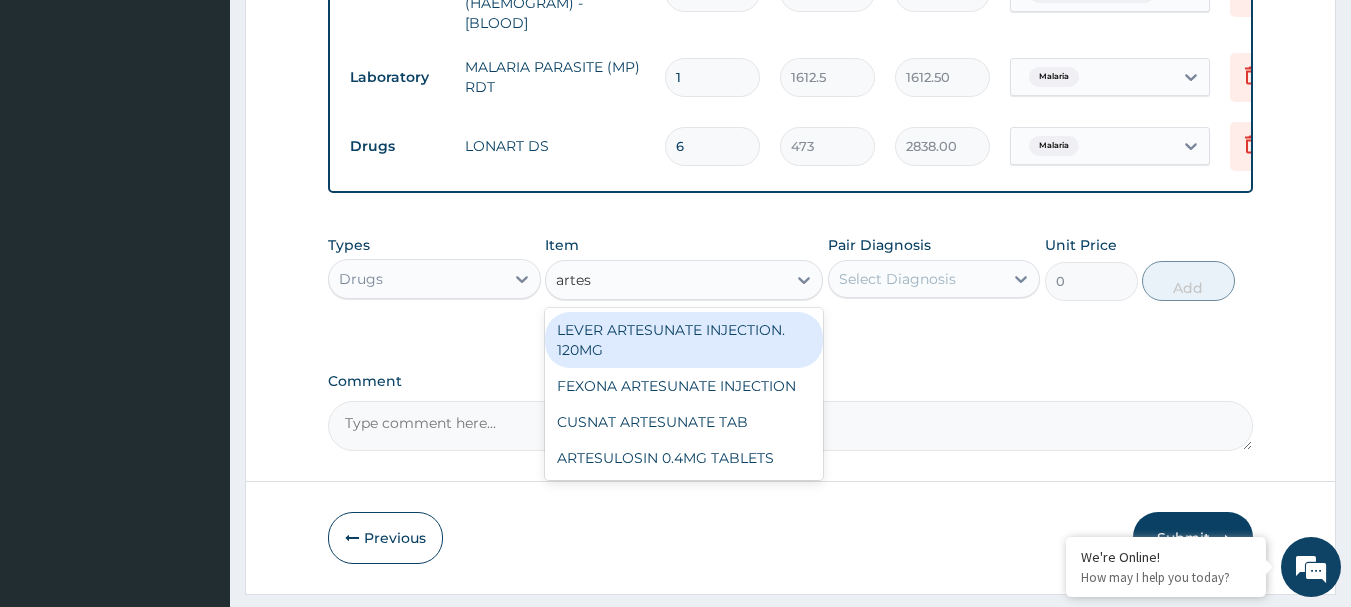 type 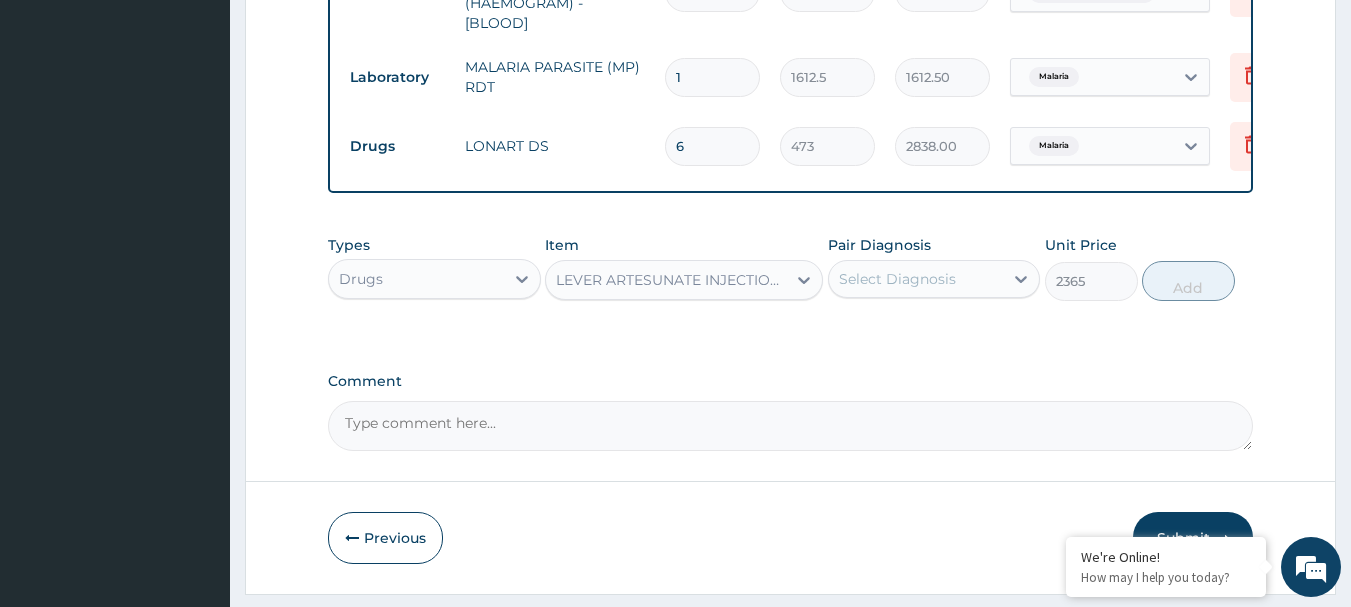 click on "Select Diagnosis" at bounding box center (897, 279) 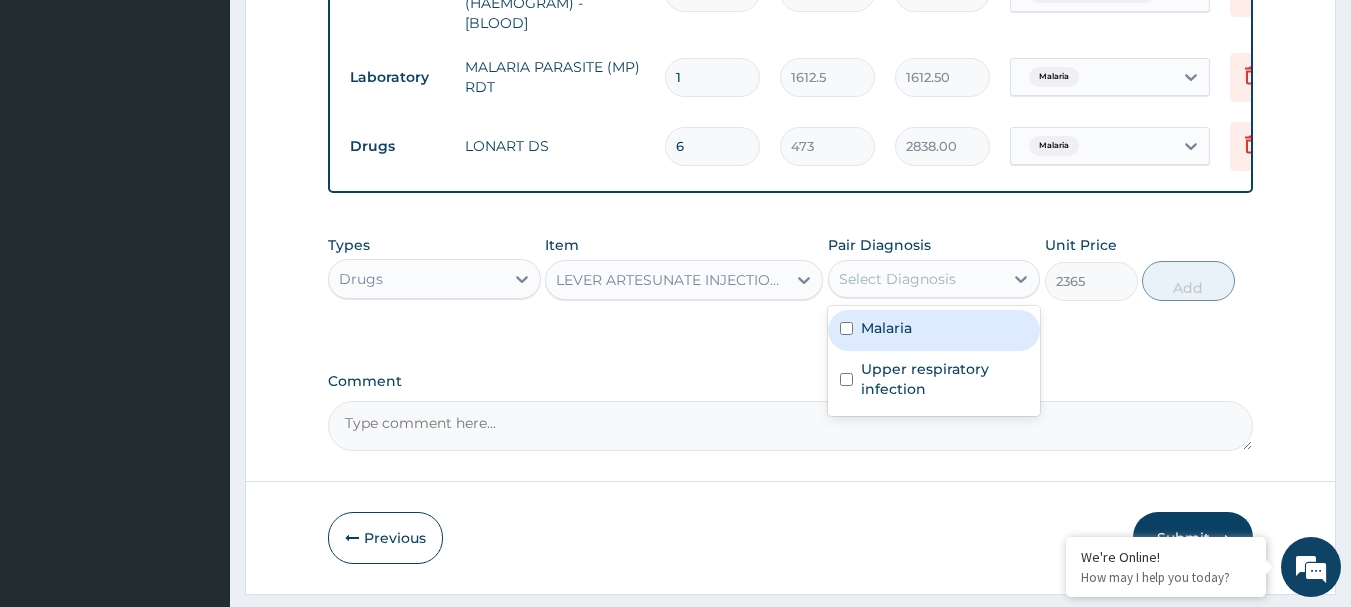 click on "Malaria" at bounding box center [886, 328] 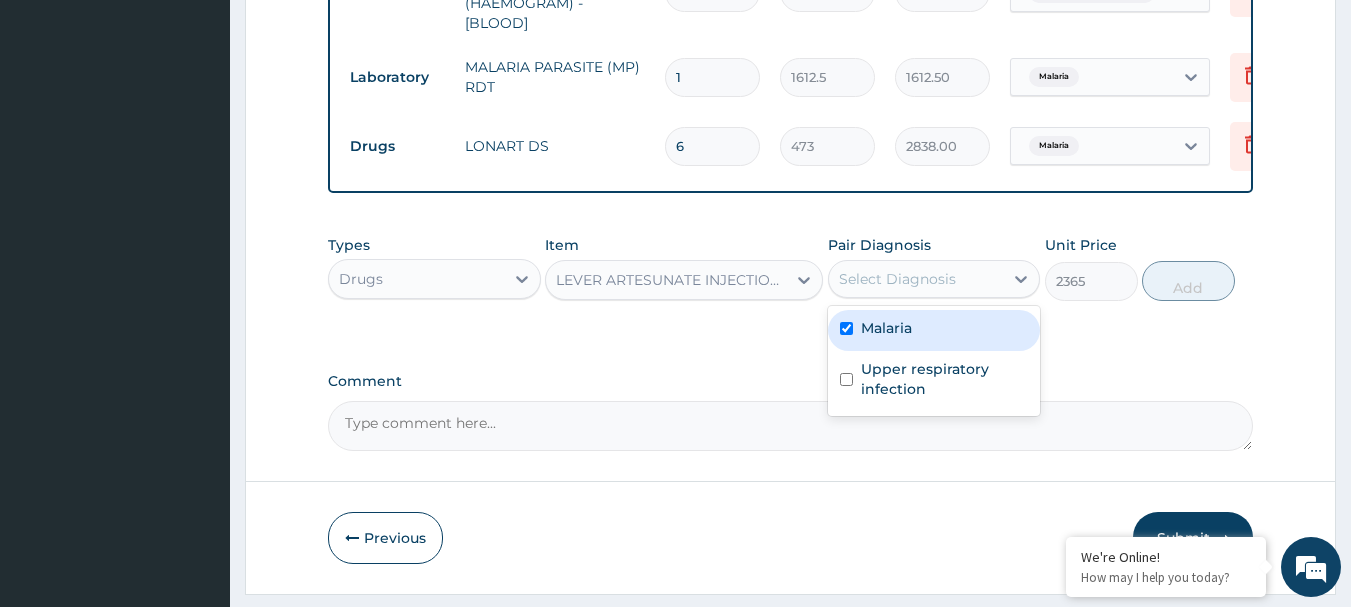 checkbox on "true" 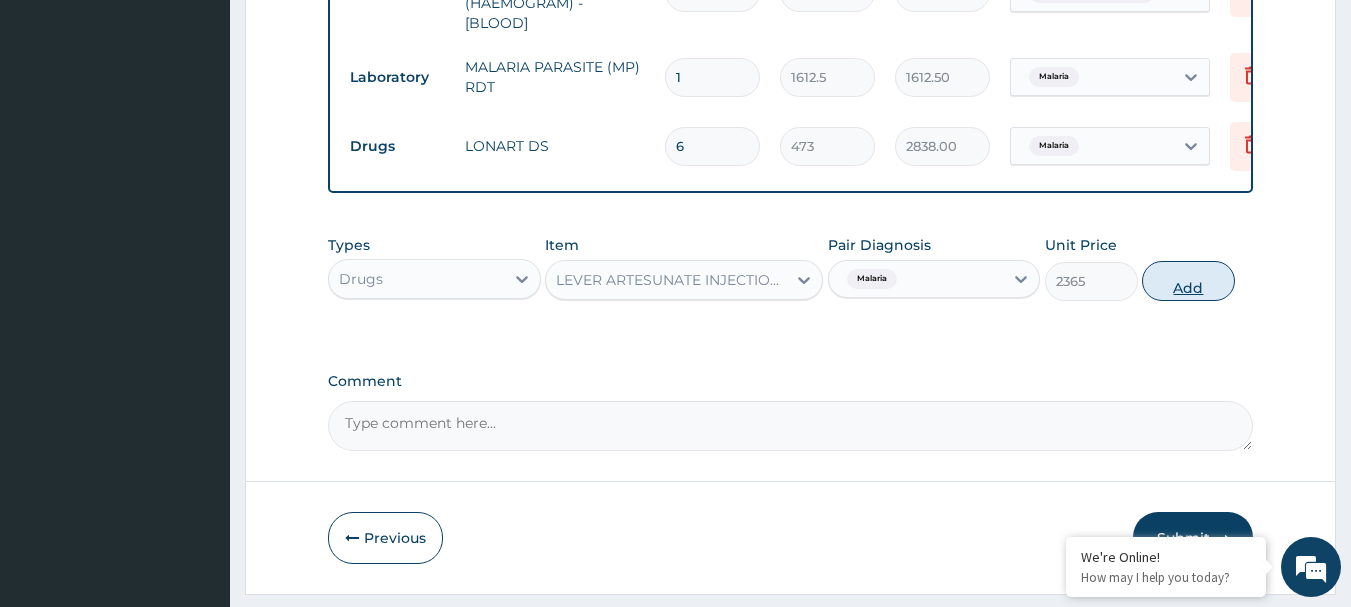click on "Add" at bounding box center (1188, 281) 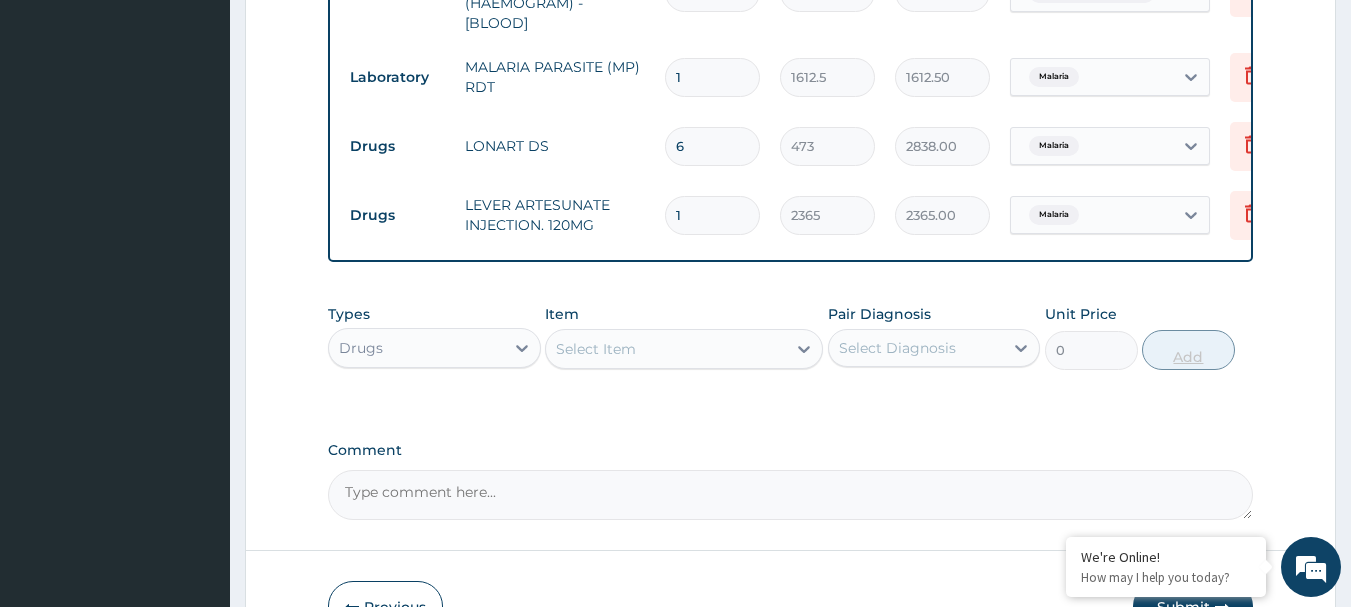 type 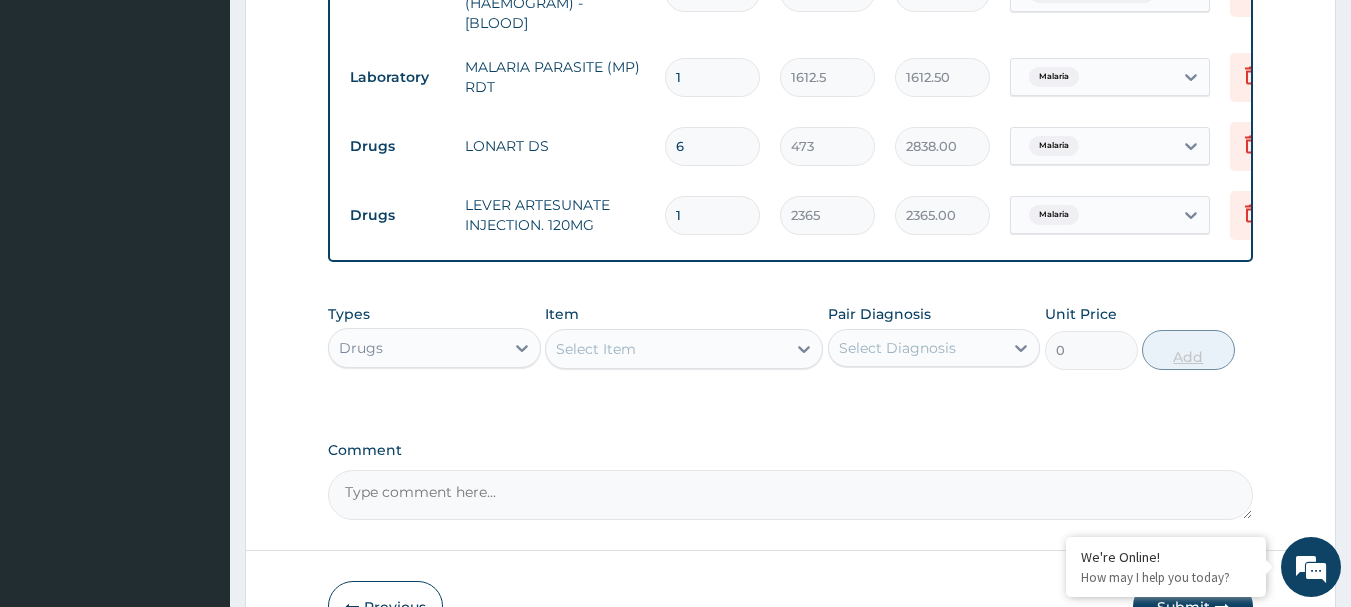type on "0.00" 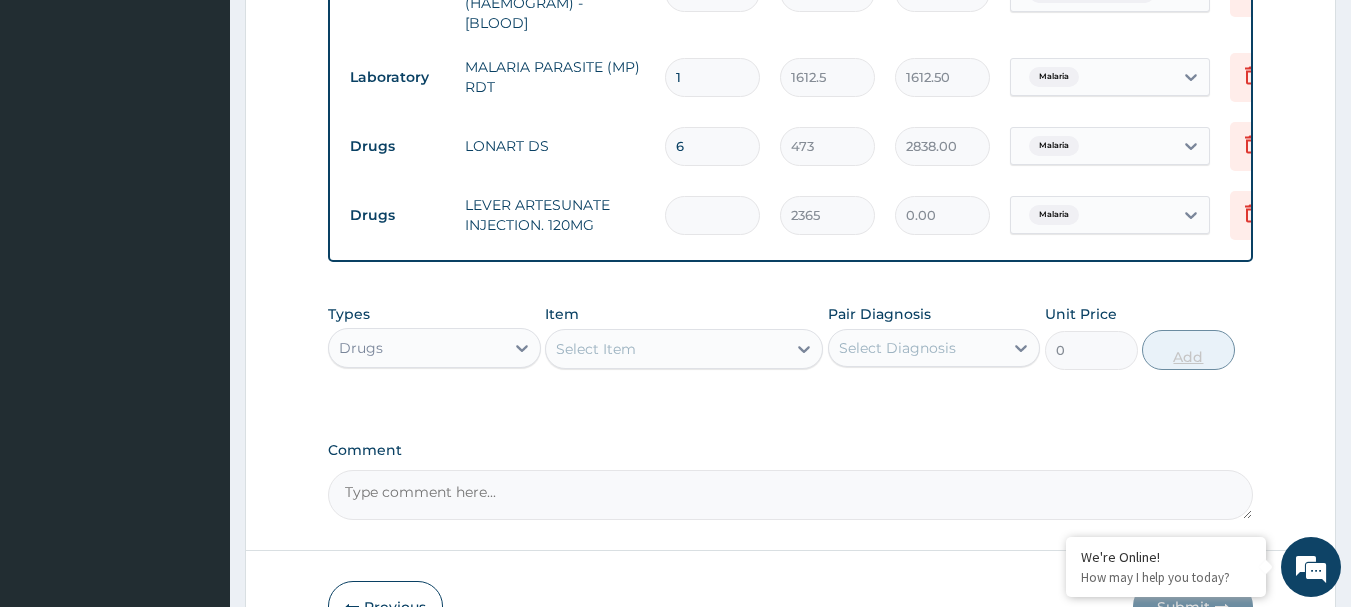 type on "3" 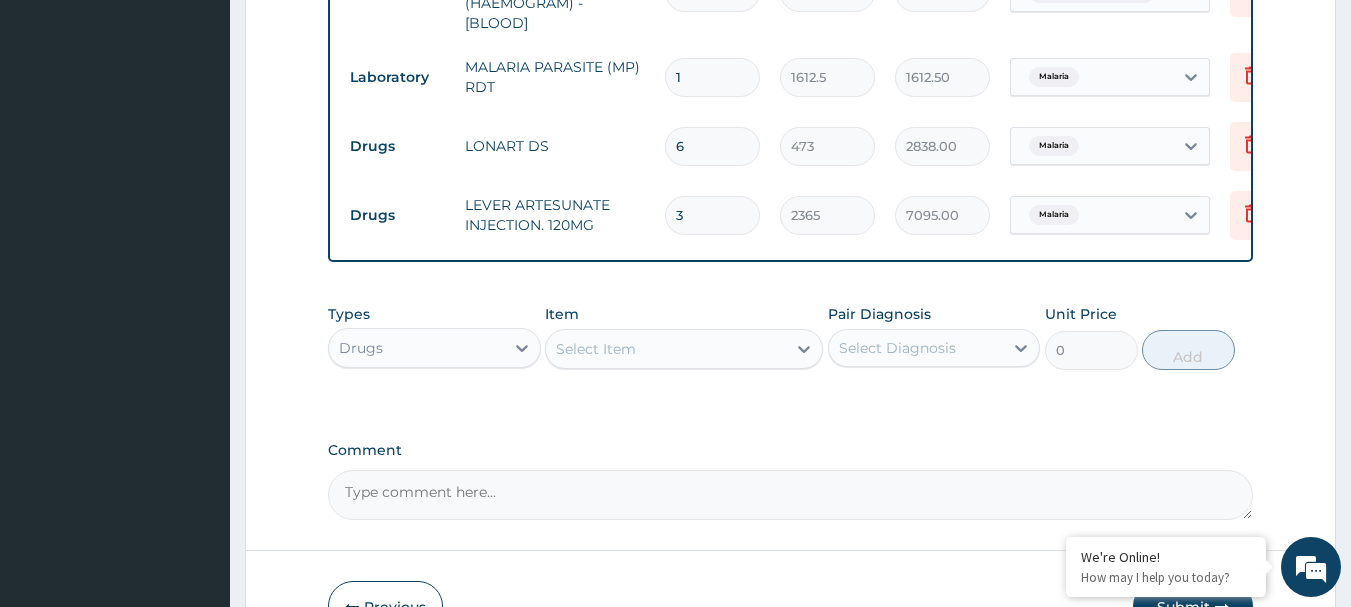 type on "3" 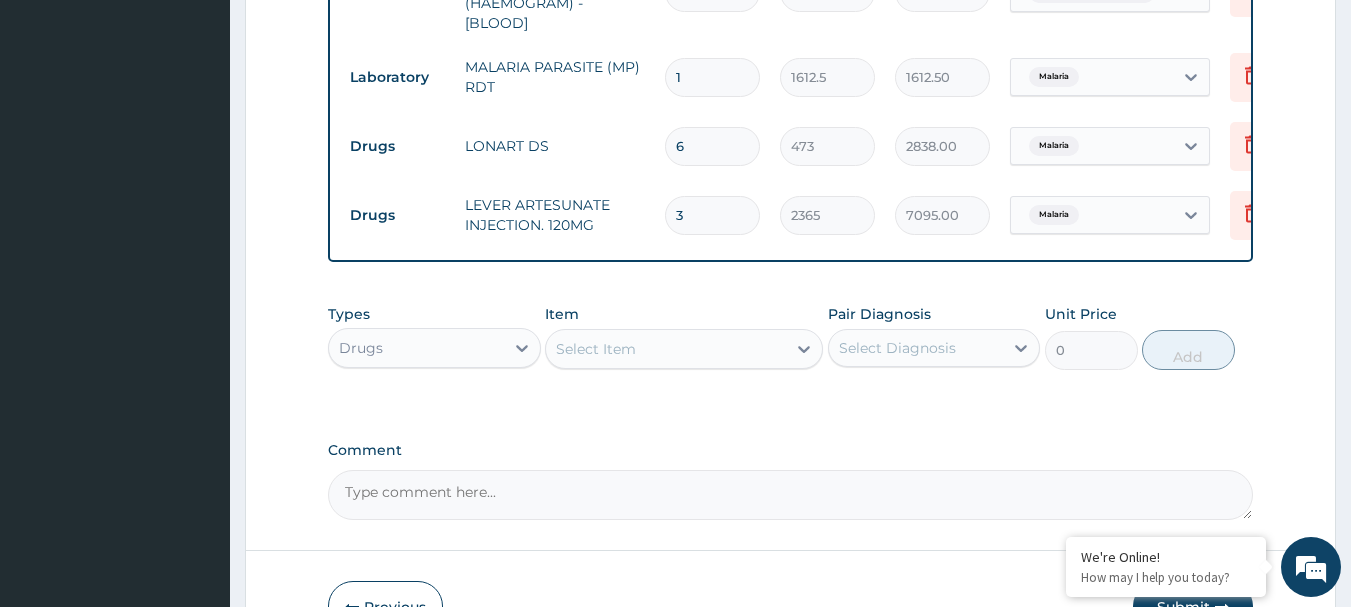 click on "Select Item" at bounding box center (666, 349) 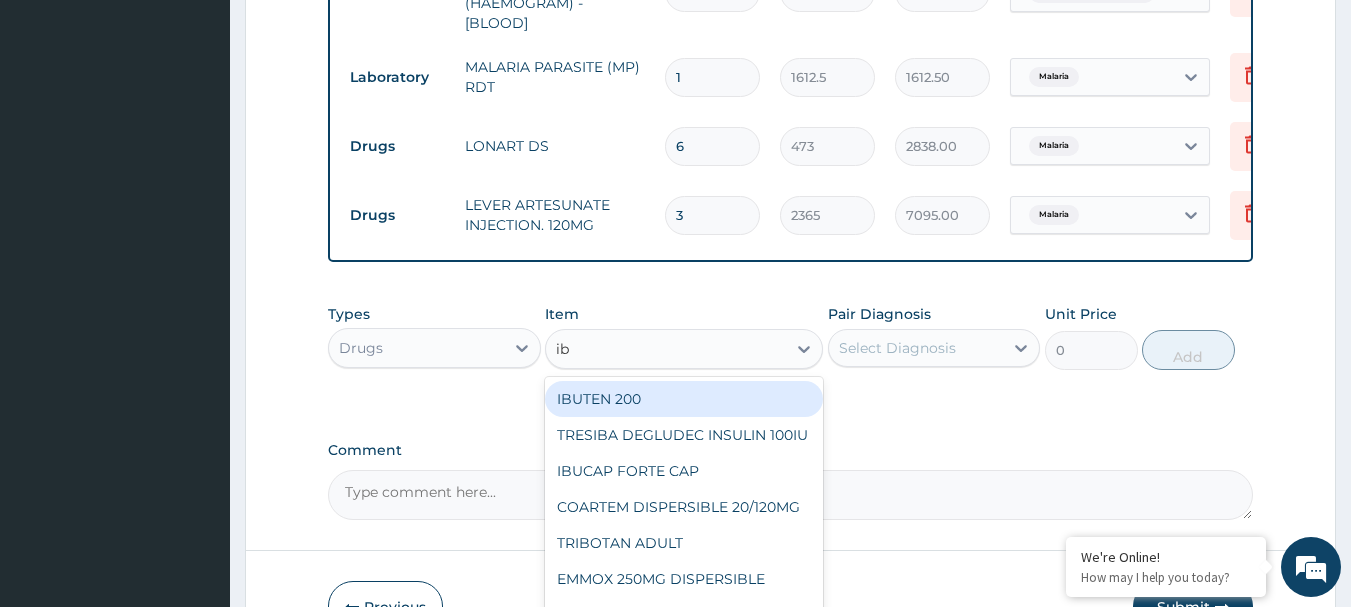 type on "ibu" 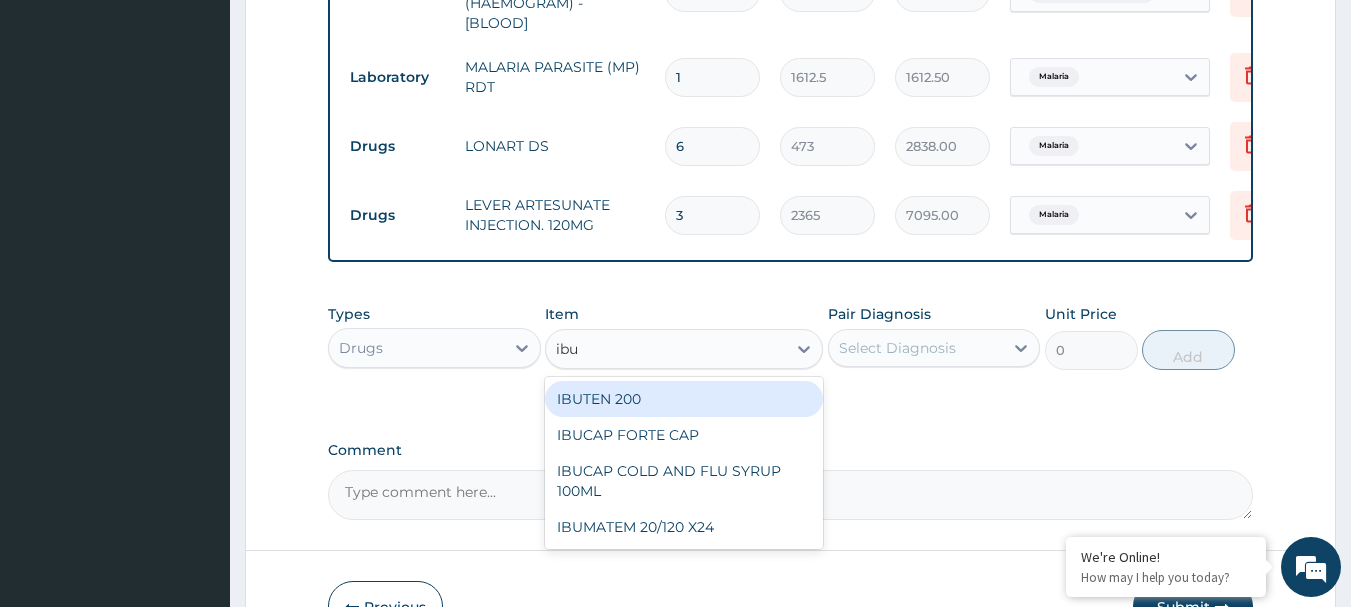 click on "IBUTEN 200" at bounding box center (684, 399) 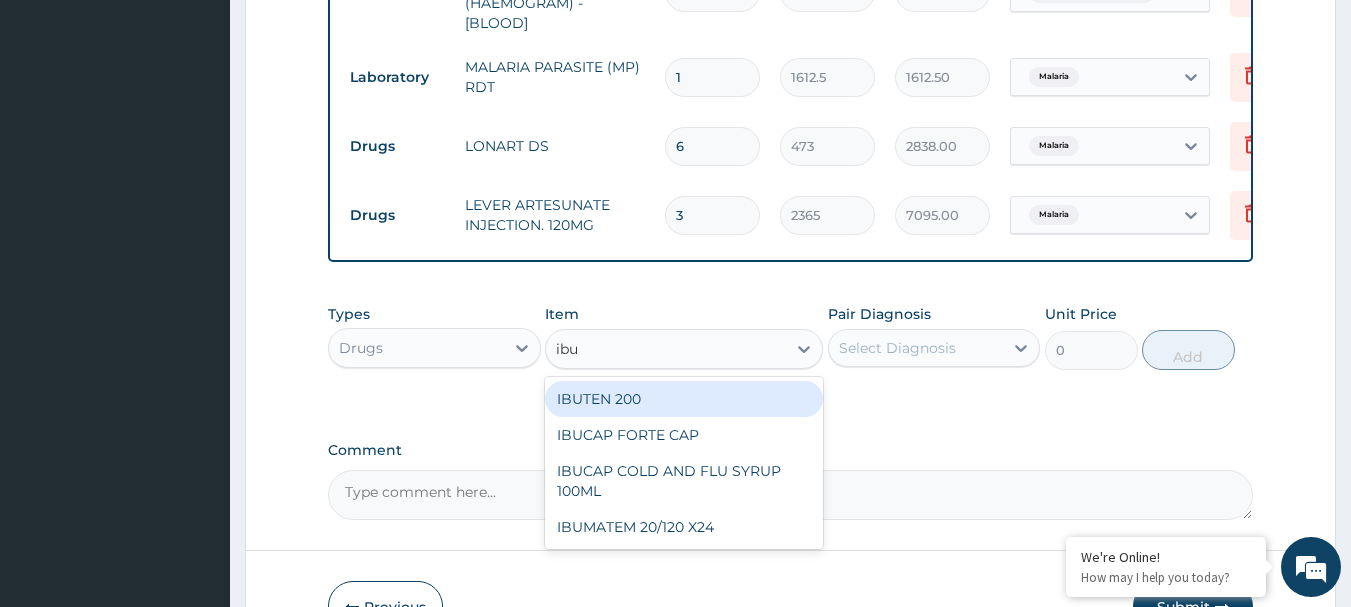 type 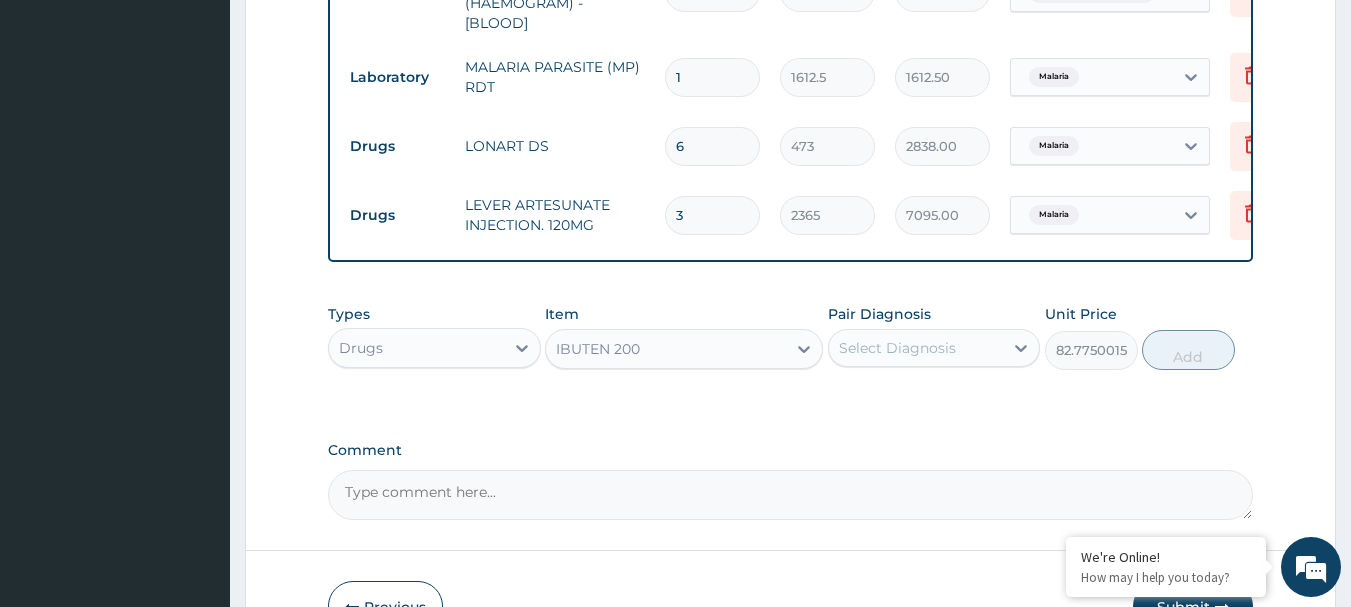 click on "Select Diagnosis" at bounding box center [934, 348] 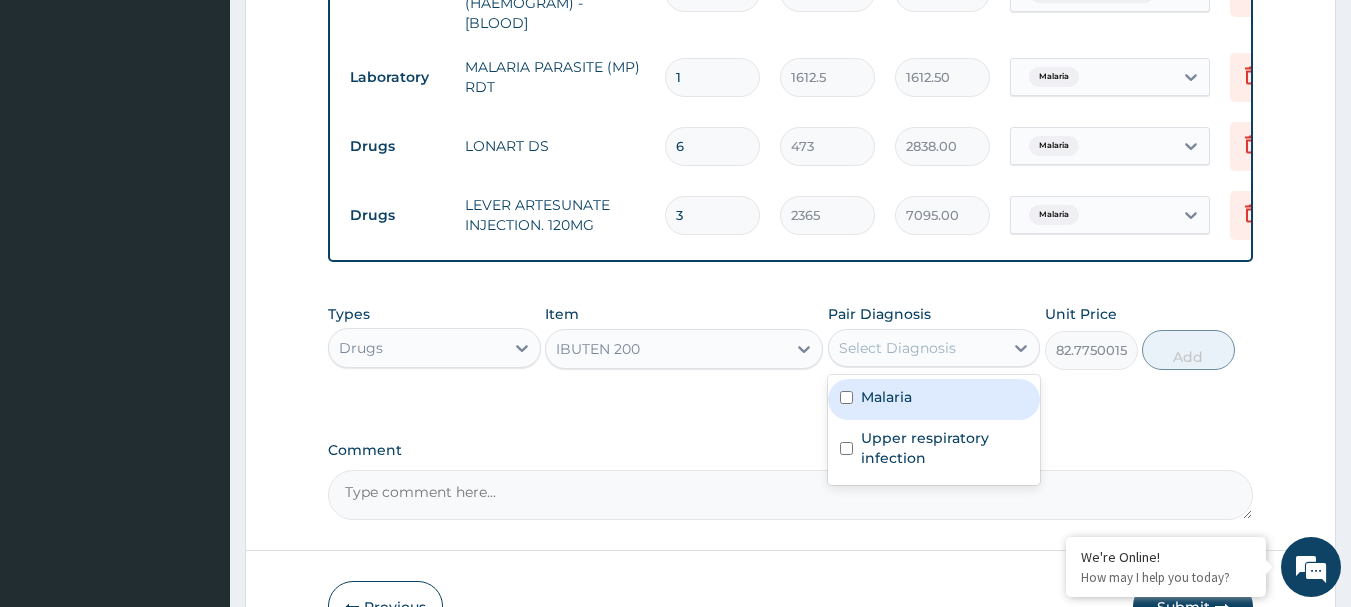 click on "Malaria" at bounding box center (886, 397) 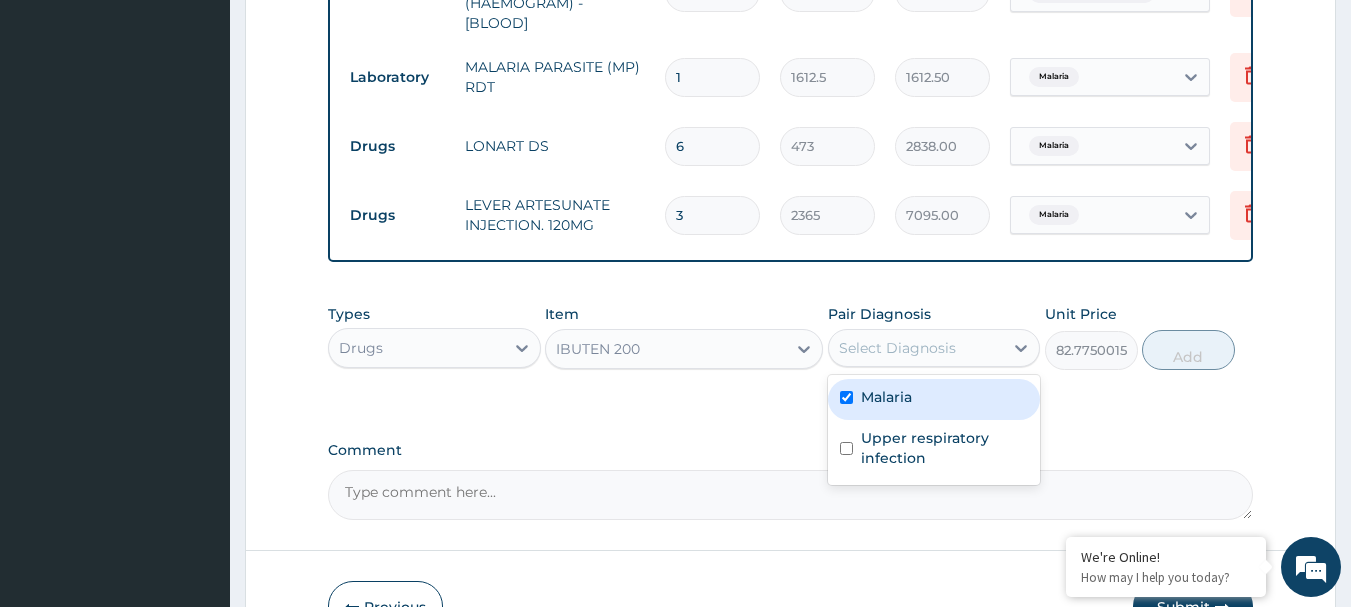 checkbox on "true" 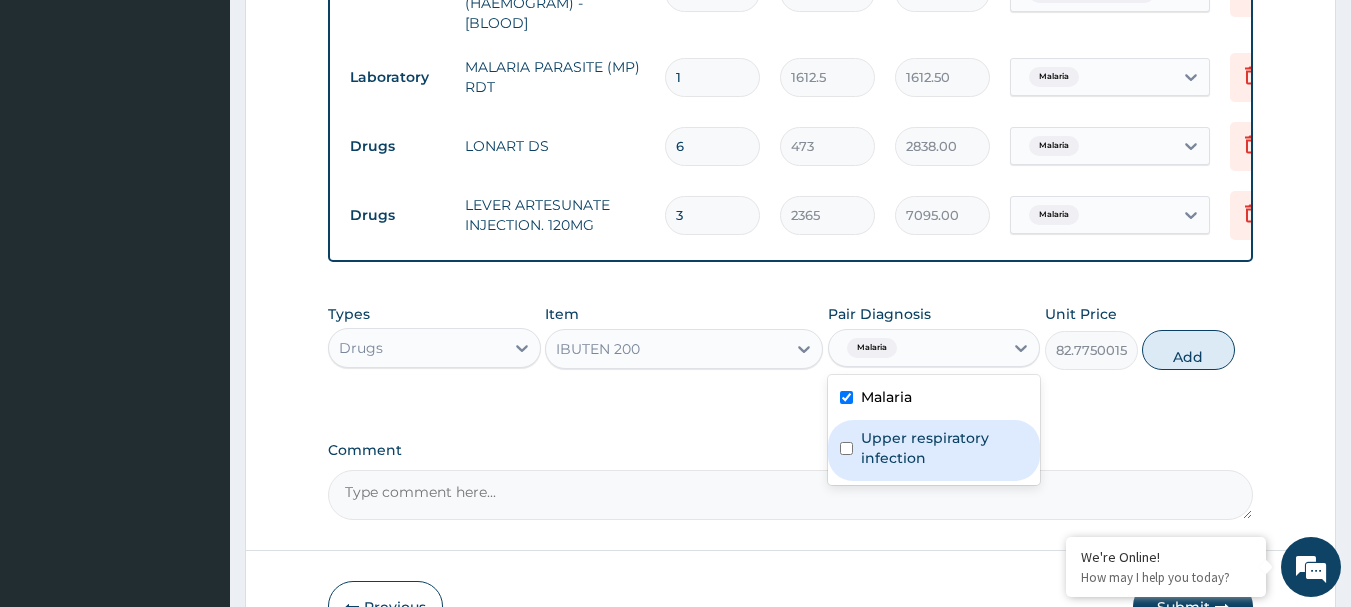 click on "Upper respiratory infection" at bounding box center [945, 448] 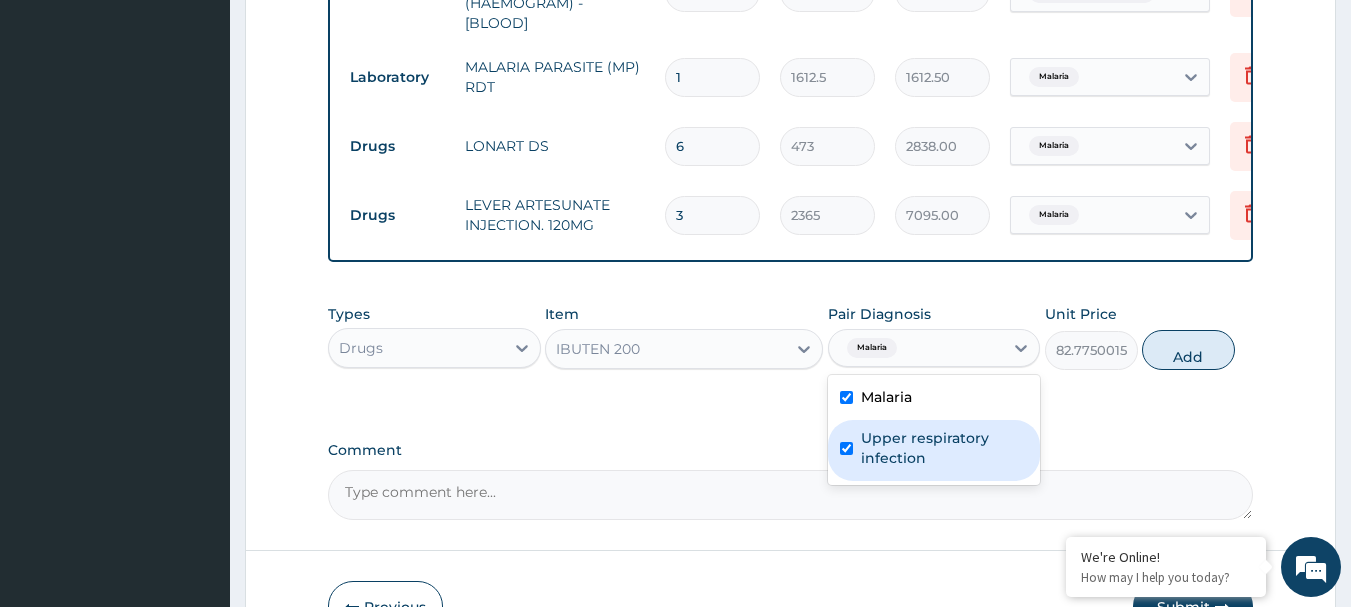 checkbox on "true" 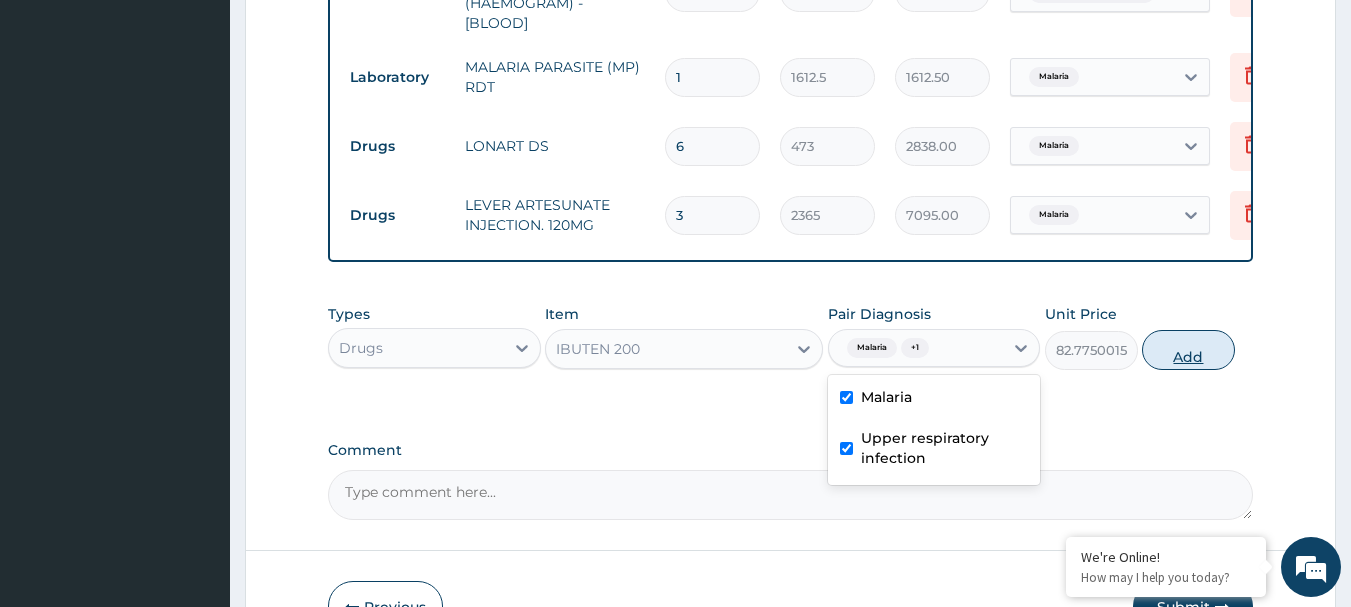 click on "Add" at bounding box center (1188, 350) 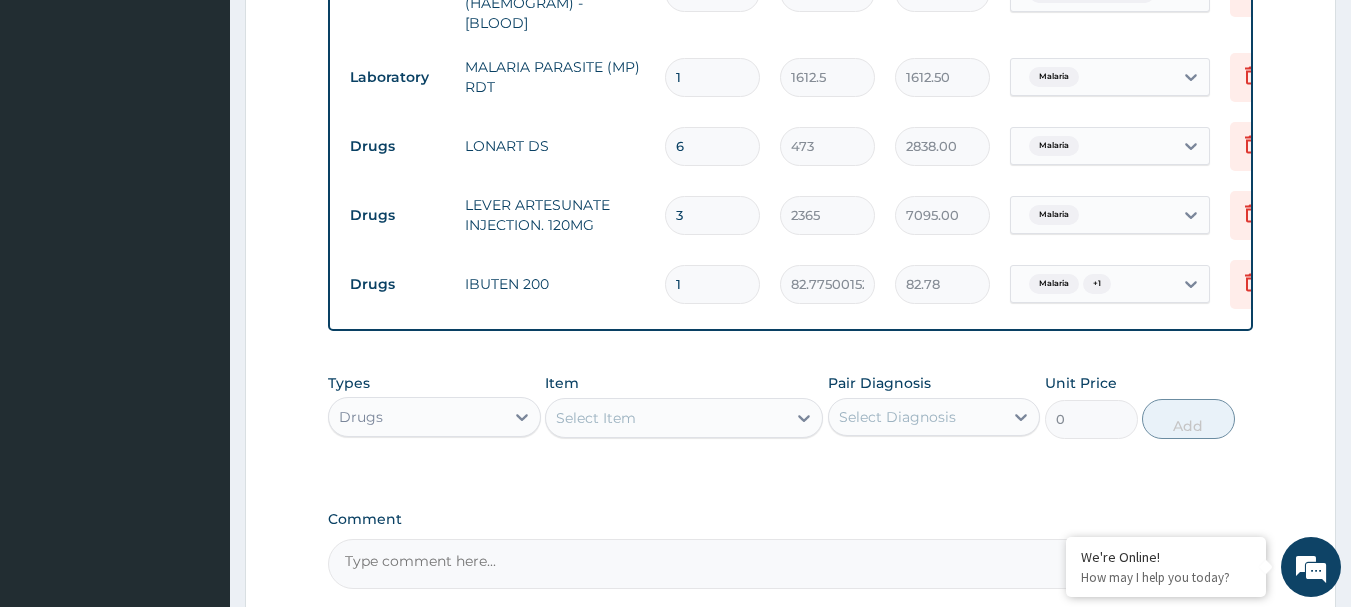 type on "18" 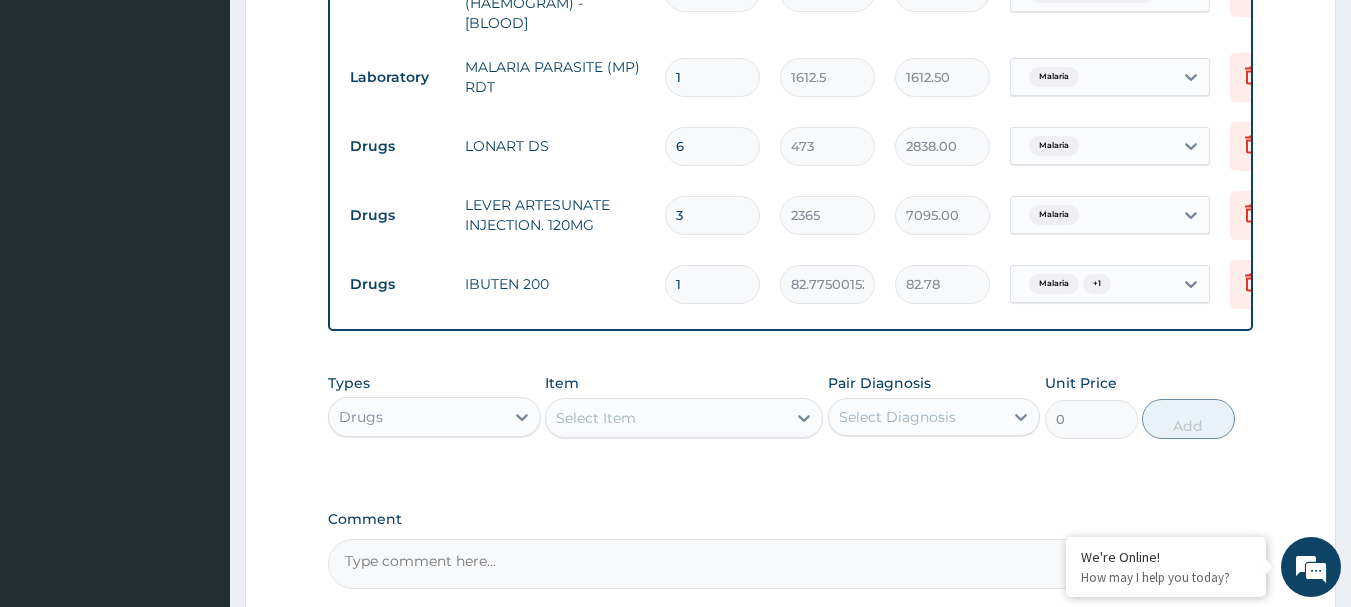 type on "1489.95" 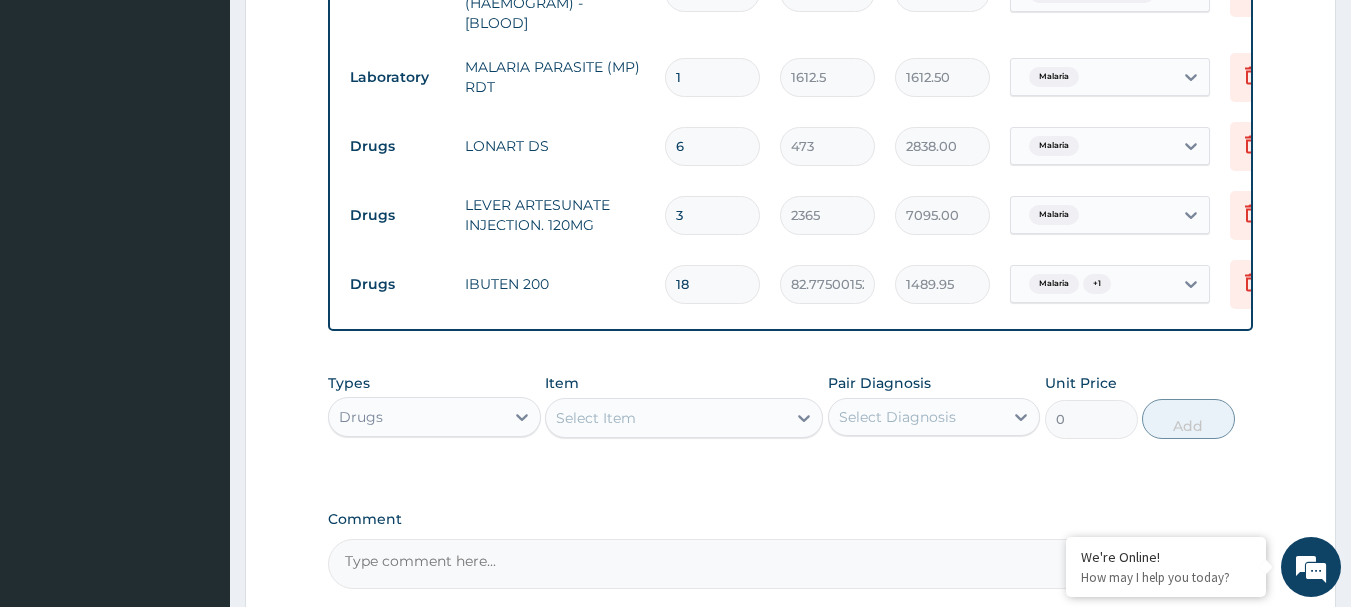 type on "18" 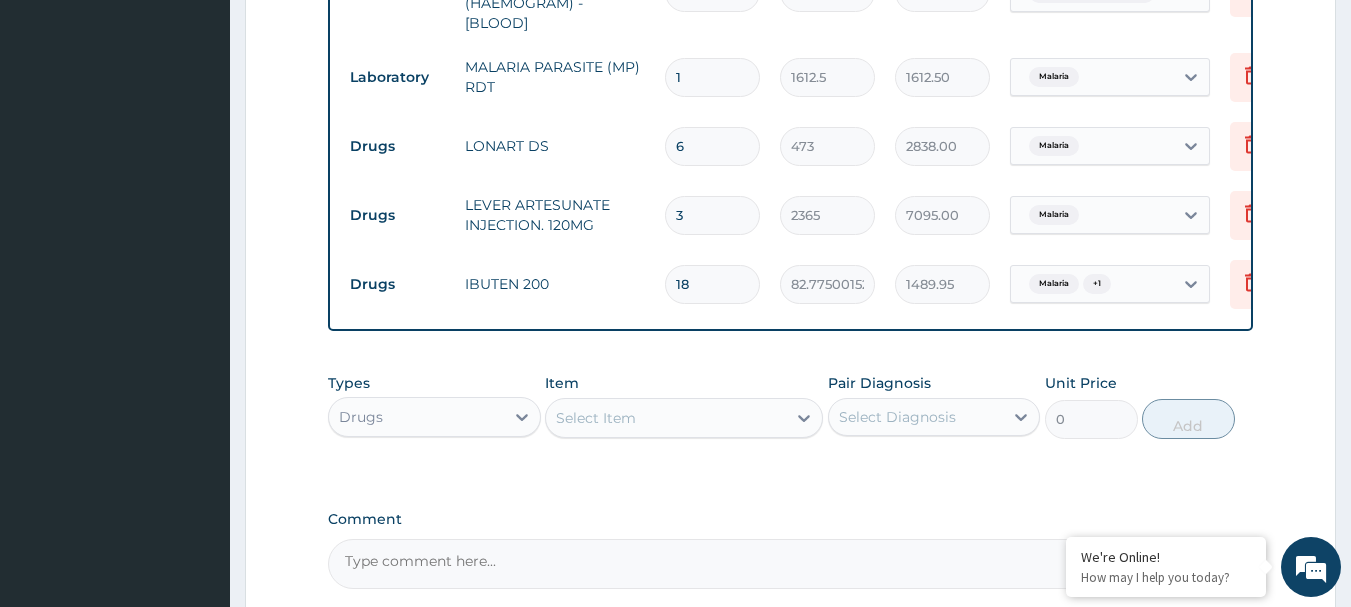 click on "Select Item" at bounding box center [596, 418] 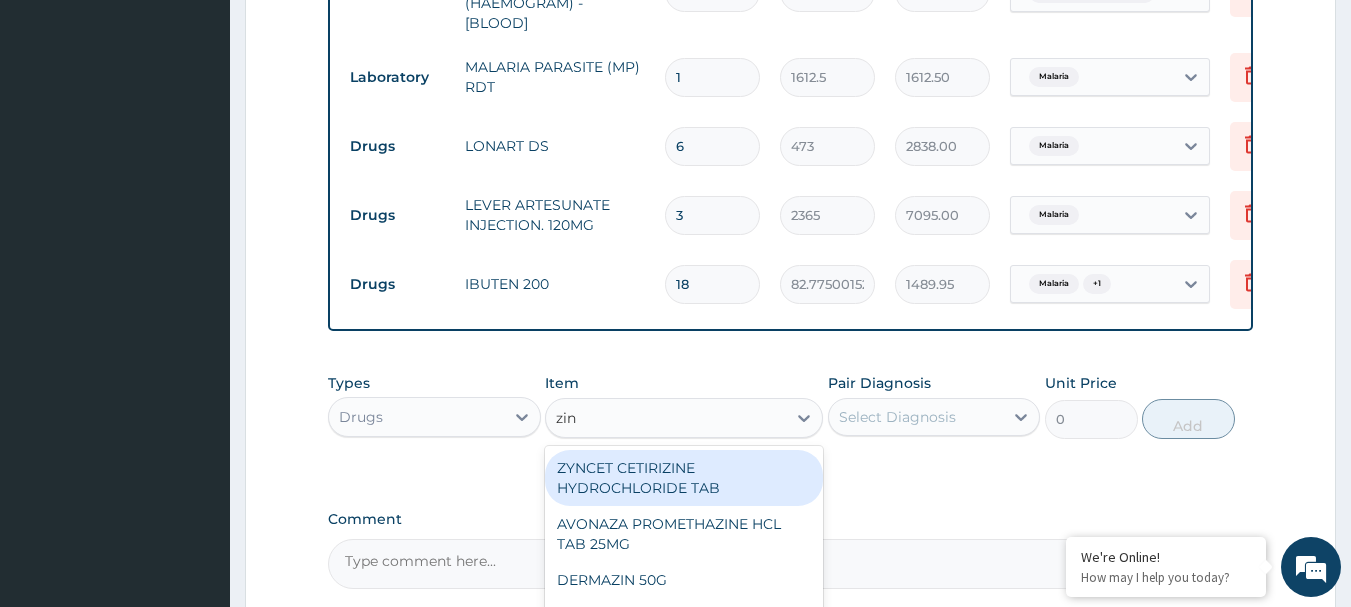 type on "zinn" 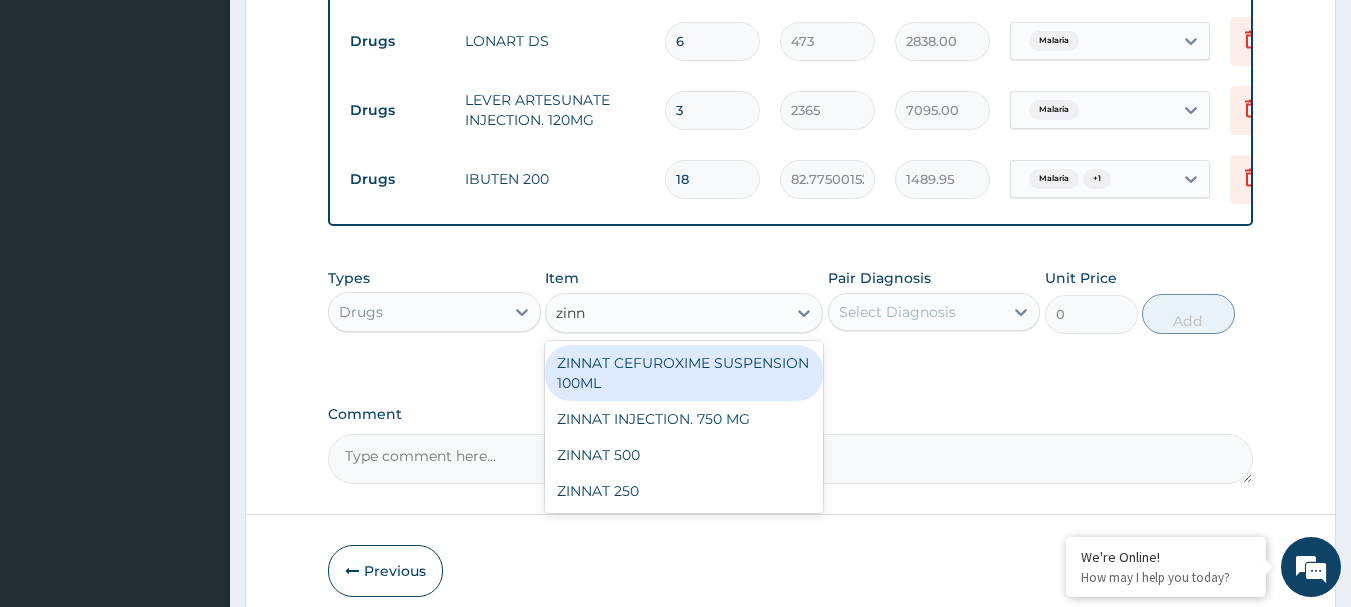 scroll, scrollTop: 1008, scrollLeft: 0, axis: vertical 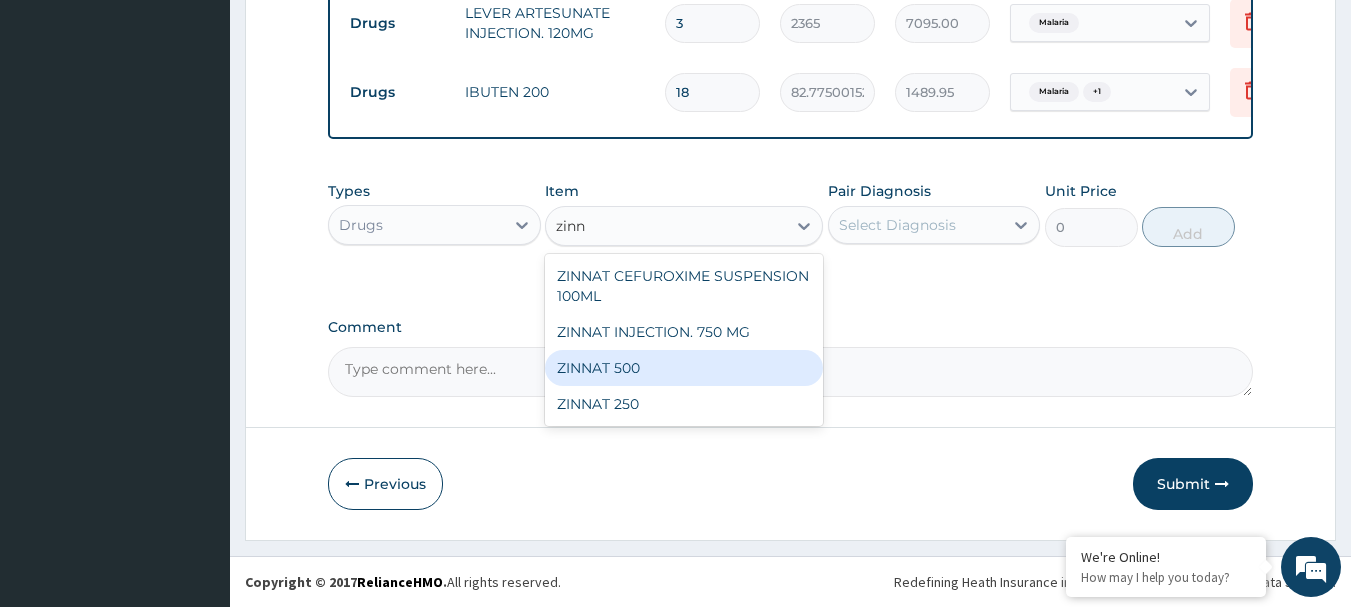 click on "ZINNAT 500" at bounding box center (684, 368) 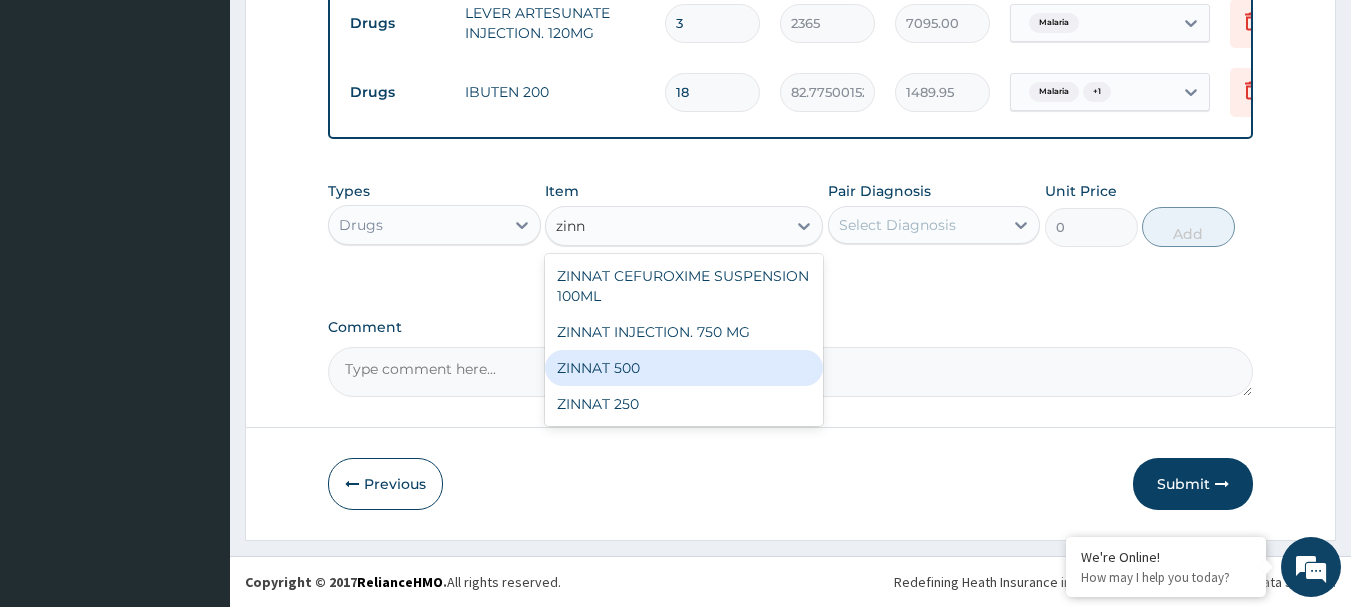 type 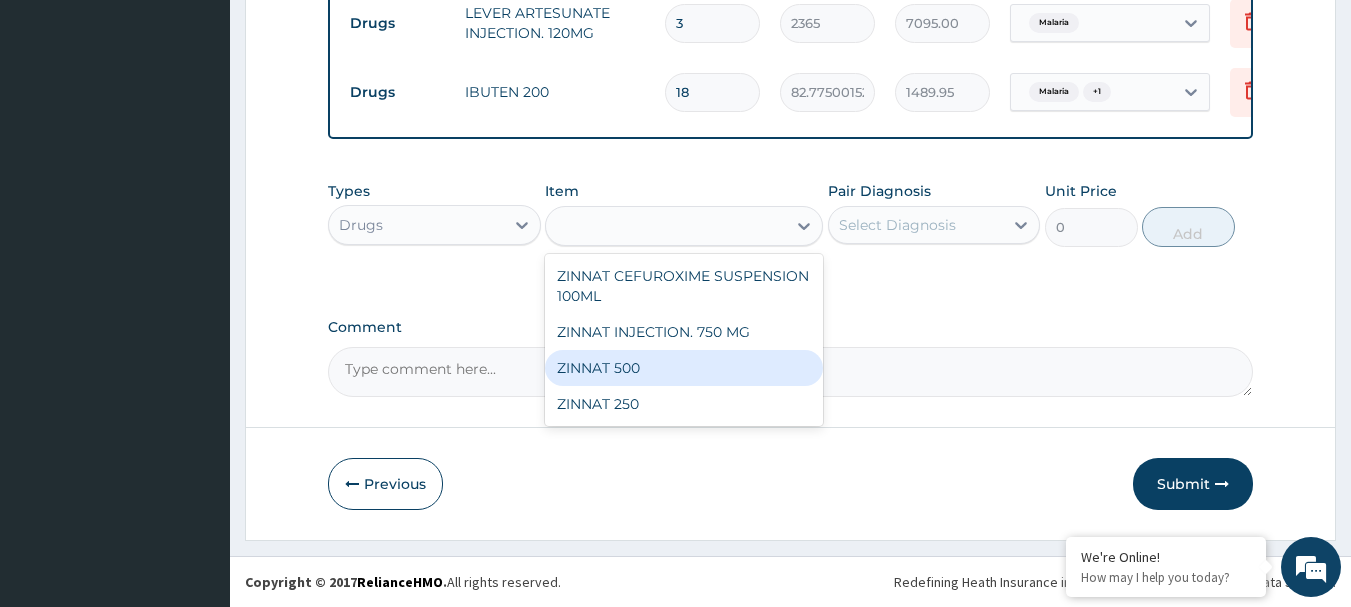 type on "1773.75" 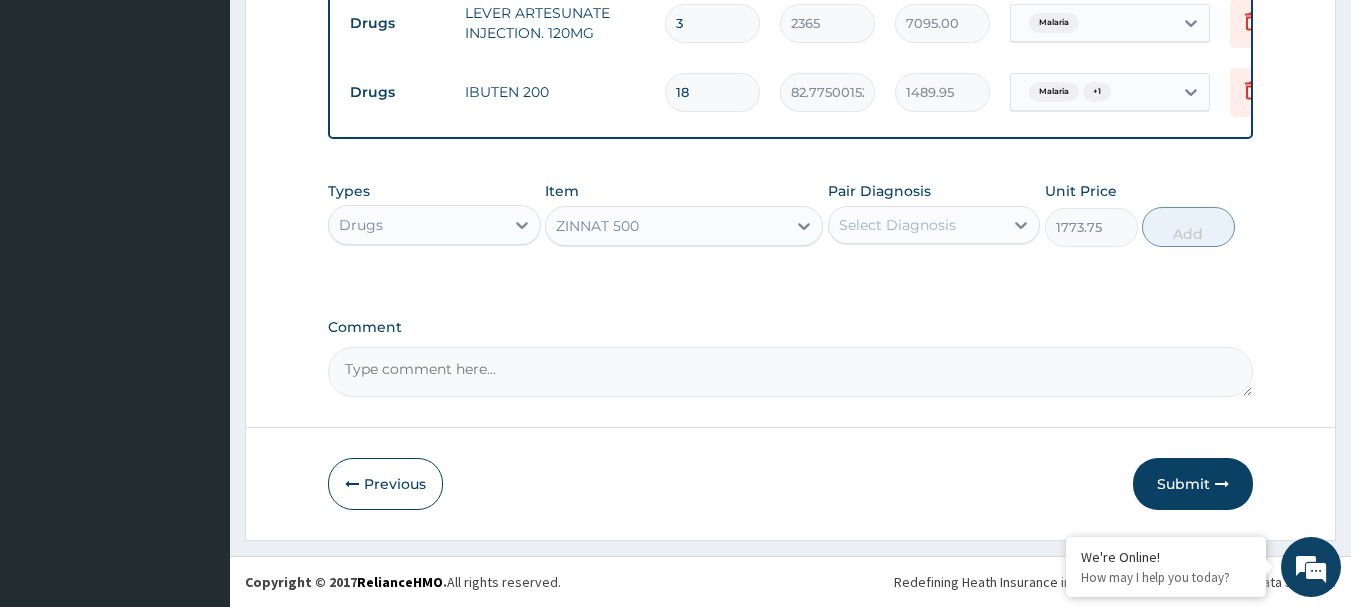 click on "Select Diagnosis" at bounding box center [897, 225] 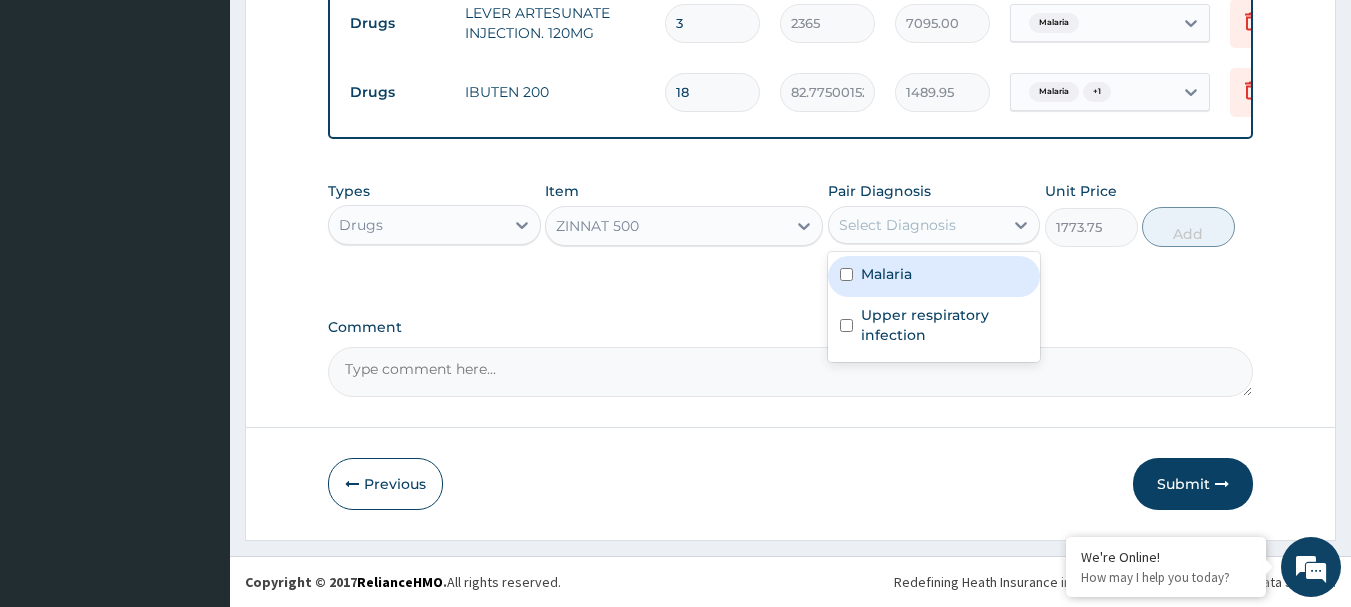 click on "Malaria" at bounding box center [886, 274] 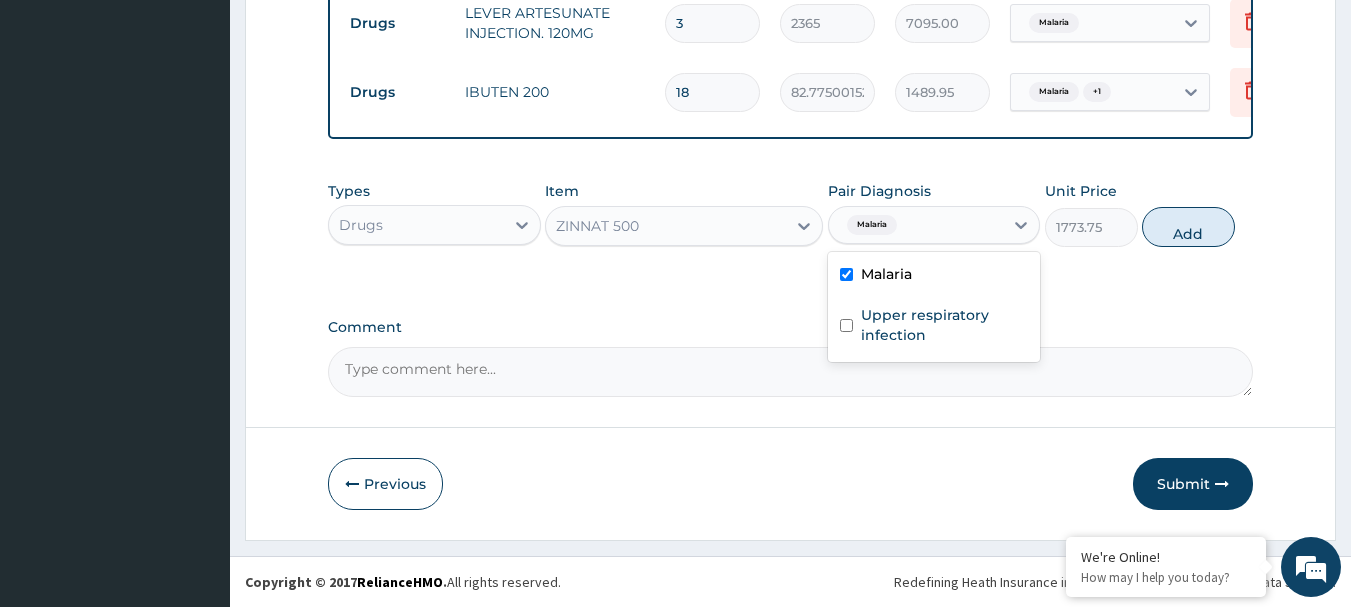 click on "Malaria" at bounding box center [886, 274] 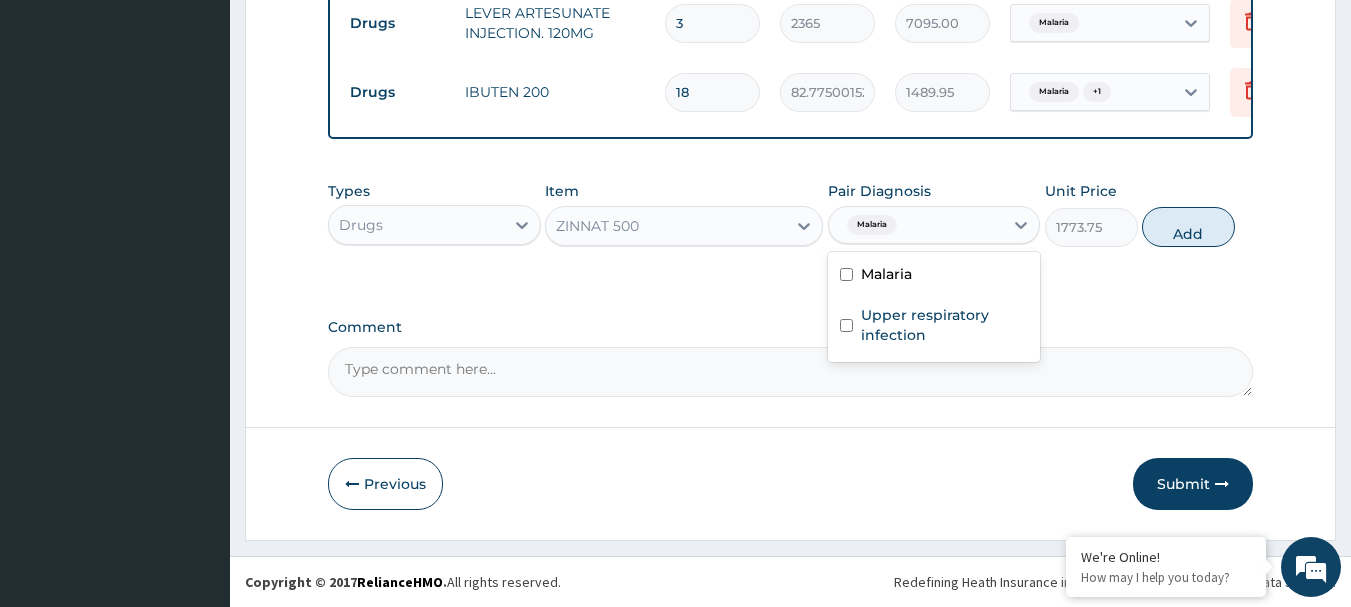 checkbox on "false" 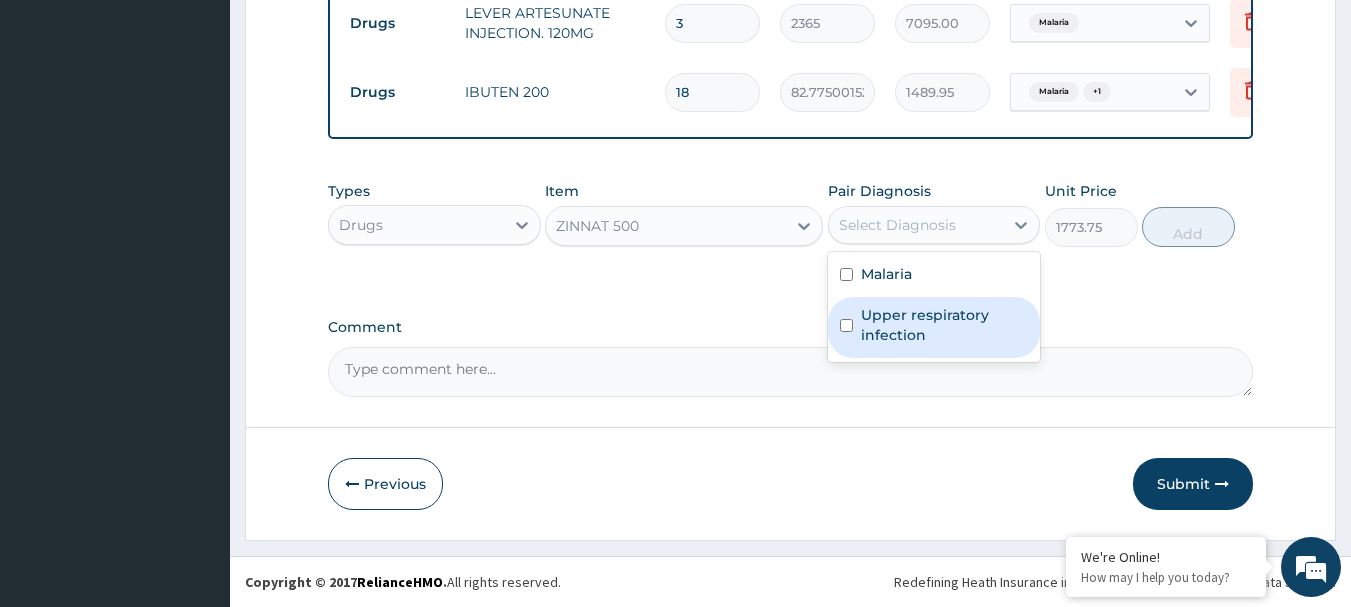 click on "Upper respiratory infection" at bounding box center [945, 325] 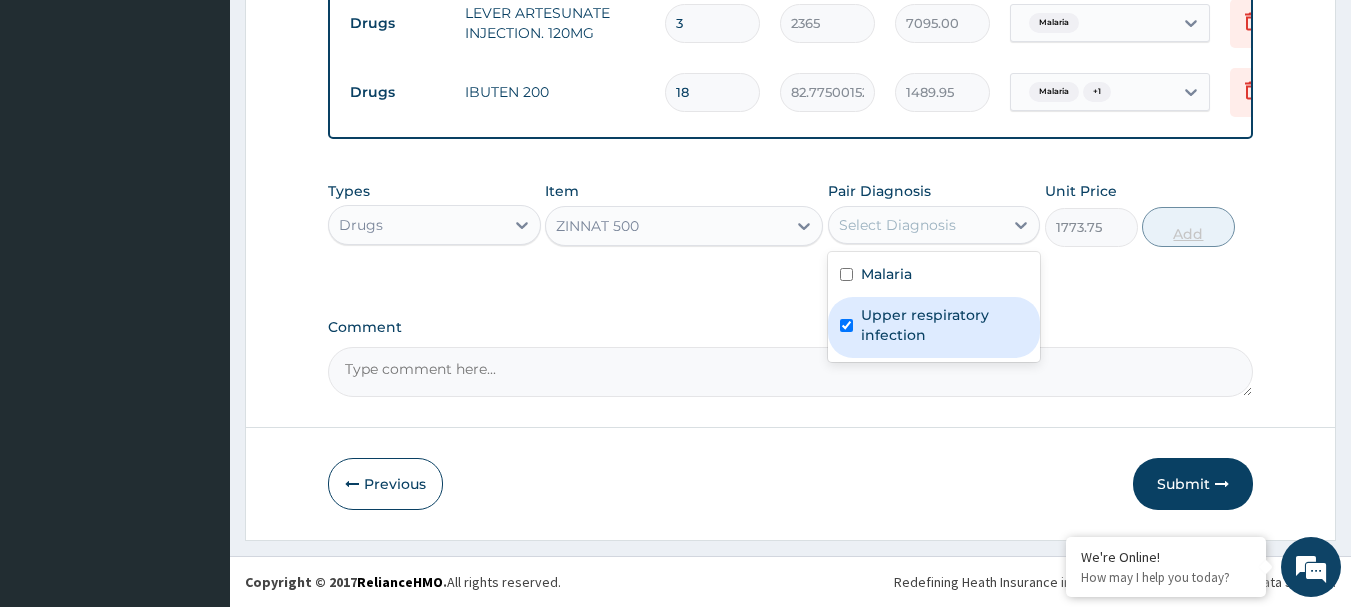 checkbox on "true" 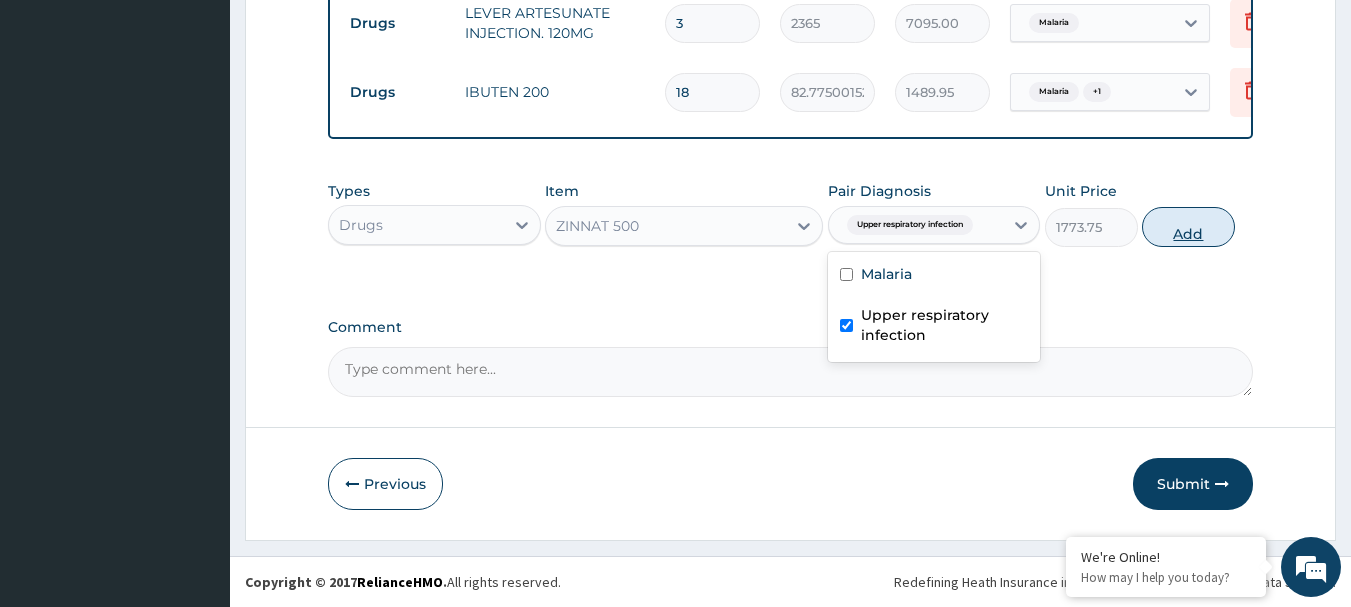 click on "Add" at bounding box center [1188, 227] 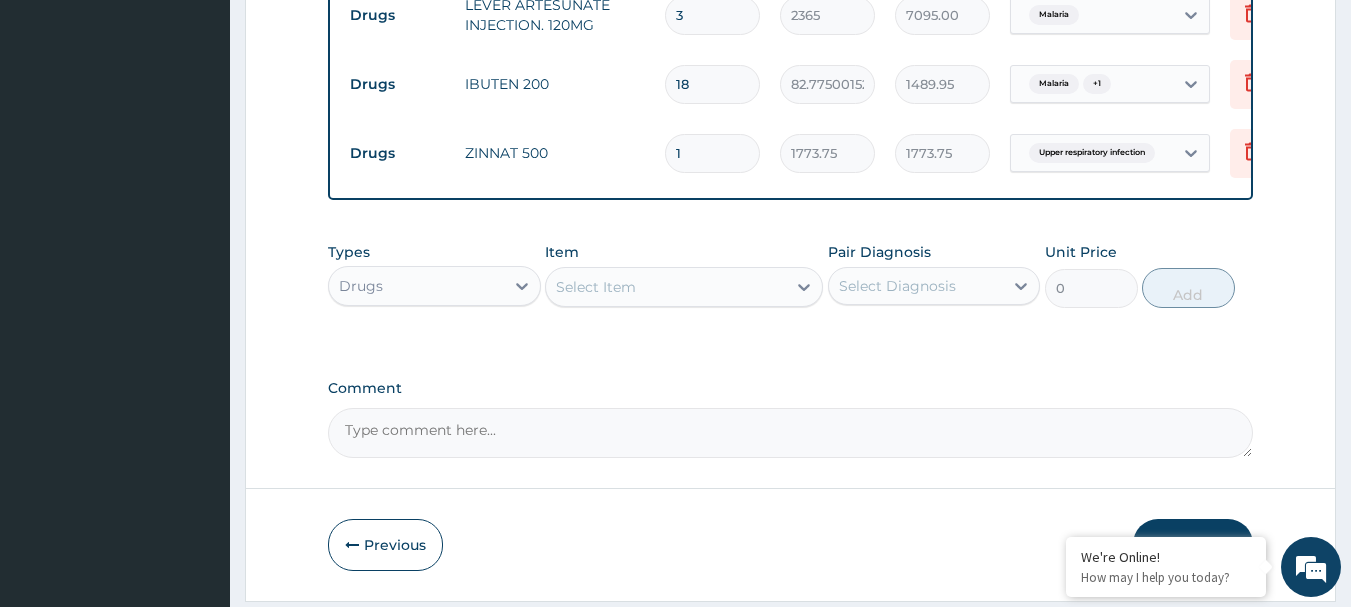 type 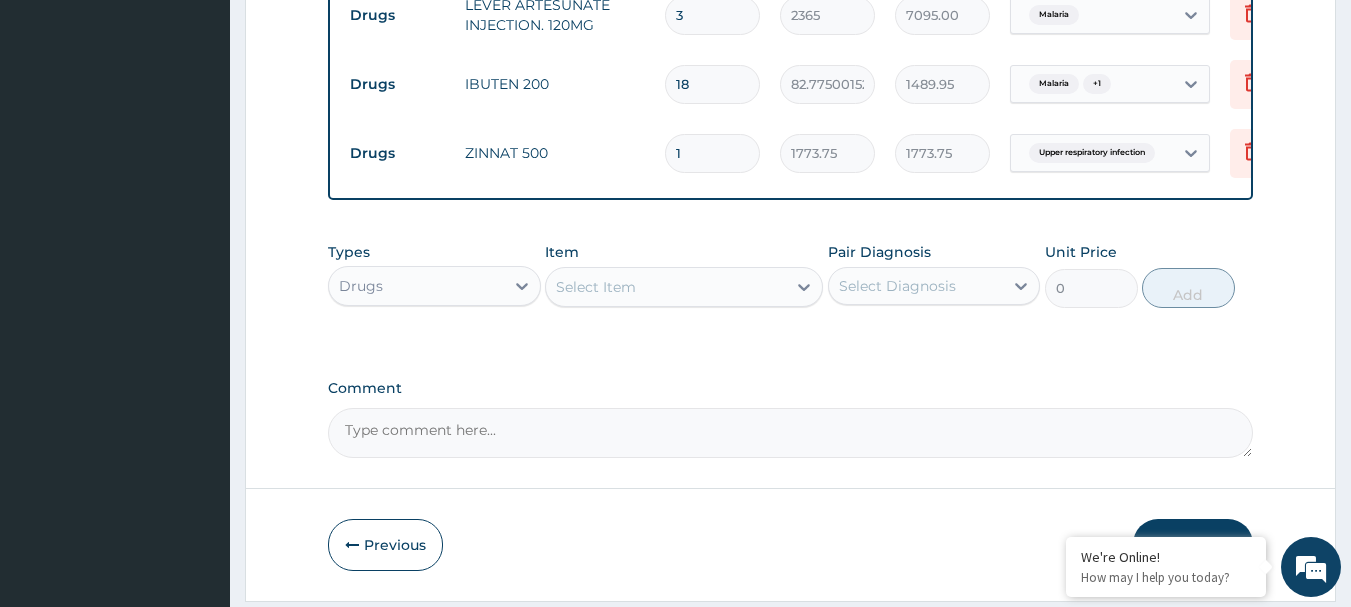 type on "0.00" 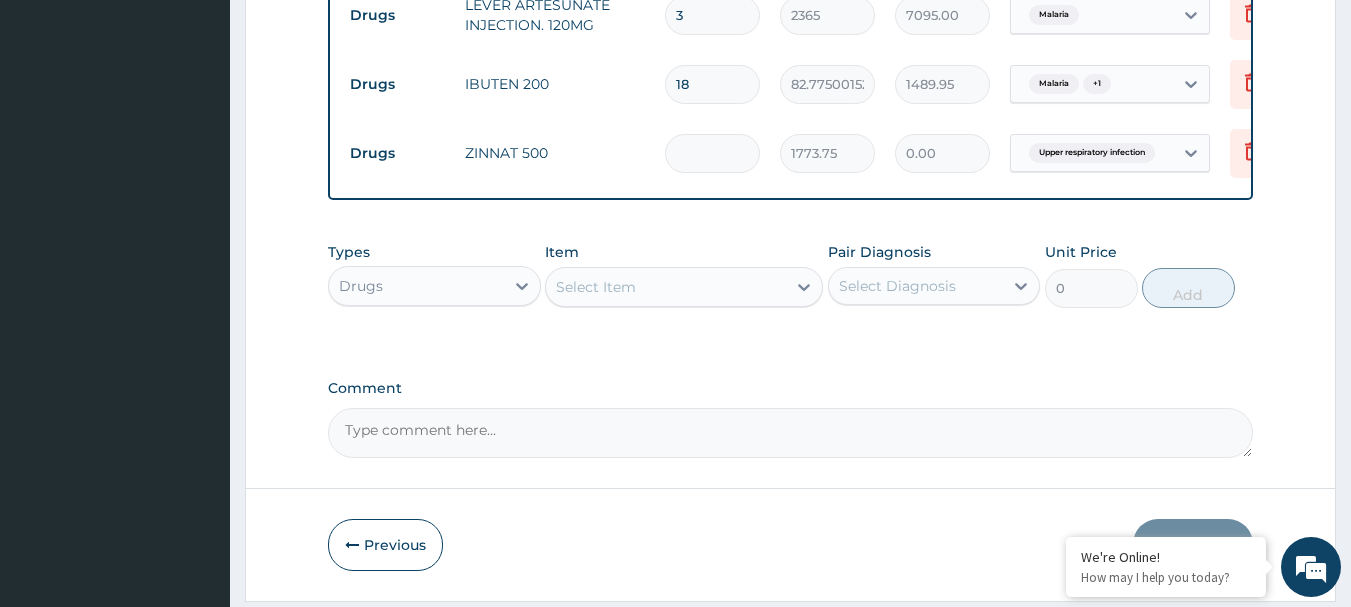 type on "2" 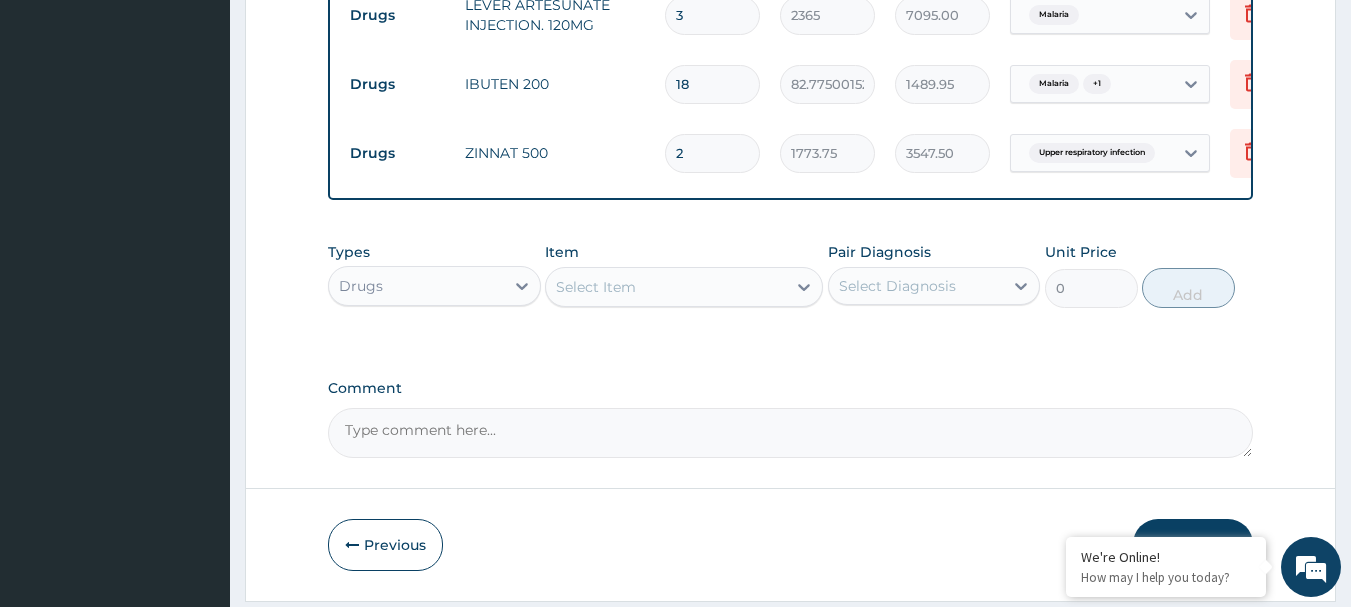type on "2" 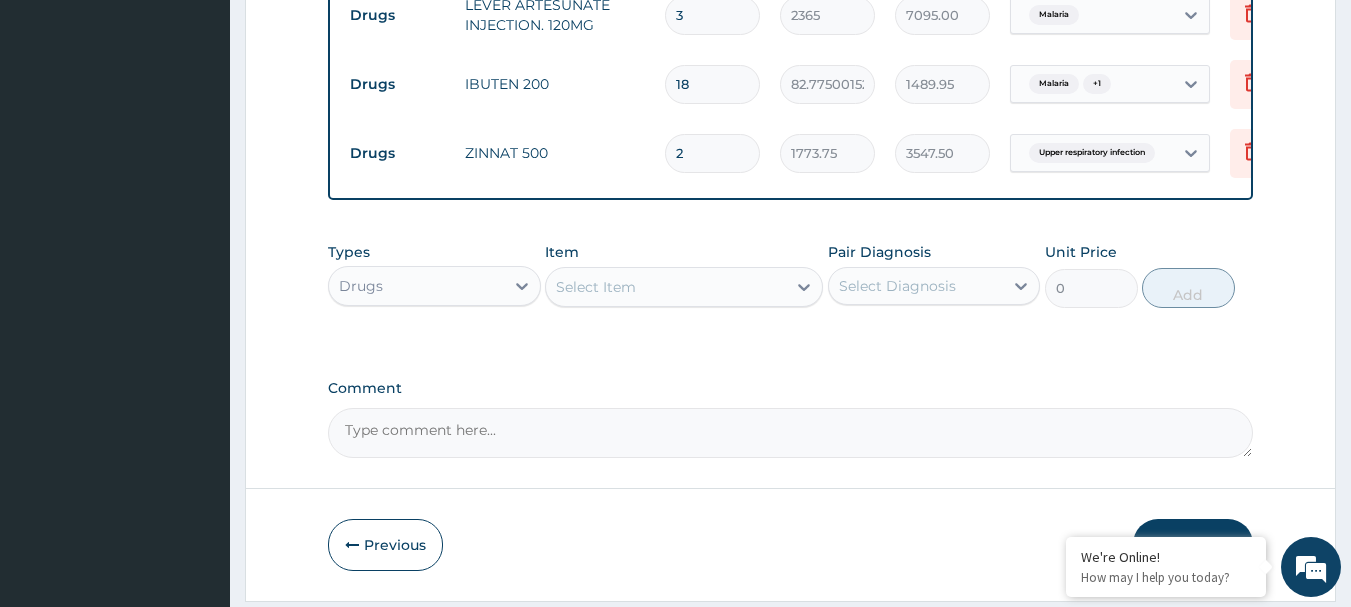 click on "Select Item" at bounding box center [596, 287] 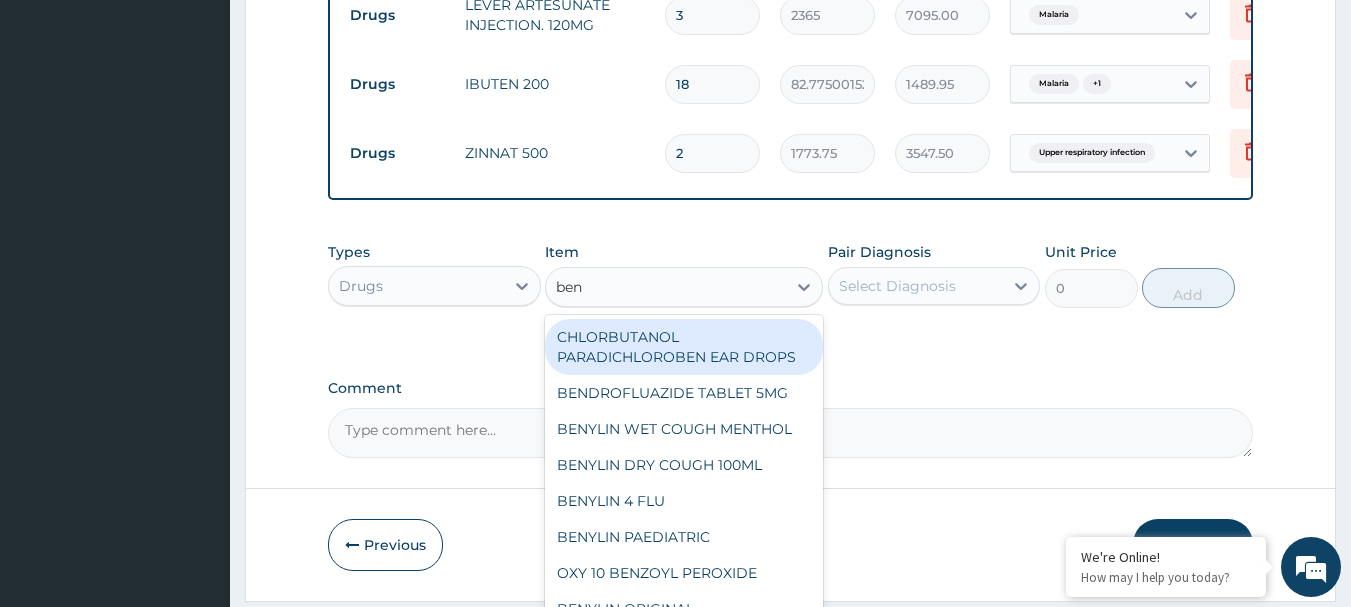 type on "beny" 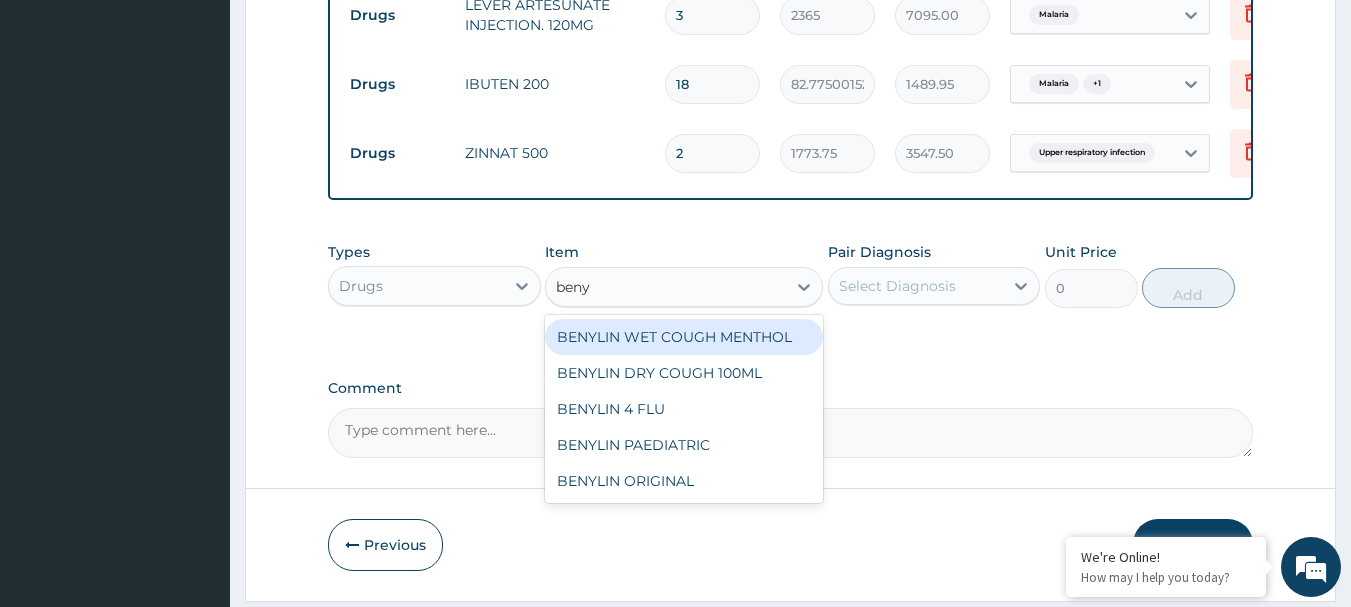 click on "BENYLIN WET COUGH MENTHOL" at bounding box center (684, 337) 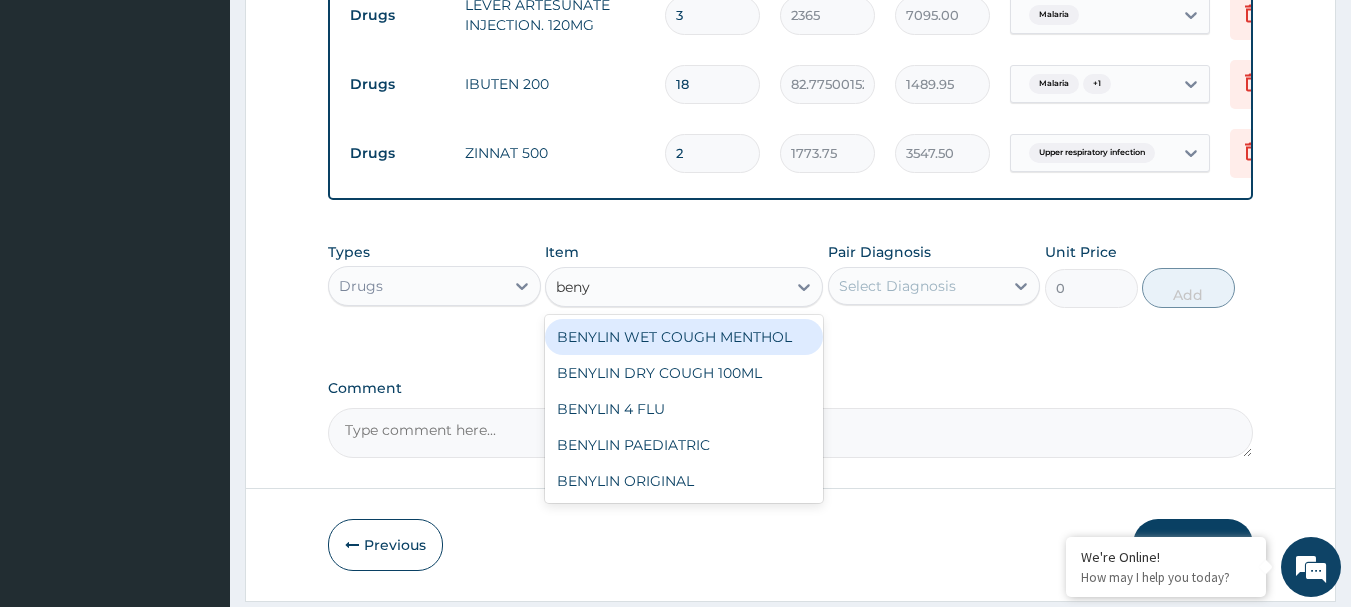 type 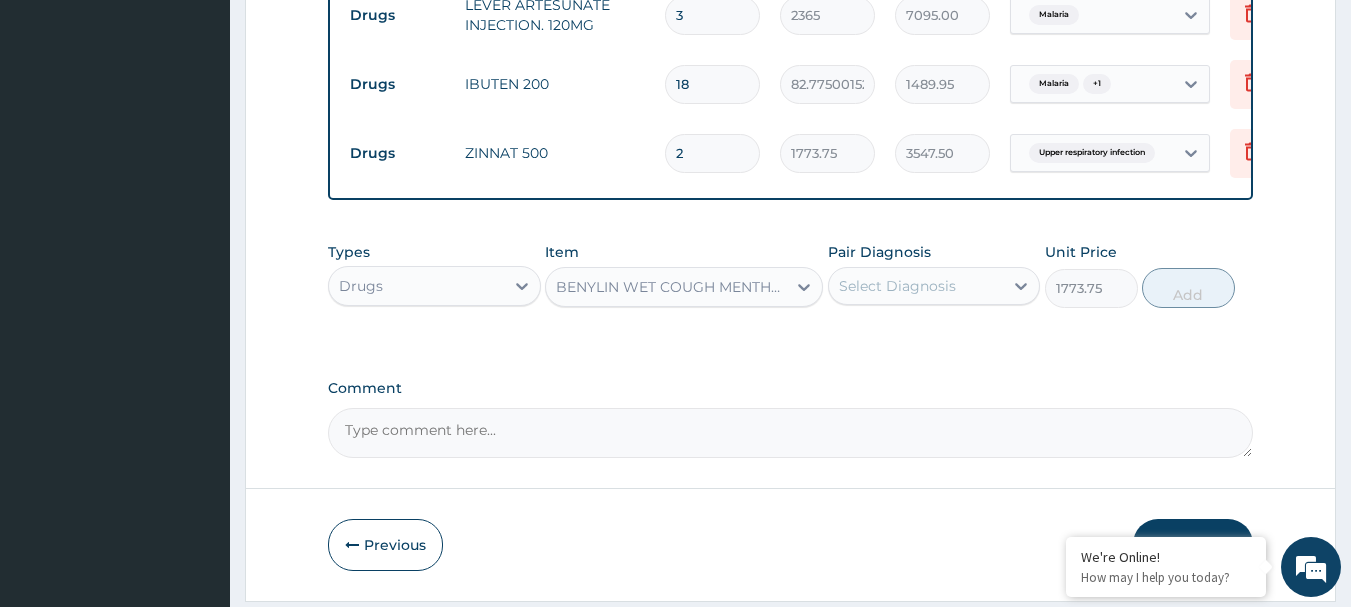 click on "Select Diagnosis" at bounding box center (897, 286) 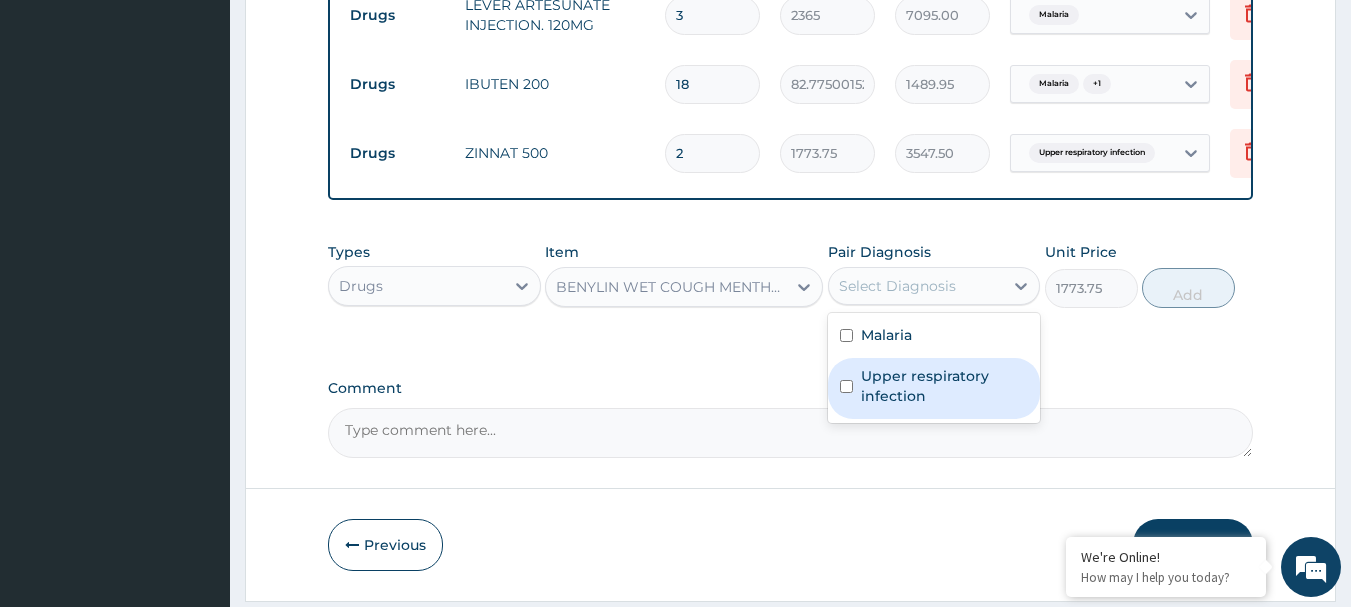 click on "Upper respiratory infection" at bounding box center (945, 386) 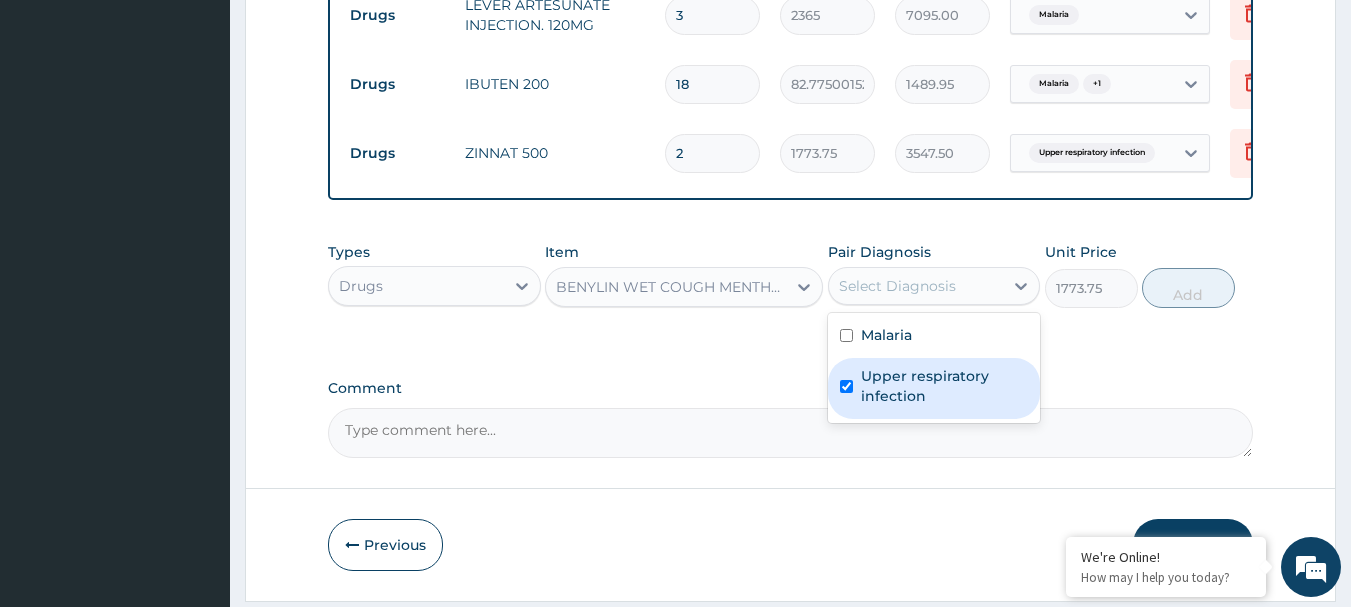 checkbox on "true" 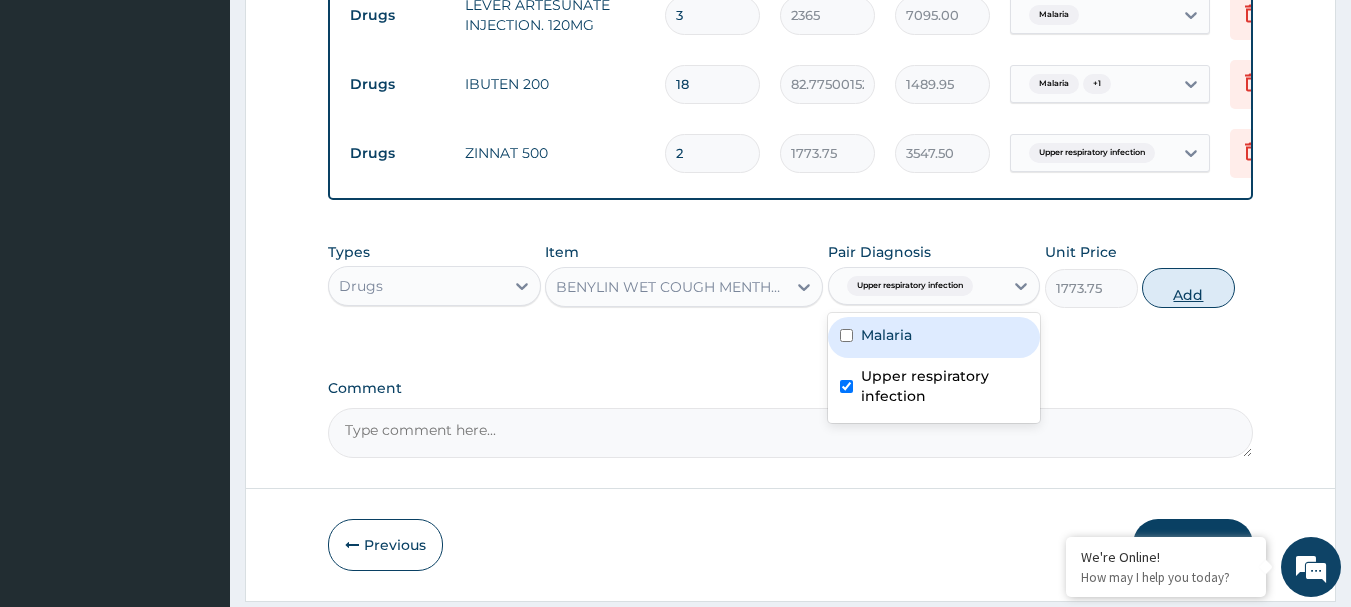 click on "Add" at bounding box center (1188, 288) 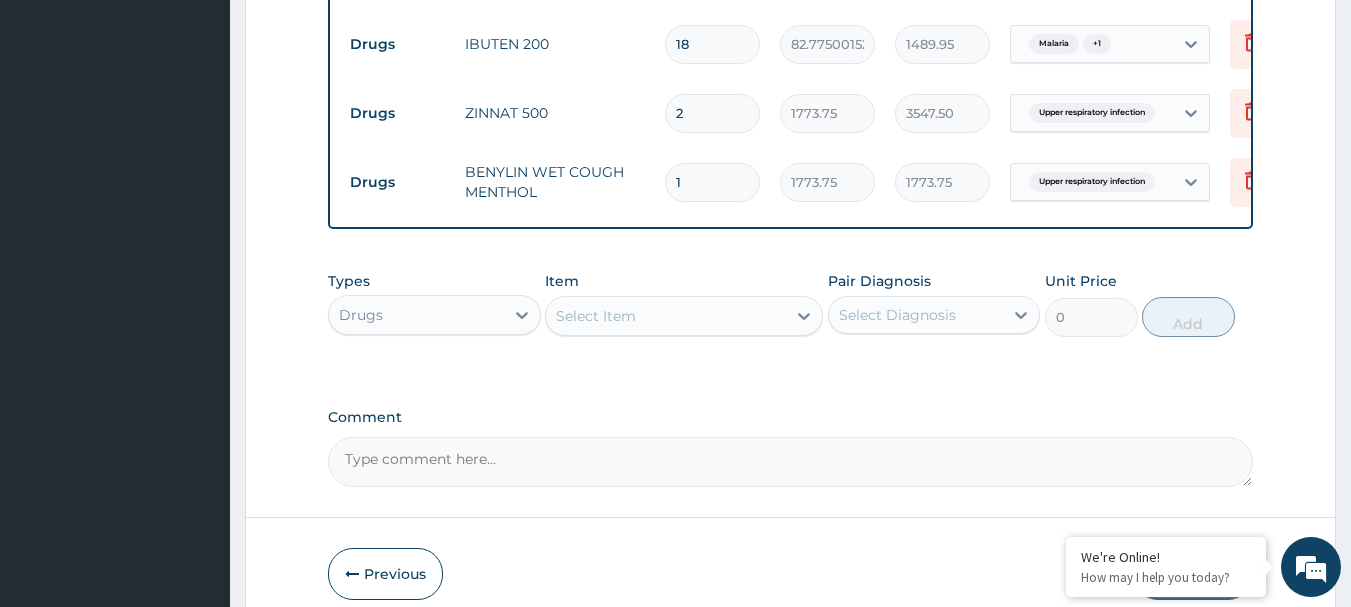 scroll, scrollTop: 1153, scrollLeft: 0, axis: vertical 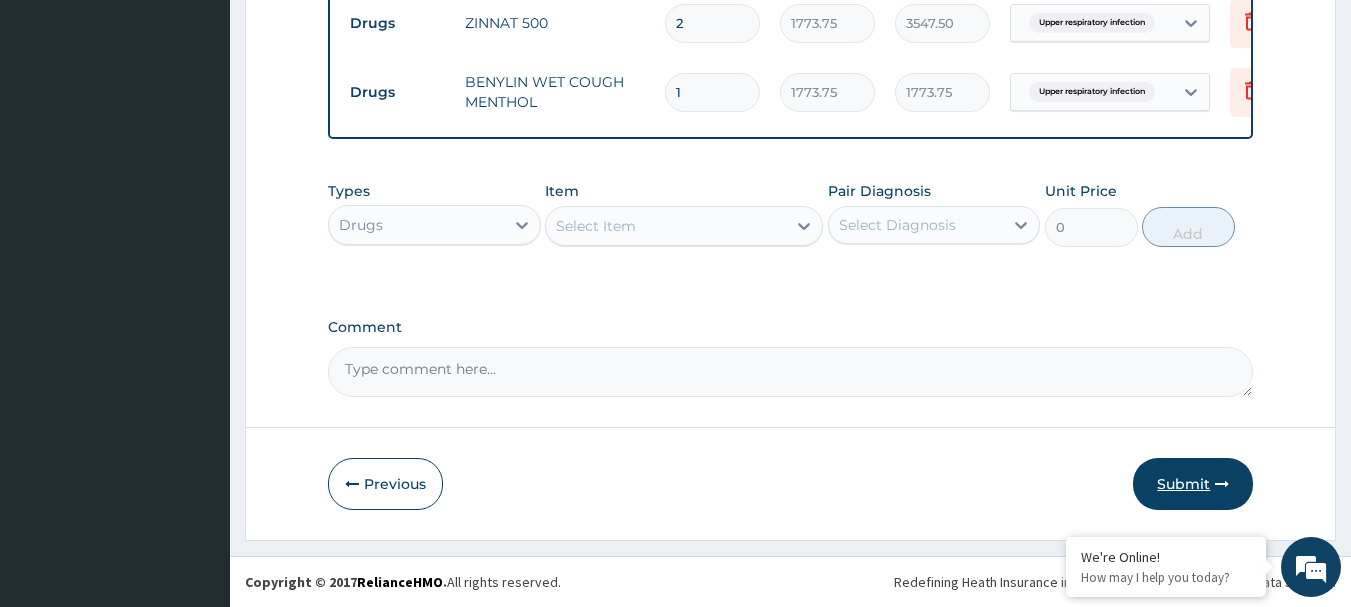click on "Submit" at bounding box center [1193, 484] 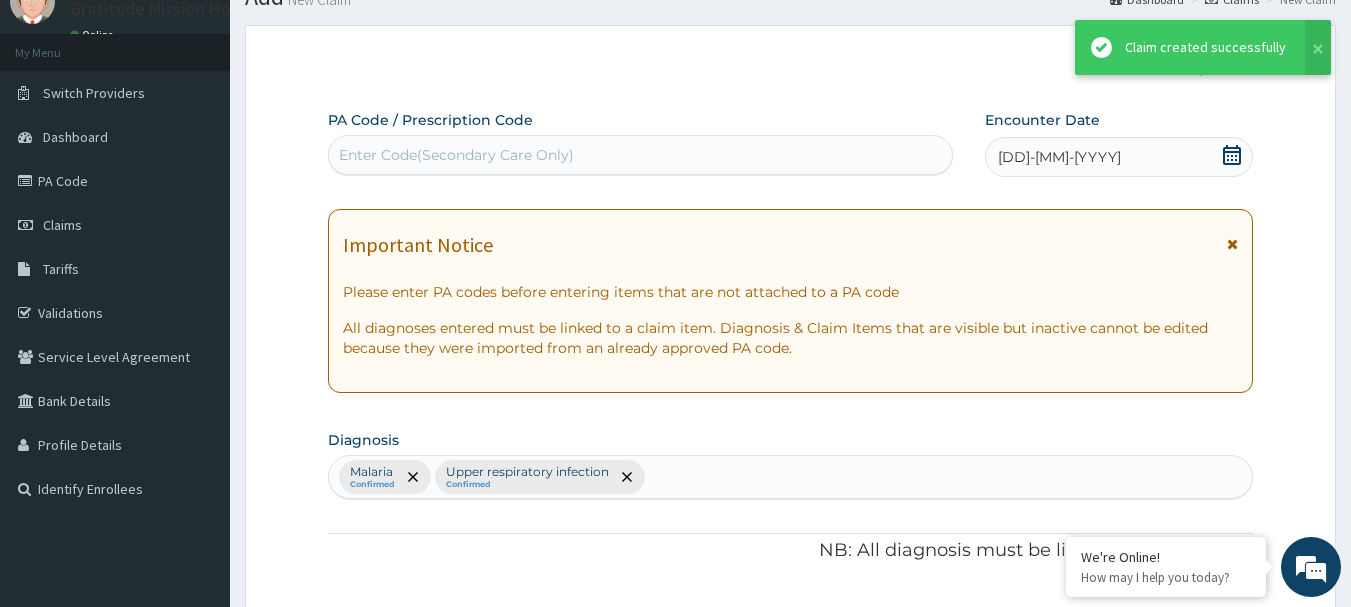 scroll, scrollTop: 1153, scrollLeft: 0, axis: vertical 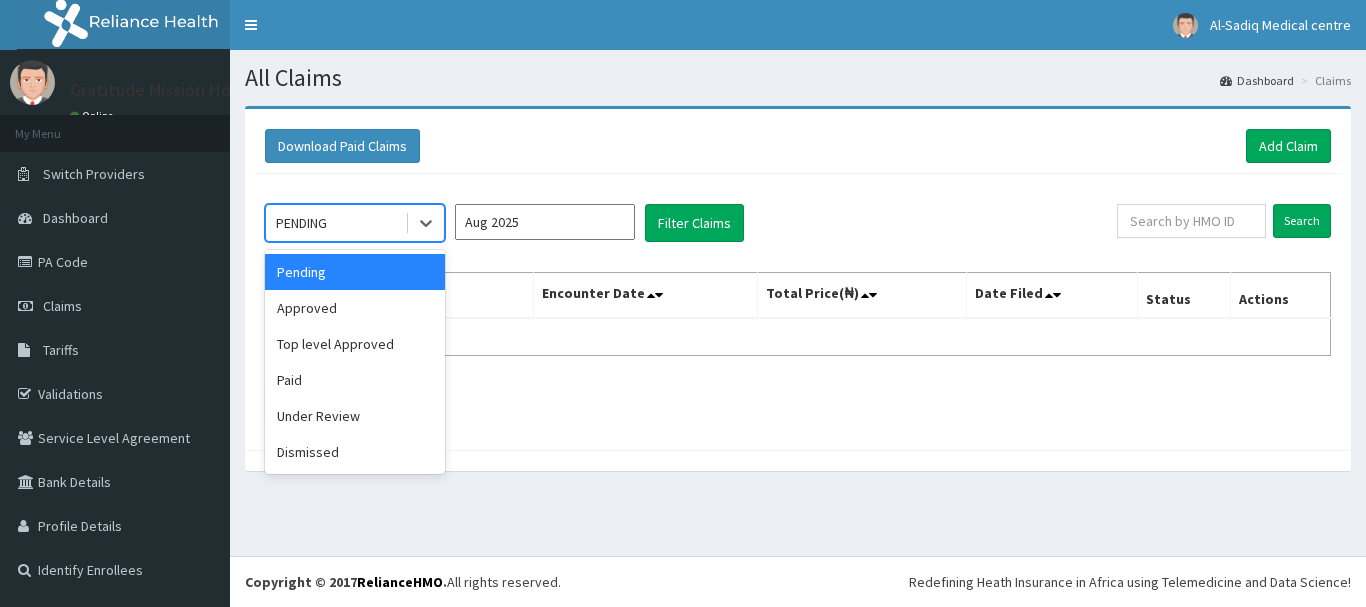 click on "PENDING" at bounding box center (335, 223) 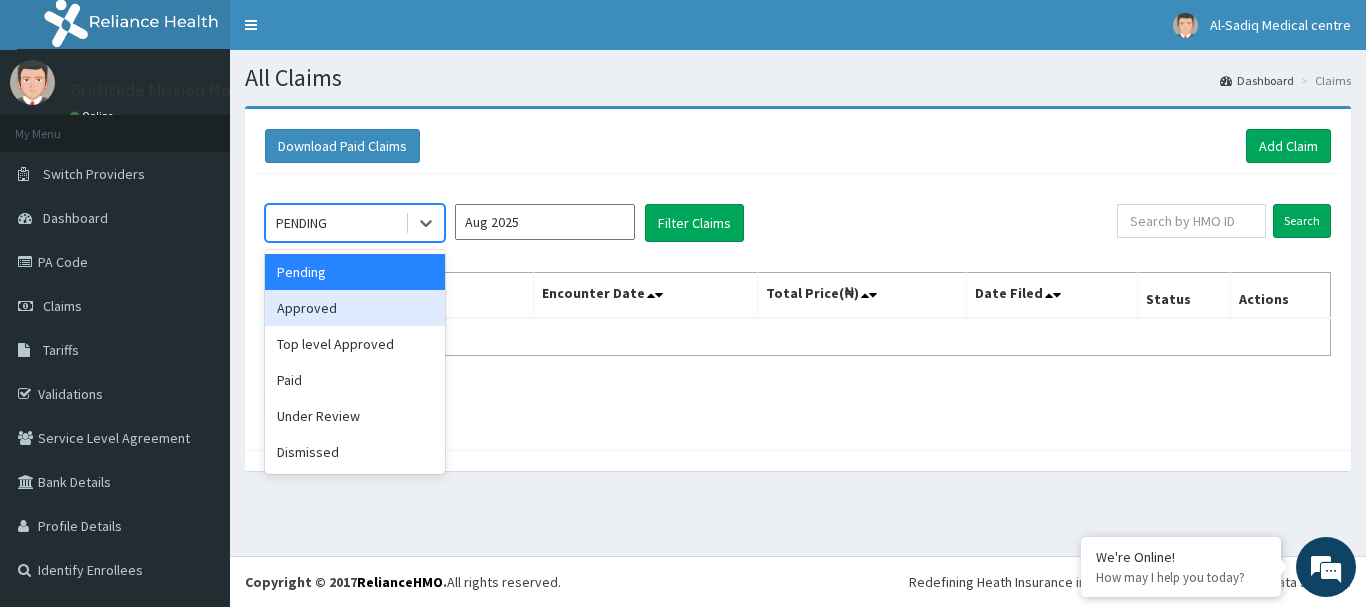 click on "Approved" at bounding box center [355, 308] 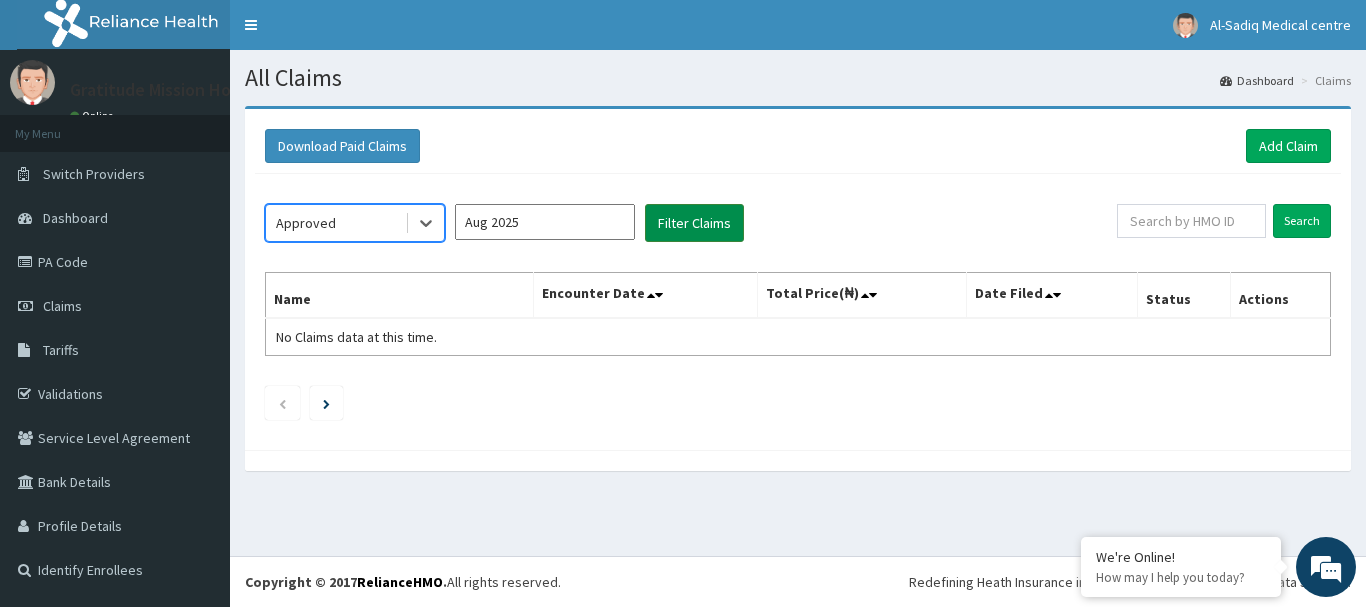 click on "Filter Claims" at bounding box center (694, 223) 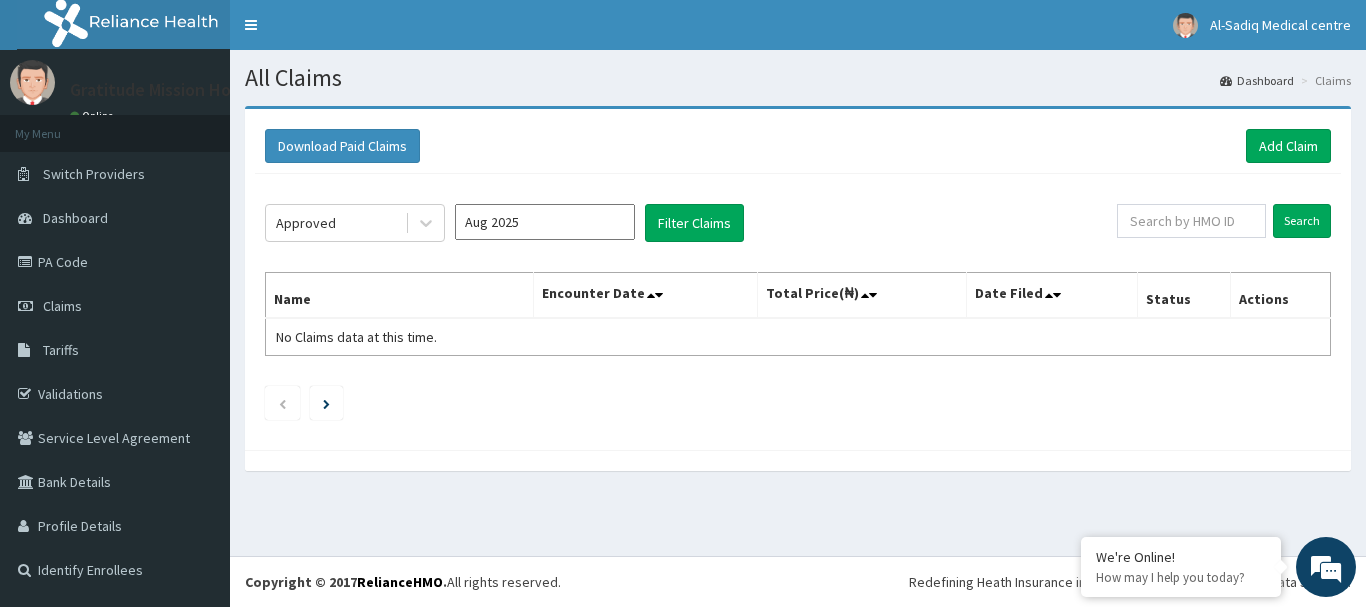 click on "Aug 2025" at bounding box center (545, 222) 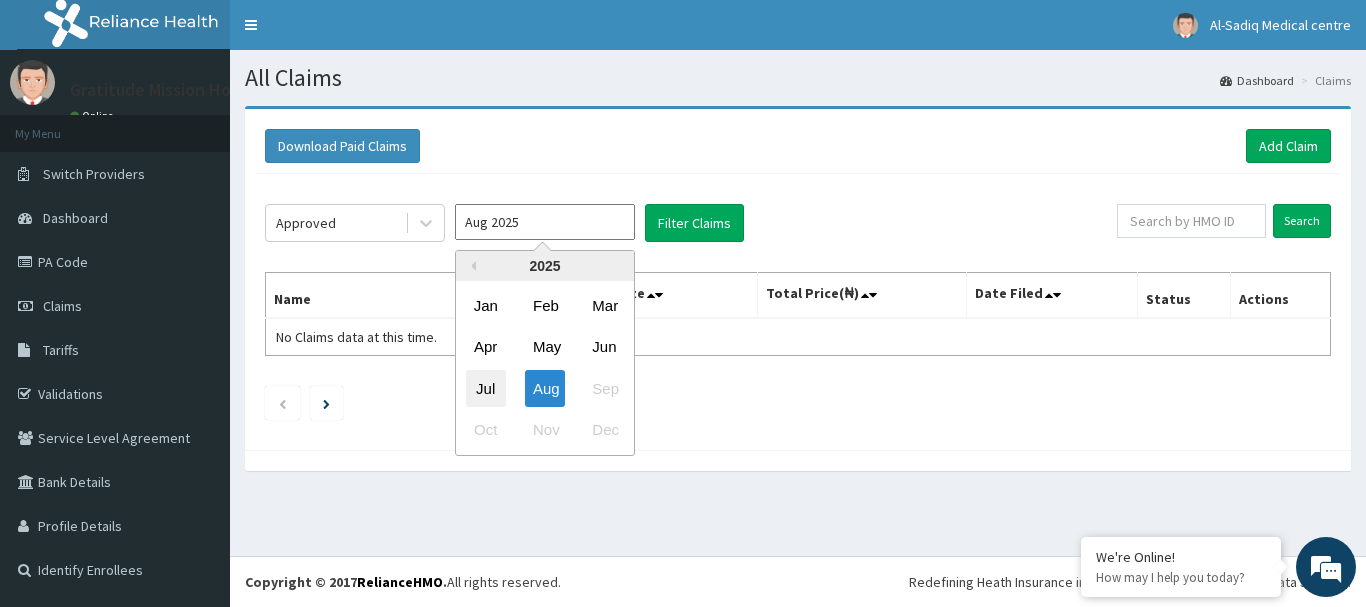 click on "Jul" at bounding box center [486, 388] 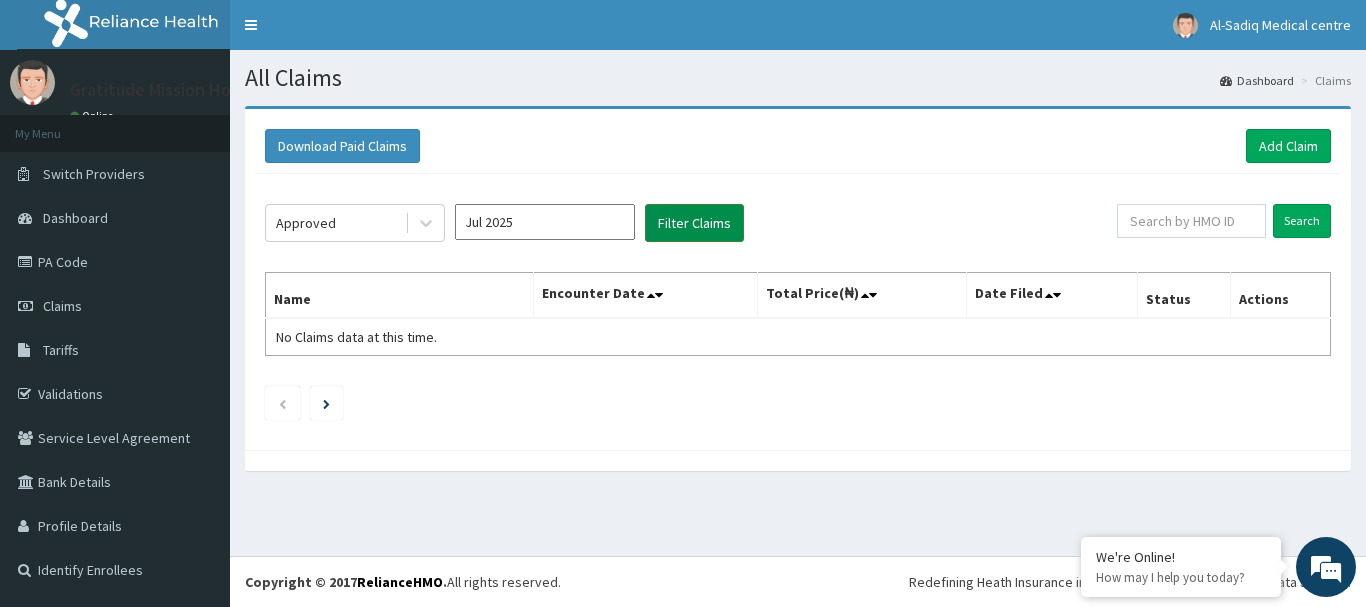 click on "Filter Claims" at bounding box center [694, 223] 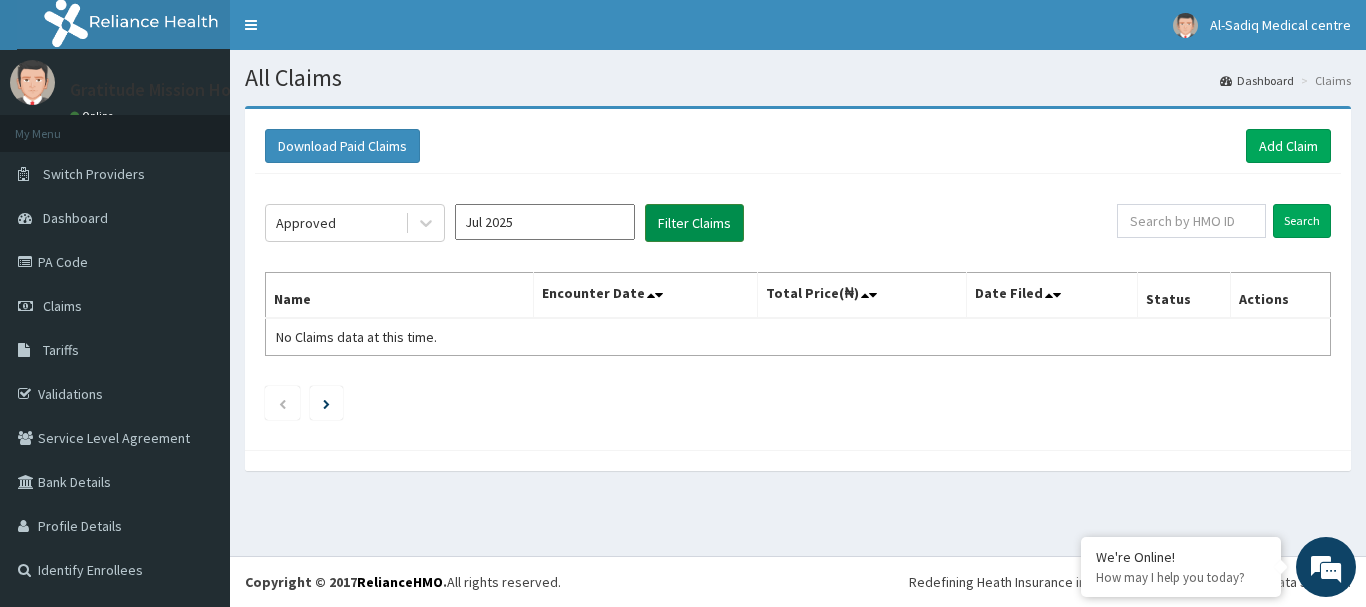 click on "Filter Claims" at bounding box center [694, 223] 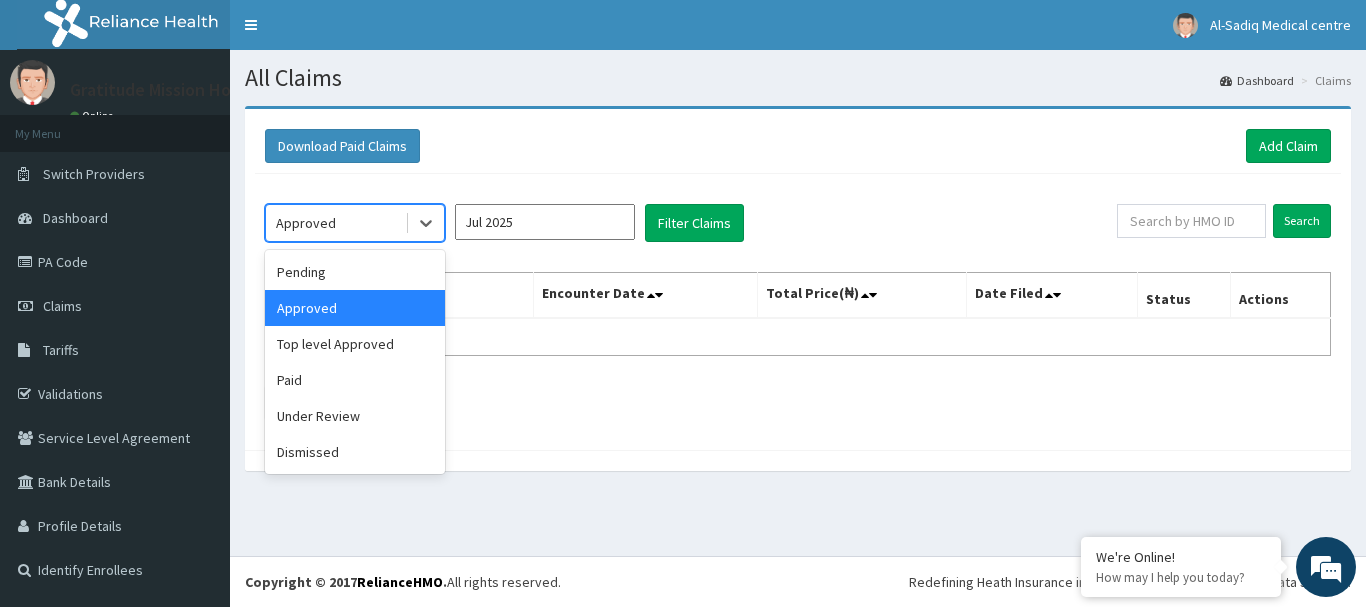 click on "Approved" at bounding box center (335, 223) 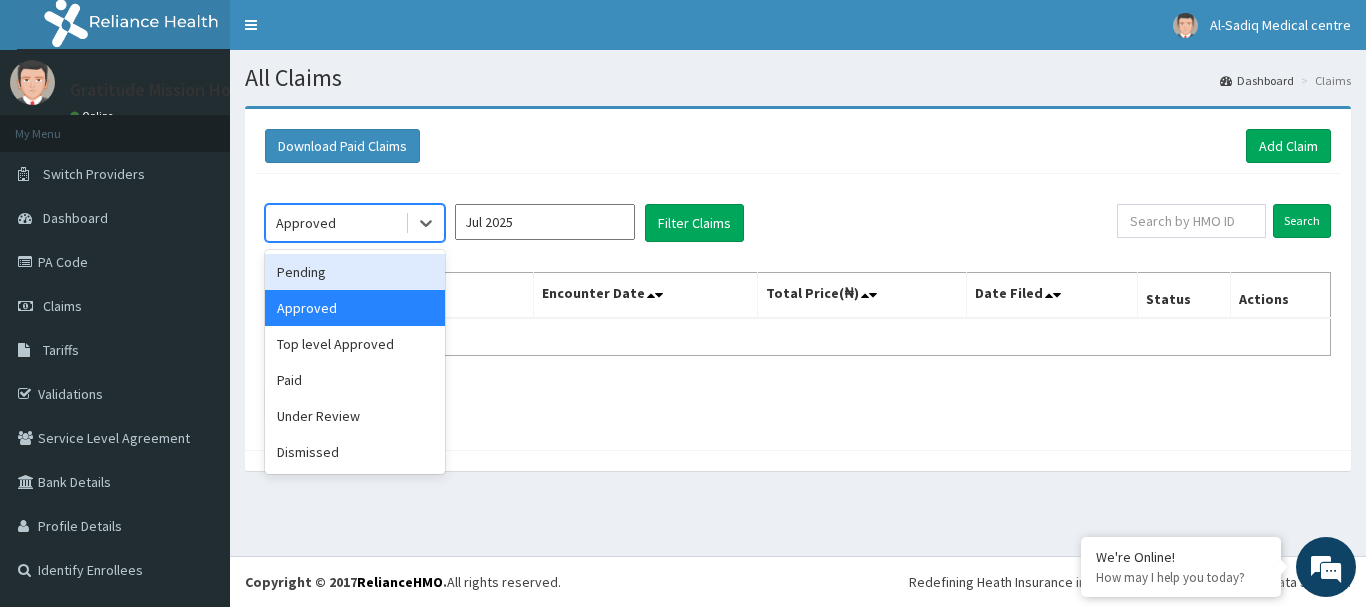 click on "Pending" at bounding box center (355, 272) 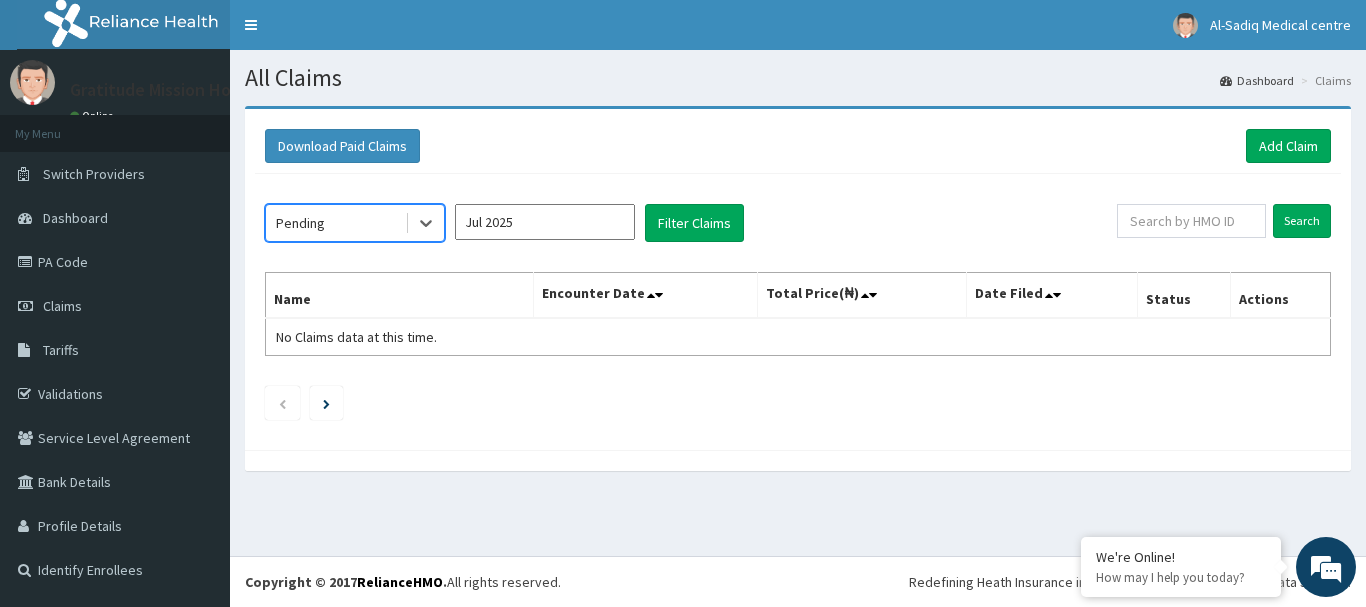 scroll, scrollTop: 0, scrollLeft: 0, axis: both 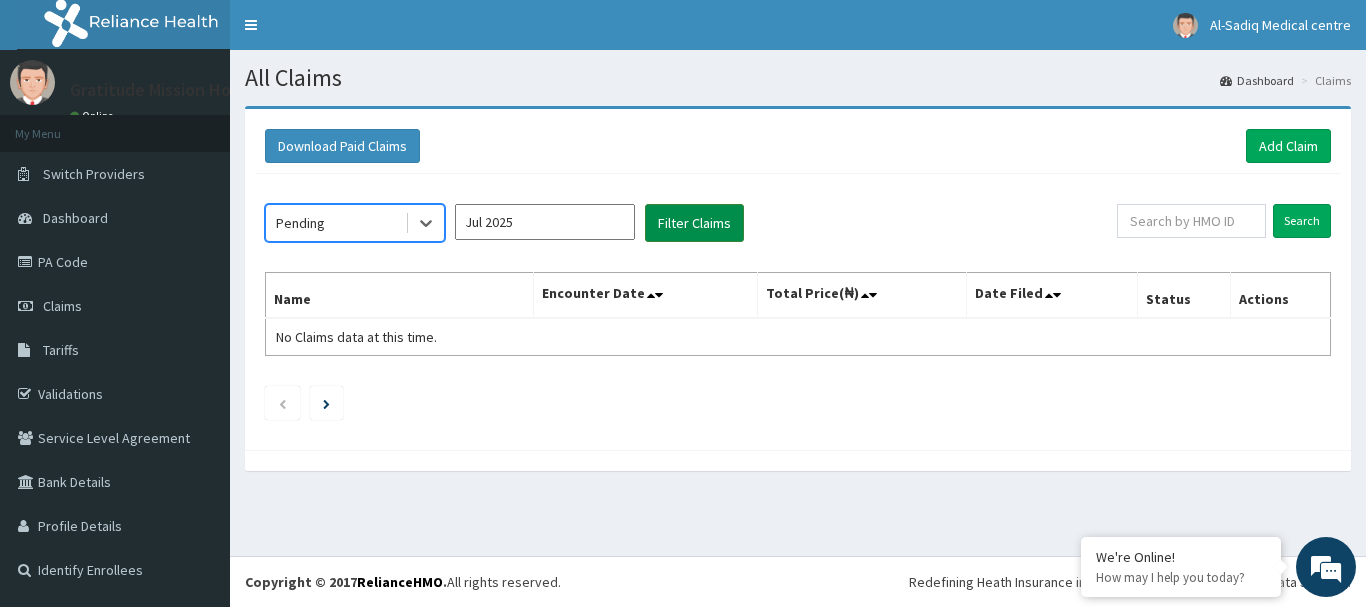 click on "Filter Claims" at bounding box center (694, 223) 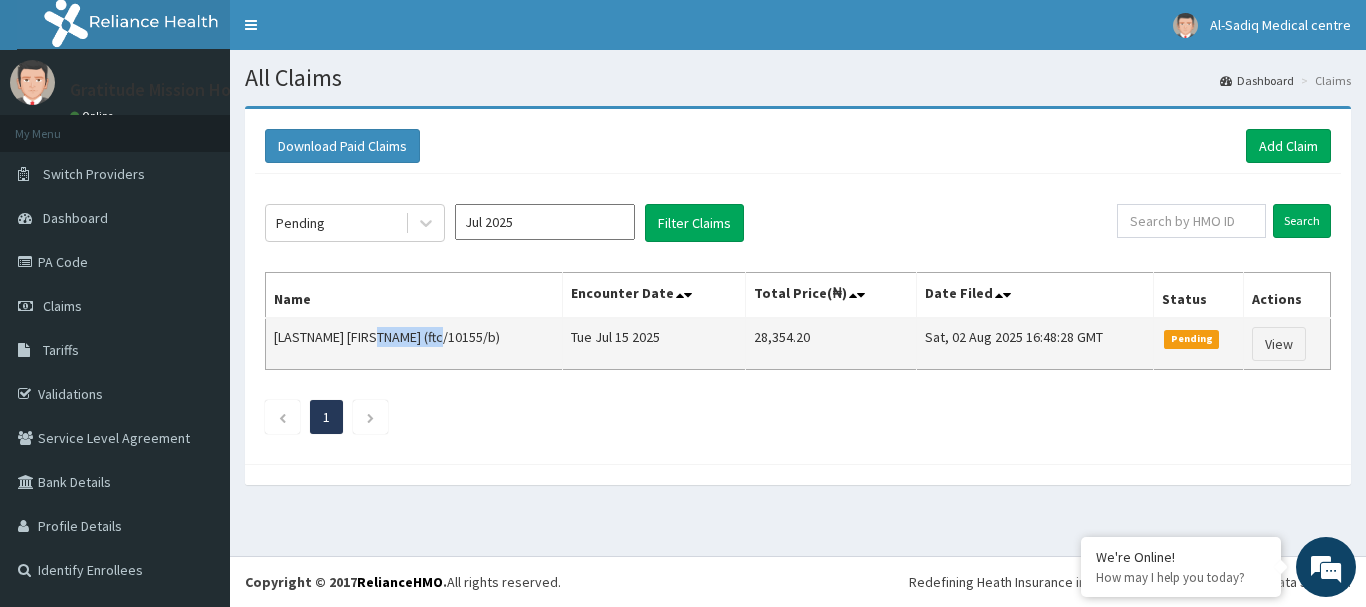 drag, startPoint x: 375, startPoint y: 334, endPoint x: 439, endPoint y: 334, distance: 64 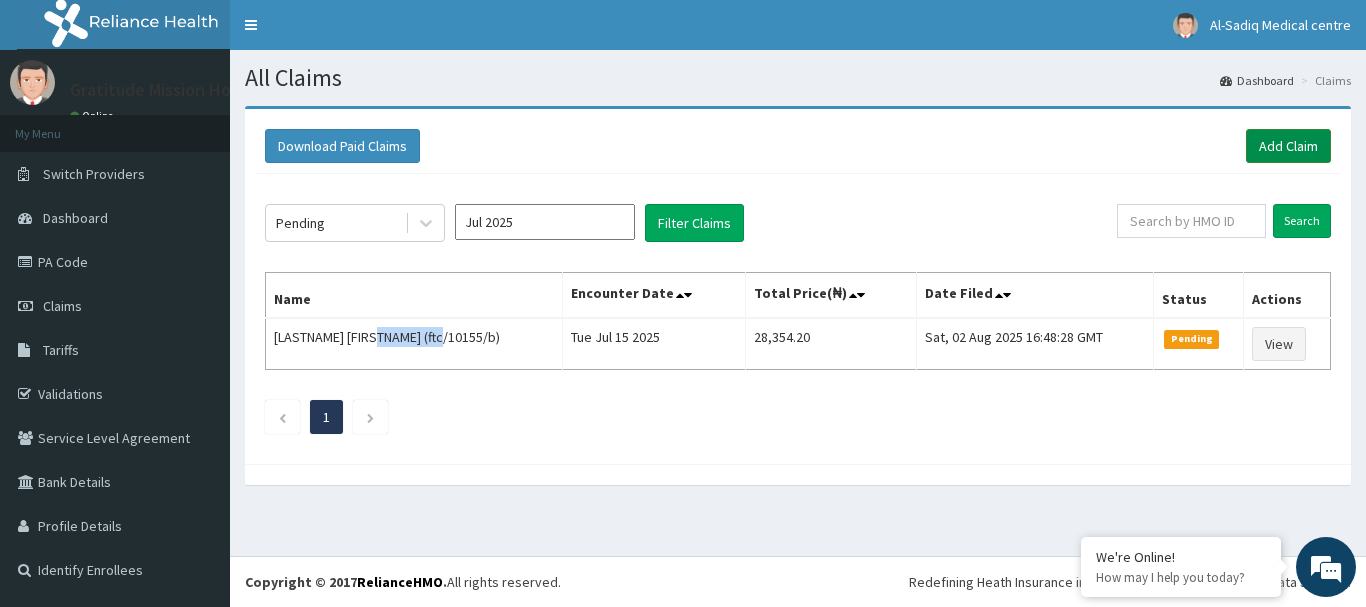 click on "Add Claim" at bounding box center [1288, 146] 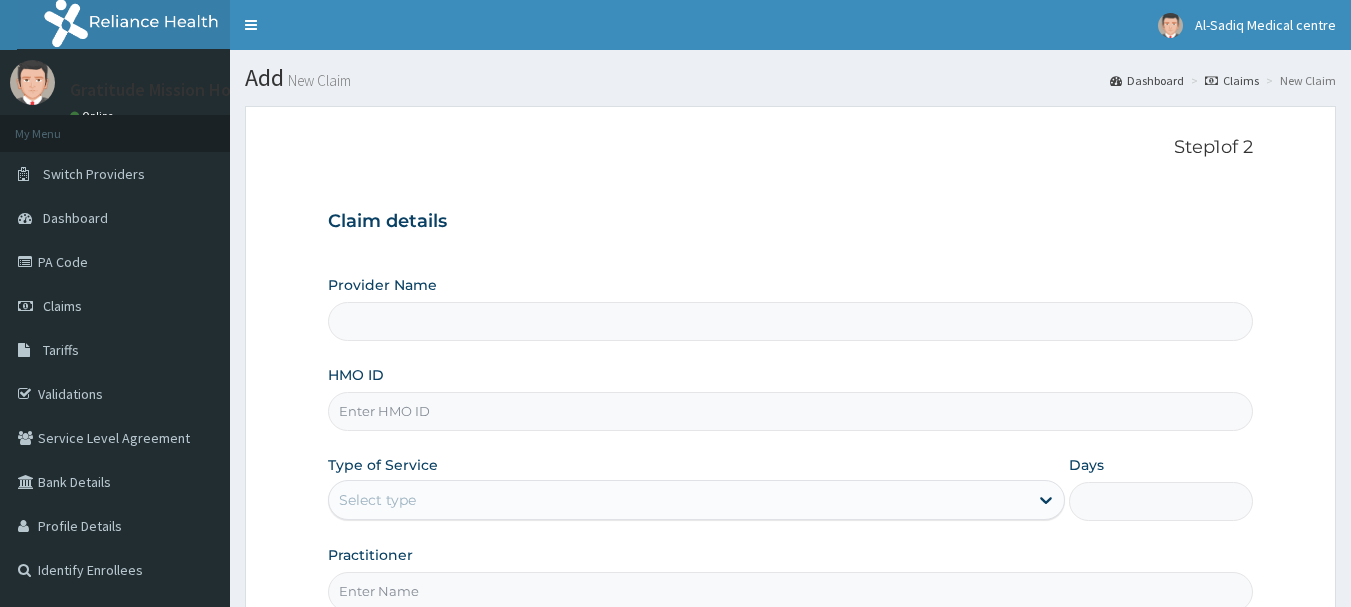 scroll, scrollTop: 0, scrollLeft: 0, axis: both 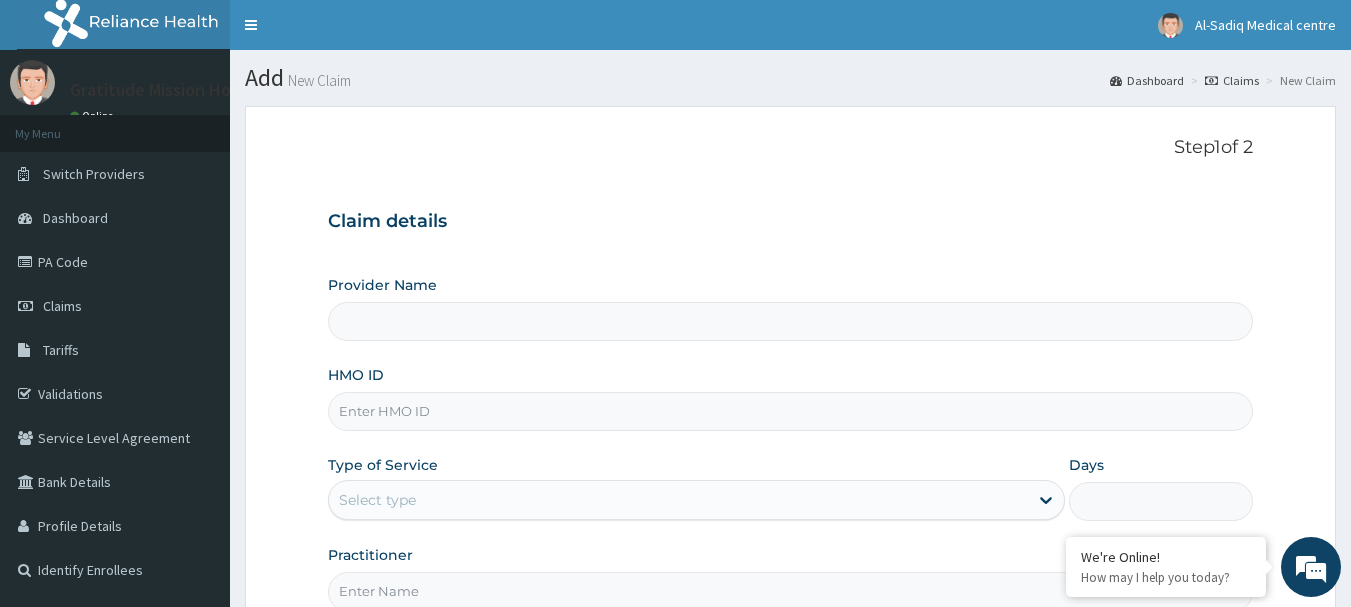 type on "Gratitude Mission Hospital" 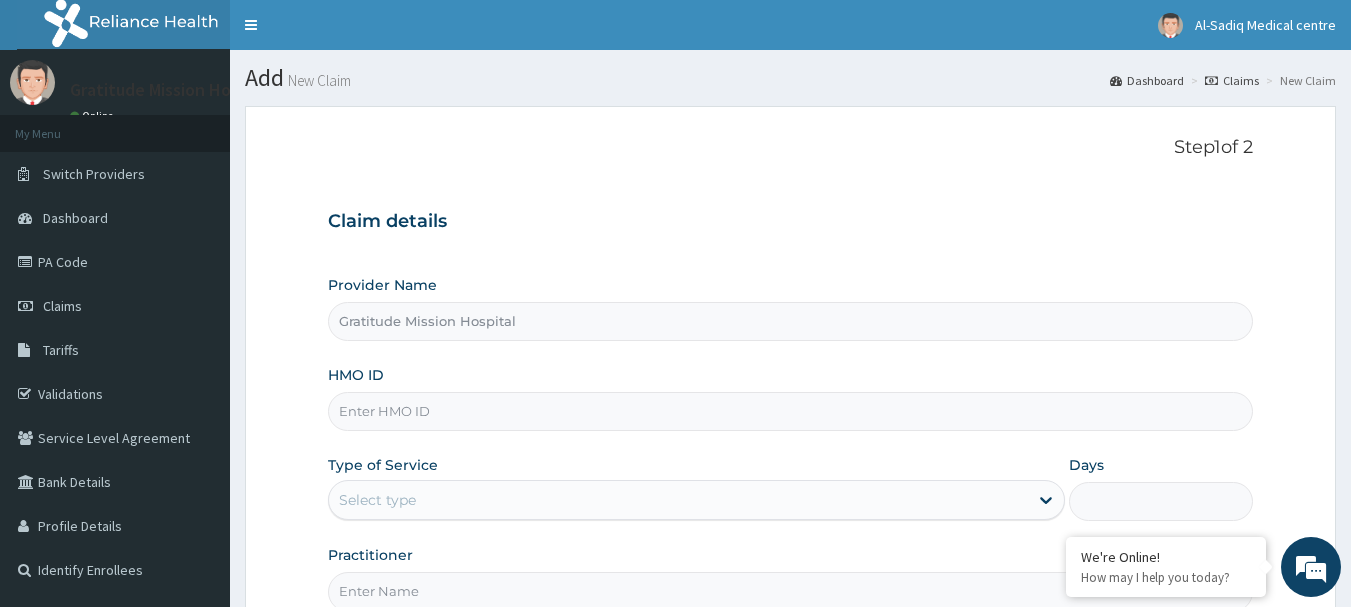 paste on "ftc/10155/b" 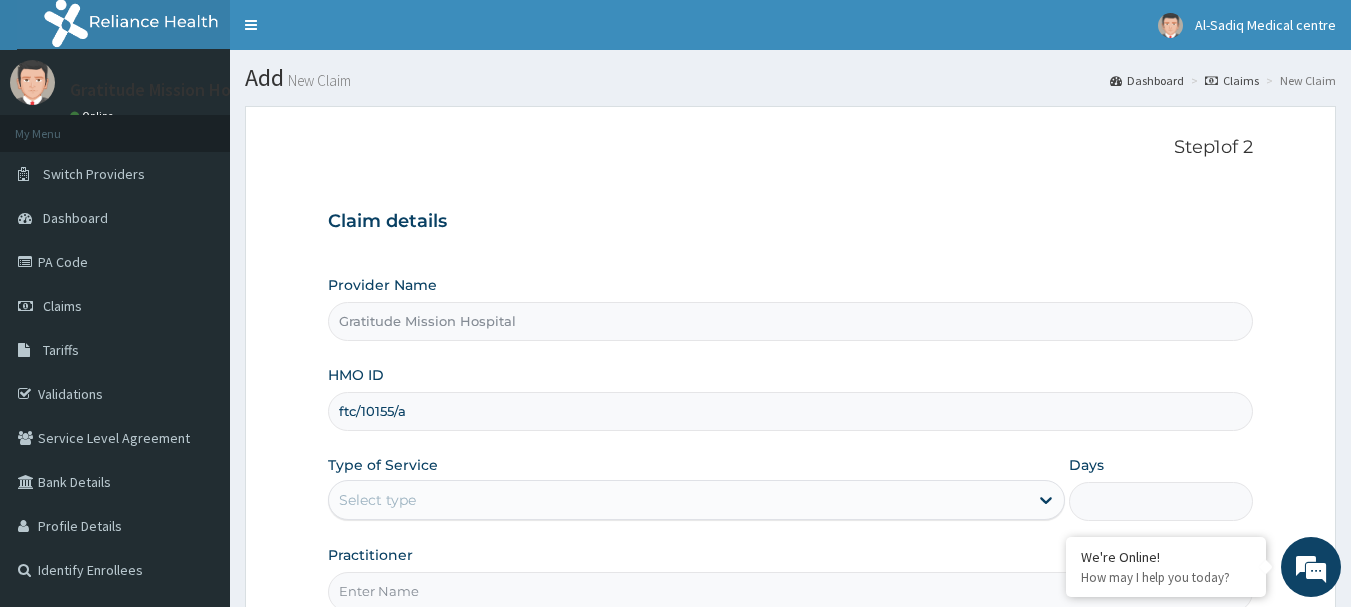 scroll, scrollTop: 94, scrollLeft: 0, axis: vertical 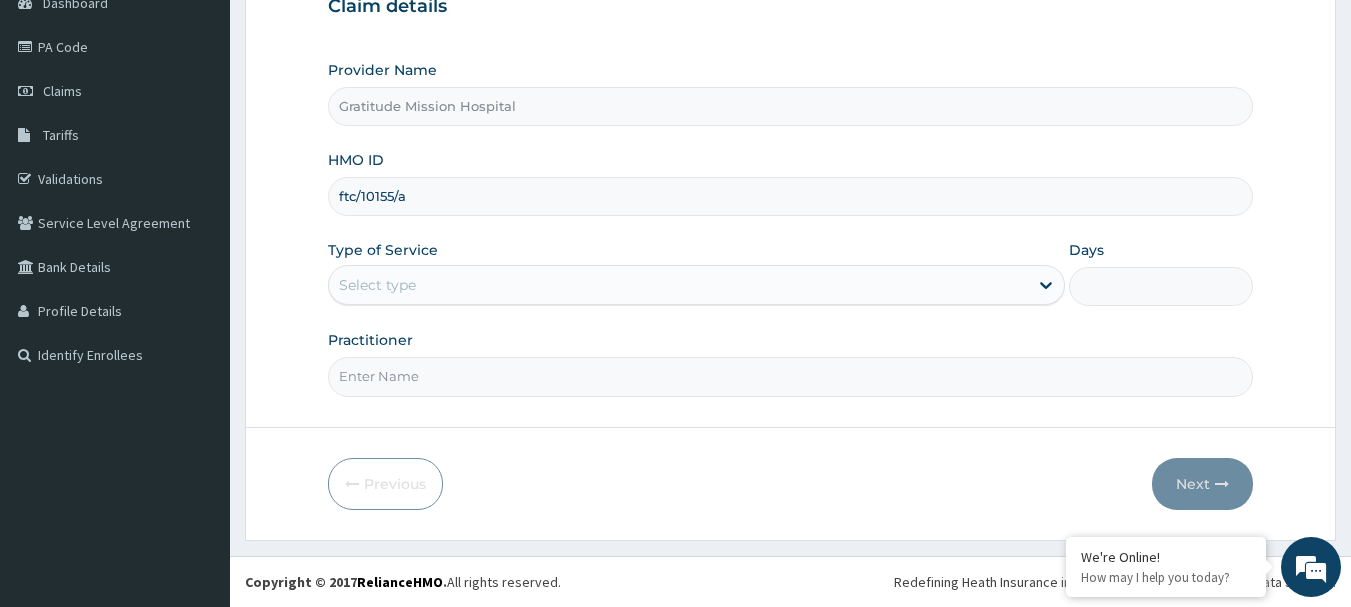 type on "ftc/10155/a" 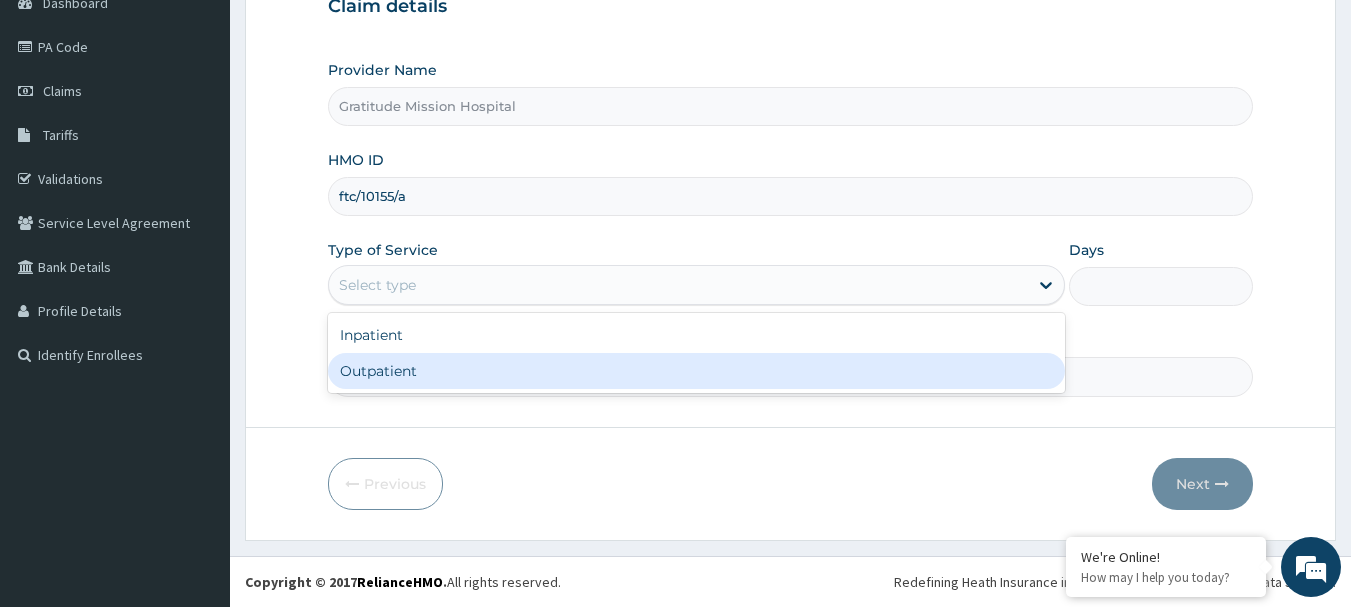 click on "Outpatient" at bounding box center (696, 371) 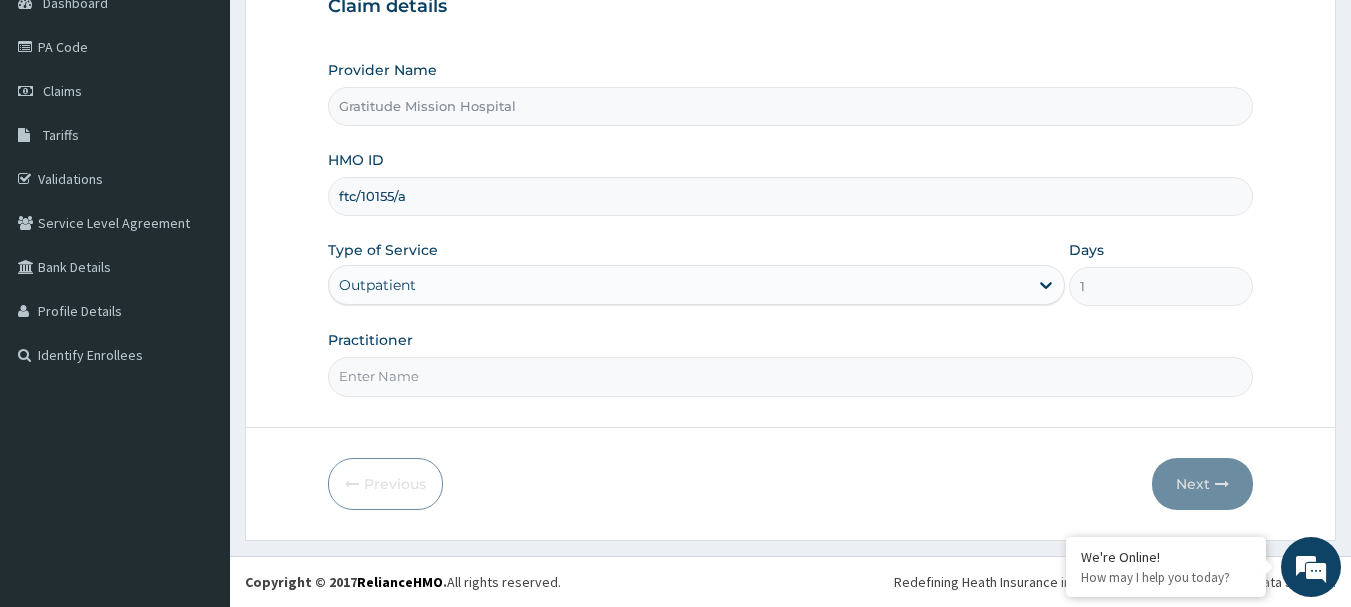 click on "Practitioner" at bounding box center (791, 376) 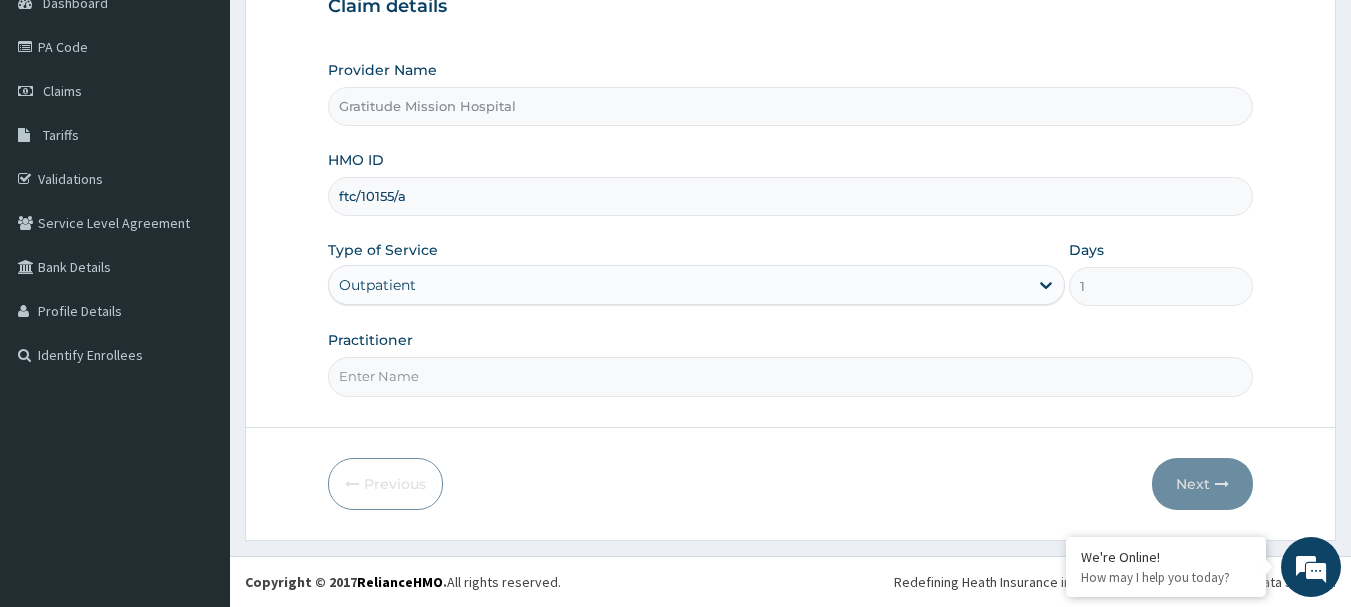 type on "DR [LAST]" 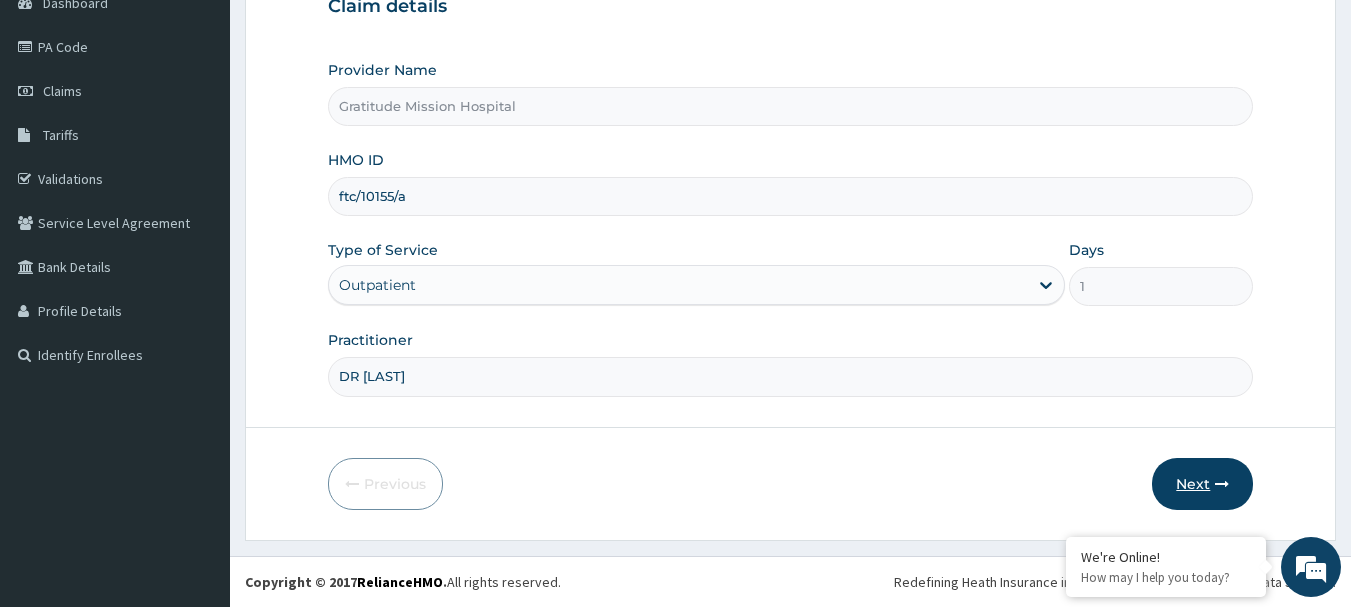 click on "Next" at bounding box center (1202, 484) 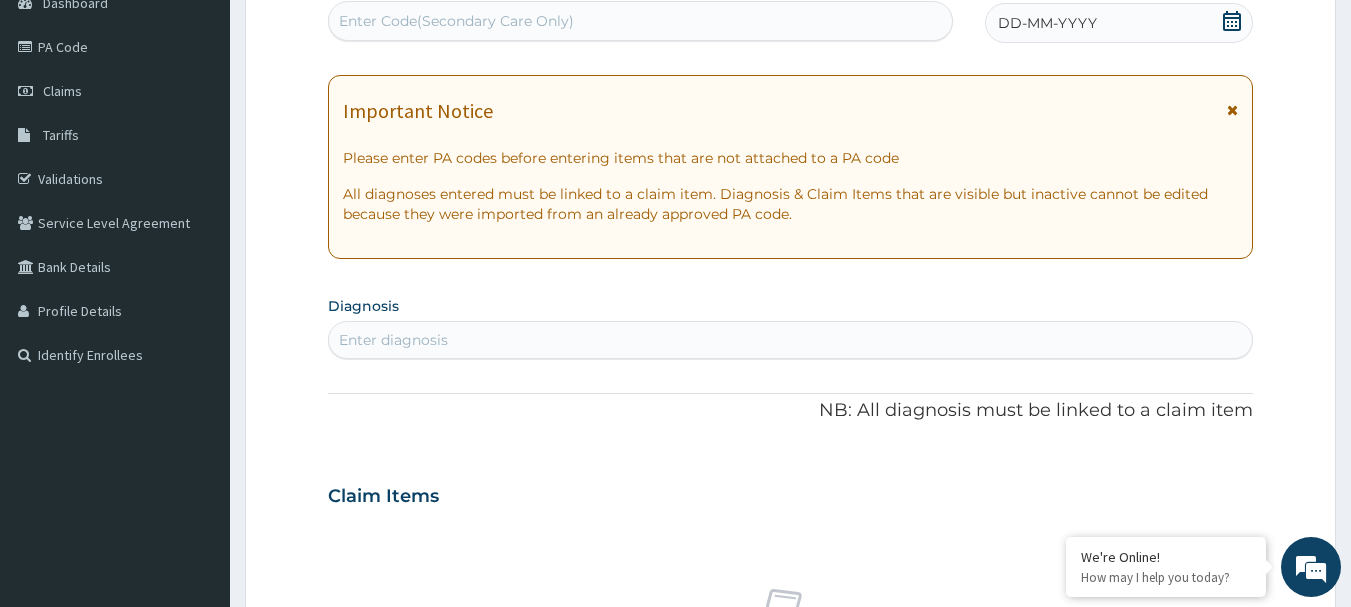 click at bounding box center [1232, 110] 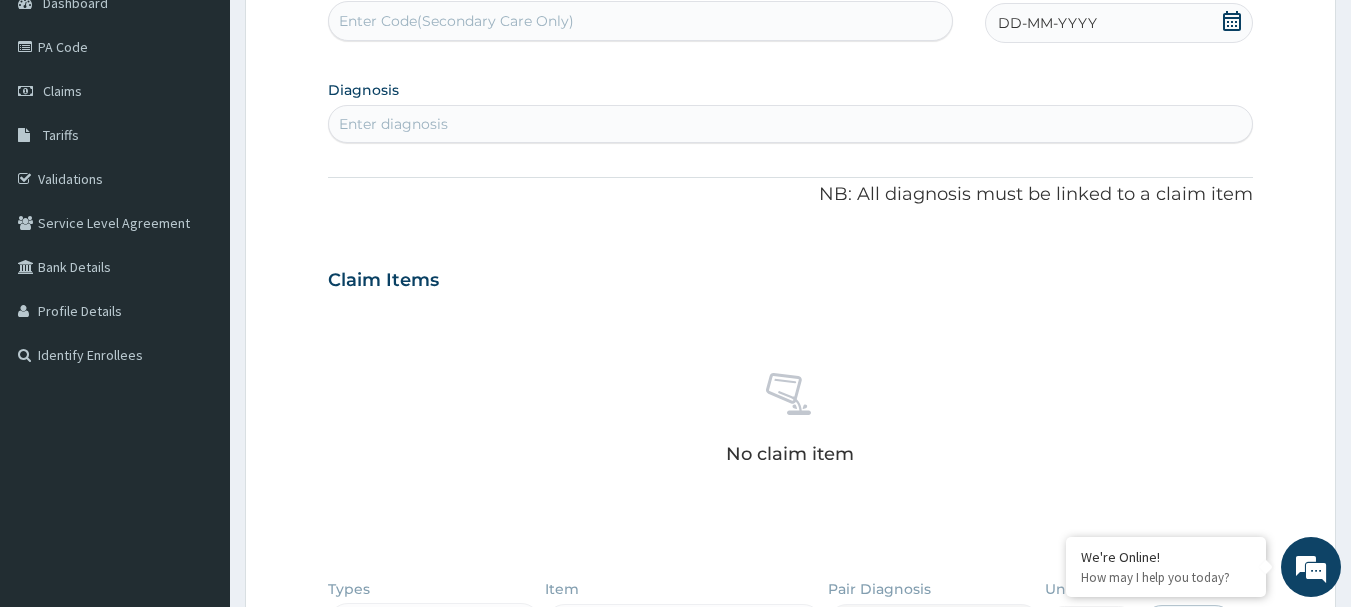 click 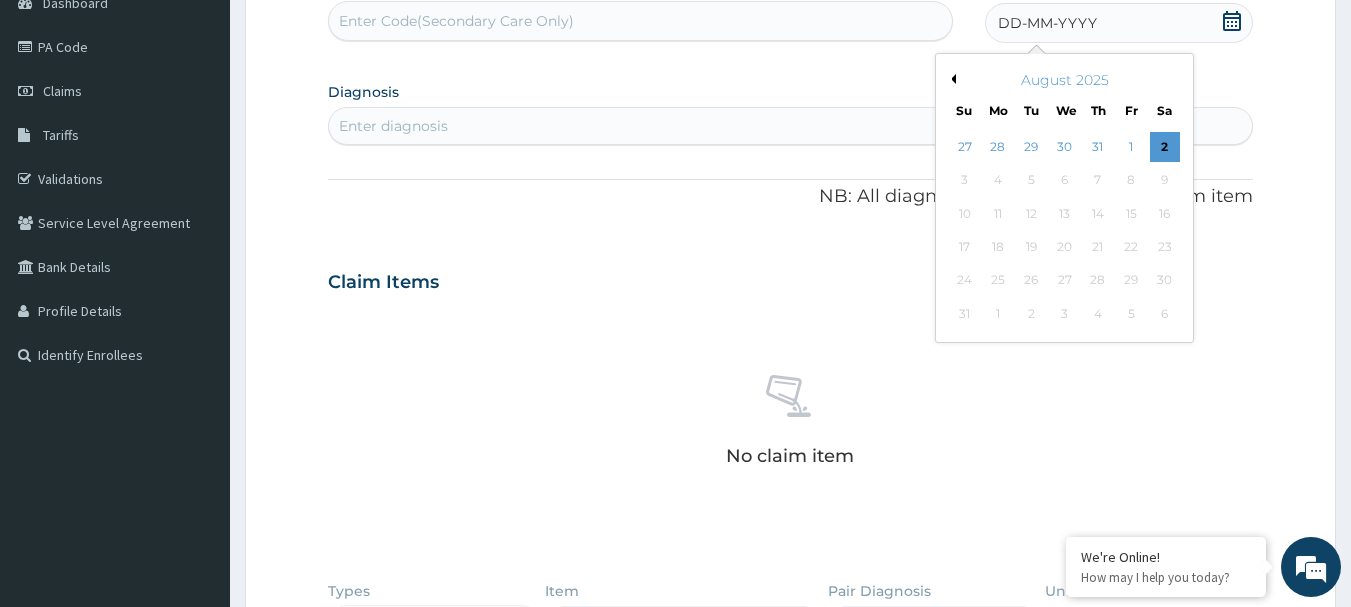 click on "Previous Month" at bounding box center (951, 79) 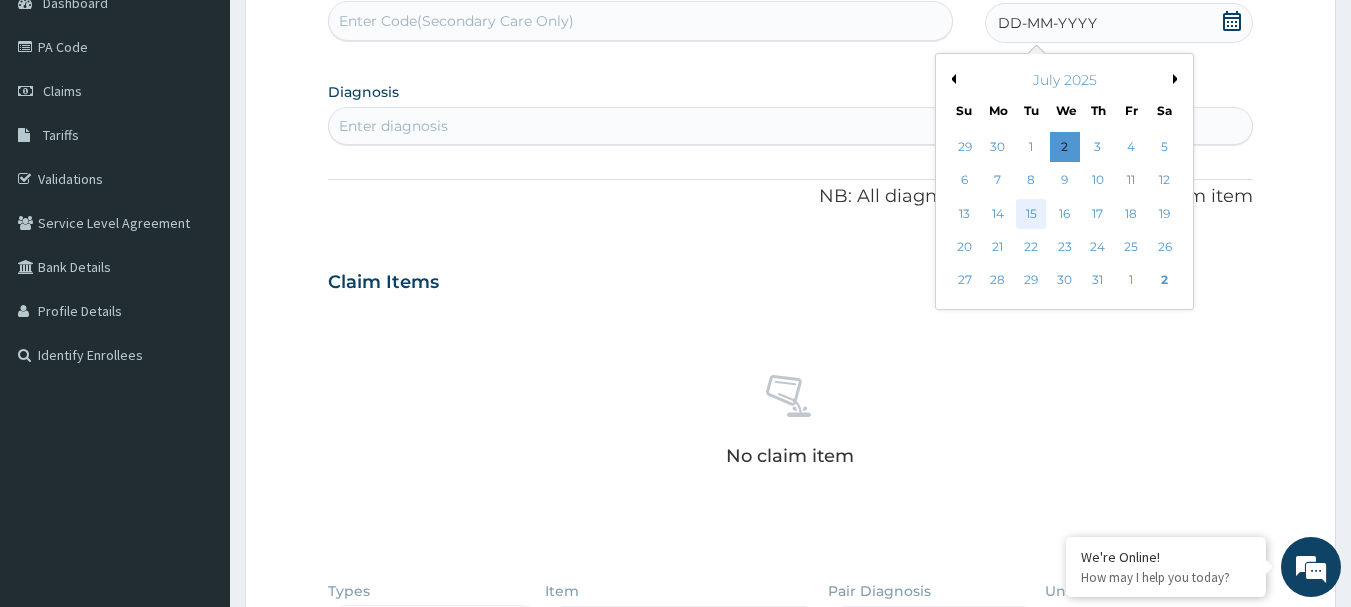 click on "15" at bounding box center (1032, 214) 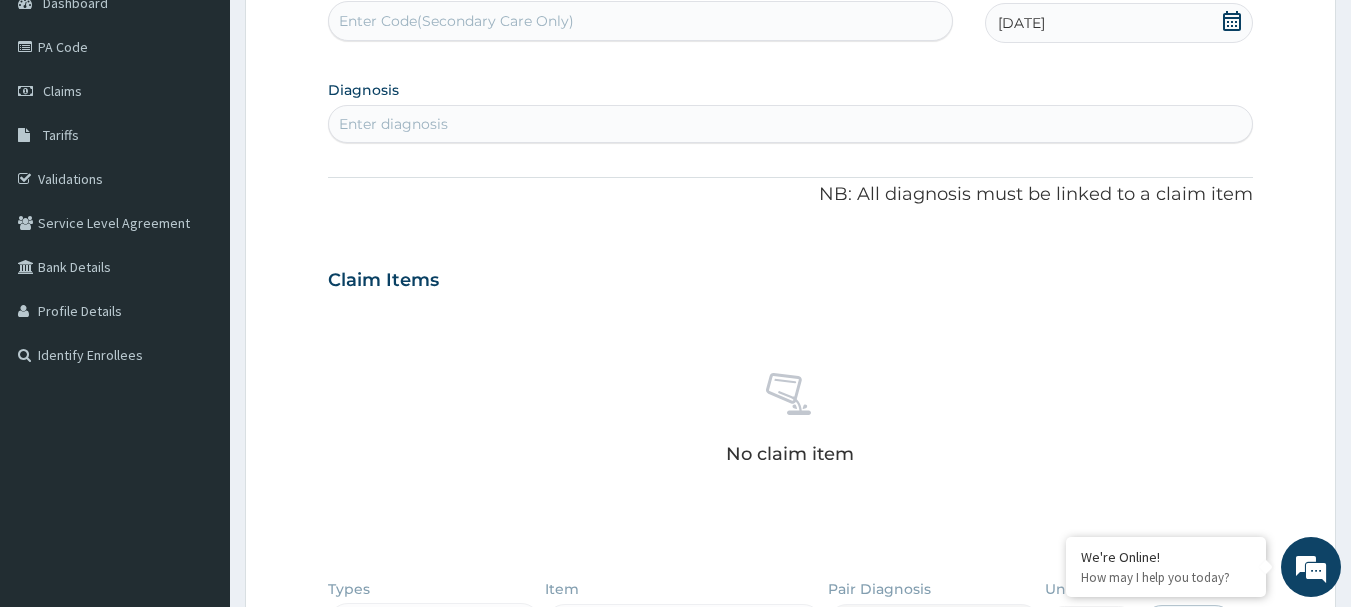 click on "Enter diagnosis" at bounding box center (791, 124) 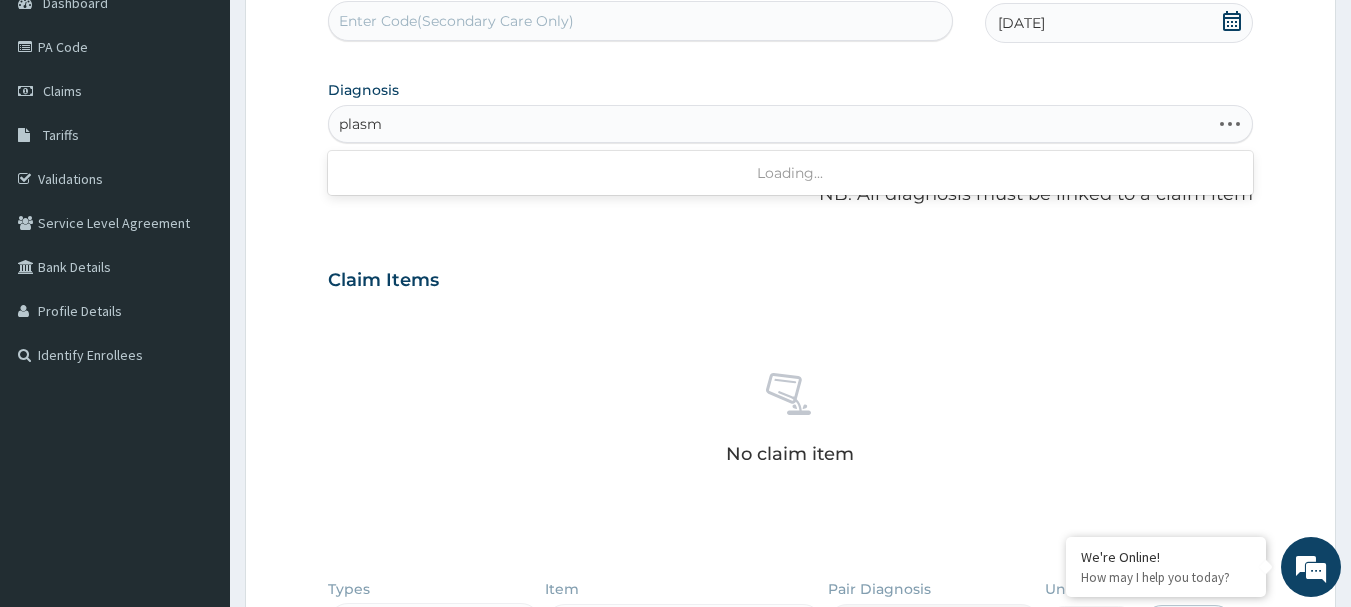 type on "plasmo" 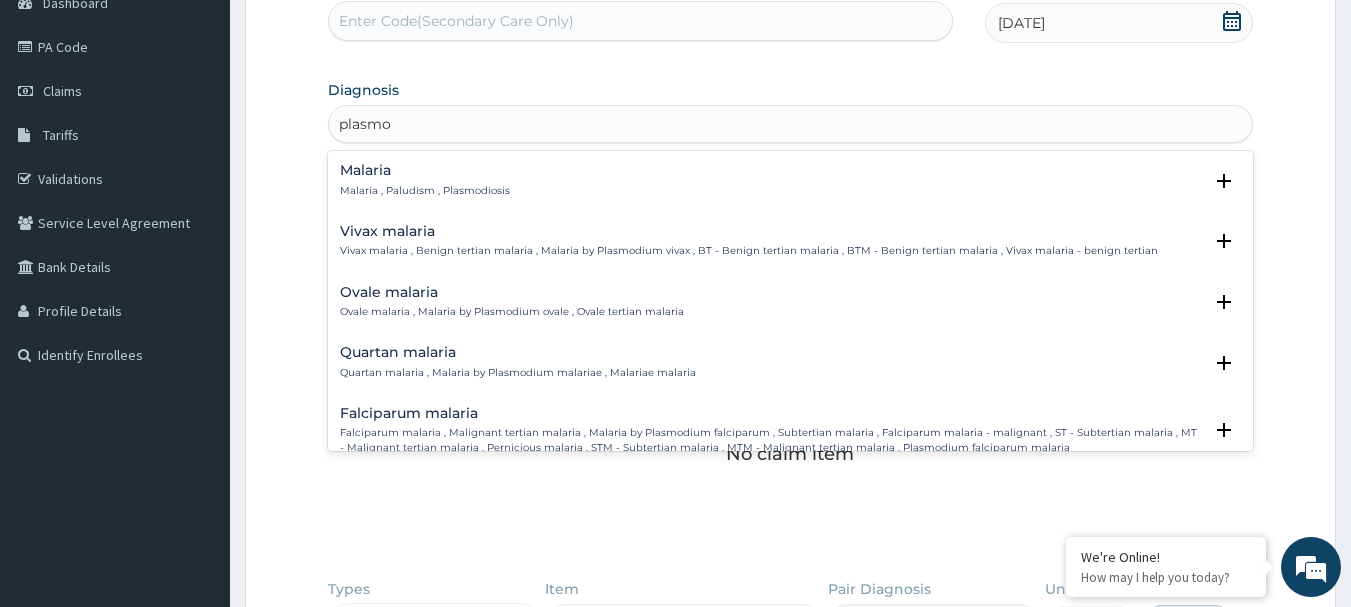 click on "Malaria" at bounding box center [425, 170] 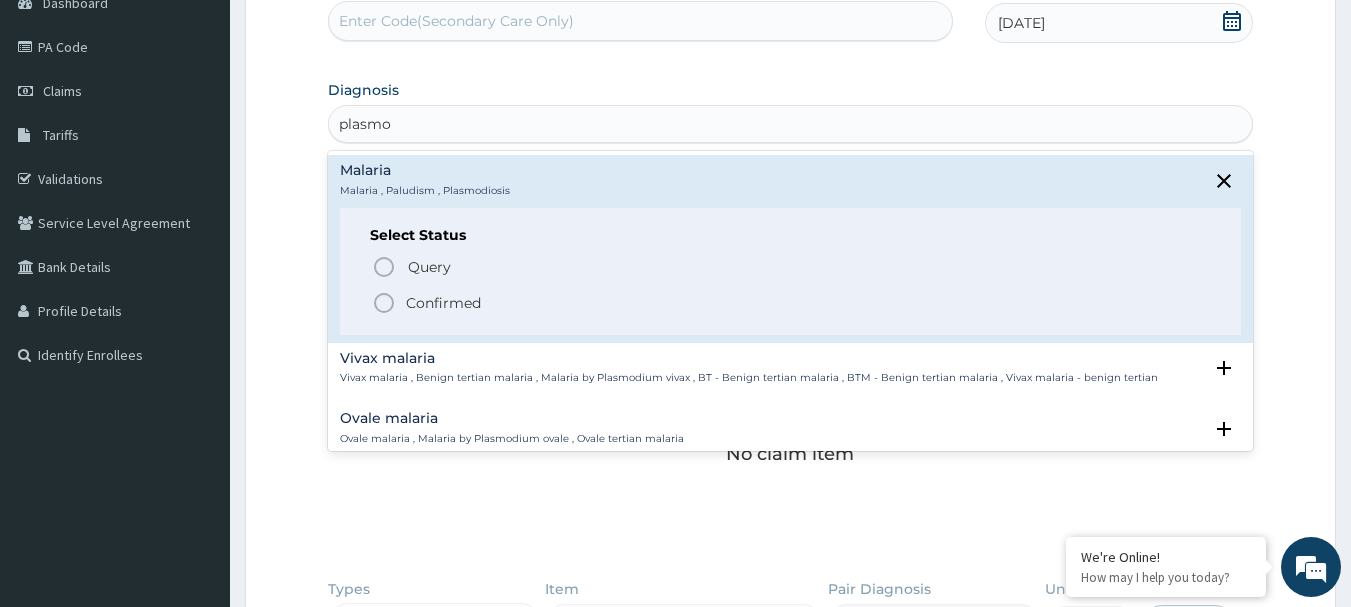 click 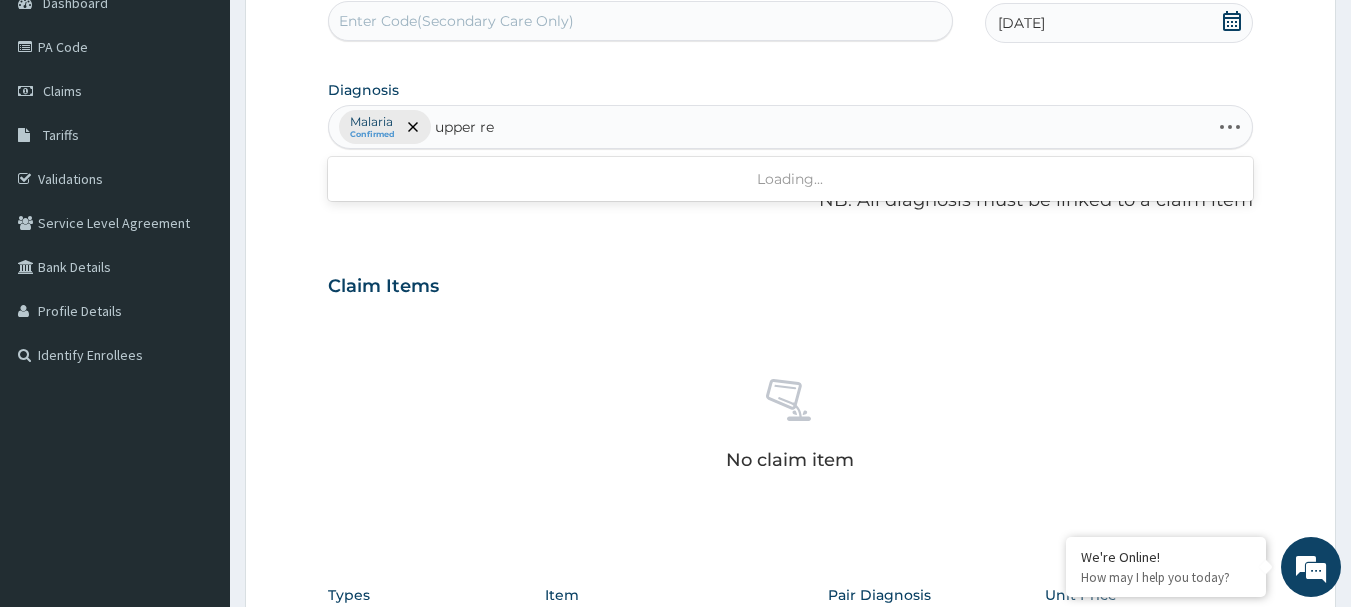 type on "upper res" 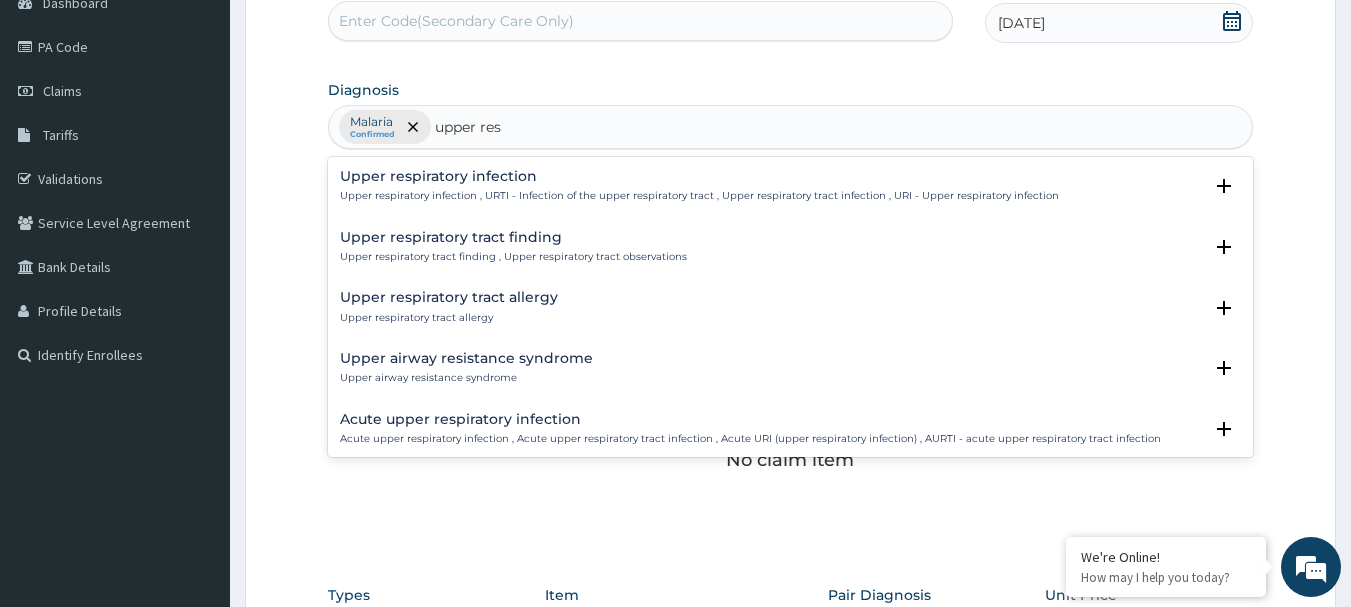 click on "Upper respiratory infection" at bounding box center [699, 176] 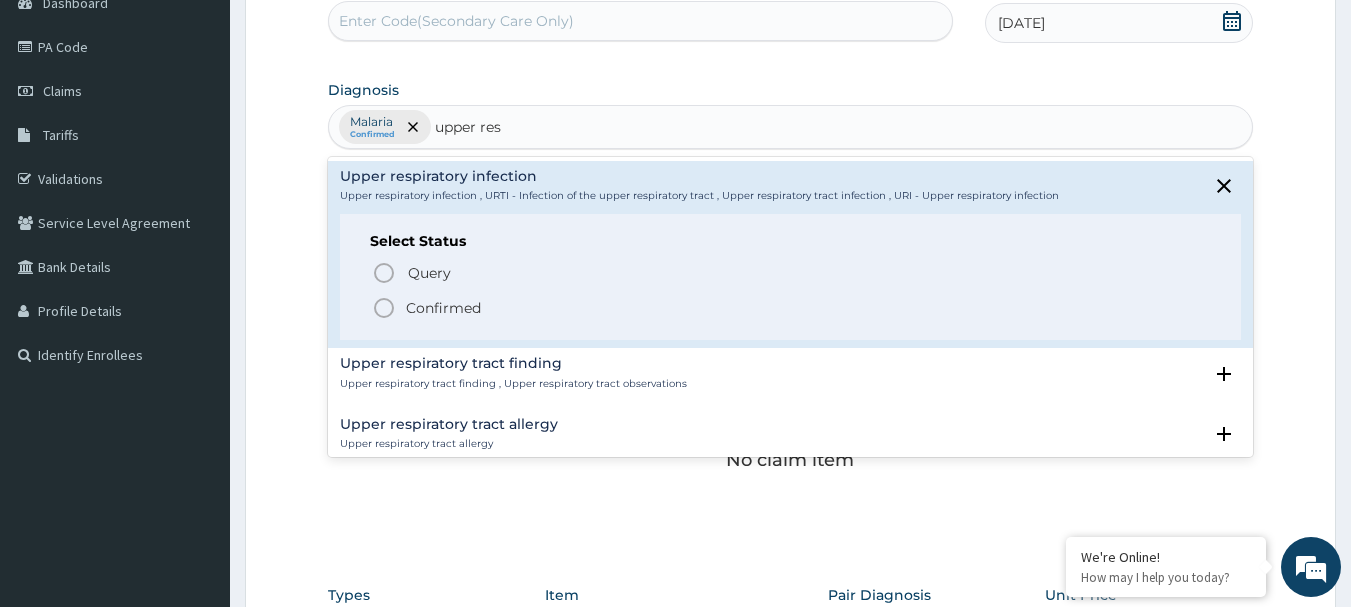 click 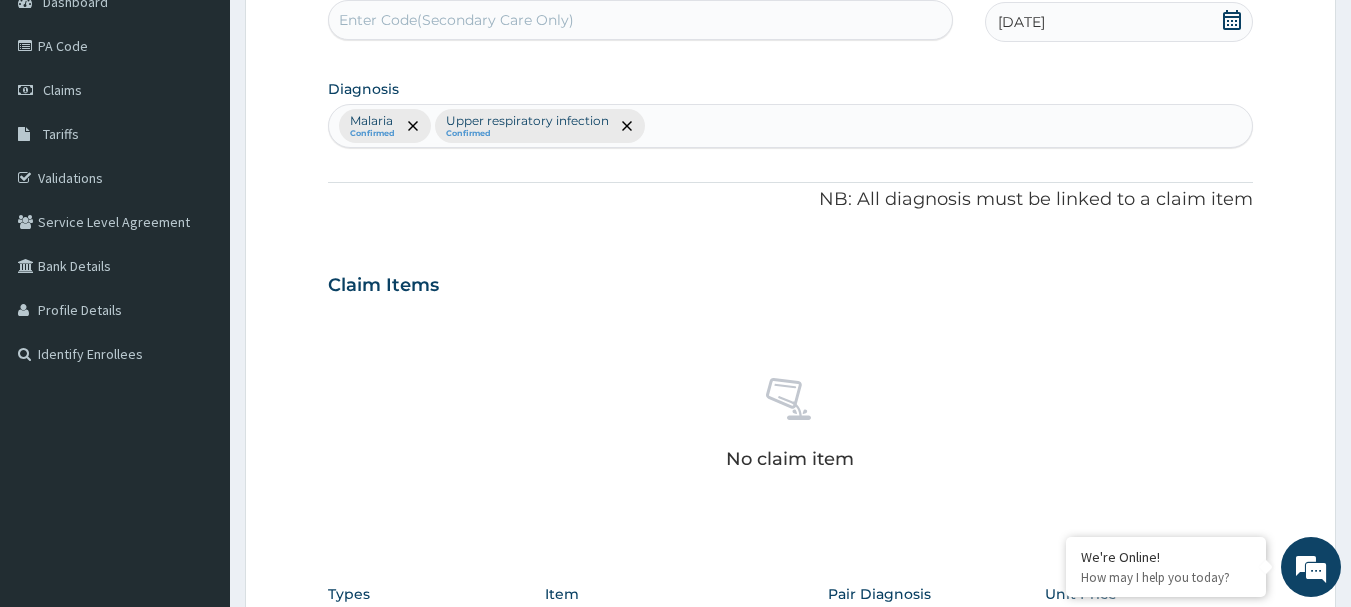 scroll, scrollTop: 415, scrollLeft: 0, axis: vertical 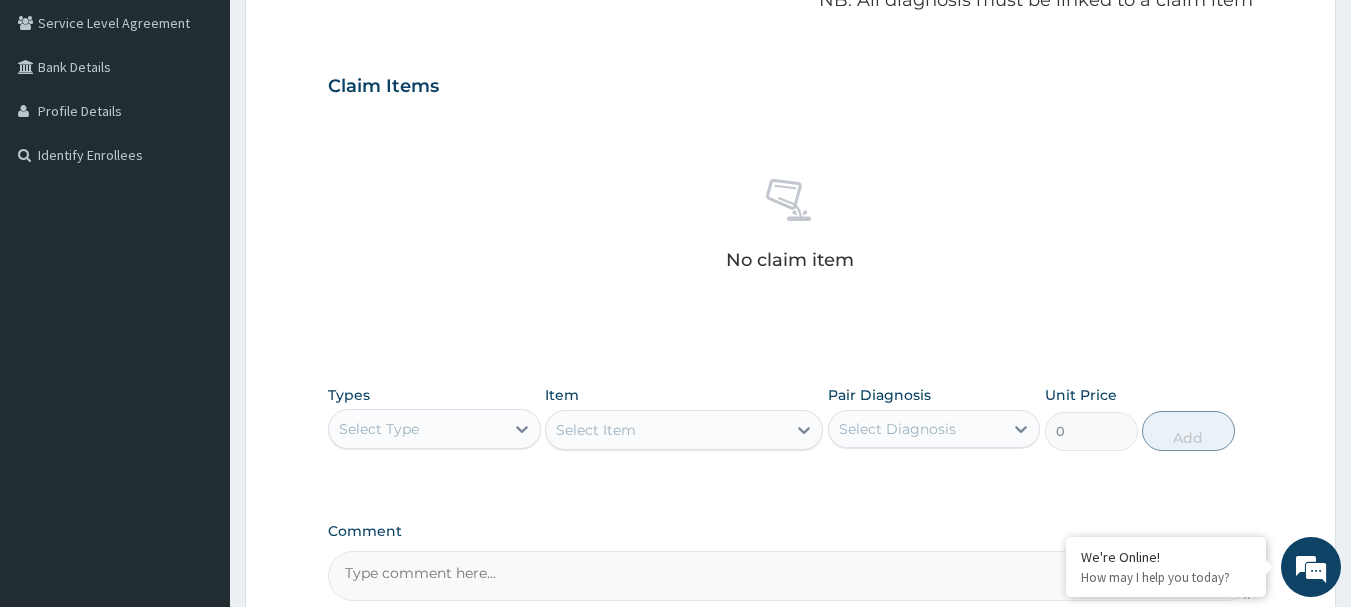click on "Select Type" at bounding box center (416, 429) 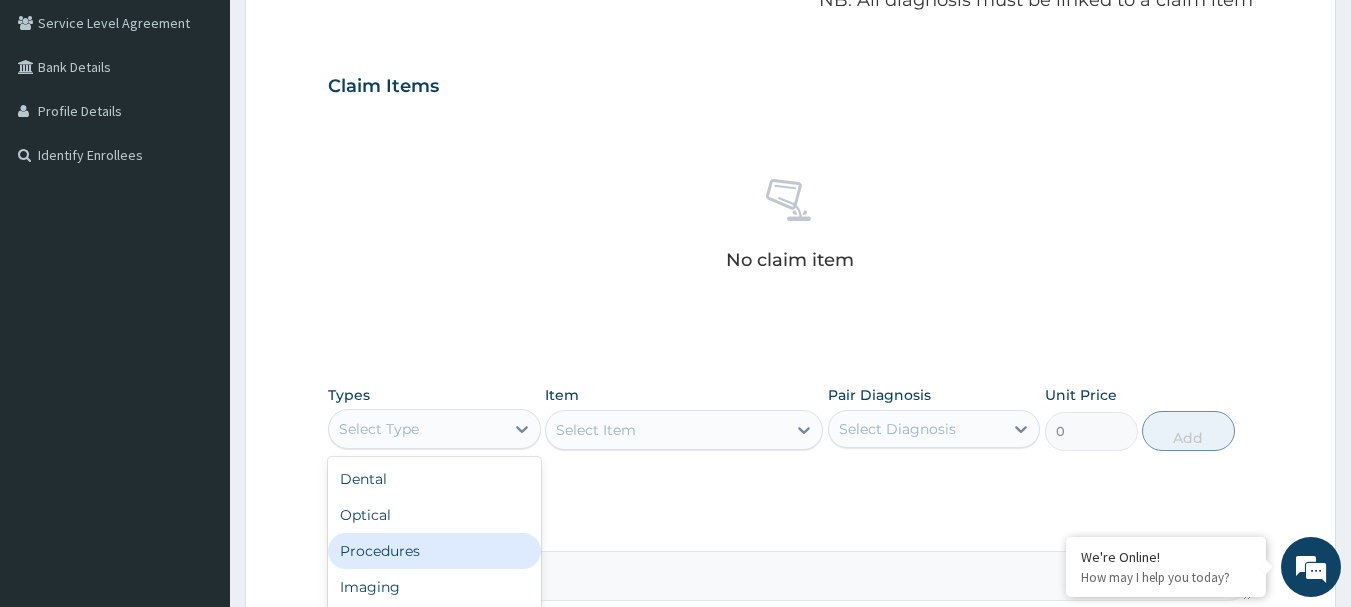 click on "Procedures" at bounding box center [434, 551] 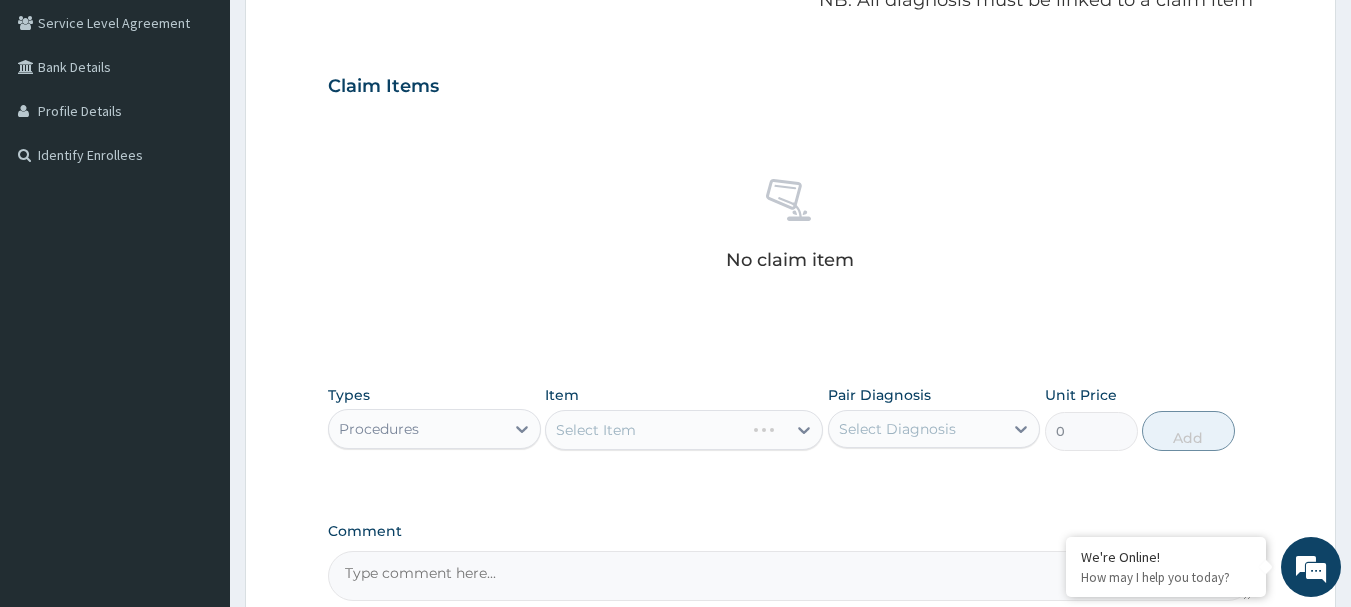 click on "Select Item" at bounding box center [684, 430] 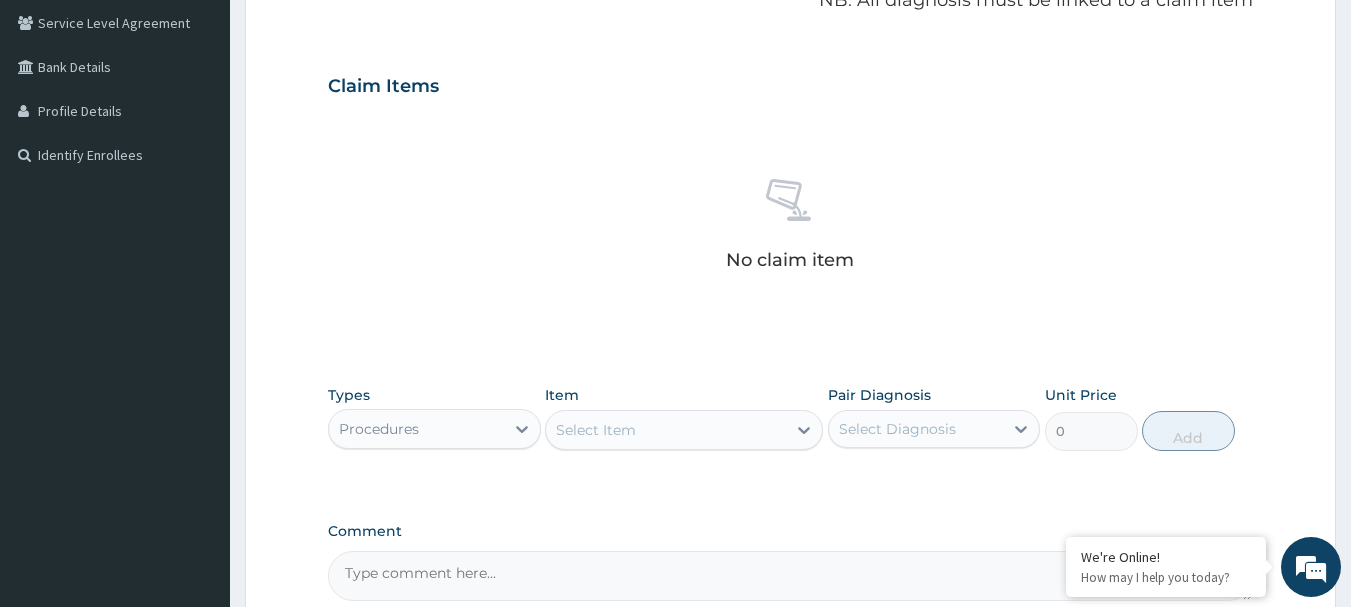 click on "Select Item" at bounding box center (666, 430) 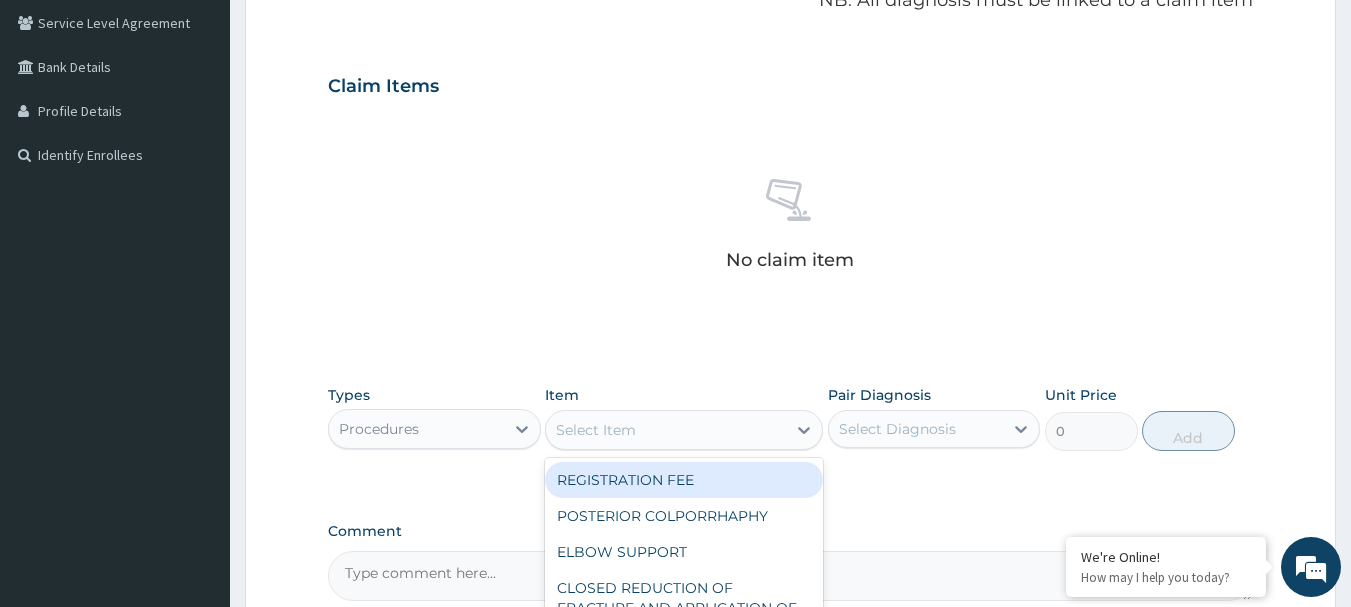 click on "REGISTRATION FEE" at bounding box center [684, 480] 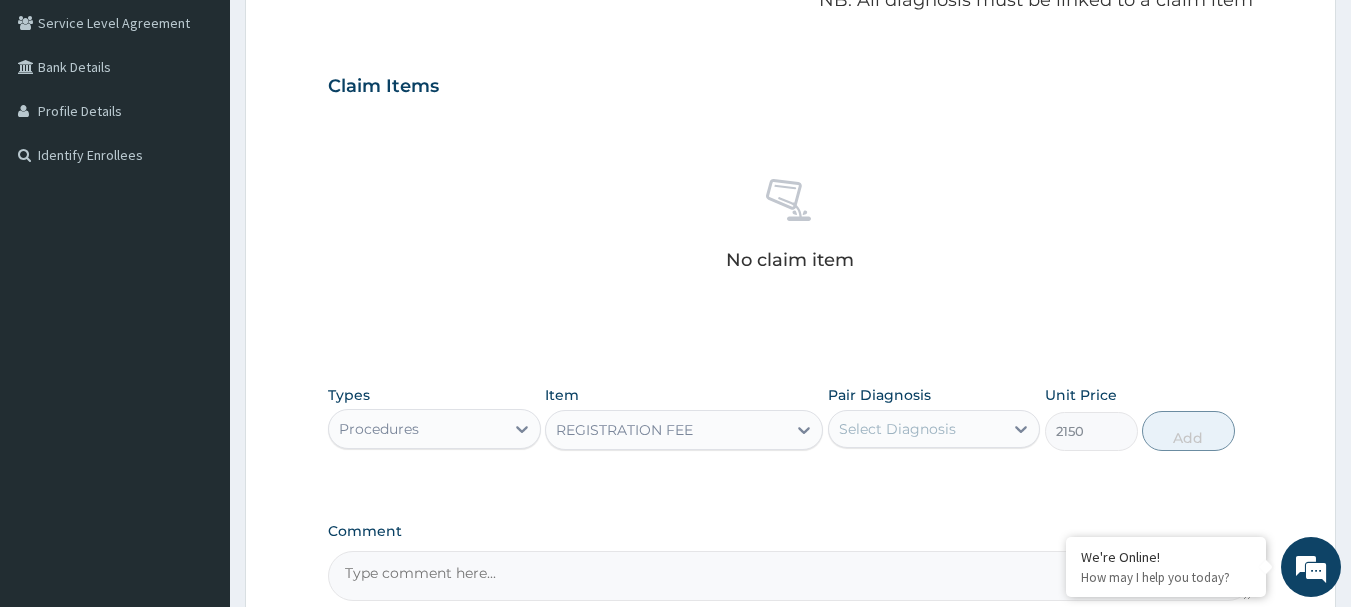 click on "Select Diagnosis" at bounding box center [916, 429] 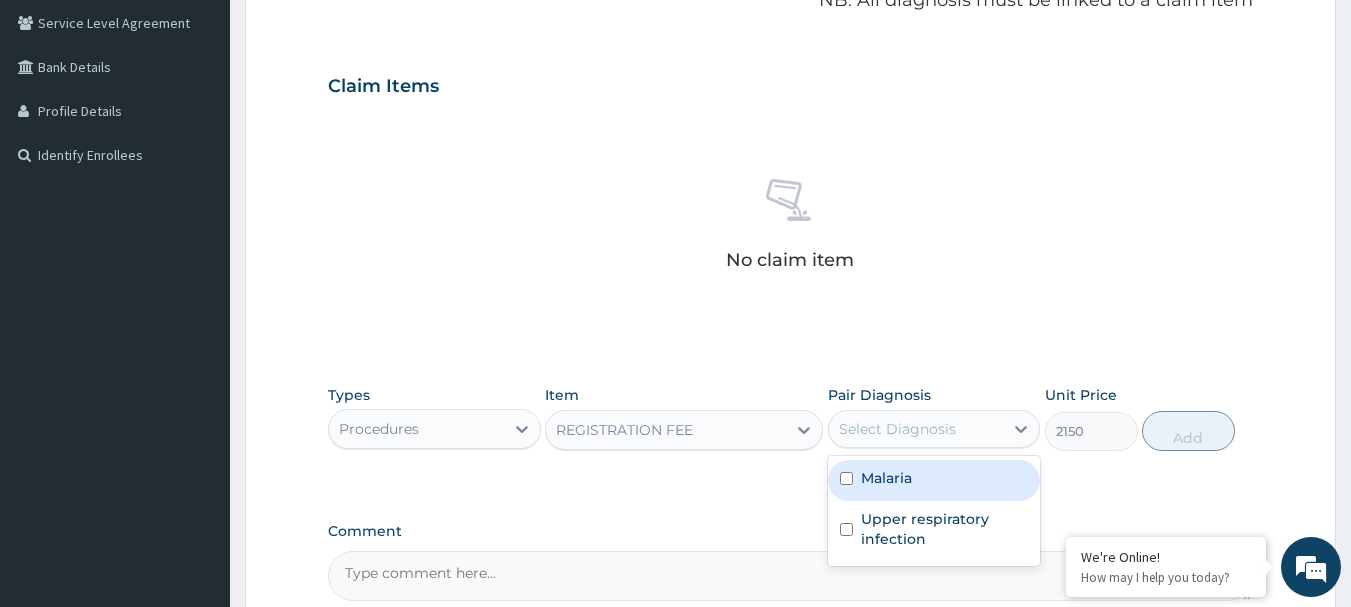 click on "Malaria" at bounding box center [886, 478] 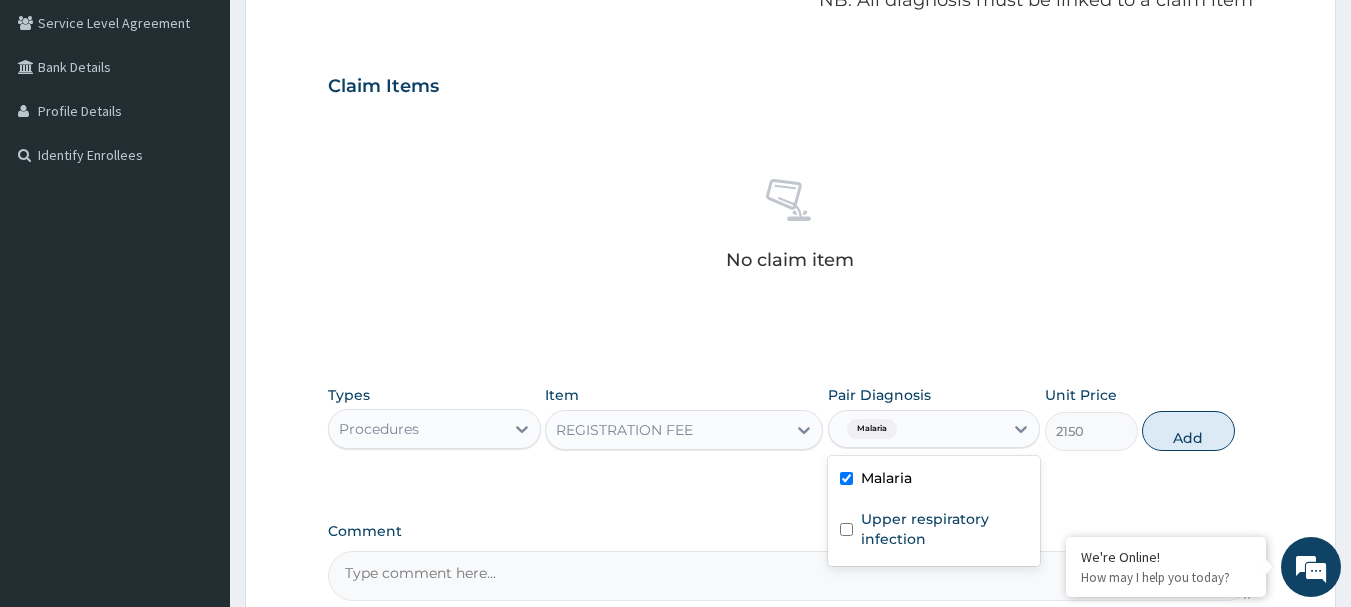 checkbox on "true" 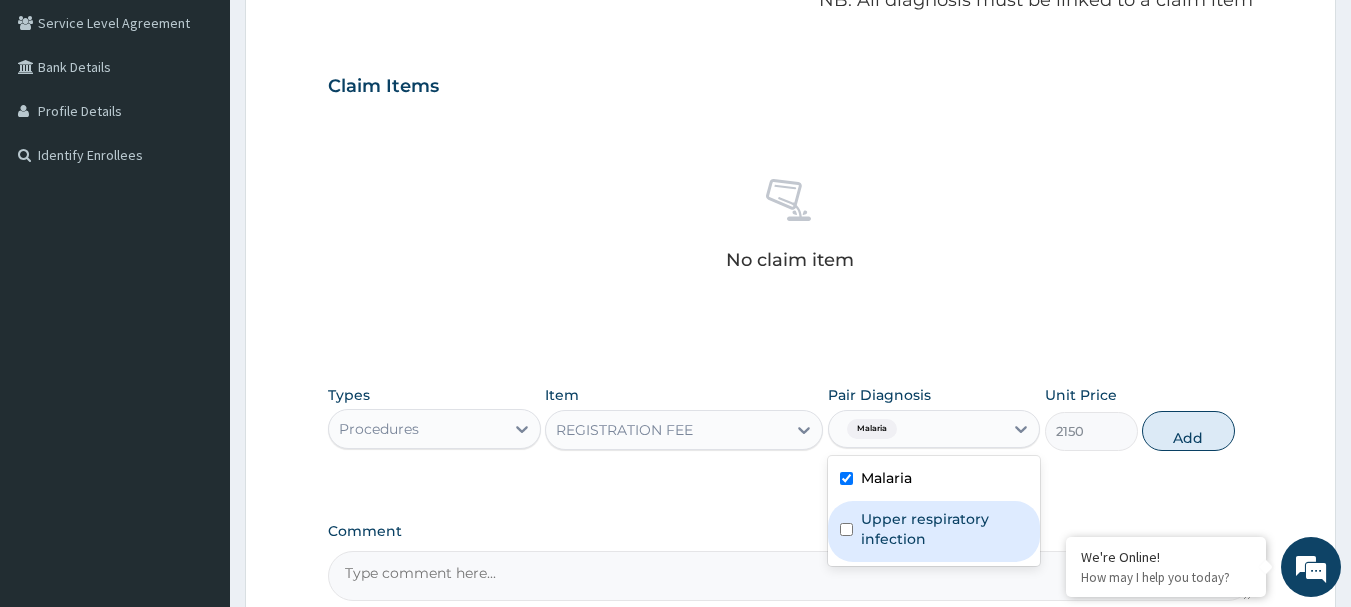 click on "Upper respiratory infection" at bounding box center (945, 529) 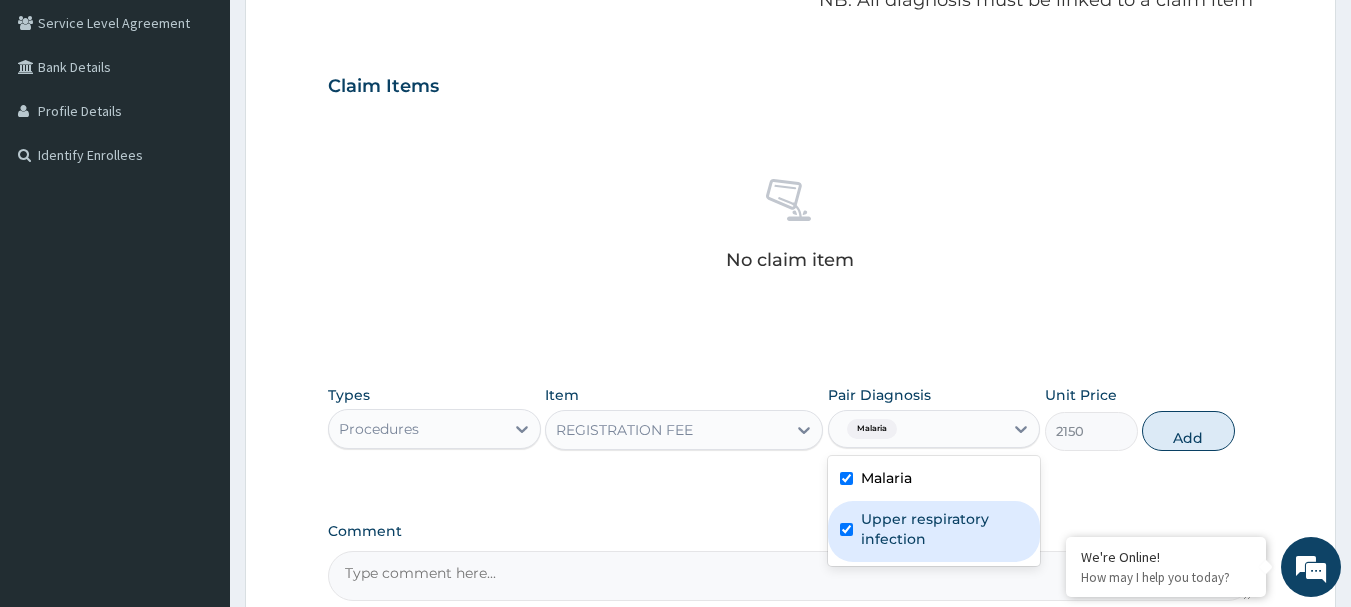 checkbox on "true" 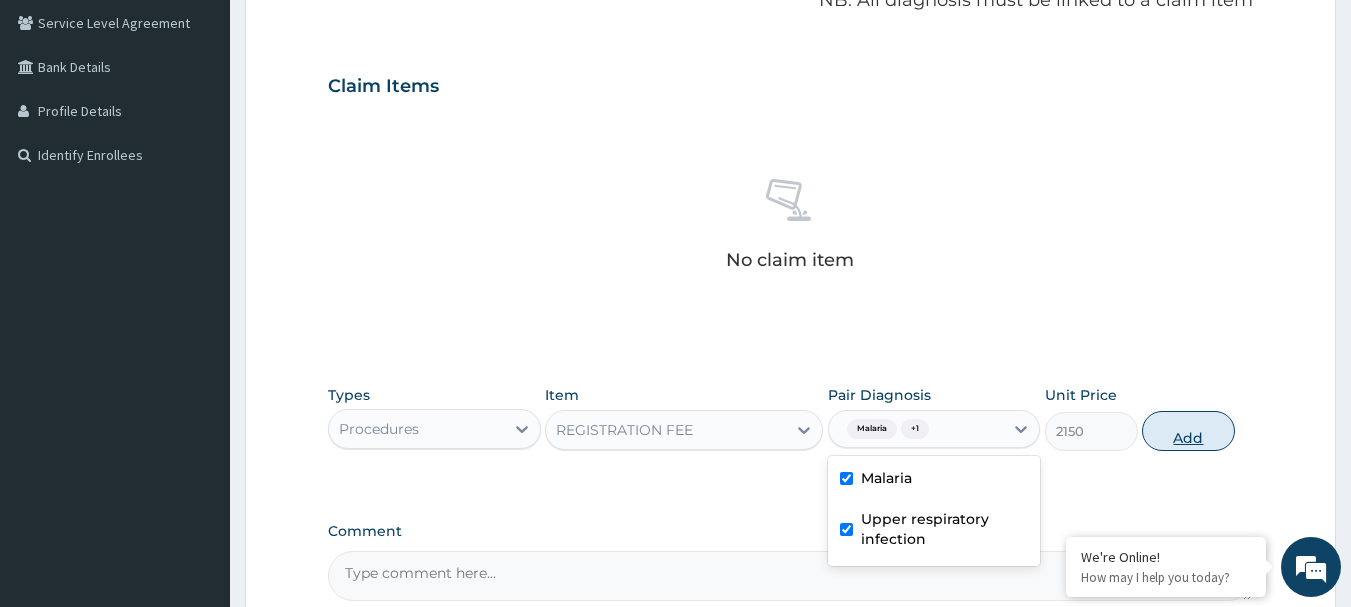 click on "Add" at bounding box center (1188, 431) 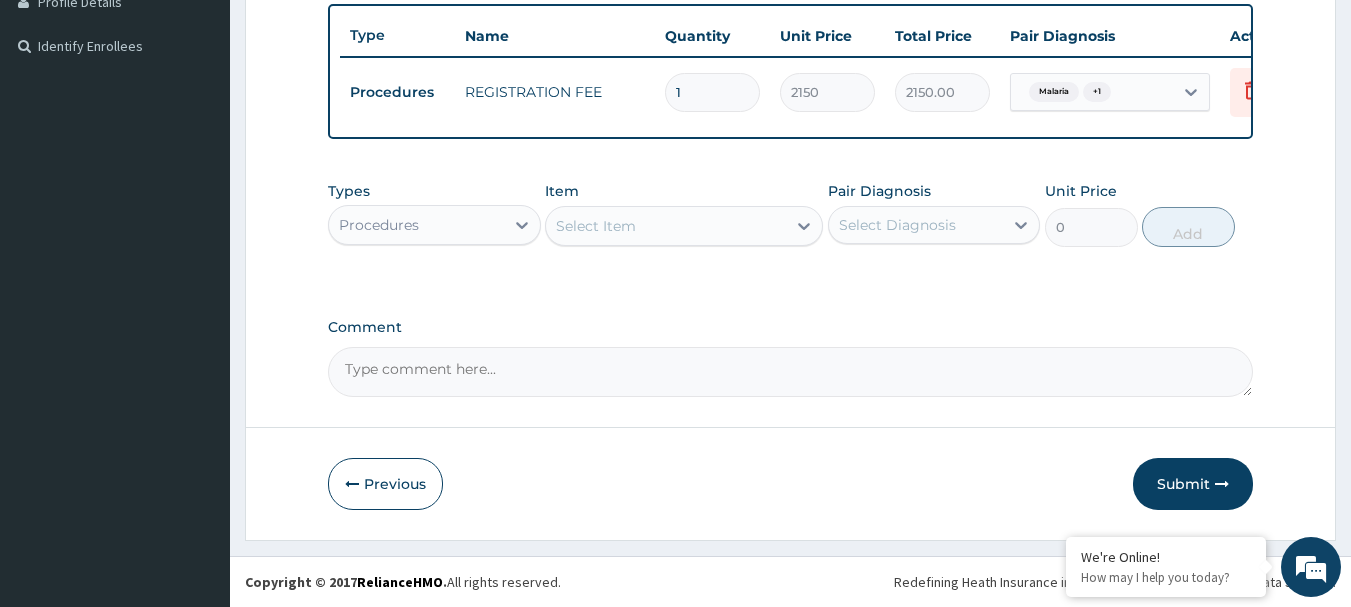 scroll, scrollTop: 539, scrollLeft: 0, axis: vertical 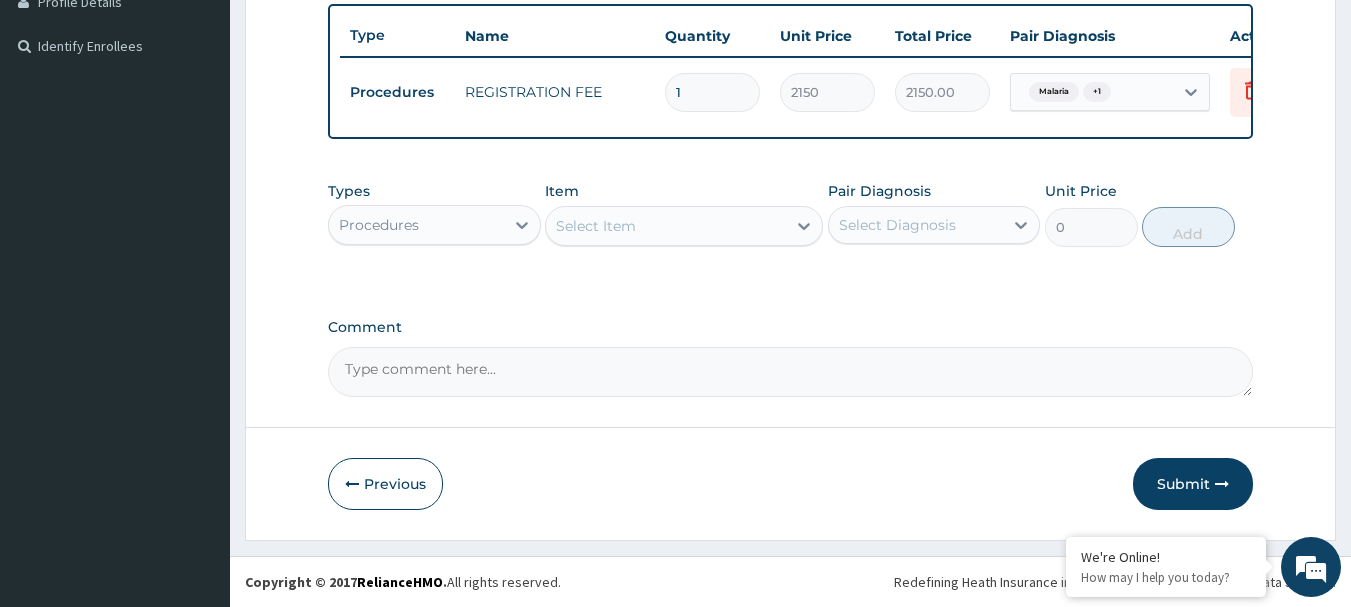 click on "Select Item" at bounding box center [596, 226] 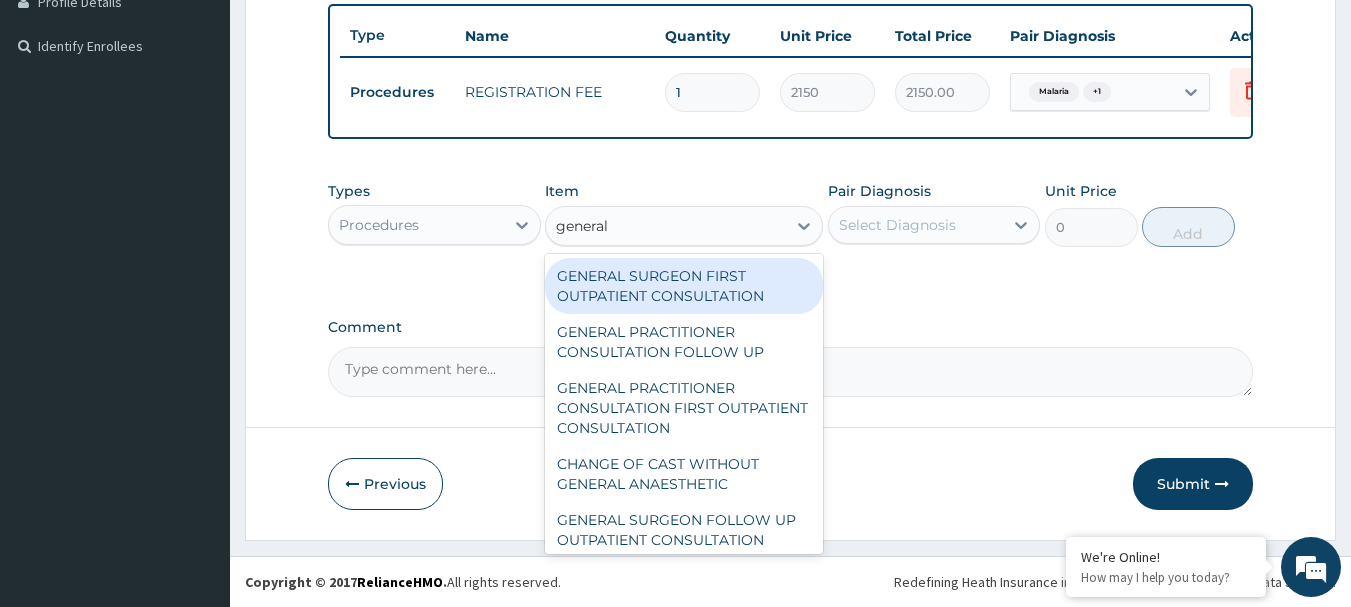 type on "general p" 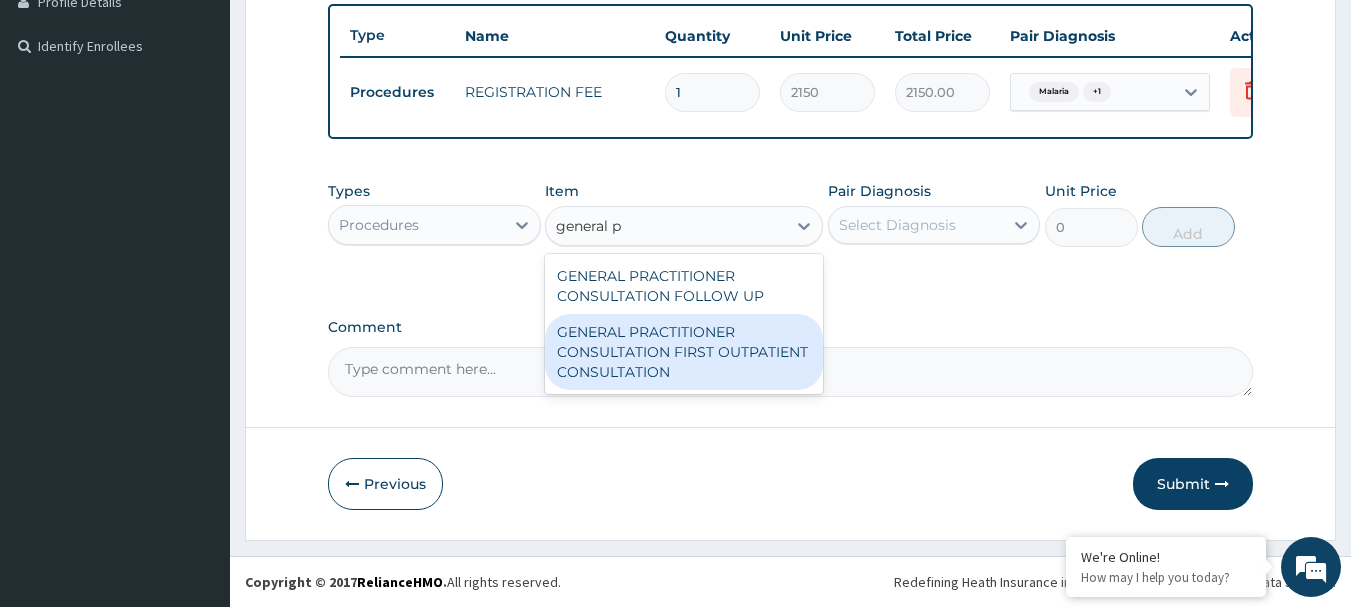 click on "GENERAL PRACTITIONER CONSULTATION FIRST OUTPATIENT CONSULTATION" at bounding box center (684, 352) 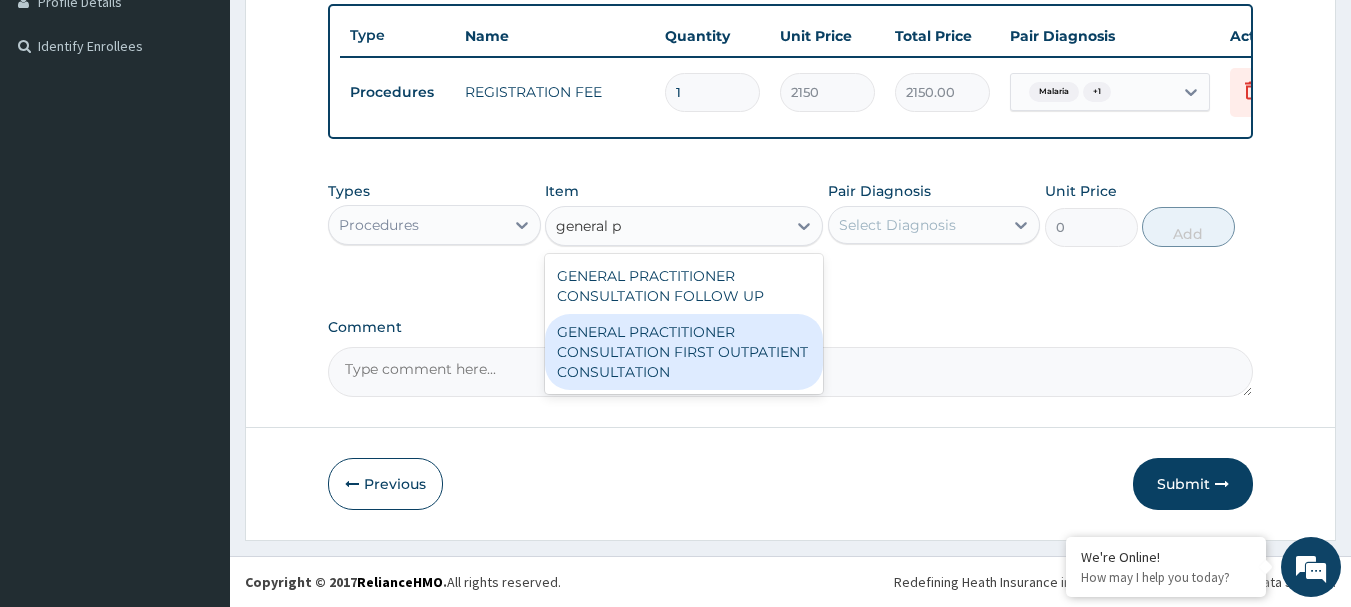 type 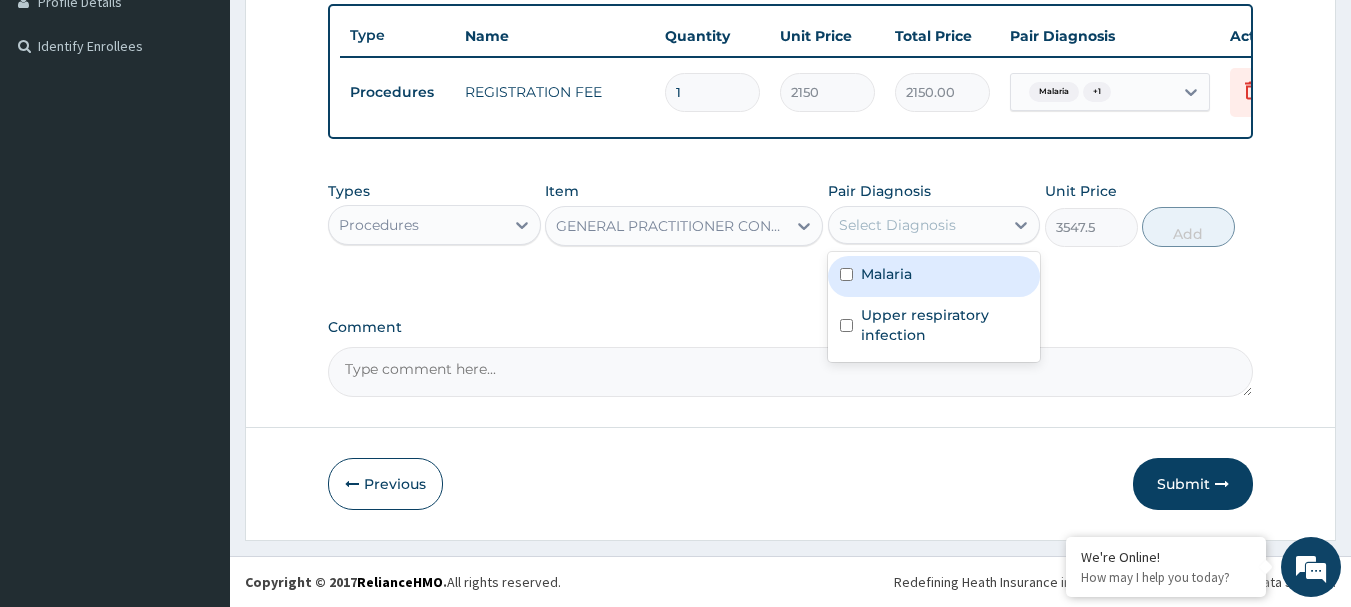 click on "Select Diagnosis" at bounding box center [916, 225] 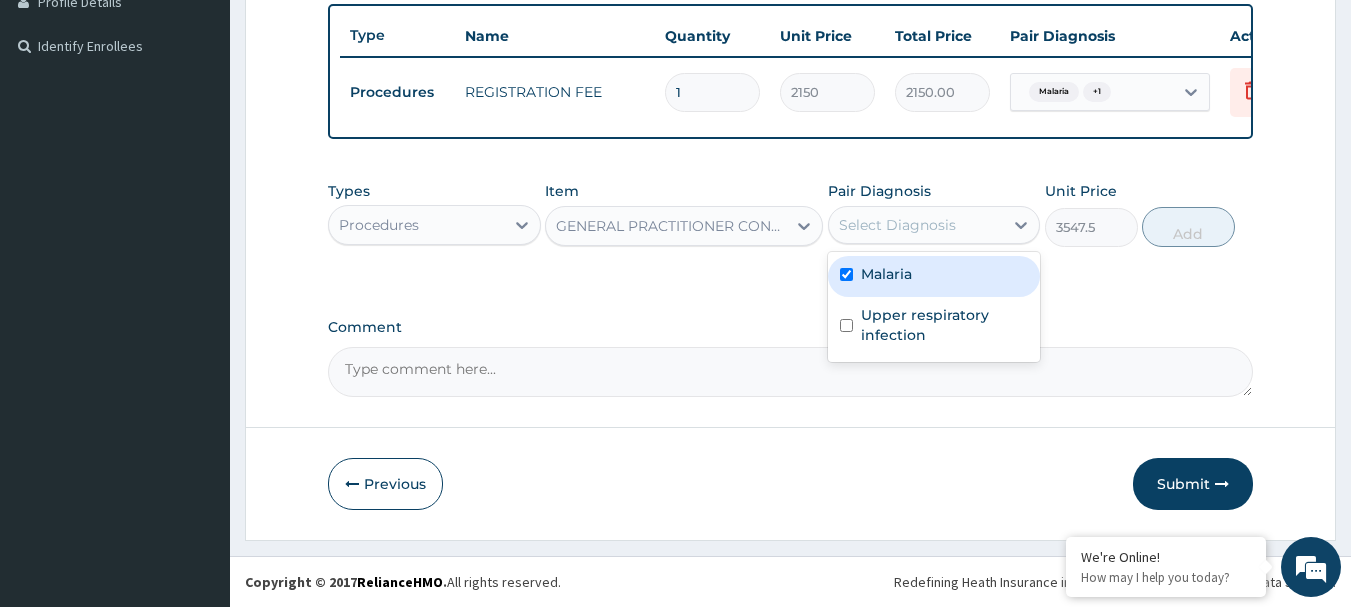 checkbox on "true" 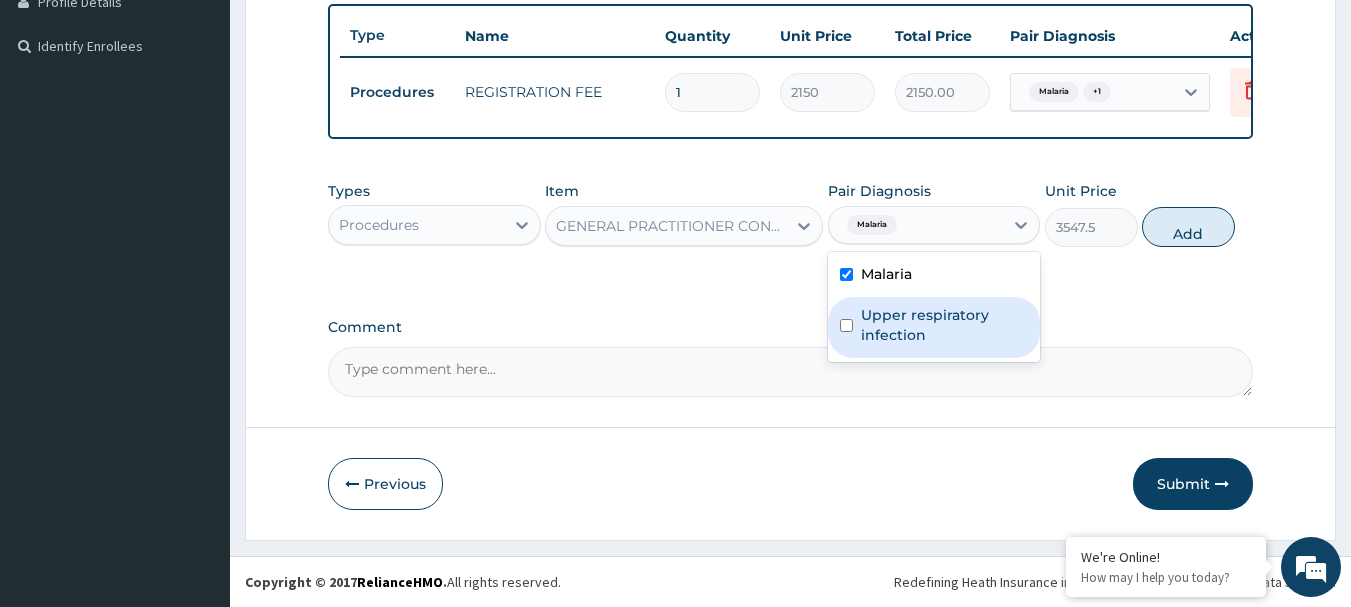 click on "Upper respiratory infection" at bounding box center [945, 325] 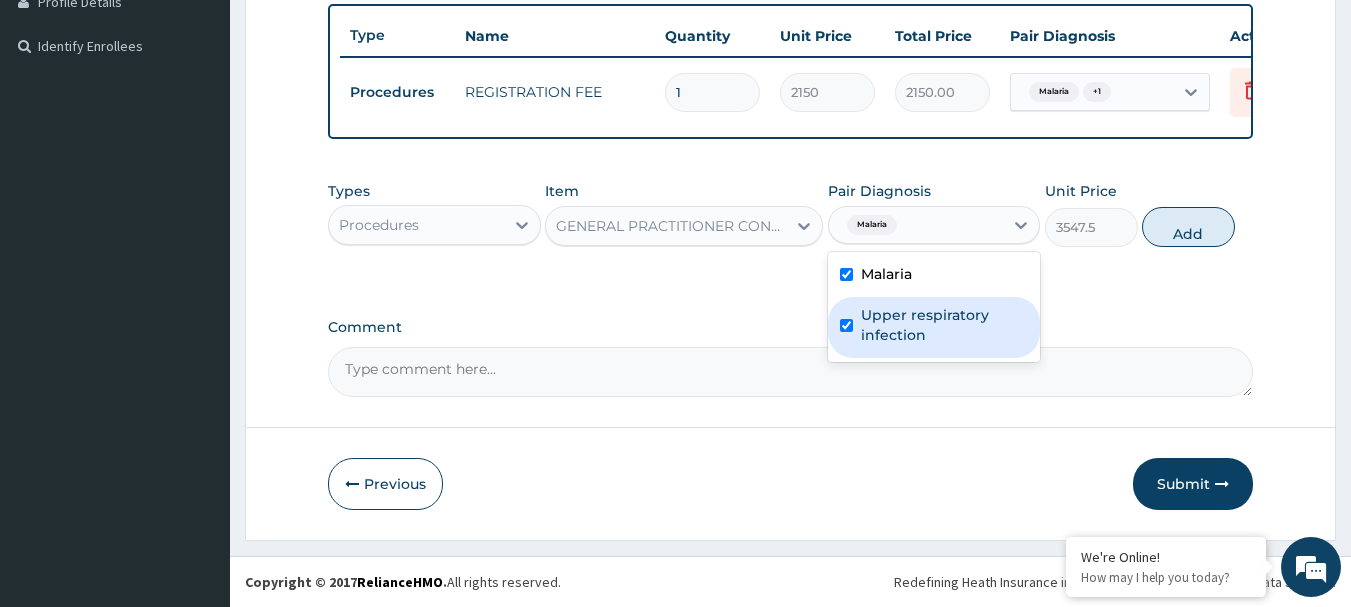 checkbox on "true" 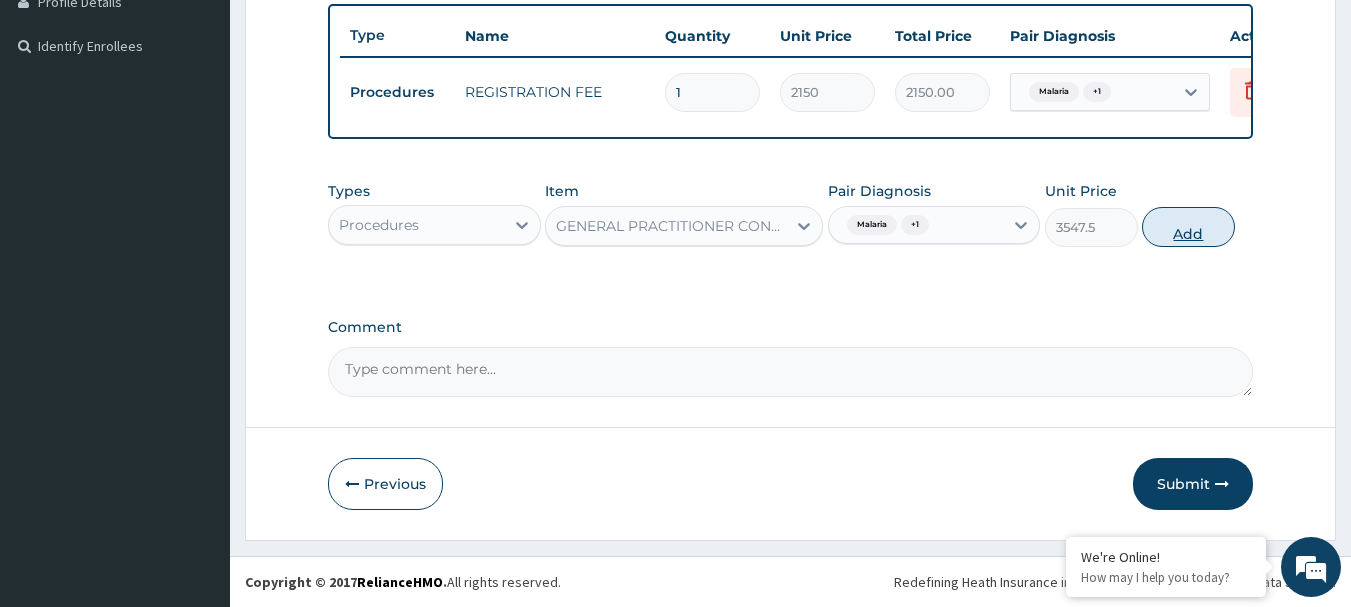 click on "Add" at bounding box center (1188, 227) 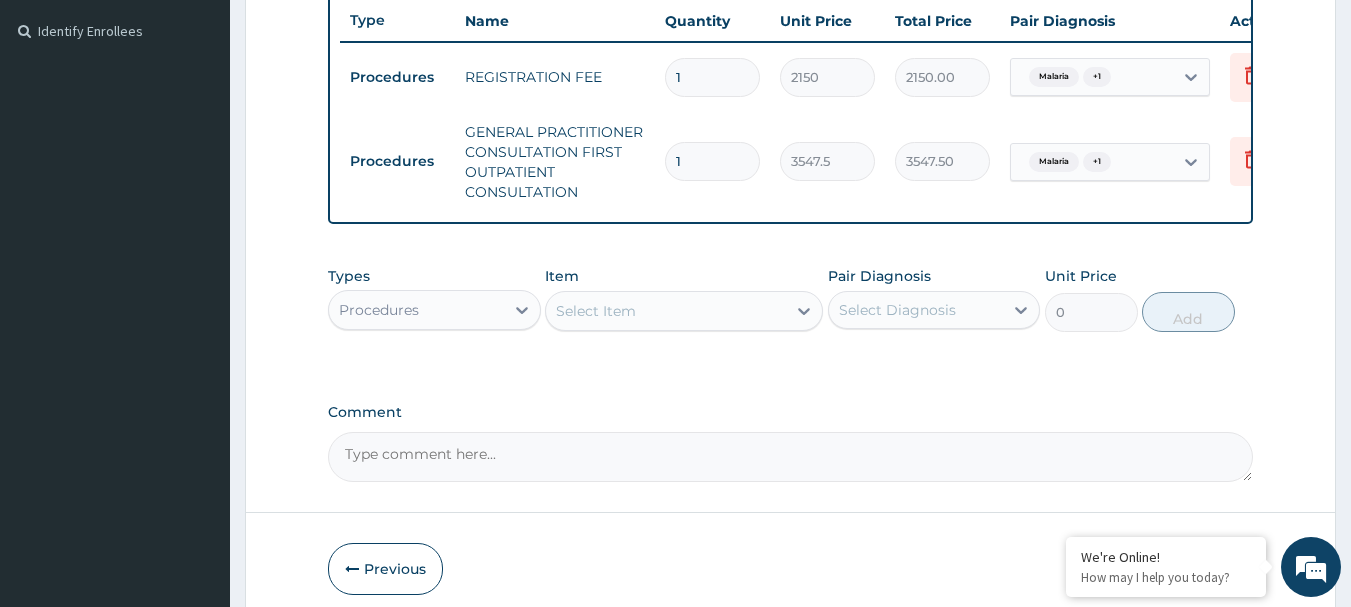 scroll, scrollTop: 639, scrollLeft: 0, axis: vertical 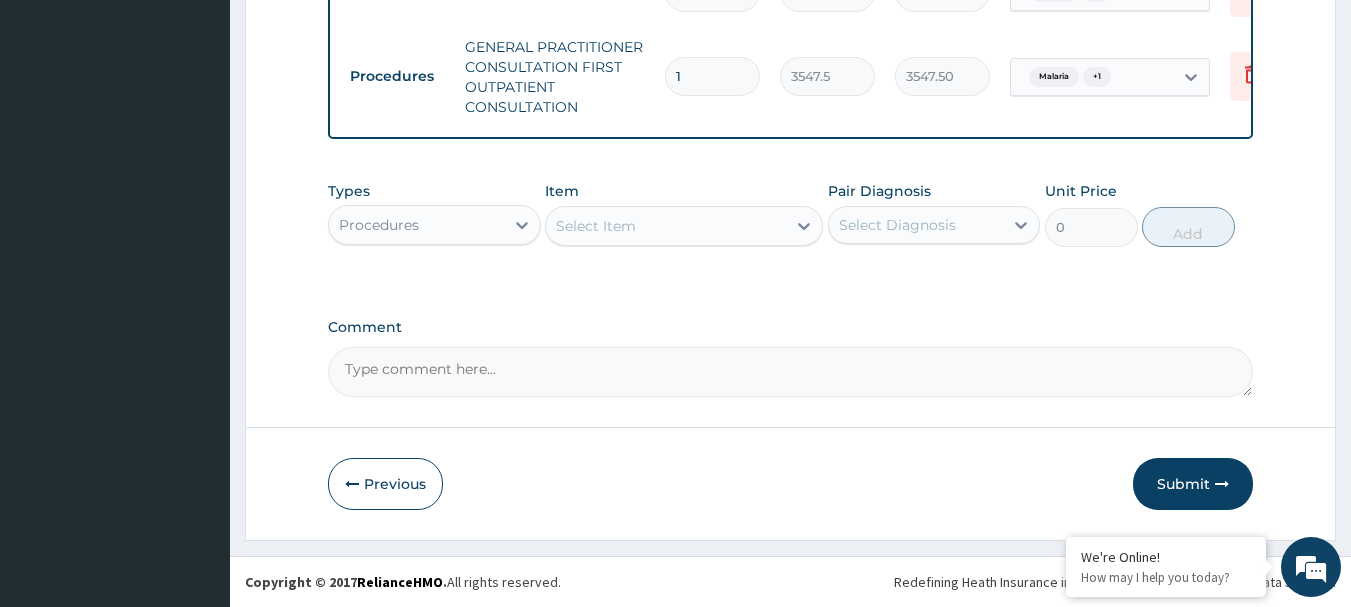 click on "Procedures" at bounding box center [379, 225] 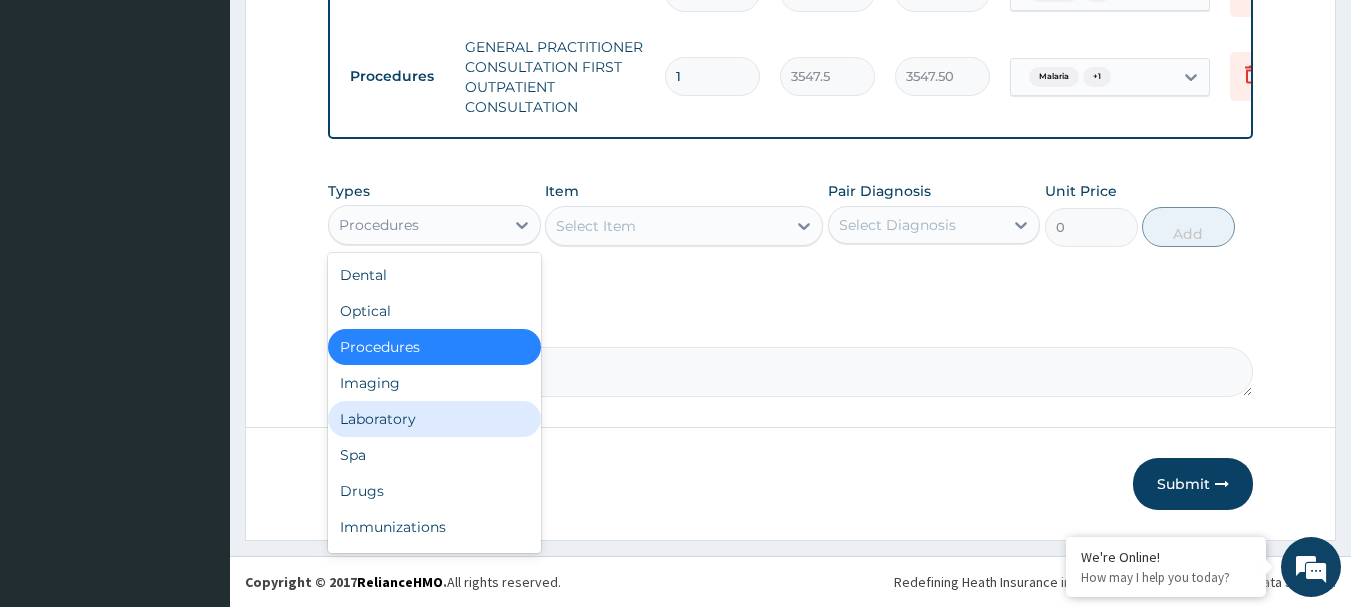 click on "Laboratory" at bounding box center (434, 419) 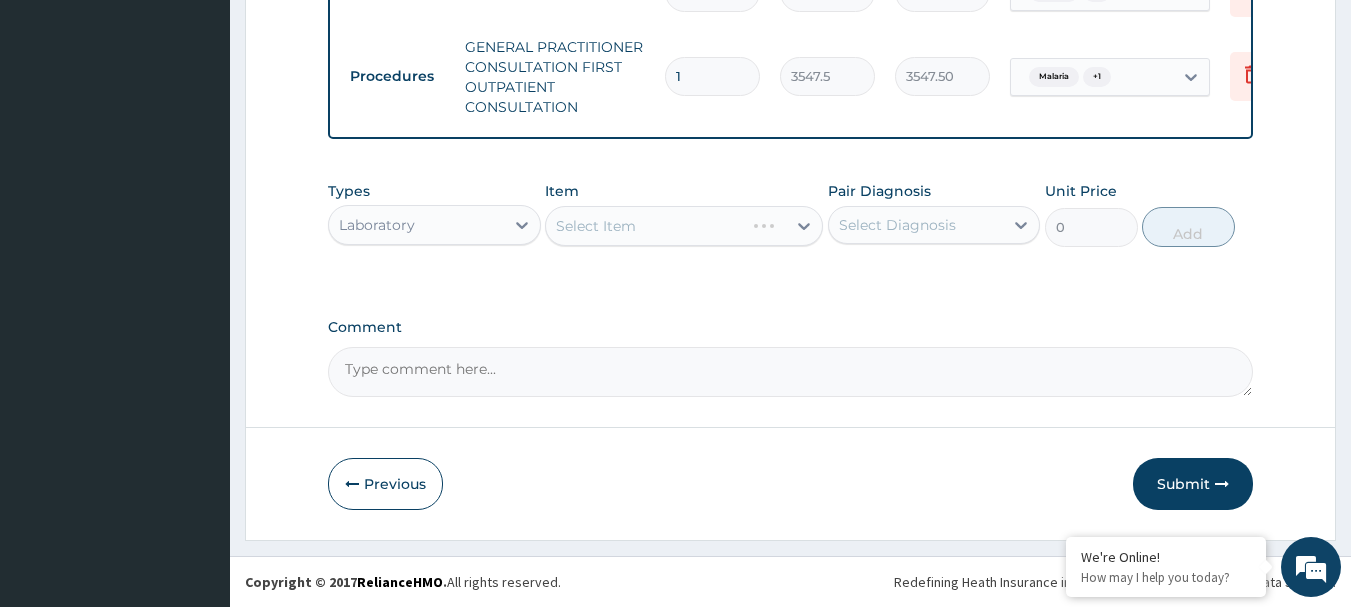 click on "Select Item" at bounding box center (684, 226) 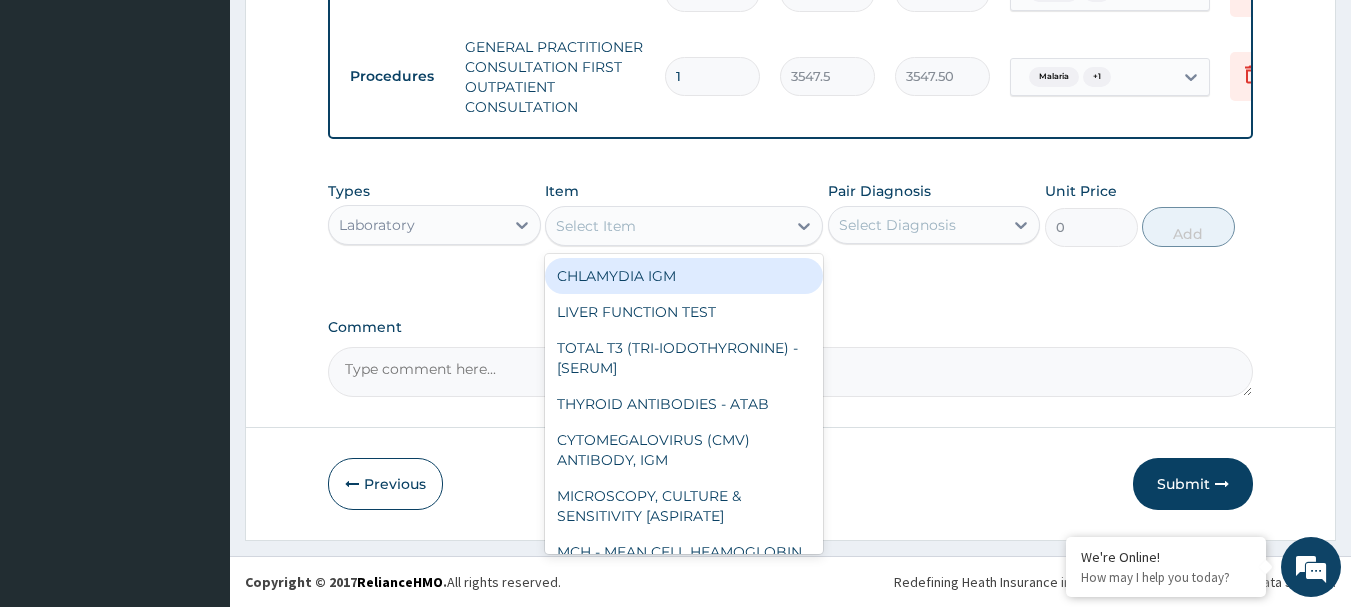 click on "Select Item" at bounding box center (666, 226) 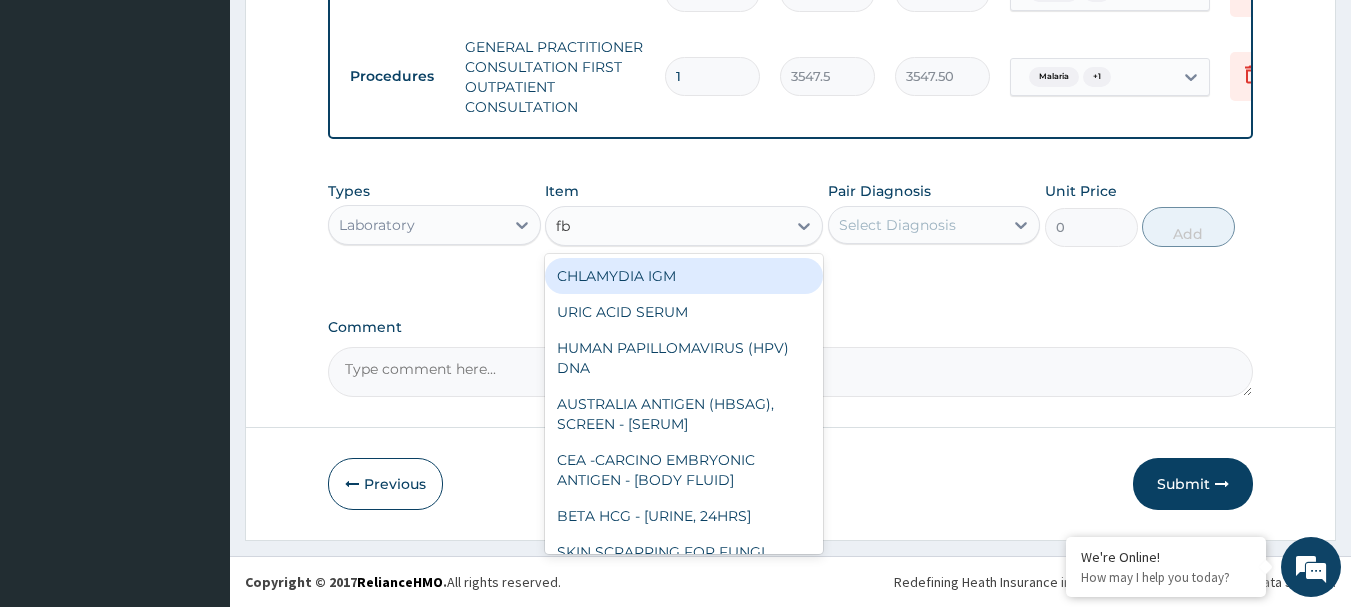 type on "fbc" 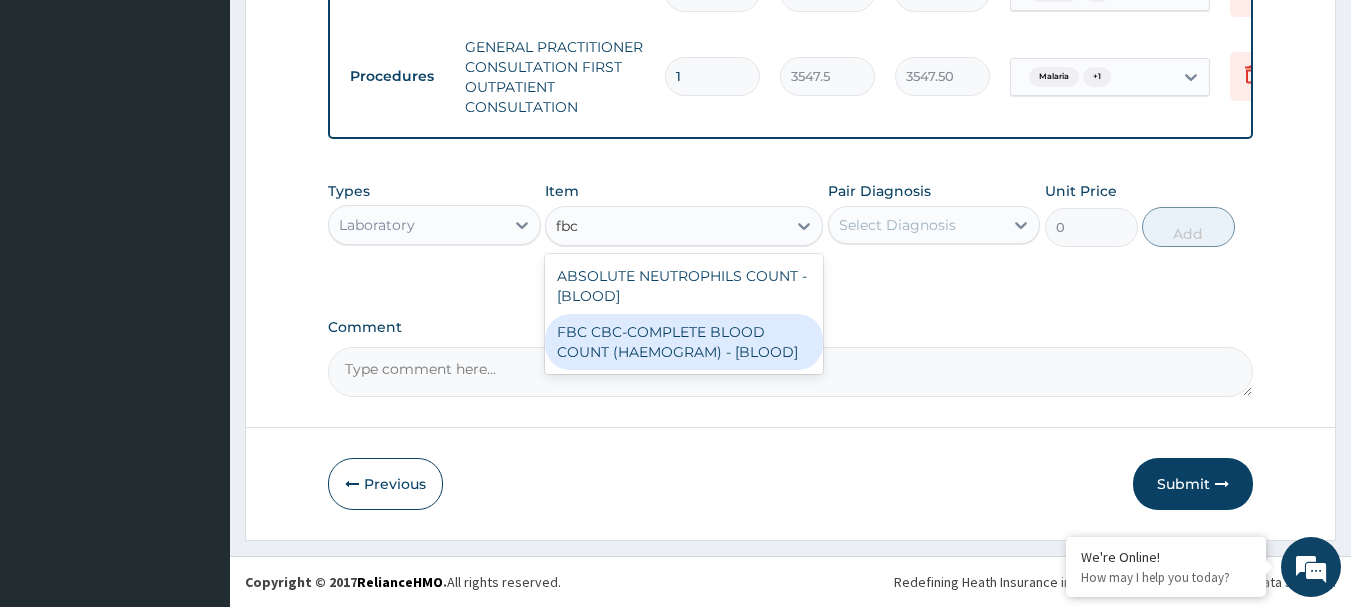 click on "FBC CBC-COMPLETE BLOOD COUNT (HAEMOGRAM) - [BLOOD]" at bounding box center [684, 342] 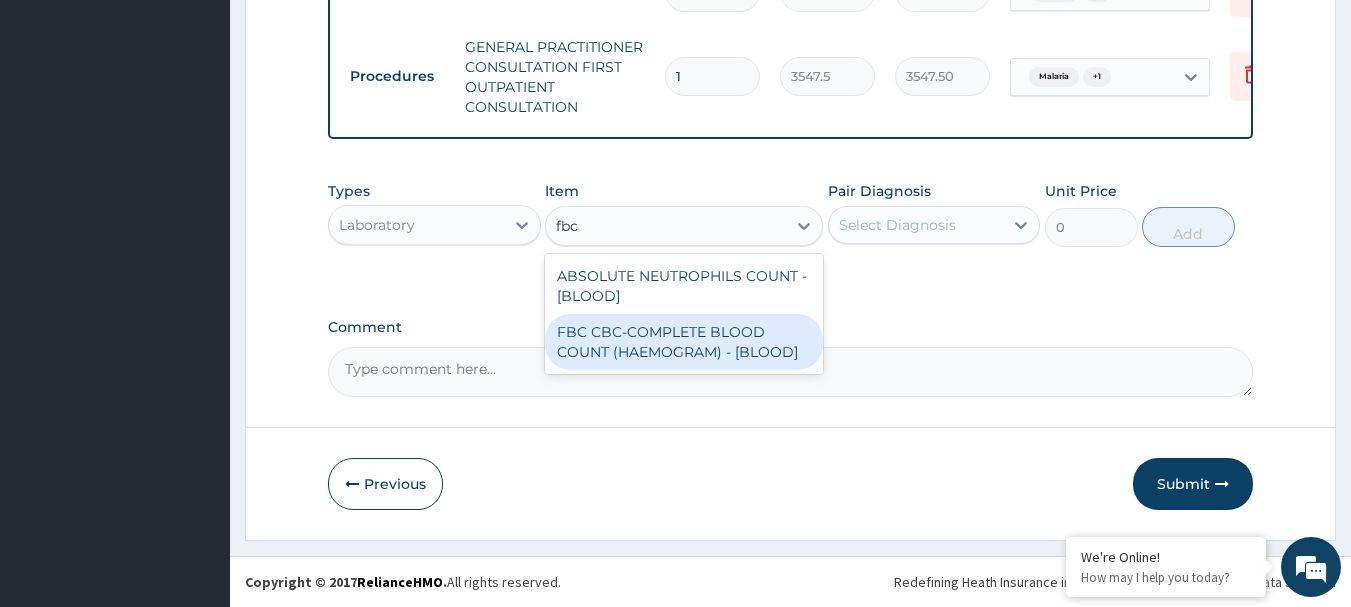 type 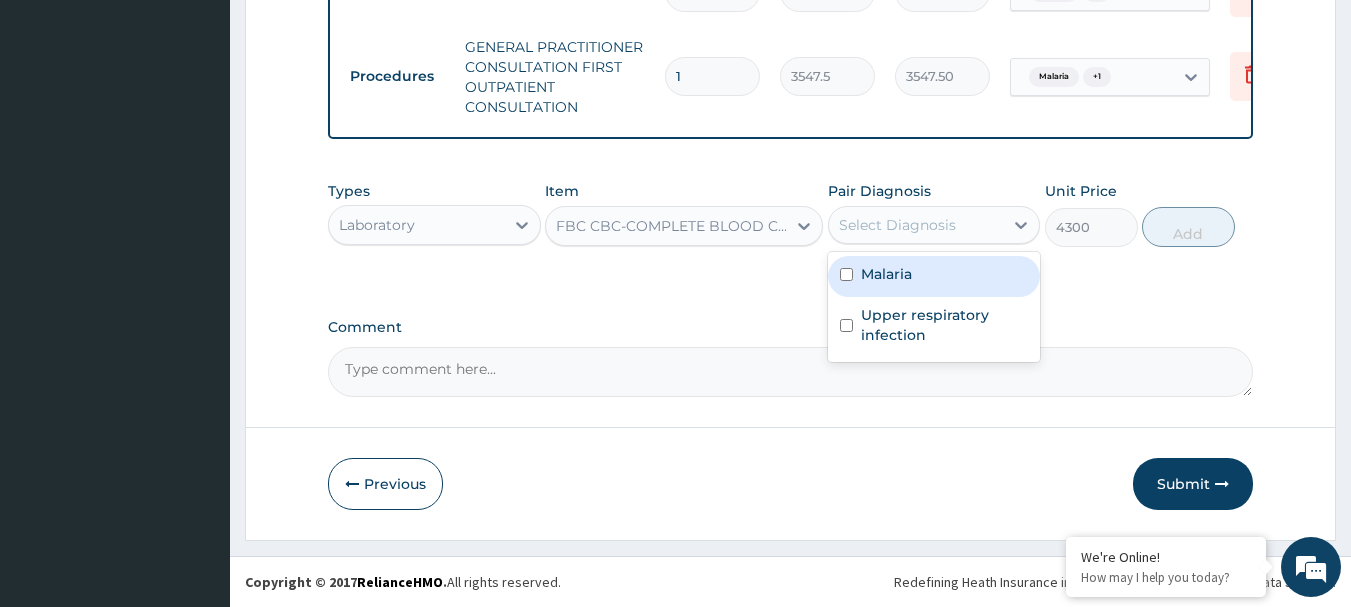 click on "Select Diagnosis" at bounding box center [897, 225] 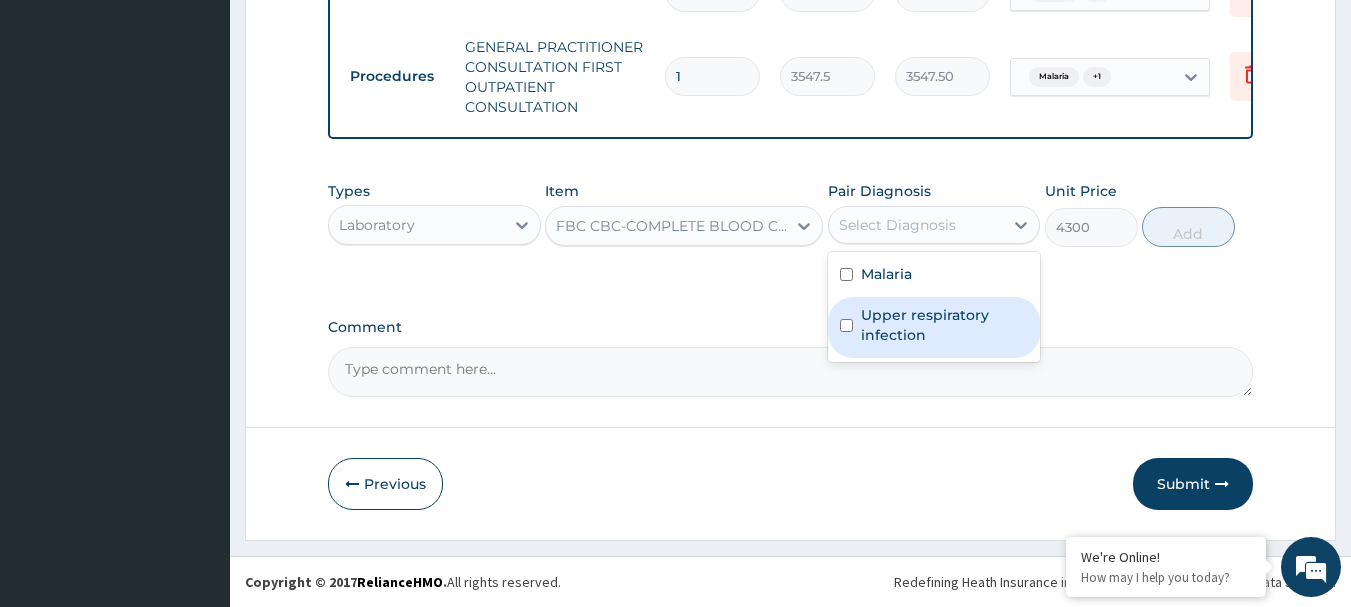 click on "Upper respiratory infection" at bounding box center (945, 325) 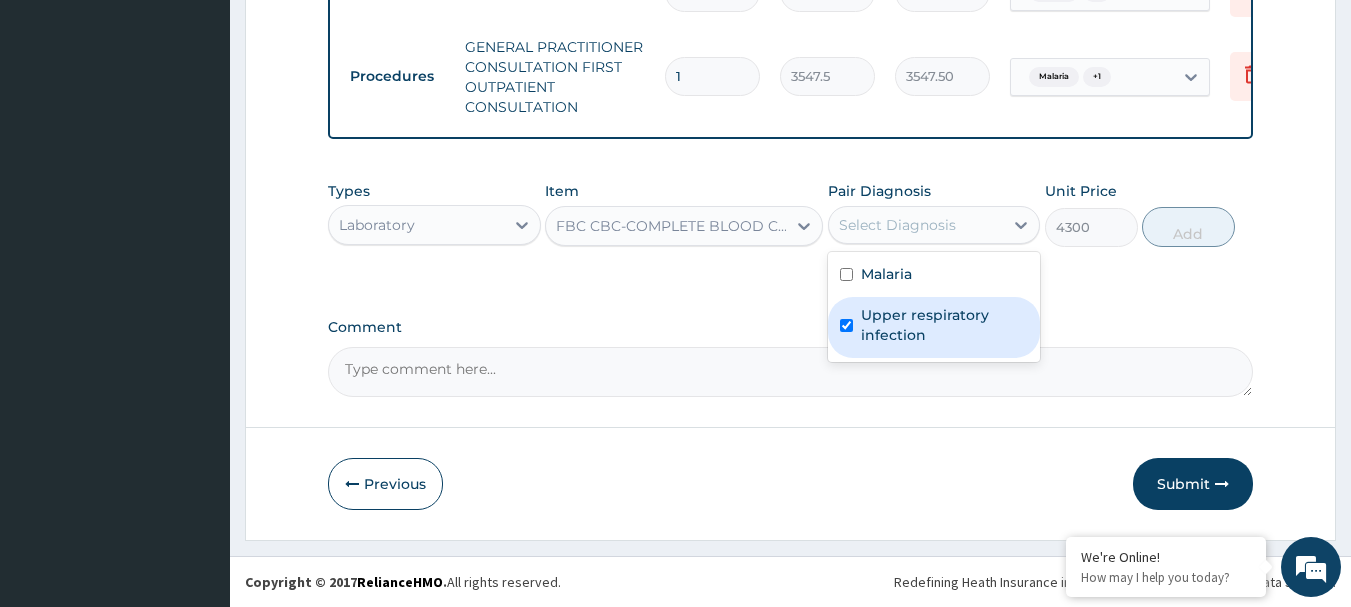 checkbox on "true" 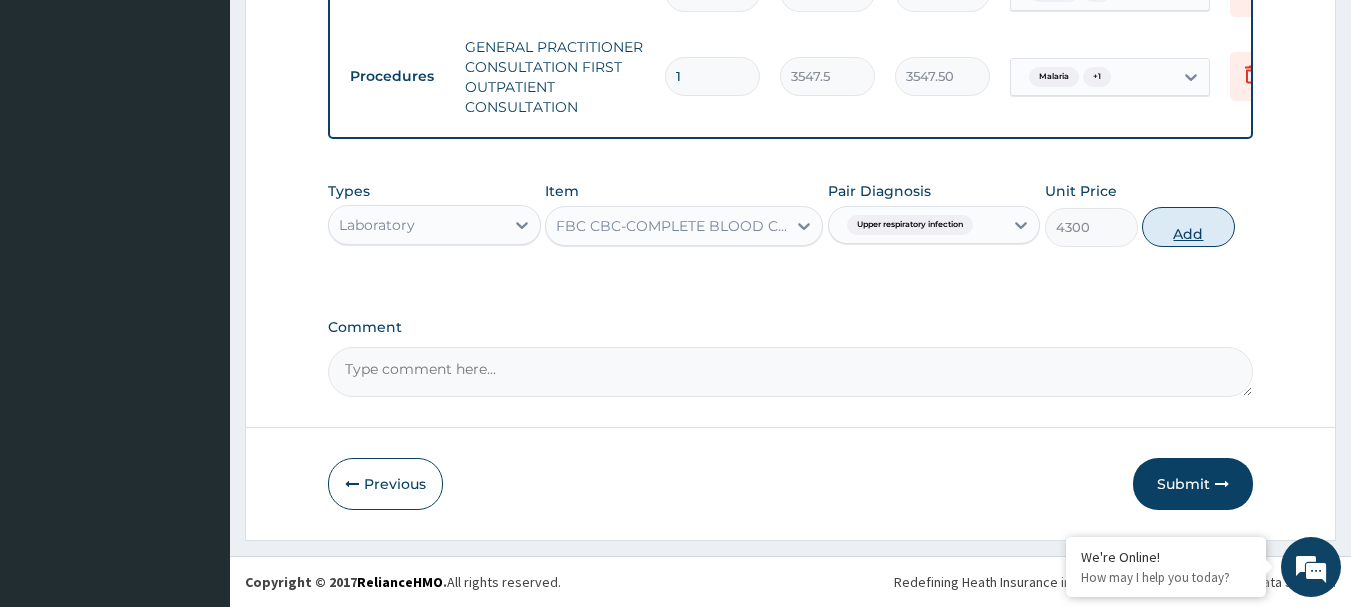click on "Add" at bounding box center [1188, 227] 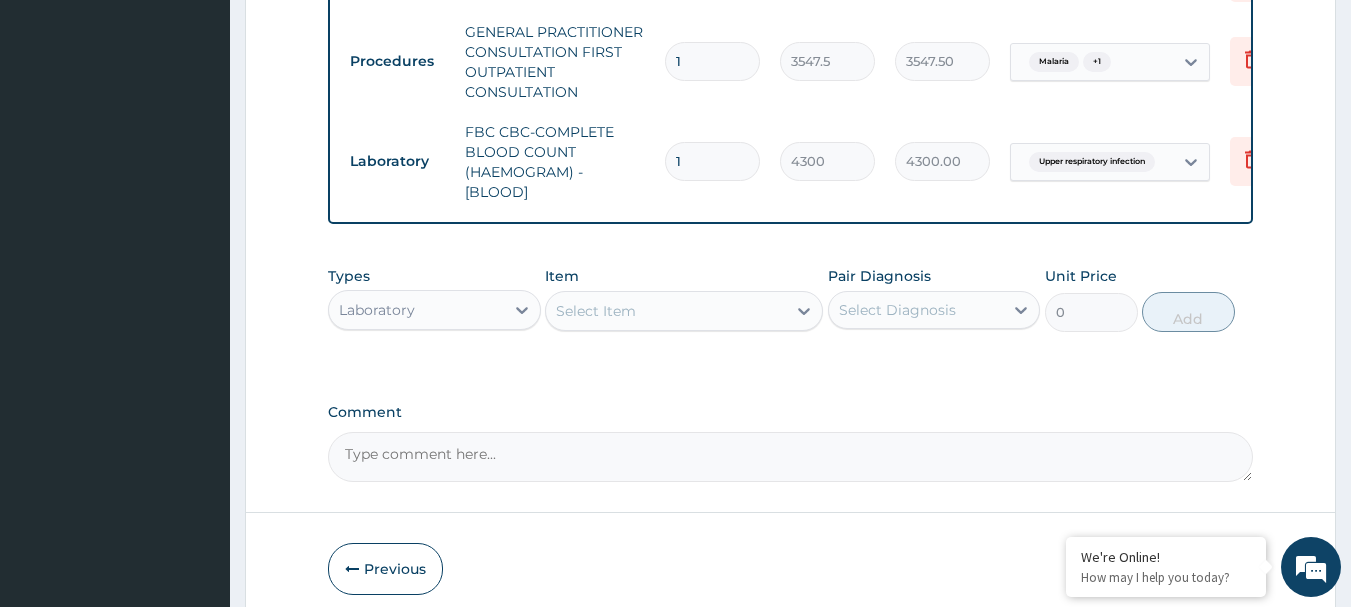 click on "Select Item" at bounding box center [596, 311] 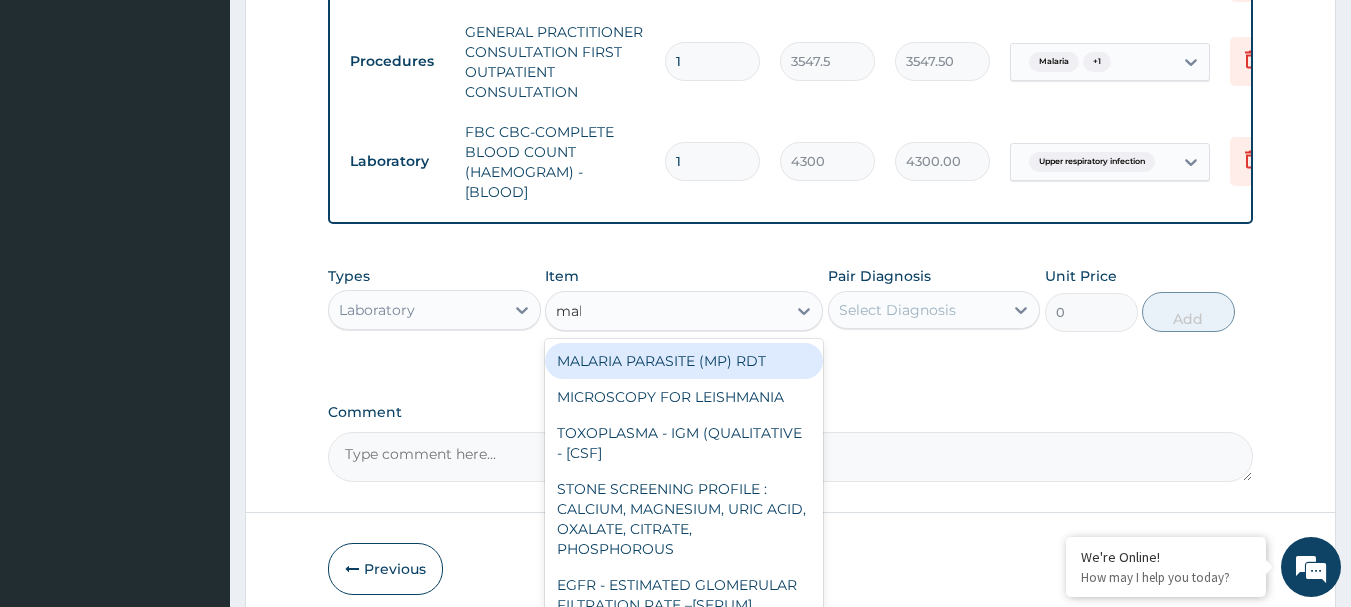 type on "mala" 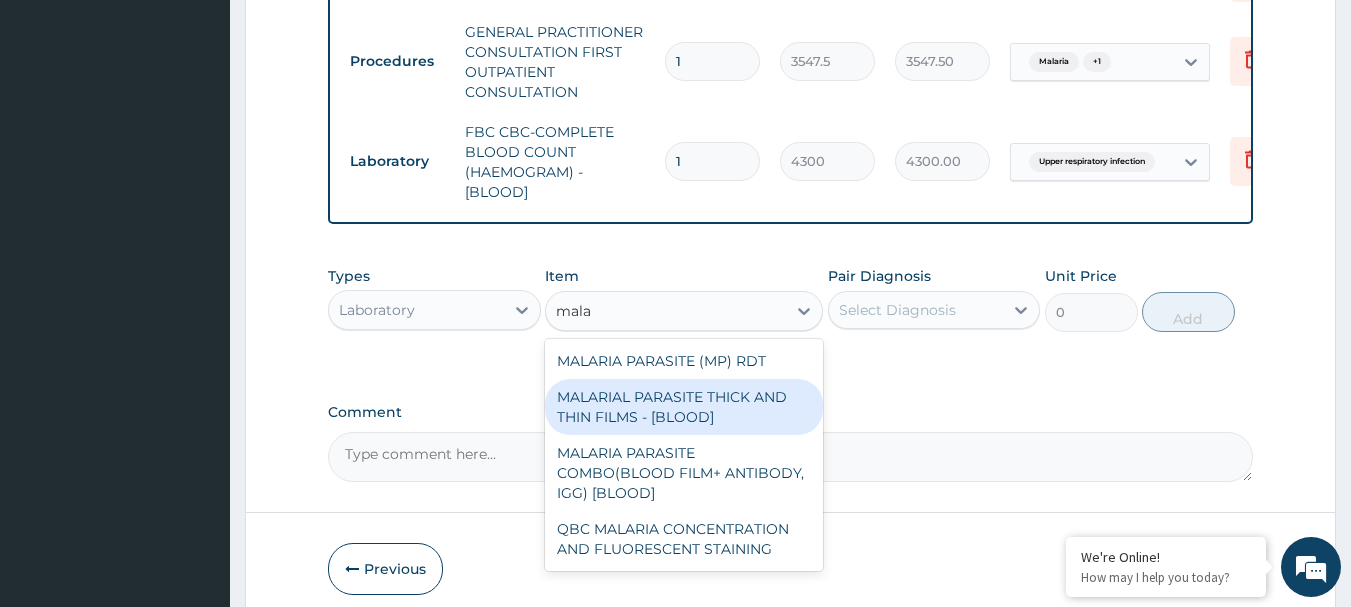 click on "MALARIAL PARASITE THICK AND THIN FILMS - [BLOOD]" at bounding box center (684, 407) 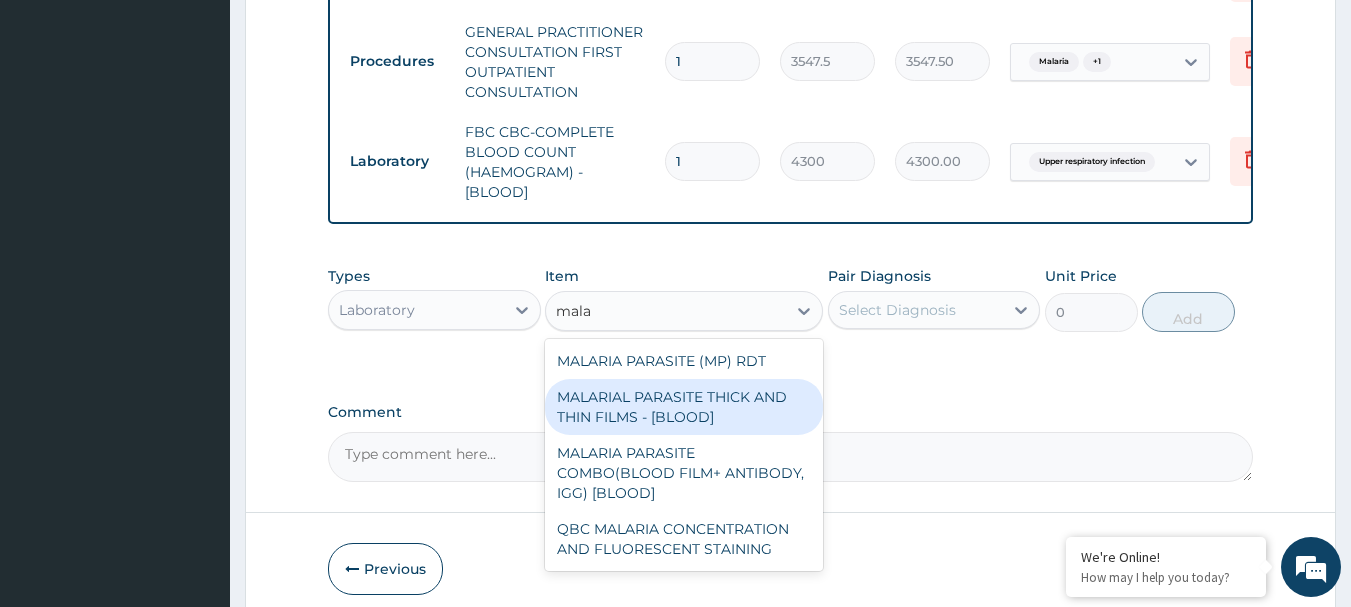 type 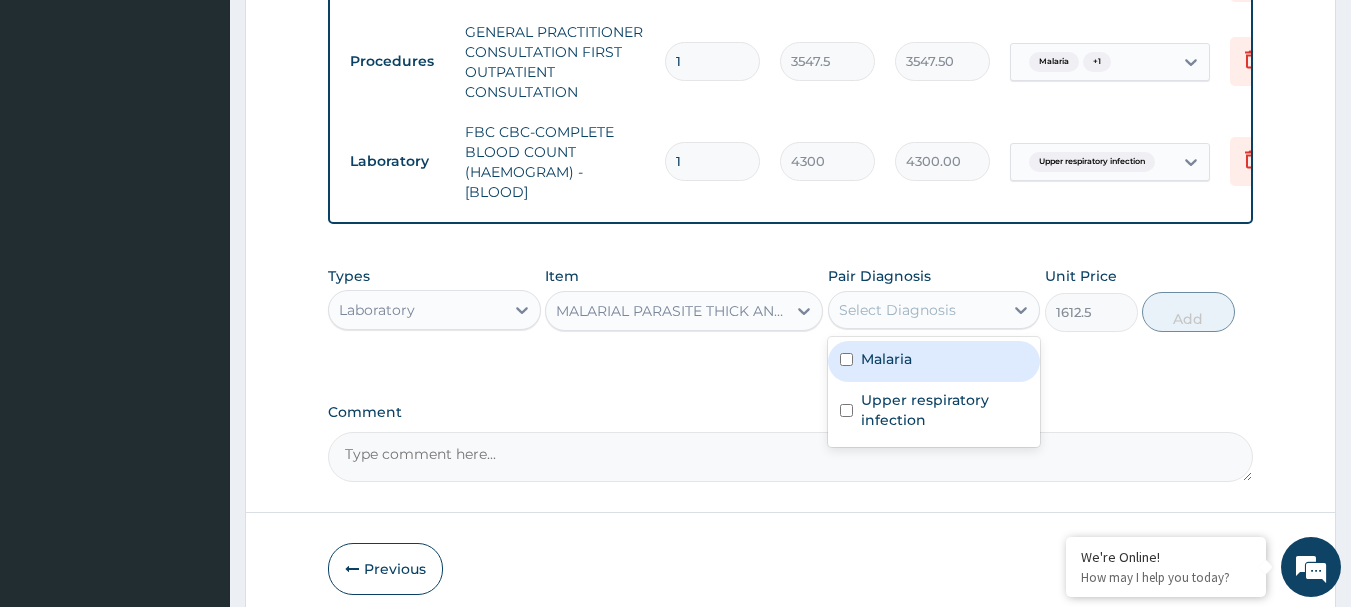 click on "Select Diagnosis" at bounding box center (897, 310) 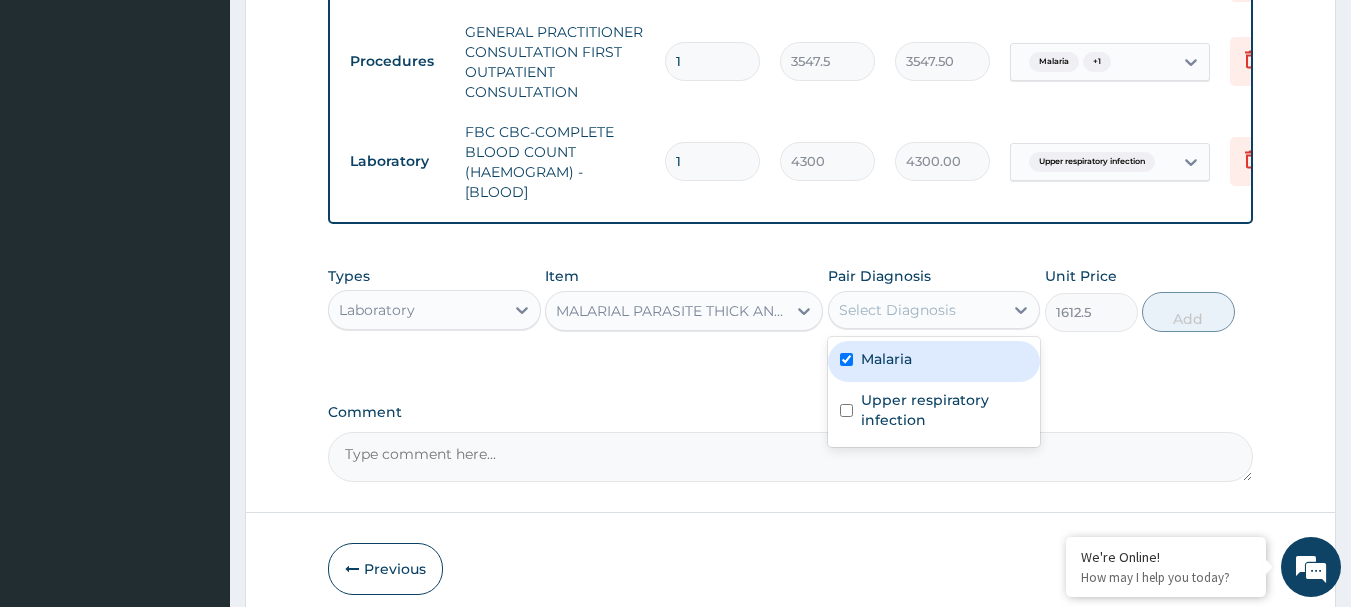 checkbox on "true" 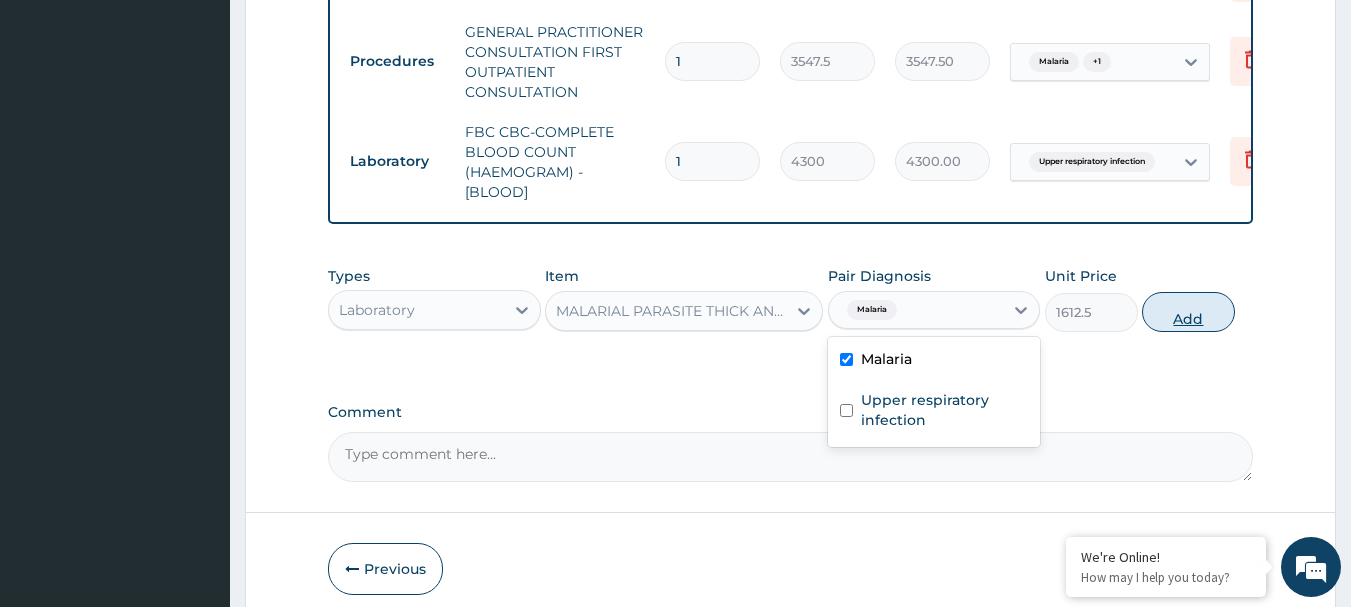 click on "Add" at bounding box center (1188, 312) 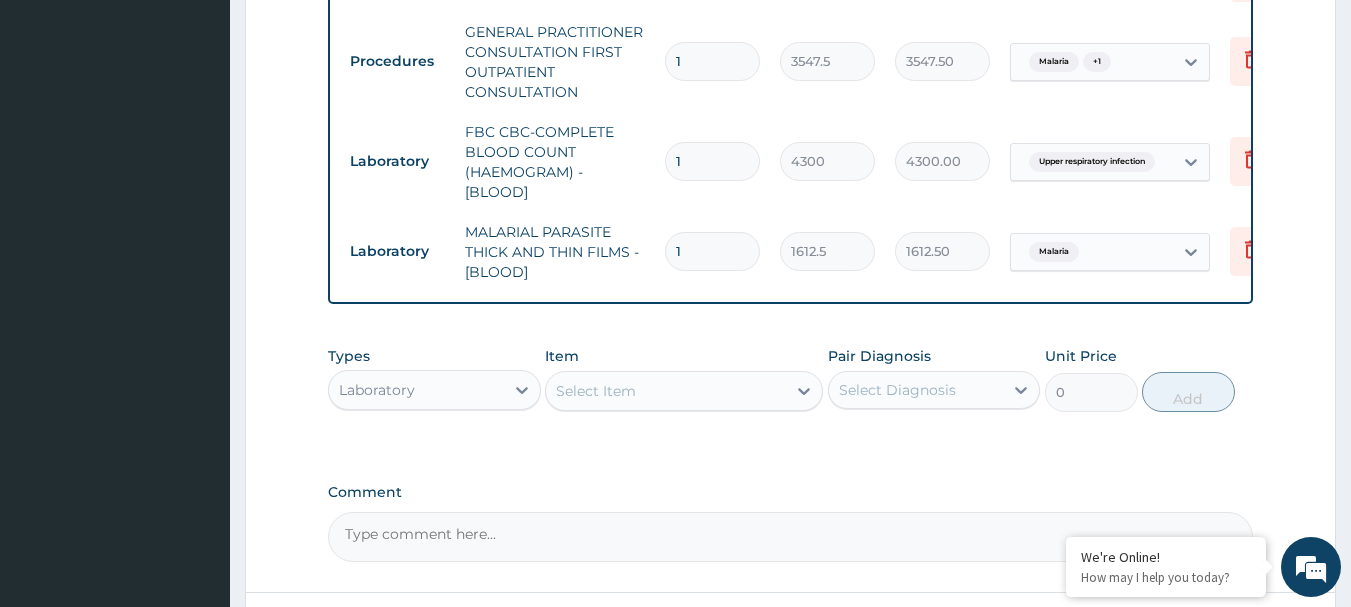 scroll, scrollTop: 819, scrollLeft: 0, axis: vertical 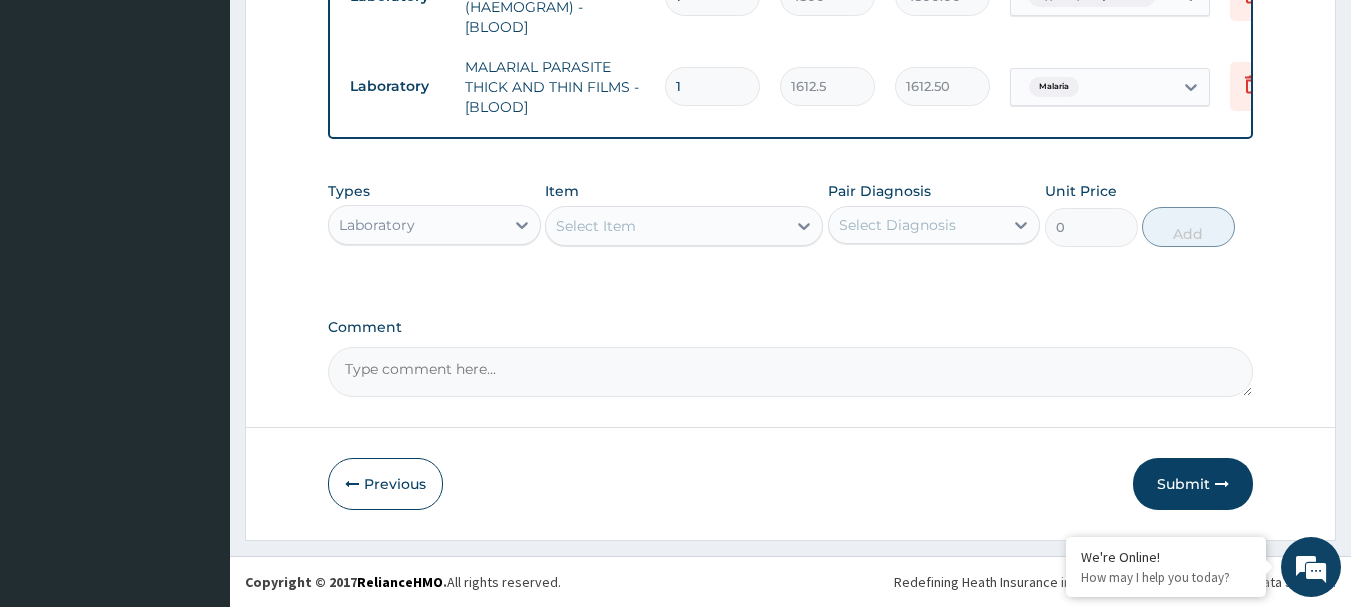 click on "Select Item" at bounding box center [666, 226] 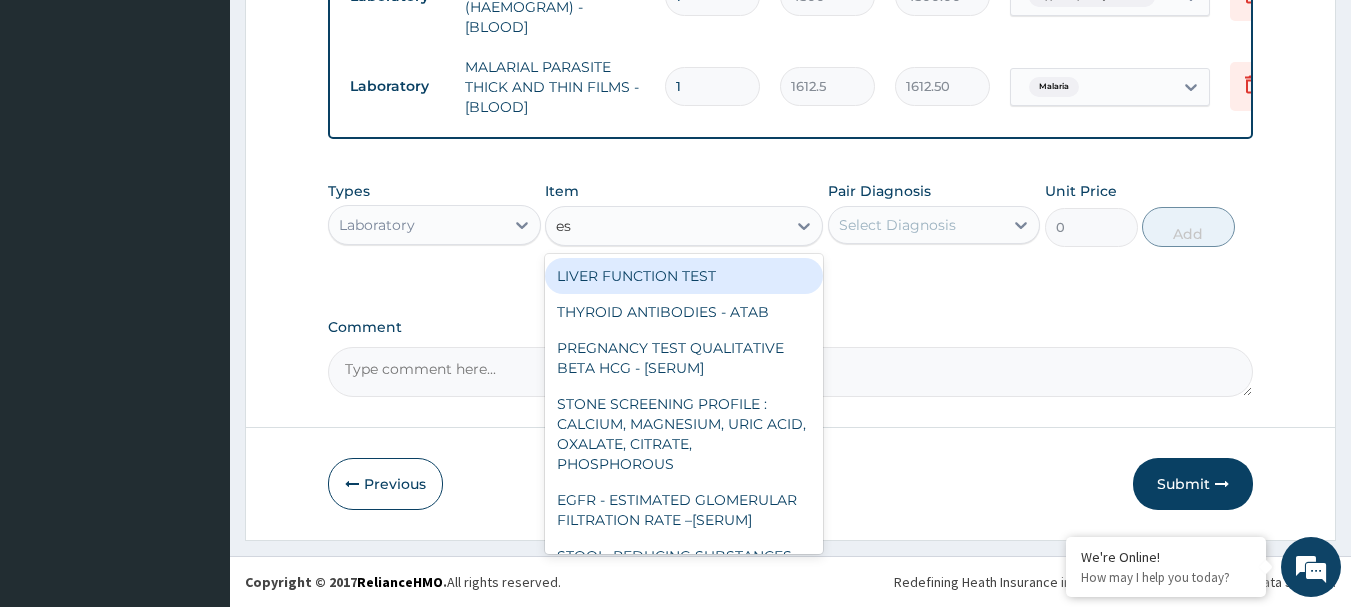 type on "esr" 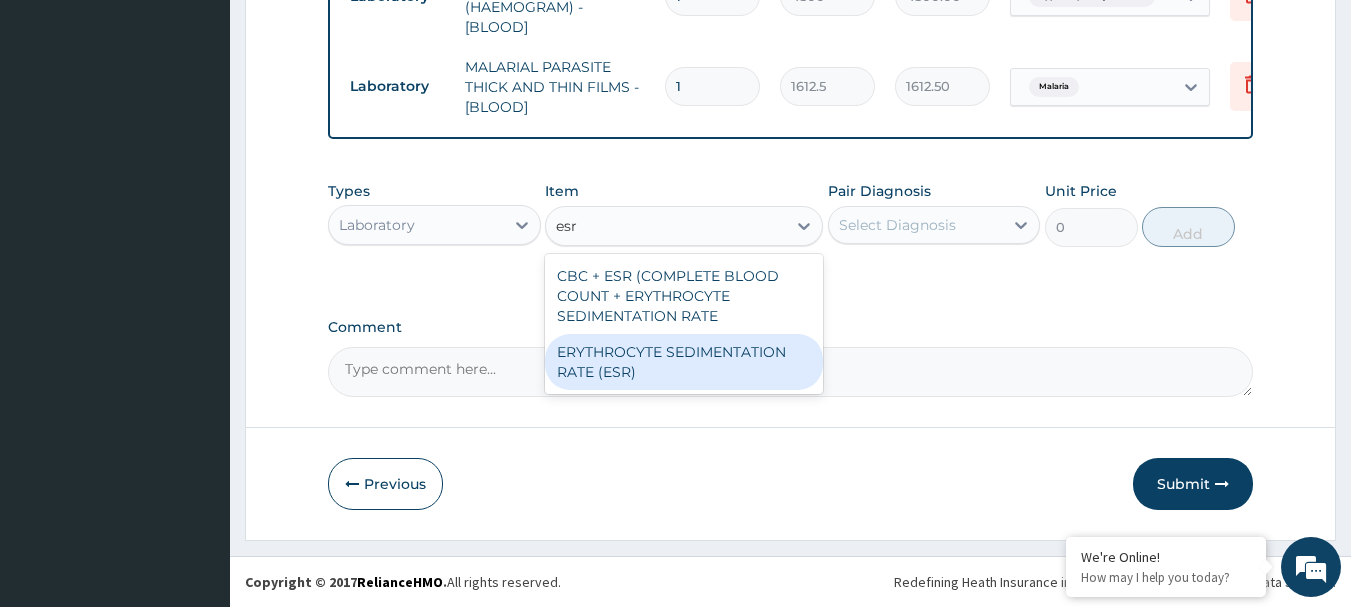 click on "ERYTHROCYTE SEDIMENTATION RATE (ESR)" at bounding box center [684, 362] 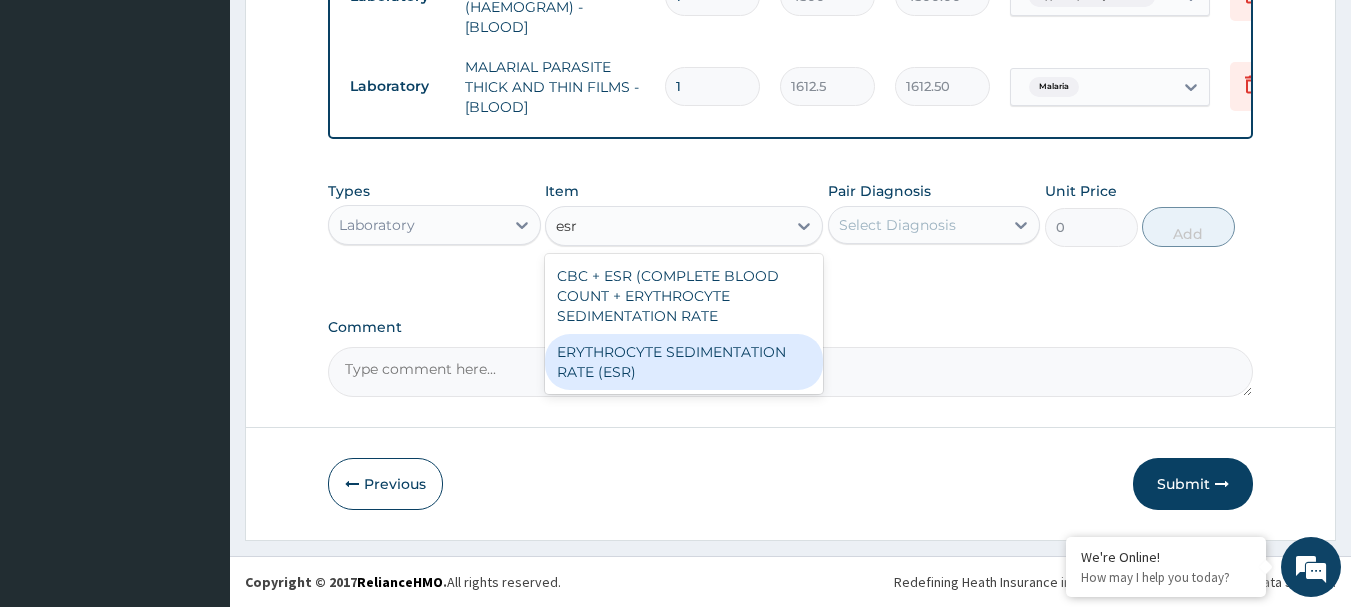 type 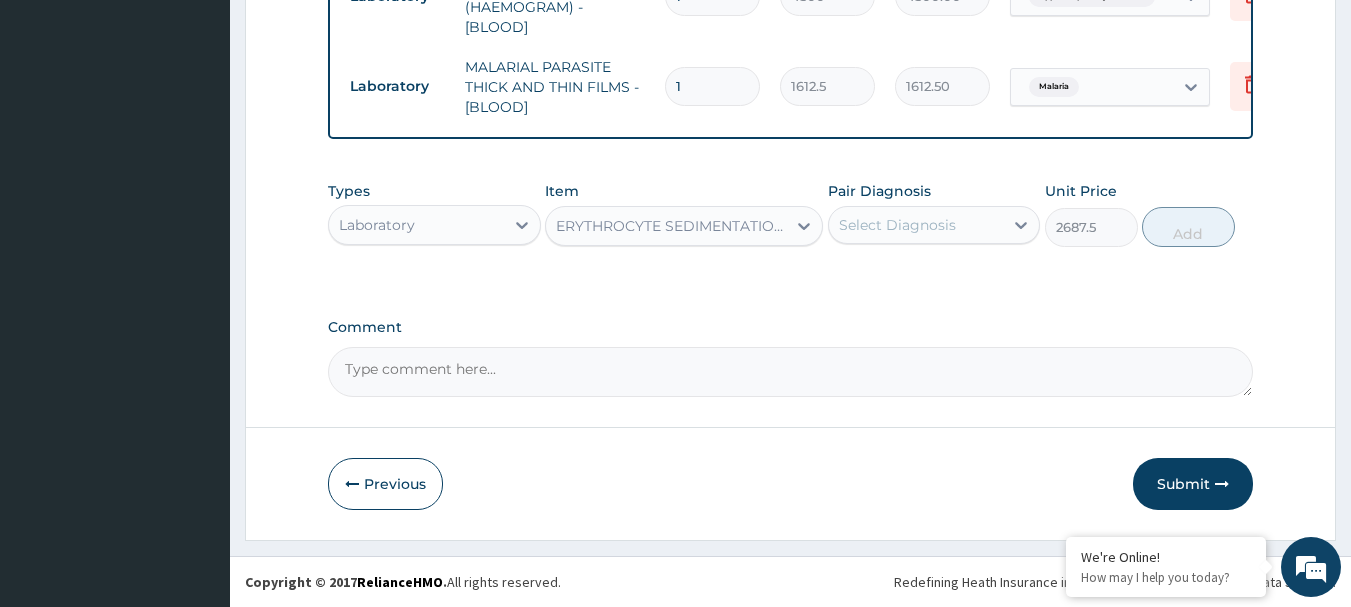 click on "Select Diagnosis" at bounding box center (897, 225) 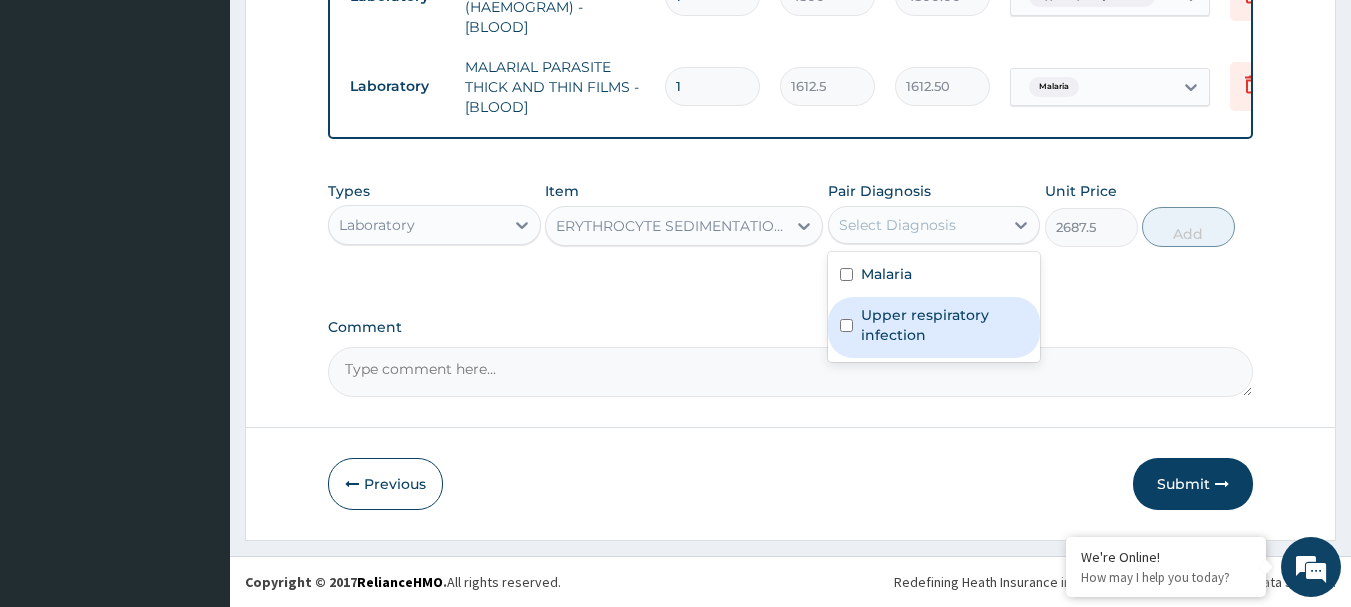 click on "Upper respiratory infection" at bounding box center [945, 325] 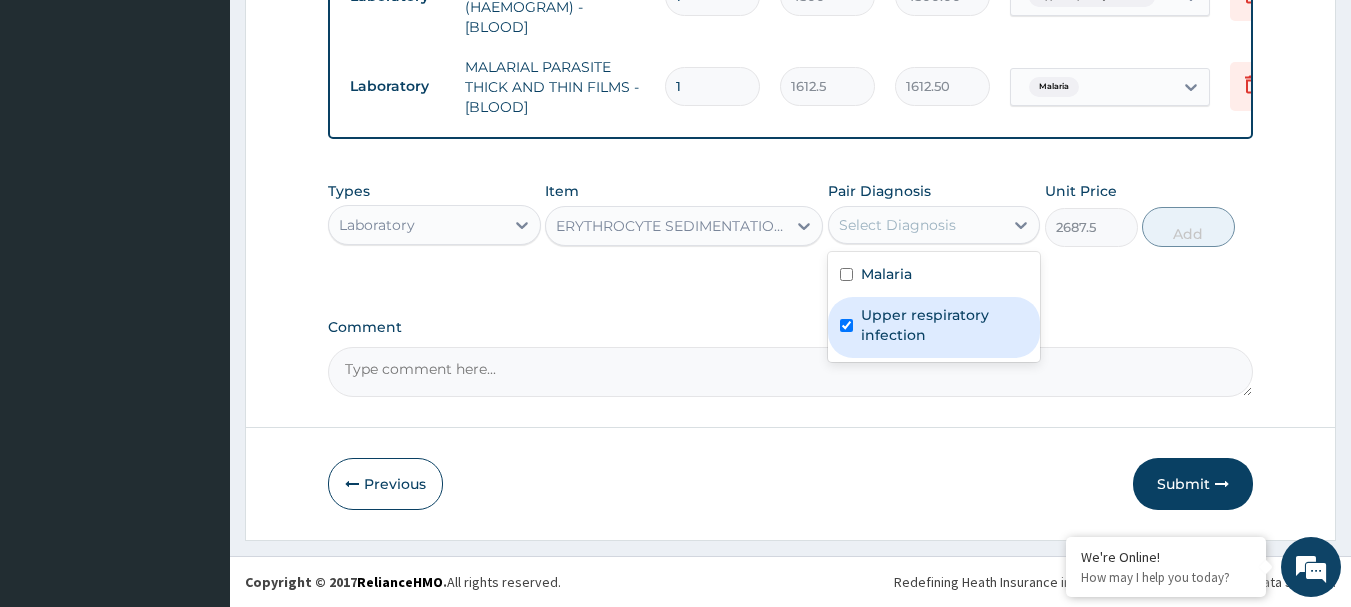 checkbox on "true" 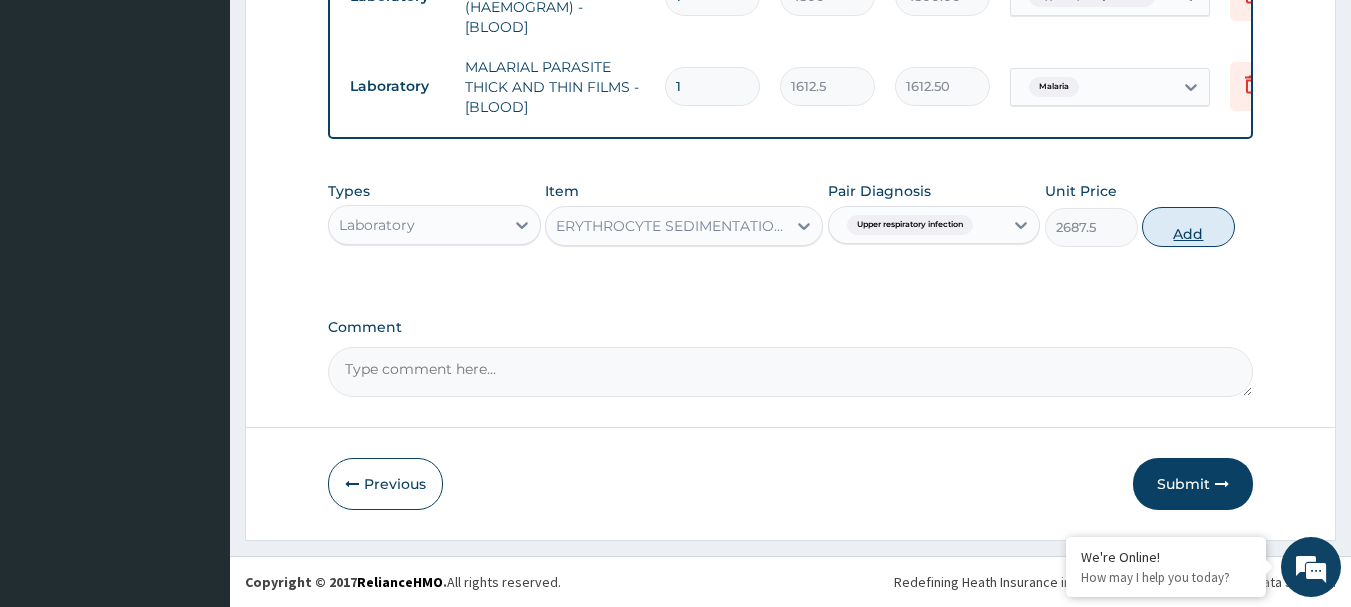 click on "Add" at bounding box center (1188, 227) 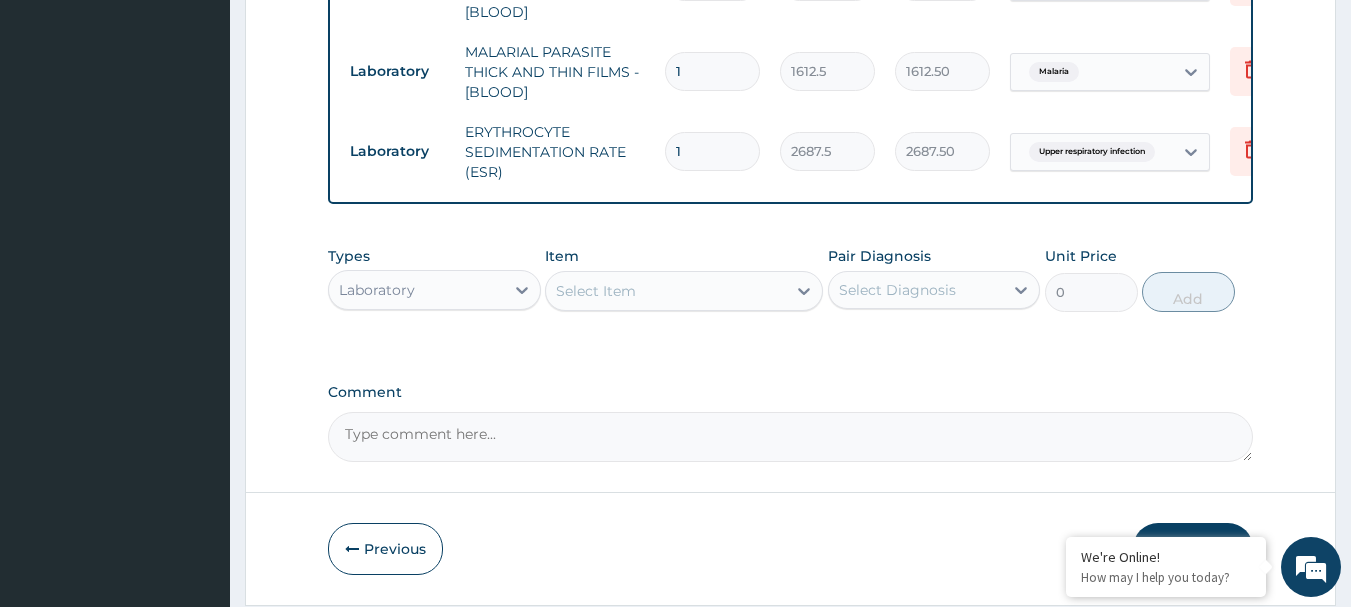 click on "Laboratory" at bounding box center [377, 290] 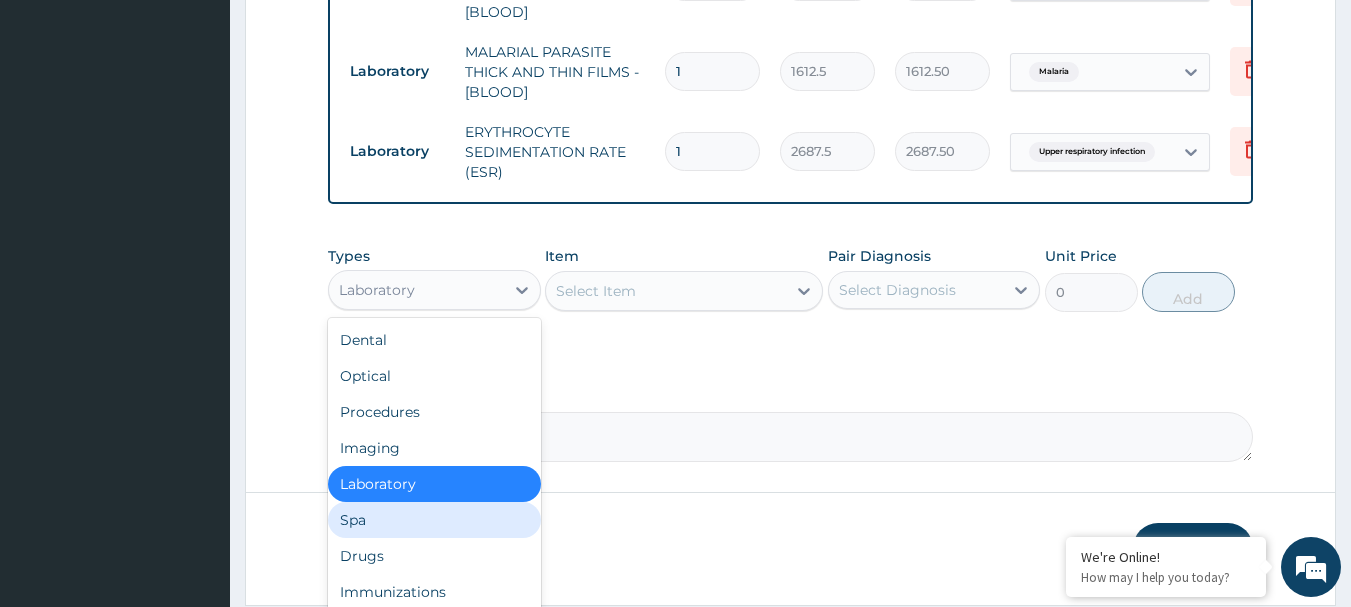 click on "Drugs" at bounding box center [434, 556] 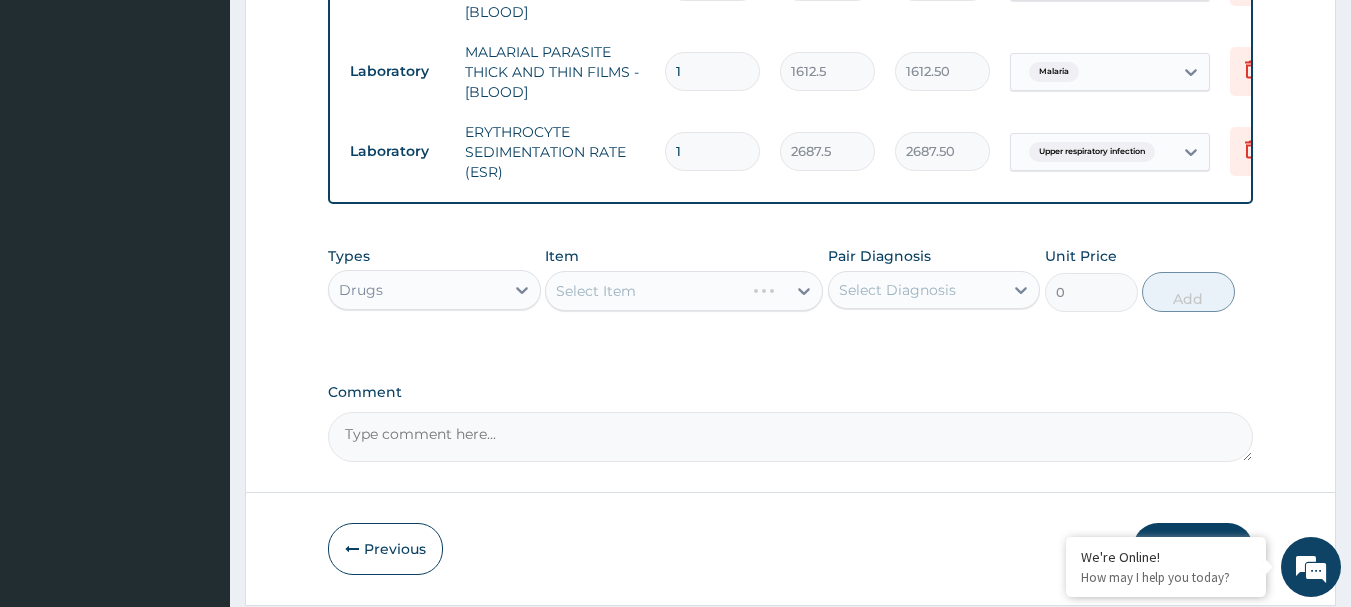 click on "Select Item" at bounding box center (684, 291) 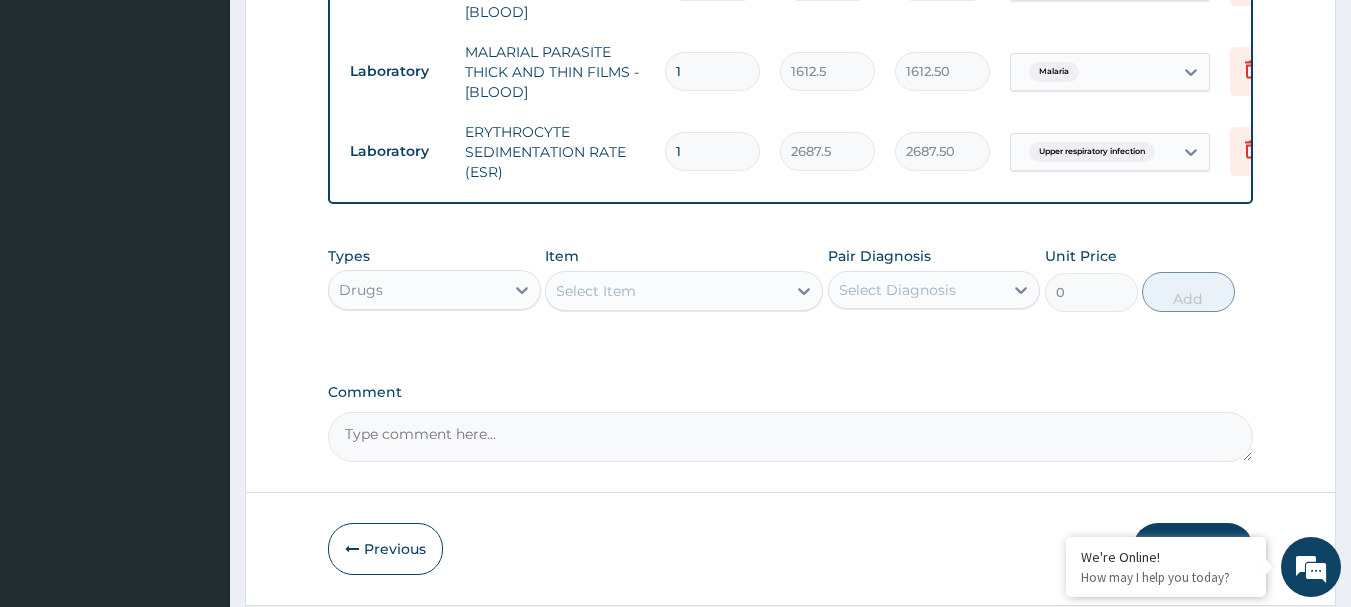 click on "Select Item" at bounding box center [666, 291] 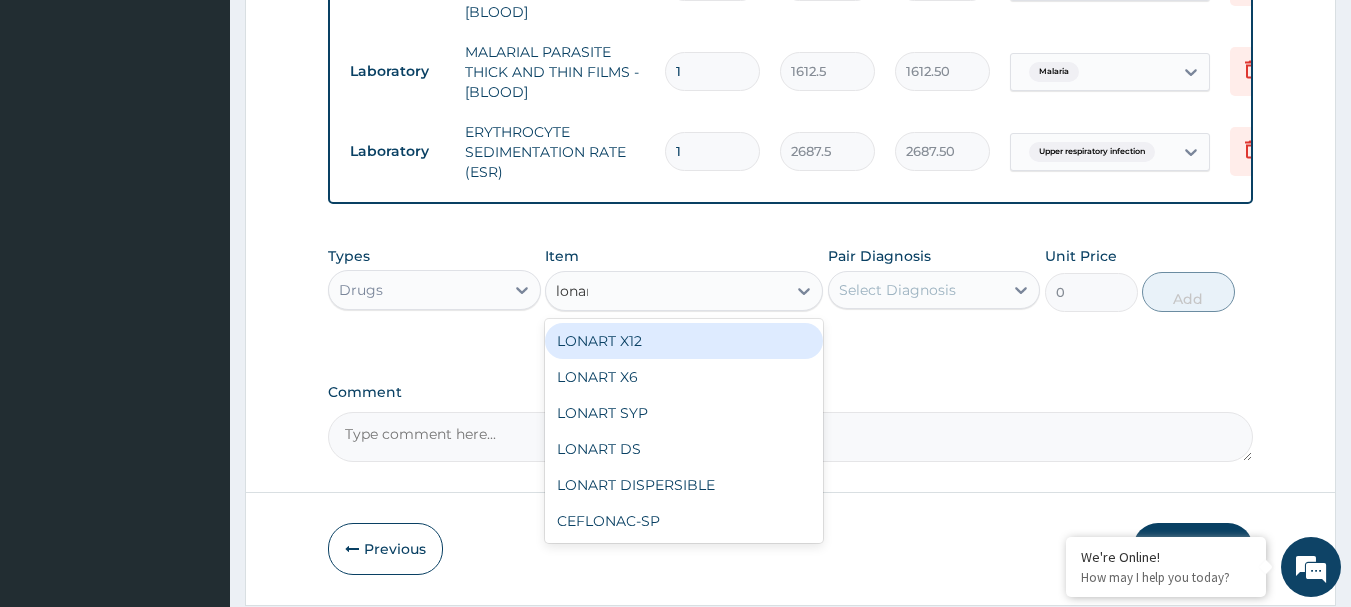 type on "lonart" 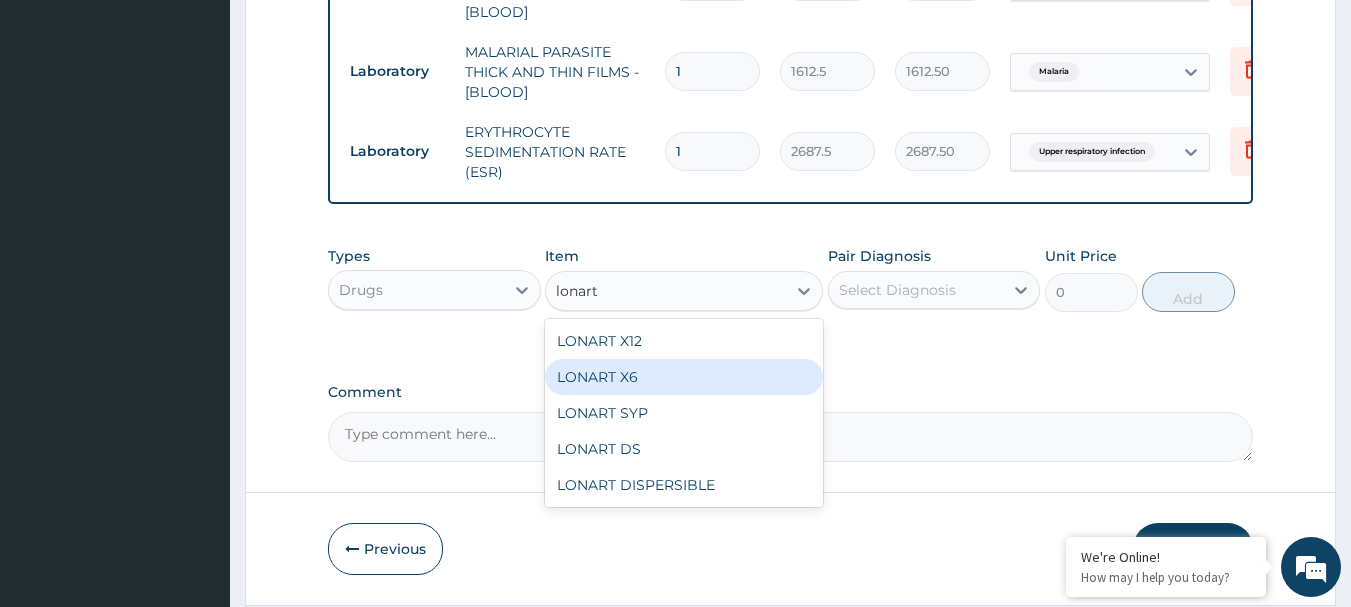 click on "LONART X6" at bounding box center [684, 377] 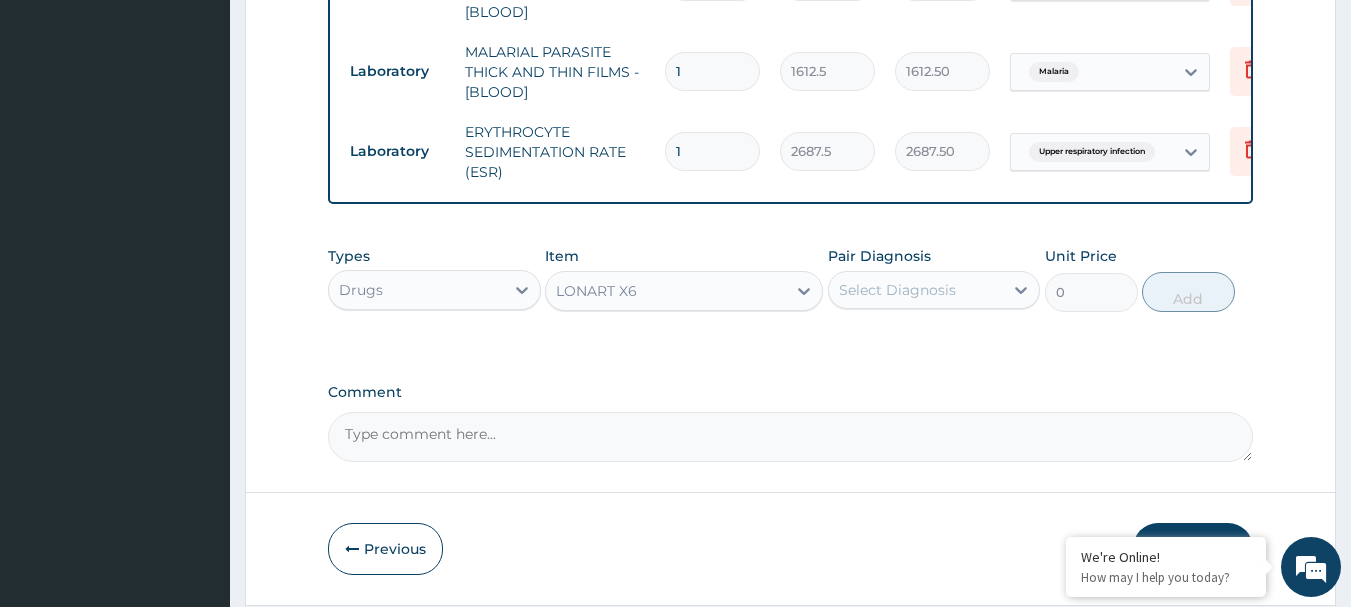 type 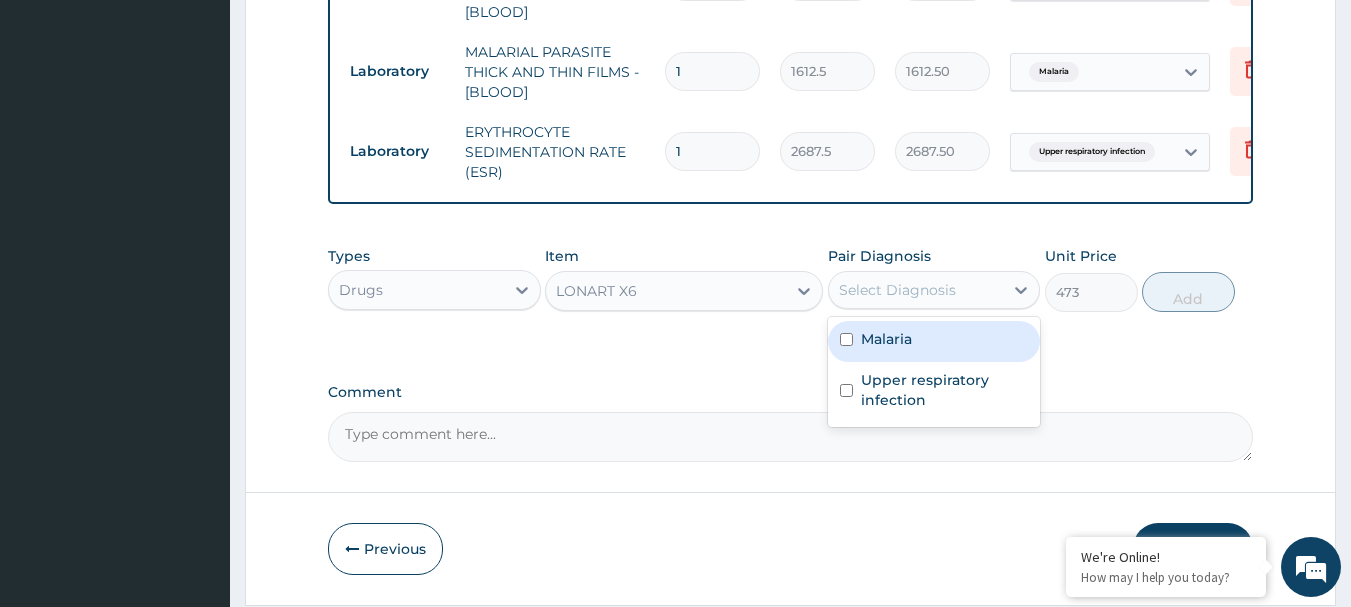click on "Select Diagnosis" at bounding box center (916, 290) 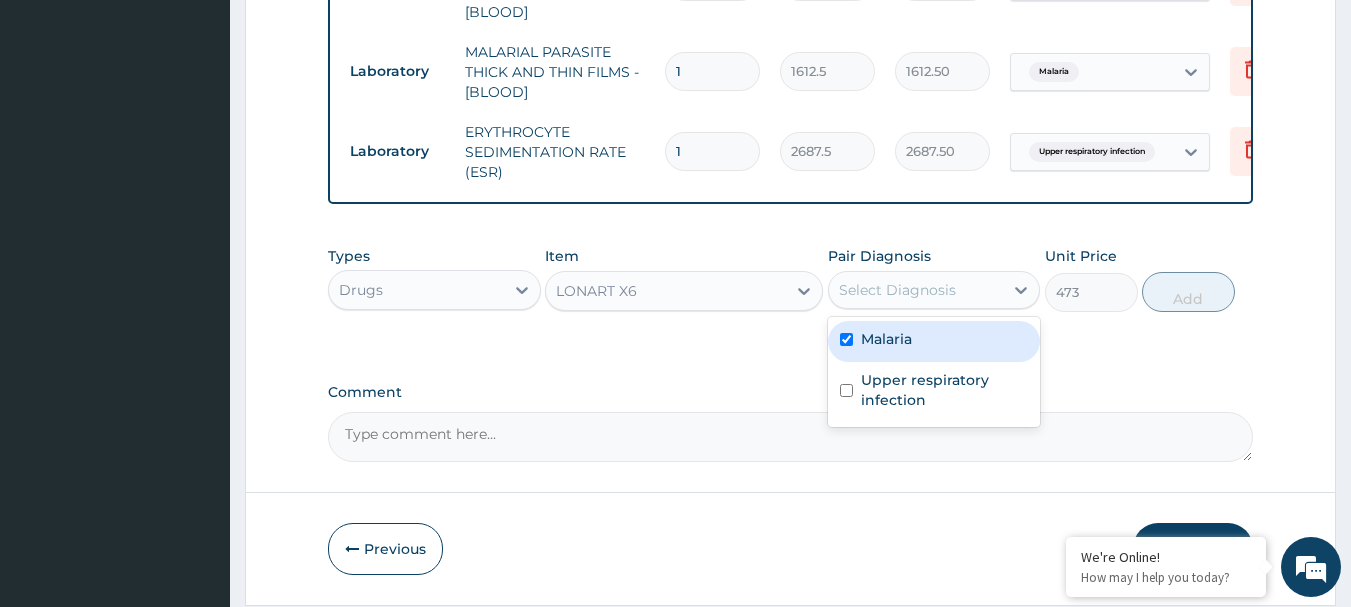 checkbox on "true" 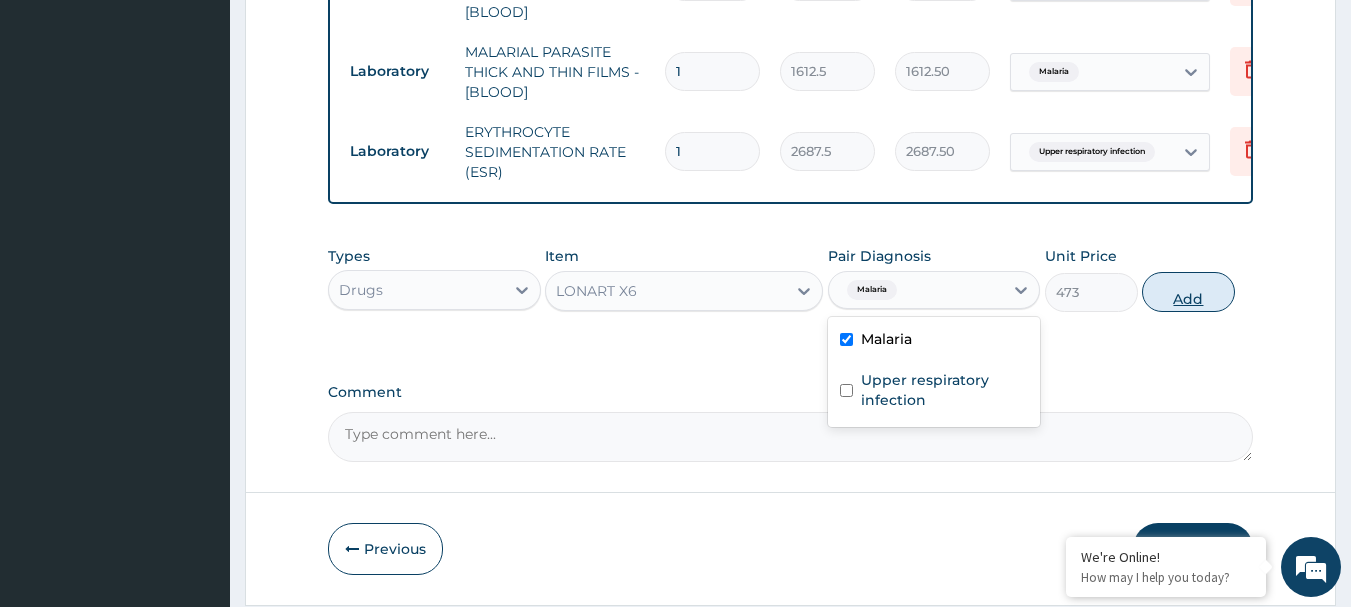 click on "Add" at bounding box center (1188, 292) 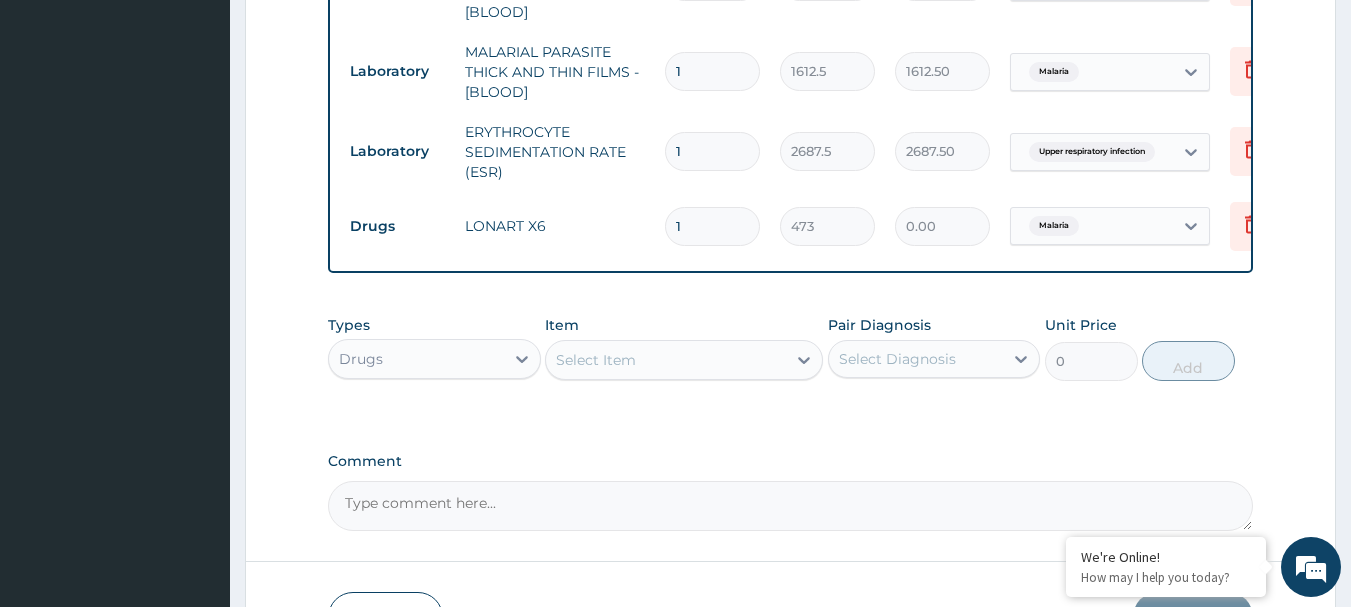 type 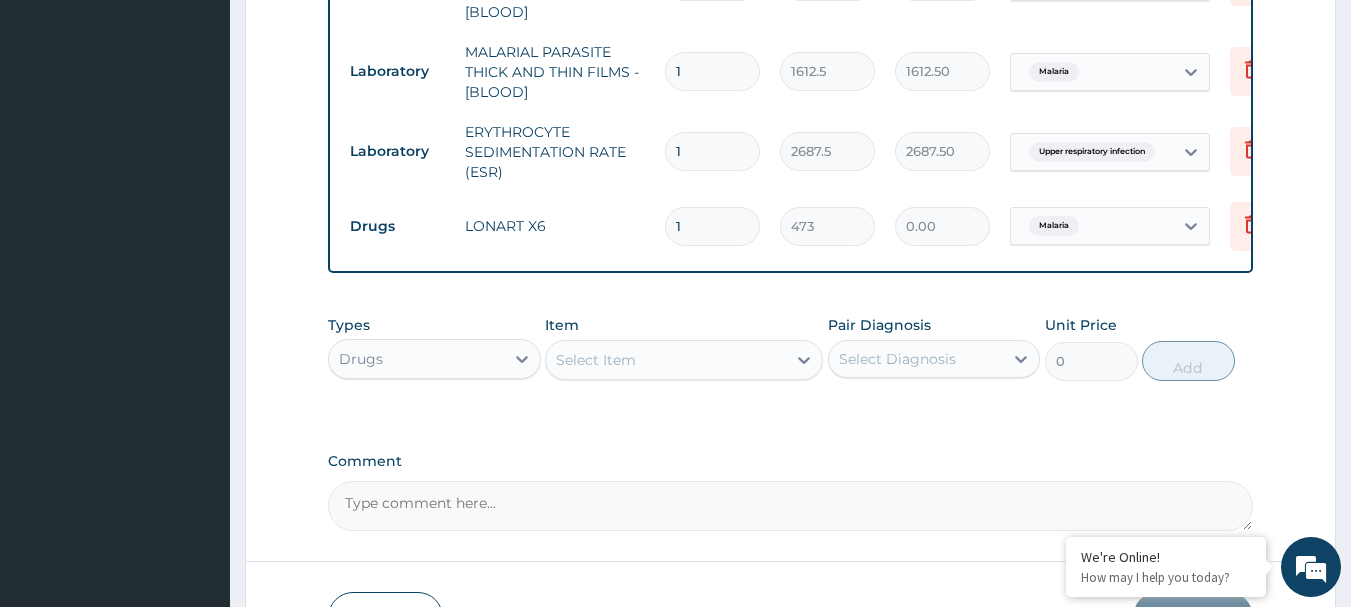 type on "0.00" 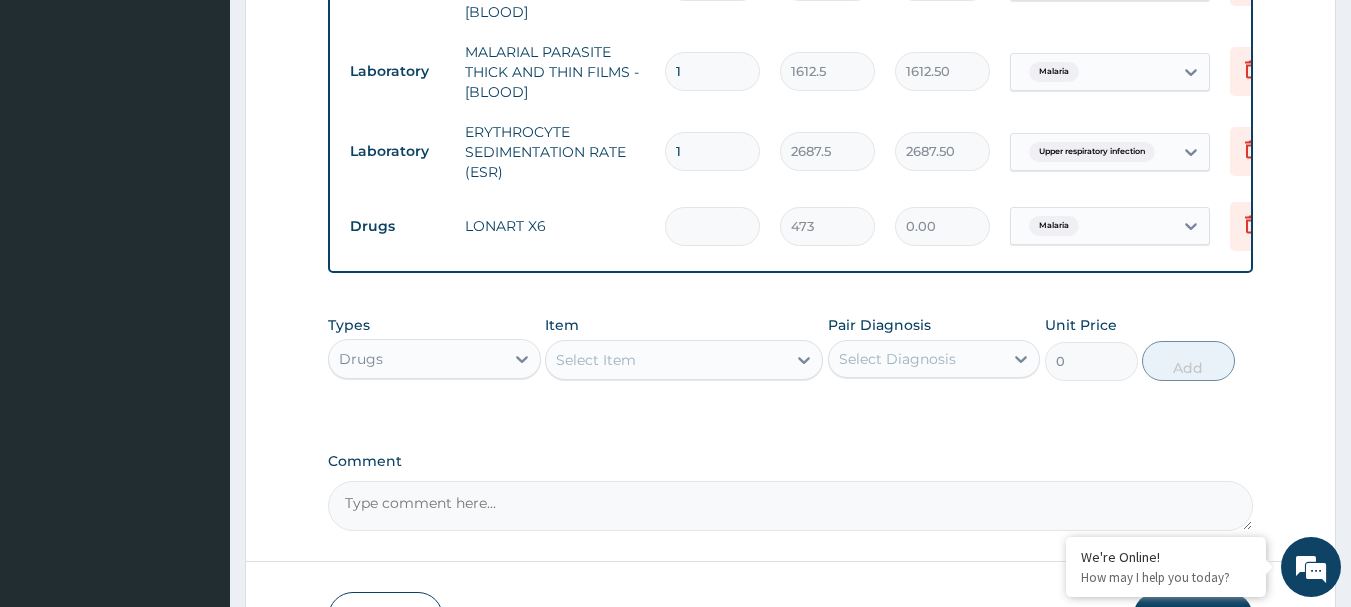 type on "6" 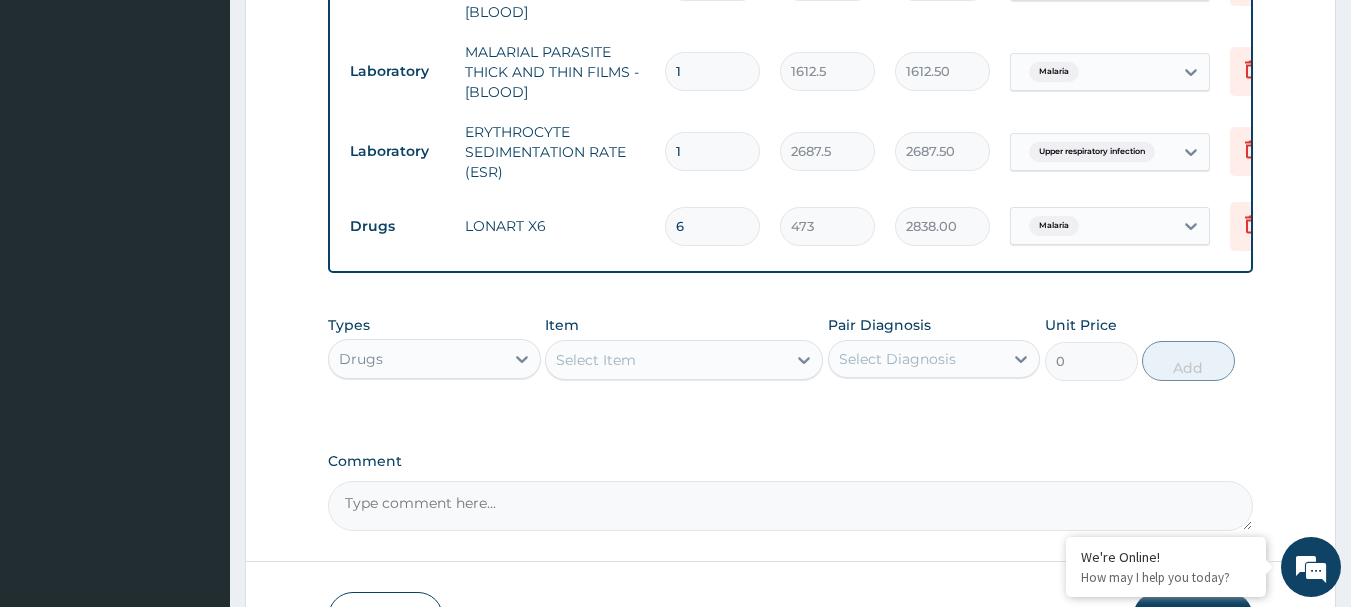 type on "6" 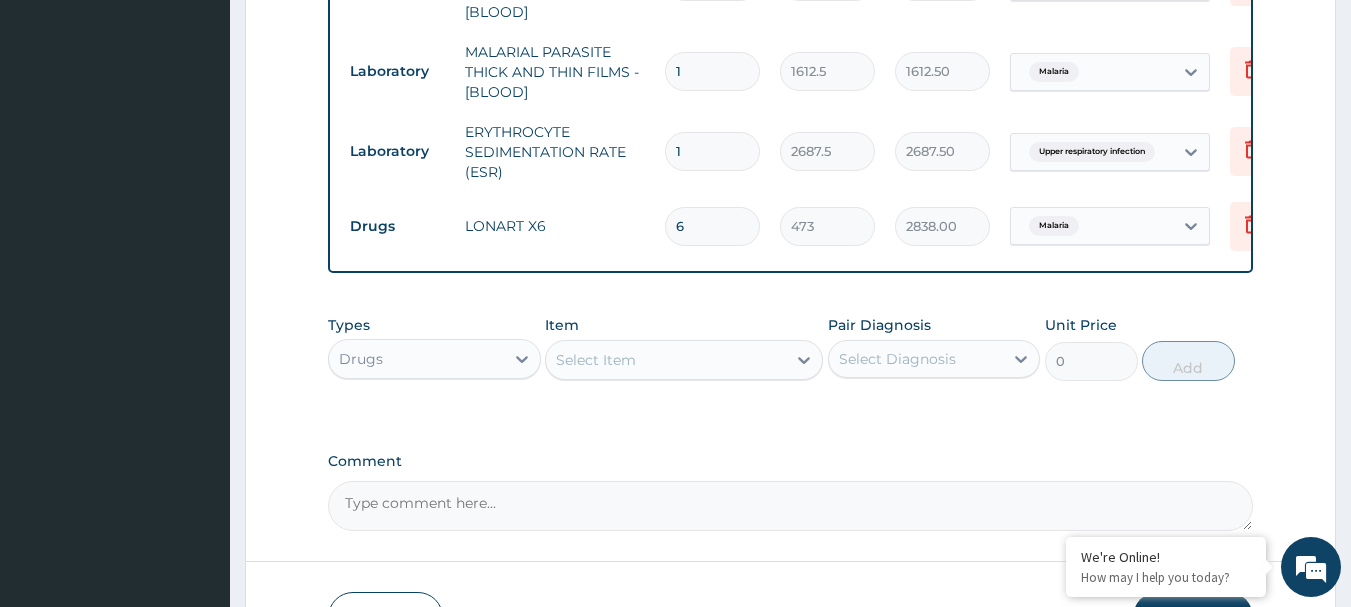 click on "Select Item" at bounding box center [666, 360] 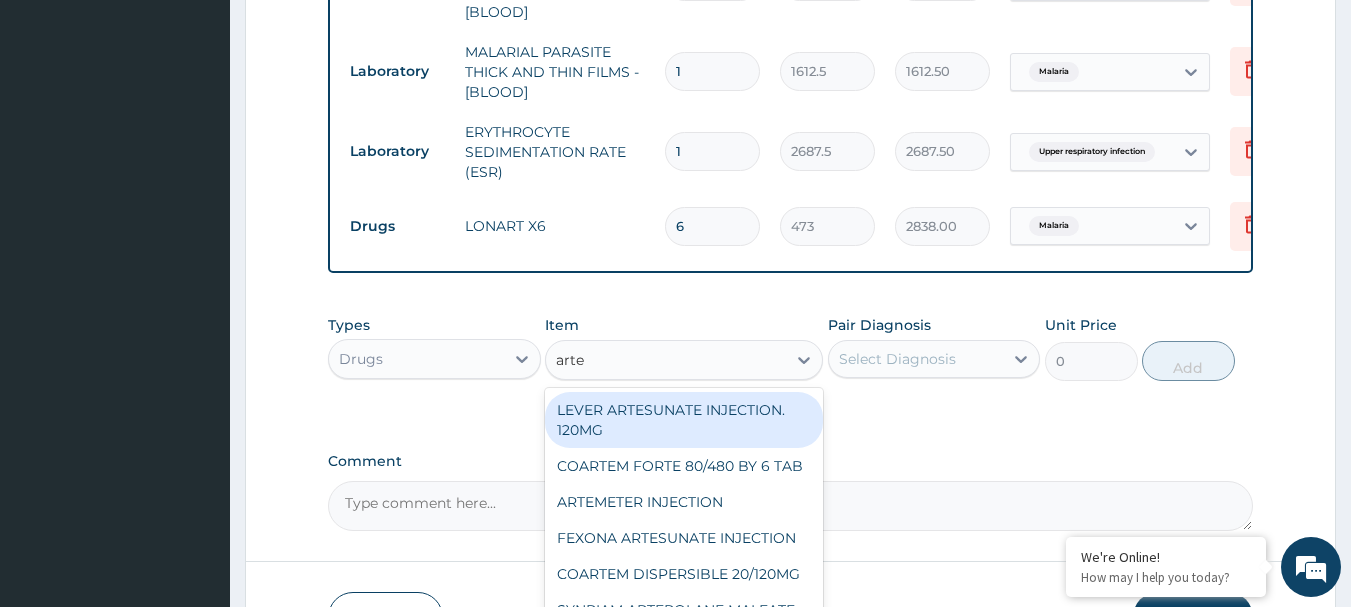 type on "artes" 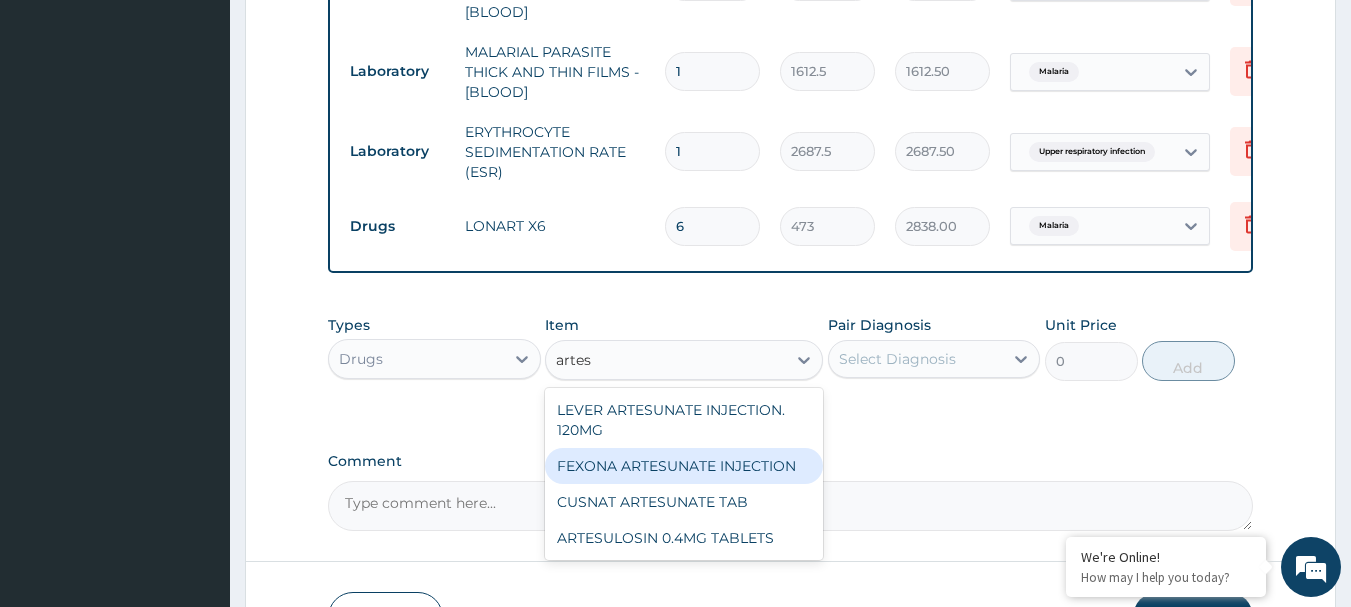 click on "FEXONA ARTESUNATE INJECTION" at bounding box center [684, 466] 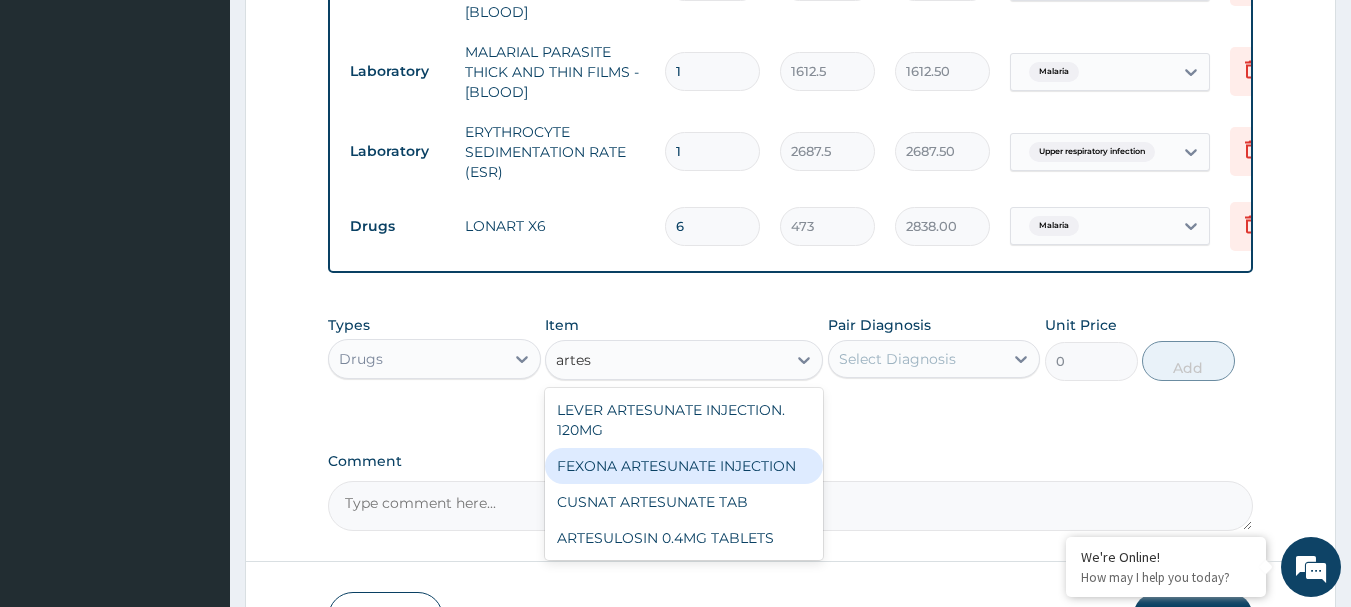 type 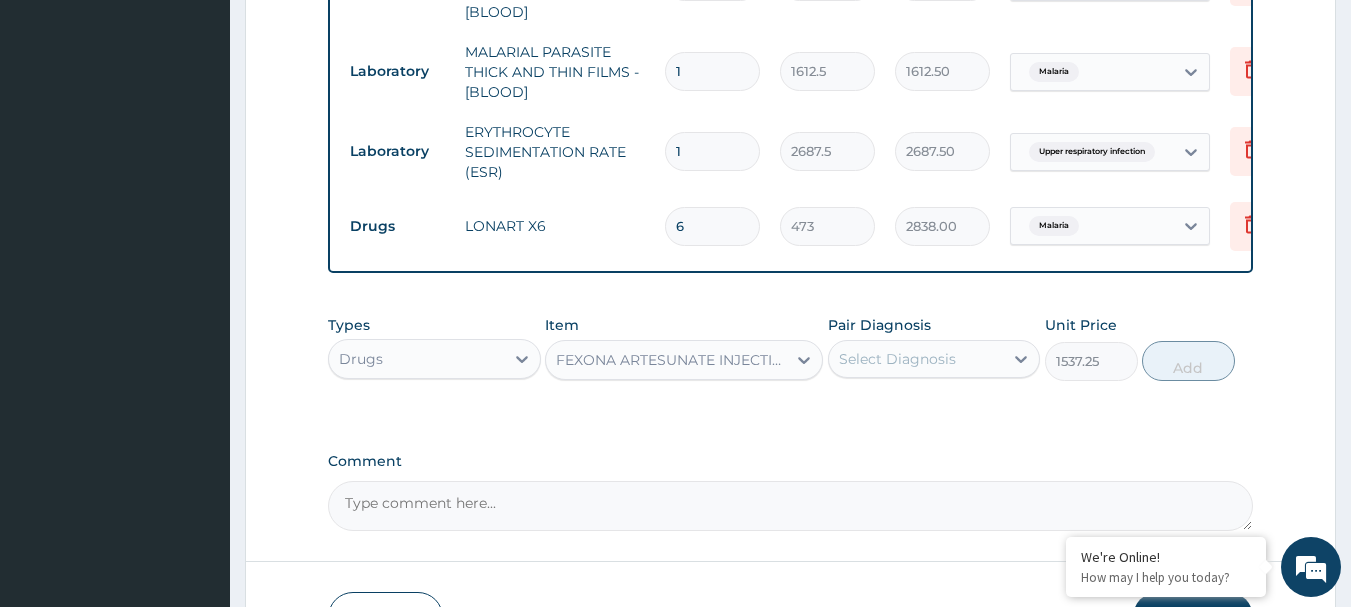 click on "FEXONA ARTESUNATE INJECTION" at bounding box center [672, 360] 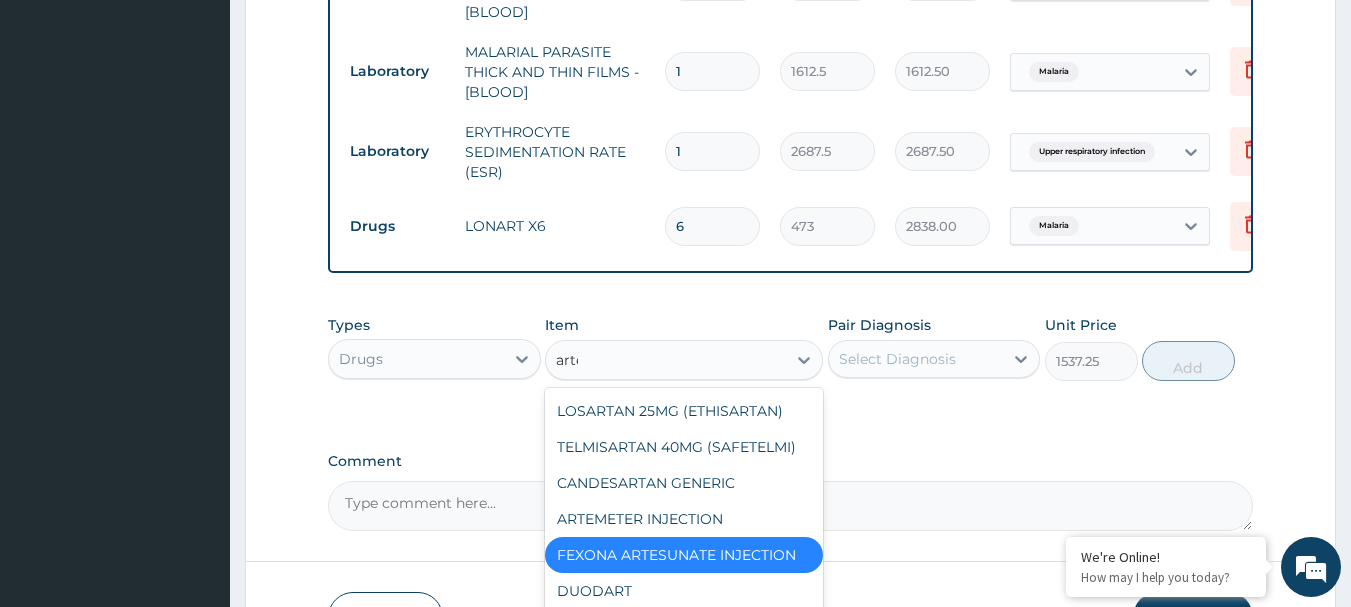 scroll, scrollTop: 0, scrollLeft: 0, axis: both 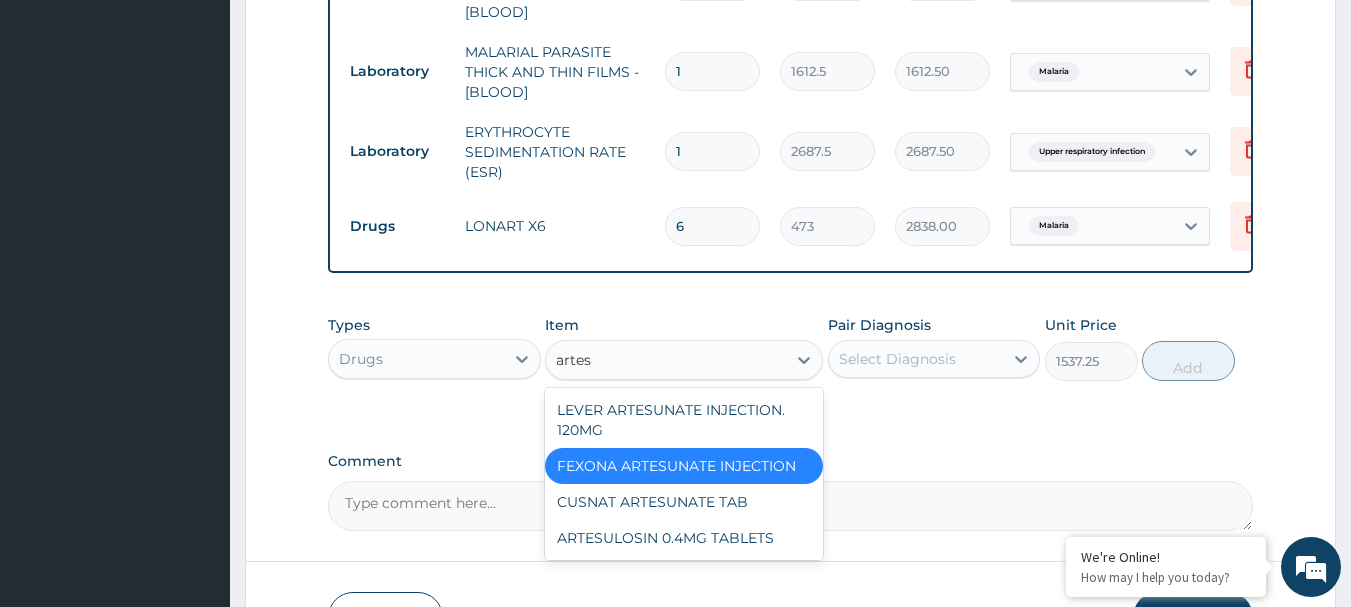 type on "artesu" 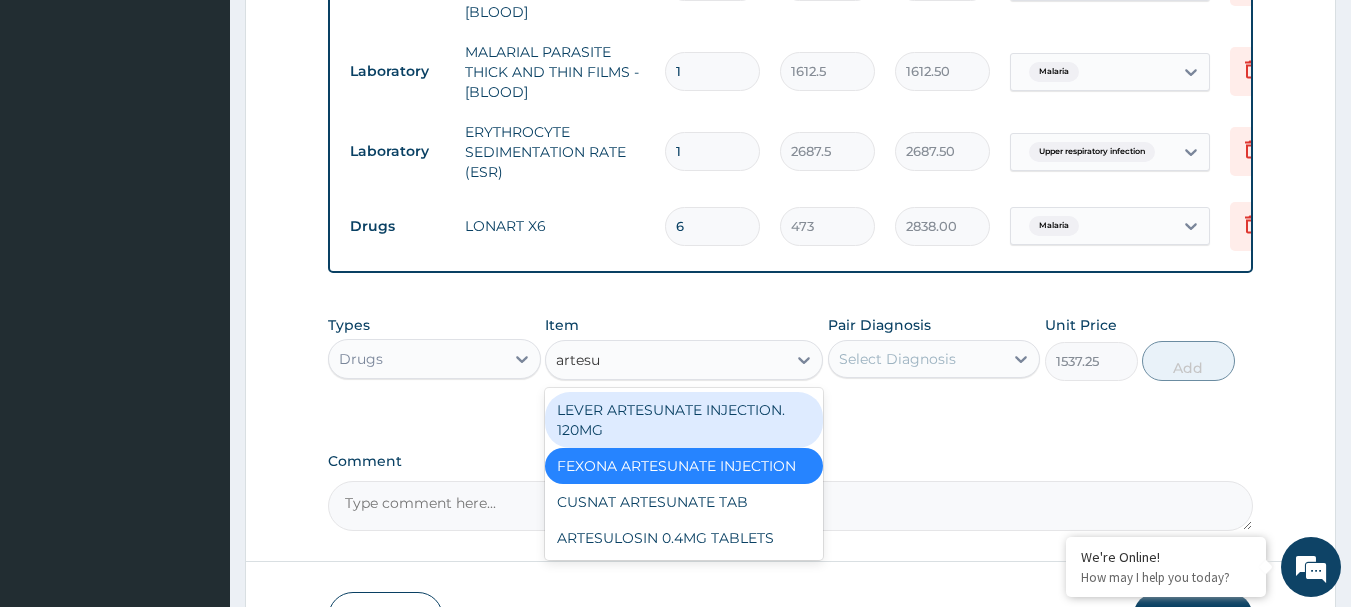 click on "LEVER ARTESUNATE INJECTION. 120MG" at bounding box center (684, 420) 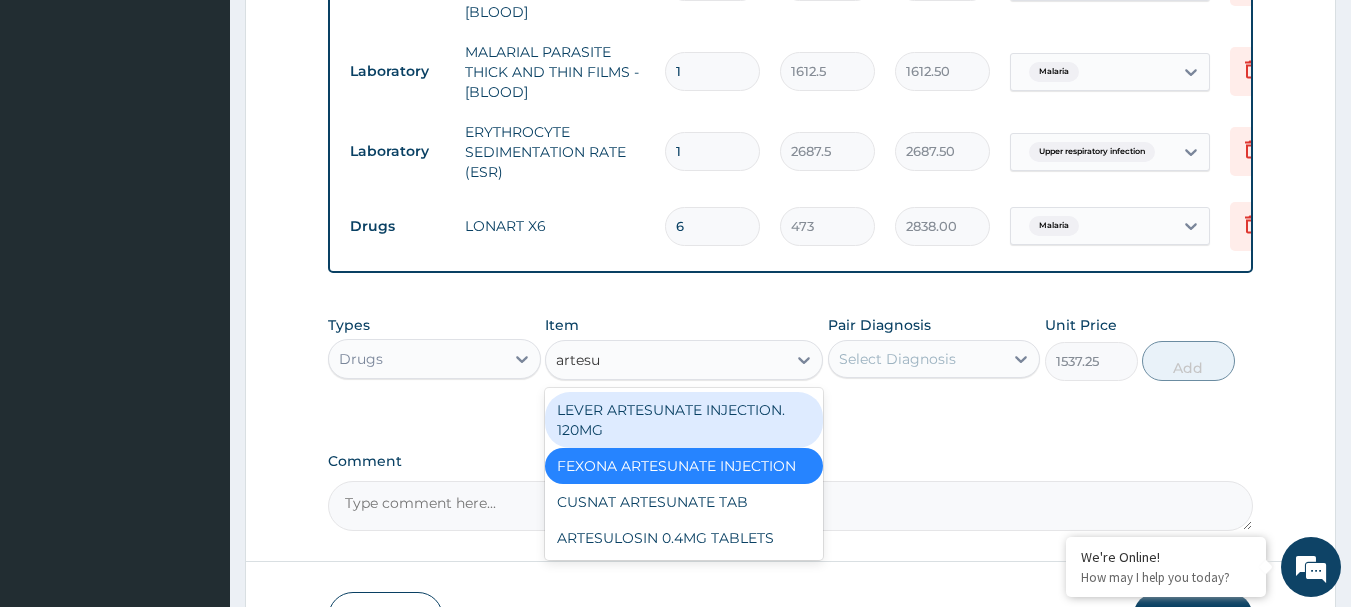 type 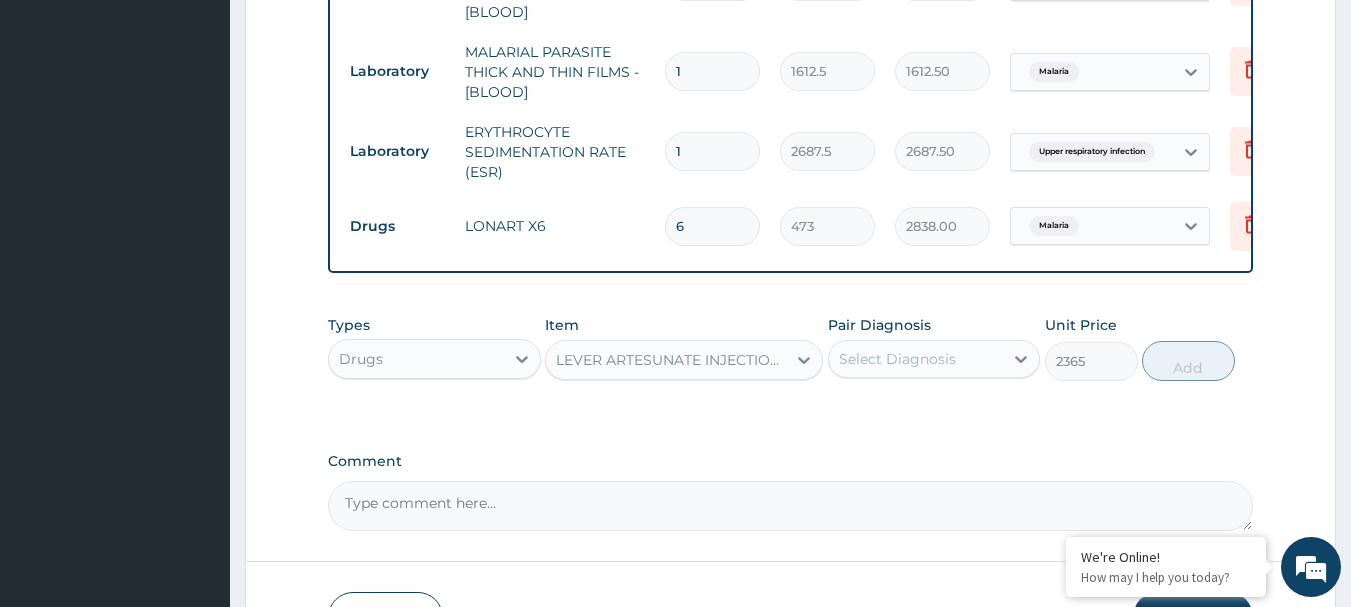 click on "Select Diagnosis" at bounding box center [897, 359] 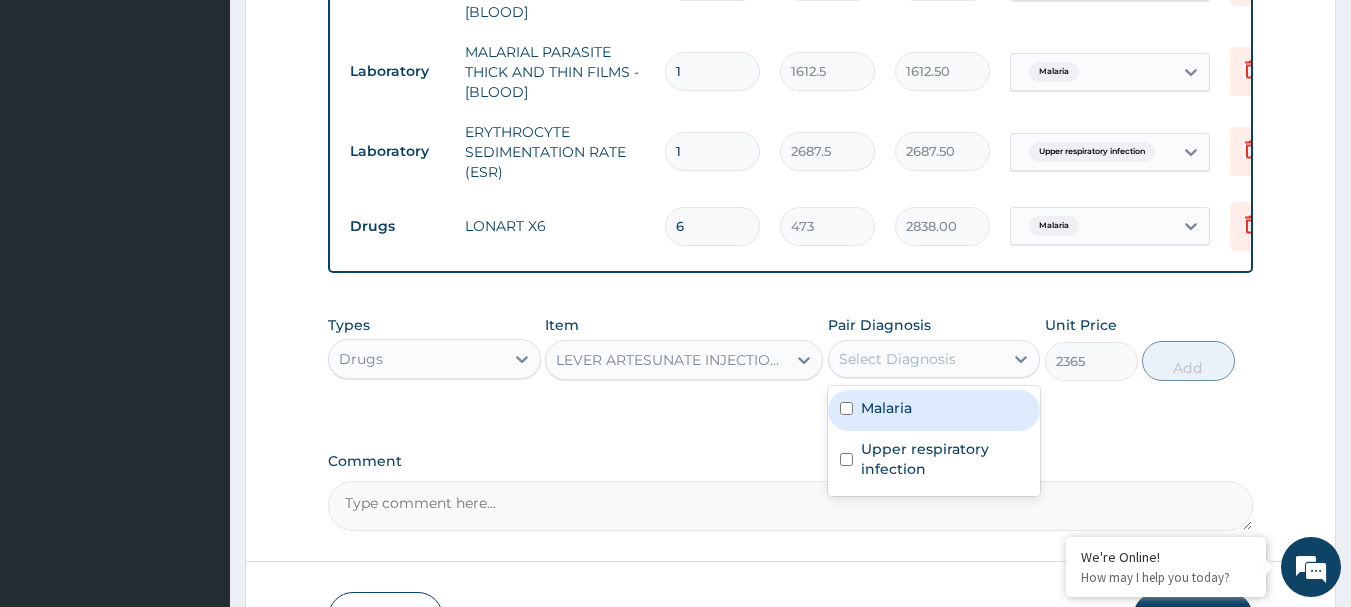 click on "Malaria" at bounding box center [886, 408] 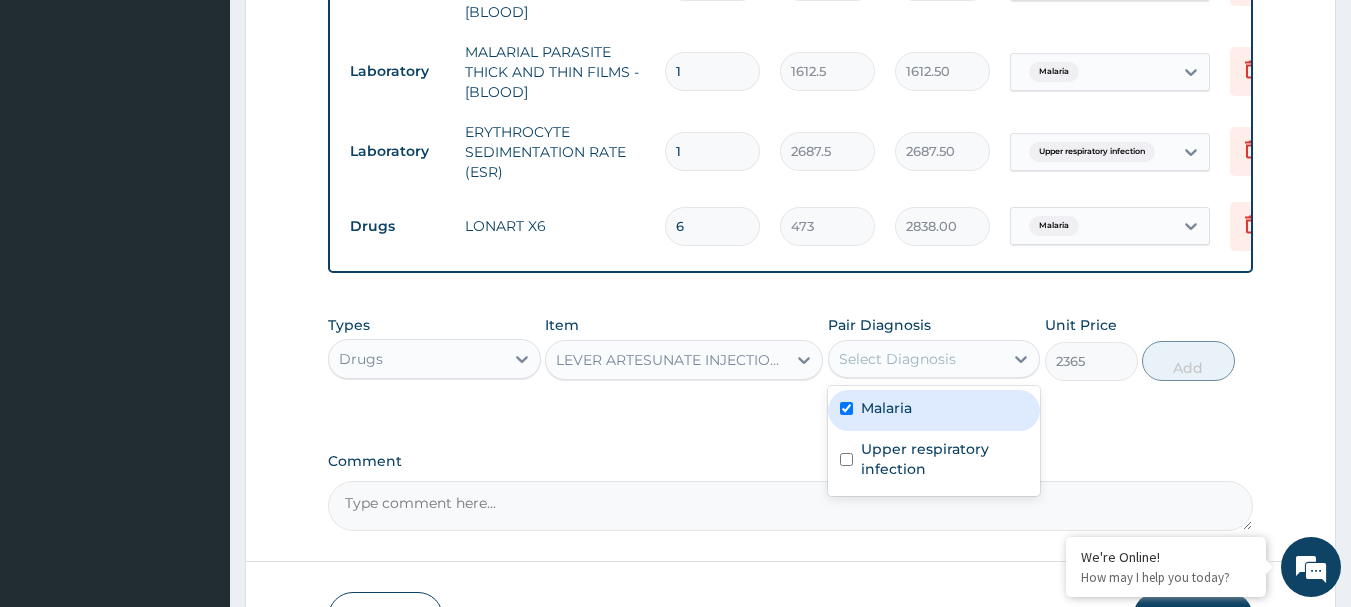 checkbox on "true" 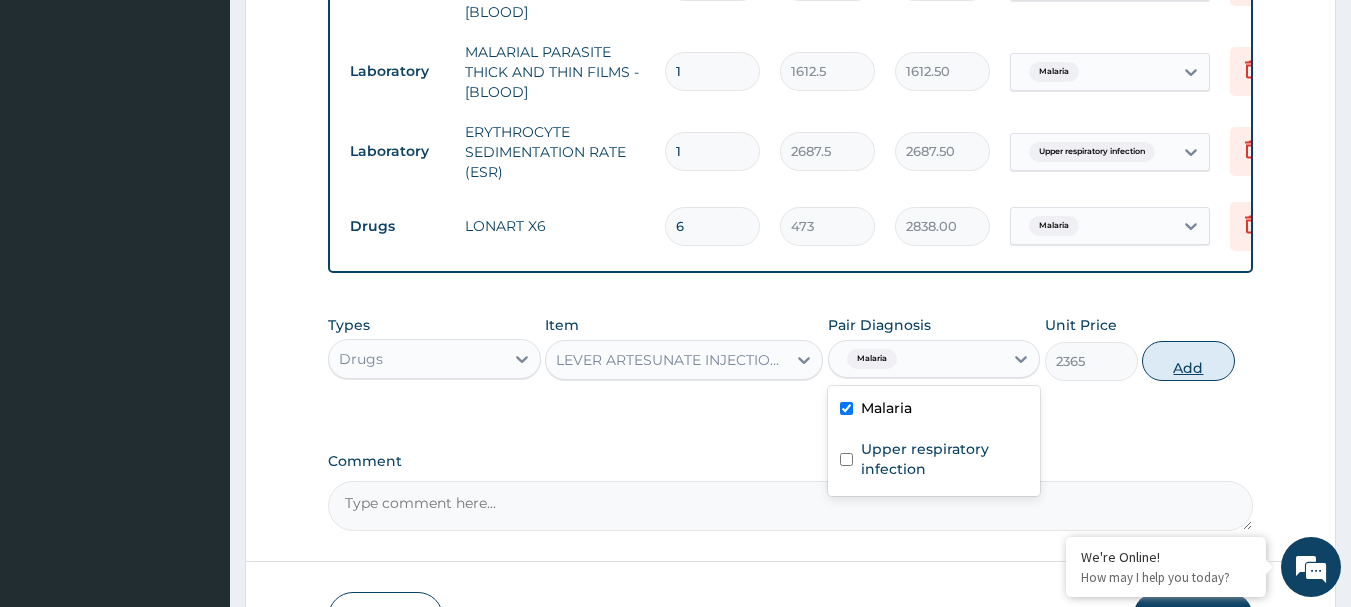 click on "Add" at bounding box center [1188, 361] 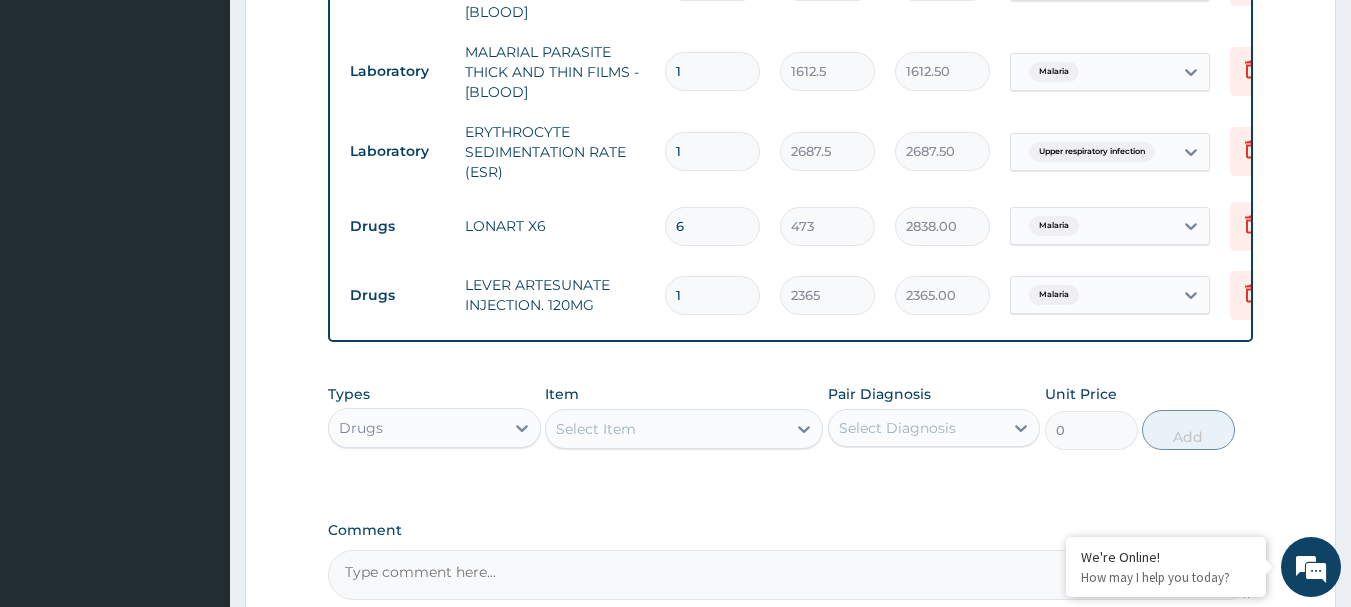 type 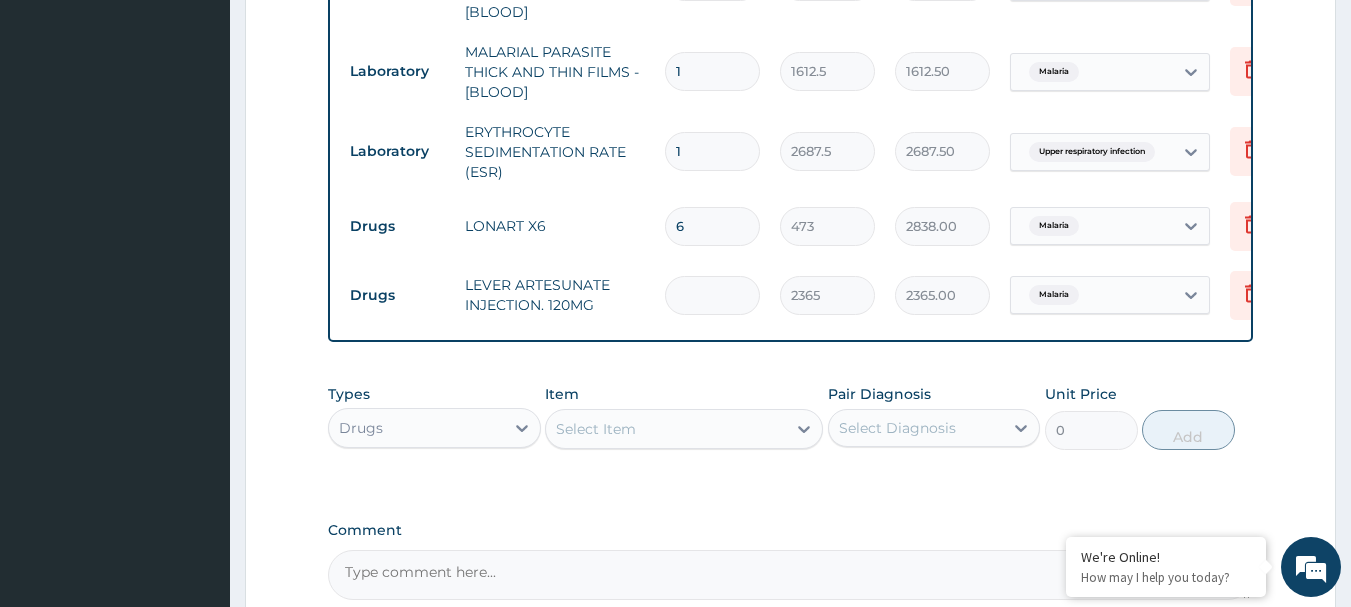 type on "0.00" 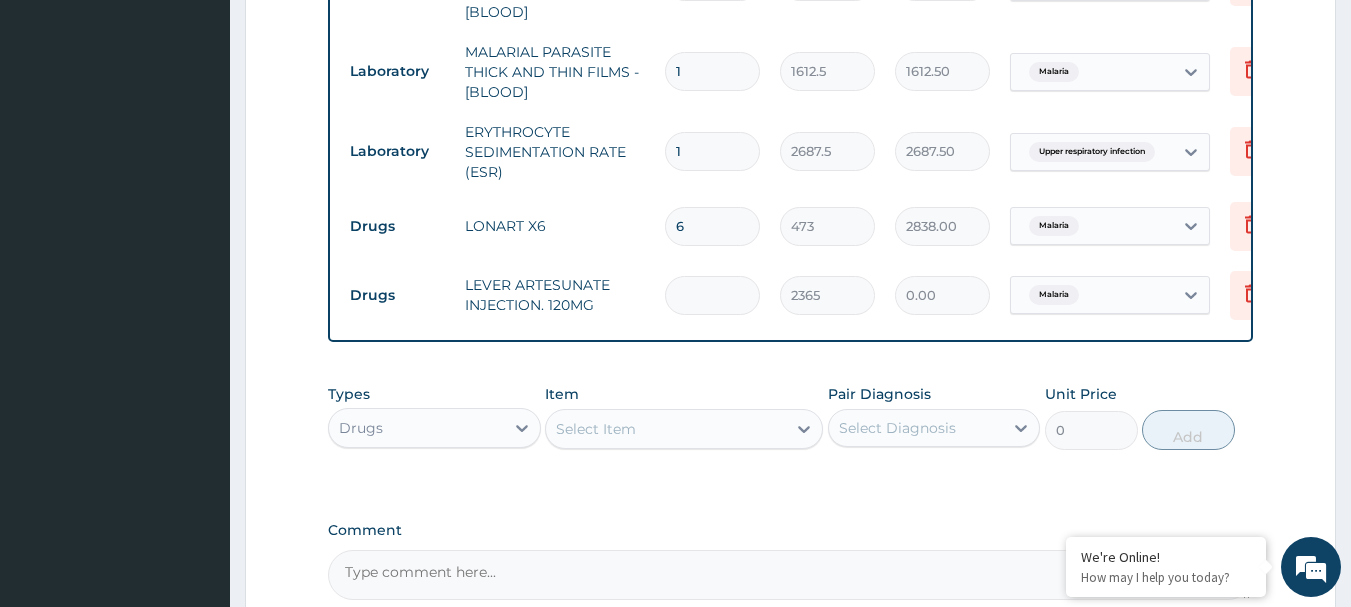 type on "3" 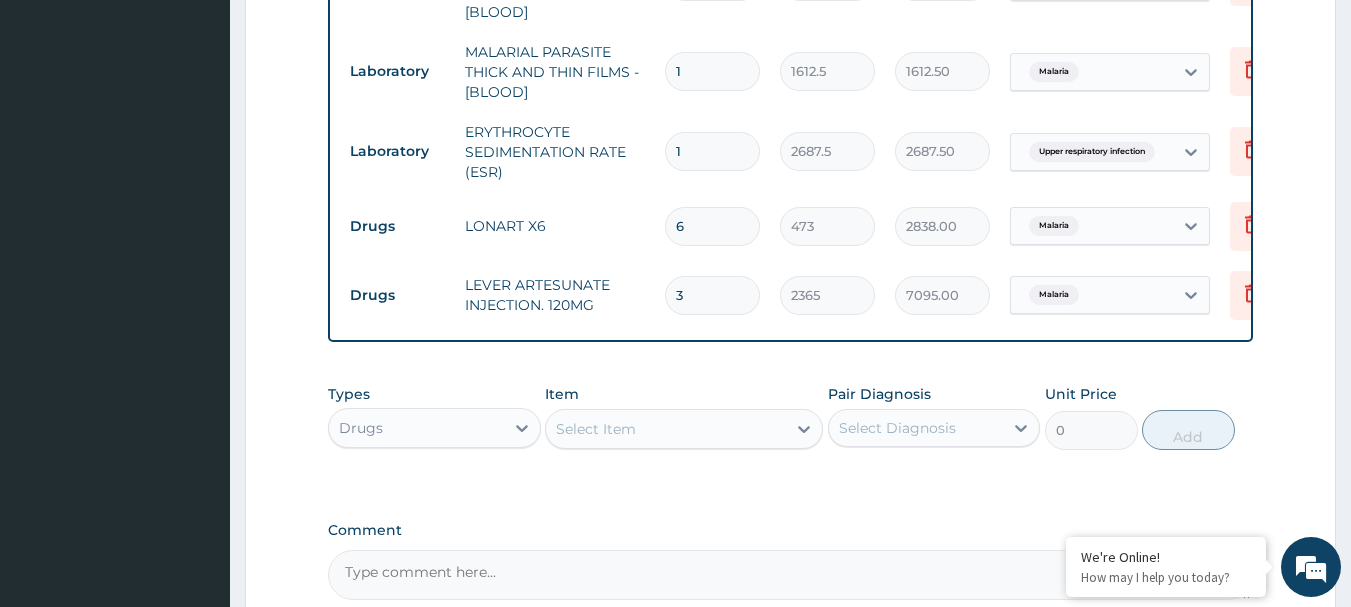 type on "3" 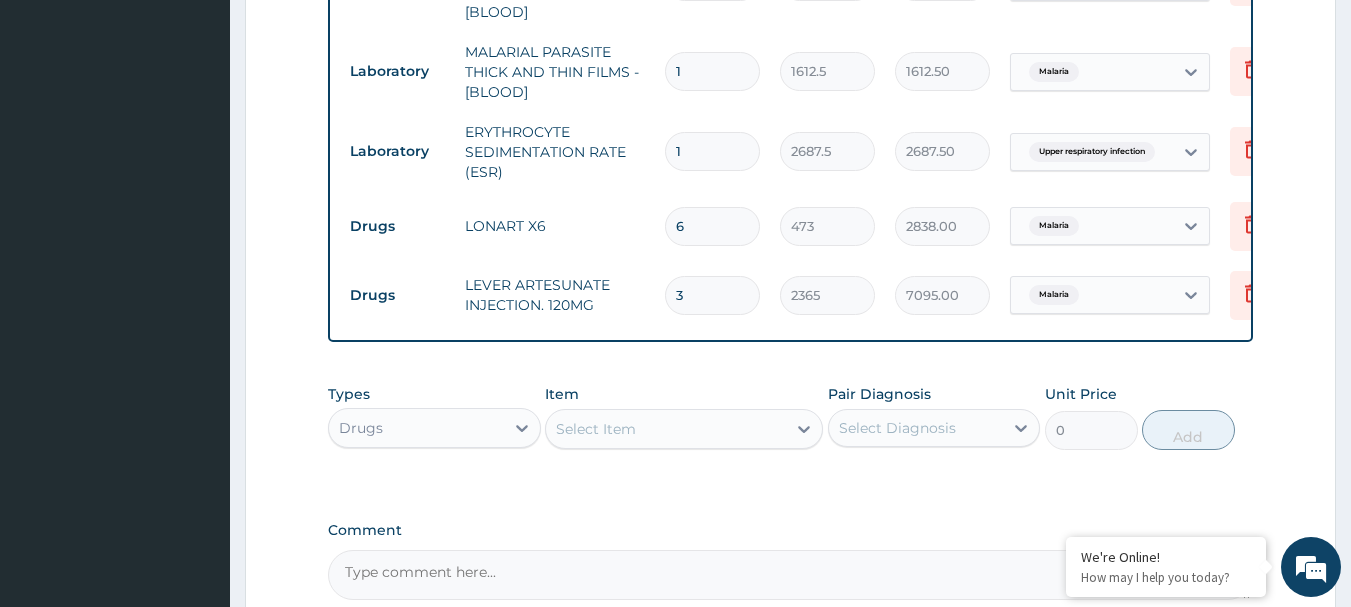 click on "Select Item" at bounding box center [666, 429] 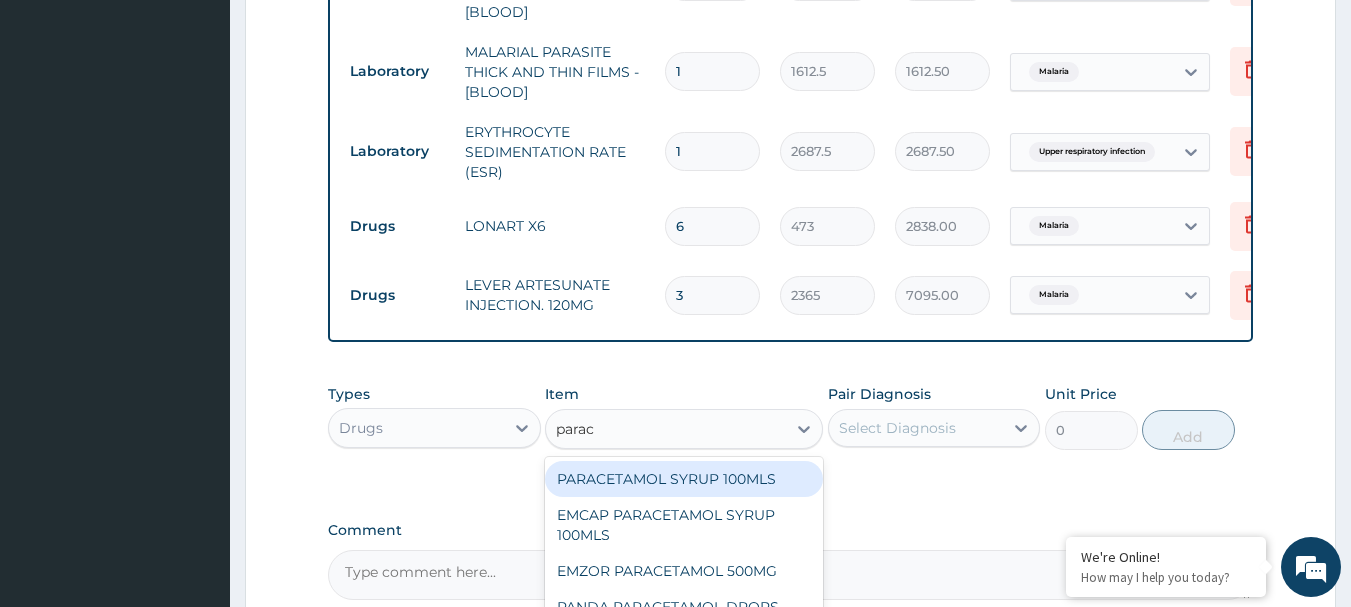 type on "parace" 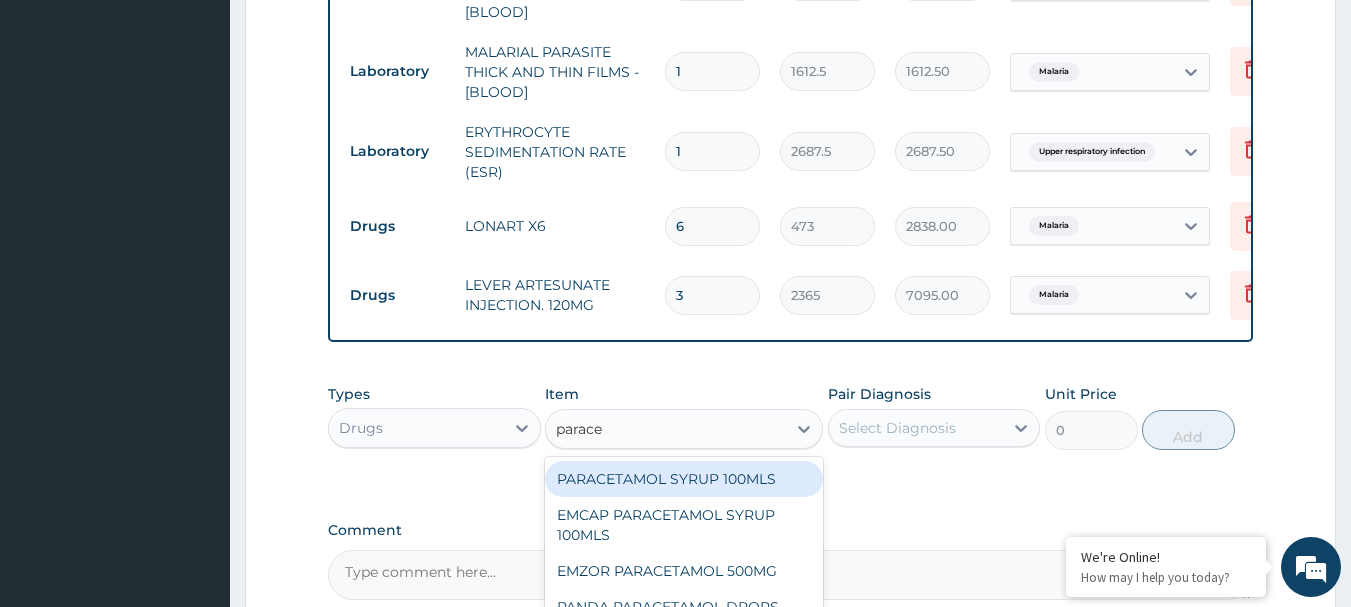 scroll, scrollTop: 1037, scrollLeft: 0, axis: vertical 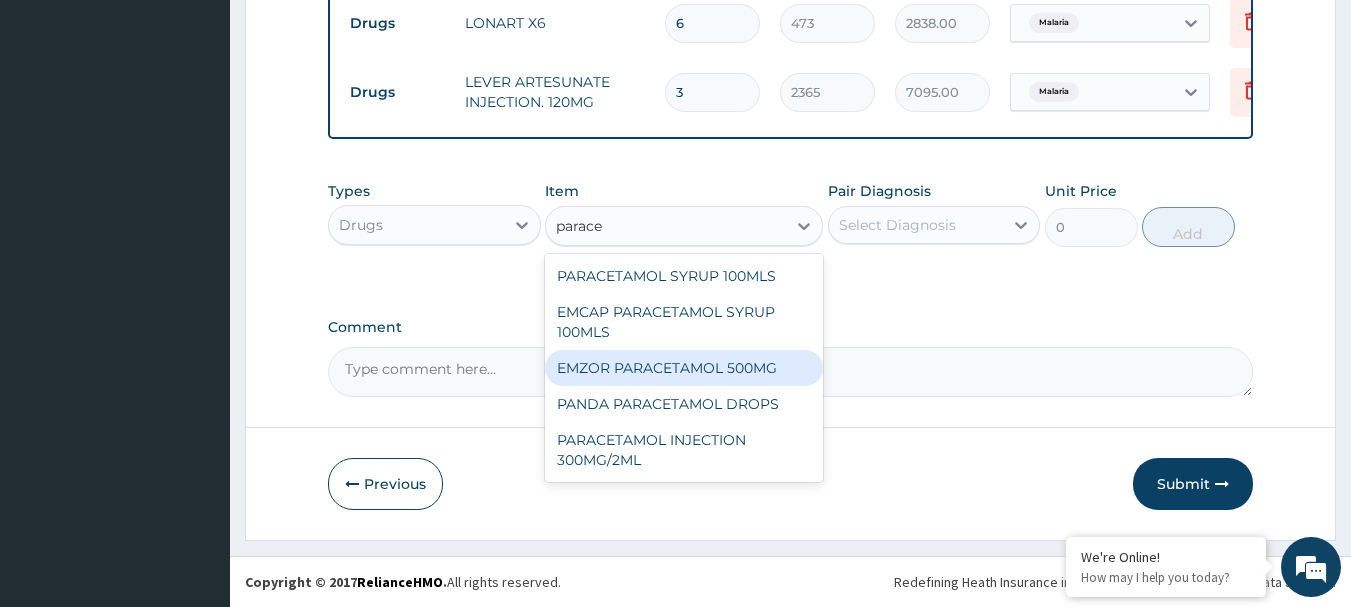 click on "EMZOR PARACETAMOL 500MG" at bounding box center (684, 368) 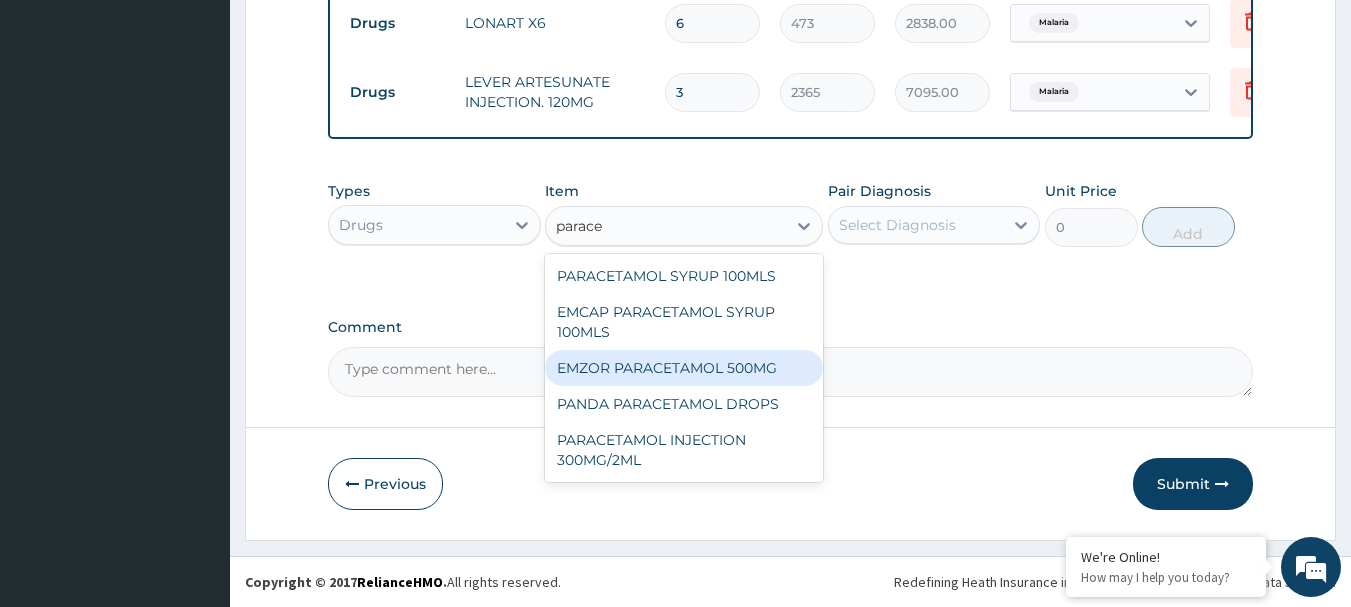 type 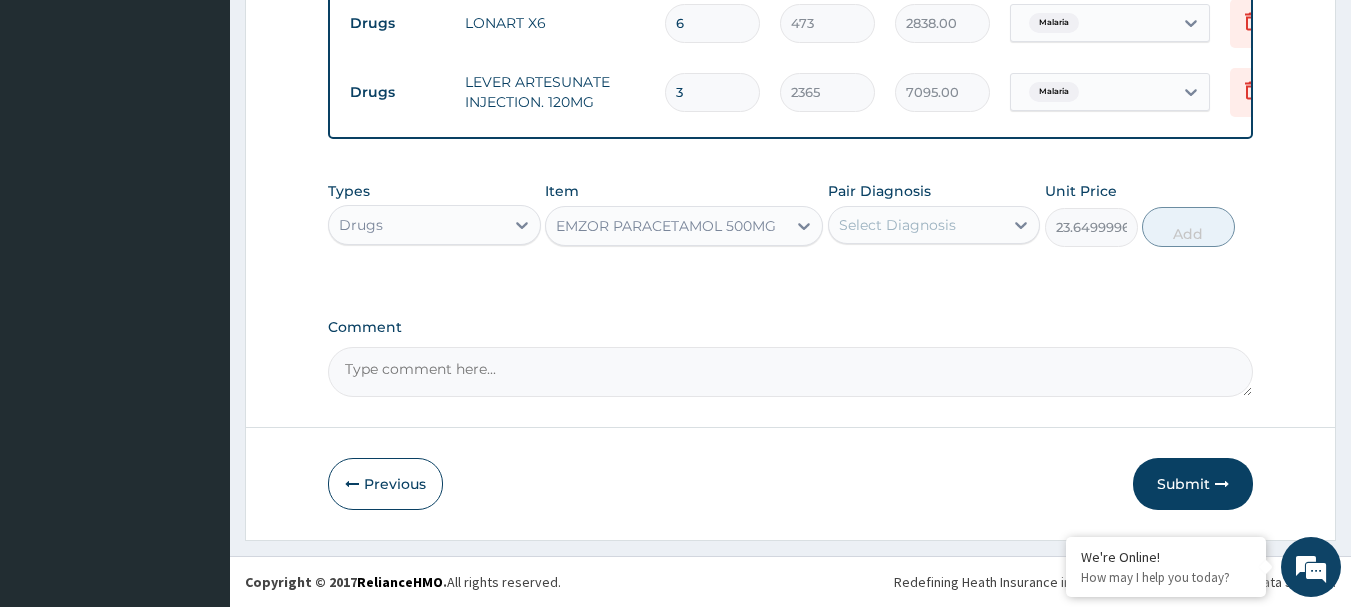 click on "EMZOR PARACETAMOL 500MG" at bounding box center (666, 226) 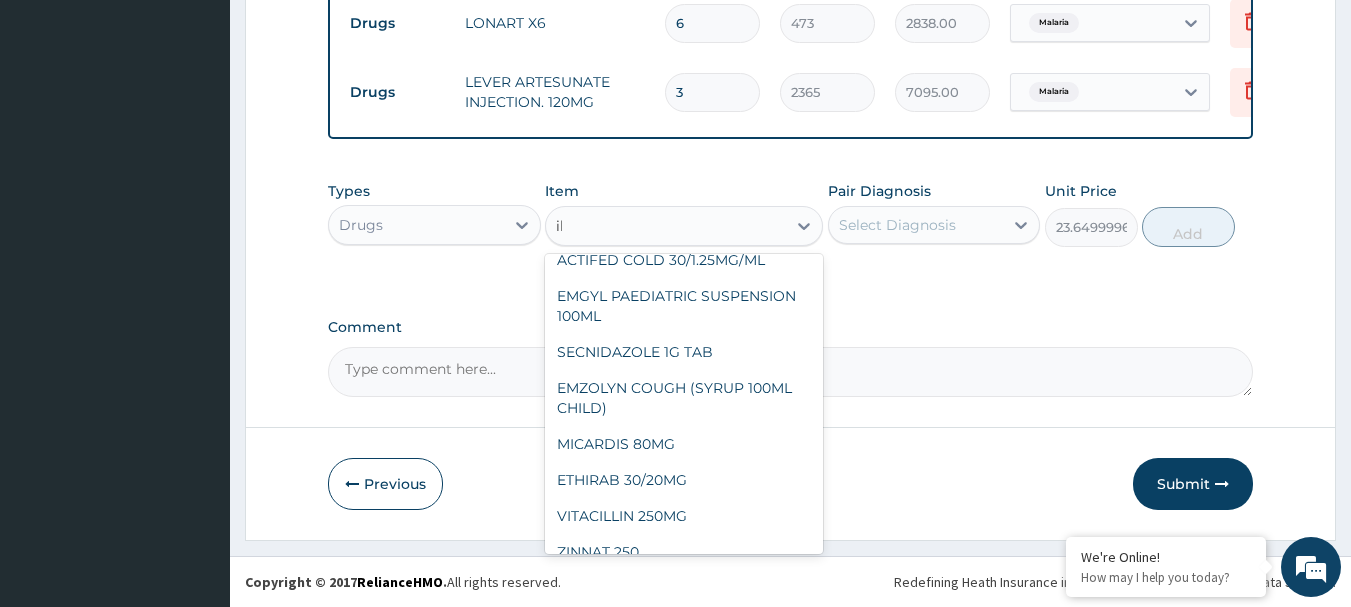 scroll, scrollTop: 256, scrollLeft: 0, axis: vertical 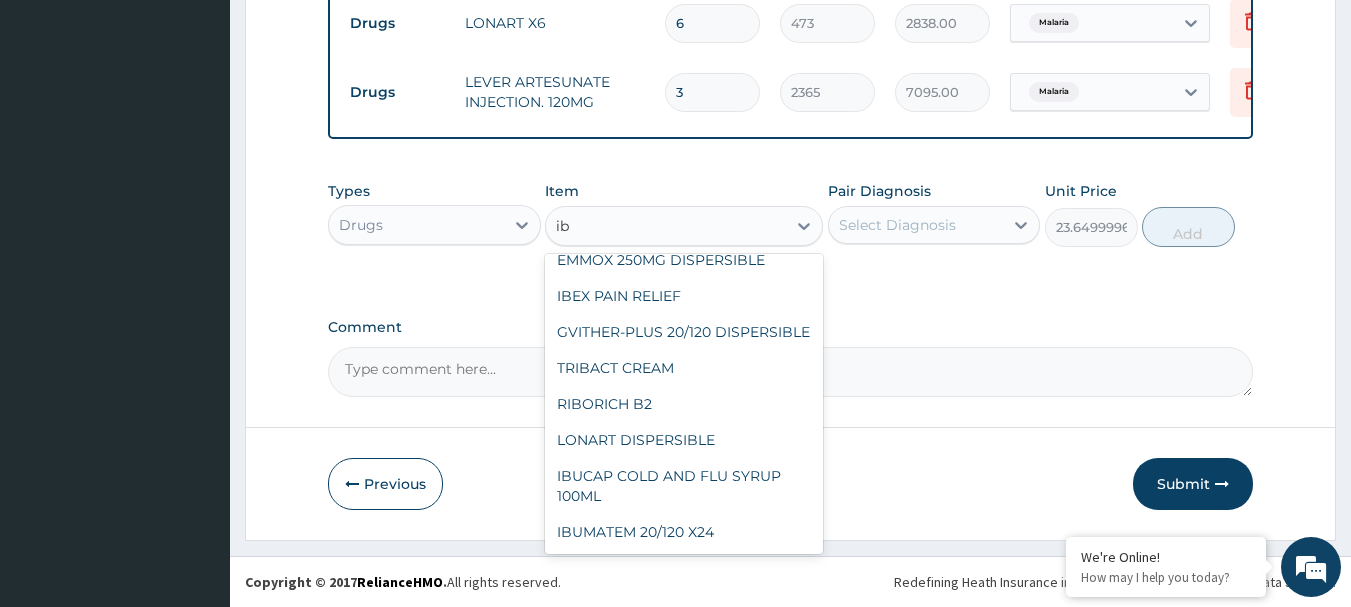 type on "ibu" 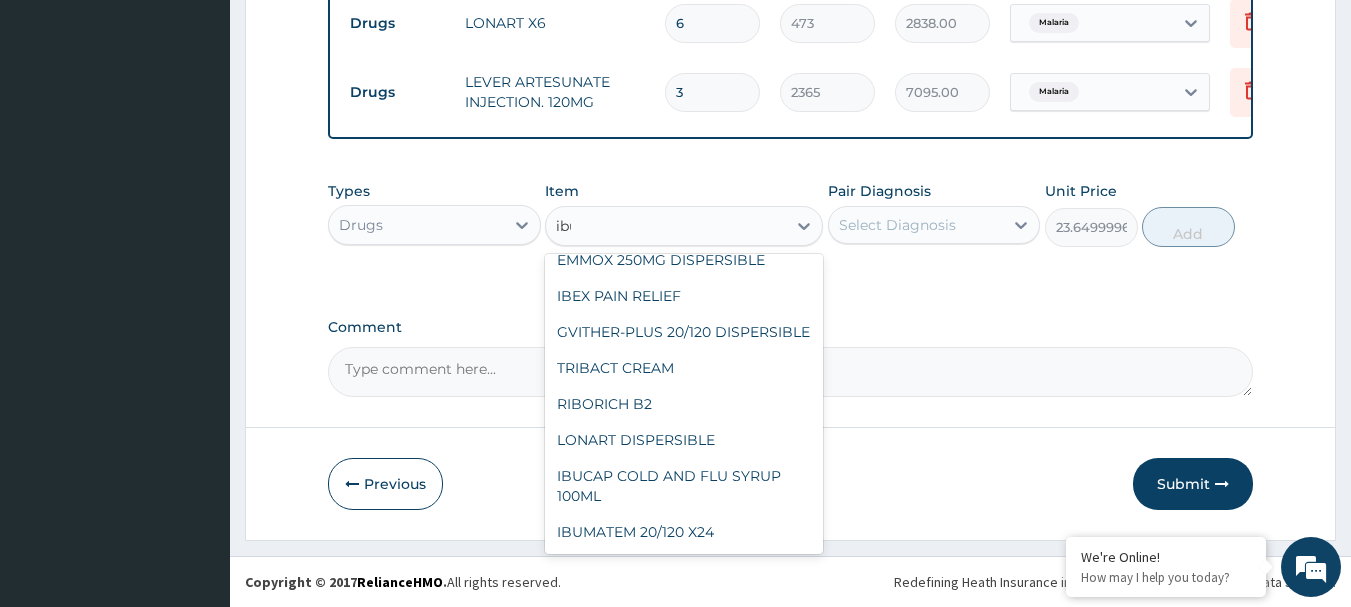 scroll, scrollTop: 0, scrollLeft: 0, axis: both 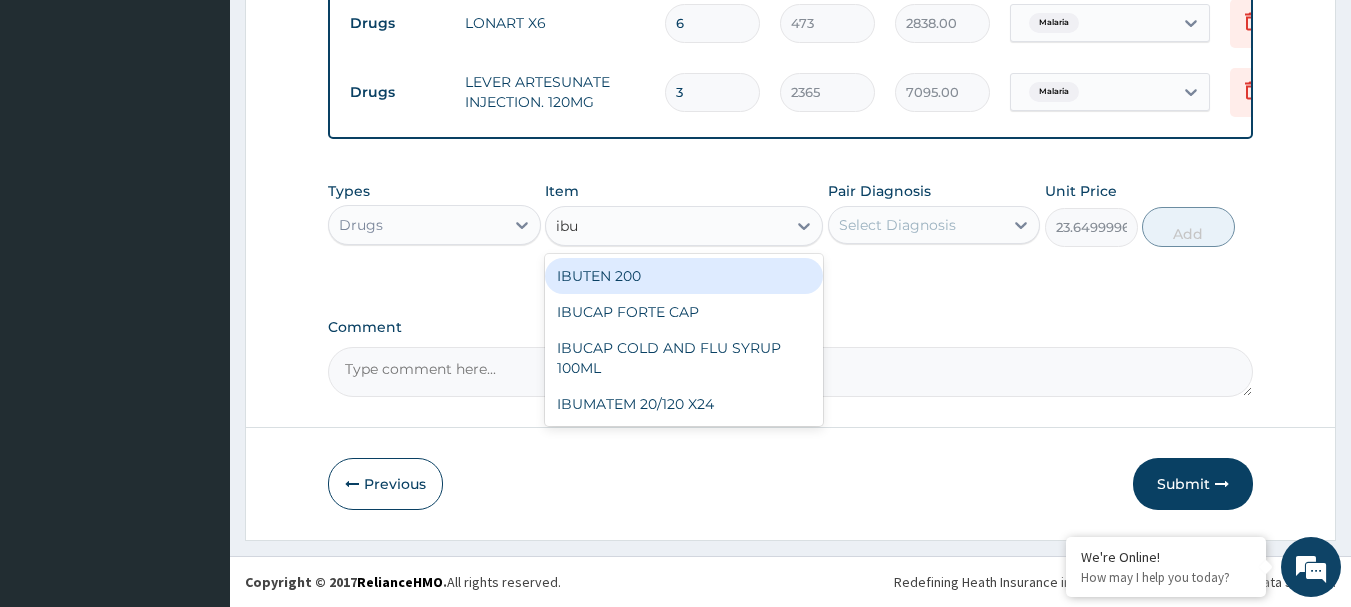 click on "IBUTEN 200" at bounding box center (684, 276) 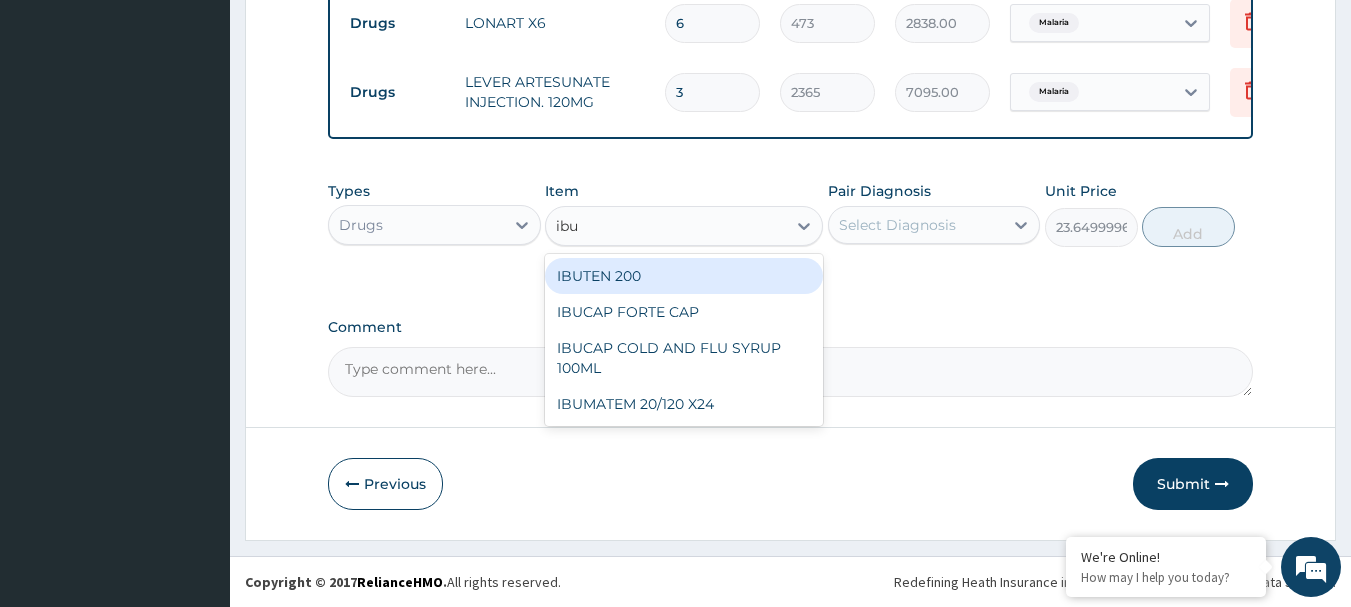 type 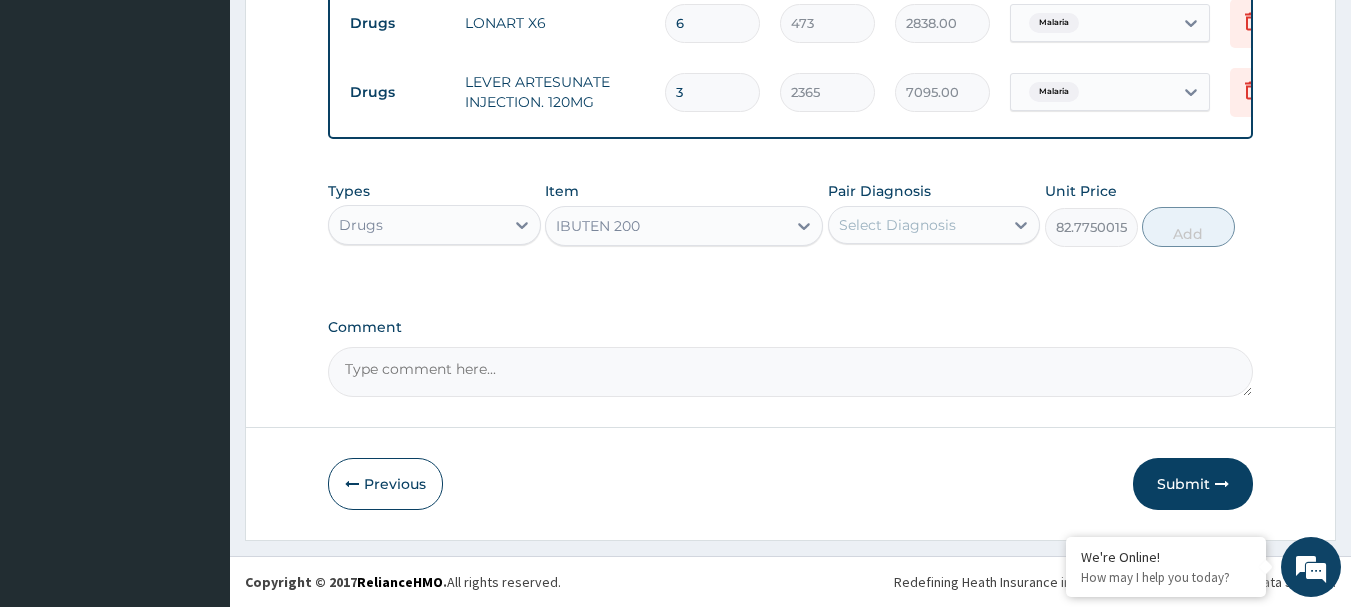 click on "Select Diagnosis" at bounding box center (897, 225) 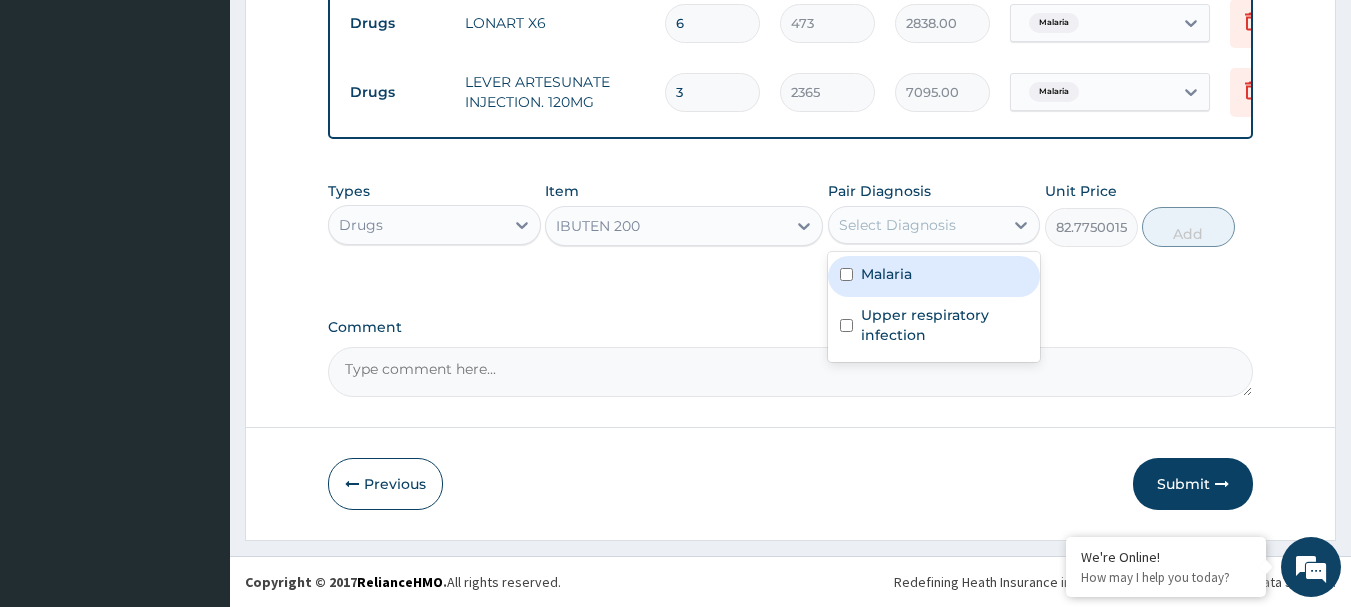 click on "Malaria" at bounding box center [886, 274] 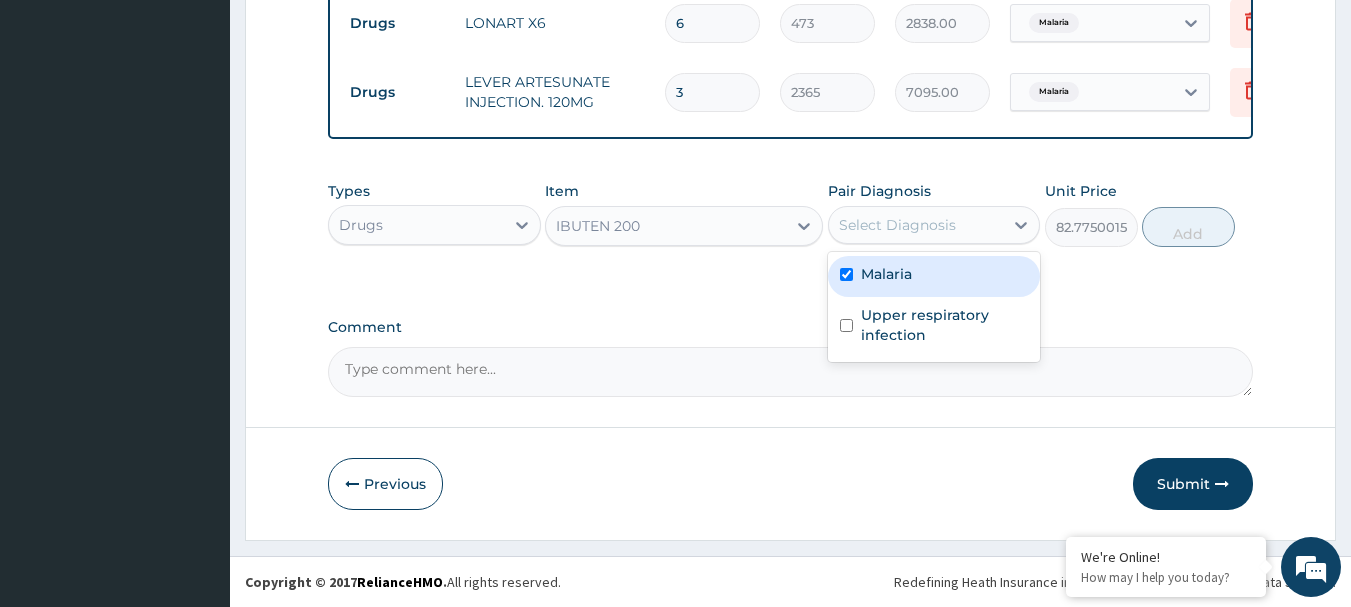 checkbox on "true" 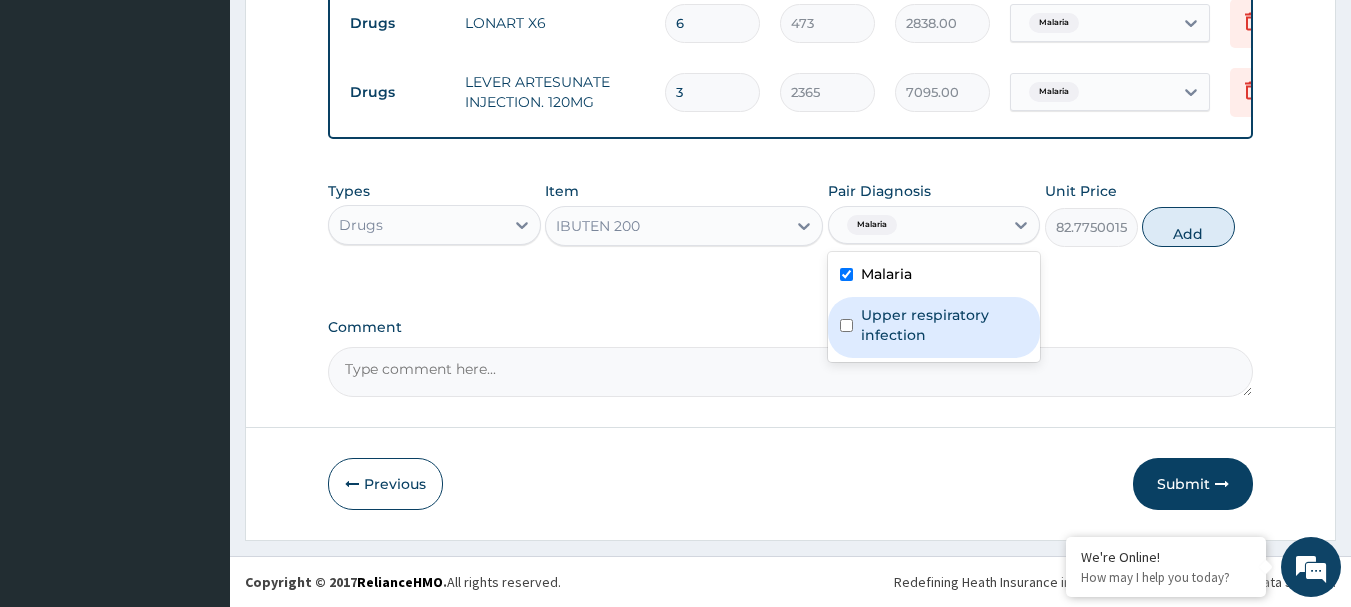 click on "Upper respiratory infection" at bounding box center (945, 325) 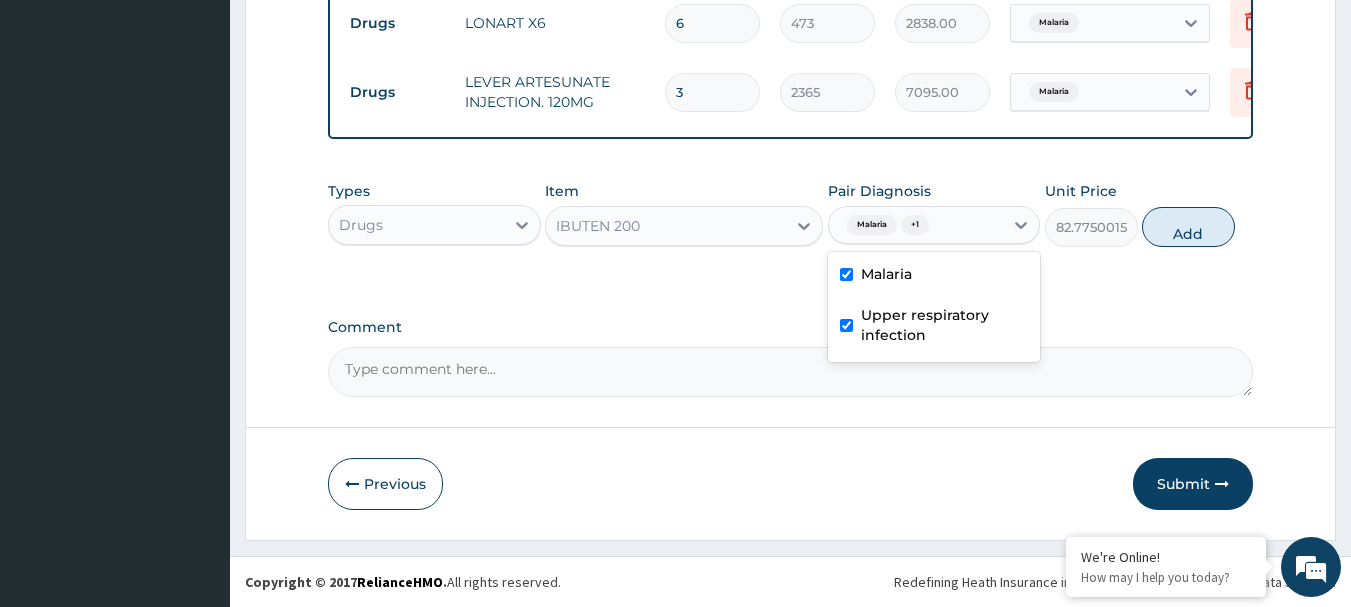 checkbox on "true" 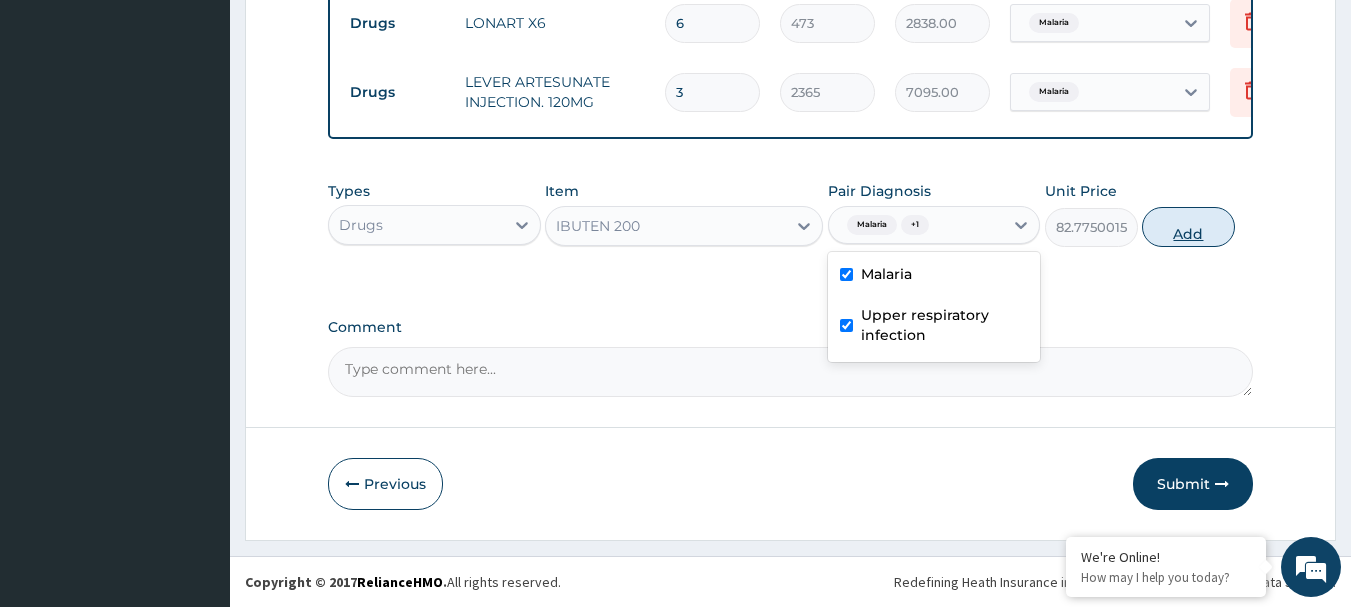 click on "Add" at bounding box center [1188, 227] 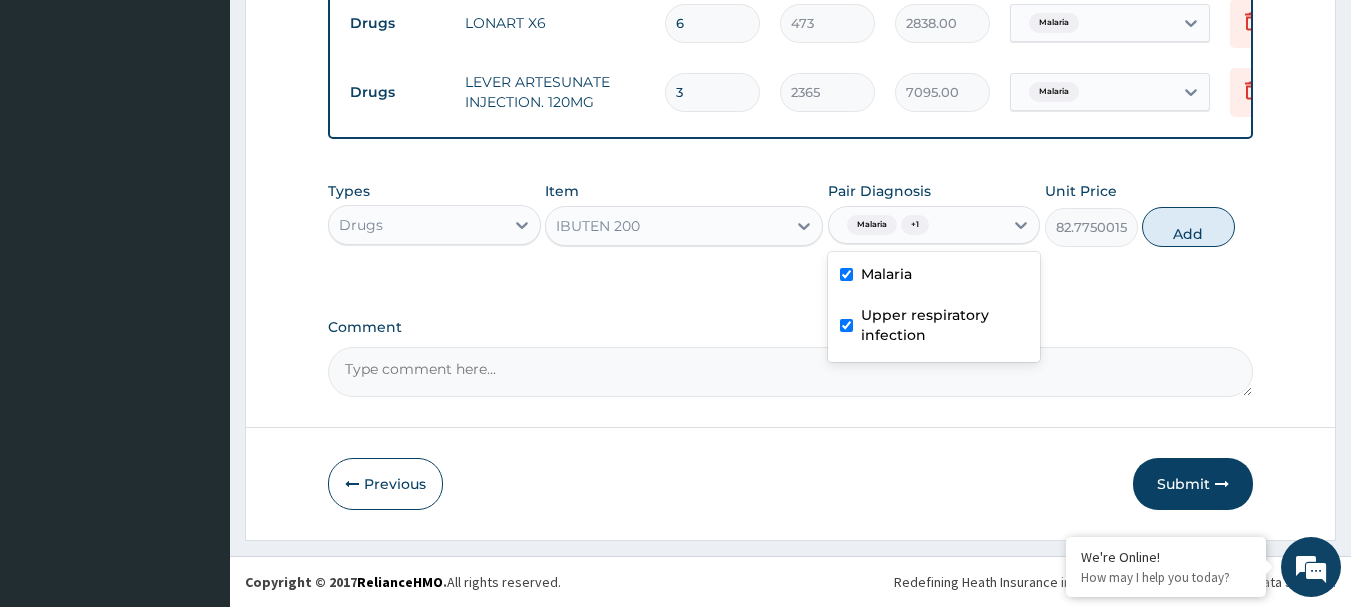 type on "0" 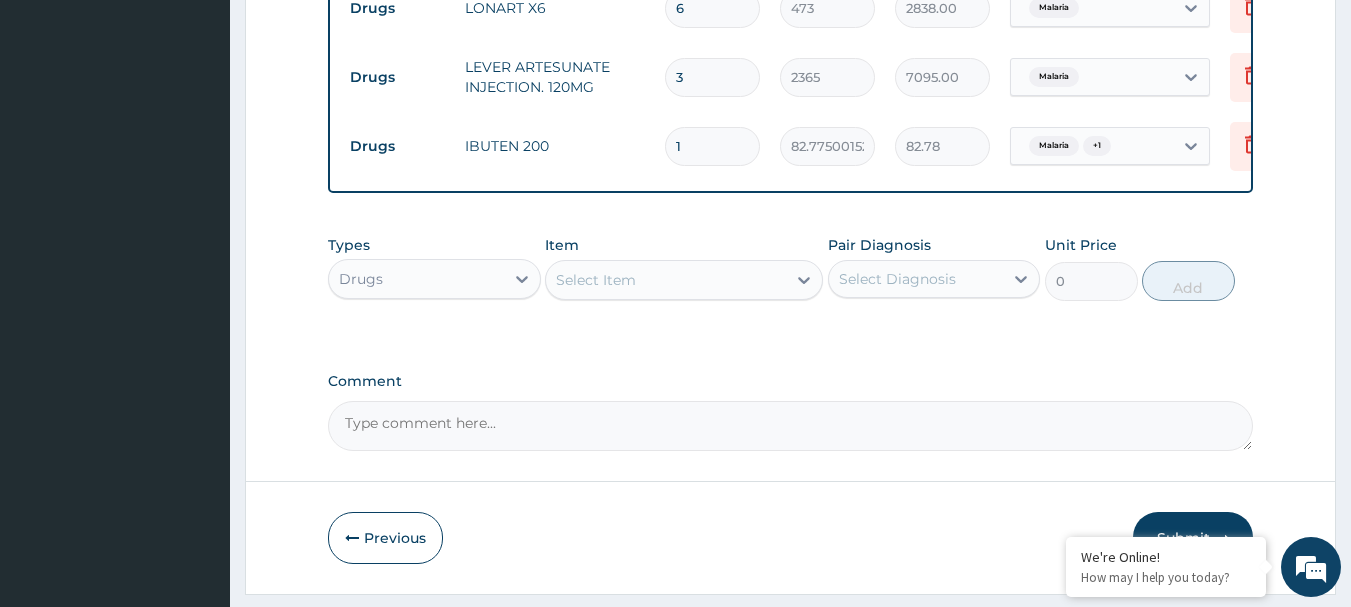 type on "18" 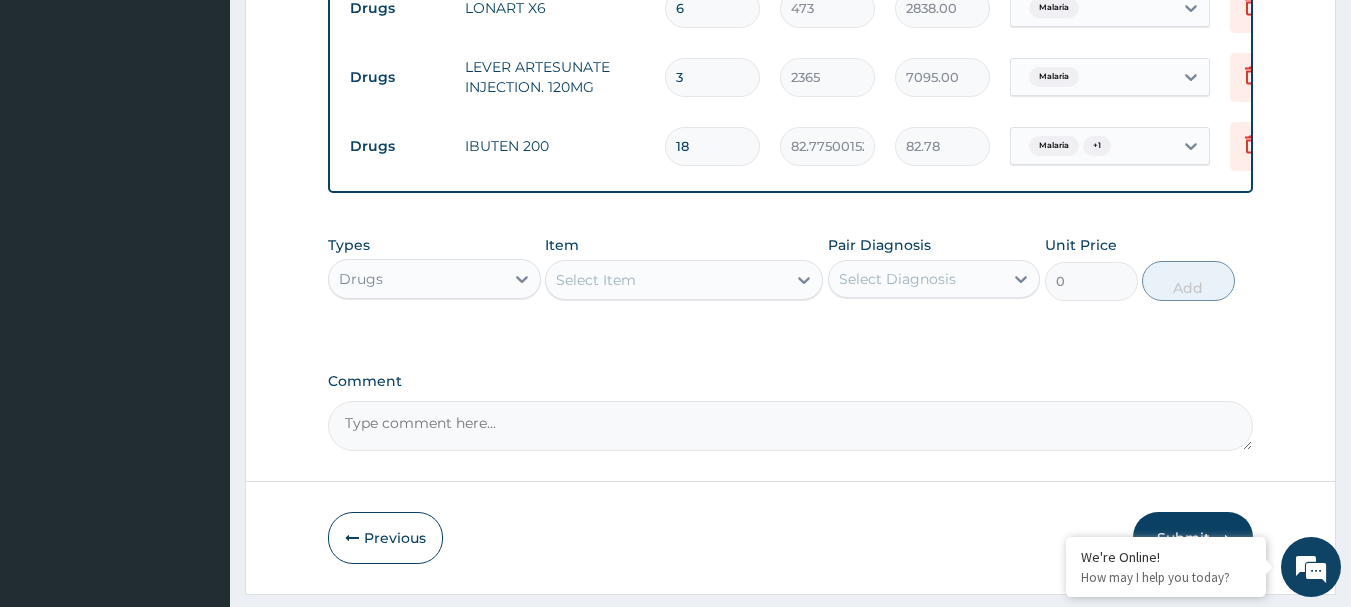type on "1489.95" 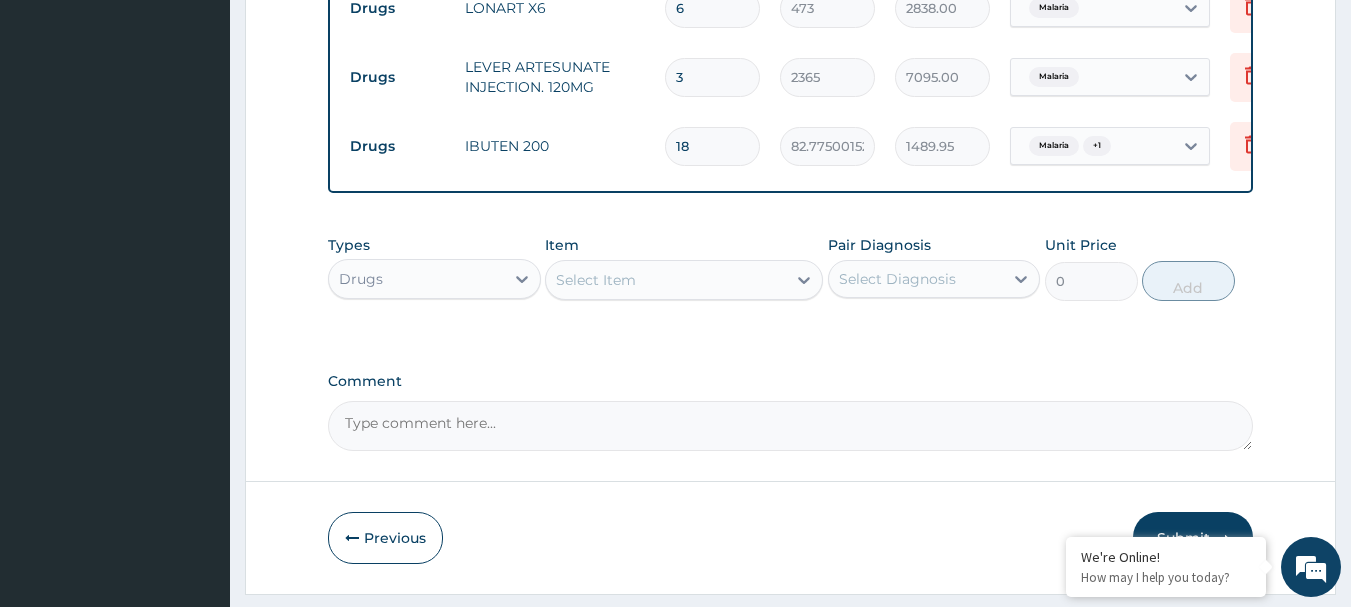 type on "18" 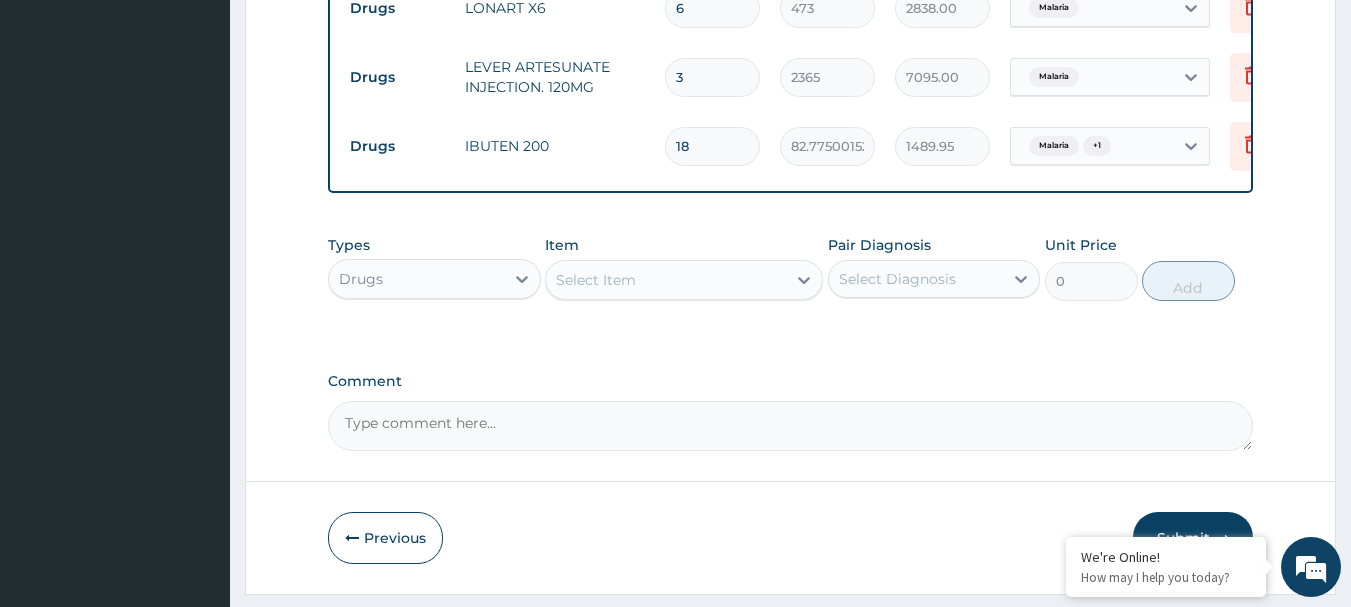 click on "Select Item" at bounding box center [666, 280] 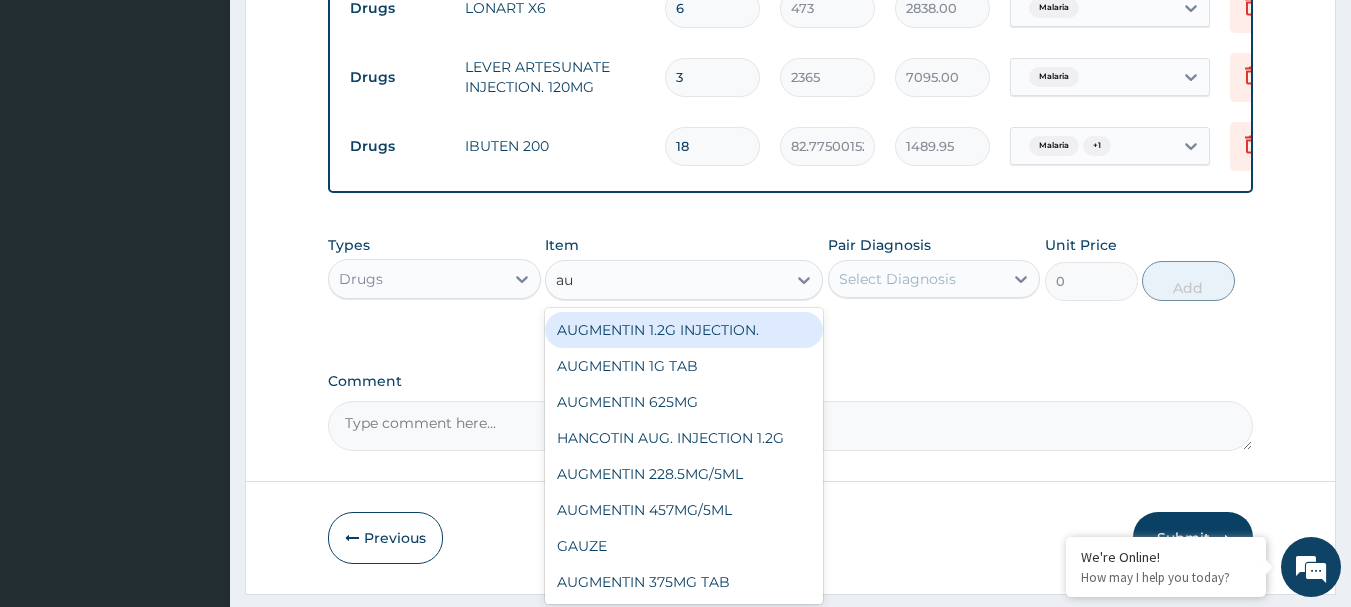 type on "aug" 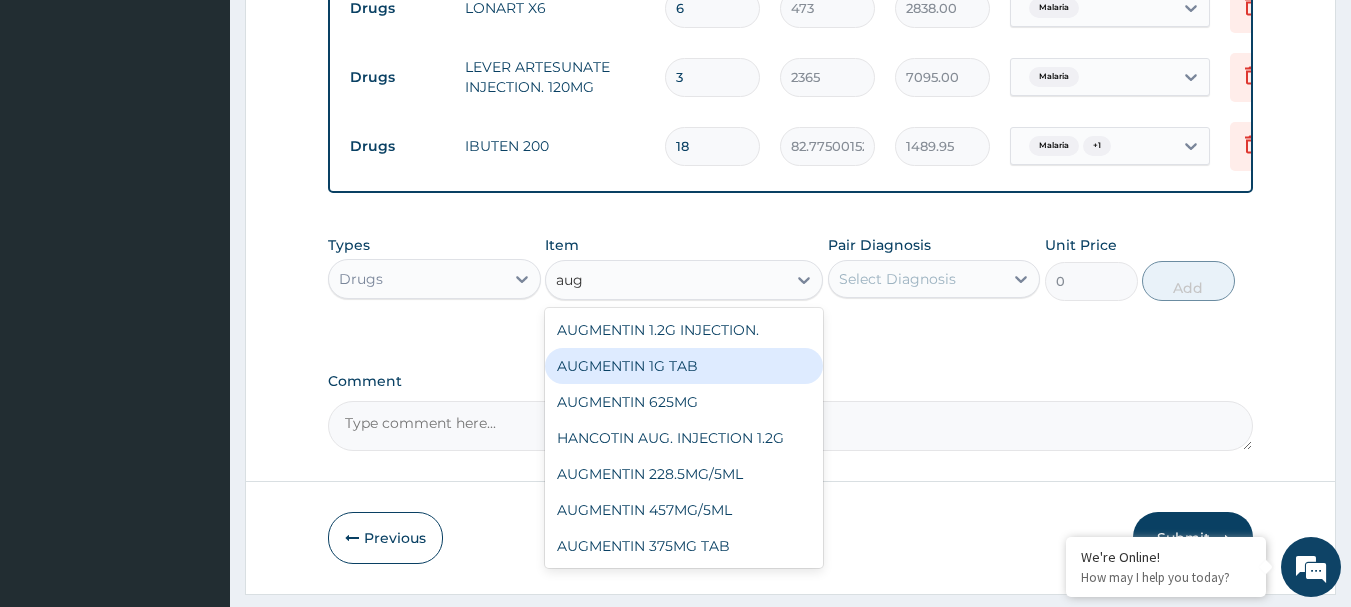 click on "AUGMENTIN 1G TAB" at bounding box center [684, 366] 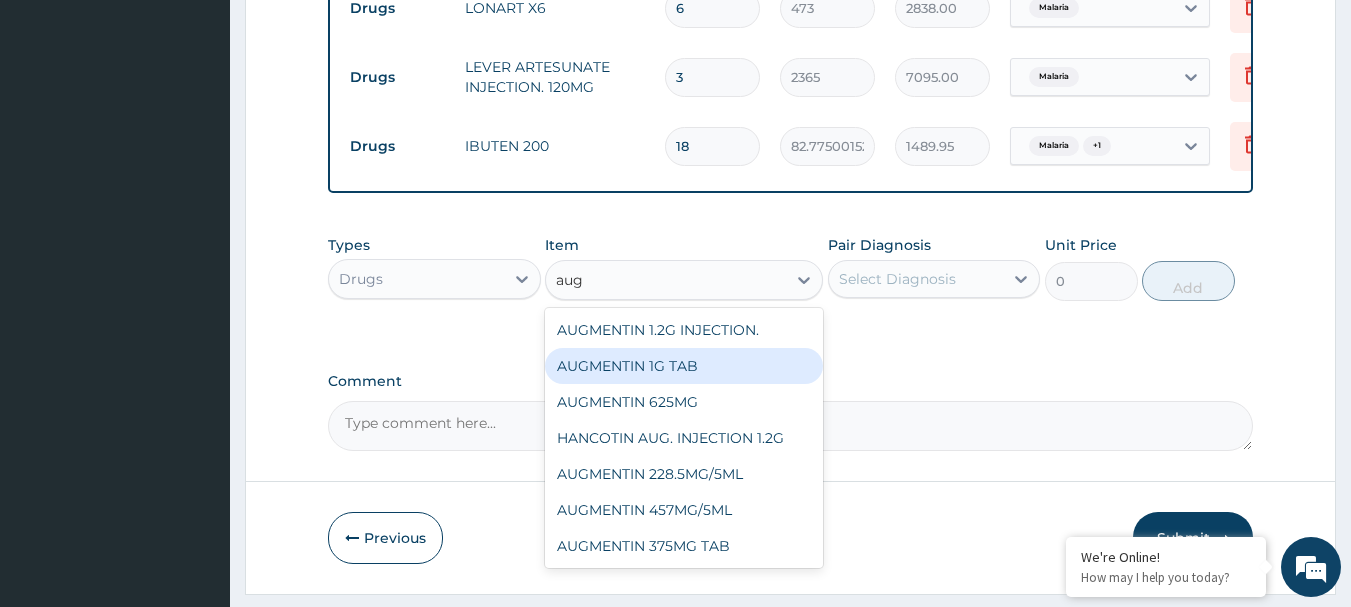 type 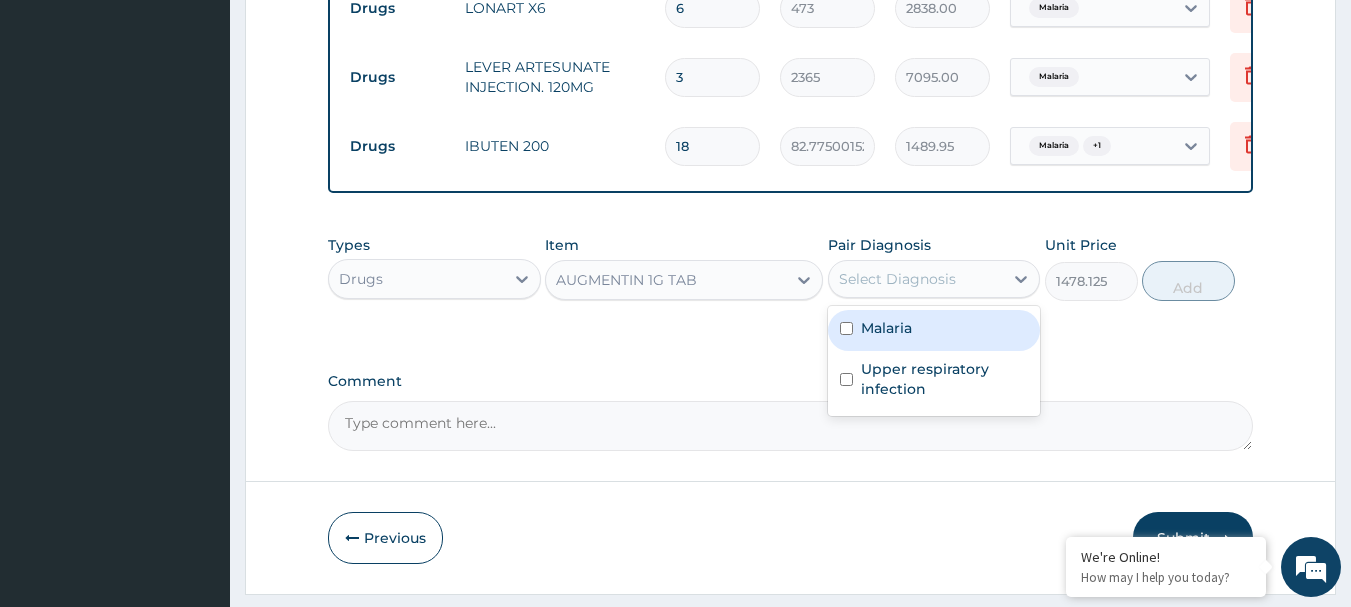 click on "Select Diagnosis" at bounding box center (916, 279) 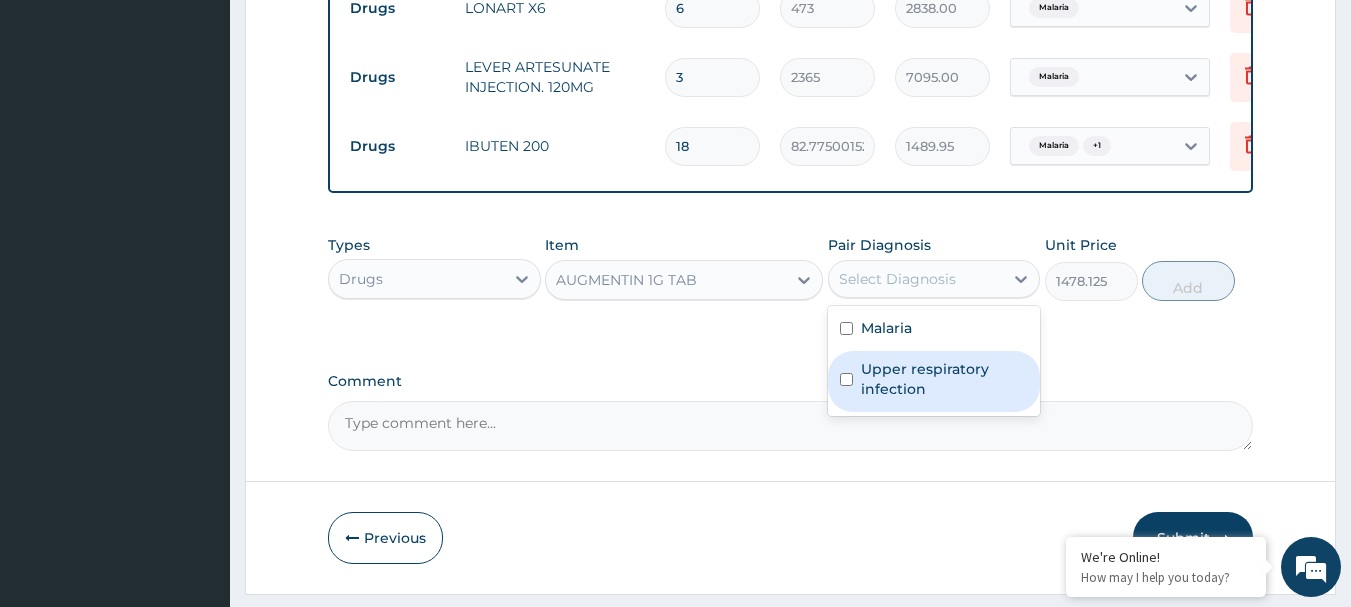 click on "Upper respiratory infection" at bounding box center [945, 379] 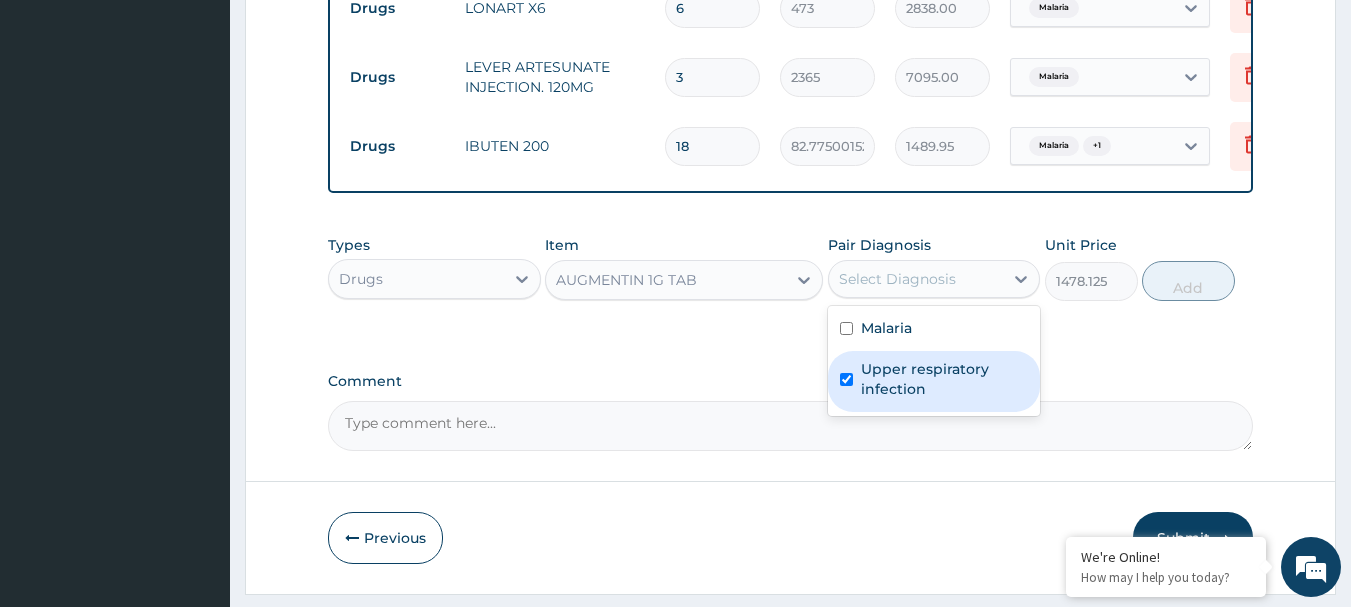 checkbox on "true" 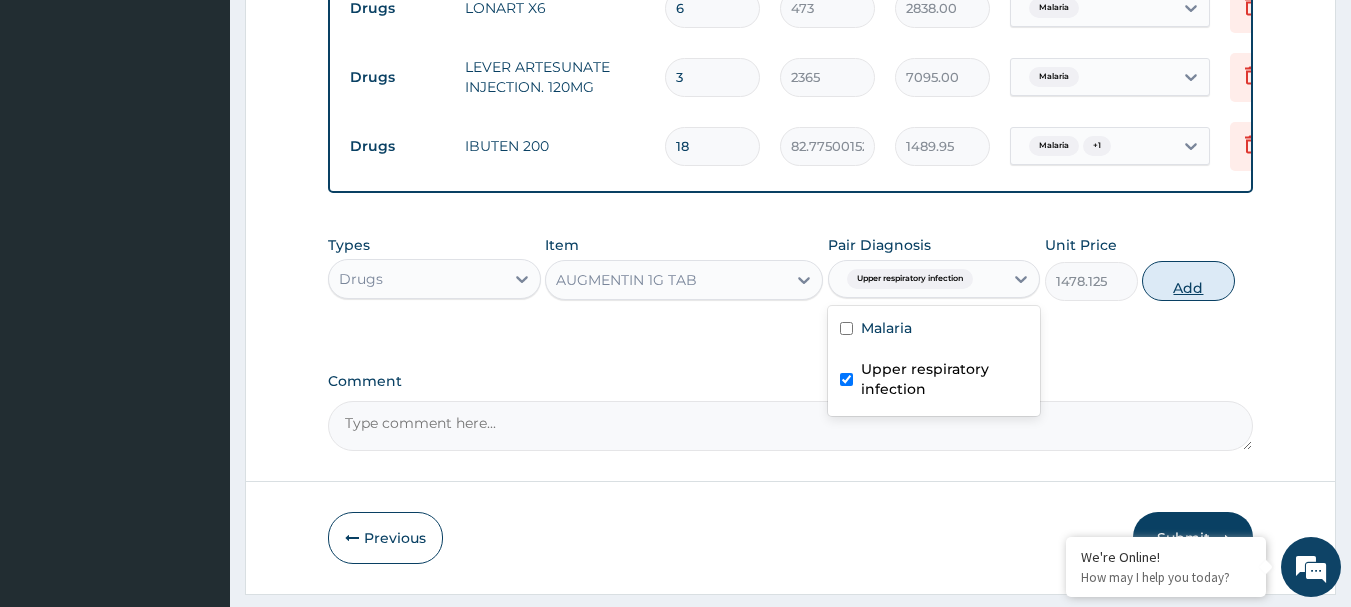 click on "Add" at bounding box center (1188, 281) 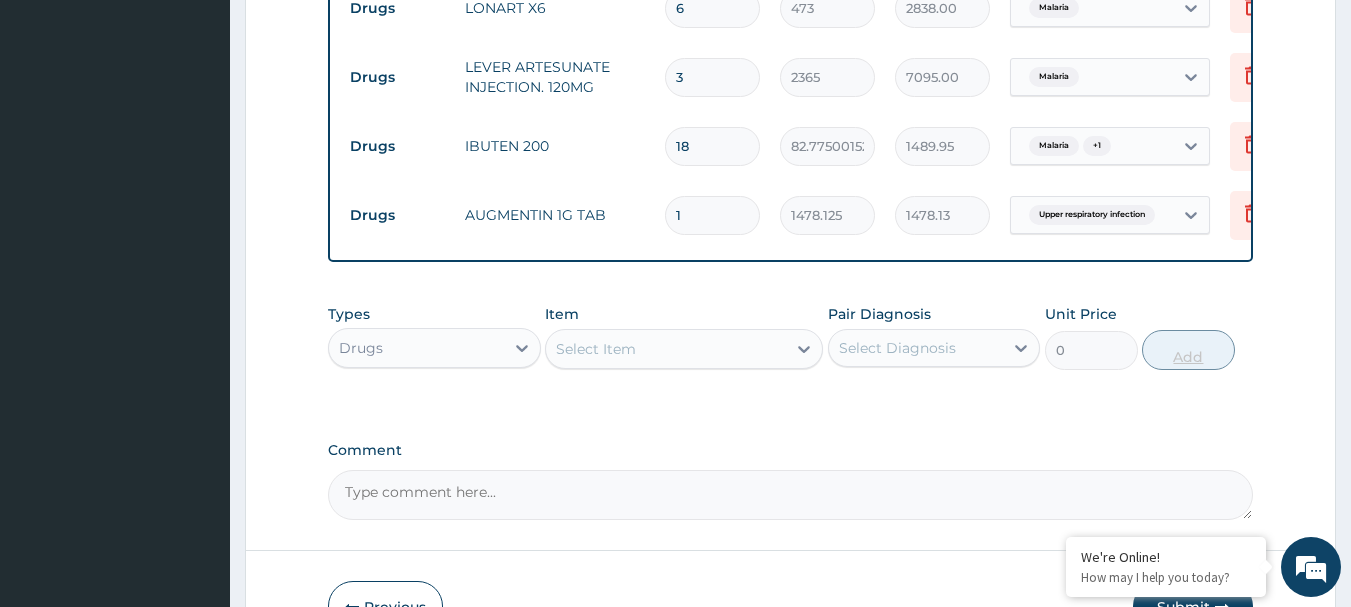 type 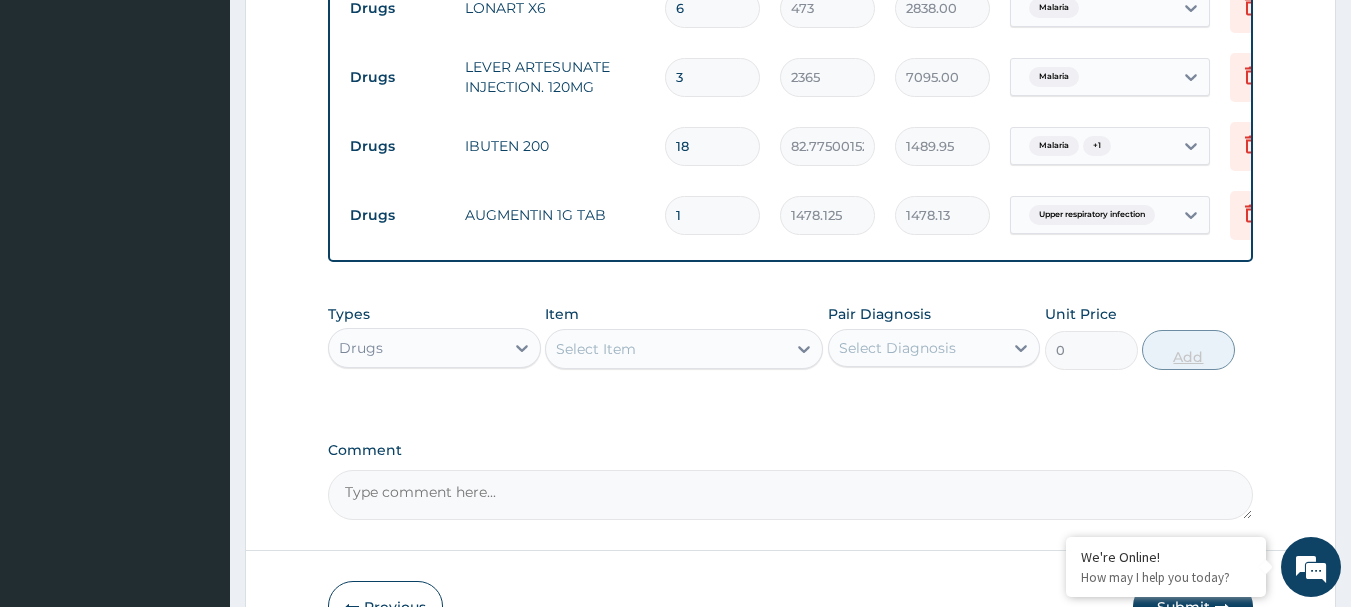 type on "0.00" 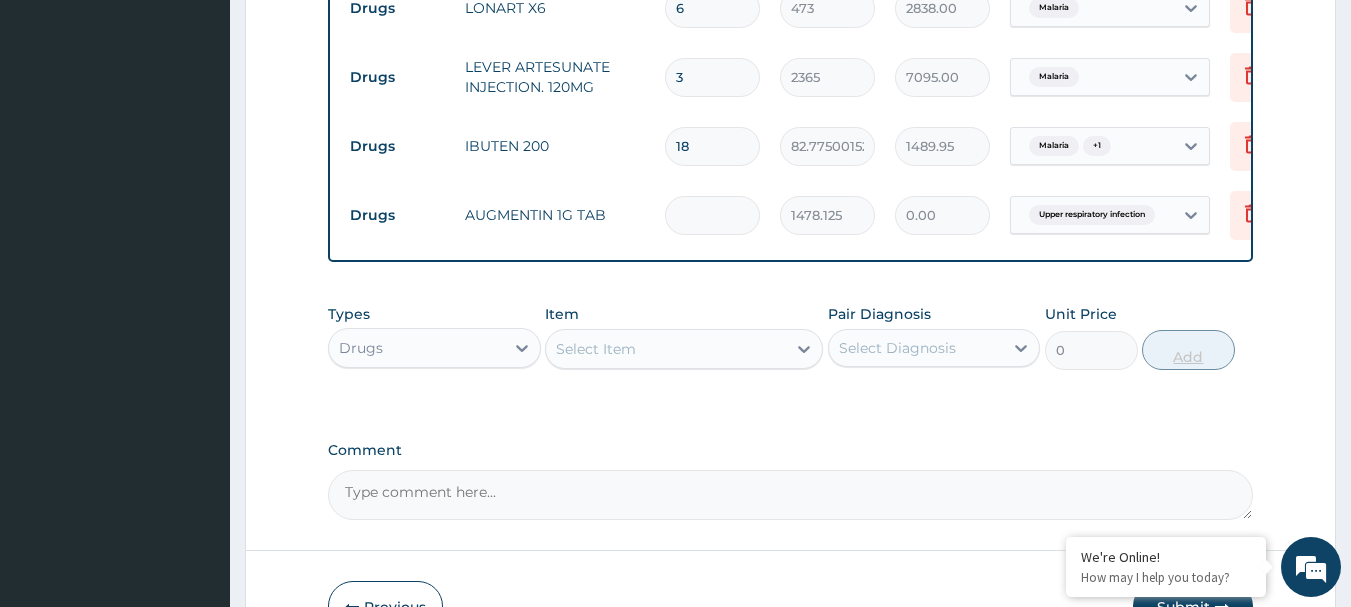 type on "3" 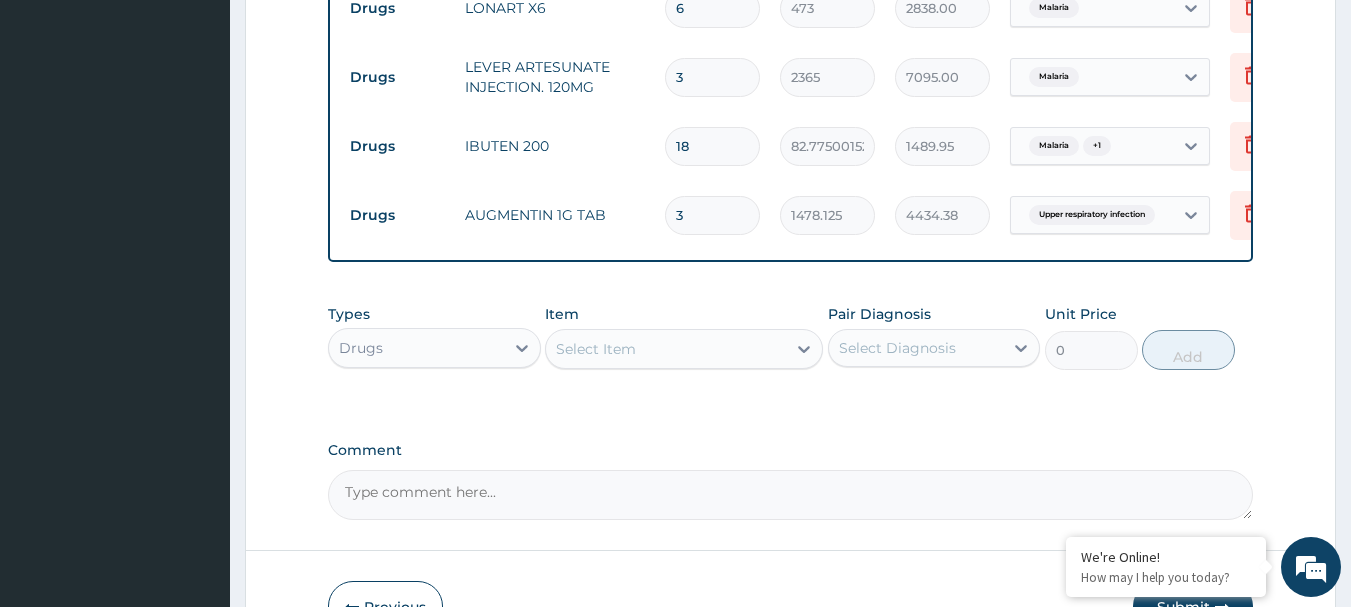 type on "3" 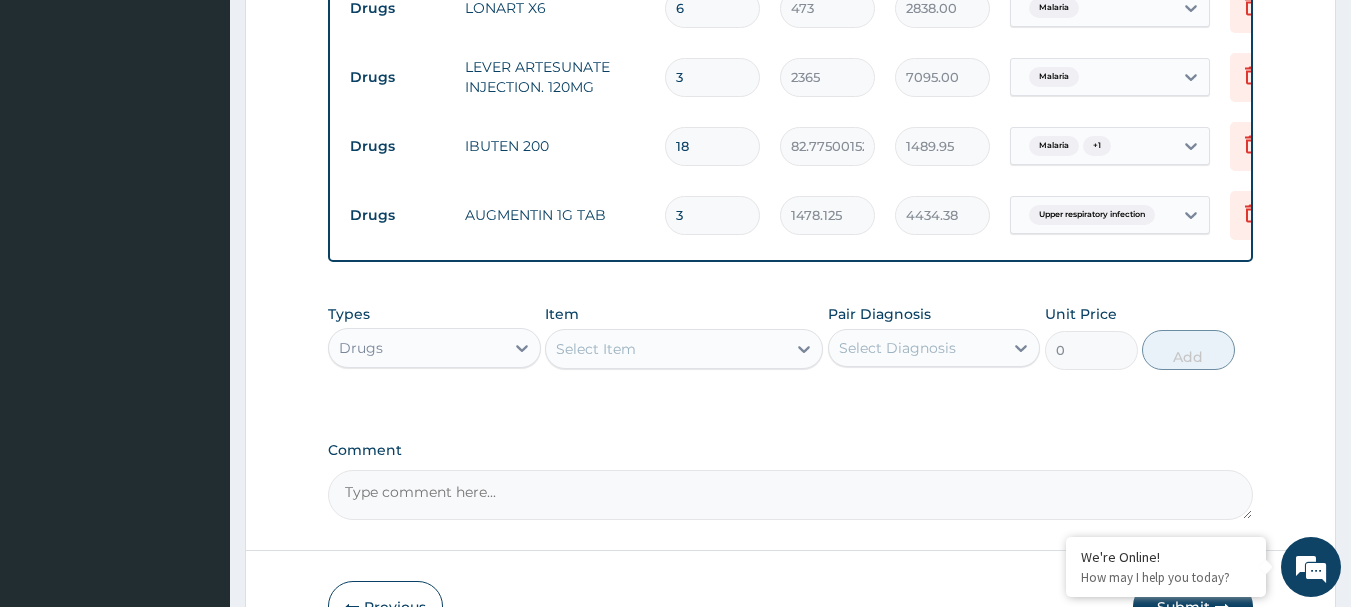 click on "Select Item" at bounding box center [596, 349] 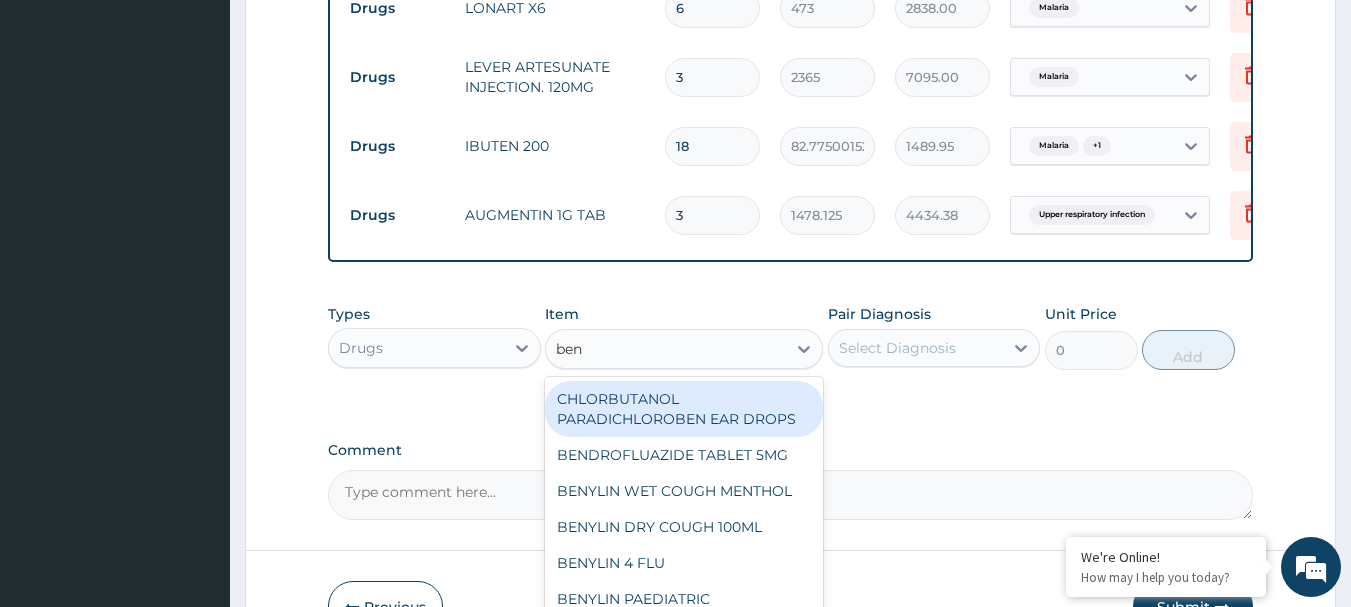 type on "beny" 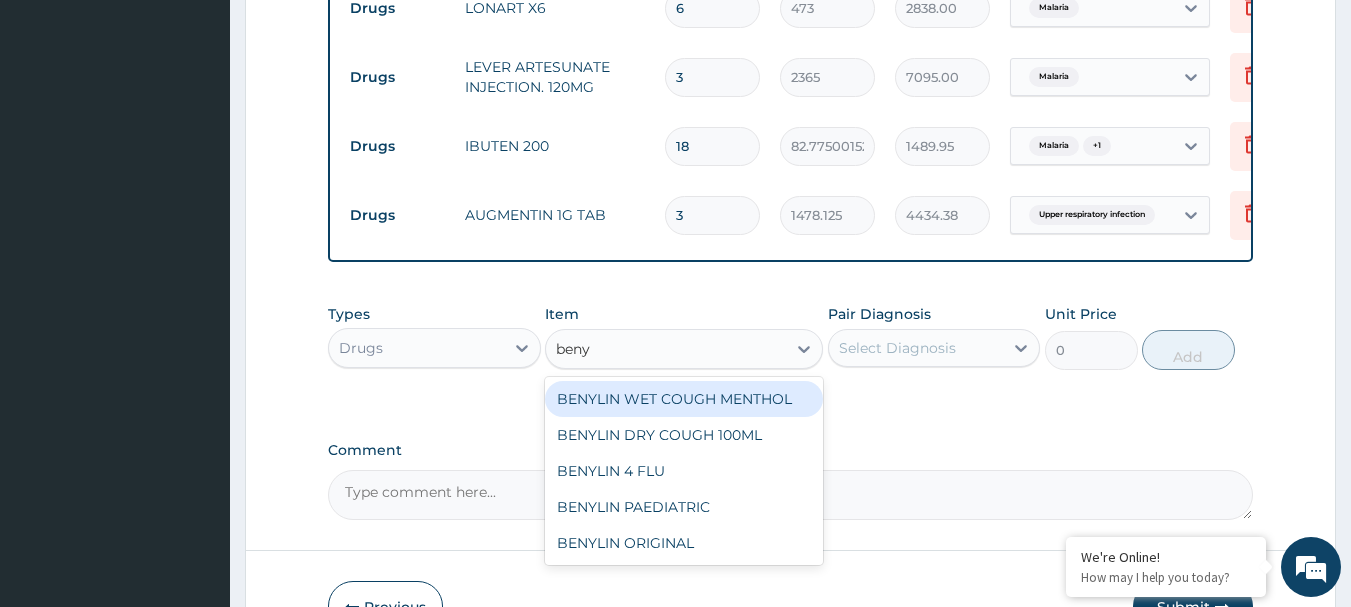 click on "BENYLIN WET COUGH MENTHOL" at bounding box center [684, 399] 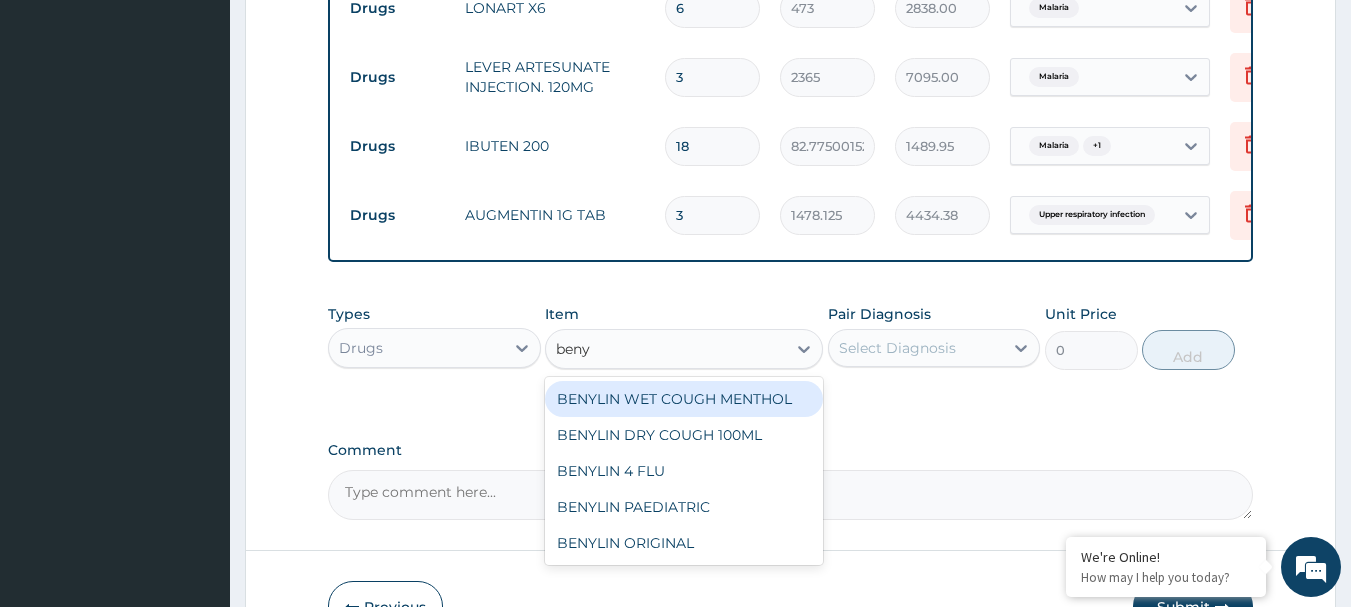 type 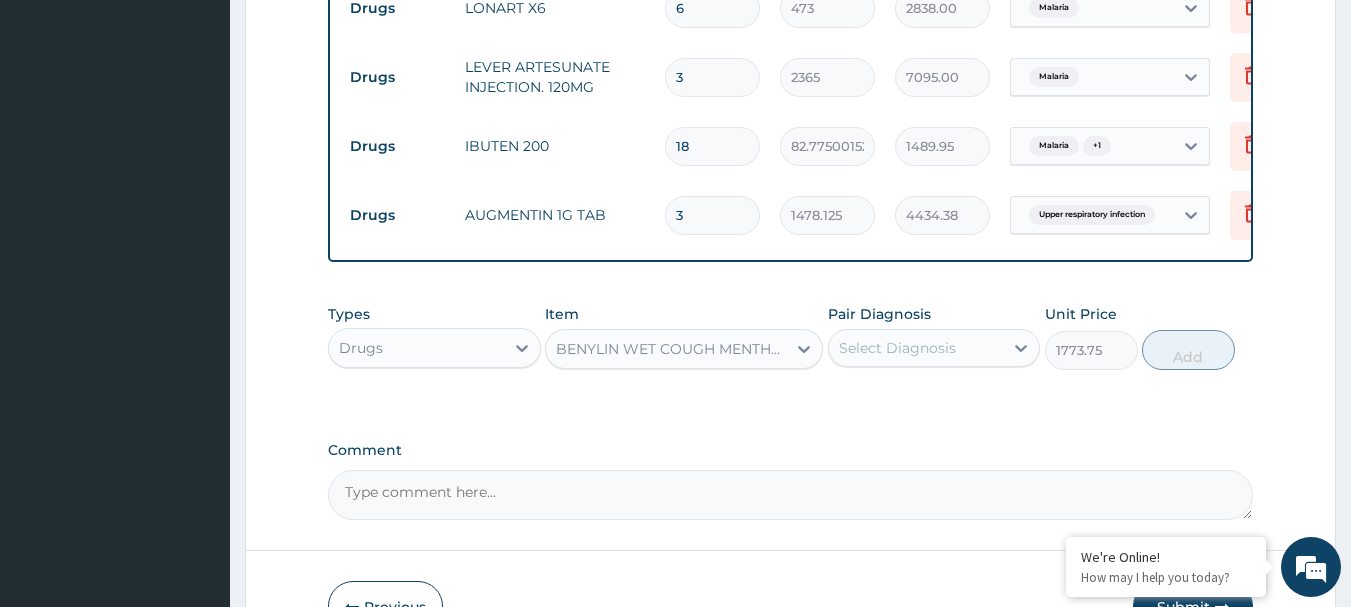 click on "Select Diagnosis" at bounding box center [897, 348] 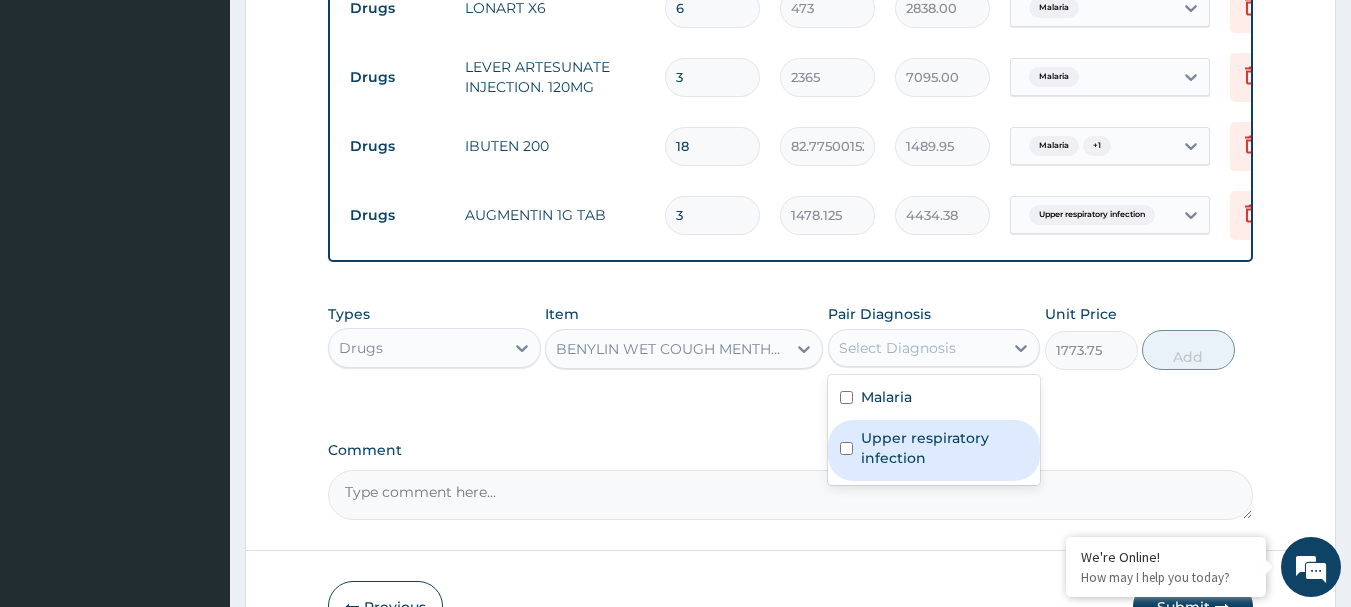 click on "Upper respiratory infection" at bounding box center (945, 448) 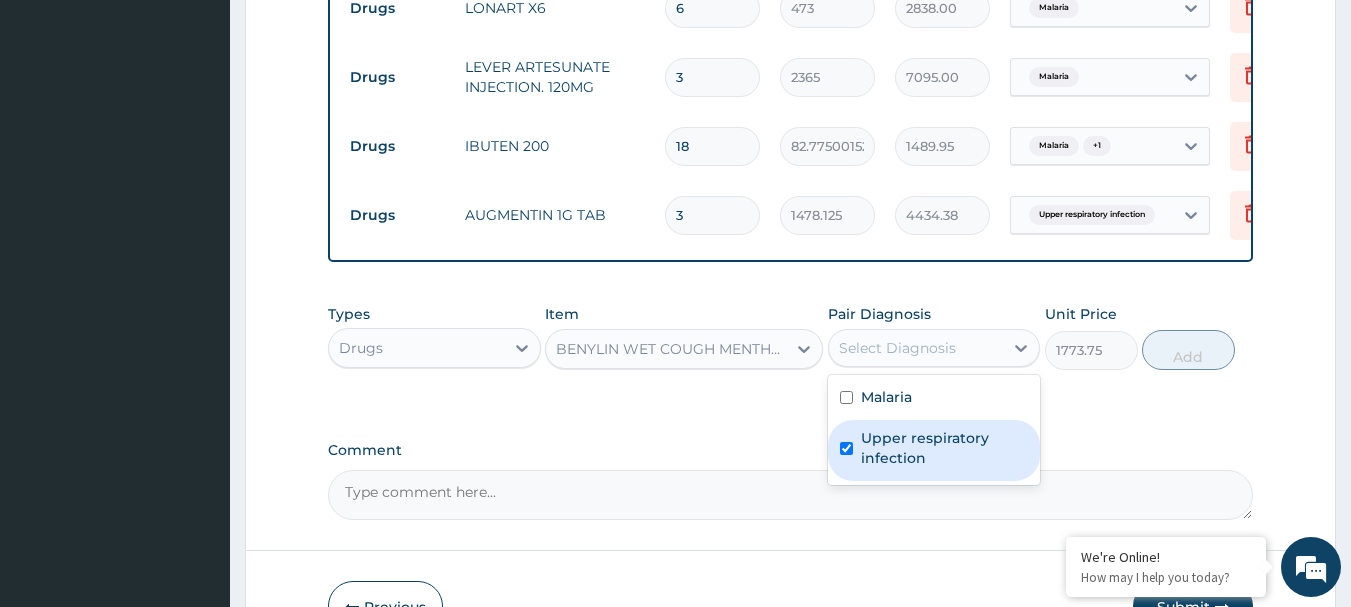 checkbox on "true" 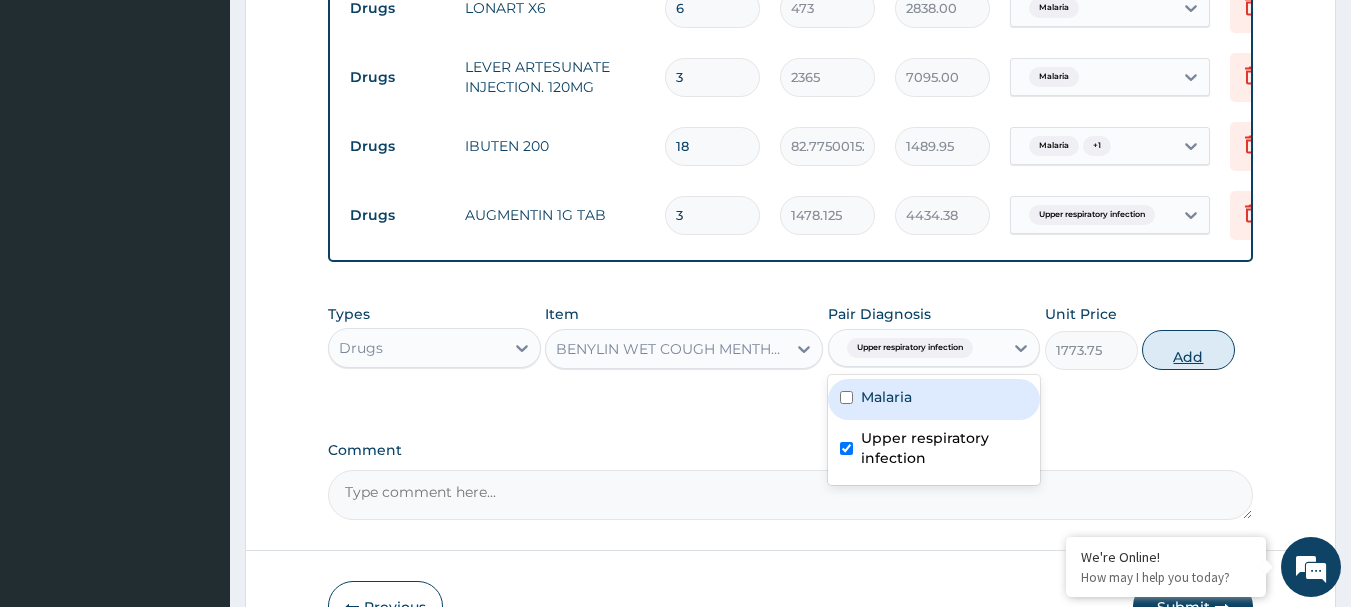 click on "Add" at bounding box center [1188, 350] 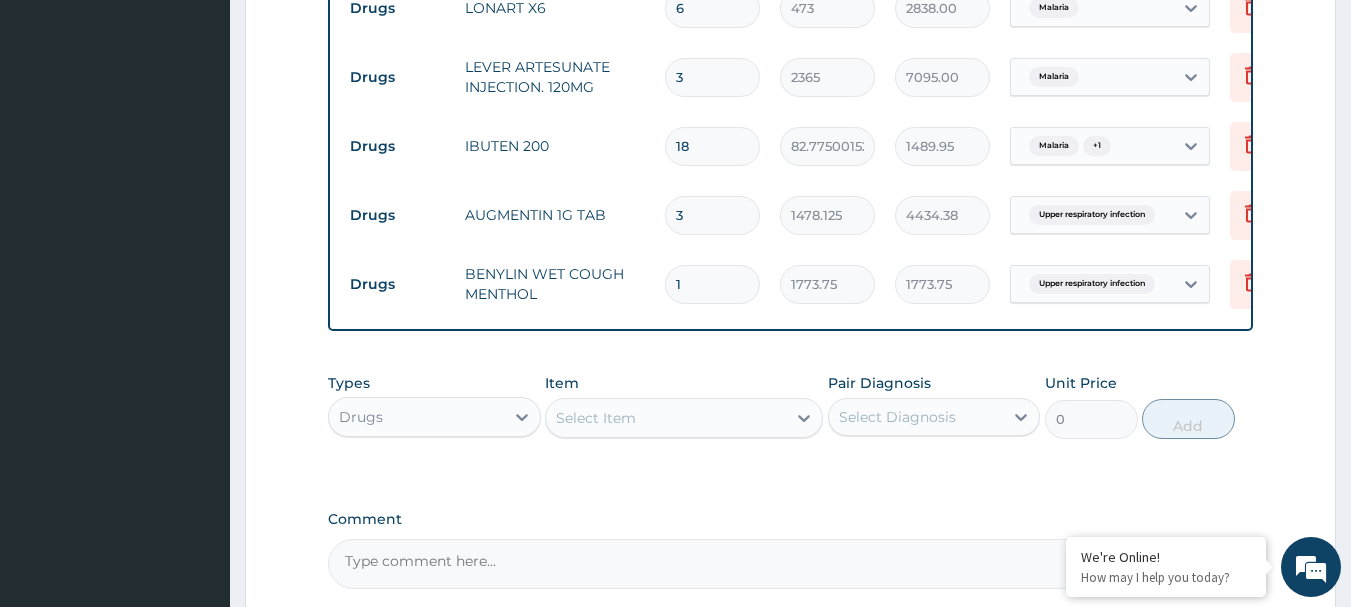 scroll, scrollTop: 1244, scrollLeft: 0, axis: vertical 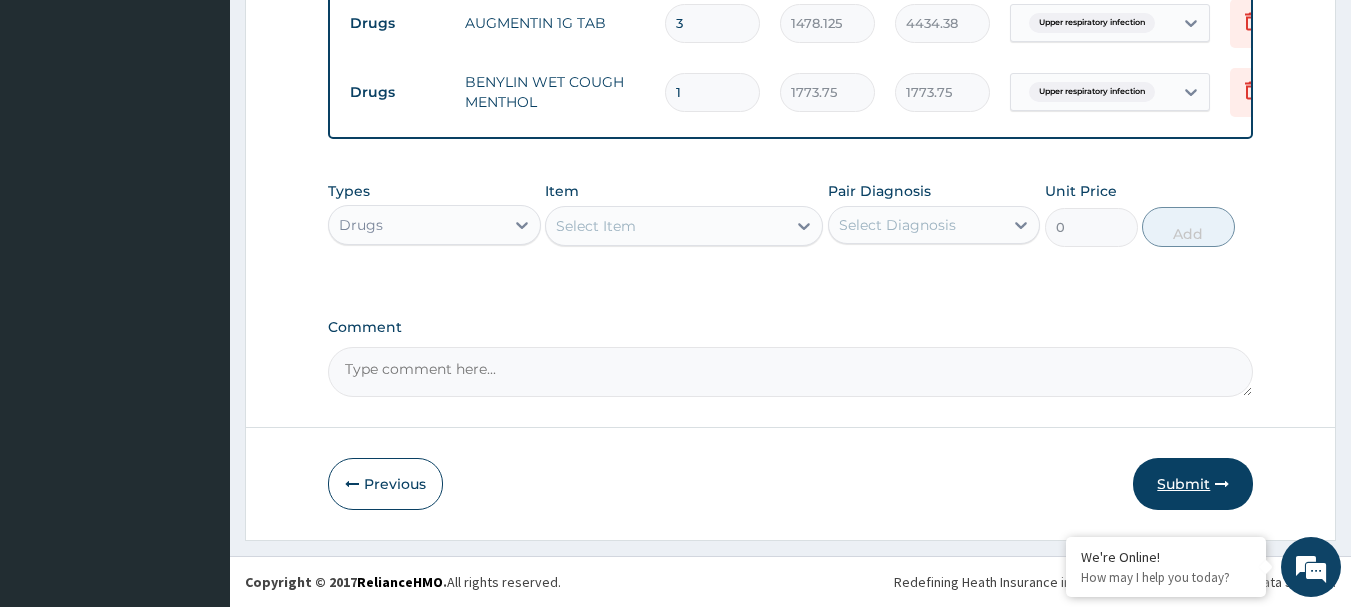 click on "Submit" at bounding box center [1193, 484] 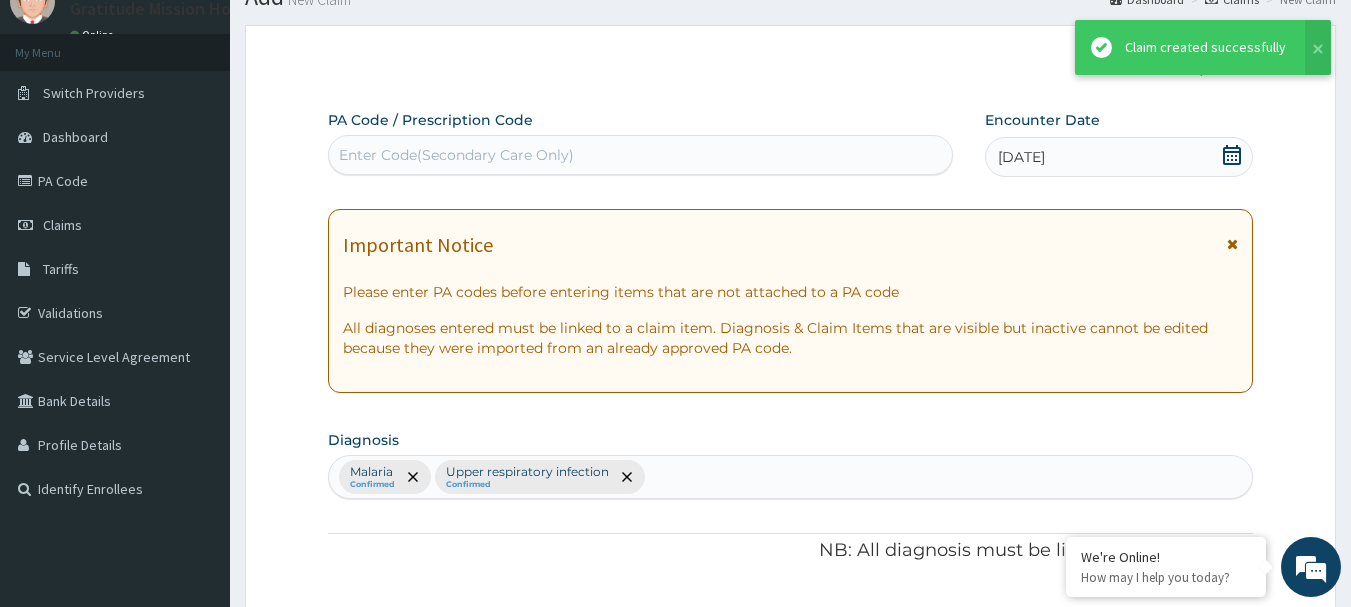 scroll, scrollTop: 1244, scrollLeft: 0, axis: vertical 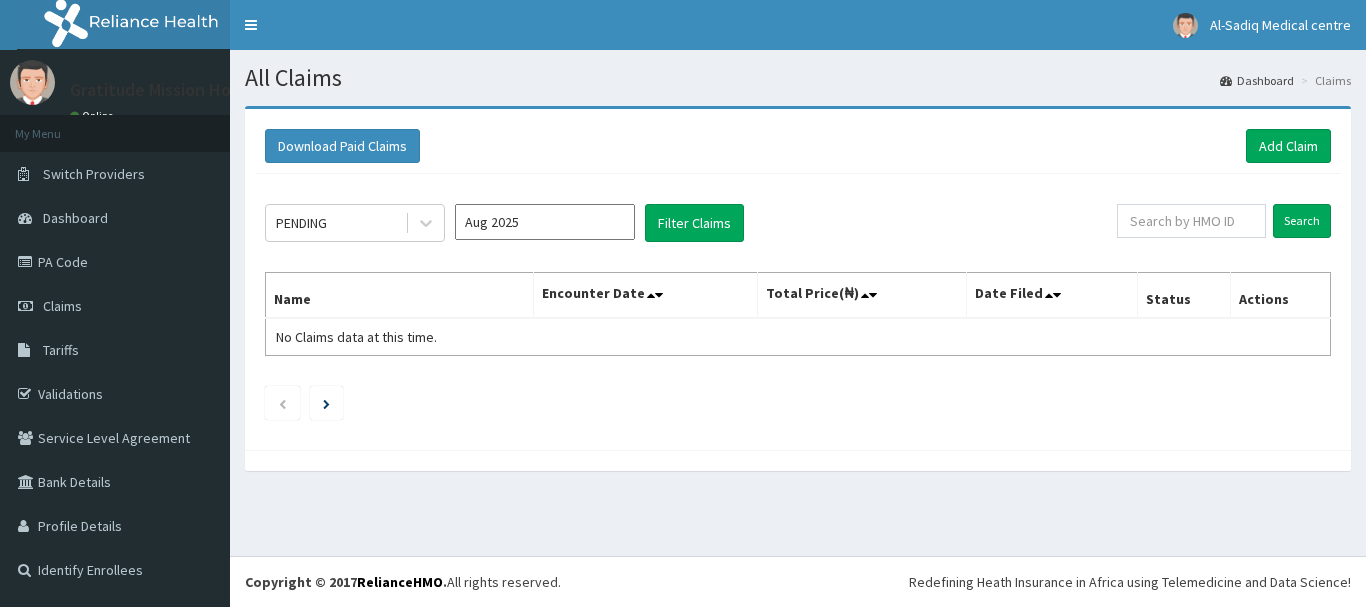 click on "Aug 2025" at bounding box center (545, 222) 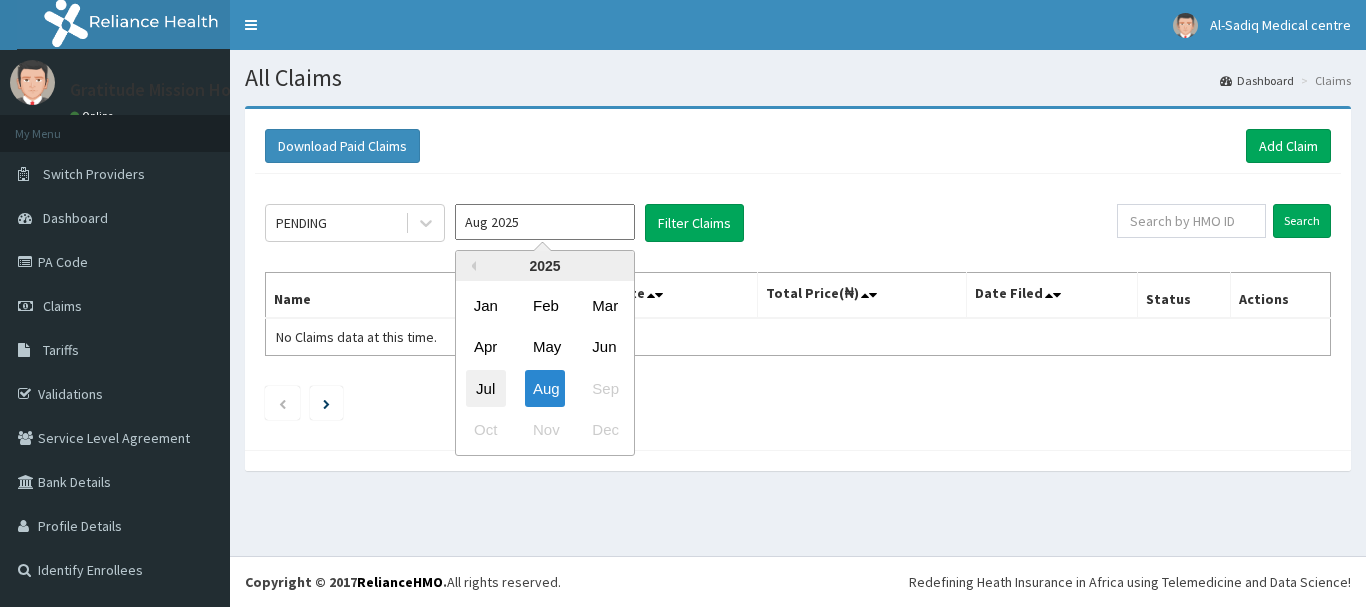 click on "Jul" at bounding box center [486, 388] 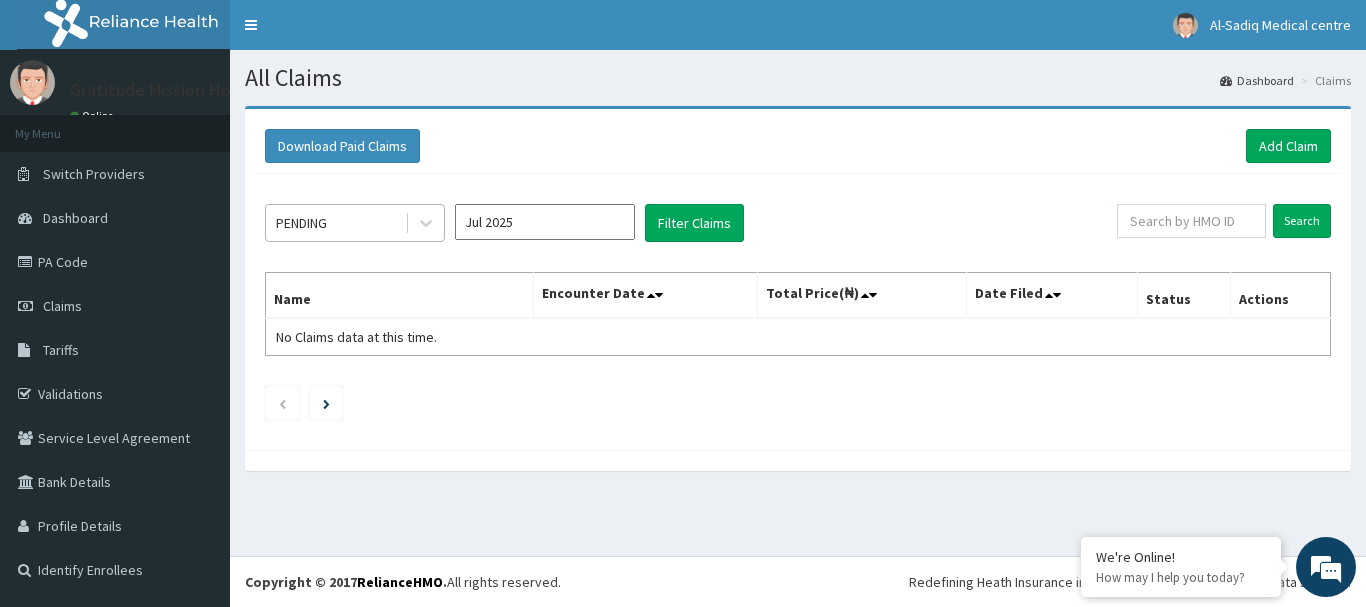 click on "PENDING" at bounding box center (335, 223) 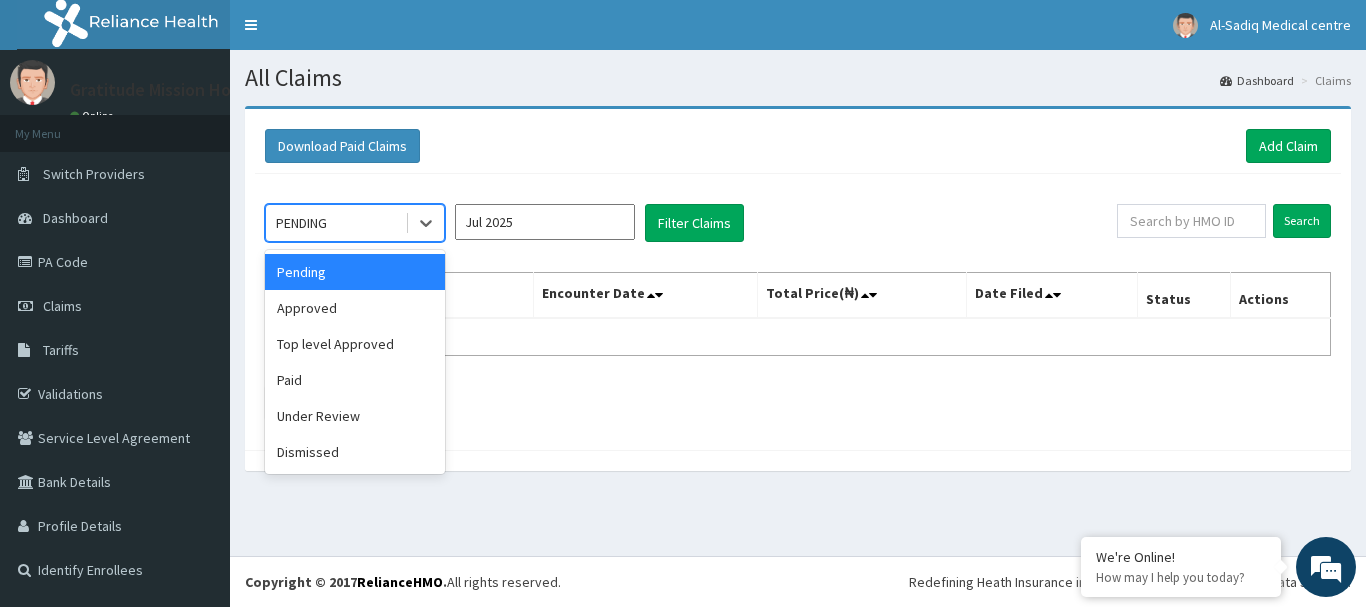 click on "Pending" at bounding box center [355, 272] 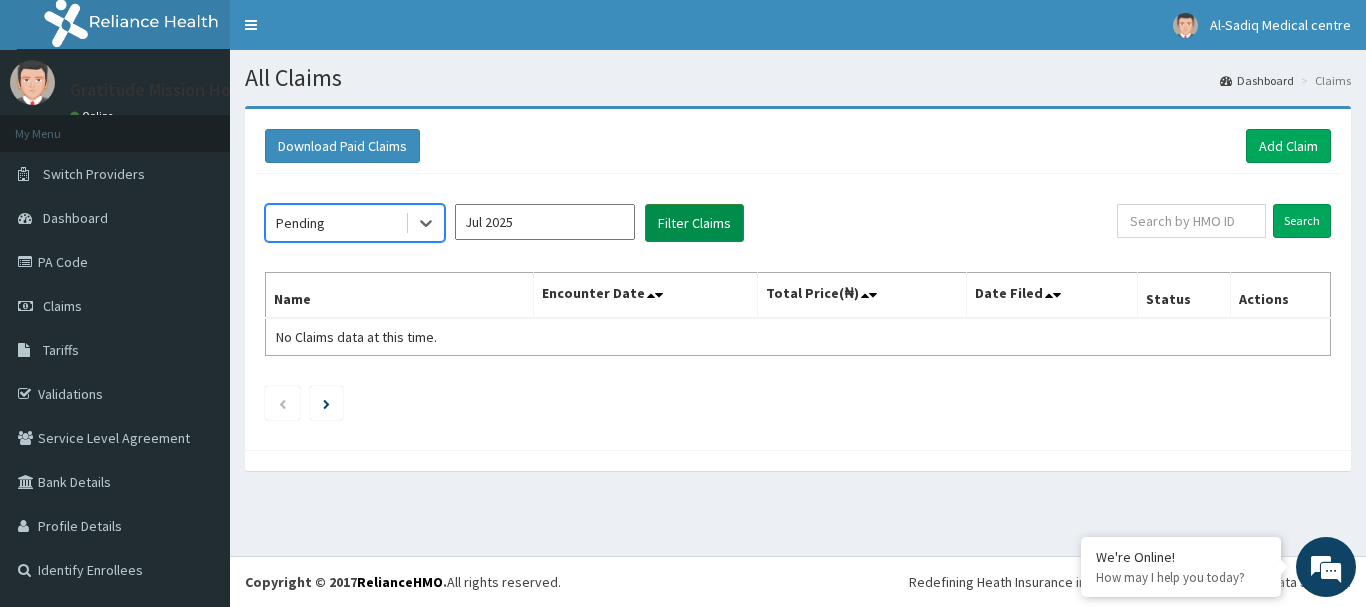 click on "Filter Claims" at bounding box center (694, 223) 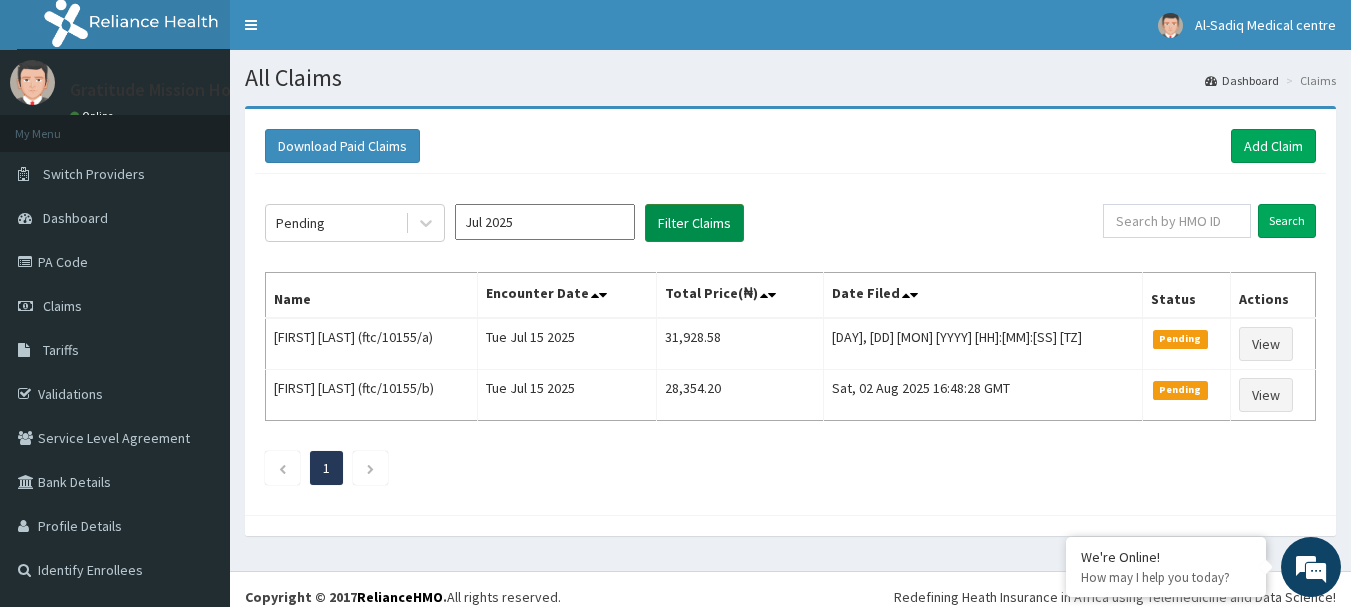 scroll, scrollTop: 0, scrollLeft: 0, axis: both 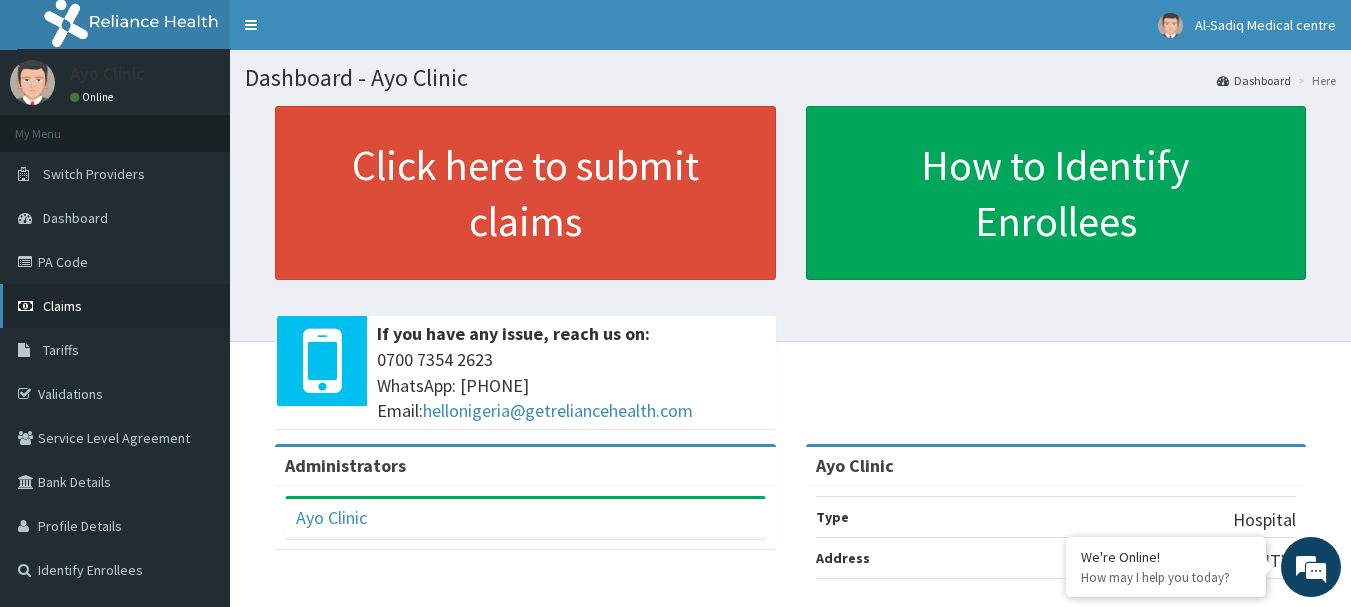 click on "Claims" at bounding box center [62, 306] 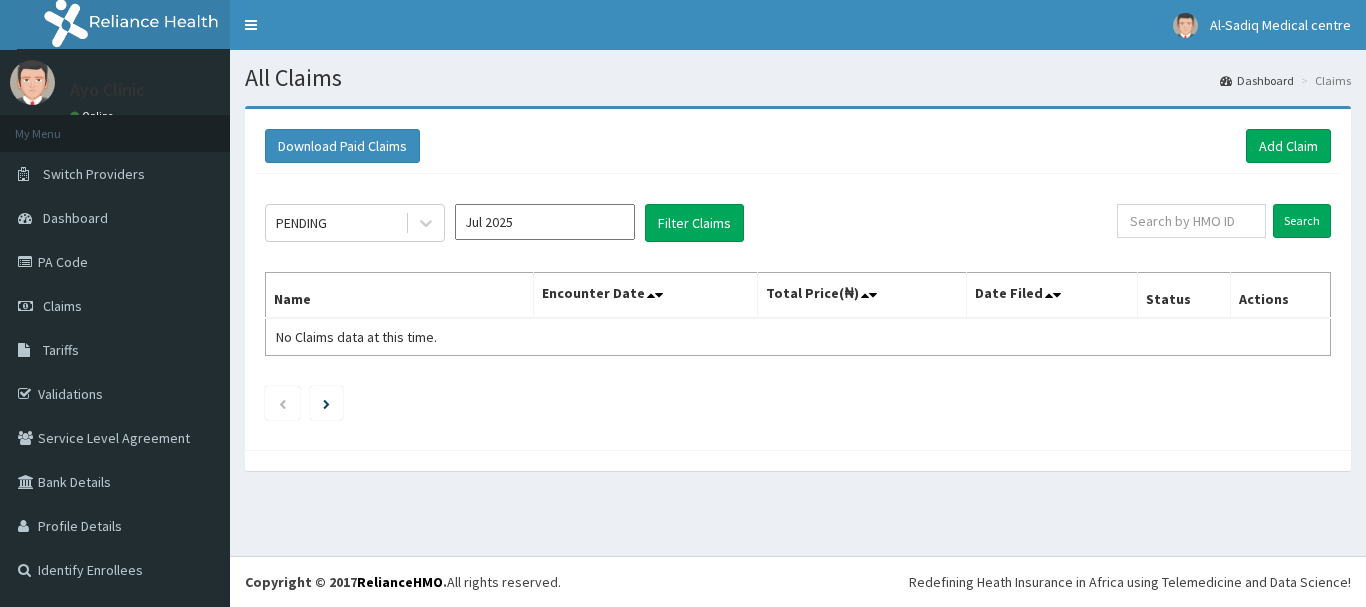 scroll, scrollTop: 0, scrollLeft: 0, axis: both 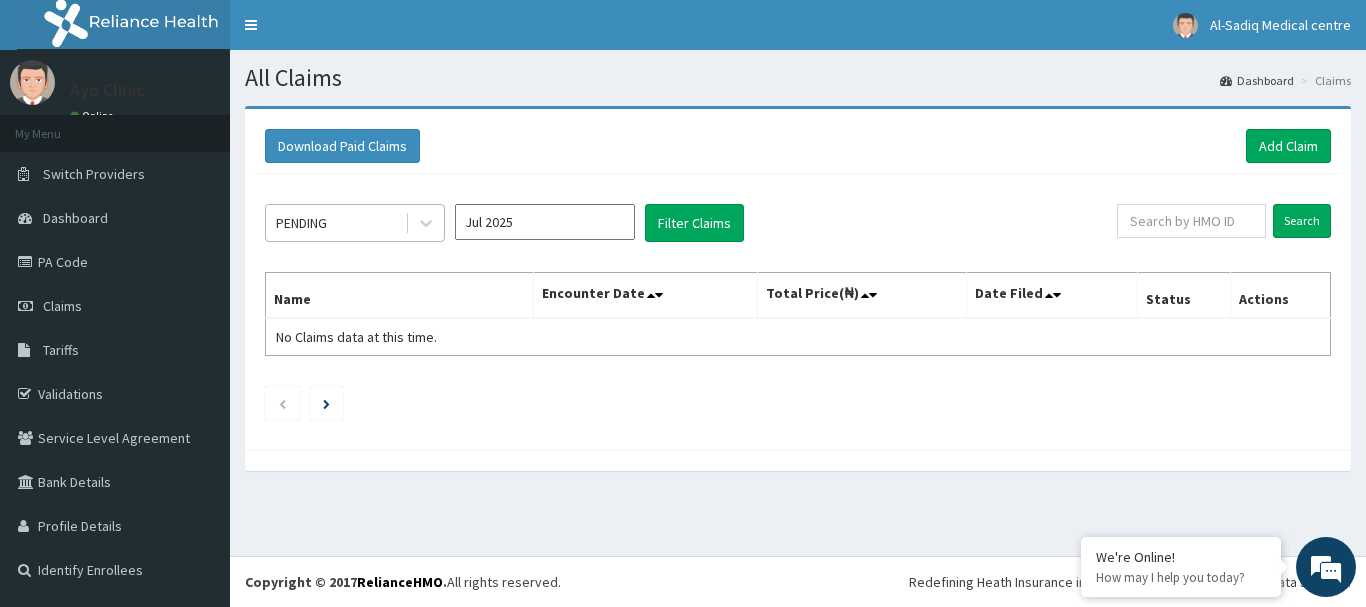 click on "PENDING" at bounding box center (335, 223) 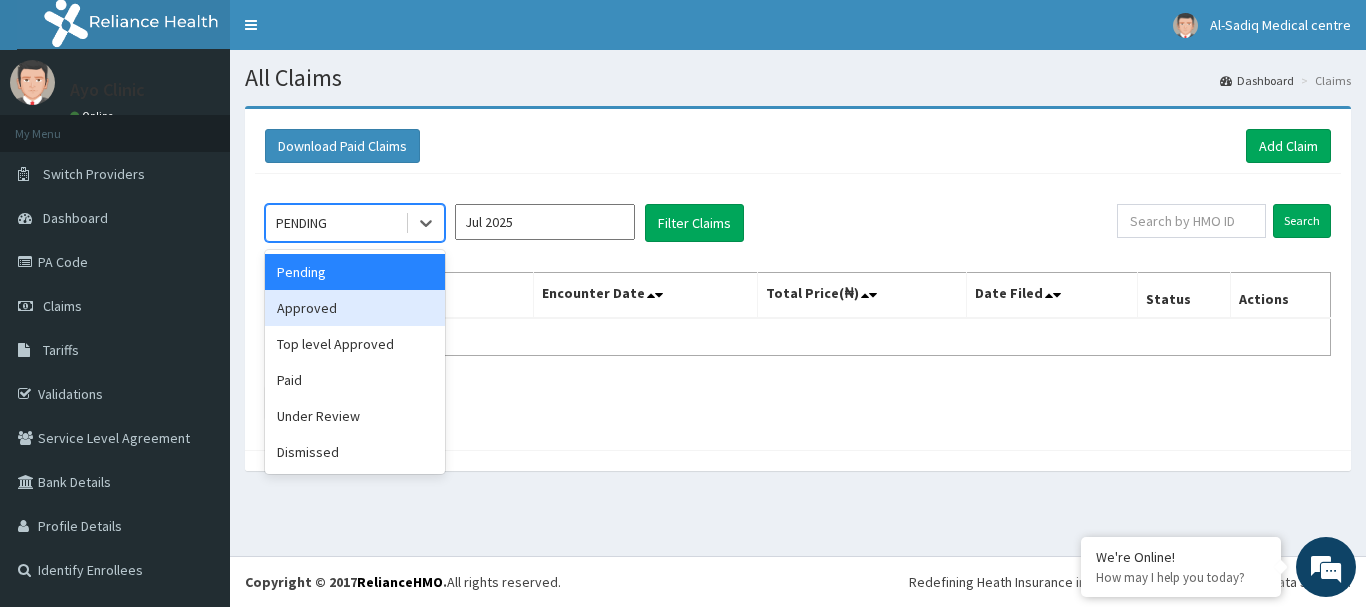 click on "Approved" at bounding box center [355, 308] 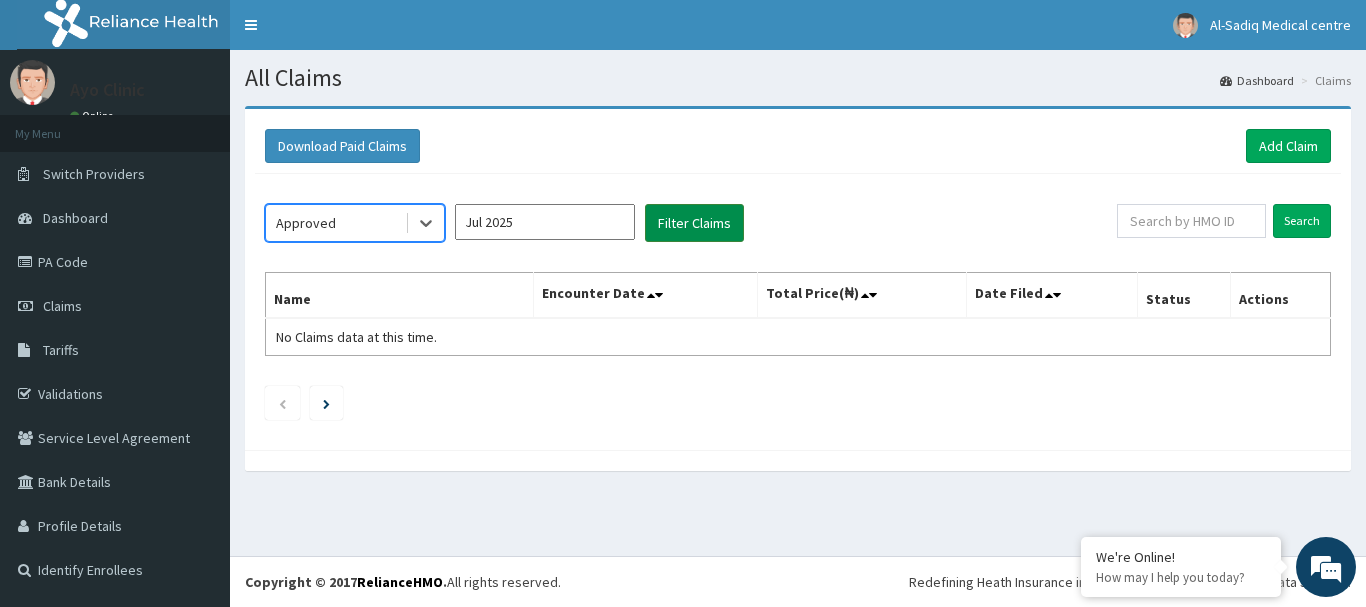 click on "Filter Claims" at bounding box center [694, 223] 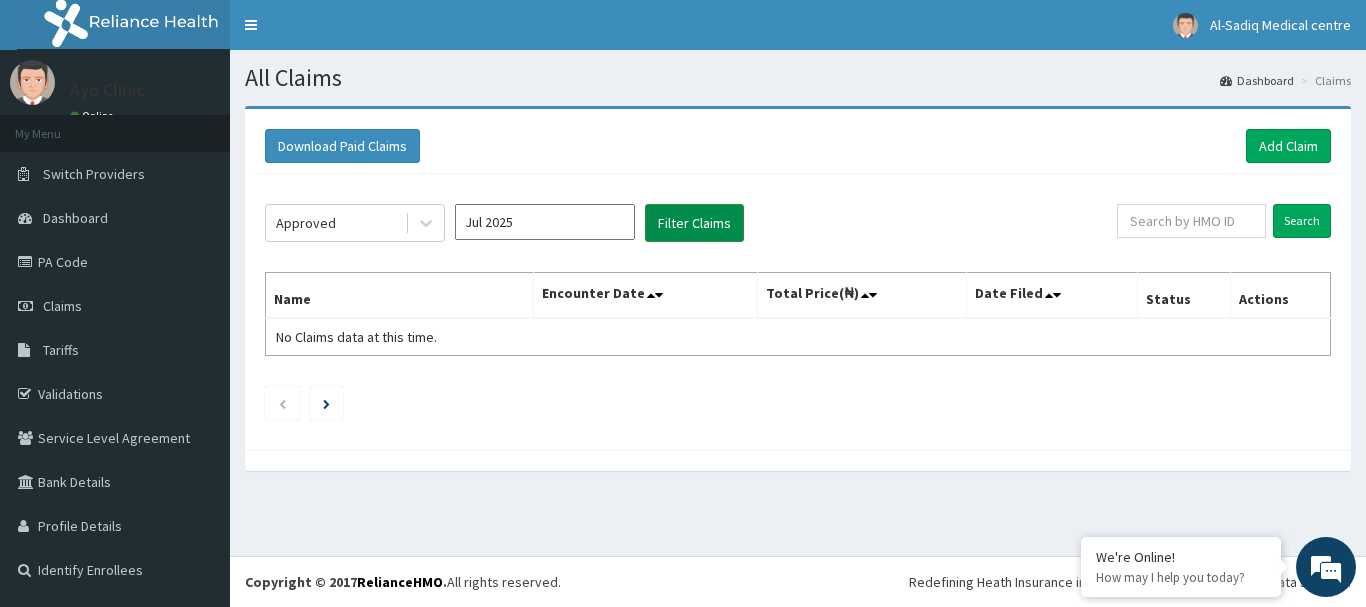 click on "Filter Claims" at bounding box center [694, 223] 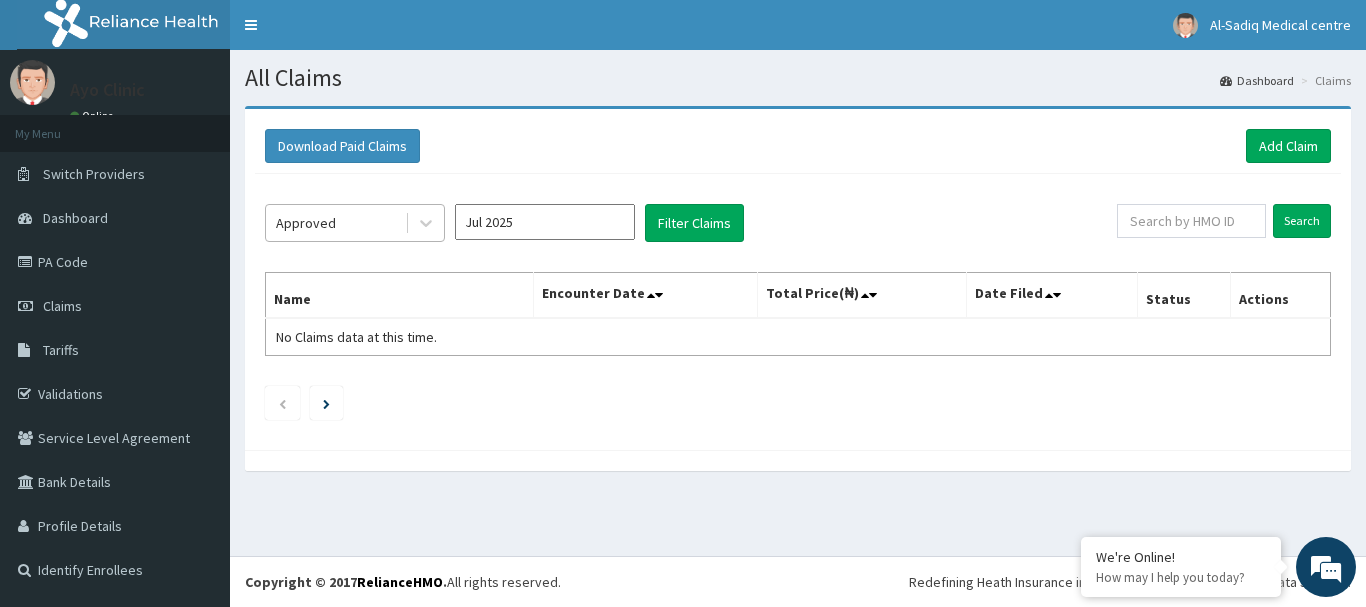 click on "Approved" at bounding box center (335, 223) 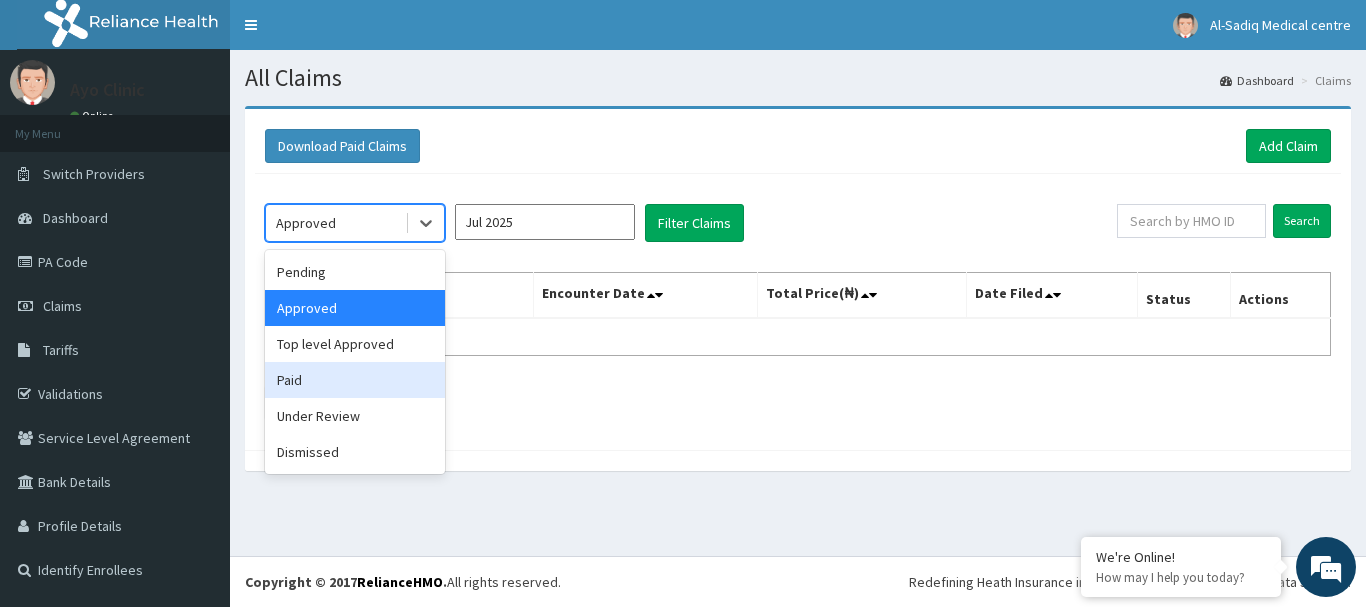 click on "Paid" at bounding box center [355, 380] 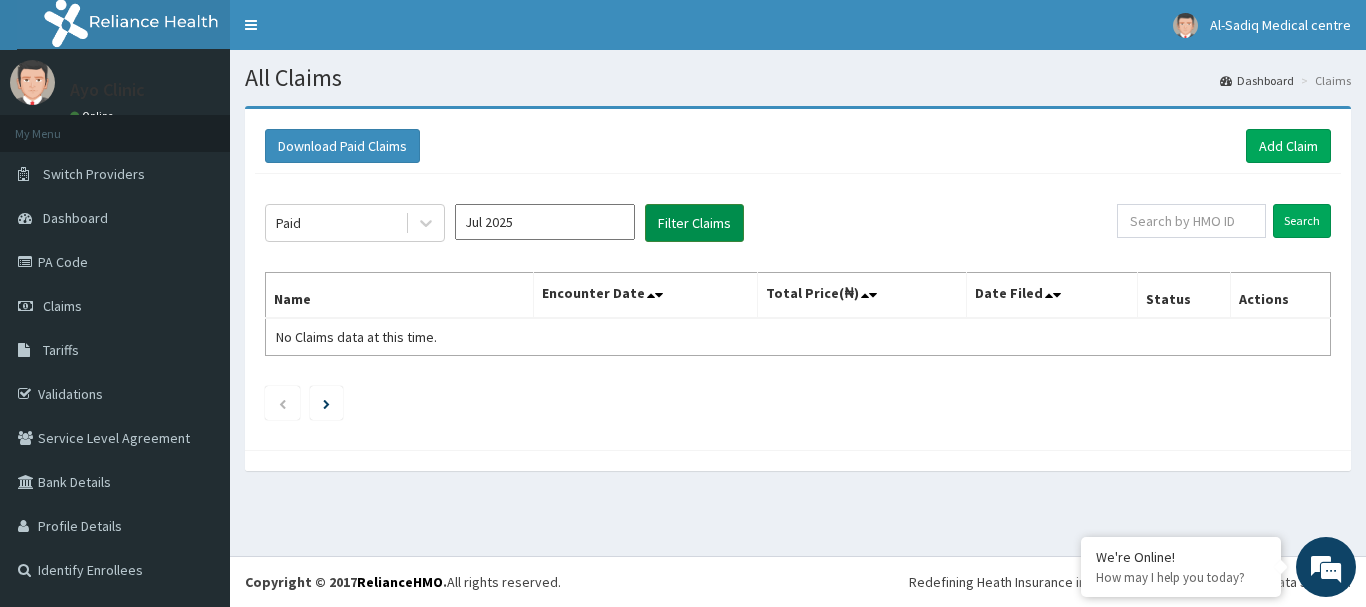 click on "Filter Claims" at bounding box center [694, 223] 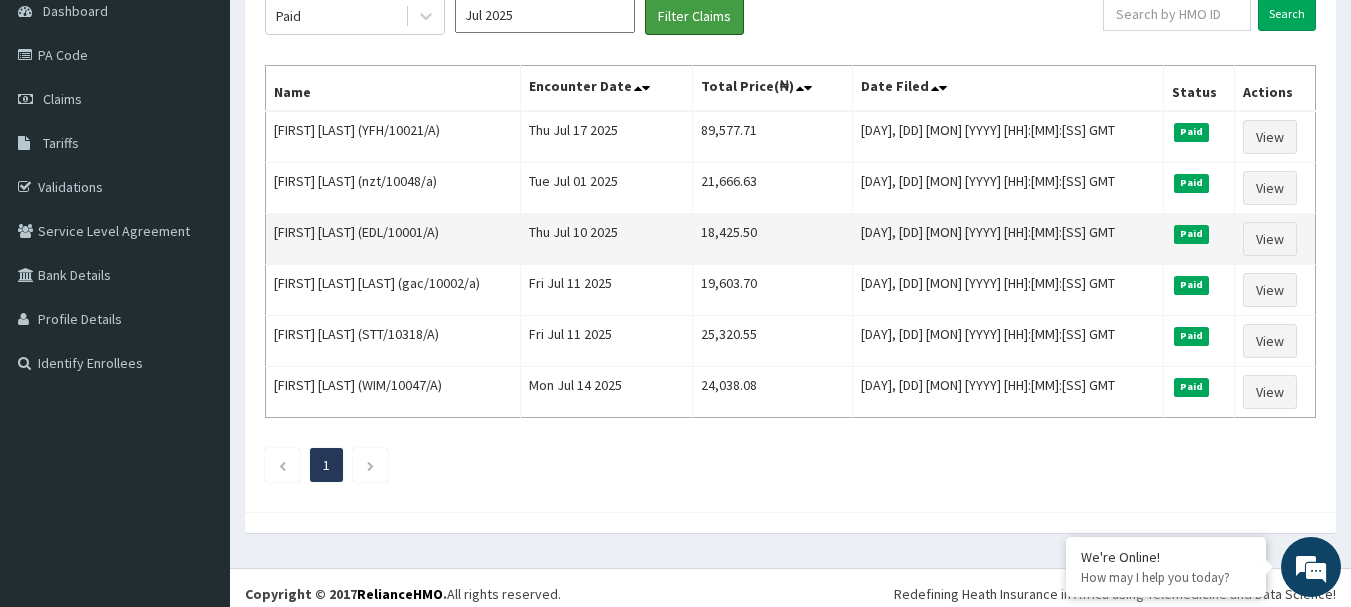 scroll, scrollTop: 219, scrollLeft: 0, axis: vertical 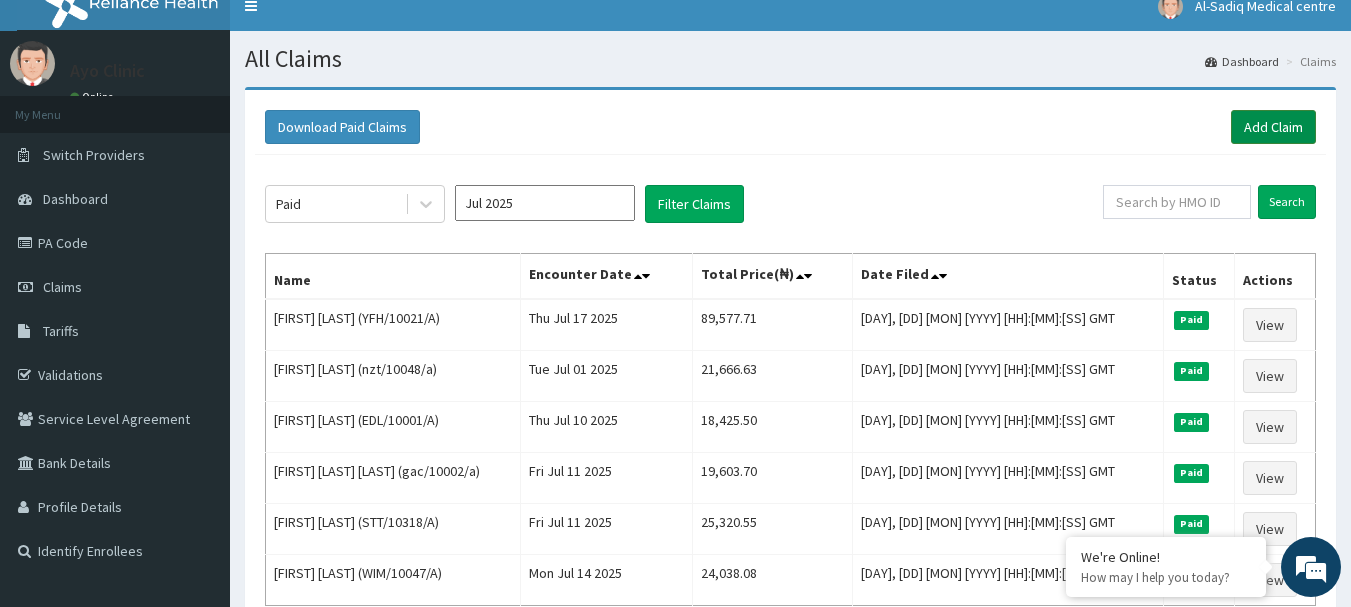 click on "Add Claim" at bounding box center [1273, 127] 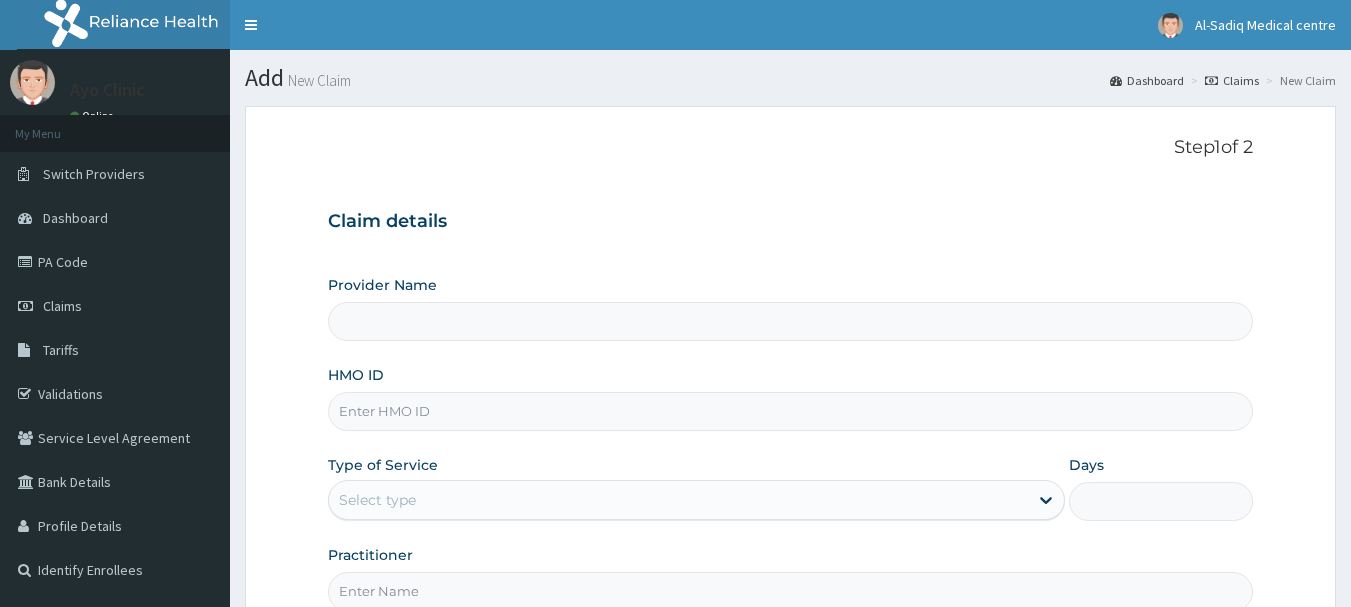 scroll, scrollTop: 0, scrollLeft: 0, axis: both 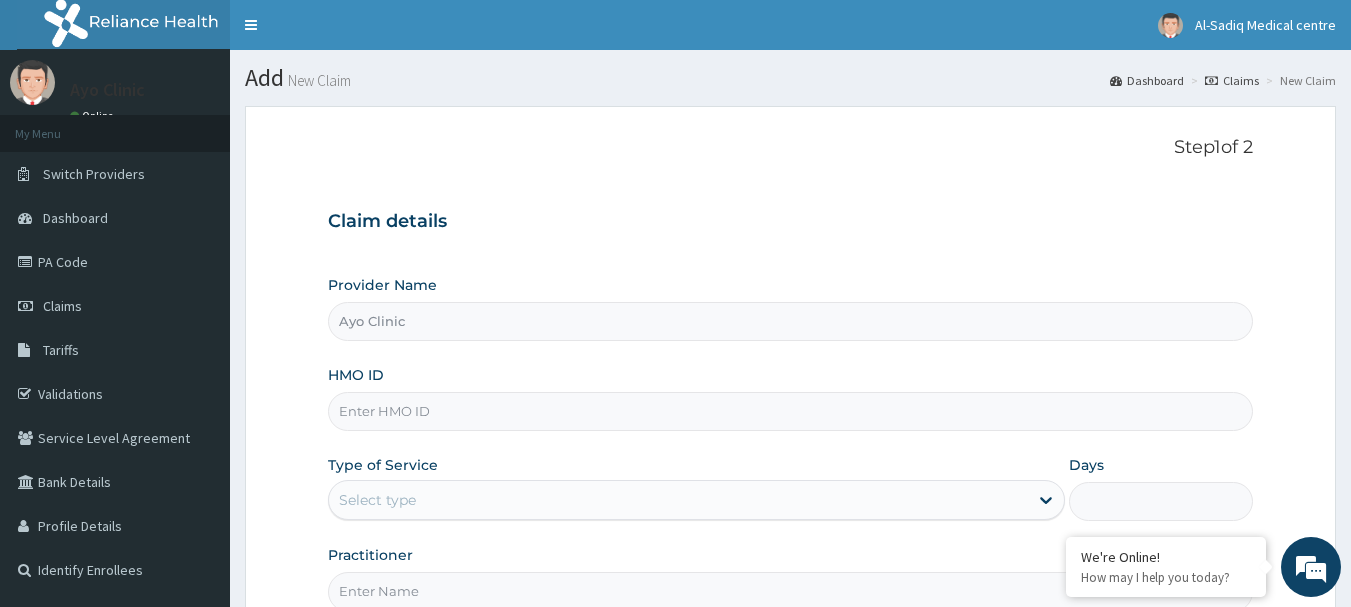 click on "HMO ID" at bounding box center (791, 411) 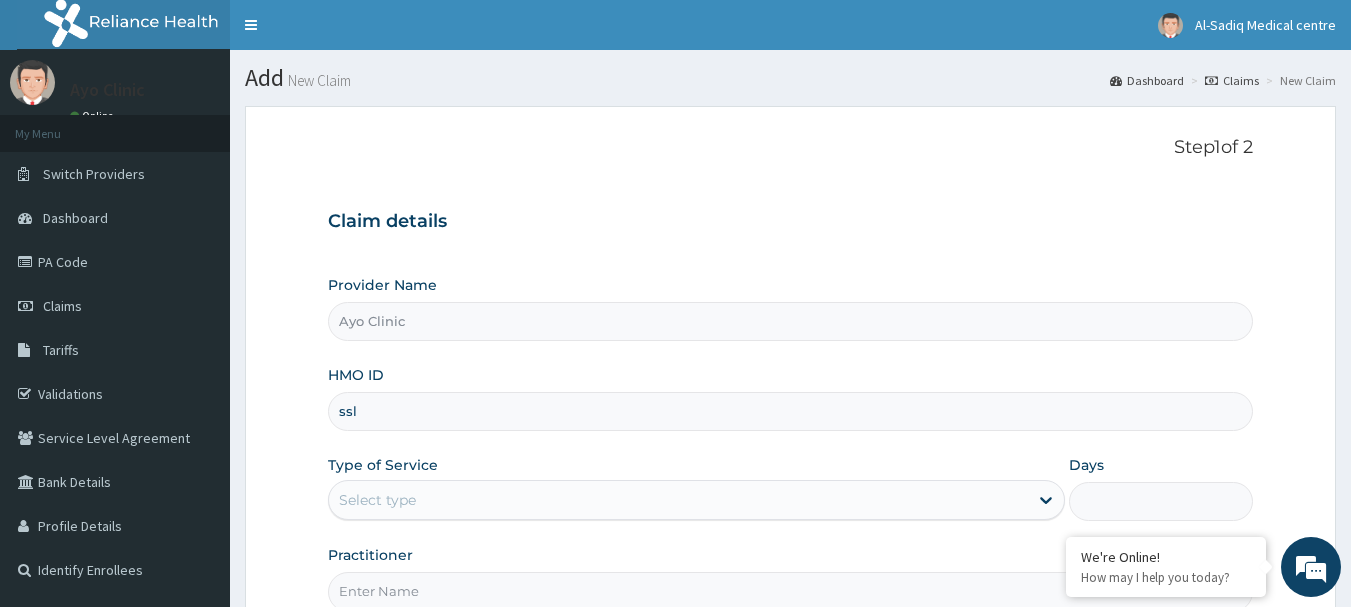 type on "SSL/10138/A" 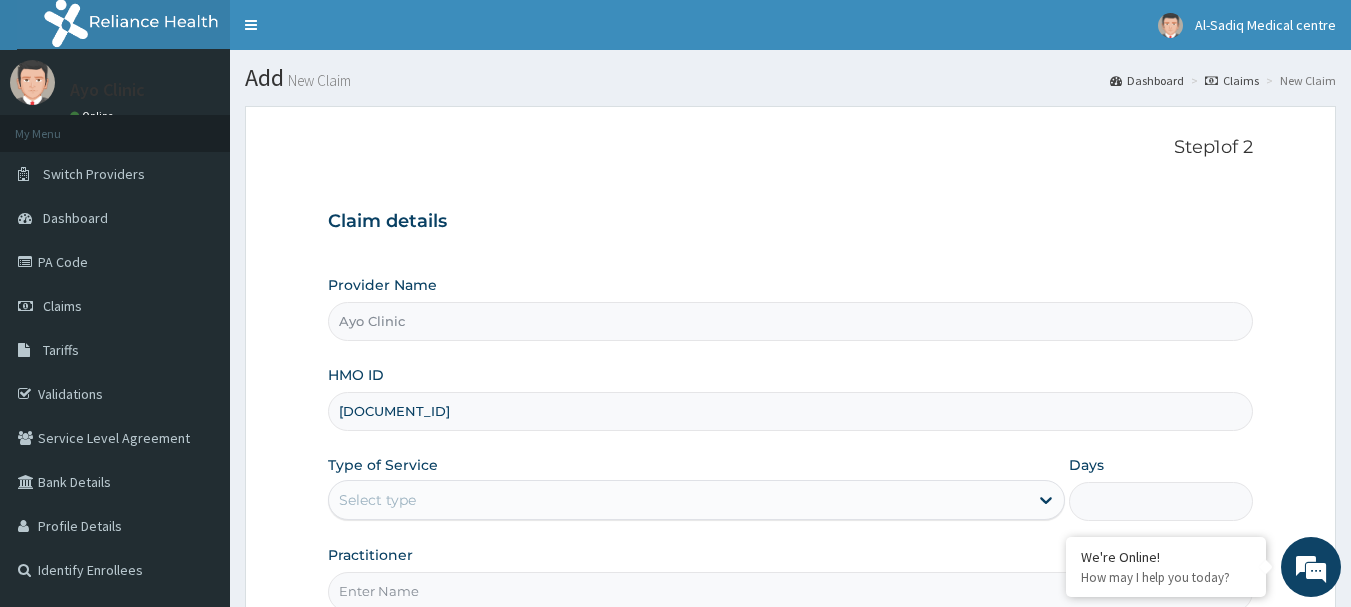 click on "Select type" at bounding box center [678, 500] 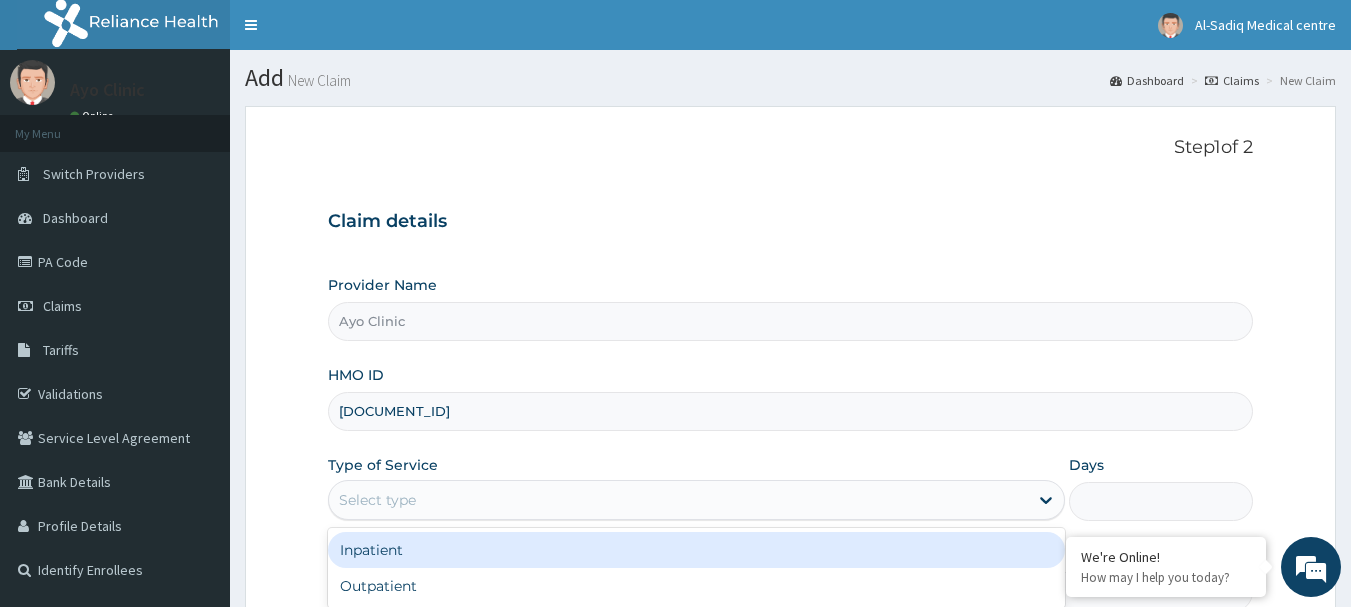 scroll, scrollTop: 0, scrollLeft: 0, axis: both 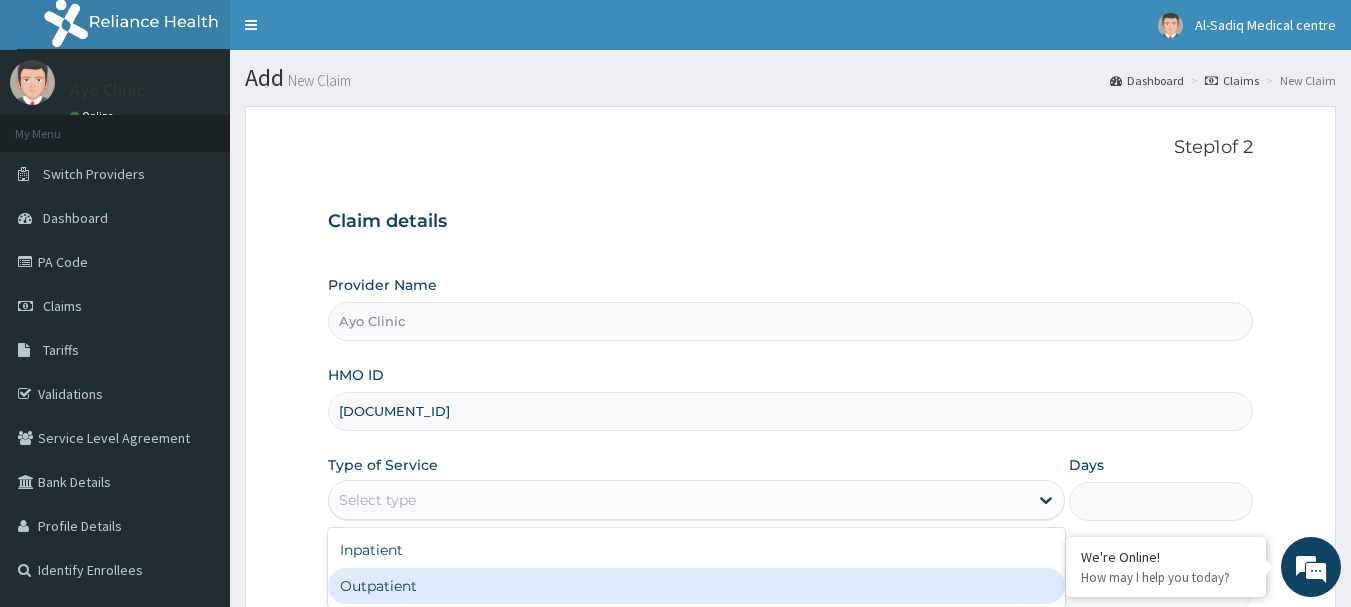 click on "Outpatient" at bounding box center [696, 586] 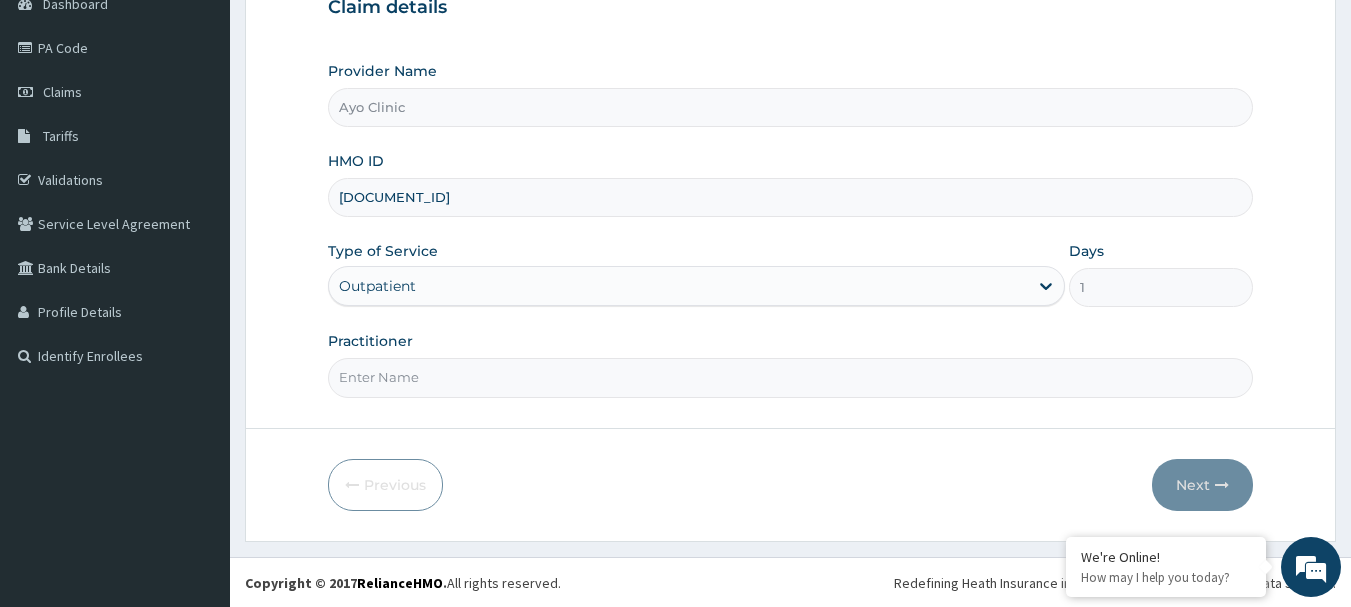 scroll, scrollTop: 215, scrollLeft: 0, axis: vertical 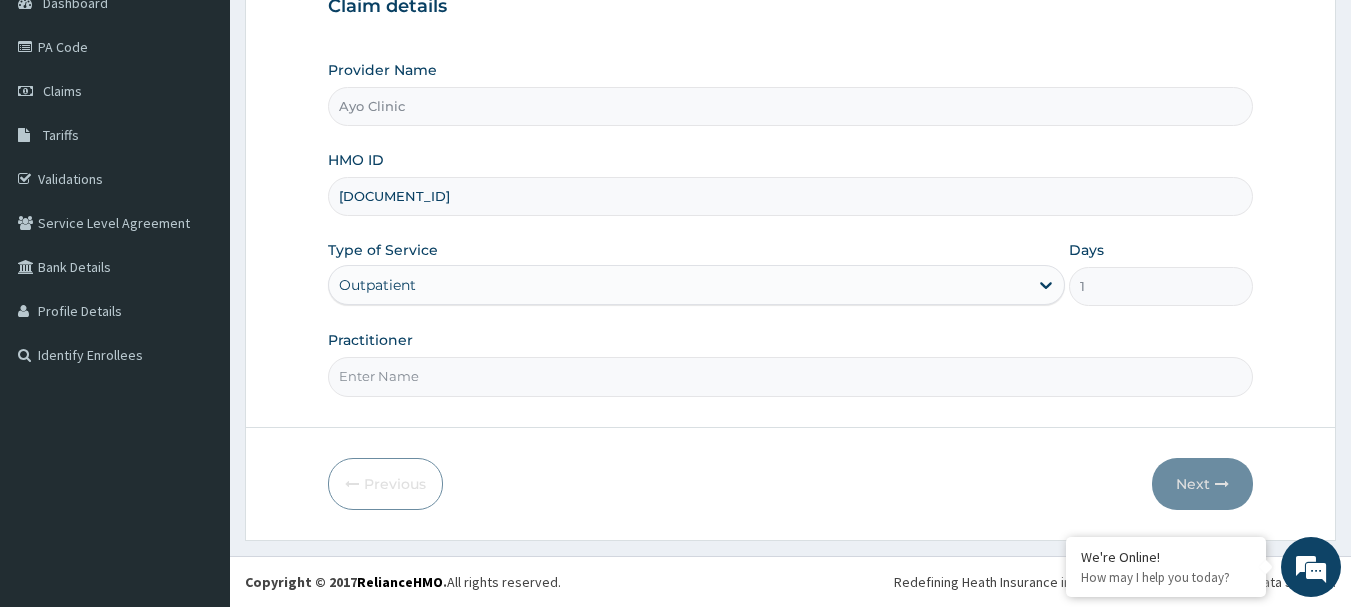 click on "Practitioner" at bounding box center (791, 376) 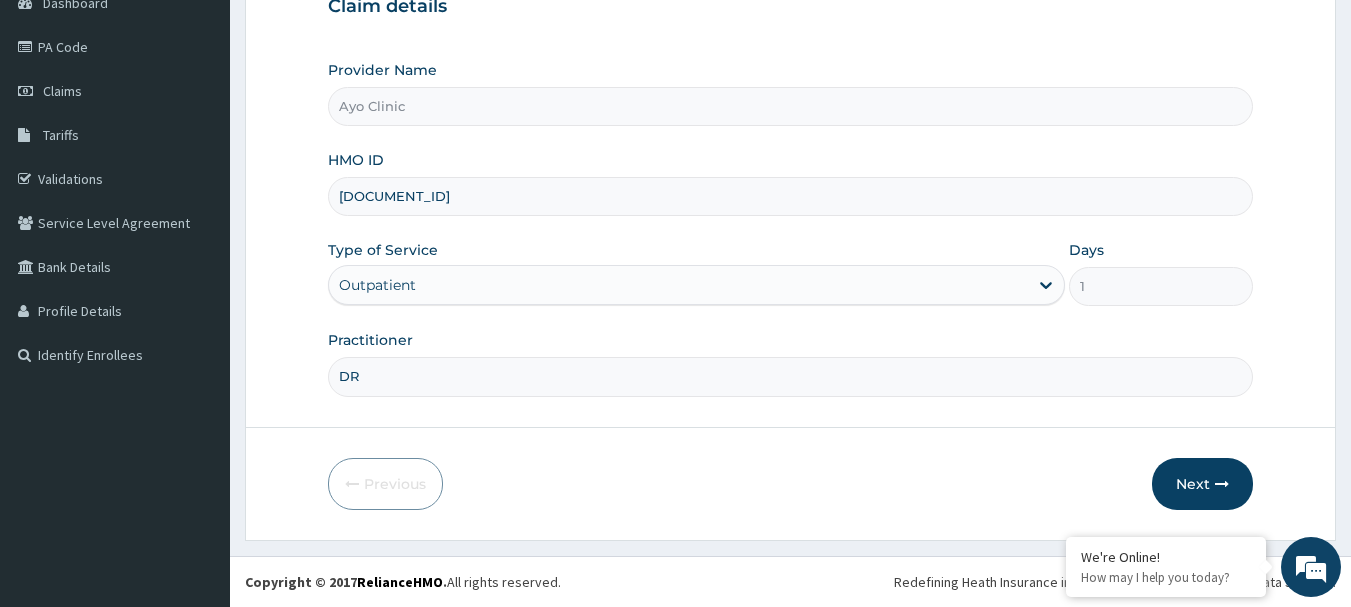 type on "DR AYO" 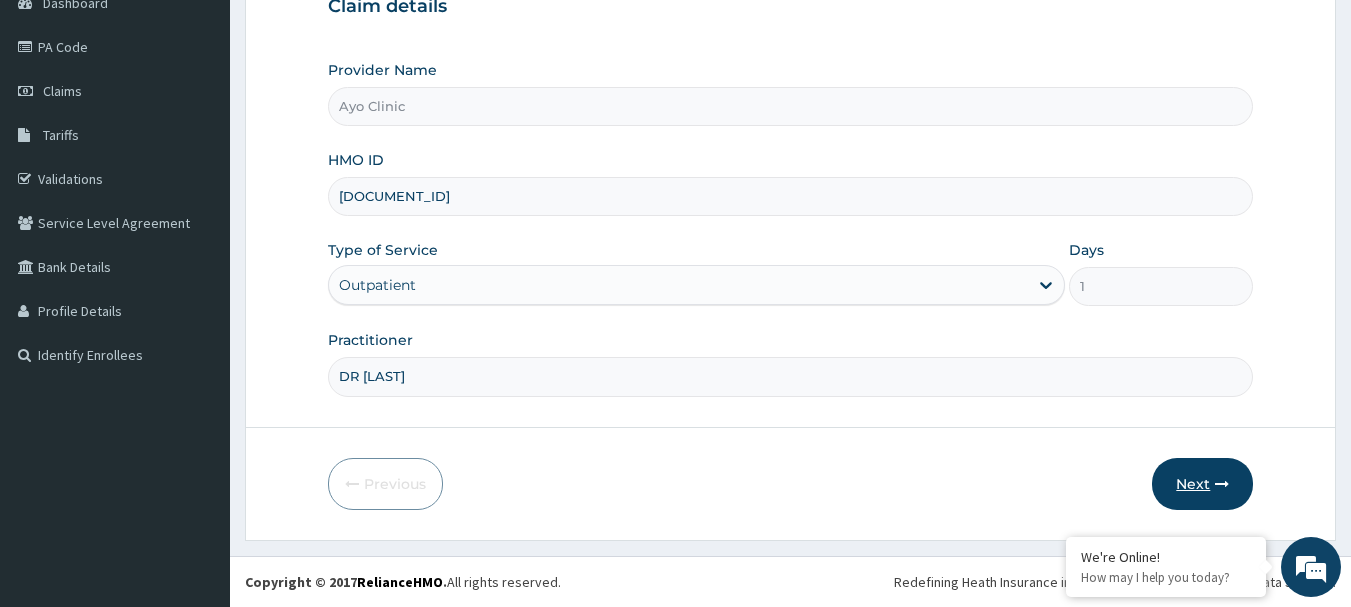 click at bounding box center [1222, 484] 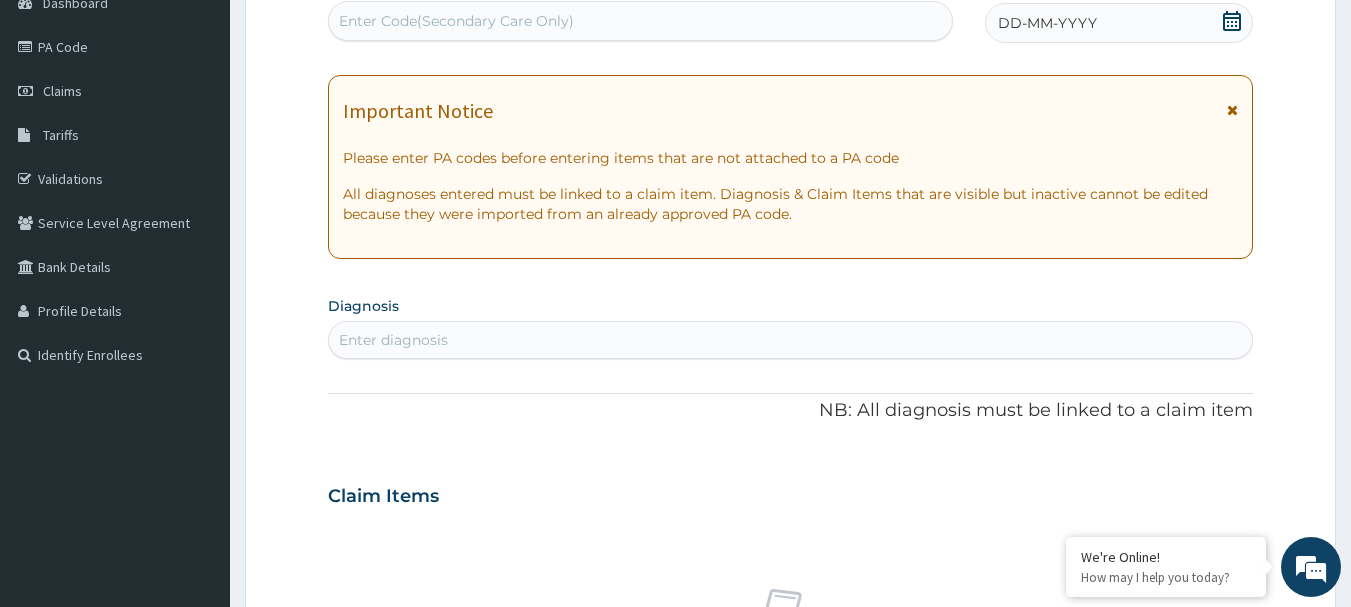 click at bounding box center [1232, 110] 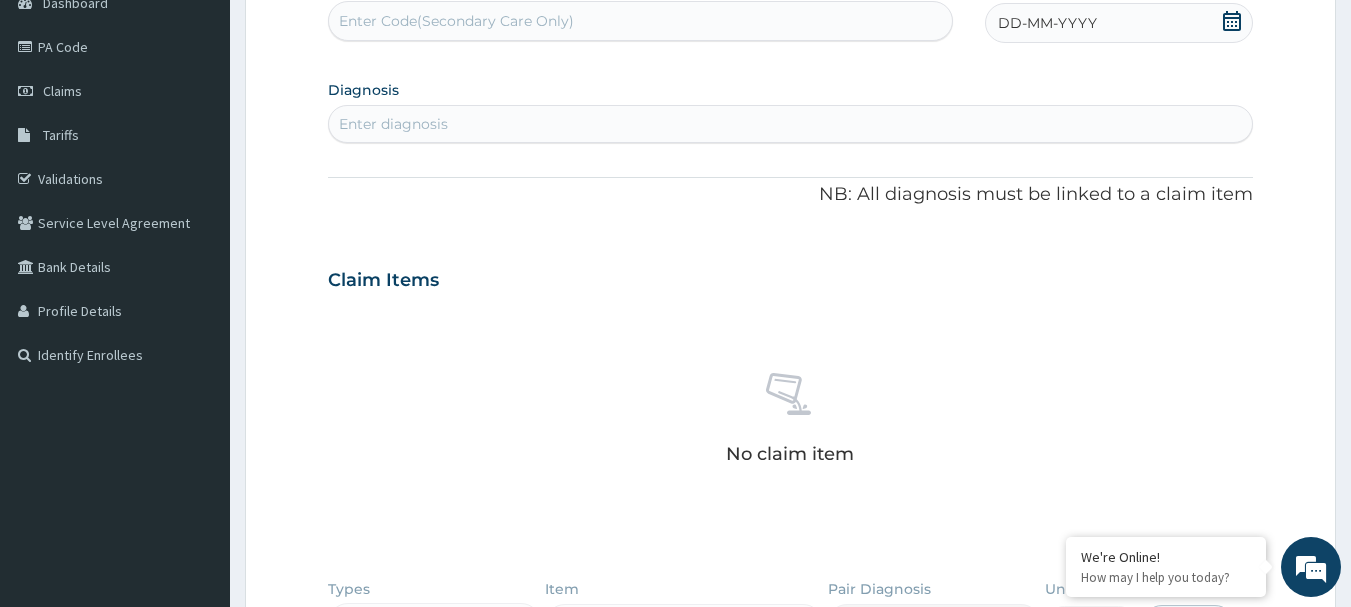 click 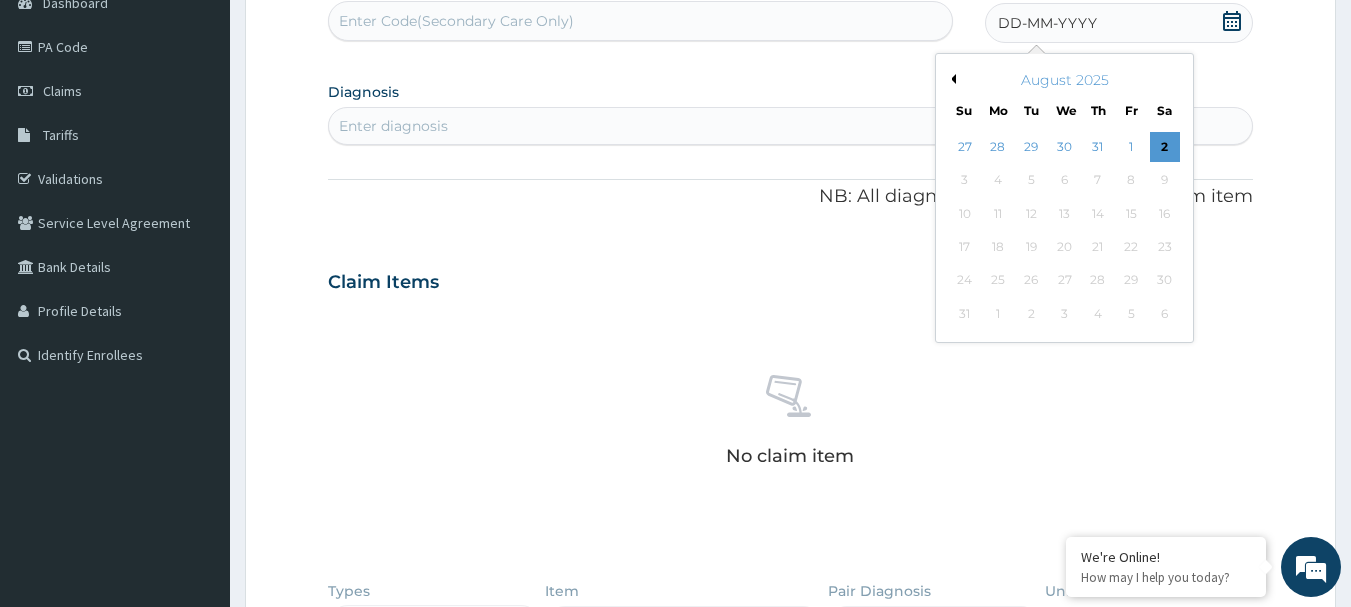 click on "Previous Month" at bounding box center (951, 79) 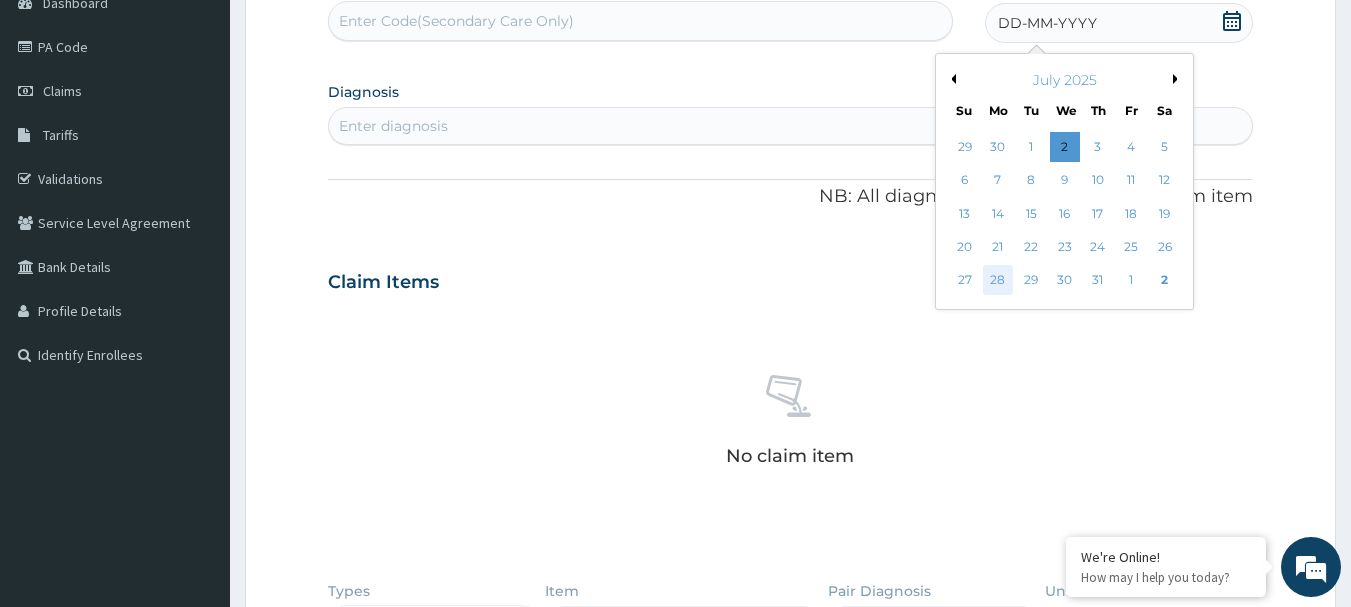 click on "28" at bounding box center (998, 281) 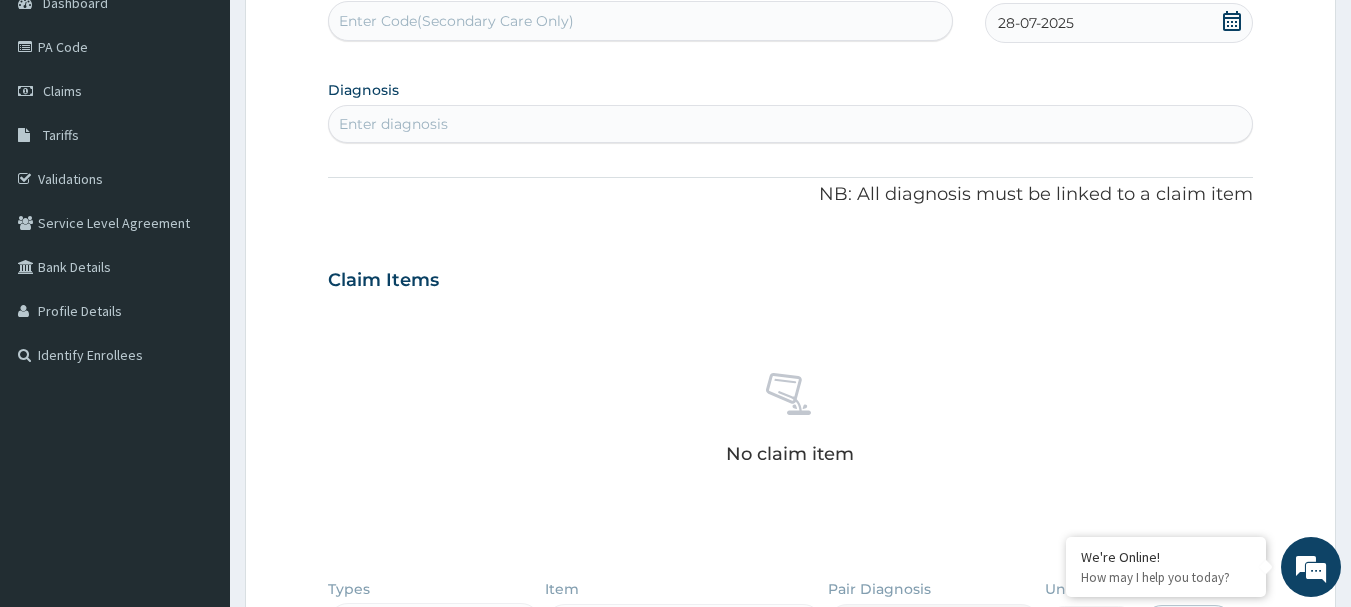 click on "Enter diagnosis" at bounding box center [393, 124] 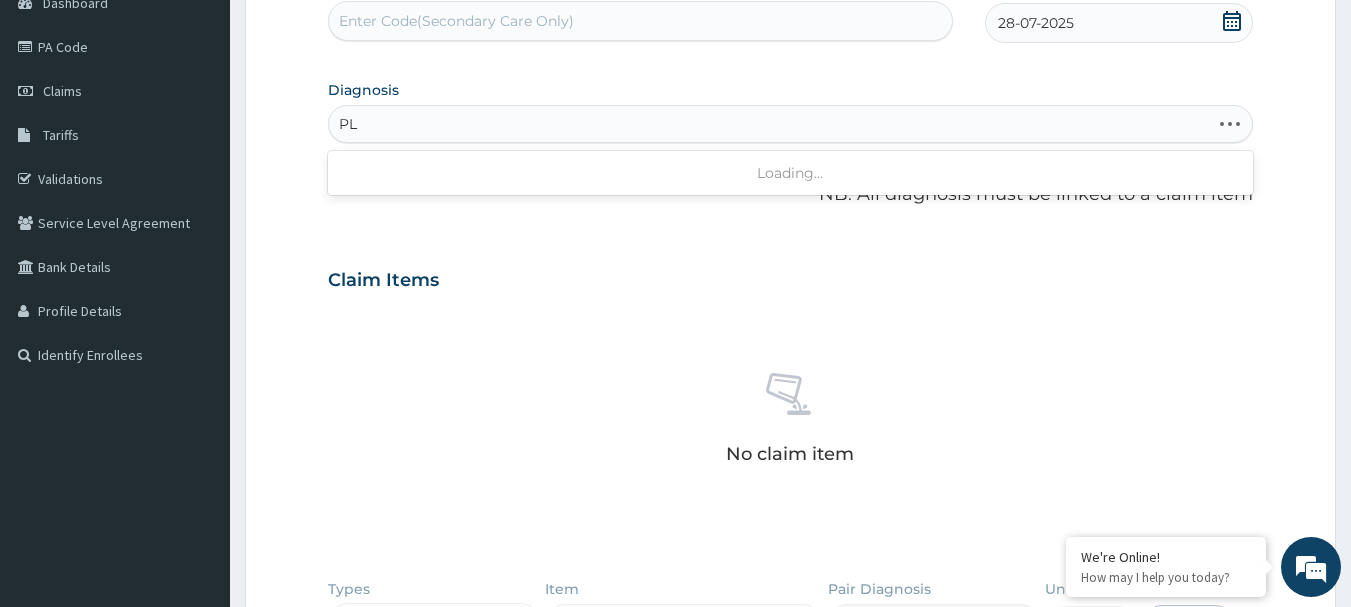 type on "P" 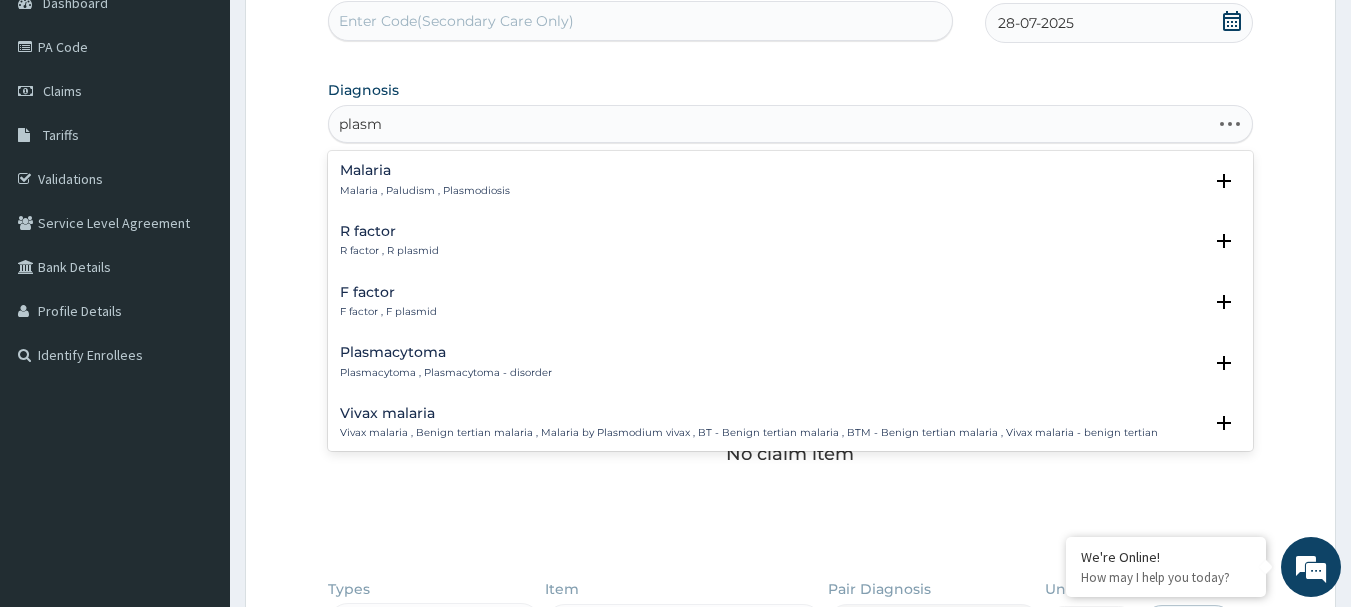 type on "plasmo" 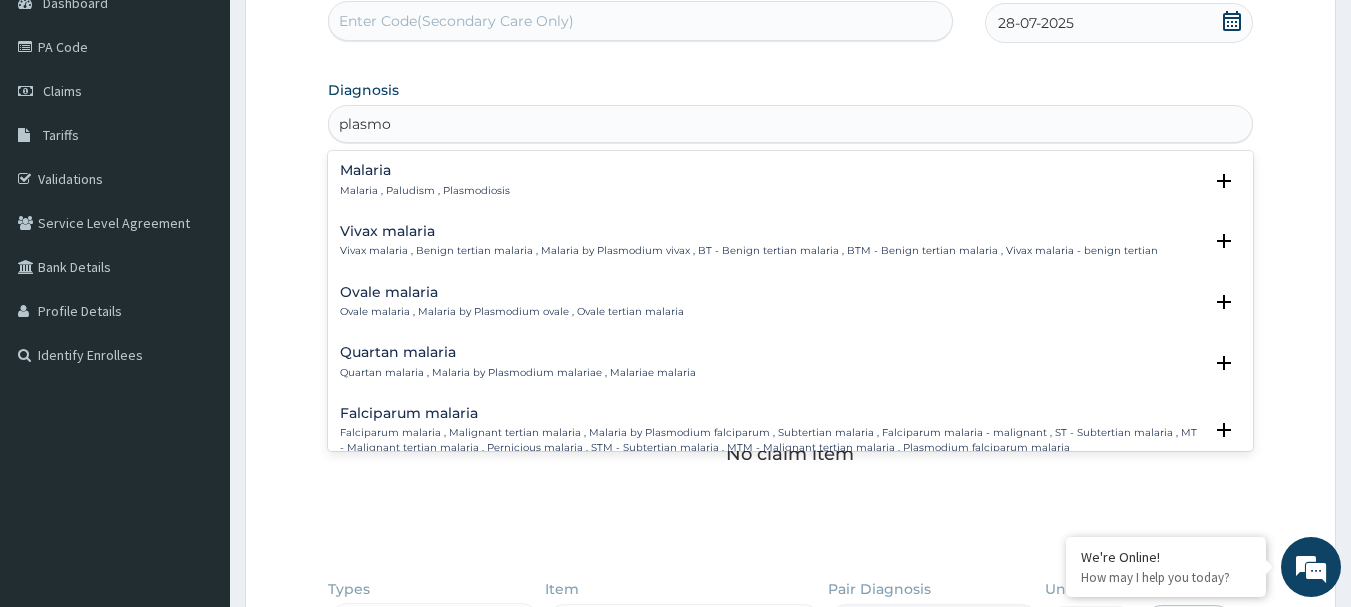 click on "Malaria" at bounding box center (425, 170) 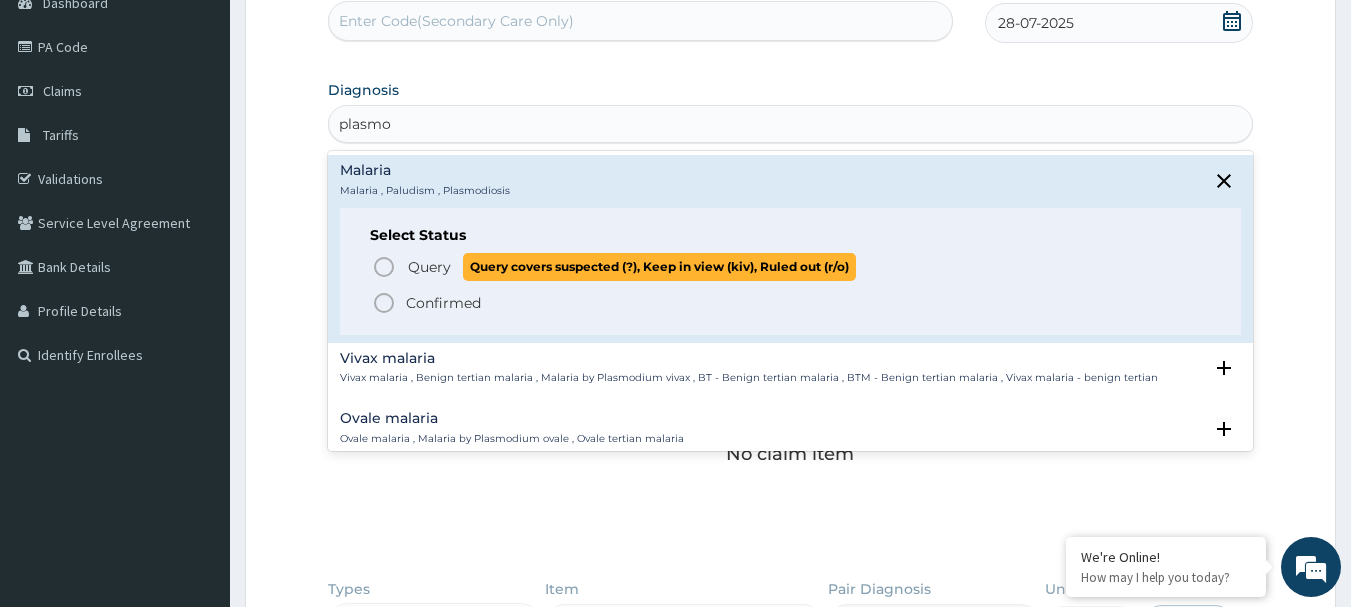 click 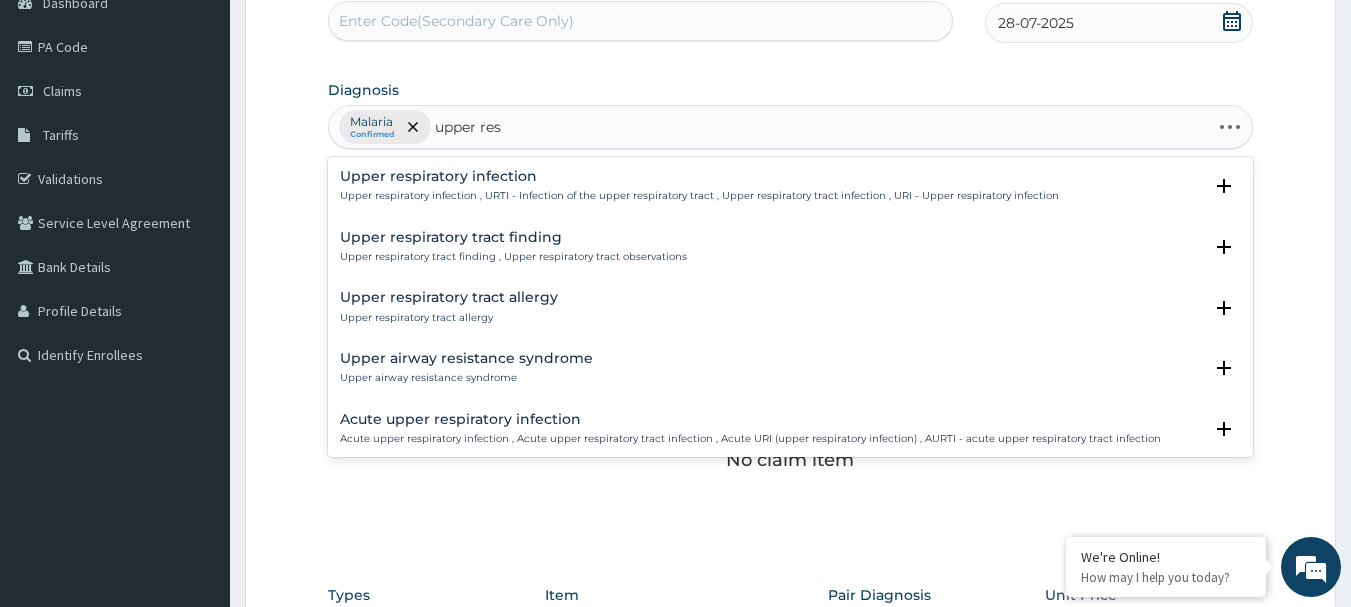 type on "upper resp" 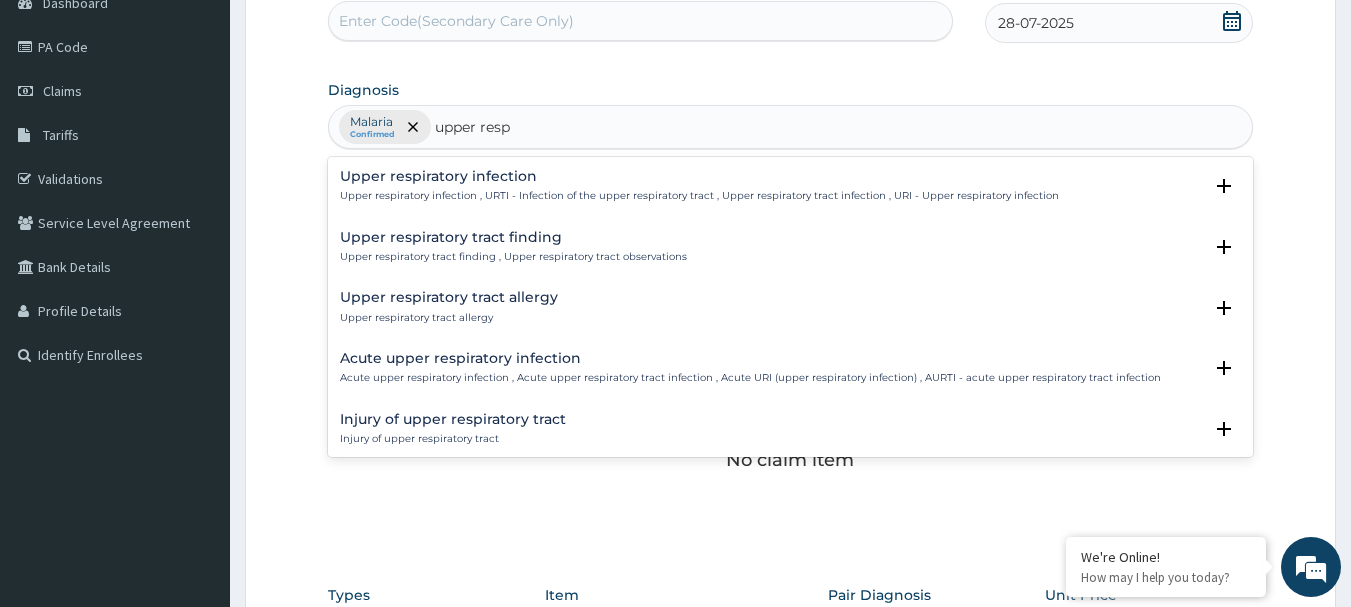 click on "Upper respiratory infection" at bounding box center [699, 176] 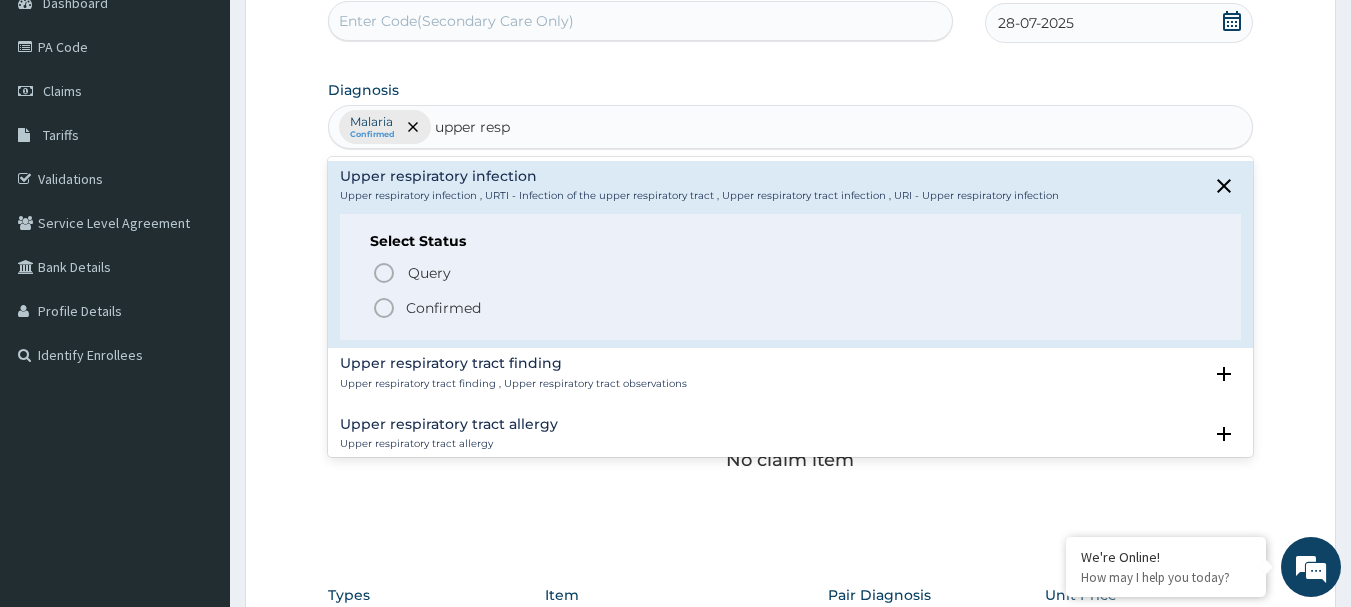 click 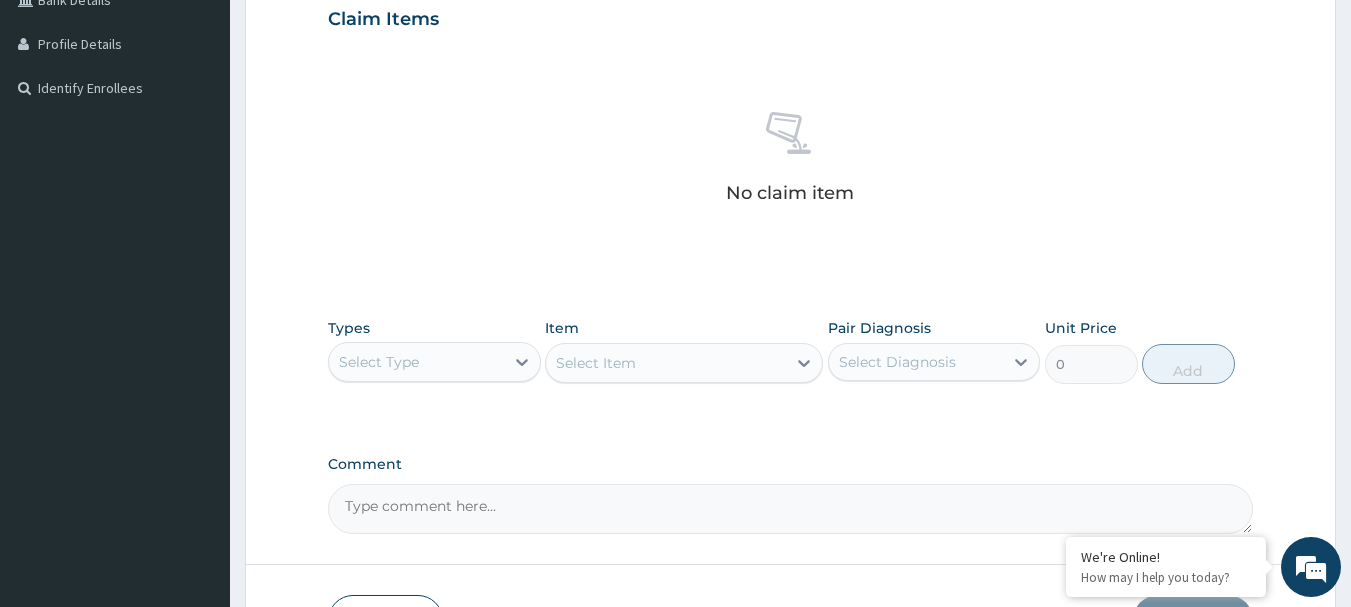 scroll, scrollTop: 615, scrollLeft: 0, axis: vertical 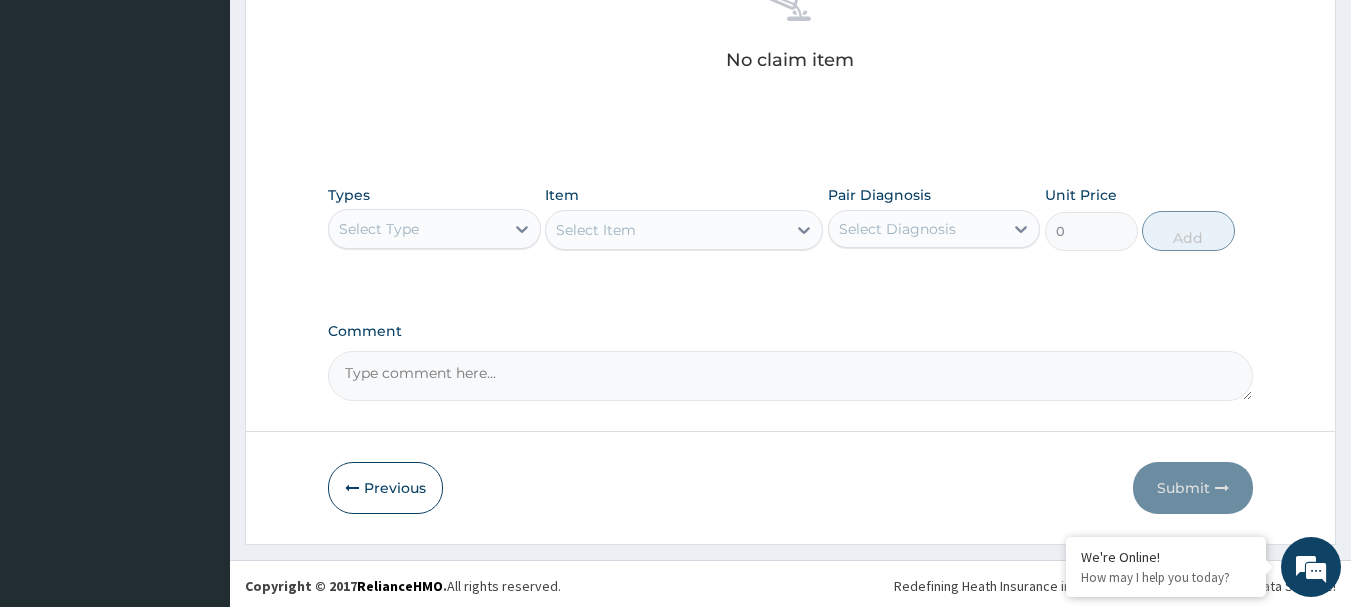 click on "Select Type" at bounding box center [416, 229] 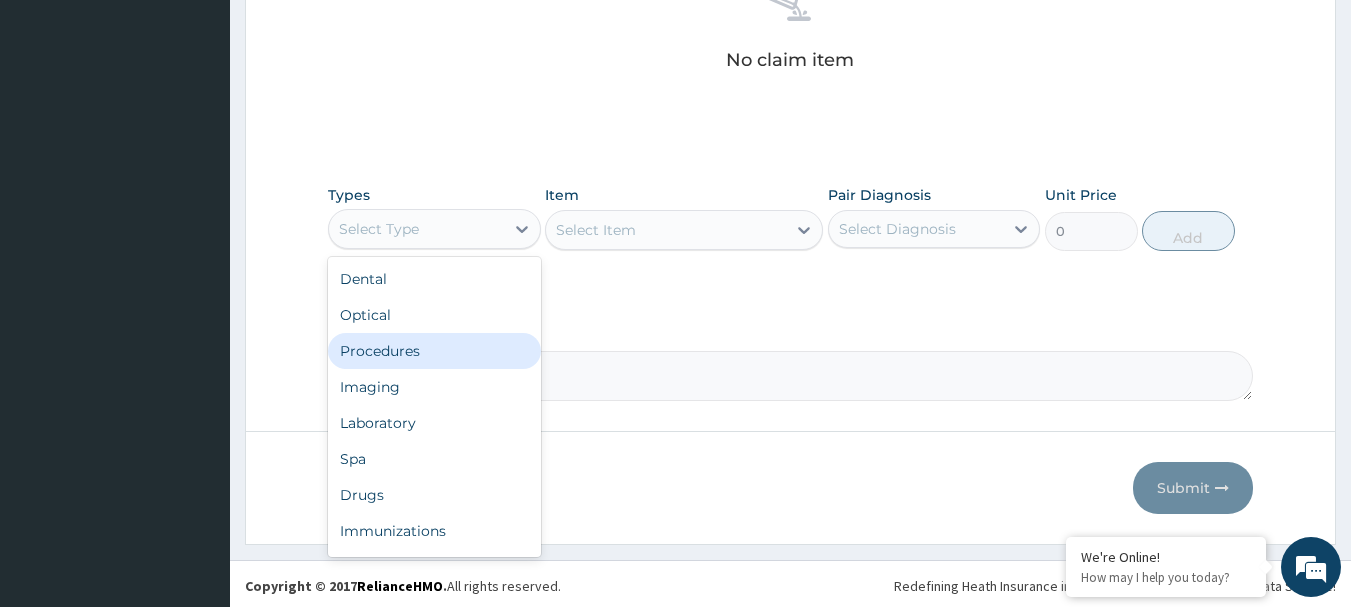click on "Procedures" at bounding box center (434, 351) 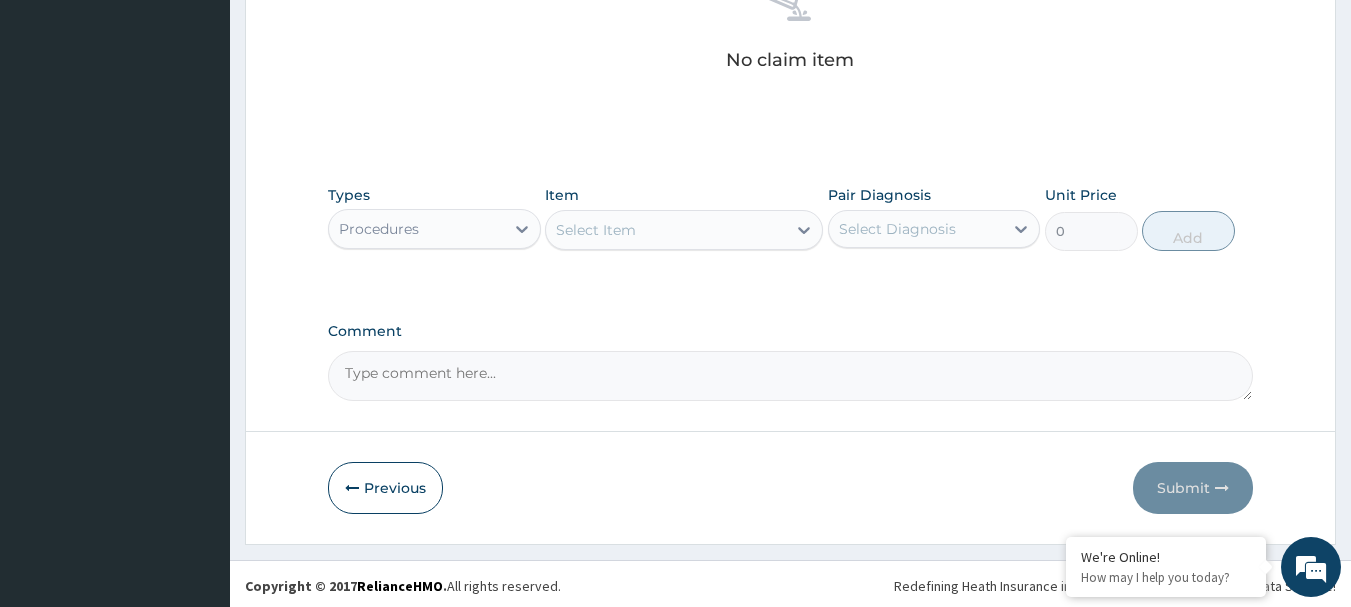 click on "Select Item" at bounding box center (596, 230) 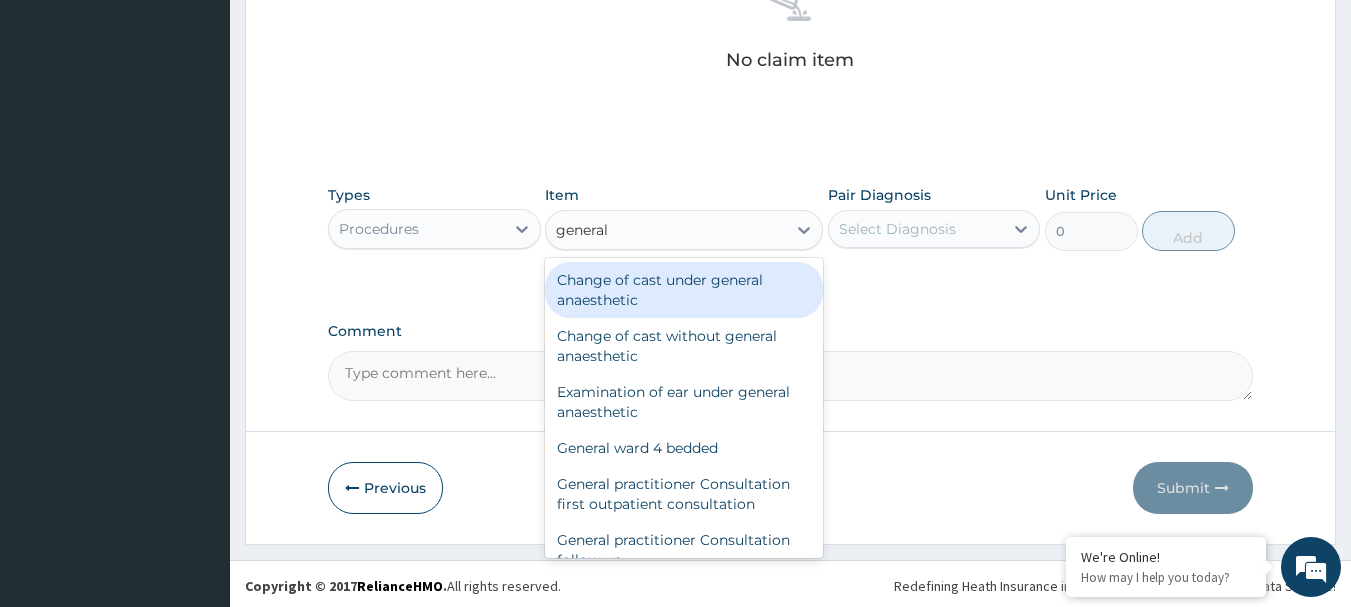 type on "general p" 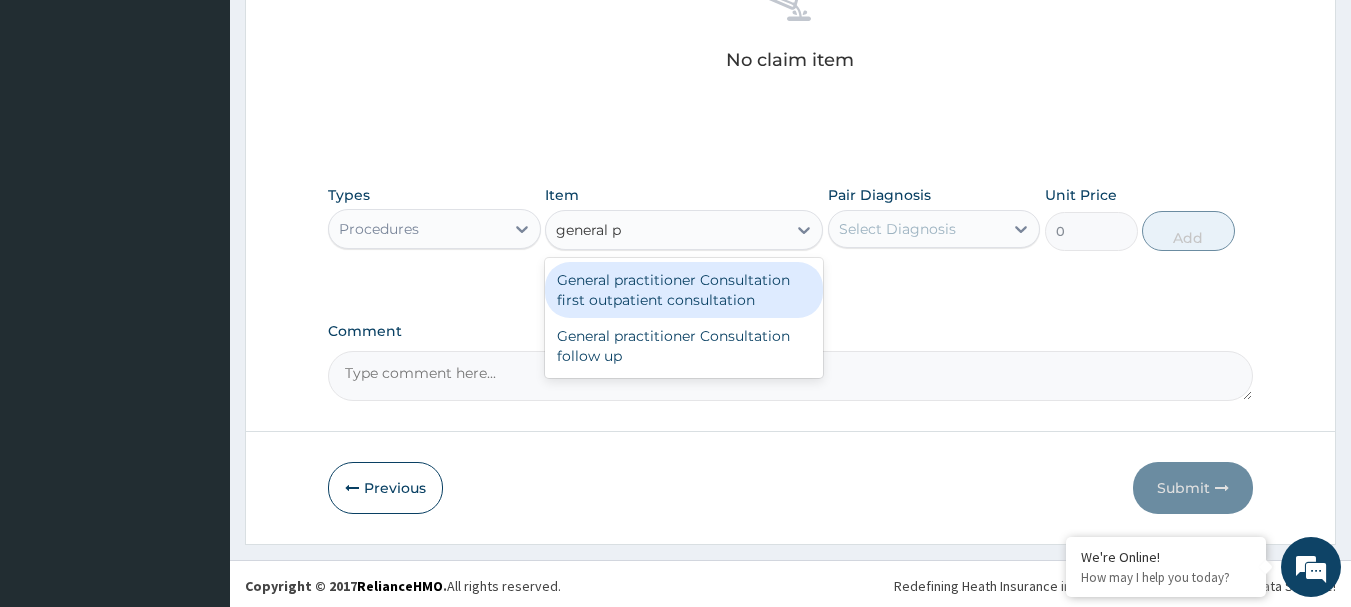 click on "General practitioner Consultation first outpatient consultation" at bounding box center [684, 290] 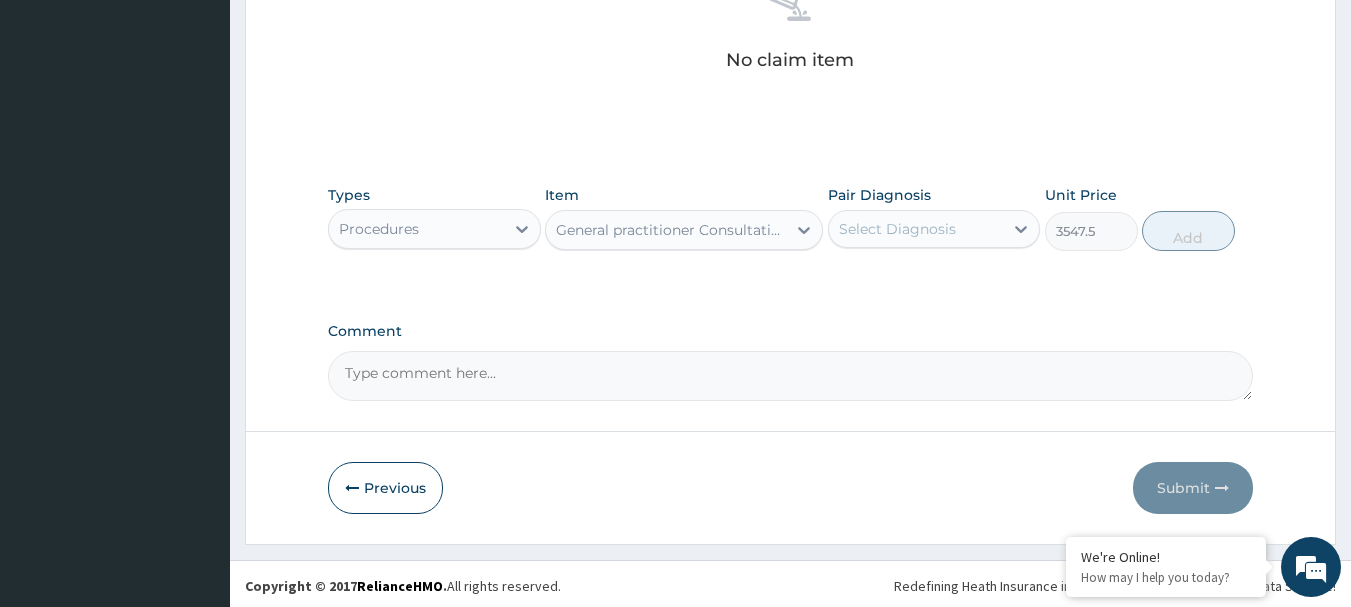 click on "Select Diagnosis" at bounding box center (897, 229) 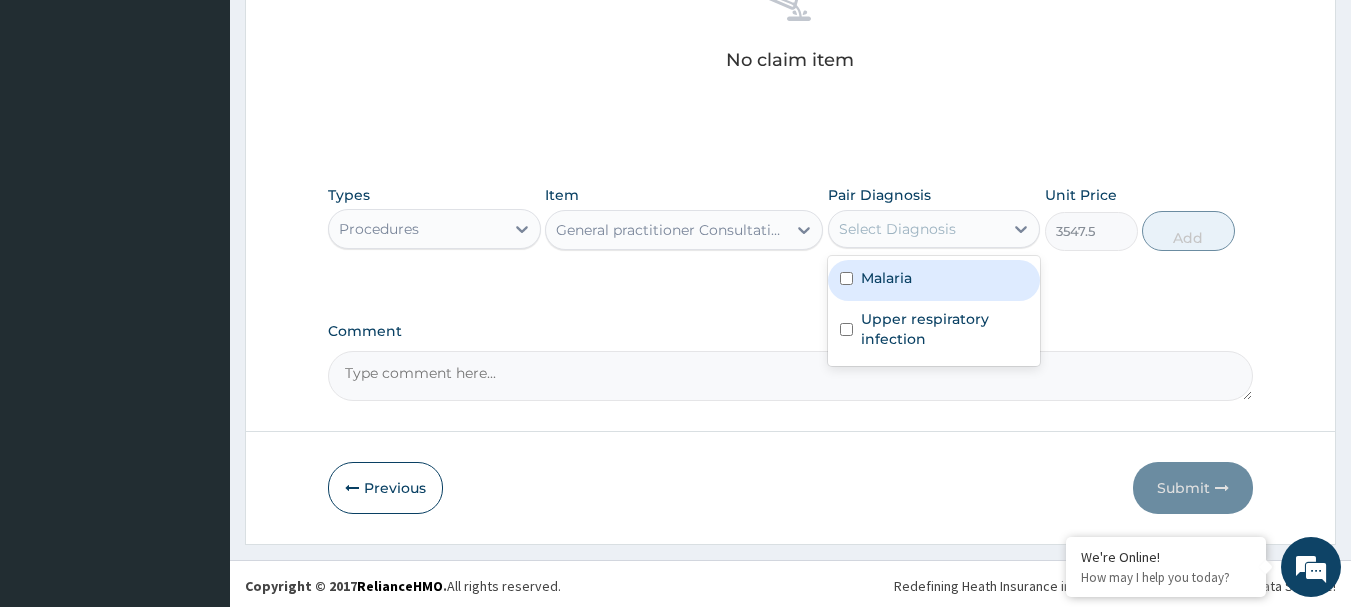 click on "Malaria" at bounding box center [886, 278] 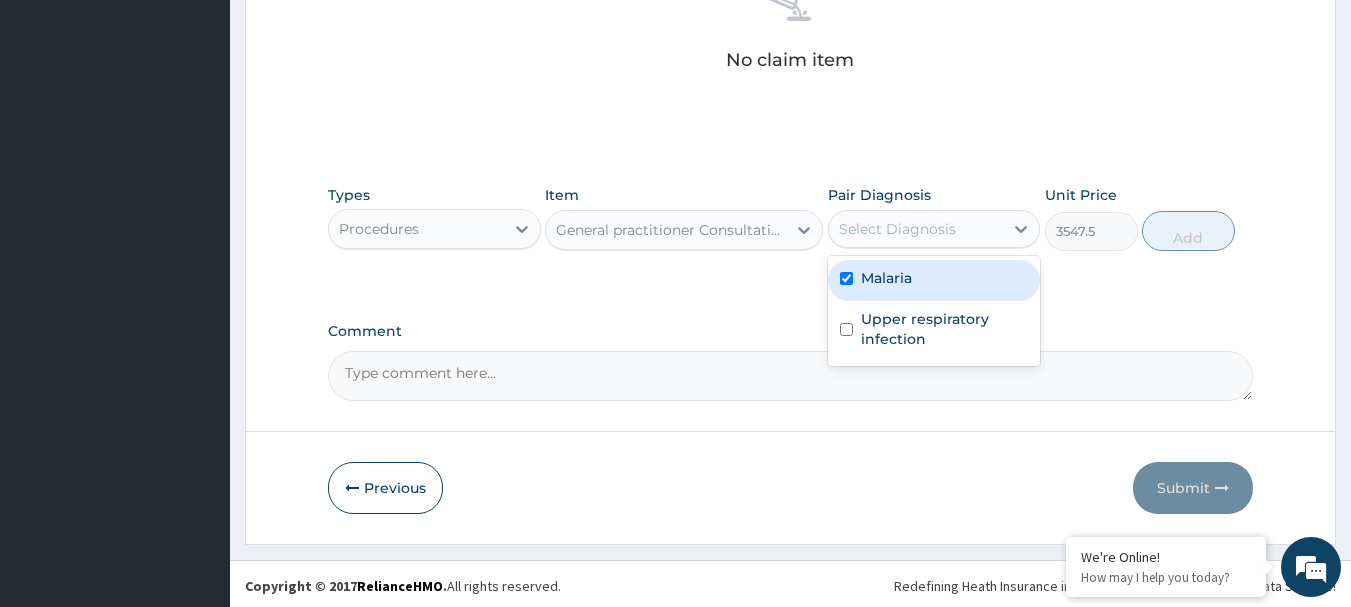 checkbox on "true" 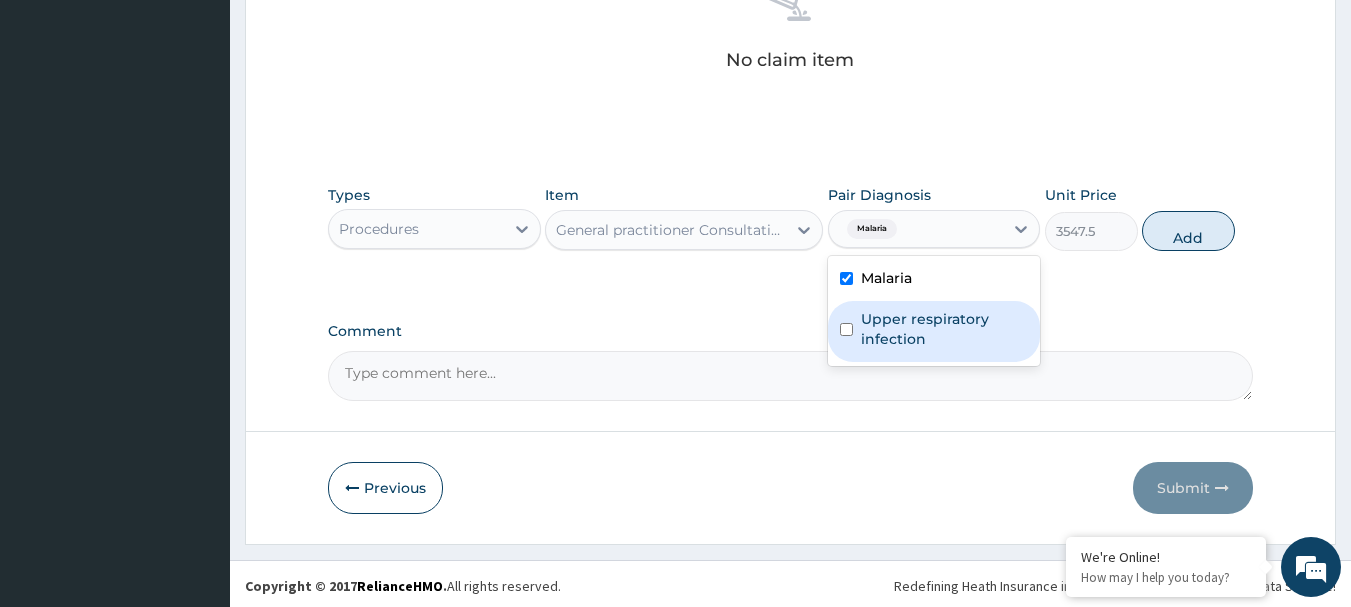 click on "Upper respiratory infection" at bounding box center [945, 329] 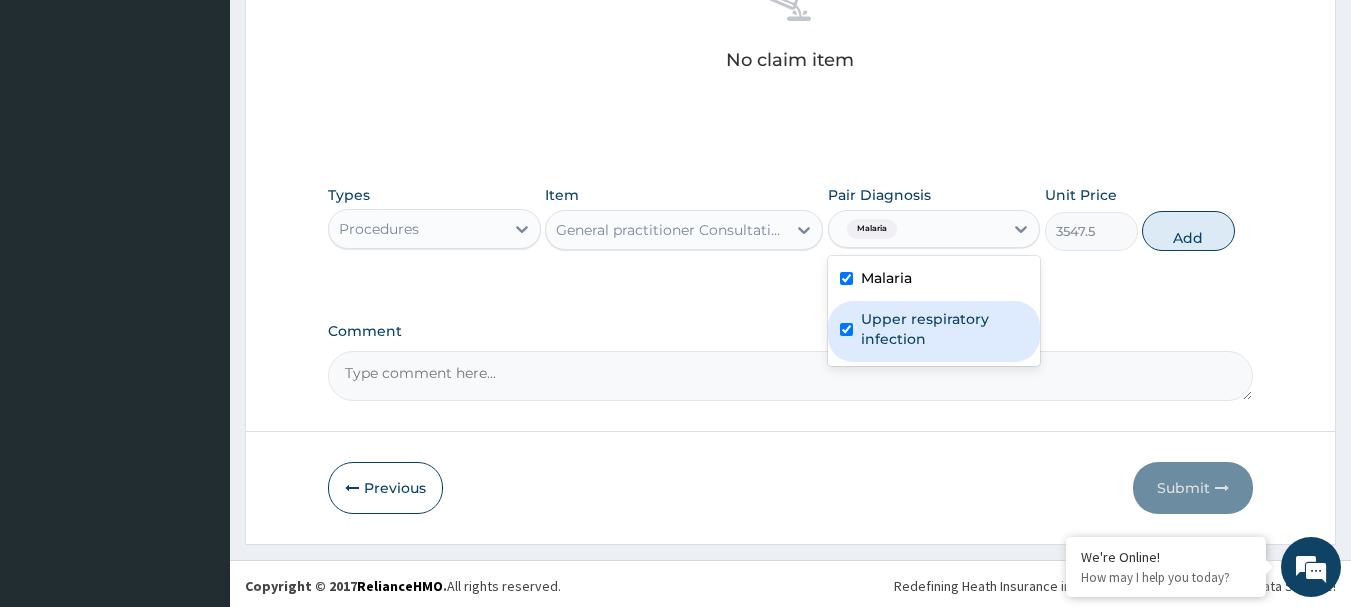 checkbox on "true" 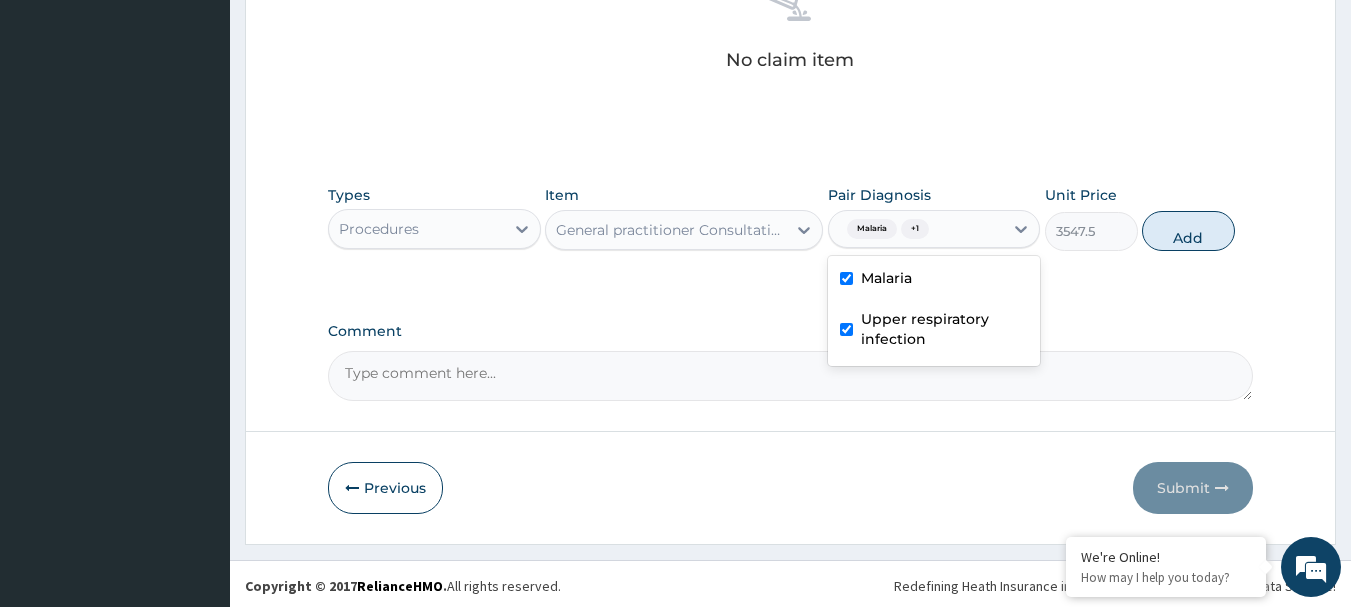 click on "Add" at bounding box center [1188, 231] 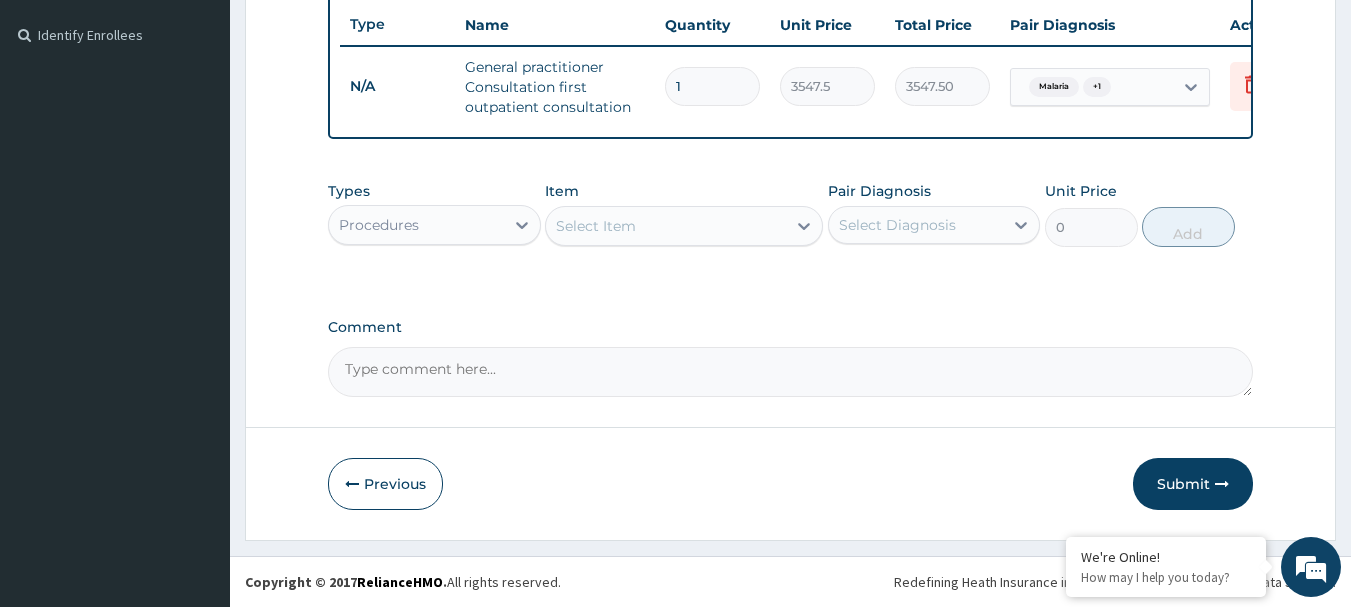 scroll, scrollTop: 550, scrollLeft: 0, axis: vertical 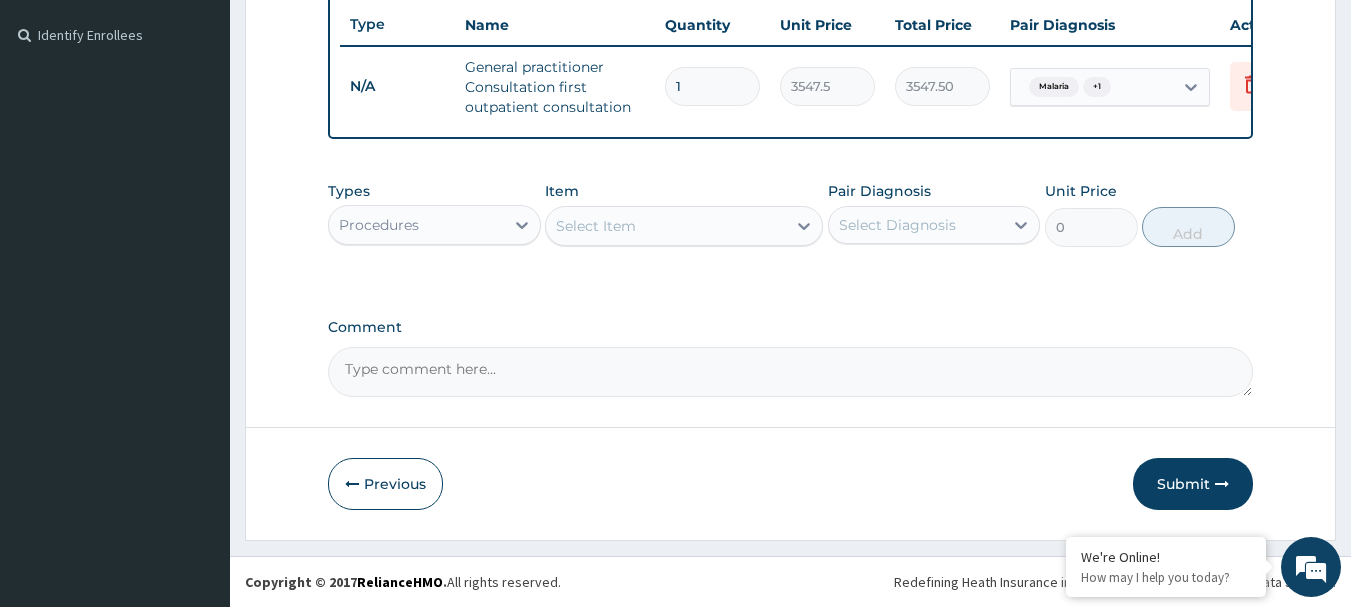 click on "Select Item" at bounding box center [684, 226] 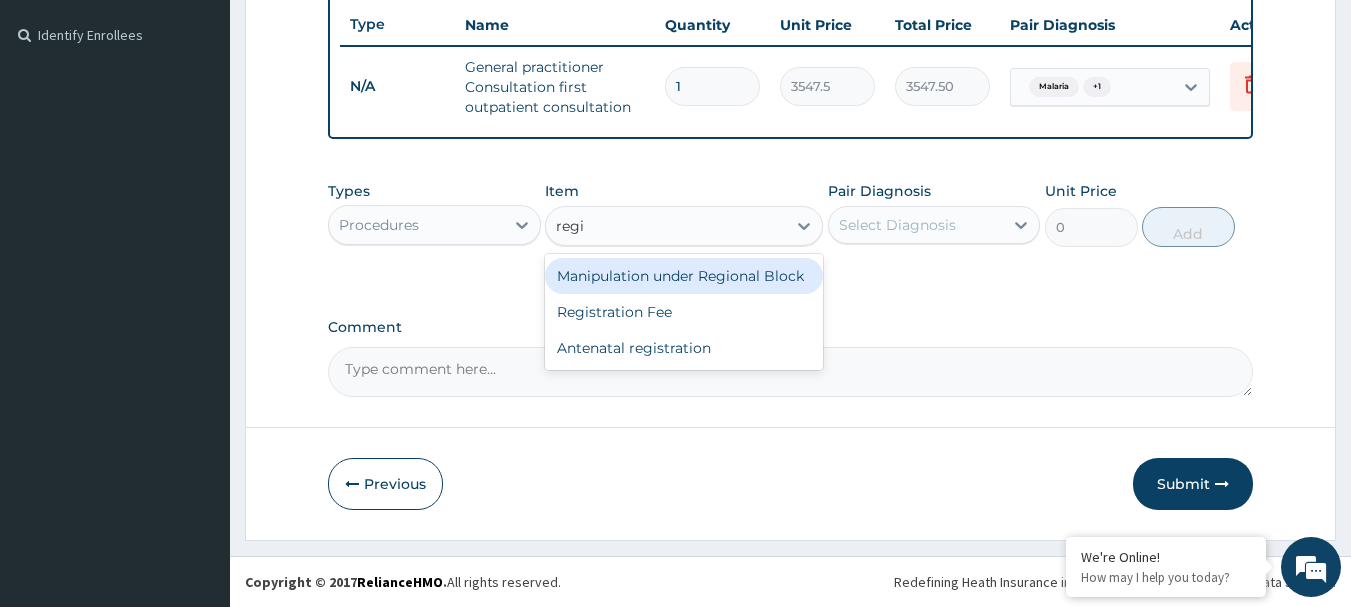type on "regis" 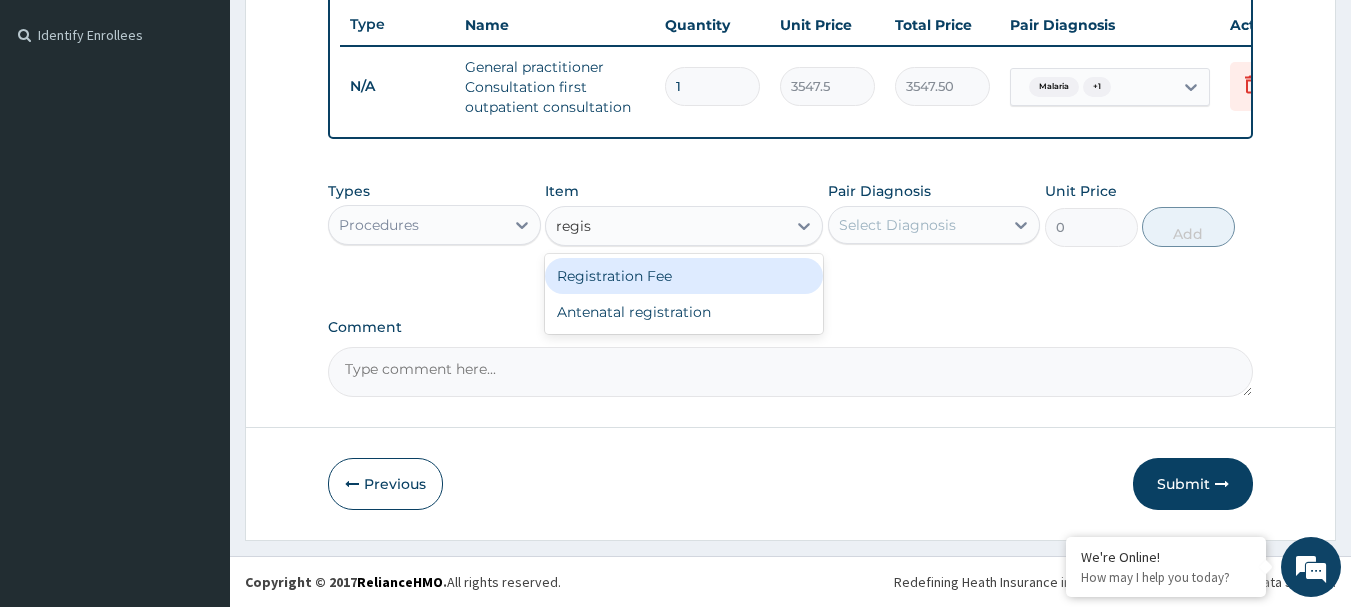 click on "Registration Fee" at bounding box center [684, 276] 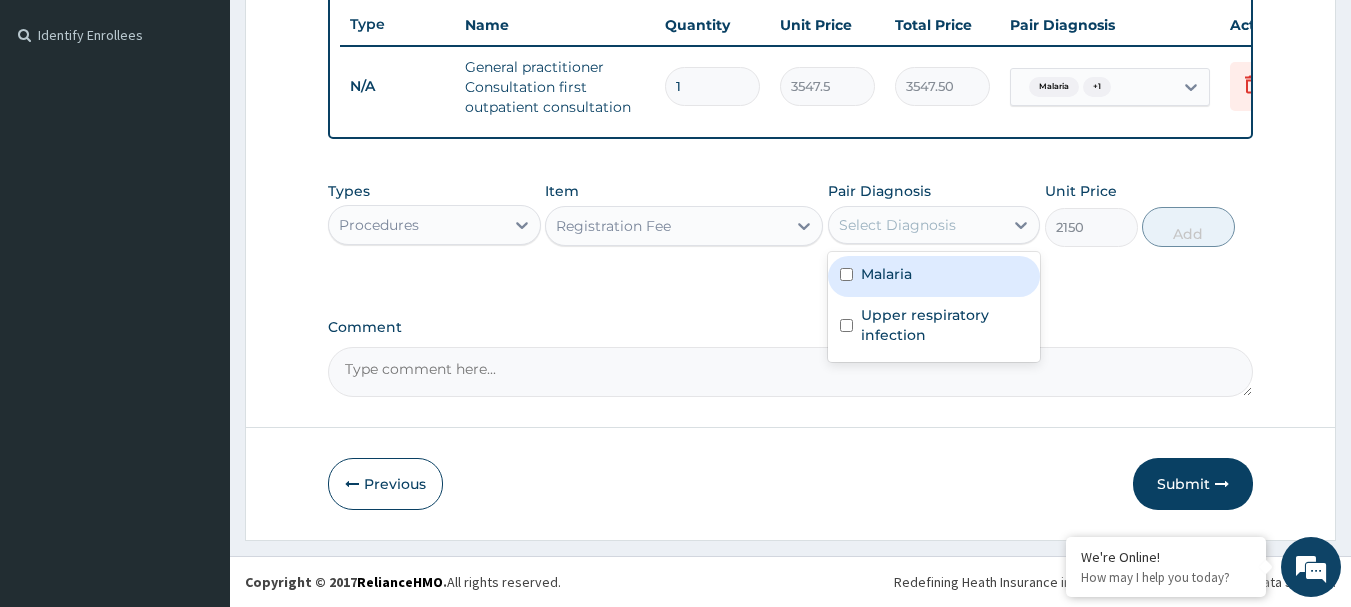 click on "Select Diagnosis" at bounding box center (897, 225) 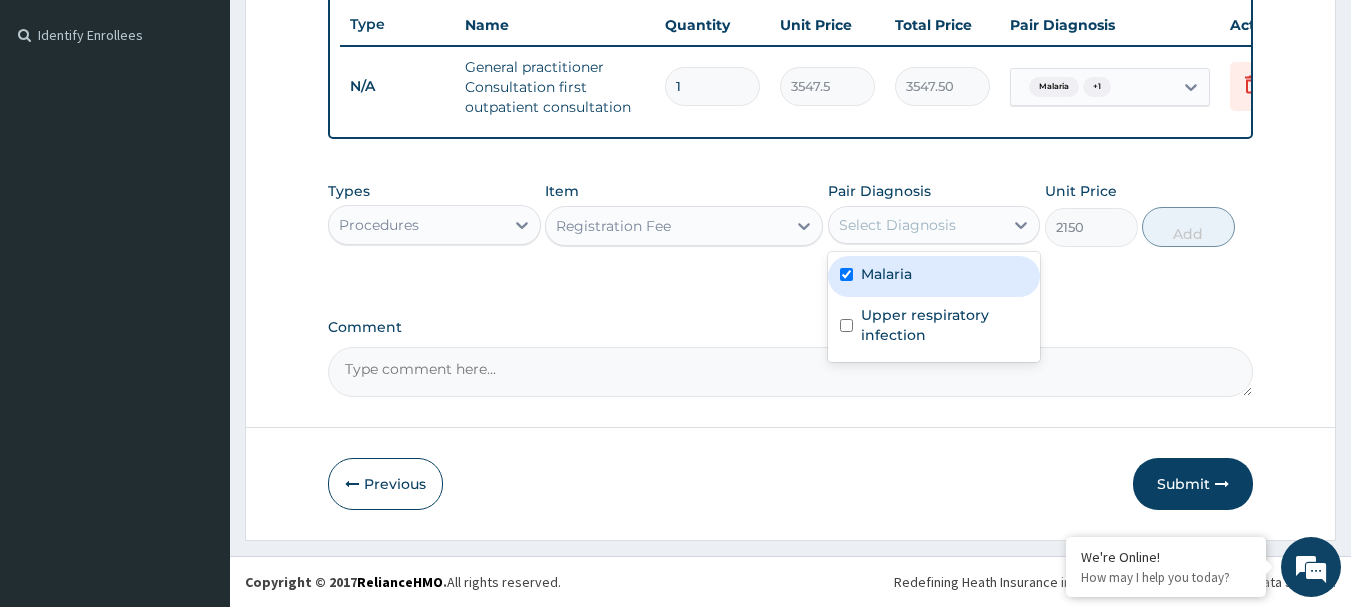 checkbox on "true" 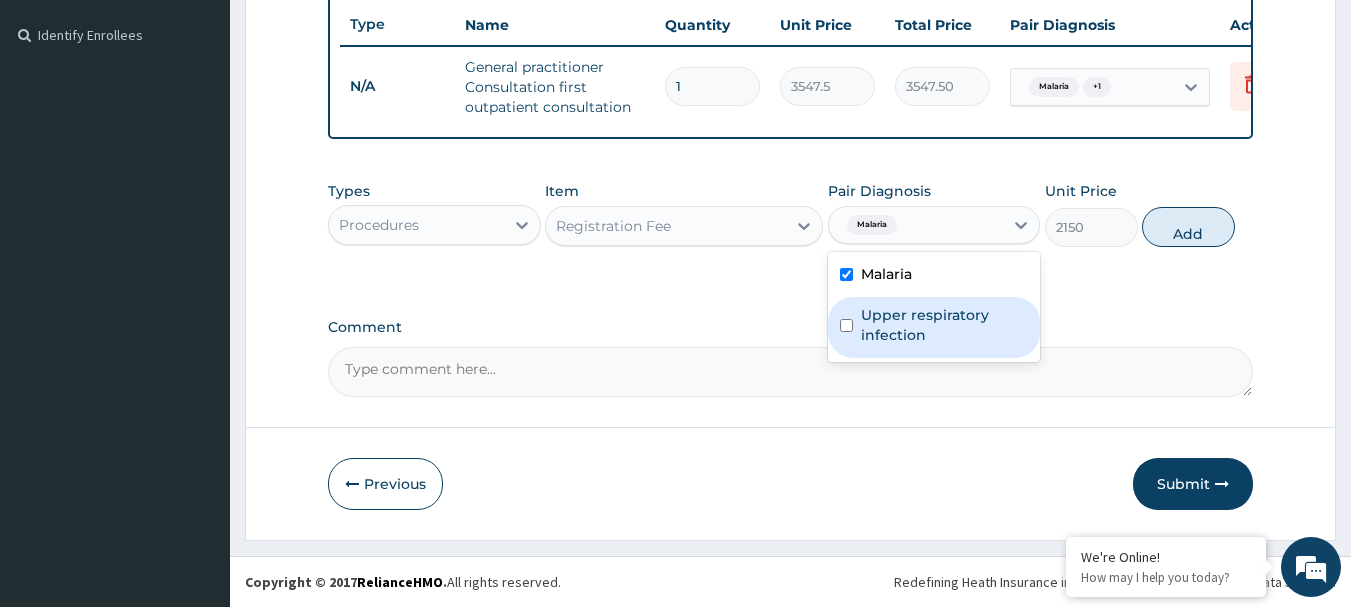click on "Upper respiratory infection" at bounding box center (945, 325) 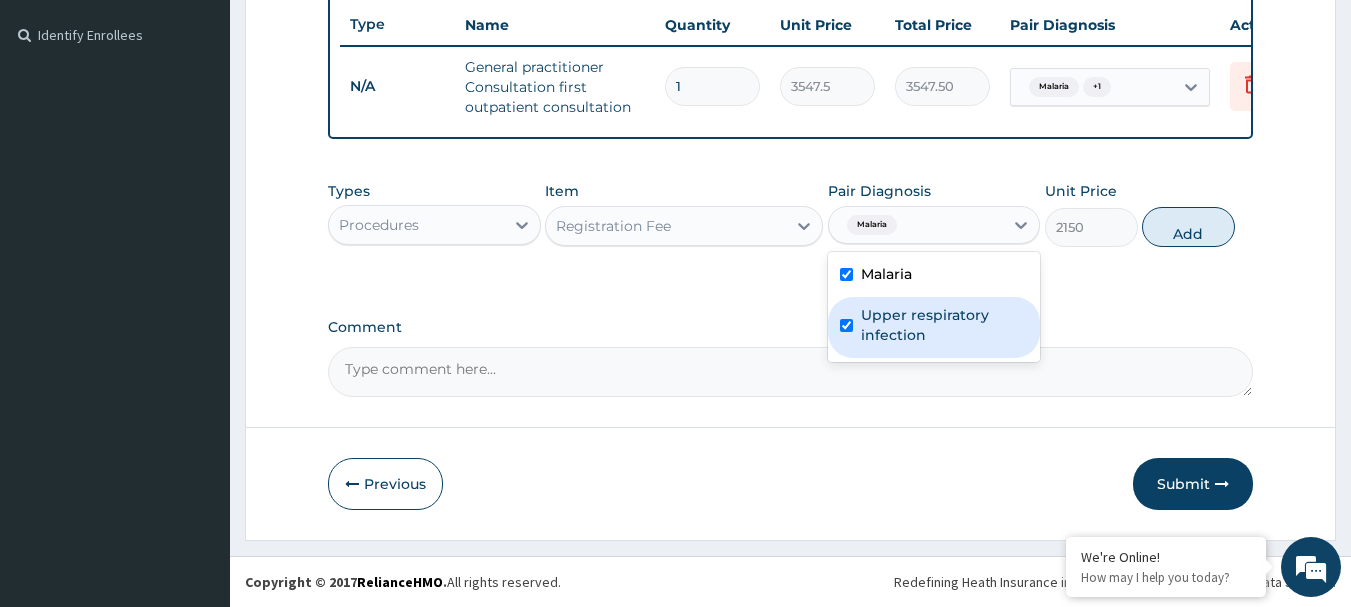checkbox on "true" 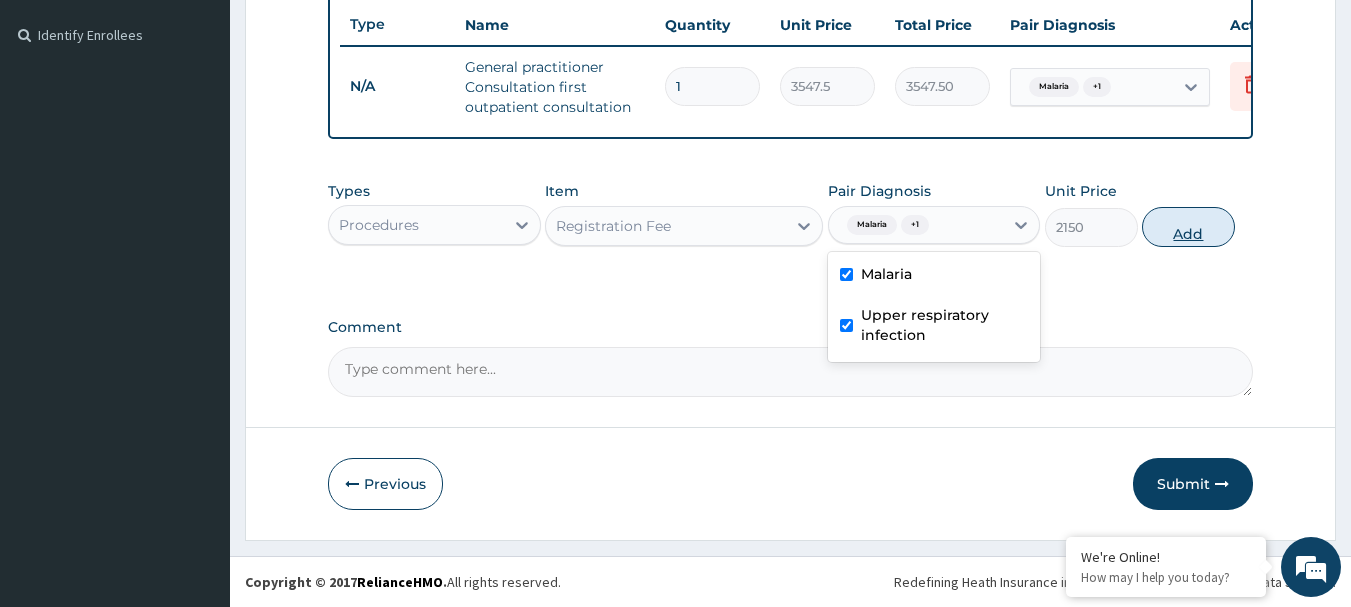 click on "Add" at bounding box center [1188, 227] 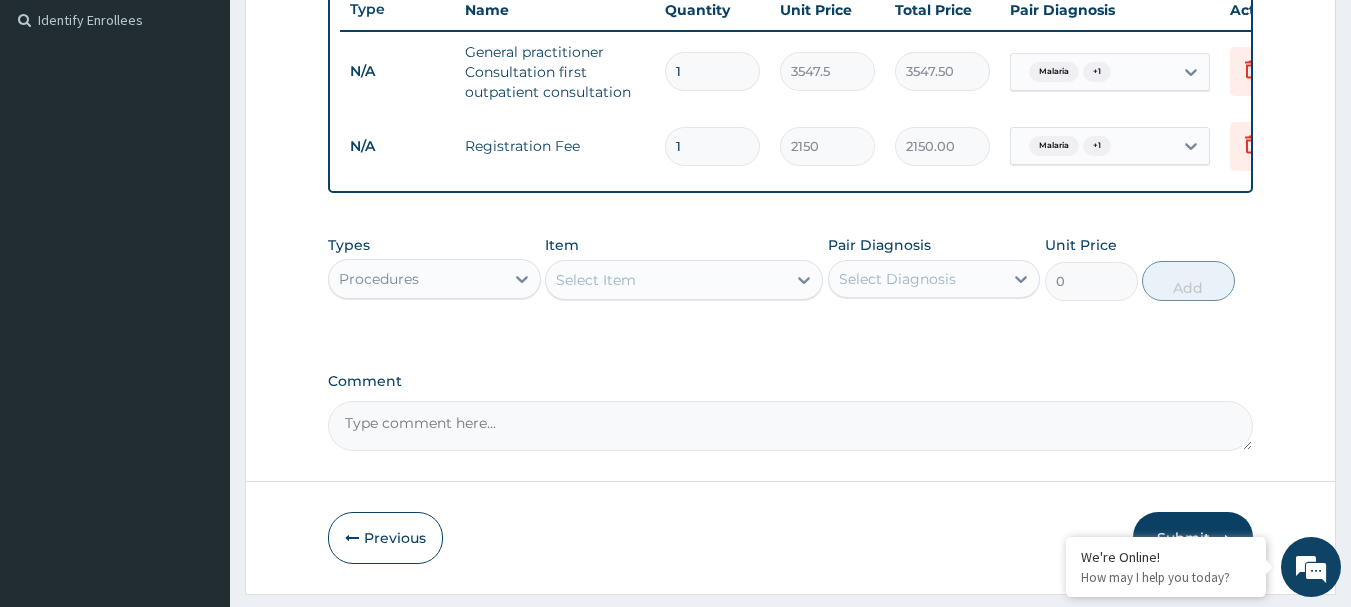 click on "Select Item" at bounding box center (666, 280) 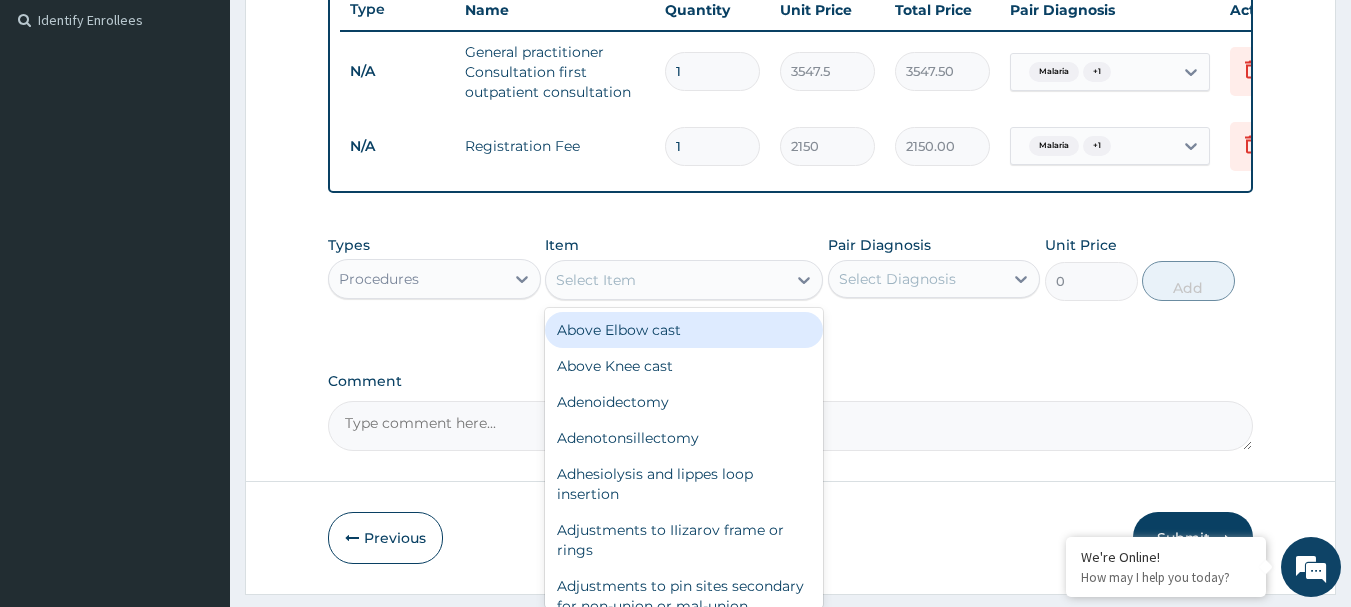 click on "Procedures" at bounding box center [416, 279] 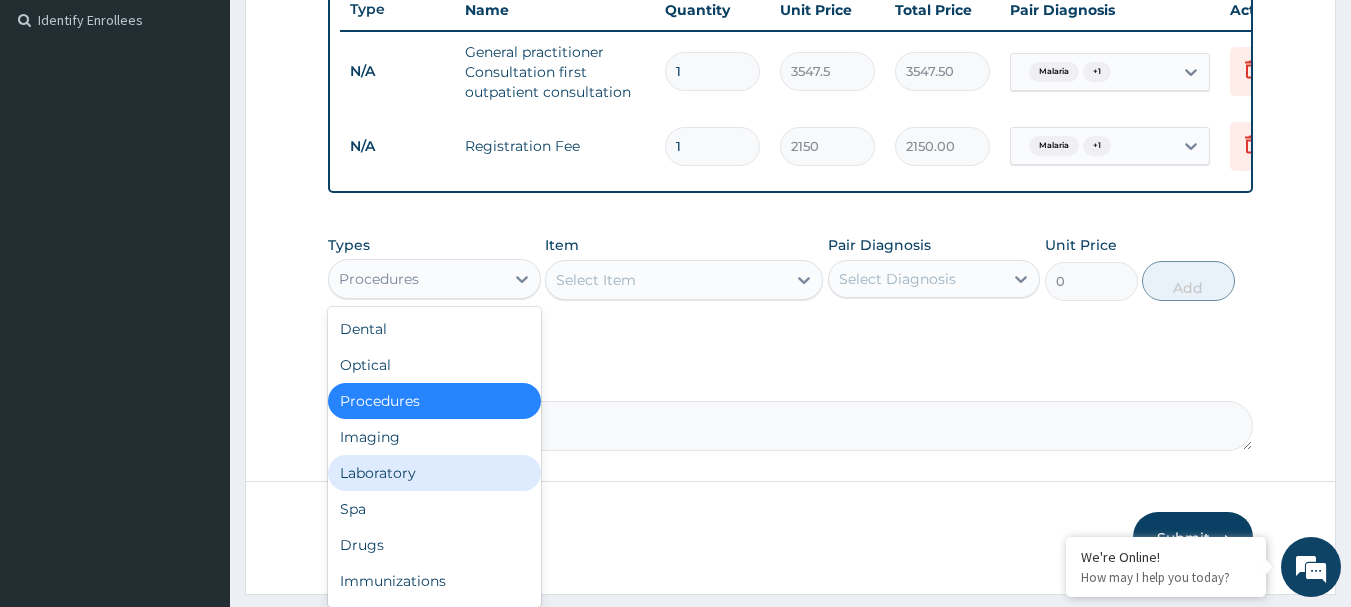 click on "Laboratory" at bounding box center [434, 473] 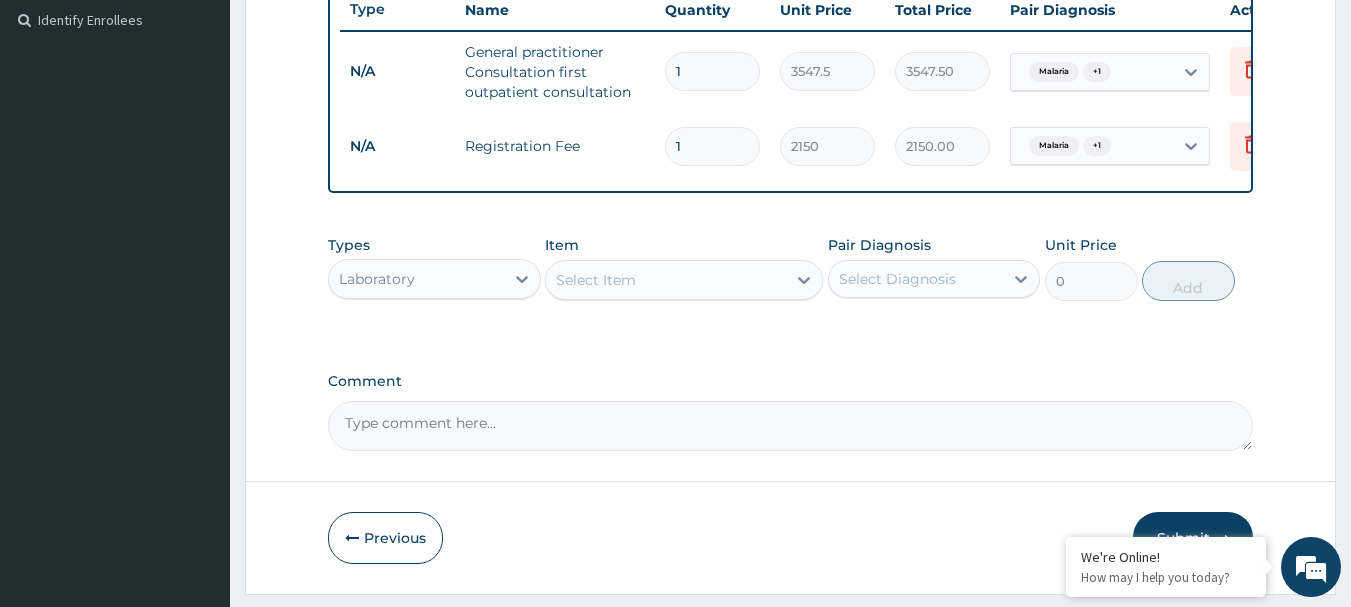 click on "Select Item" at bounding box center (666, 280) 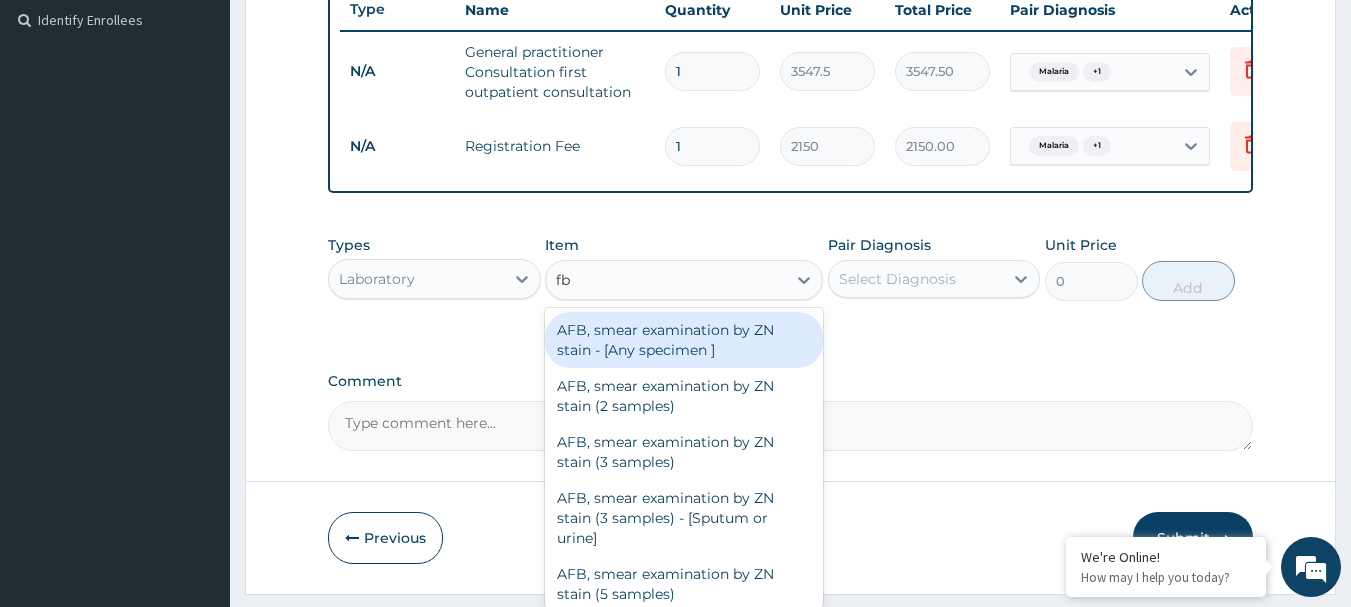 type on "fbc" 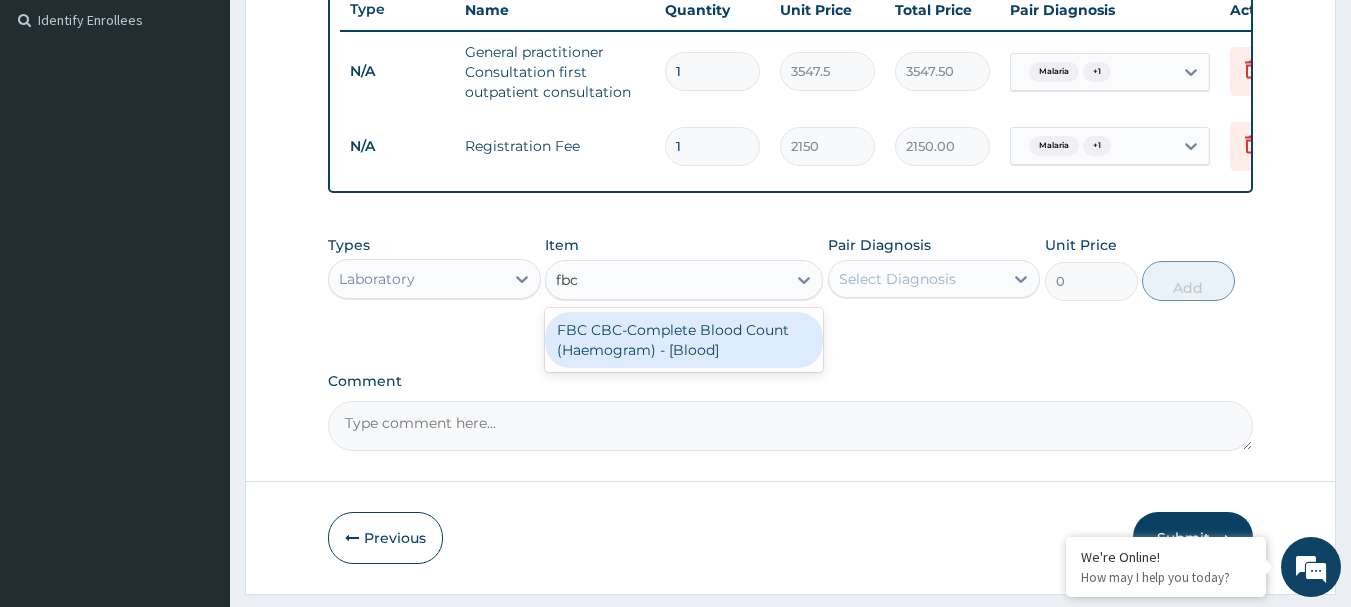click on "FBC CBC-Complete Blood Count (Haemogram) - [Blood]" at bounding box center [684, 340] 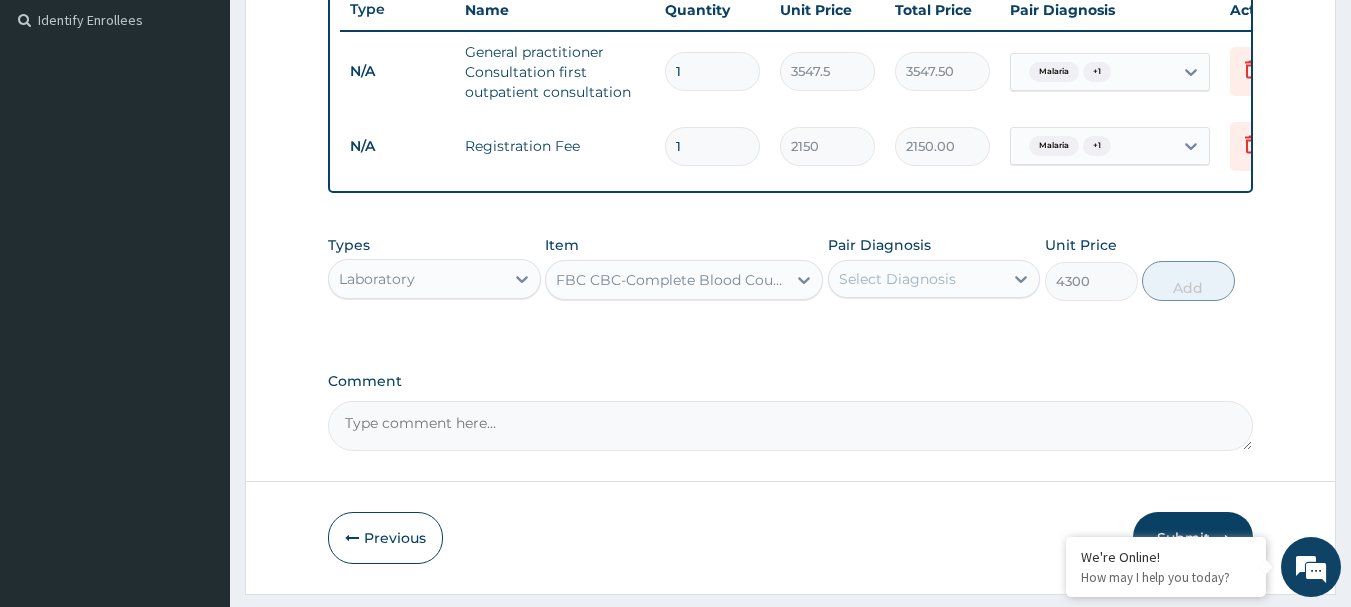 click on "Select Diagnosis" at bounding box center [916, 279] 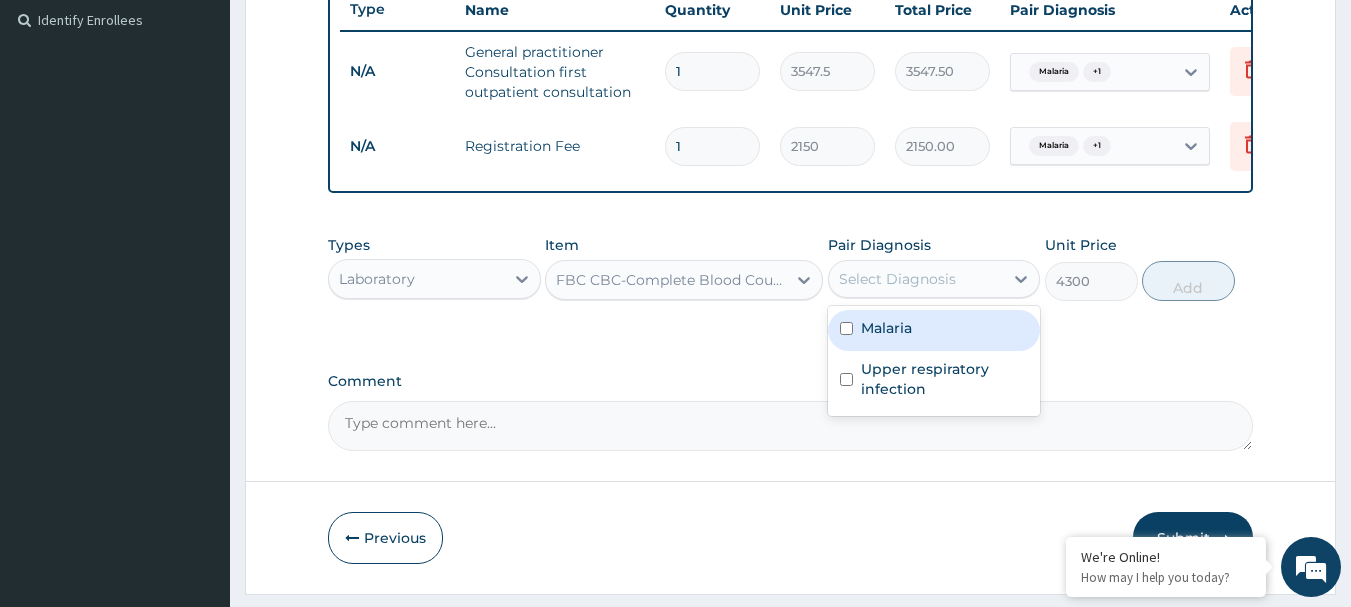 click on "Malaria" at bounding box center (886, 328) 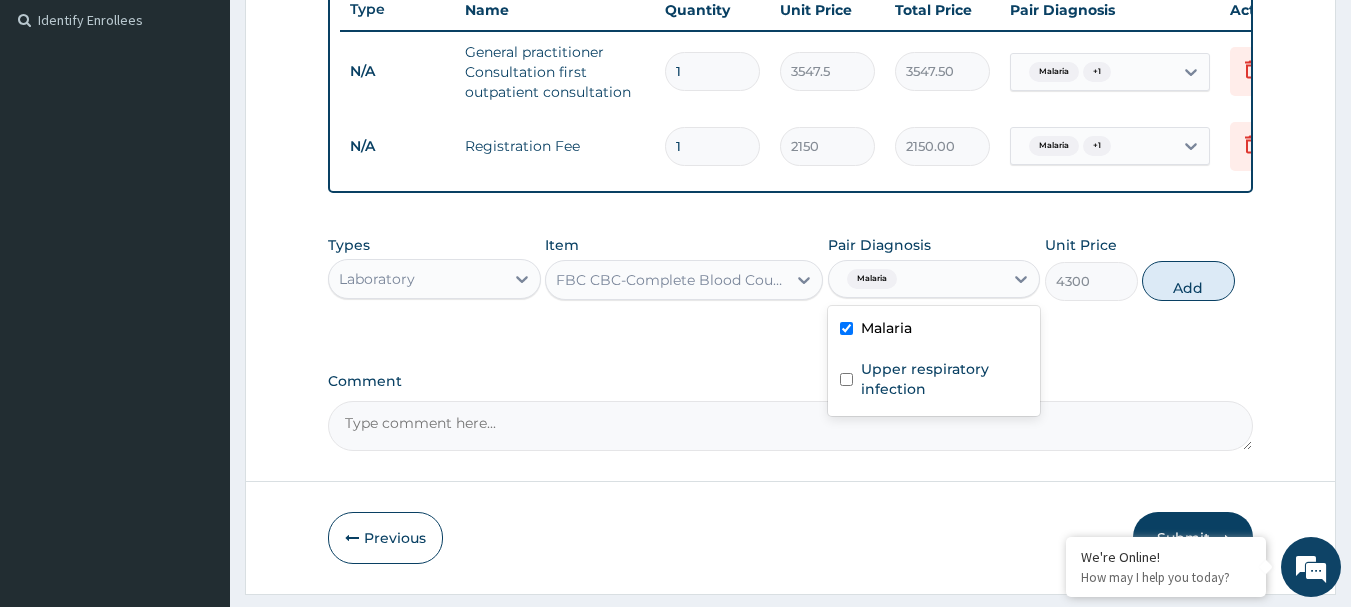 click on "Malaria" at bounding box center [934, 330] 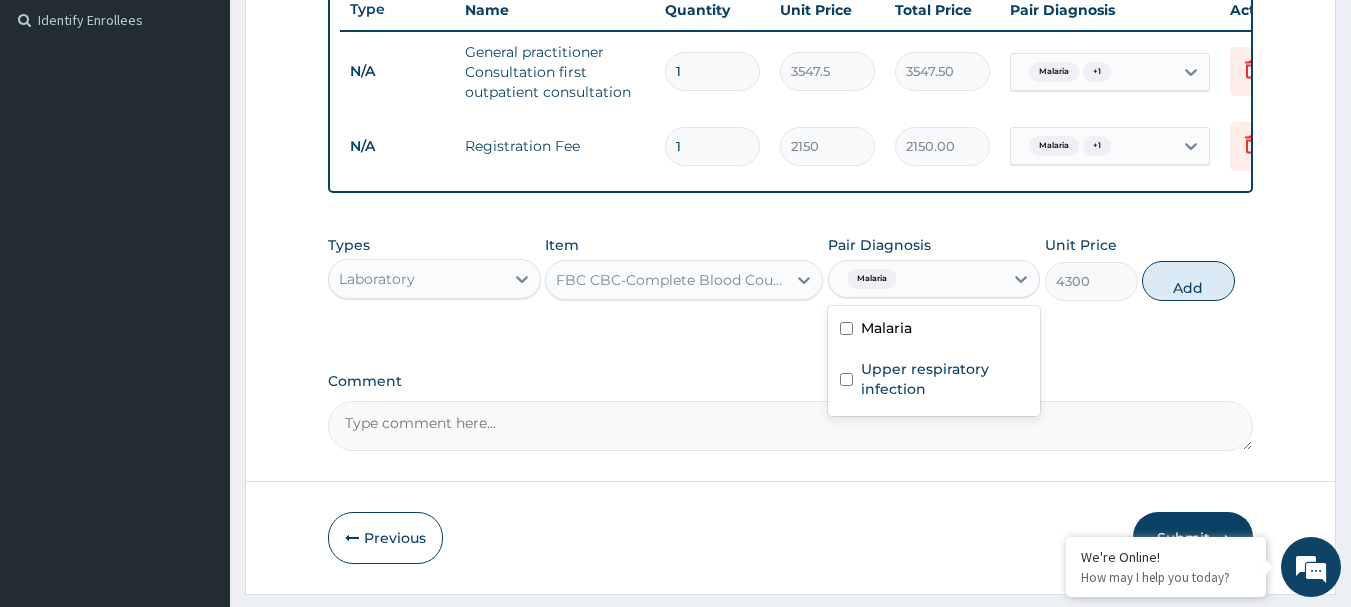 checkbox on "false" 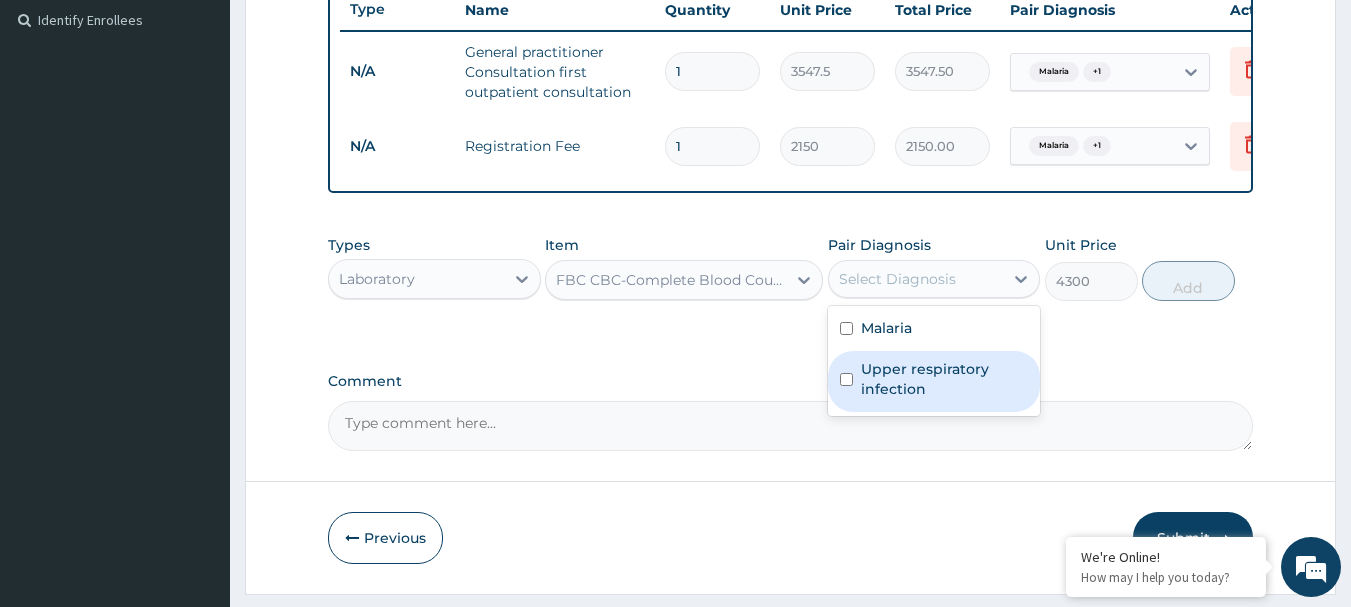 click on "Upper respiratory infection" at bounding box center (945, 379) 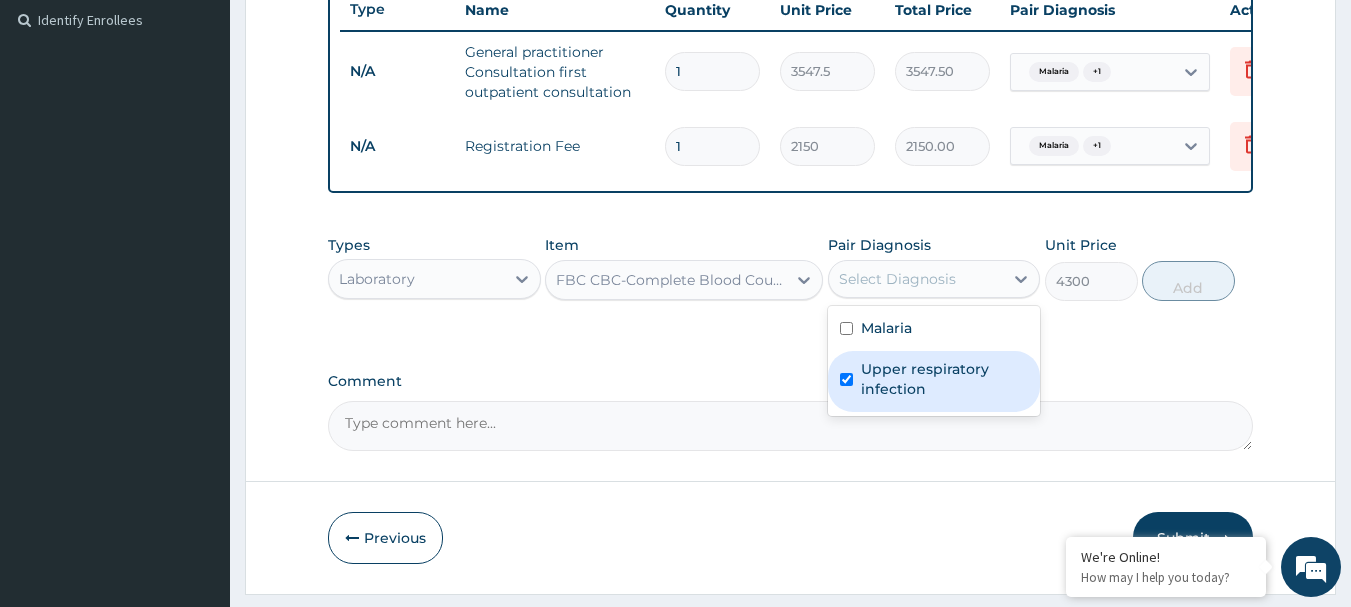 checkbox on "true" 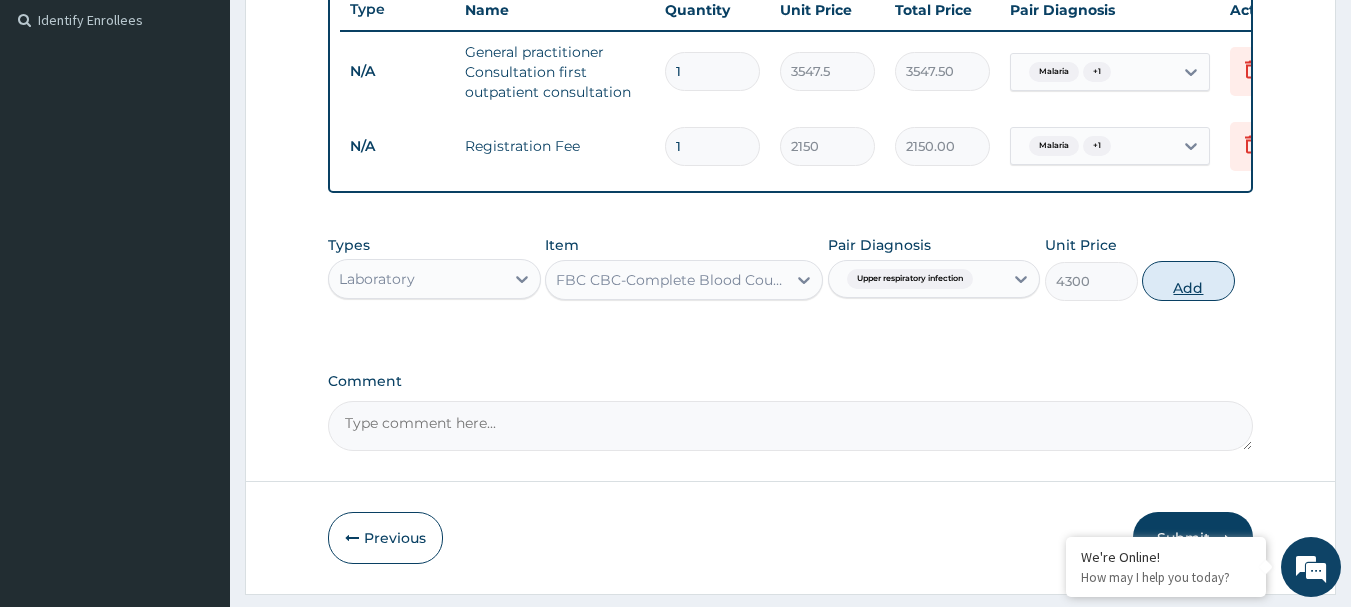 click on "Add" at bounding box center [1188, 281] 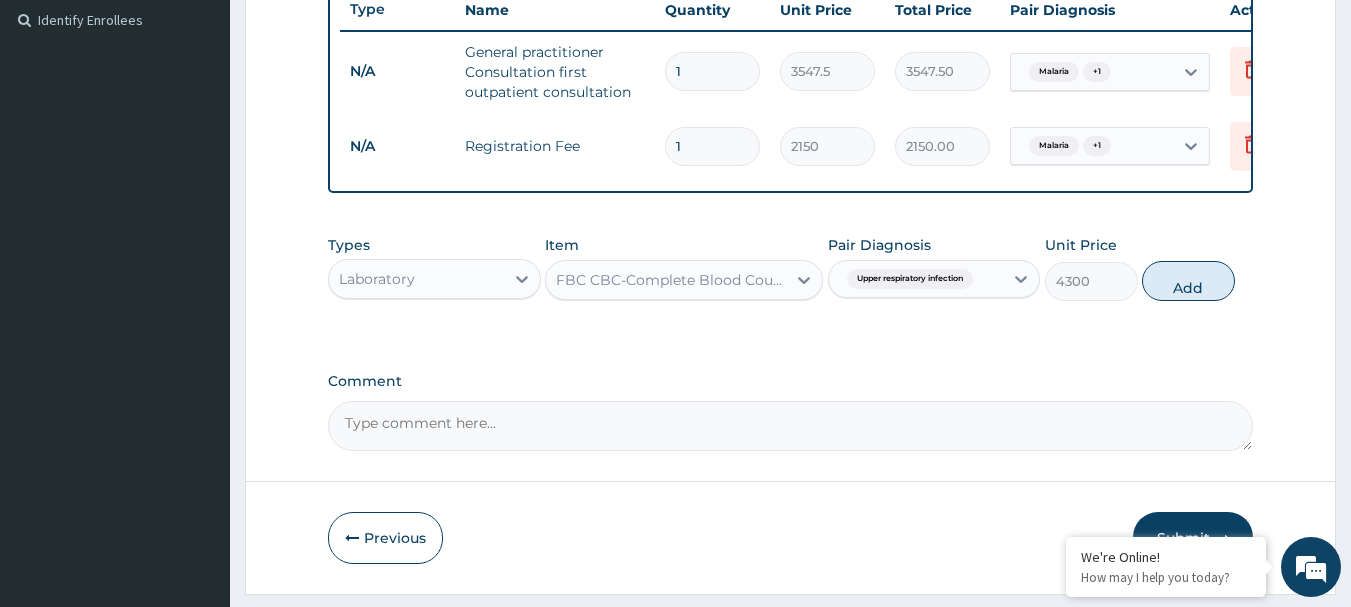 type on "0" 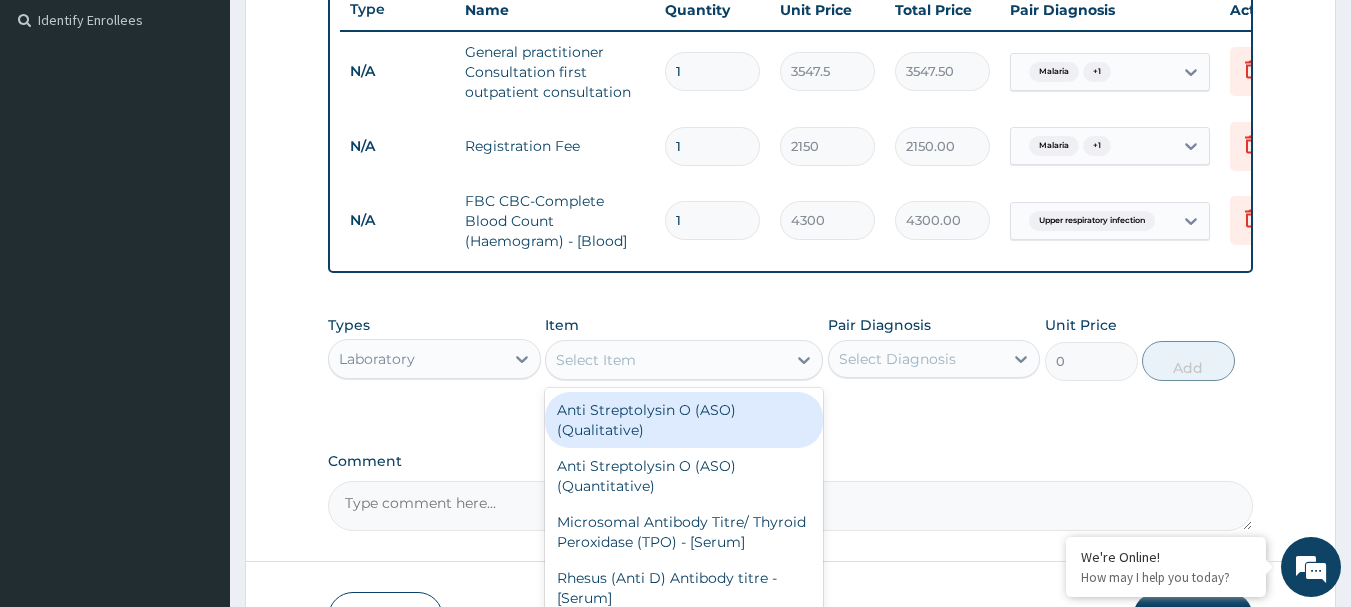 click on "Select Item" at bounding box center (666, 360) 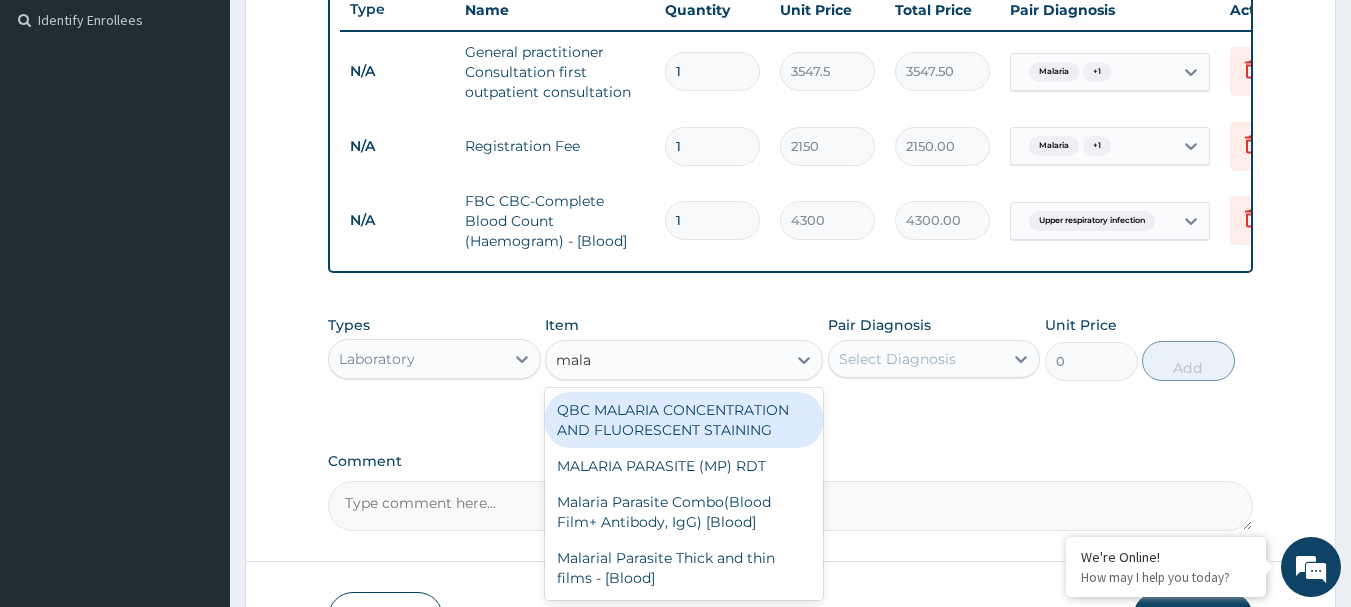type on "malar" 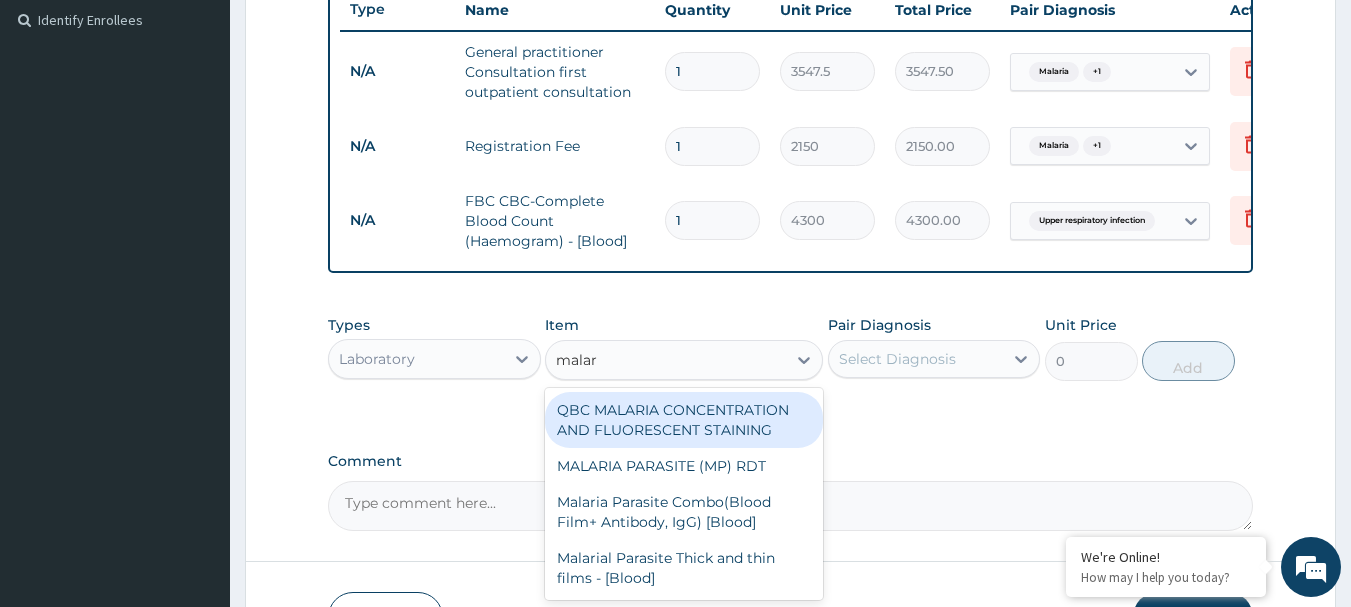 click on "QBC MALARIA CONCENTRATION AND FLUORESCENT STAINING" at bounding box center [684, 420] 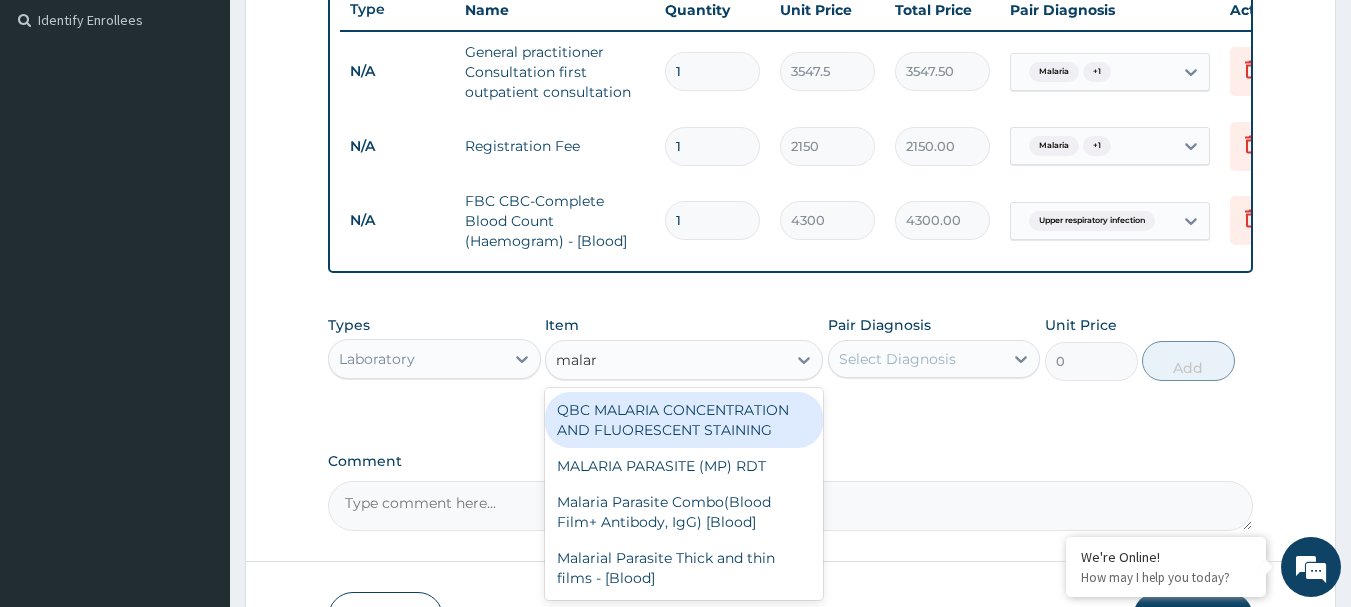 type 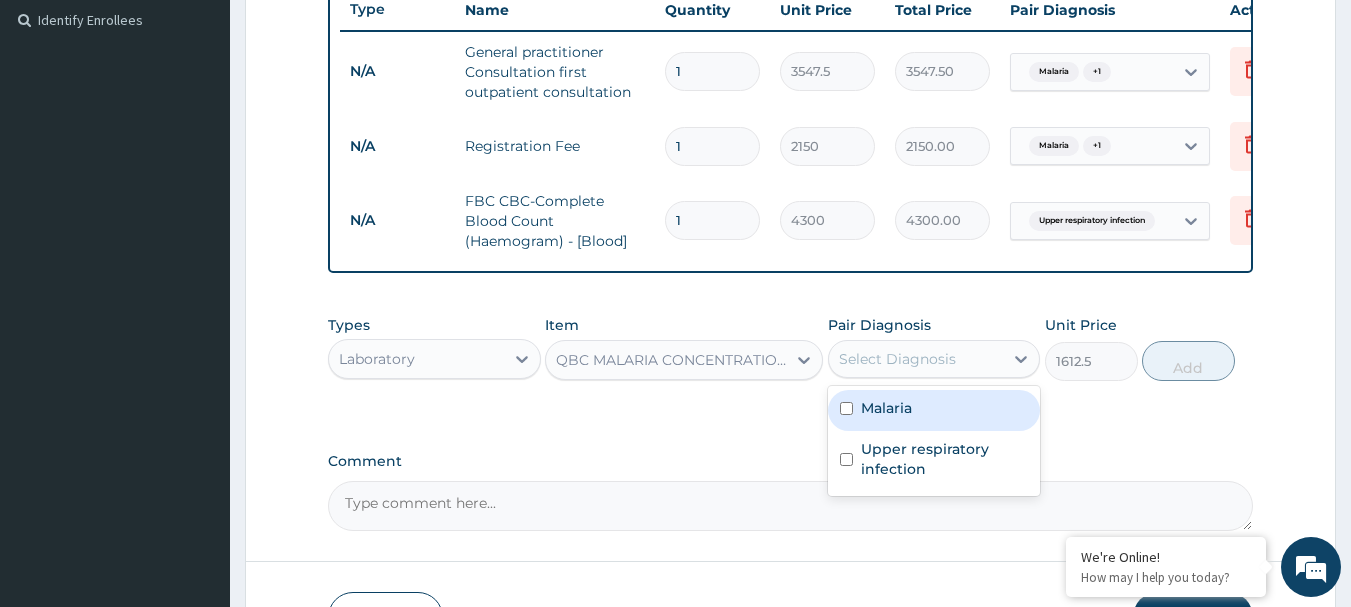 click on "Select Diagnosis" at bounding box center (897, 359) 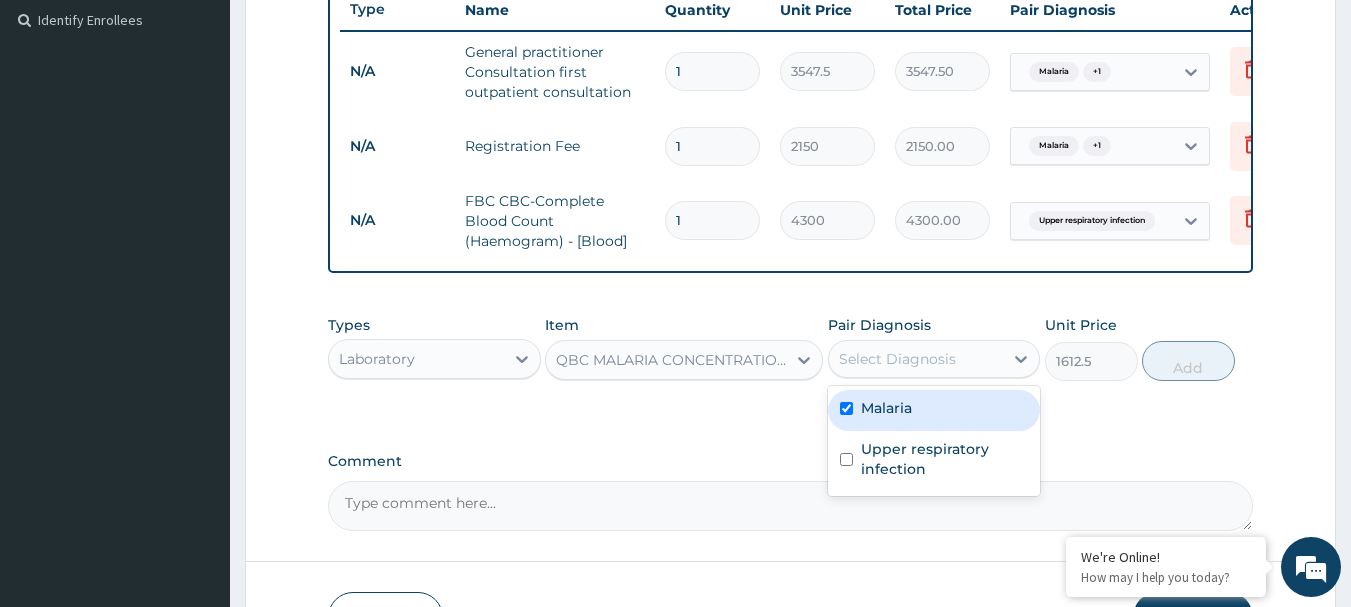 checkbox on "true" 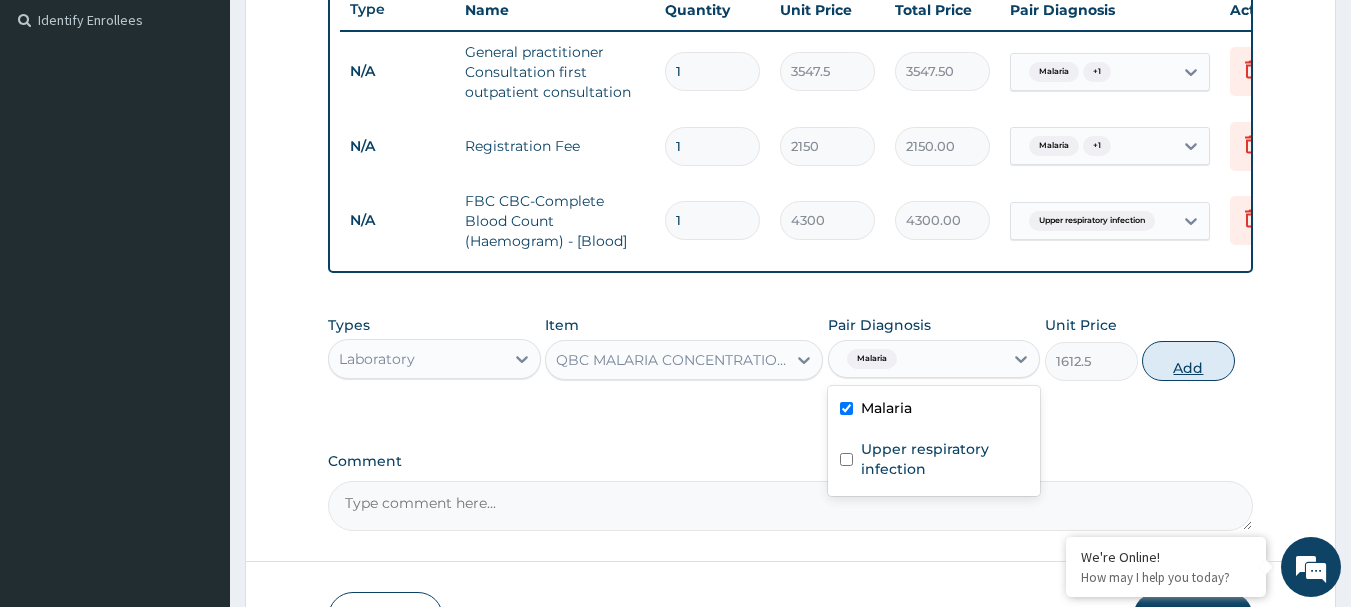 click on "Add" at bounding box center [1188, 361] 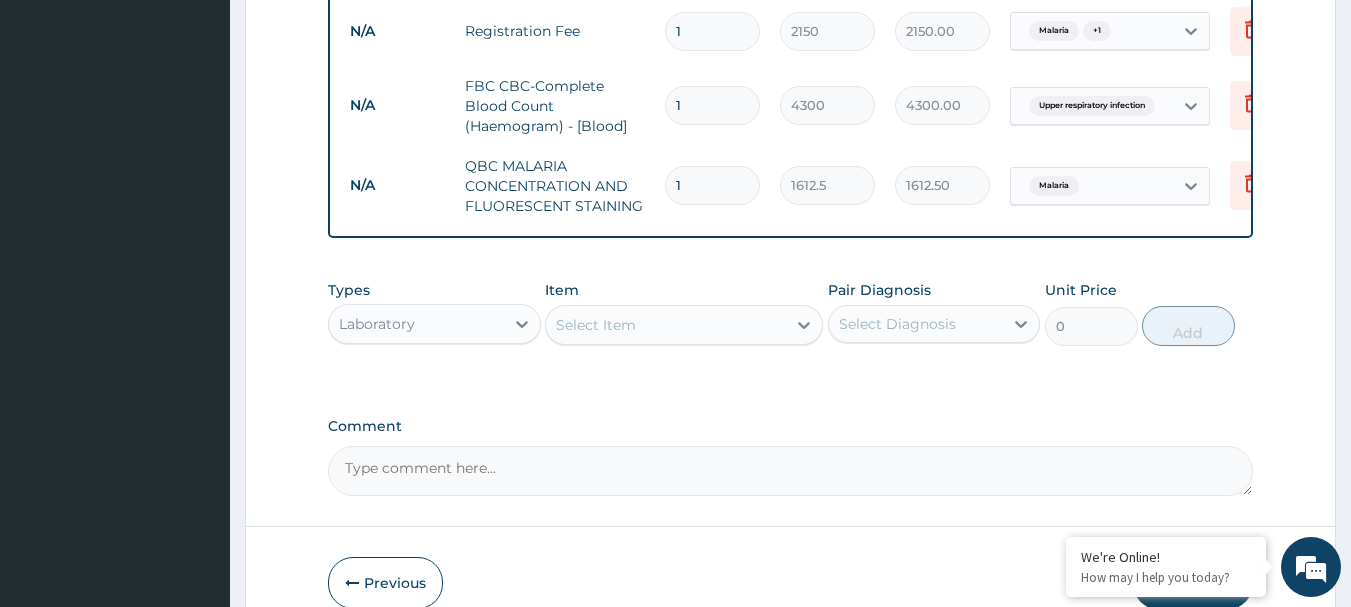scroll, scrollTop: 779, scrollLeft: 0, axis: vertical 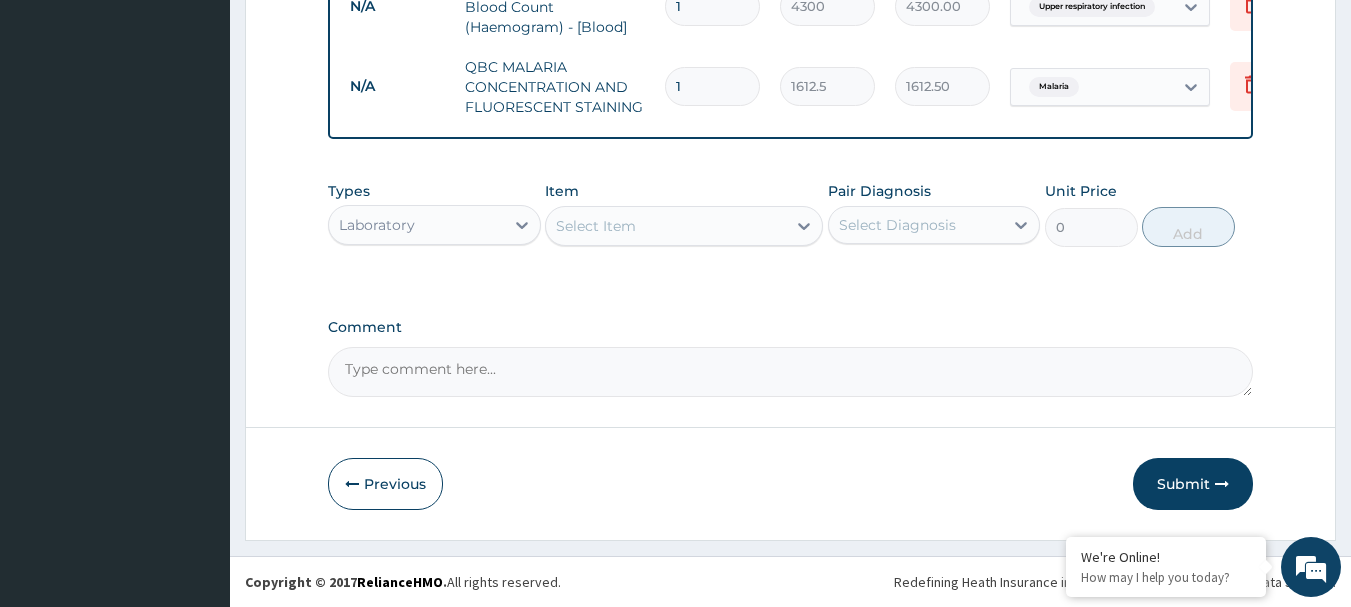 click on "Laboratory" at bounding box center [377, 225] 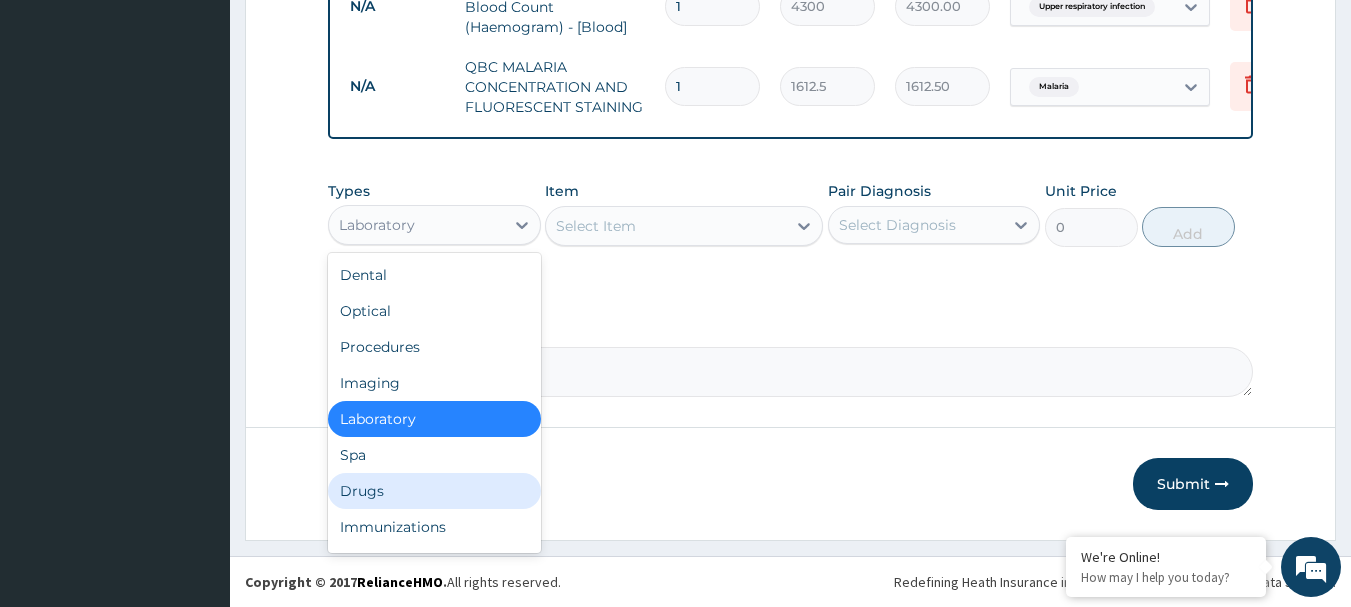 click on "Drugs" at bounding box center (434, 491) 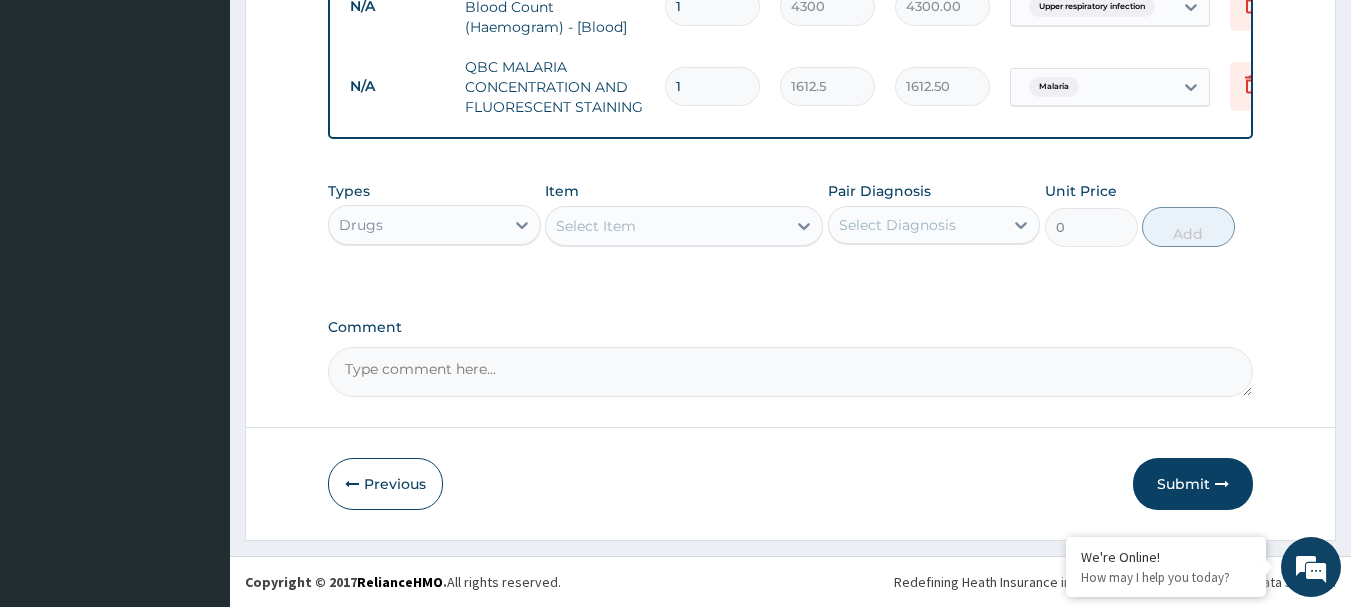 click on "Select Item" at bounding box center (666, 226) 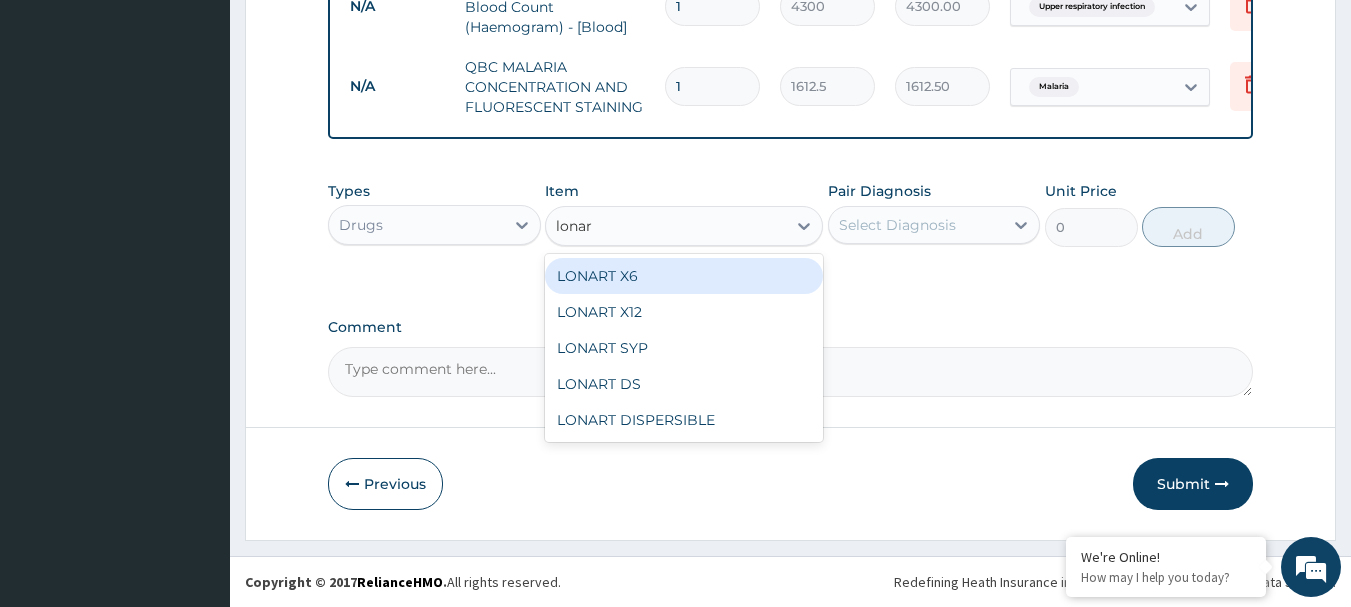 type on "lonart" 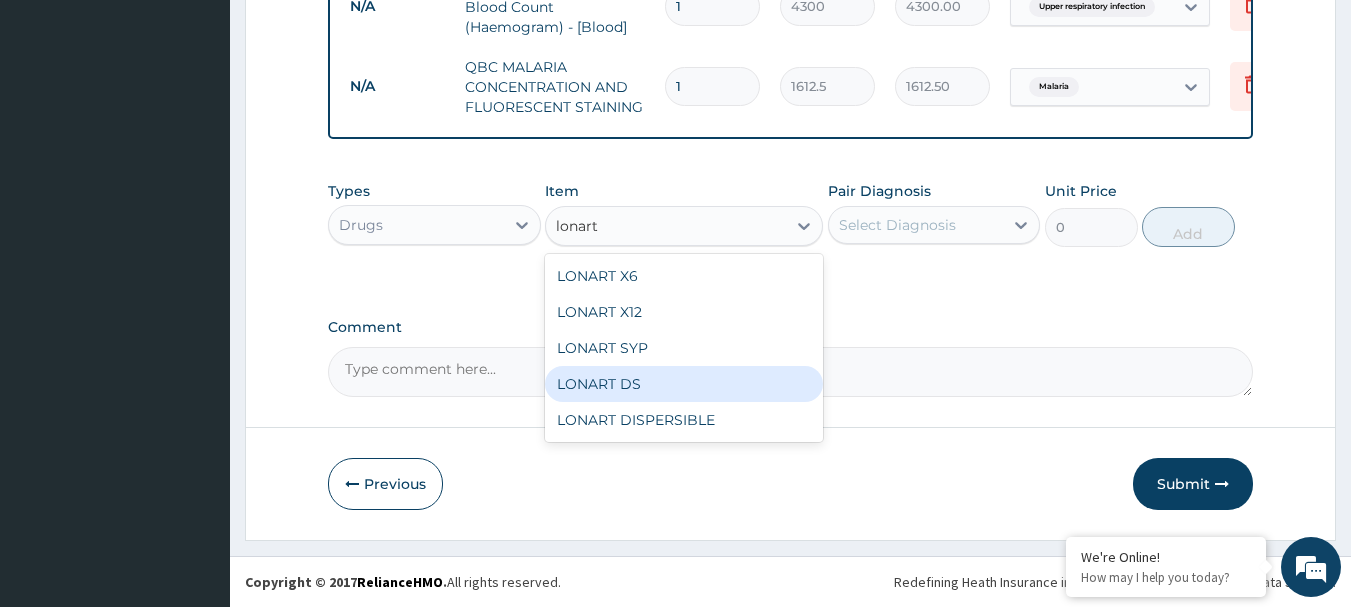 click on "LONART DS" at bounding box center [684, 384] 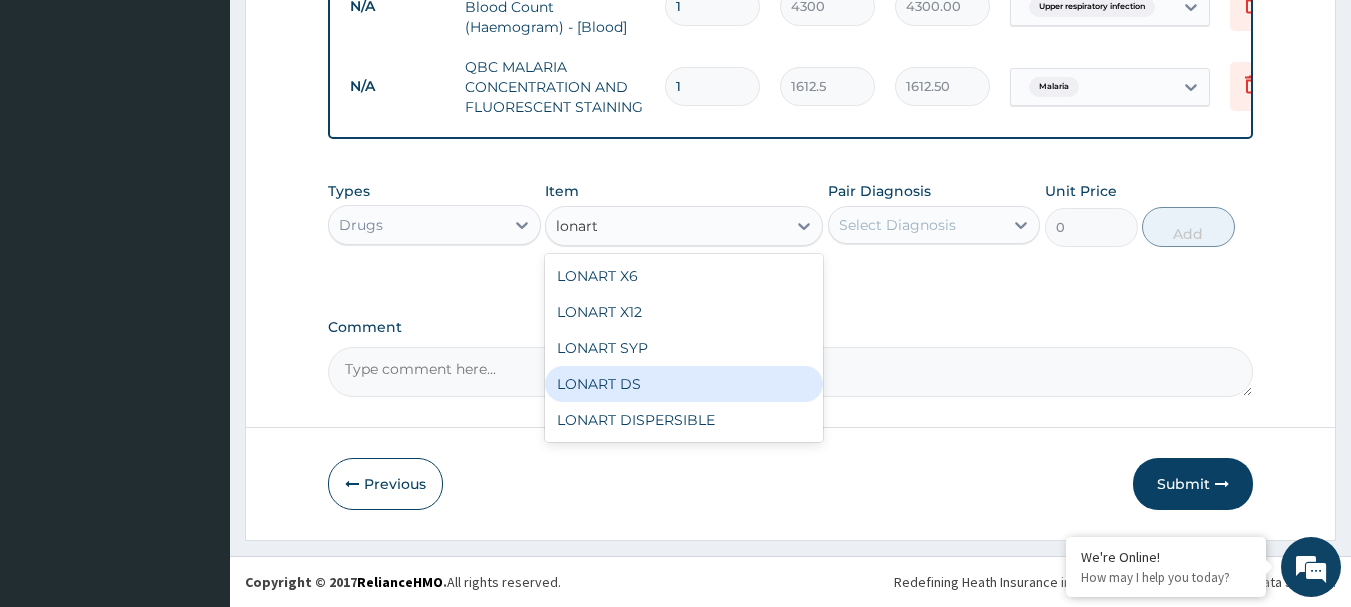 type 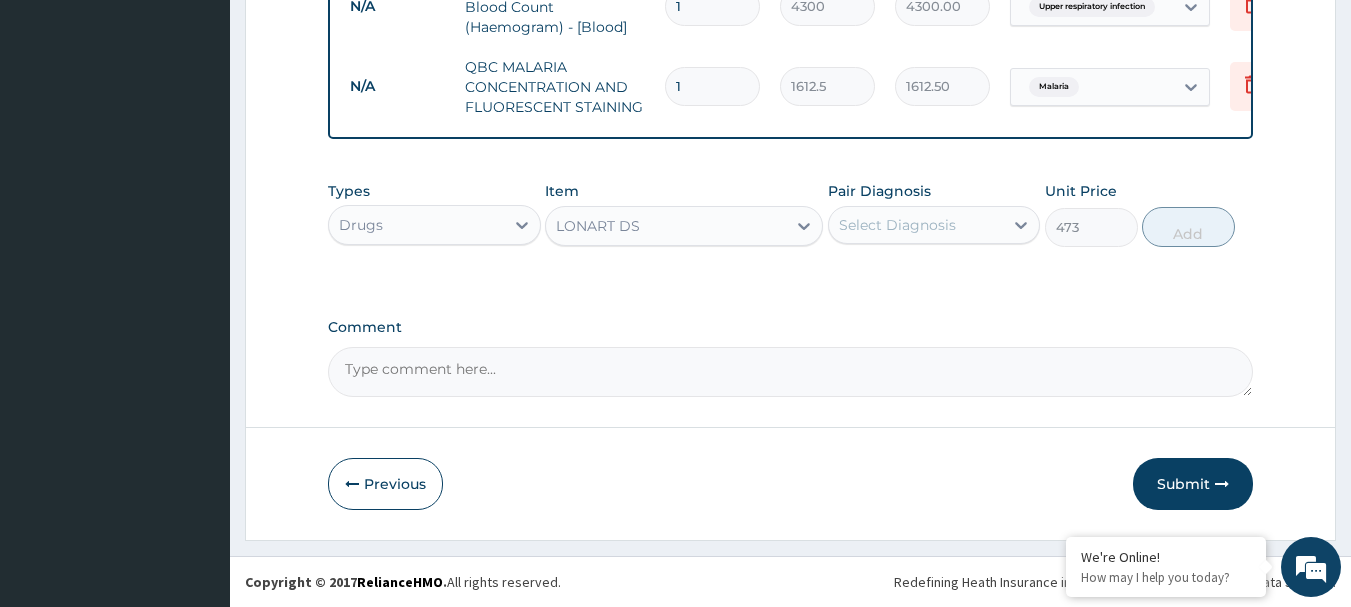 click on "Select Diagnosis" at bounding box center [916, 225] 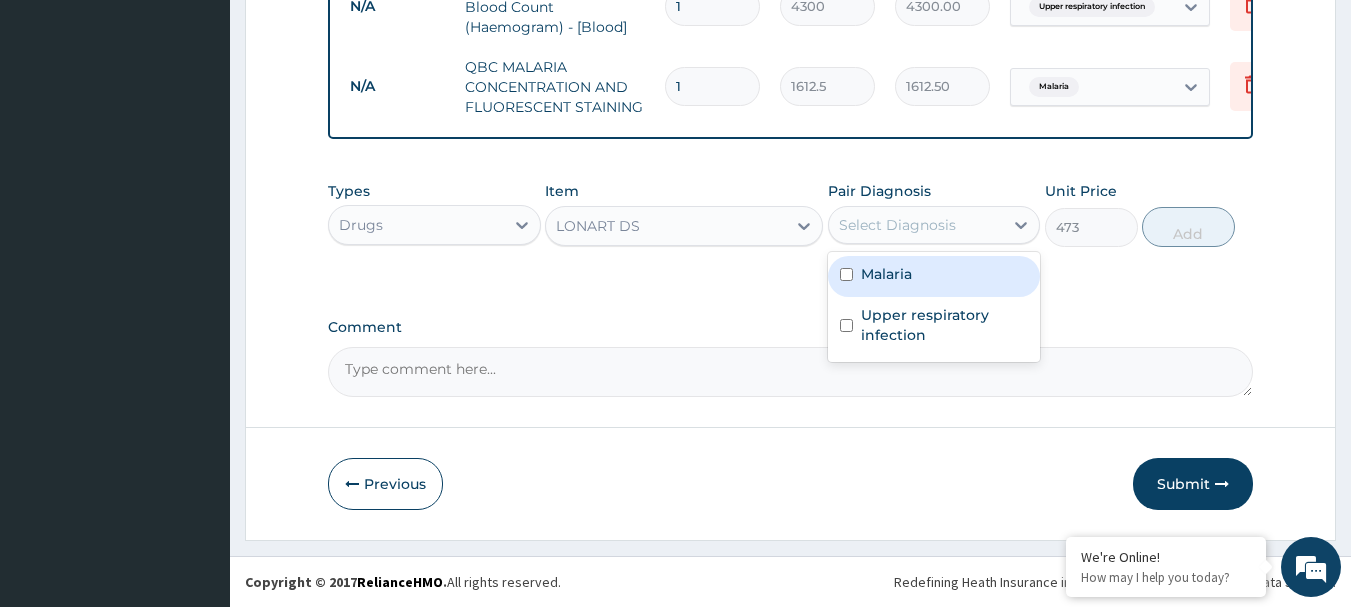 click on "Malaria" at bounding box center [886, 274] 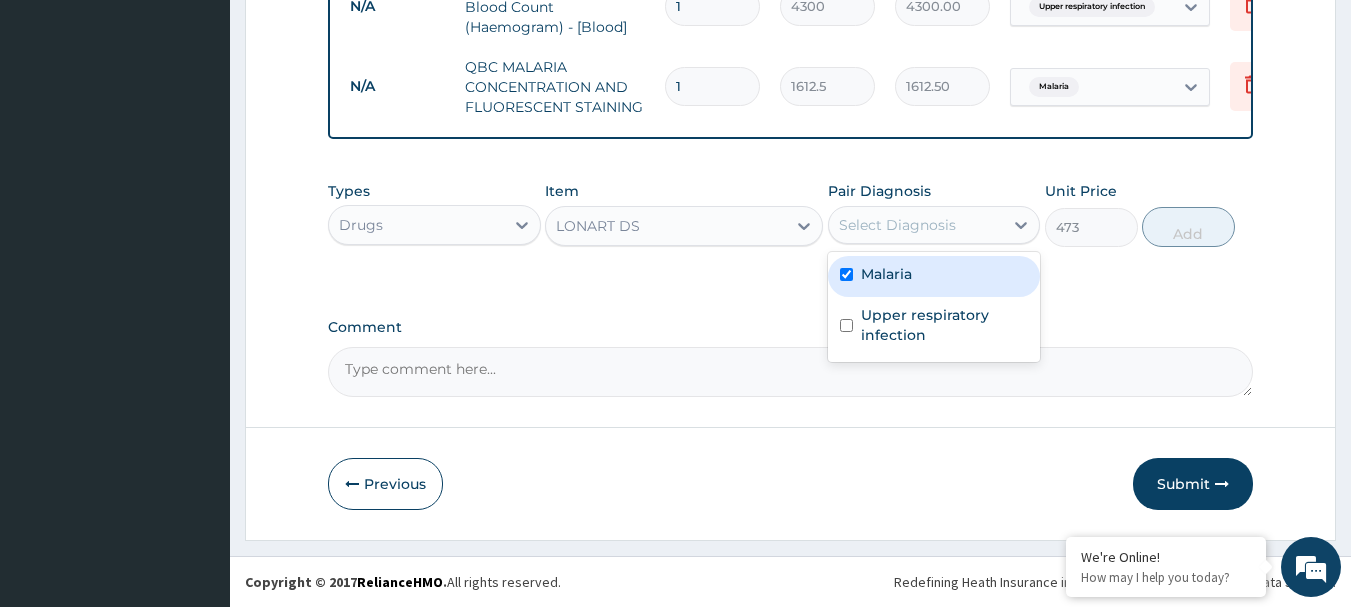 checkbox on "true" 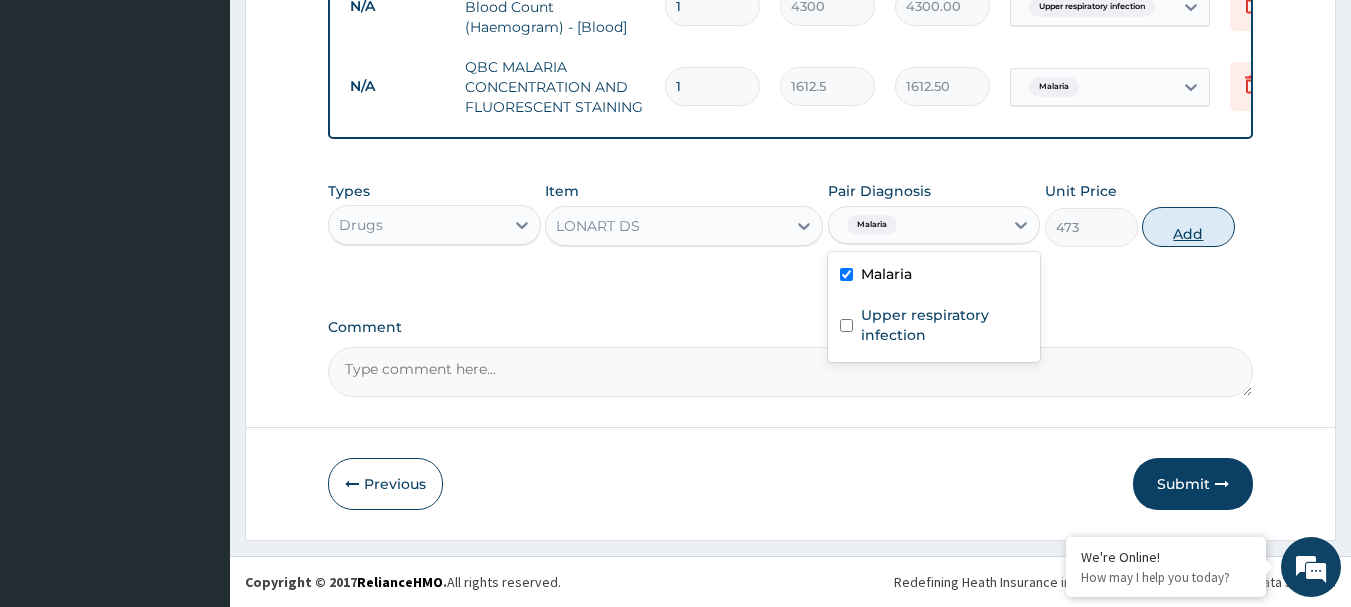 click on "Add" at bounding box center (1188, 227) 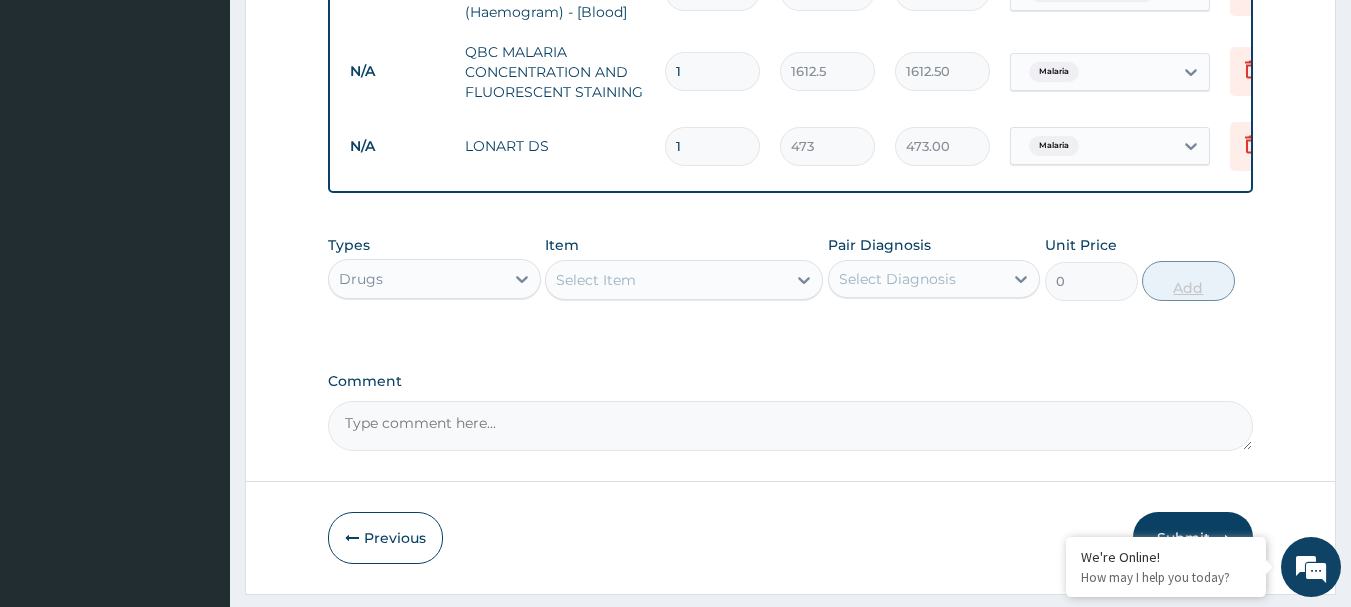 type 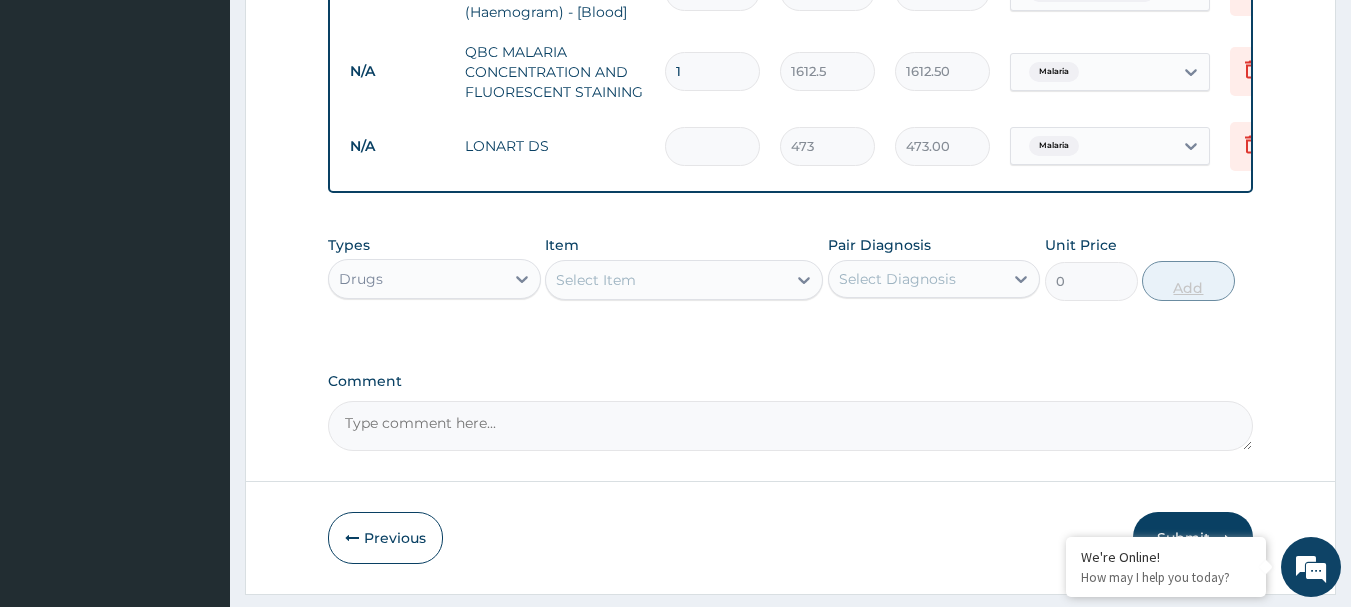 type on "0.00" 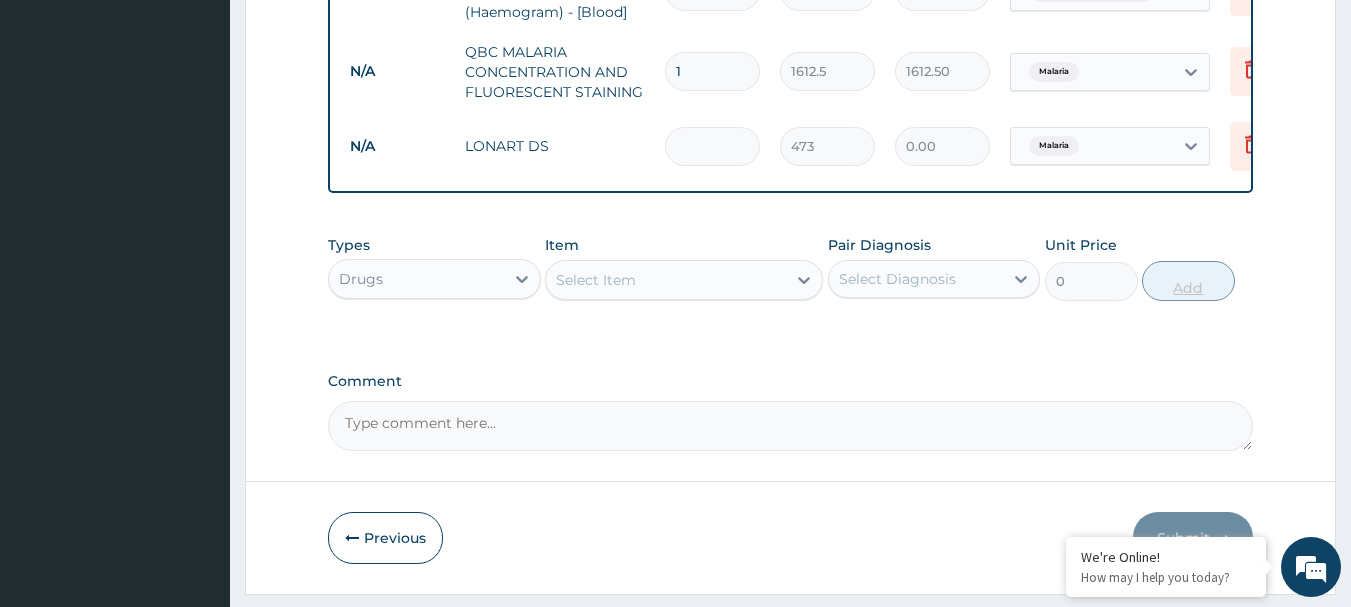 type on "6" 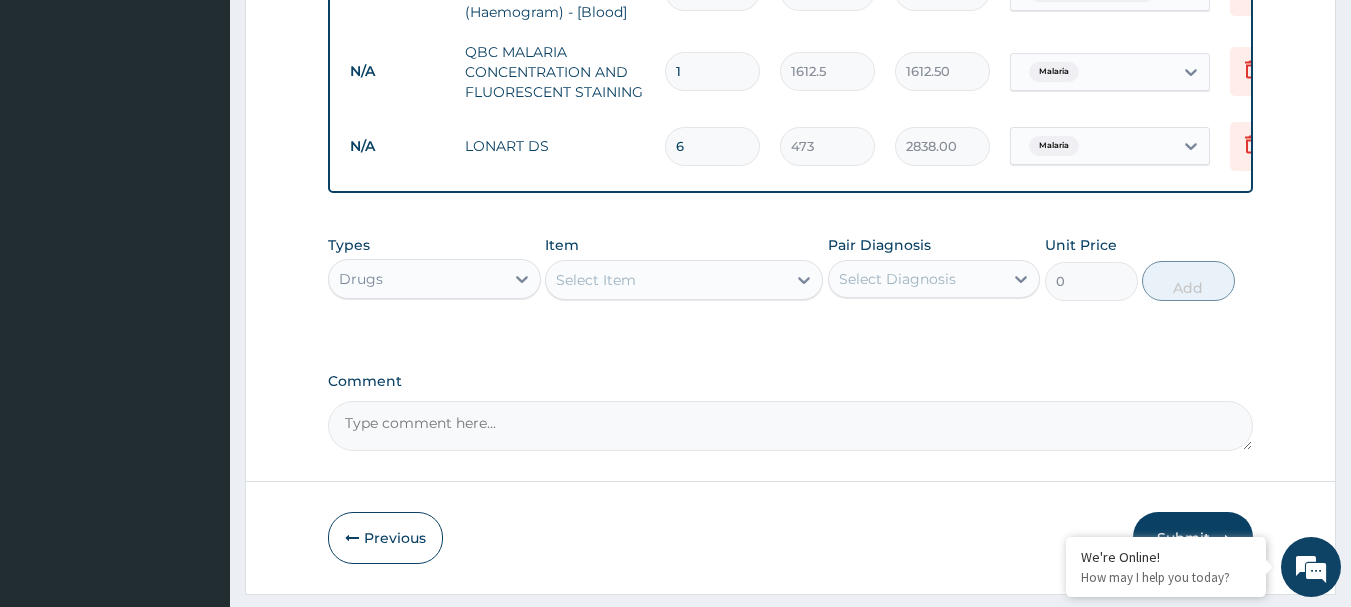 type on "6" 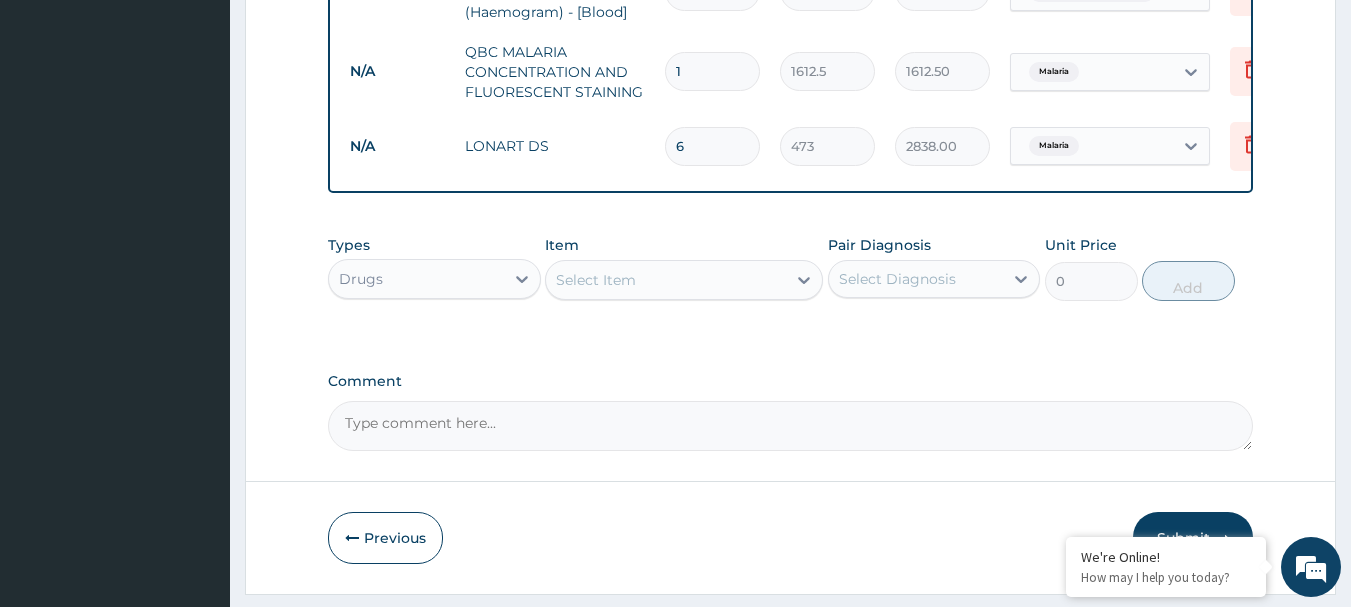 click on "Select Item" at bounding box center [684, 280] 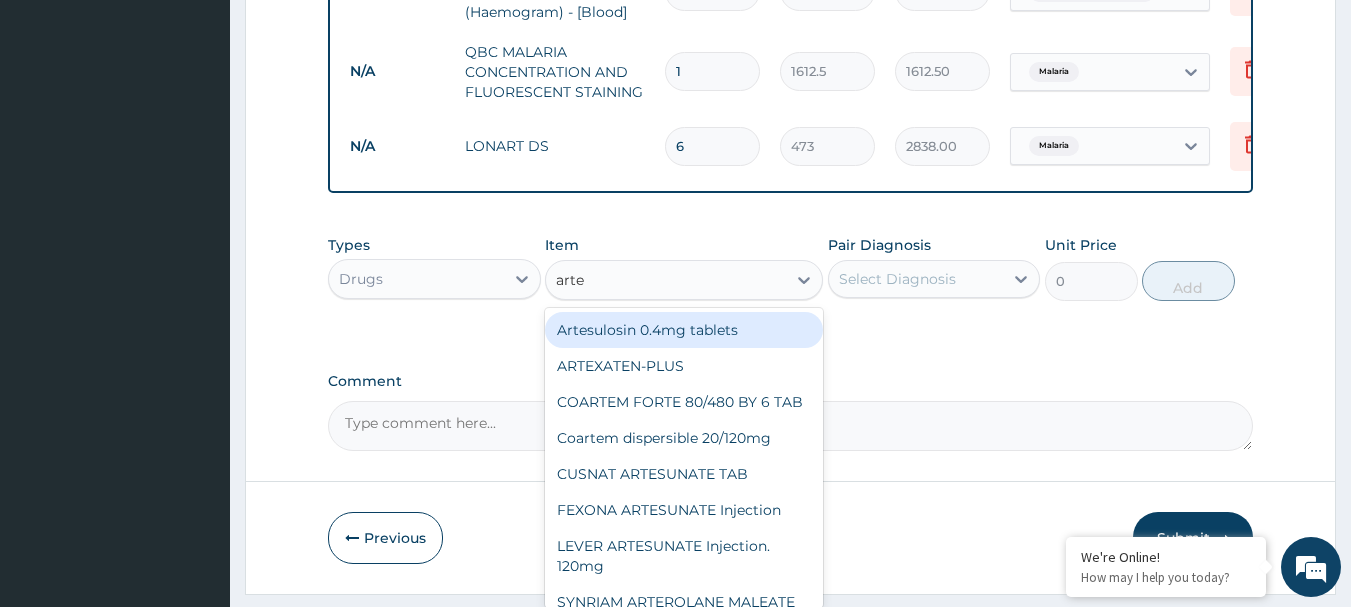 type on "artes" 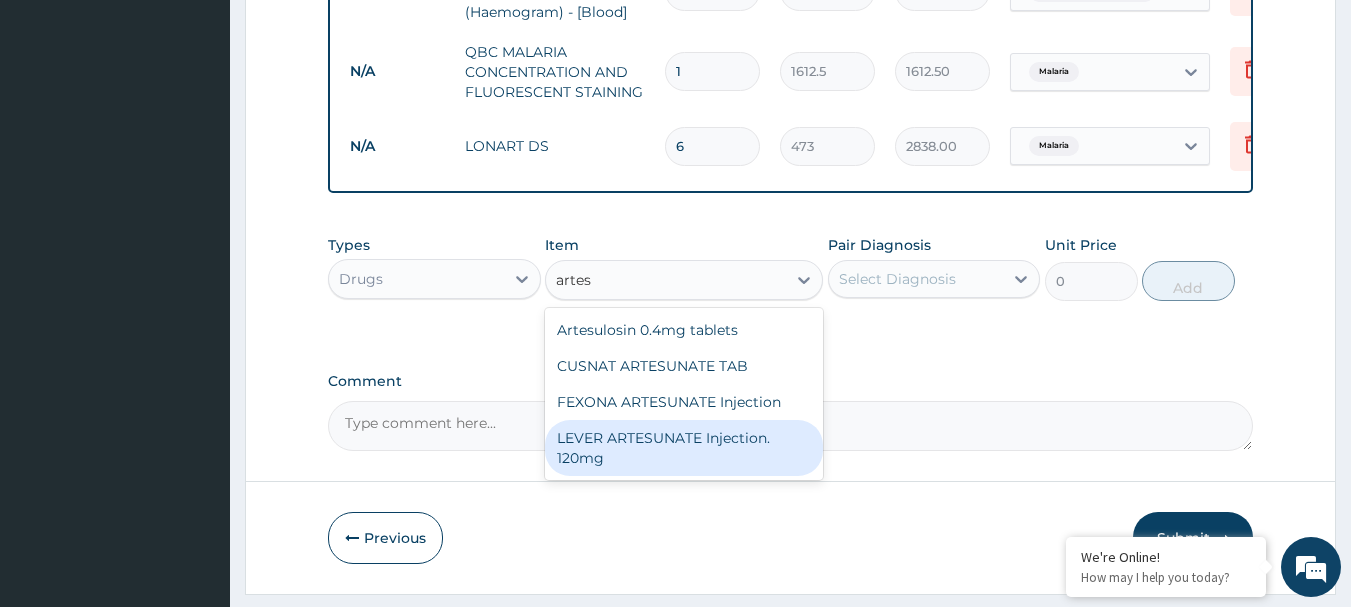click on "LEVER ARTESUNATE Injection. 120mg" at bounding box center (684, 448) 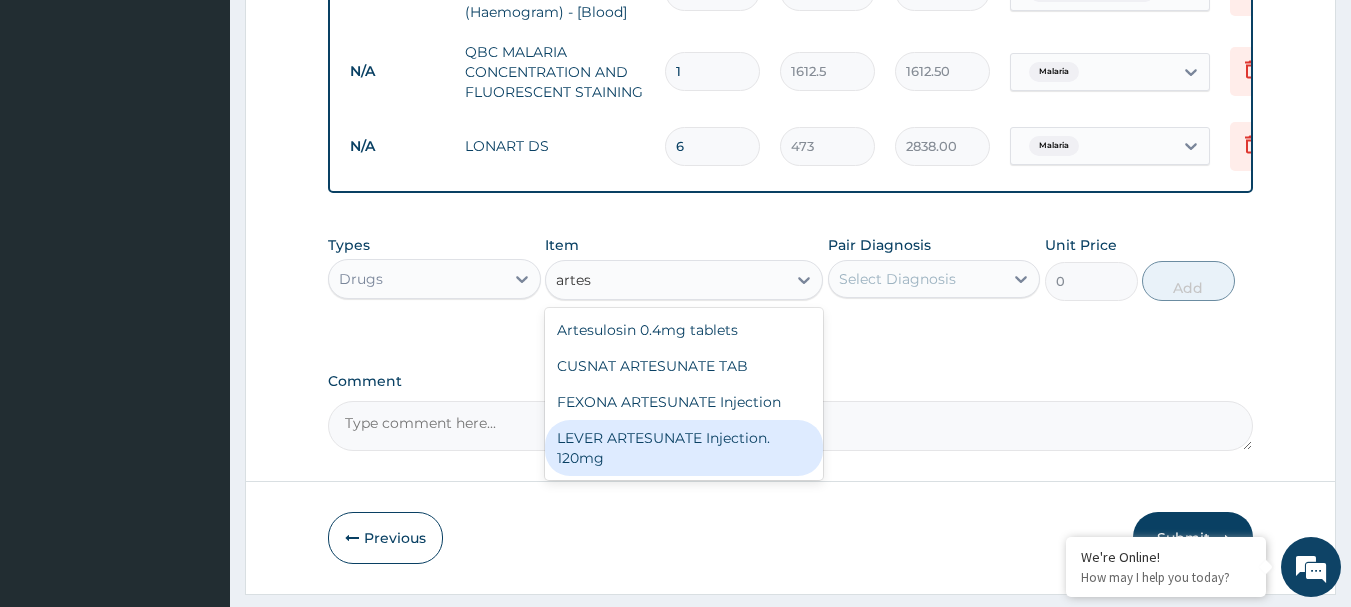 type 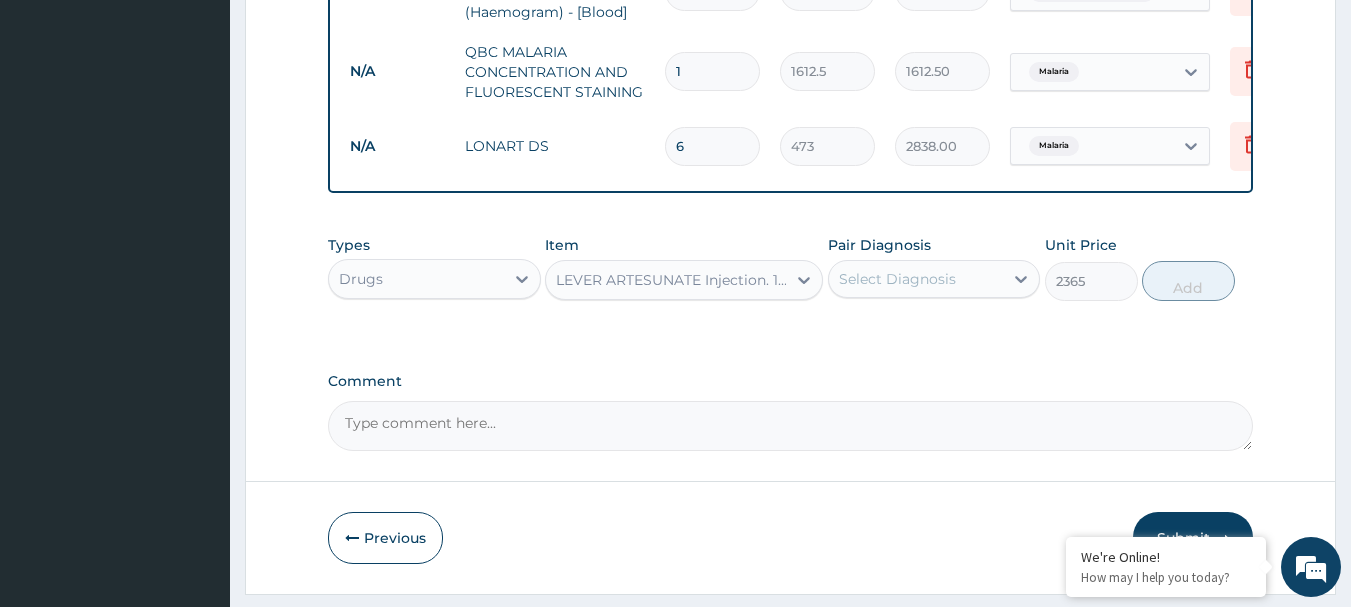 click on "Select Diagnosis" at bounding box center (897, 279) 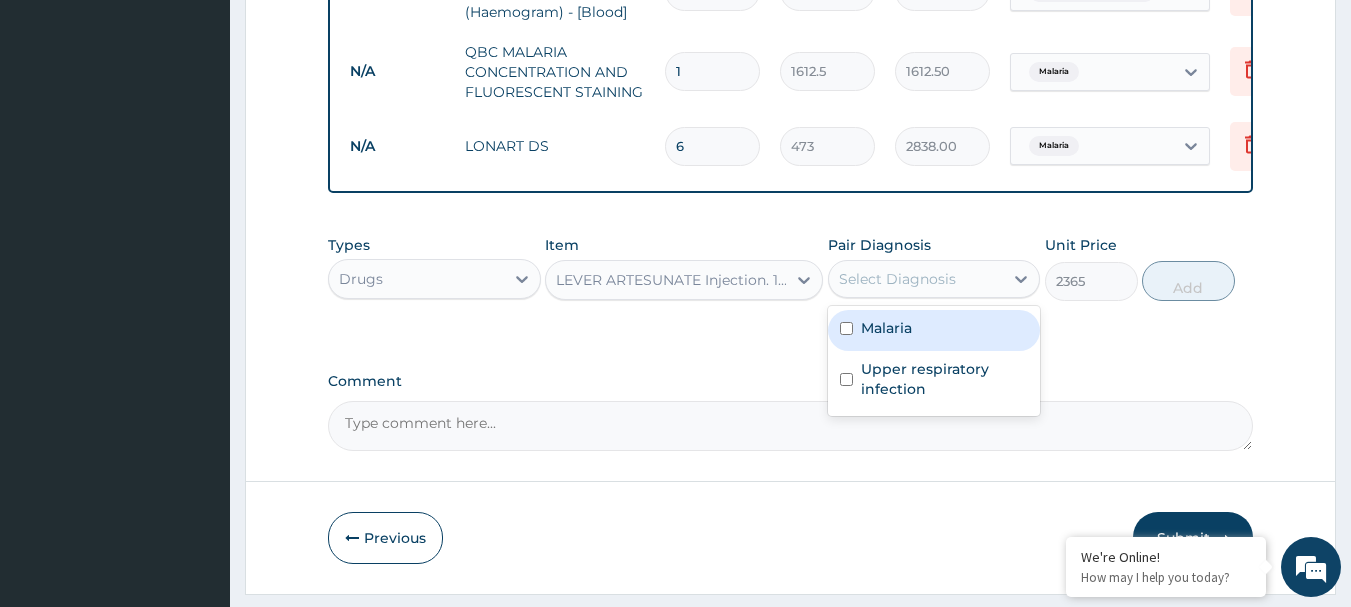 click on "Malaria" at bounding box center (886, 328) 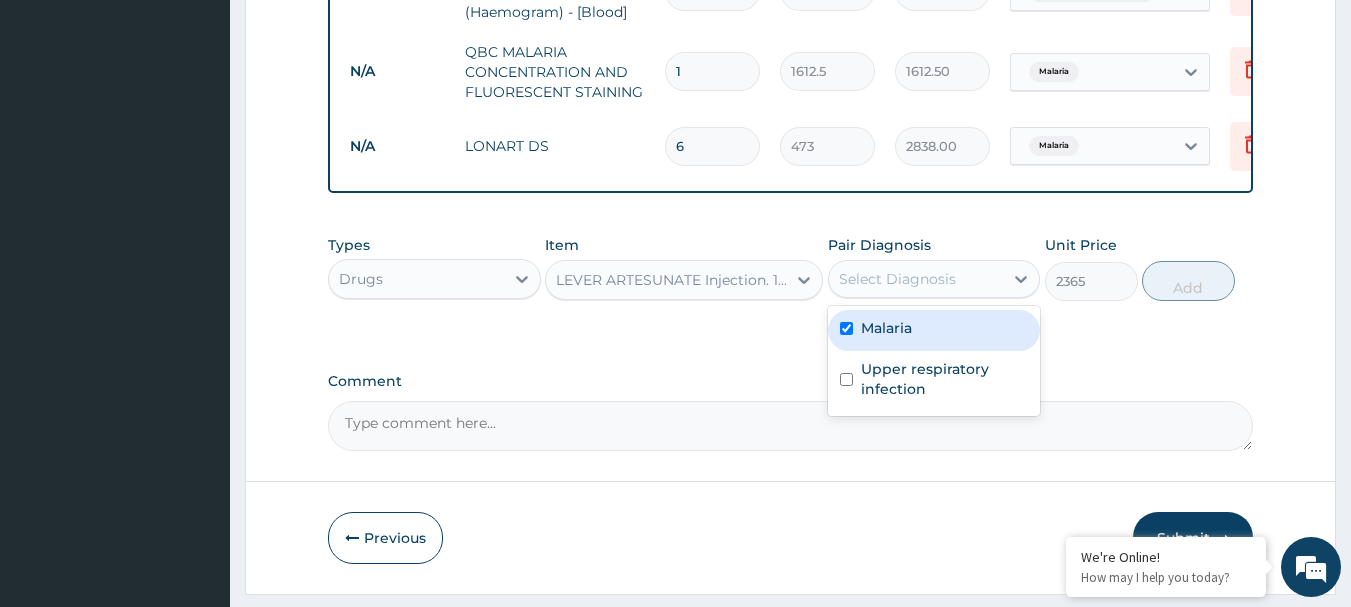 checkbox on "true" 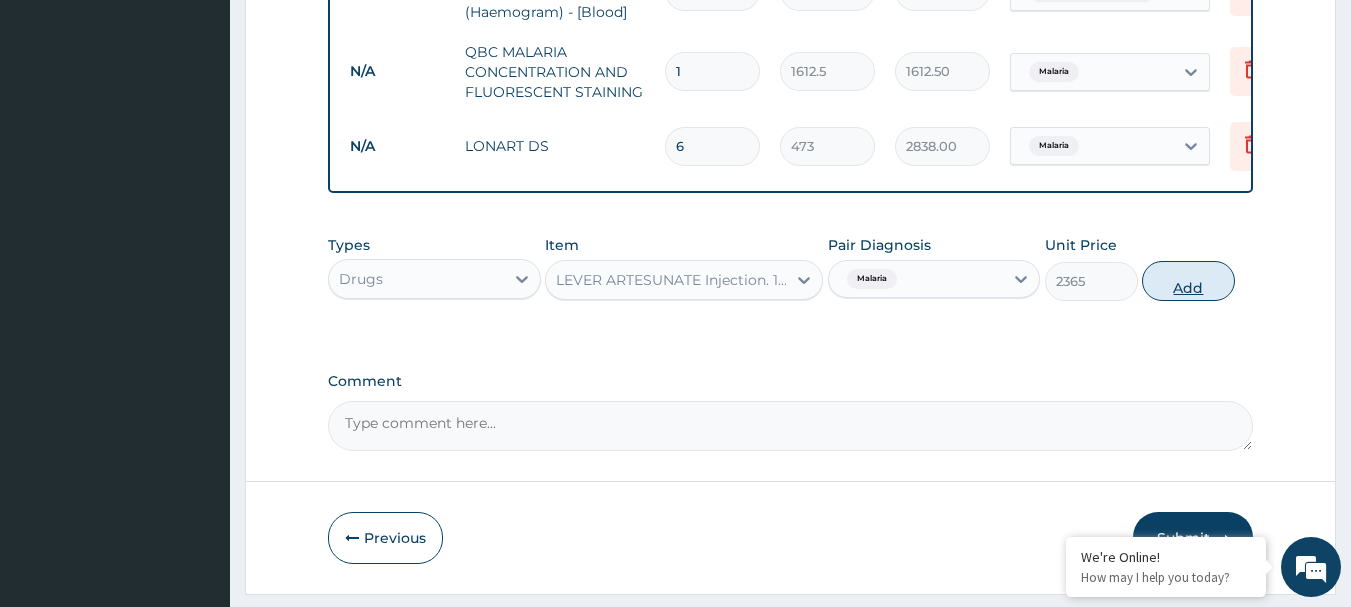 click on "Add" at bounding box center [1188, 281] 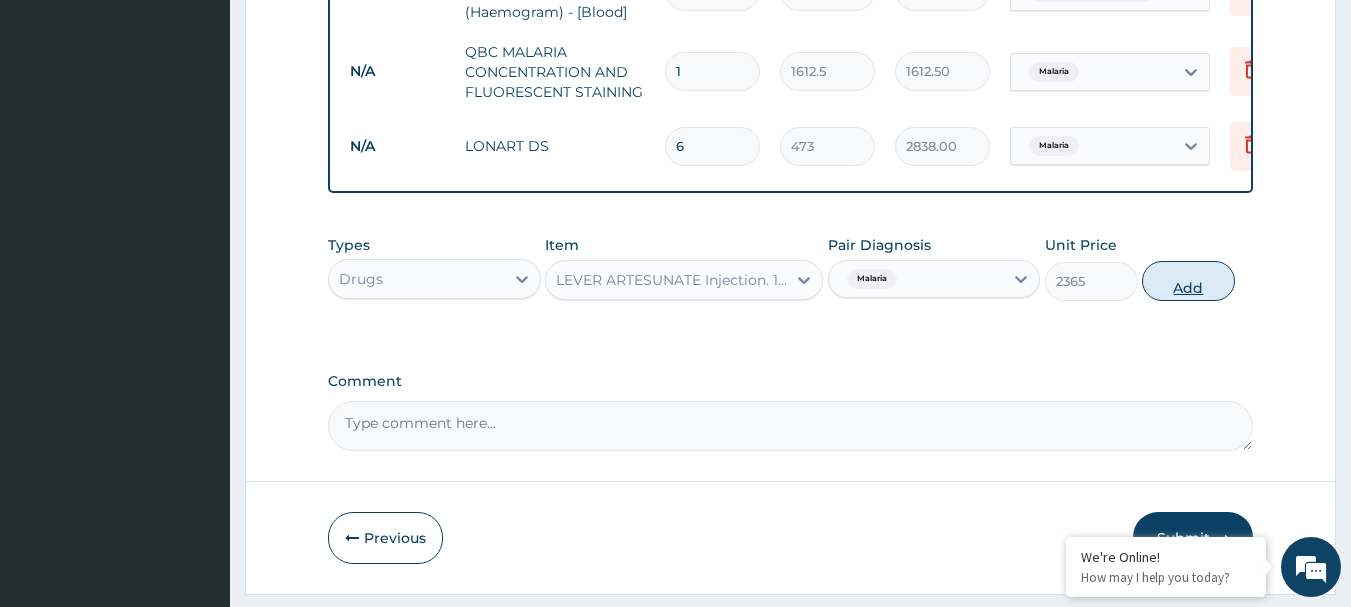 type on "0" 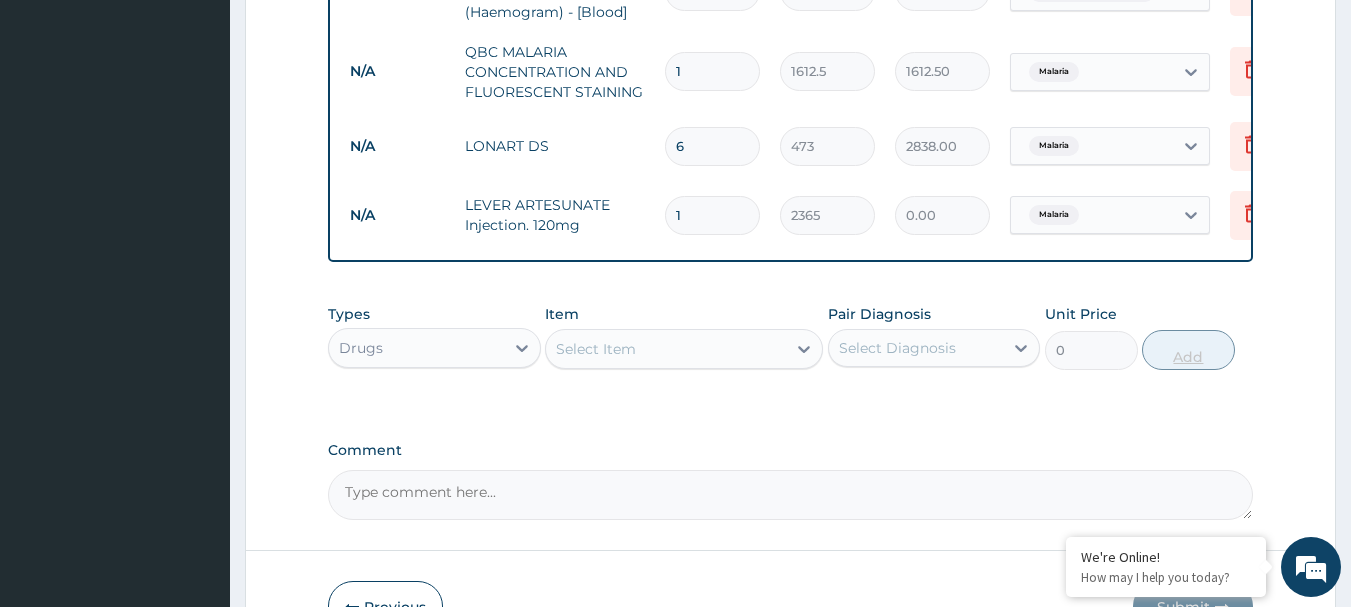 type 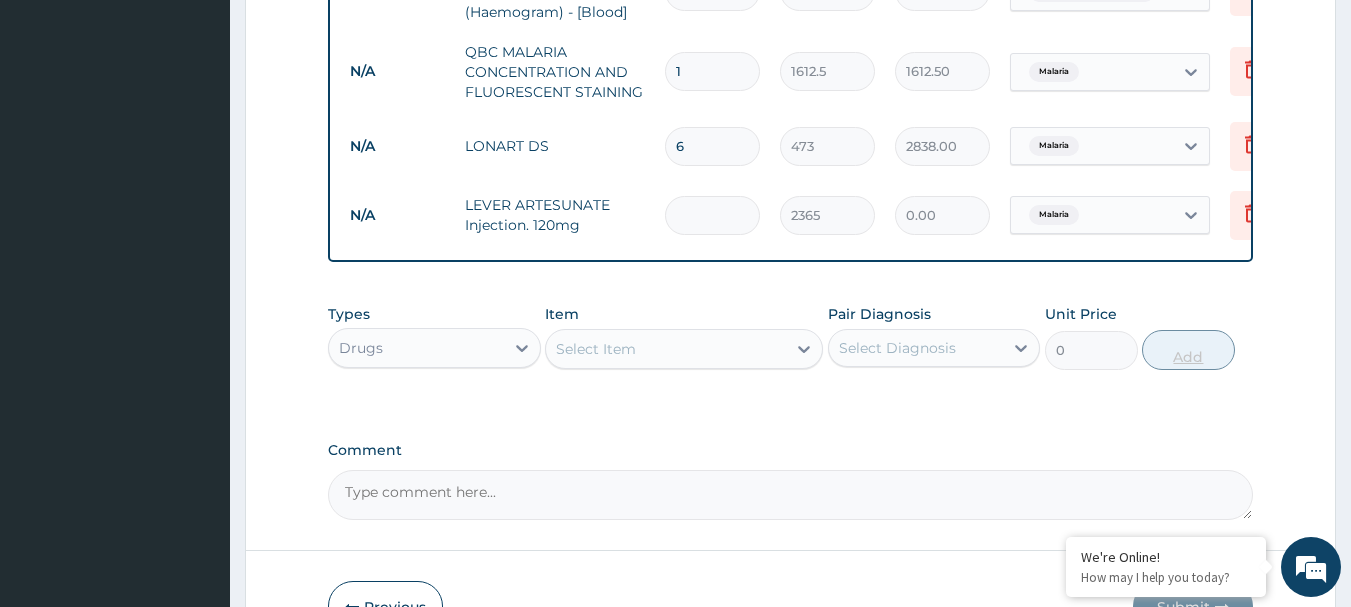 type on "0.00" 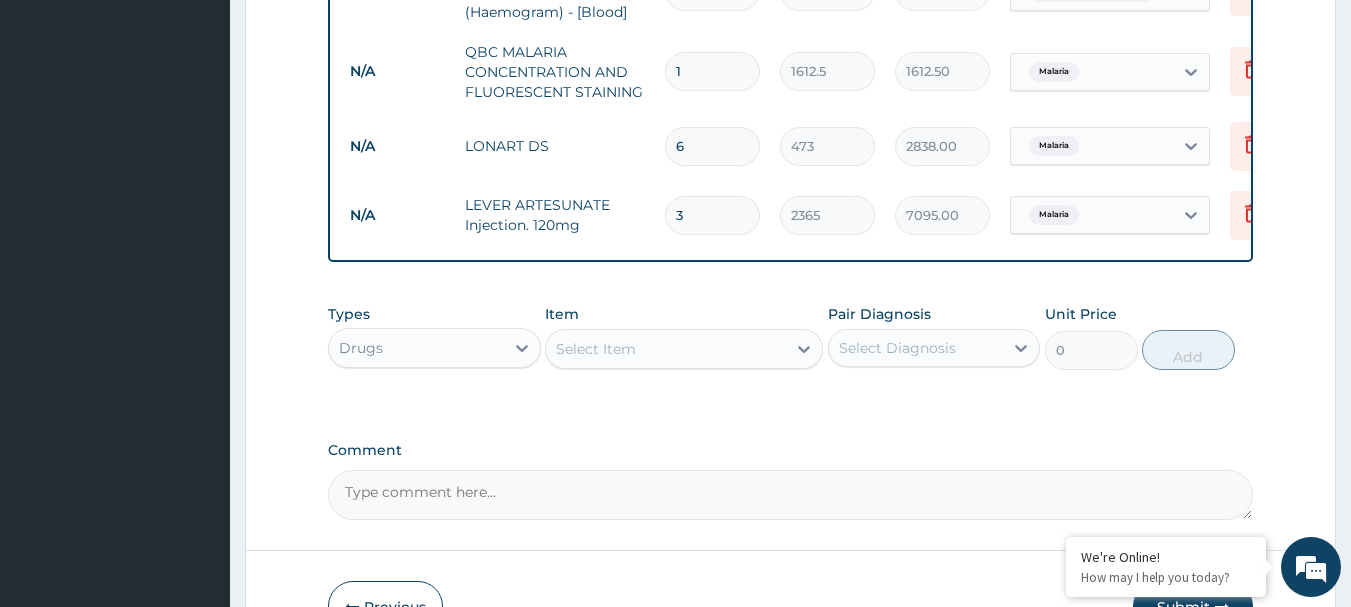 type on "3" 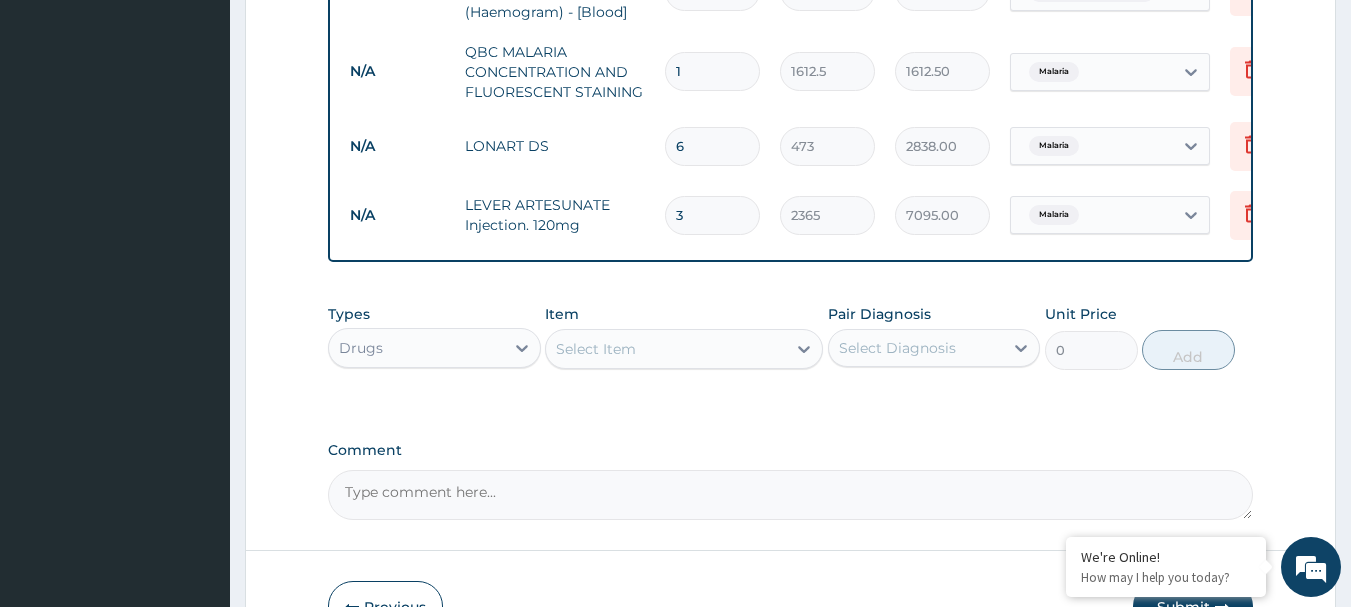 click on "Select Item" at bounding box center [666, 349] 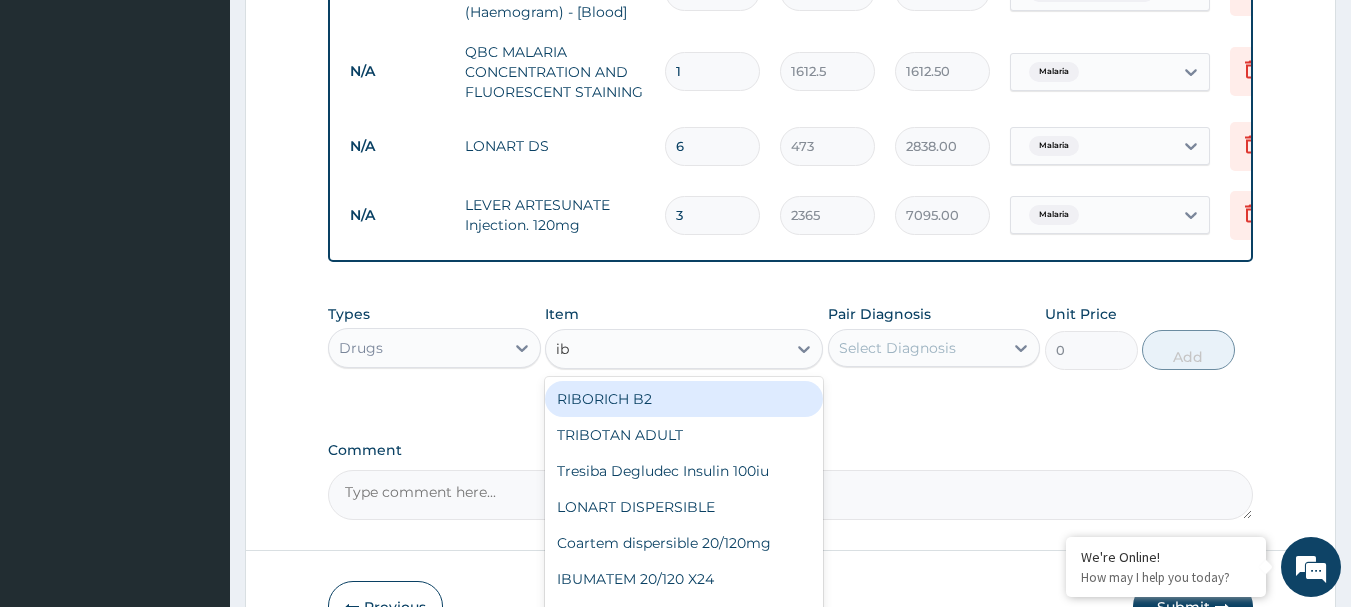 type on "ibu" 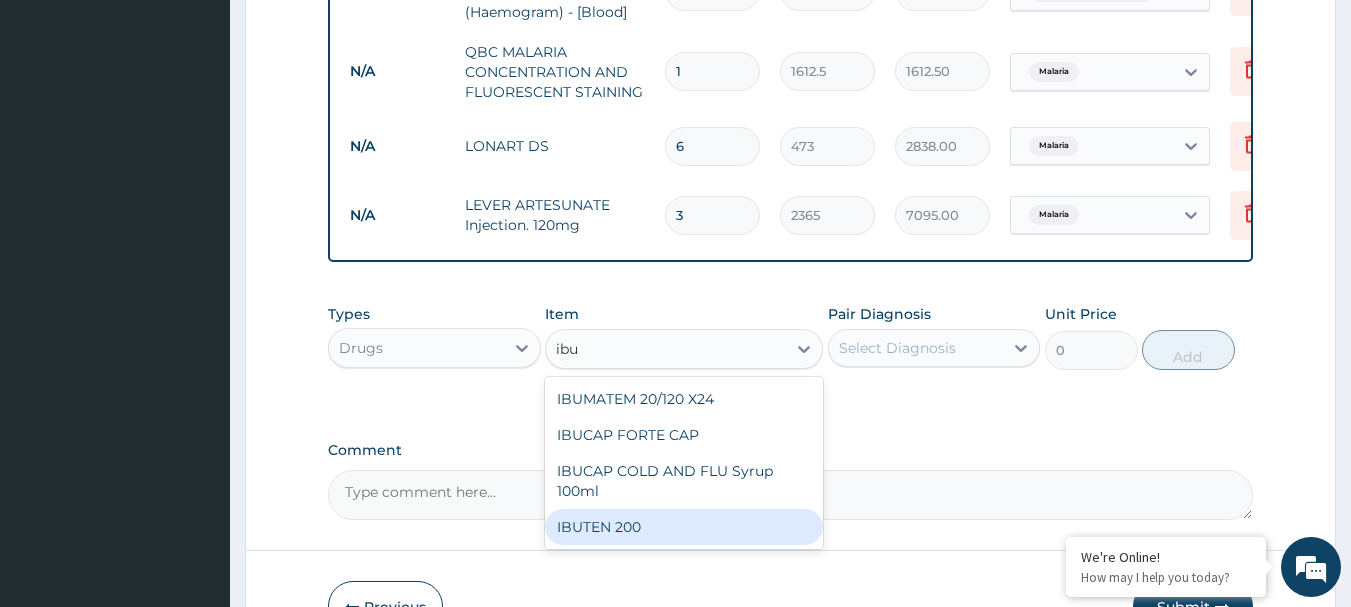 click on "IBUTEN 200" at bounding box center [684, 527] 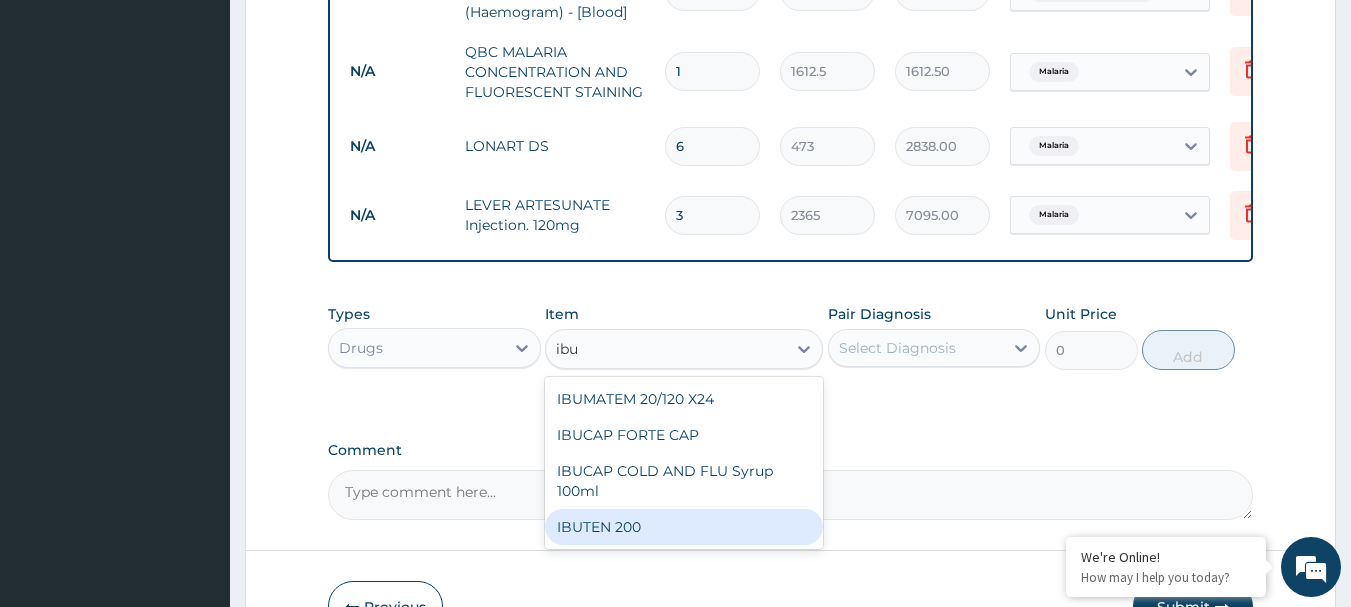 type 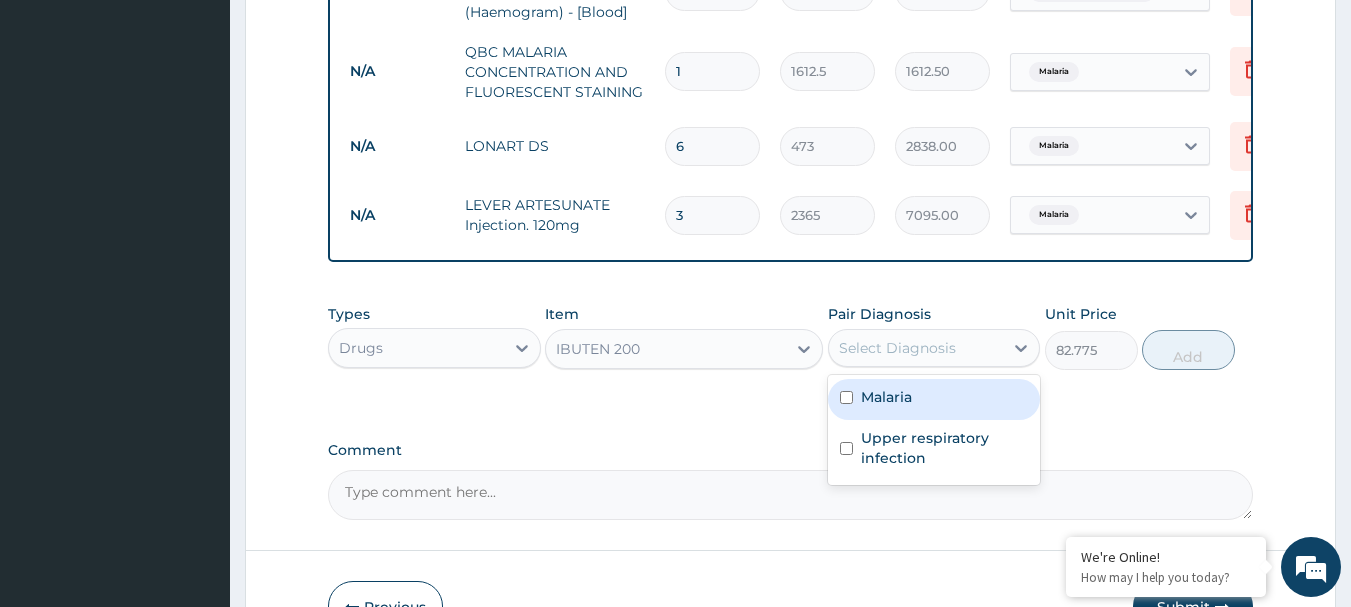 click on "Select Diagnosis" at bounding box center [897, 348] 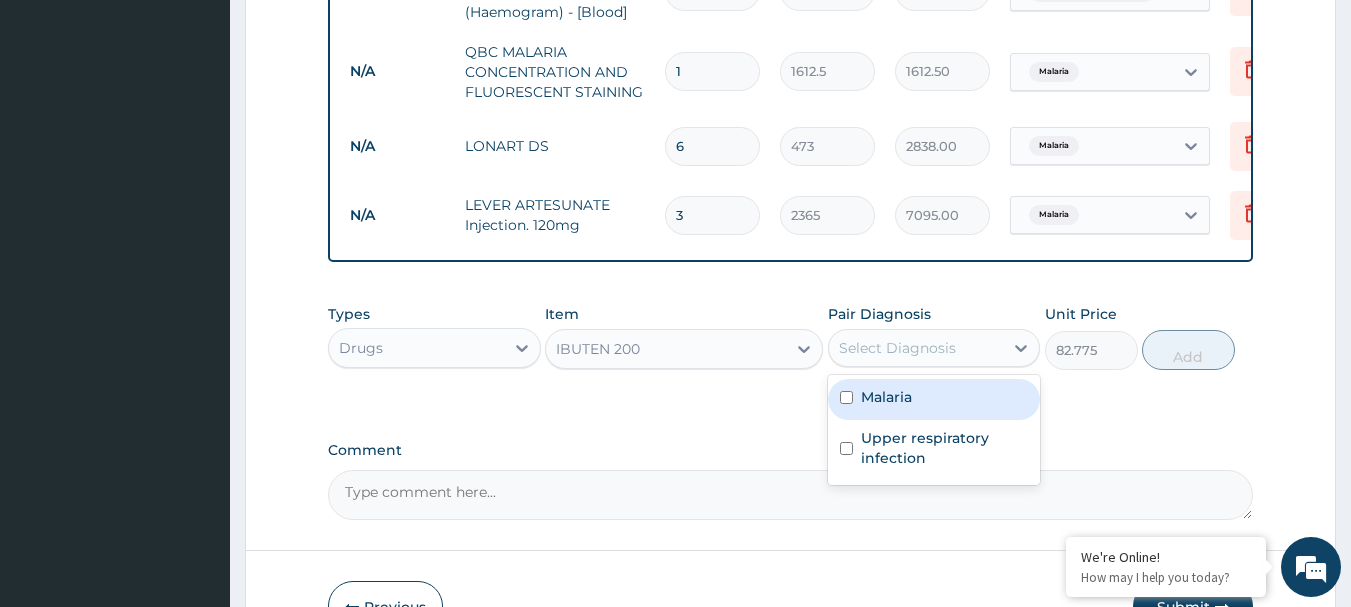 click on "Malaria" at bounding box center (886, 397) 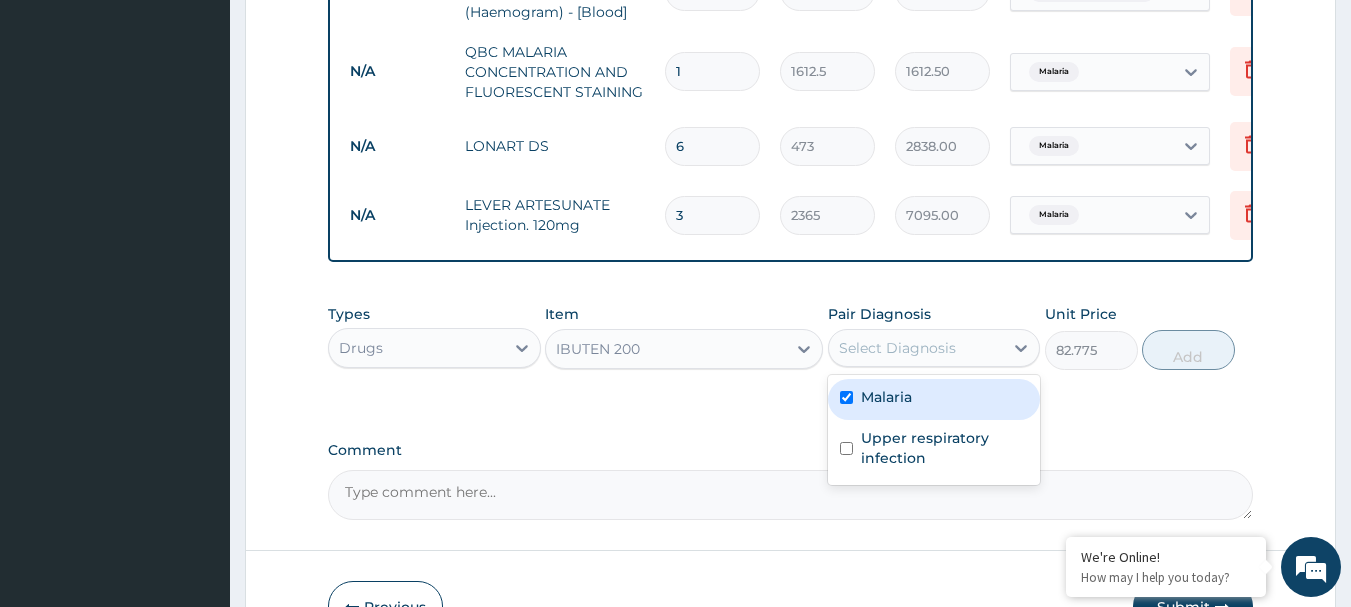 checkbox on "true" 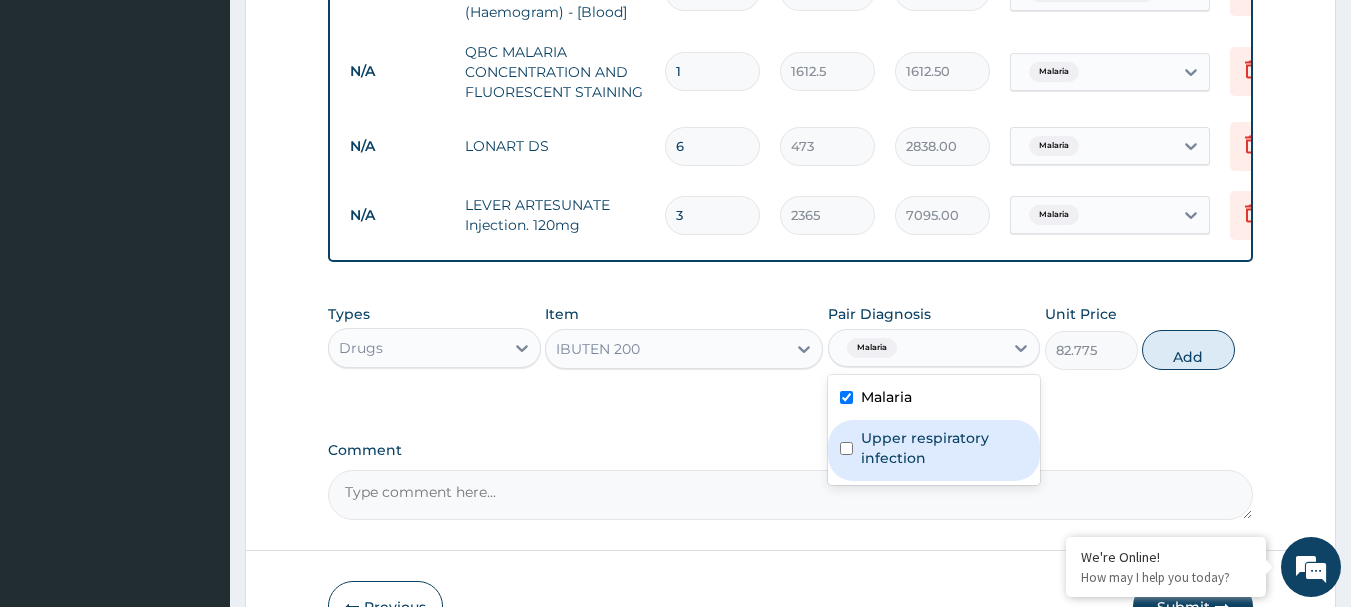click on "Upper respiratory infection" at bounding box center (945, 448) 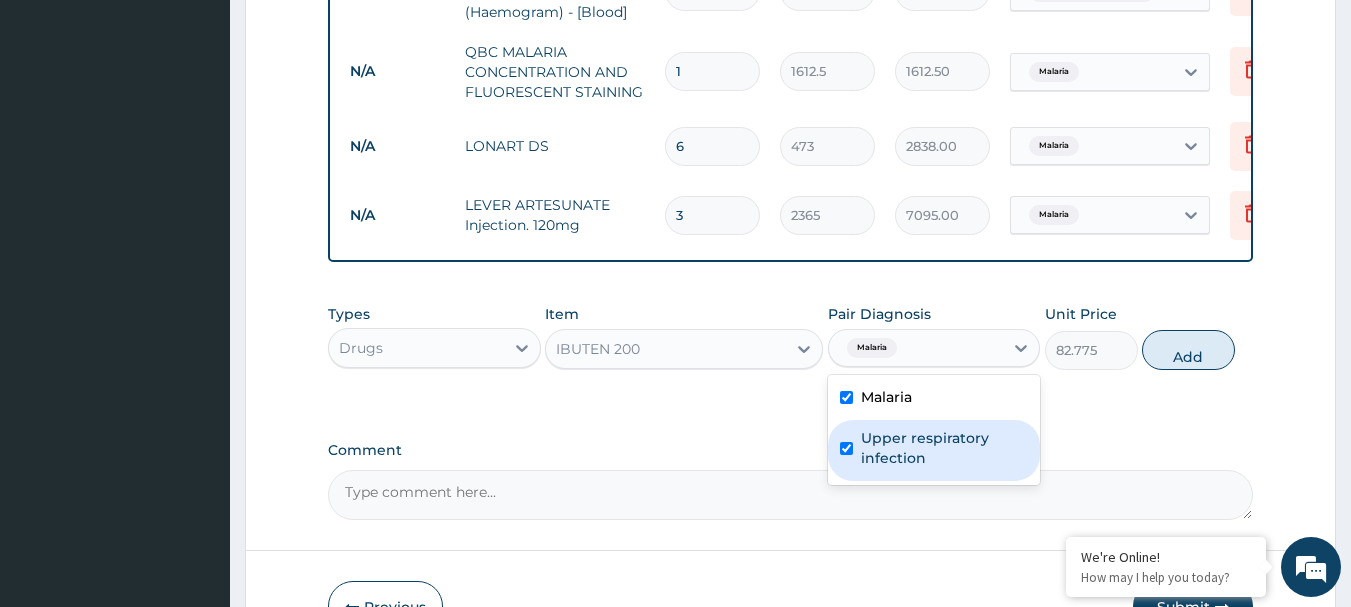checkbox on "true" 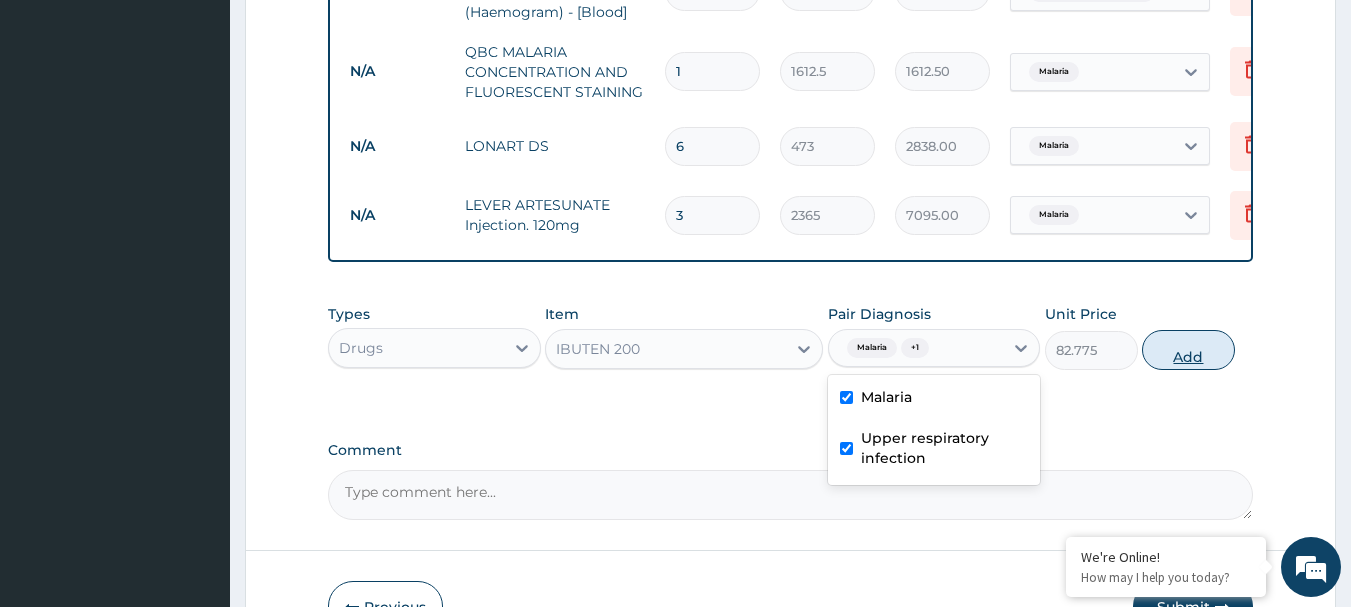 click on "Add" at bounding box center [1188, 350] 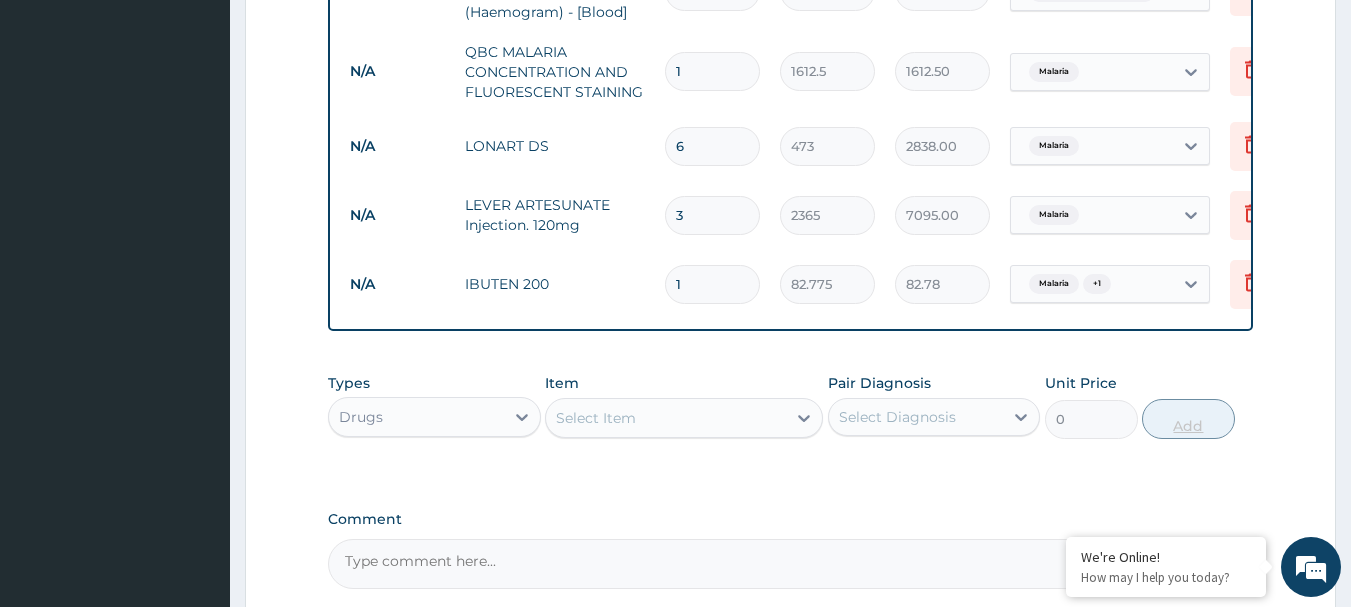 type on "18" 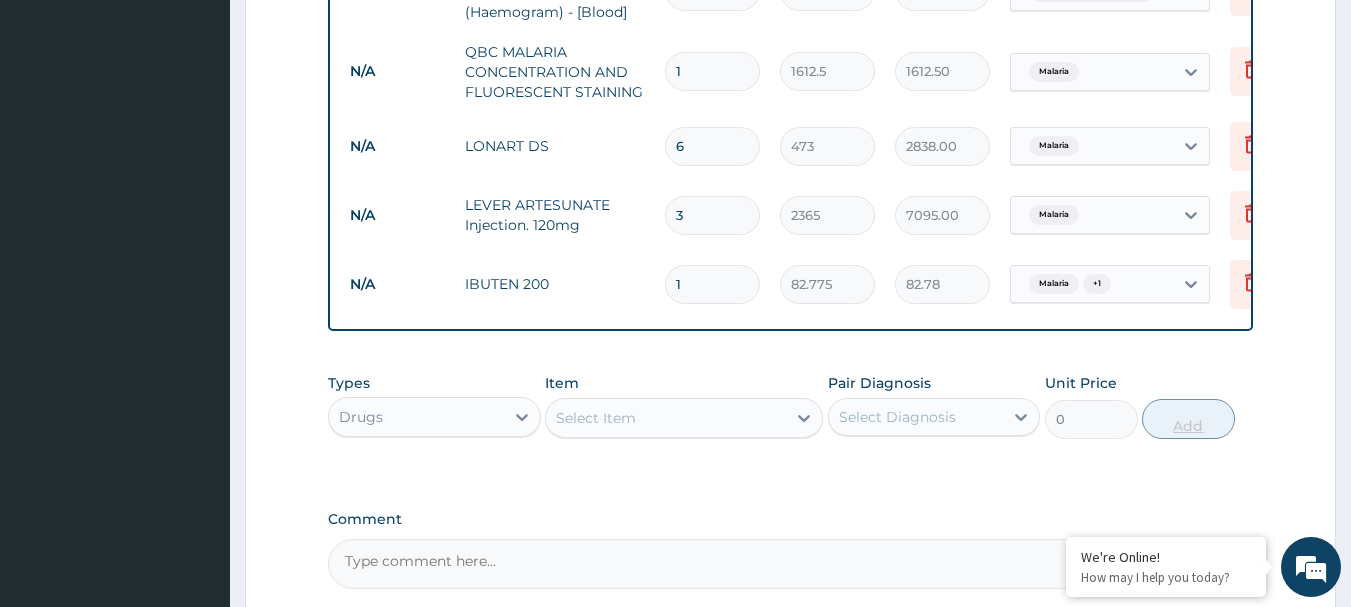 type on "1489.95" 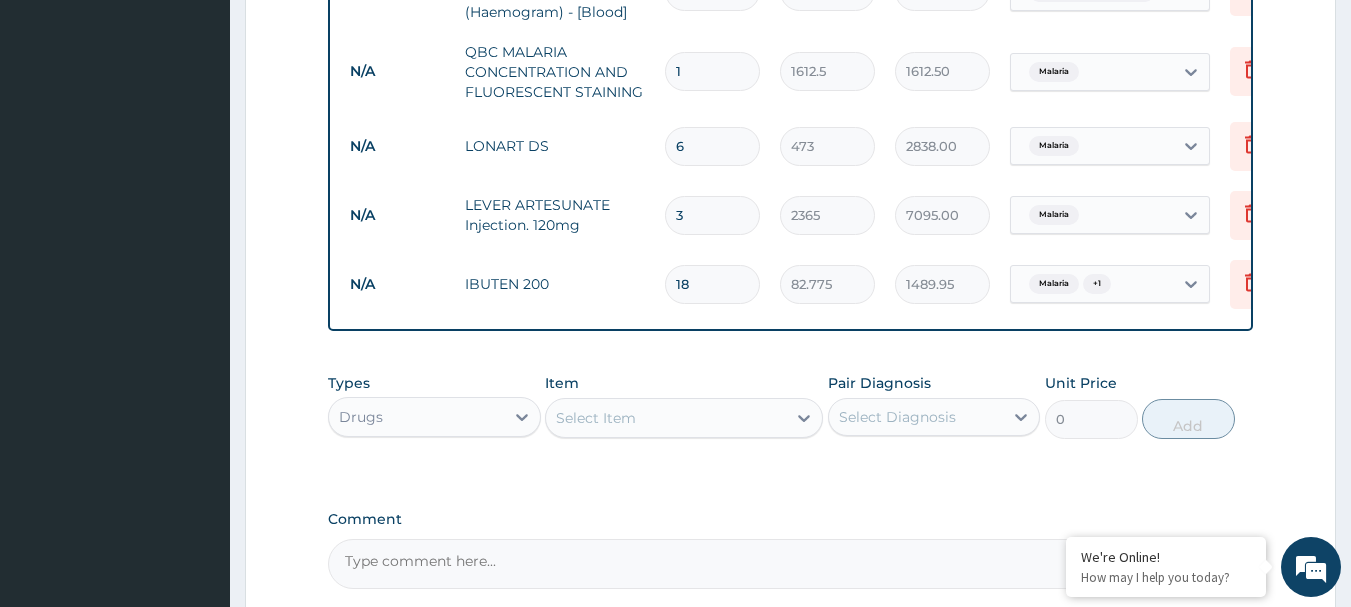 type on "18" 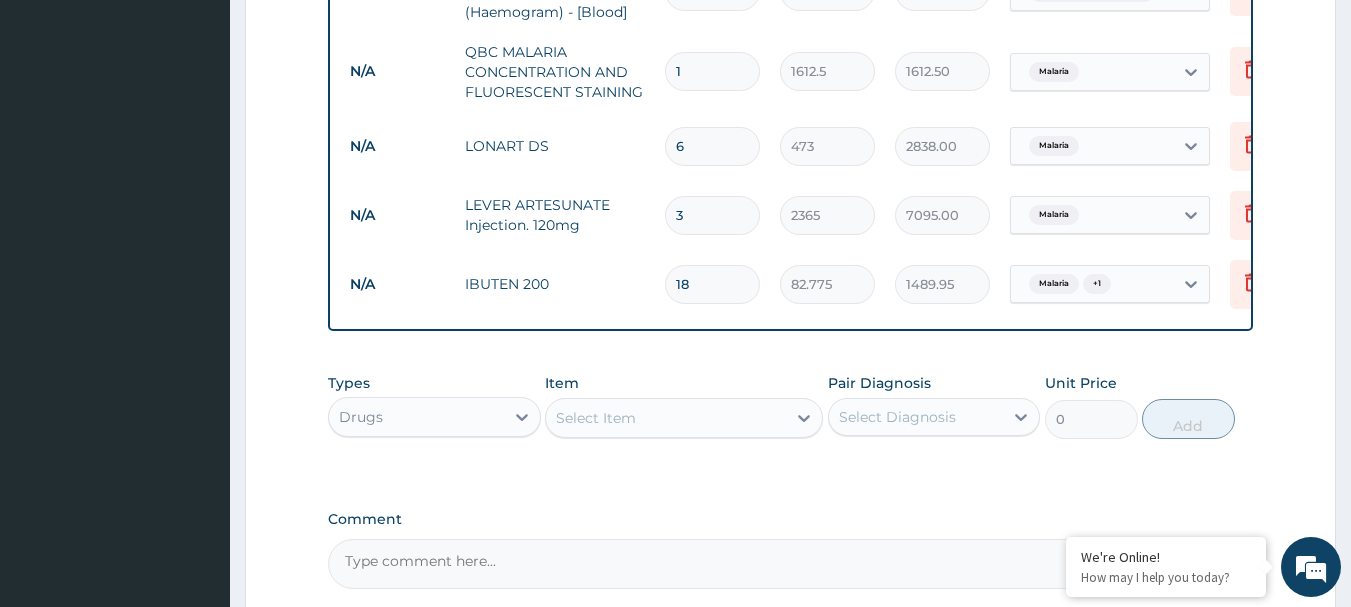 click on "Select Item" at bounding box center (666, 418) 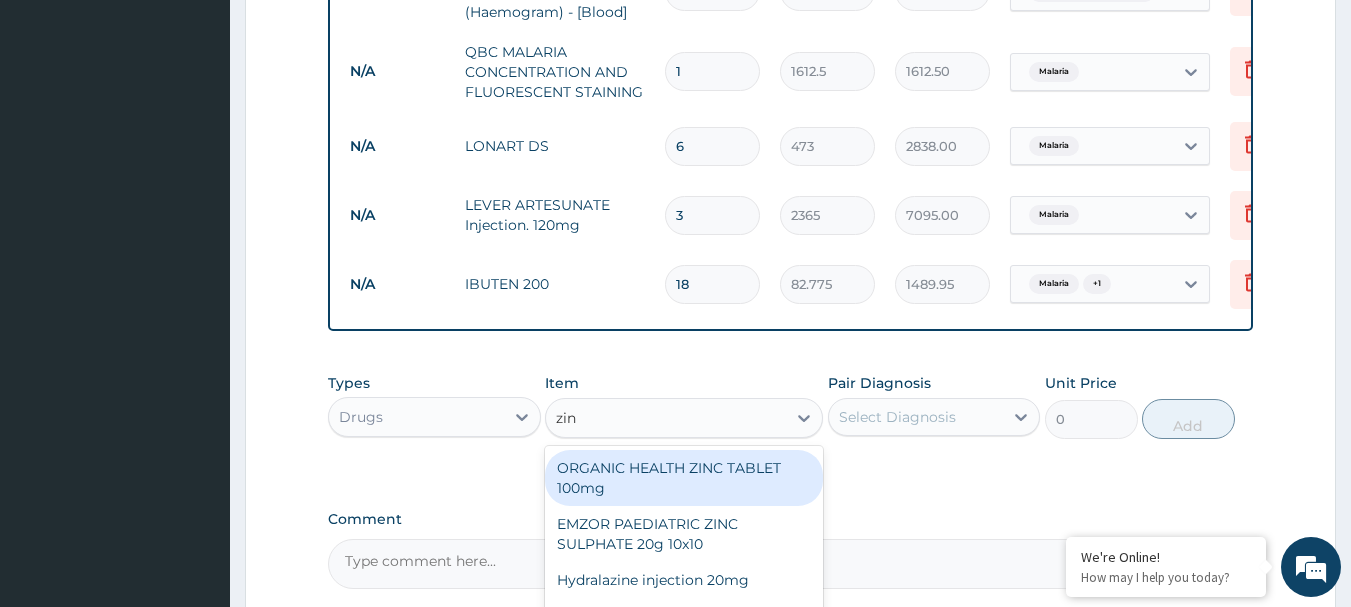 type on "zinn" 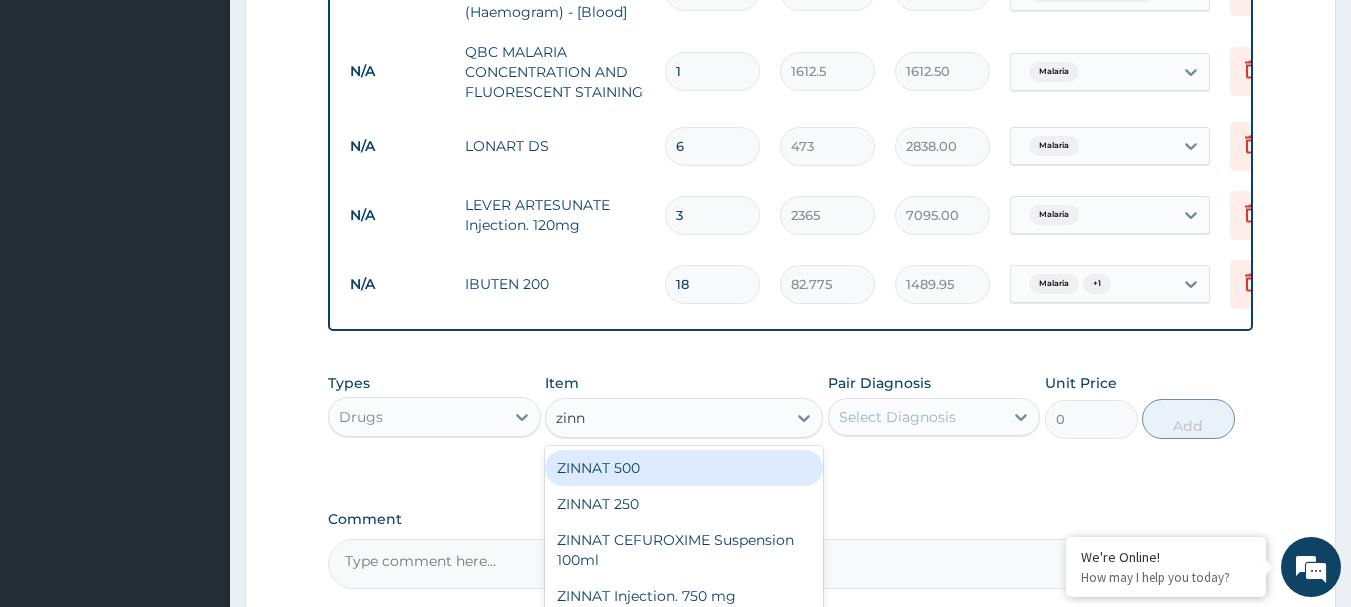 click on "ZINNAT 500" at bounding box center (684, 468) 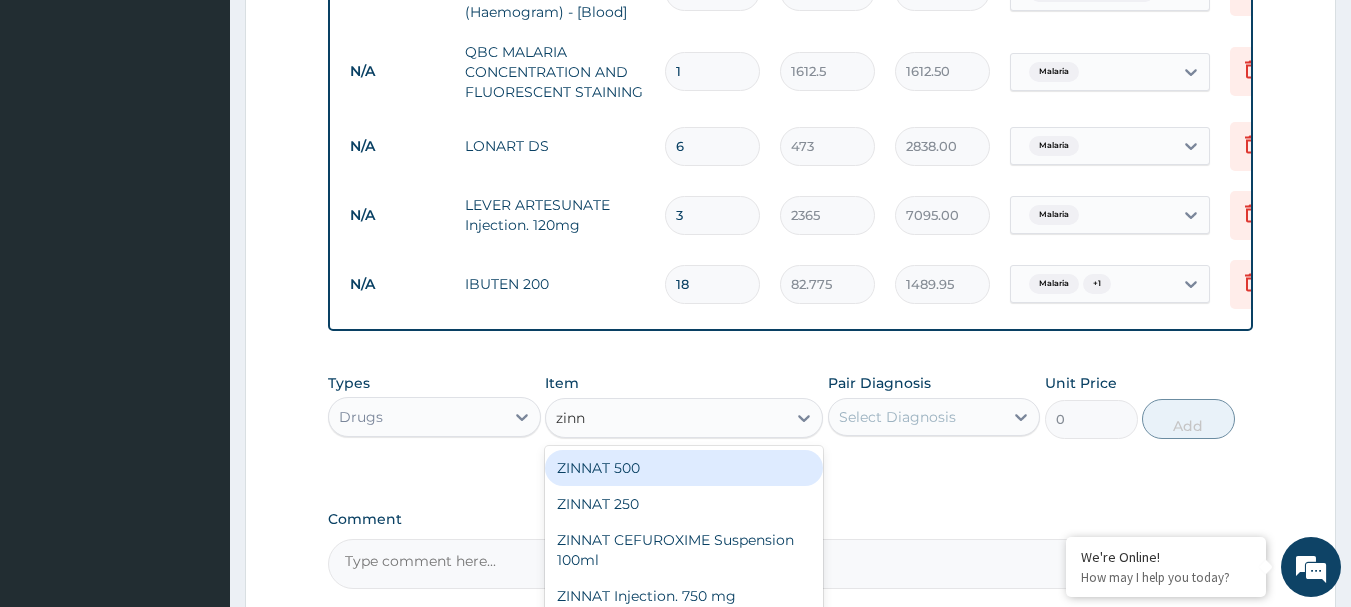 type 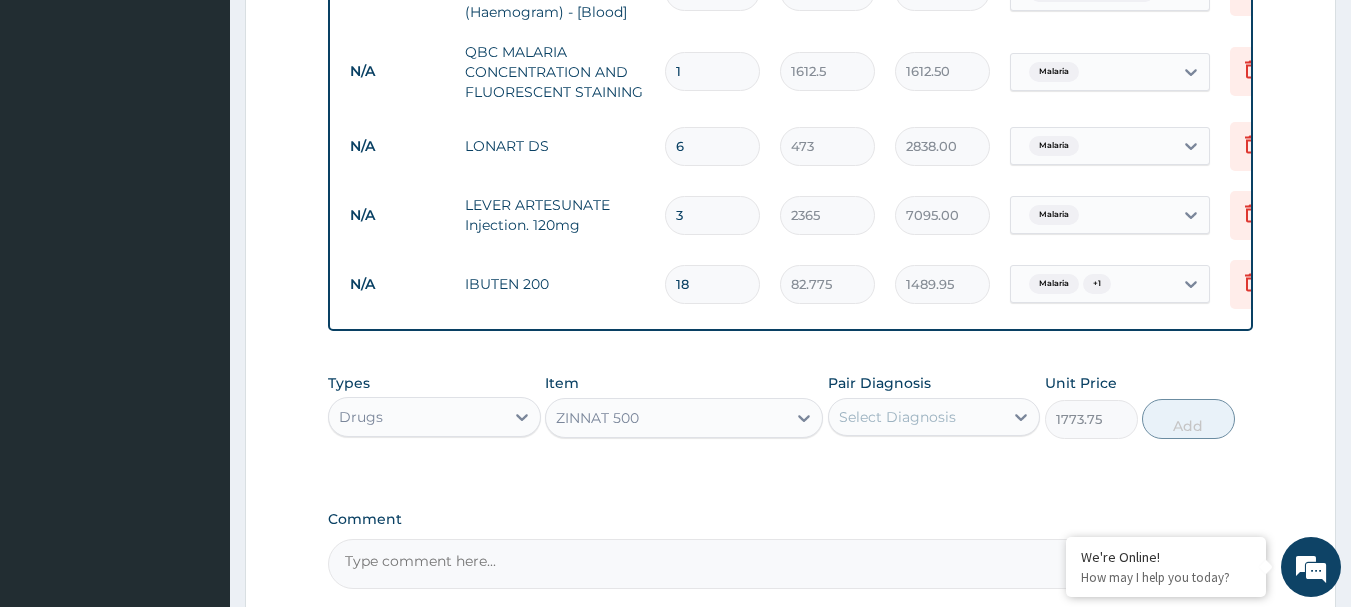 click on "ZINNAT 500" at bounding box center [666, 418] 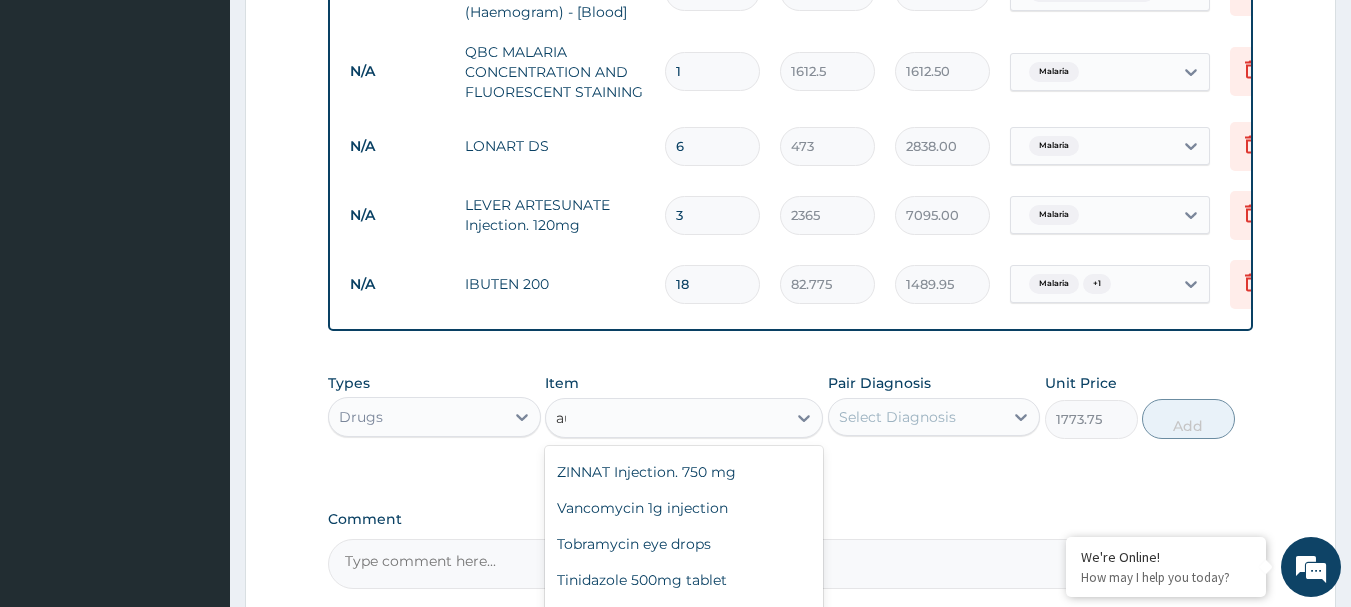scroll, scrollTop: 0, scrollLeft: 0, axis: both 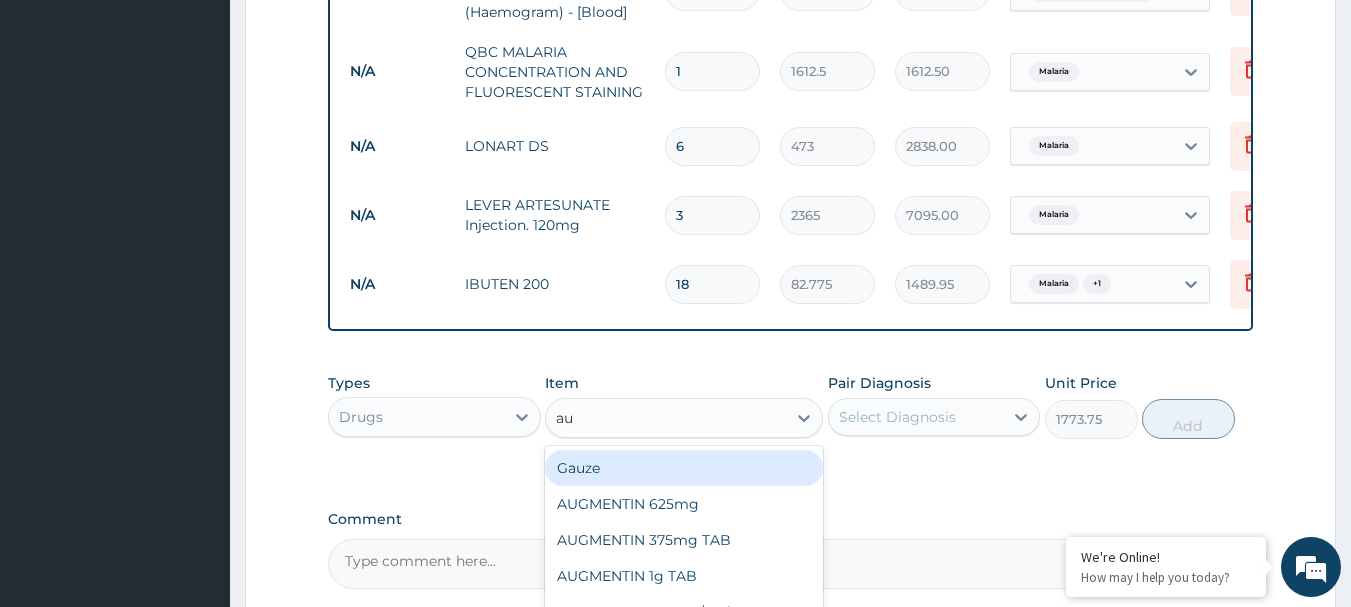 type on "aug" 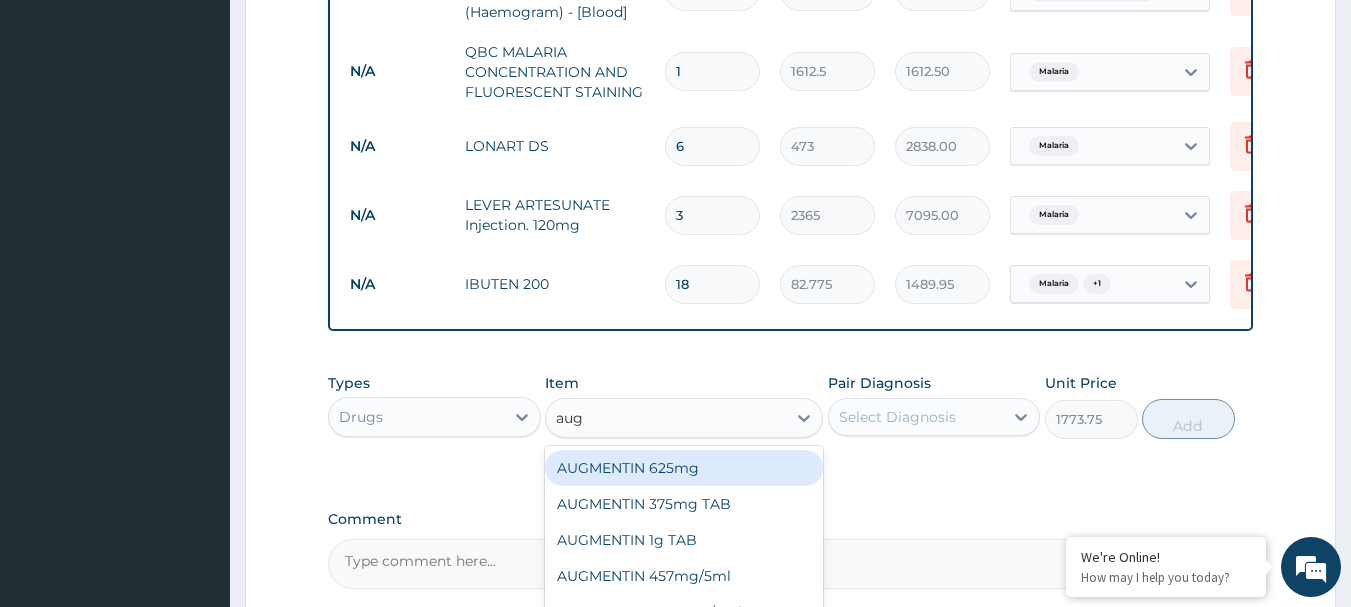 click on "AUGMENTIN 625mg" at bounding box center (684, 468) 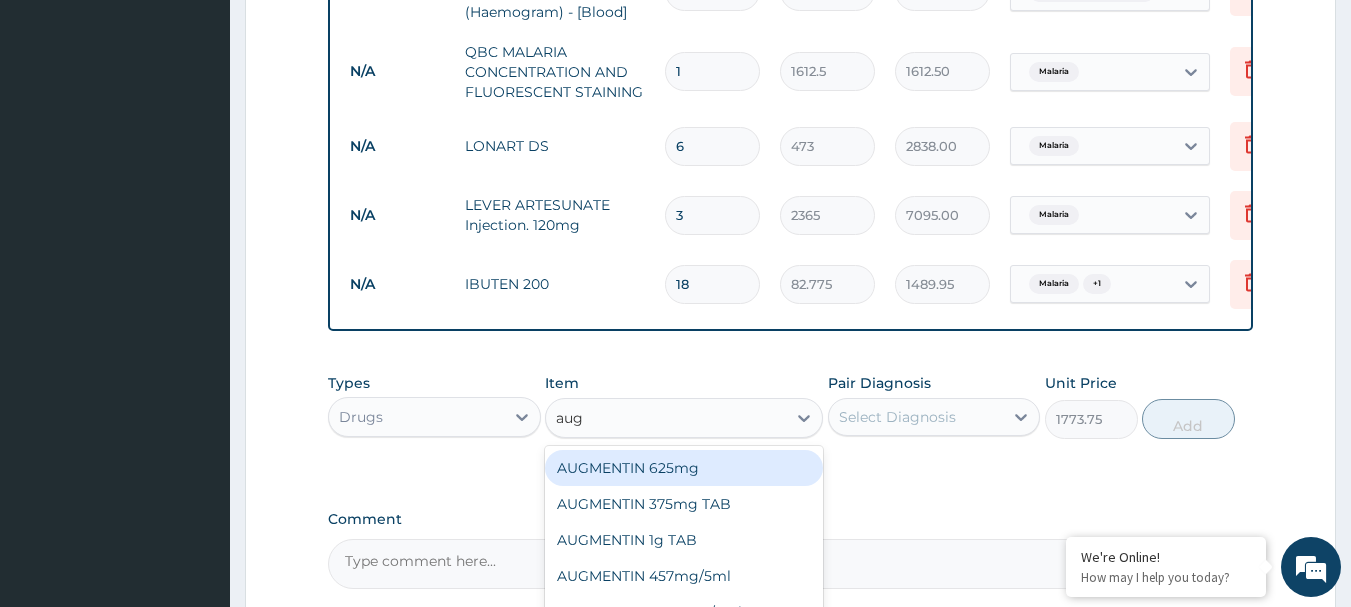 type 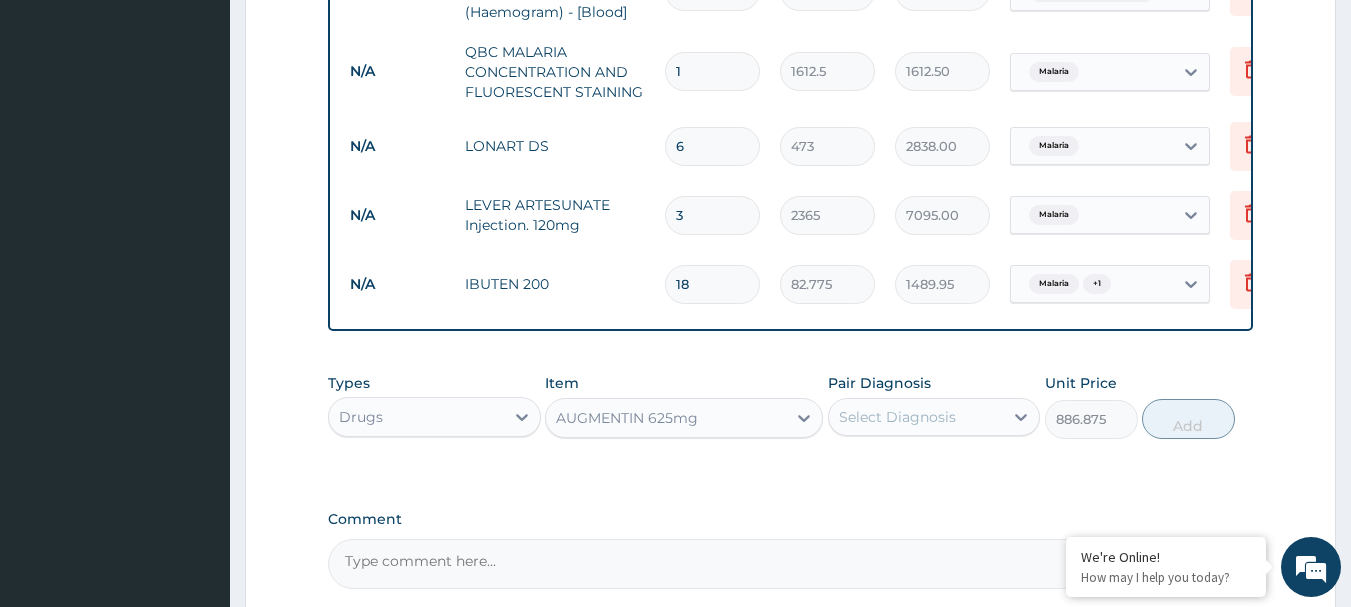 click on "Select Diagnosis" at bounding box center (897, 417) 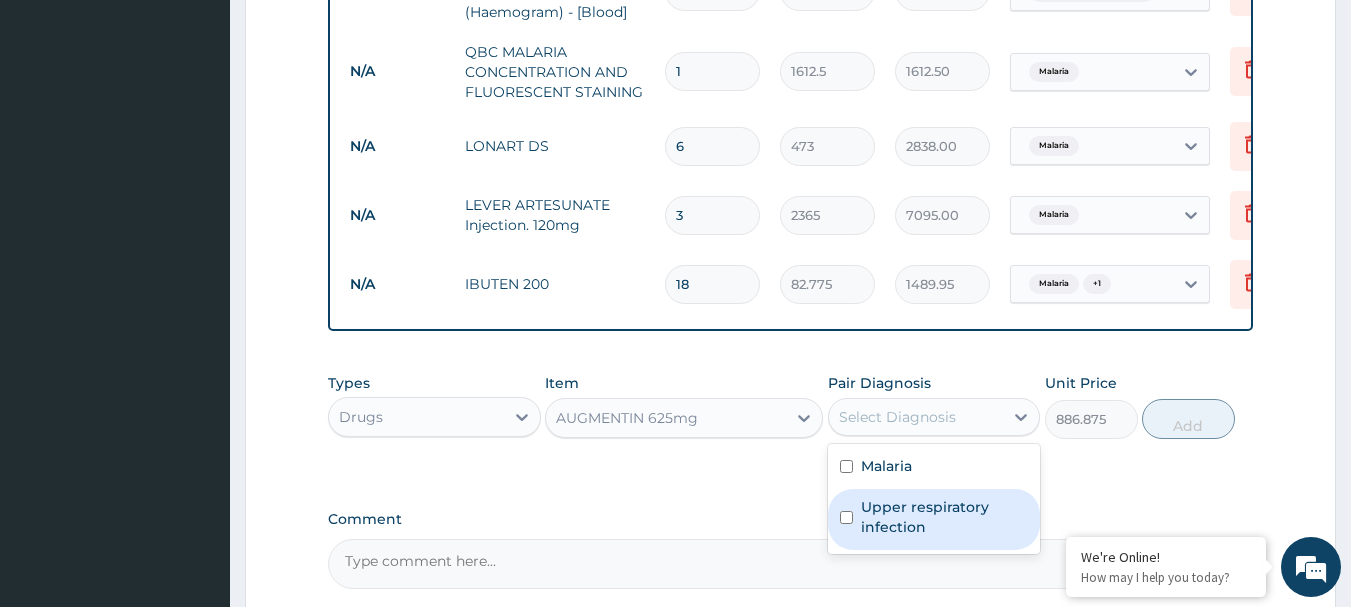 click on "Upper respiratory infection" at bounding box center [945, 517] 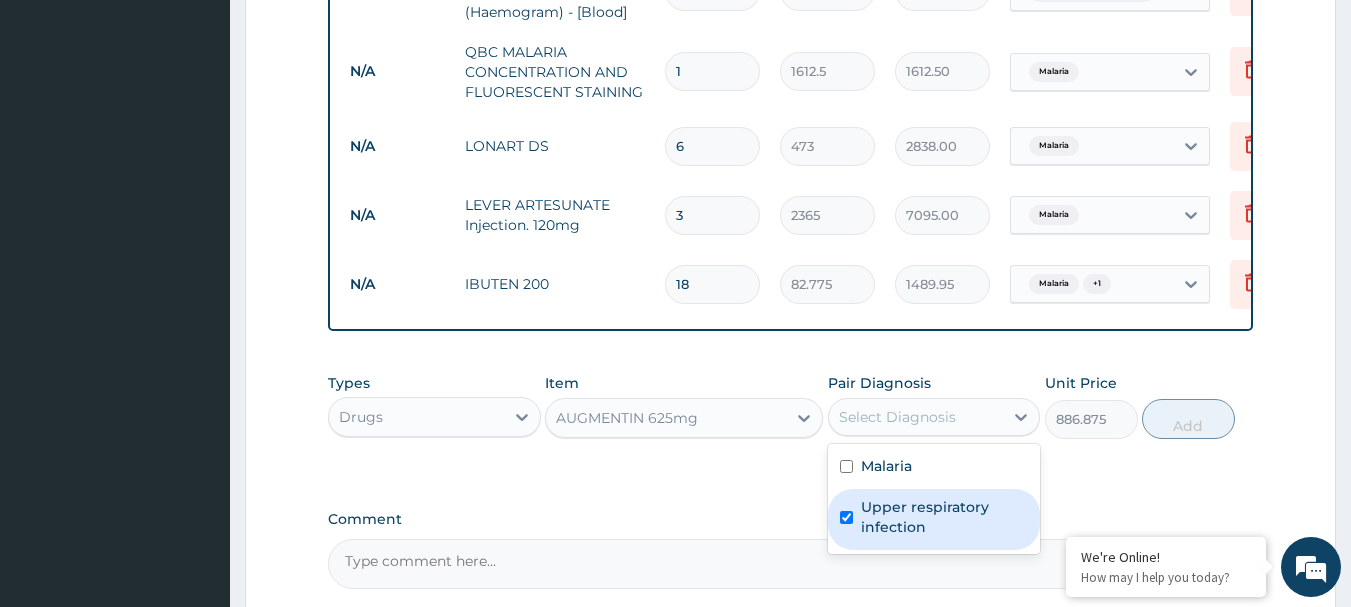checkbox on "true" 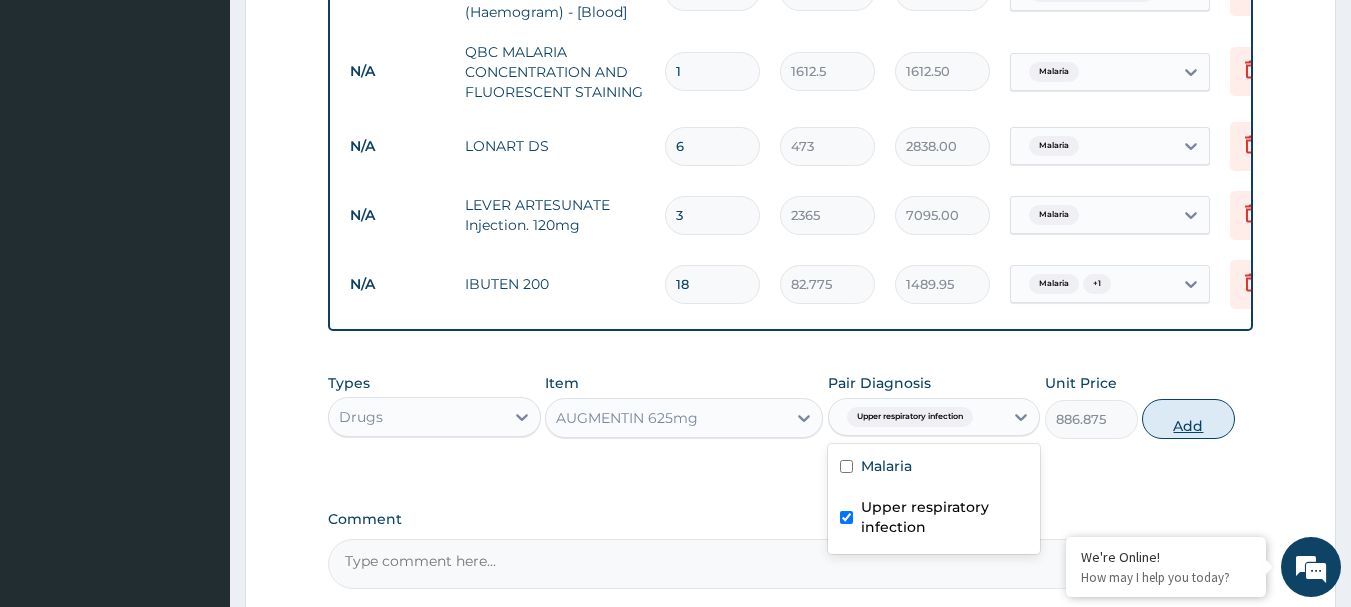click on "Add" at bounding box center [1188, 419] 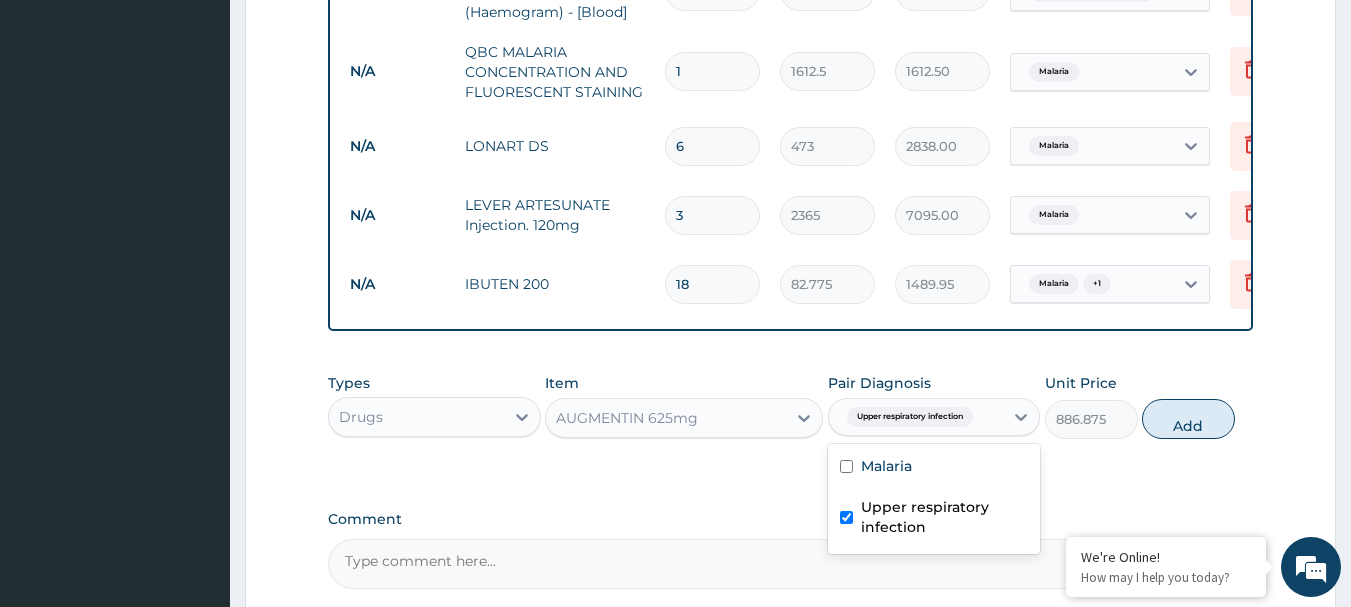 type on "0" 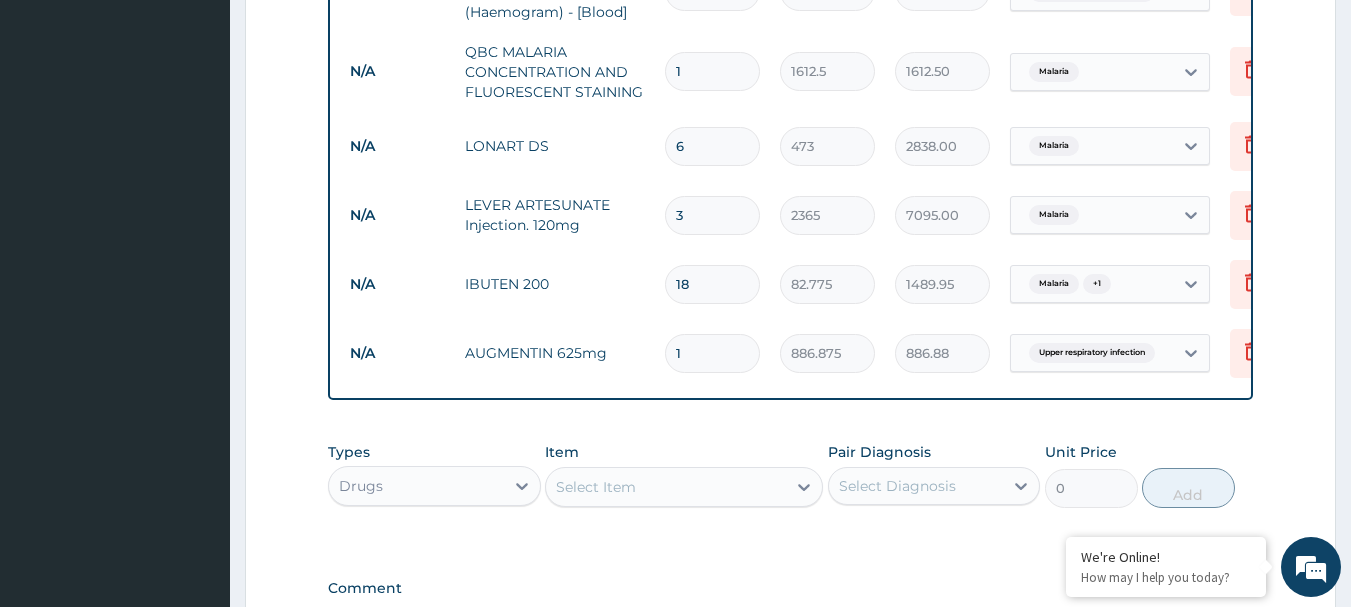 type on "14" 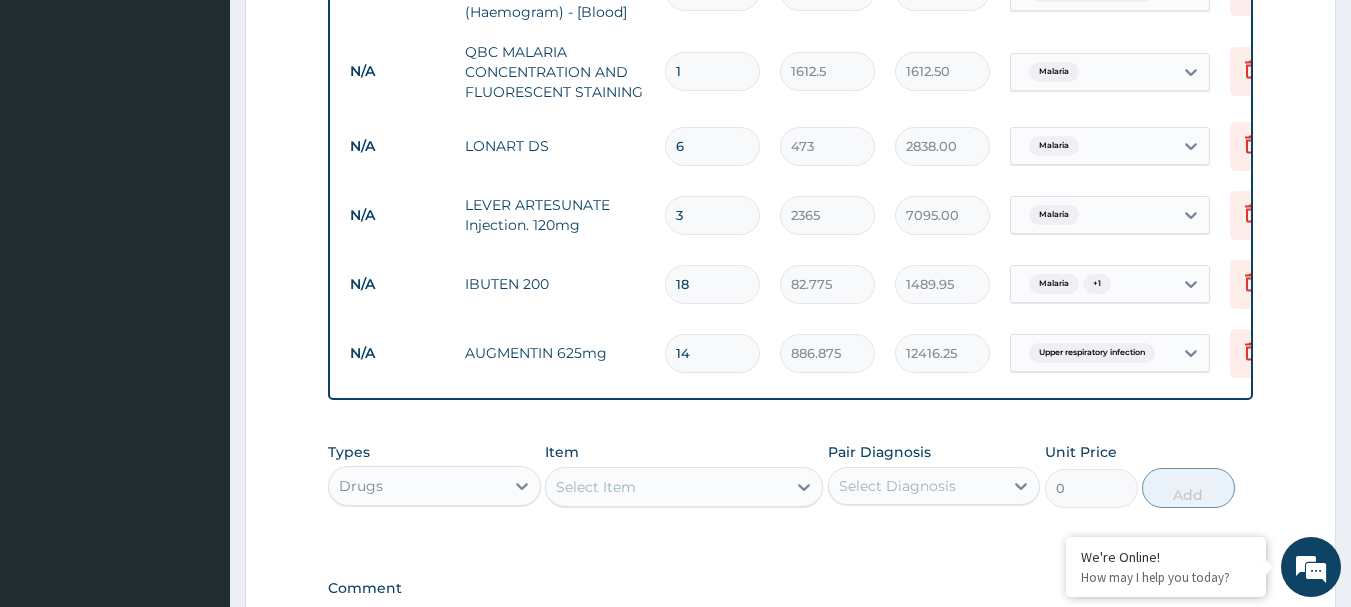 type on "14" 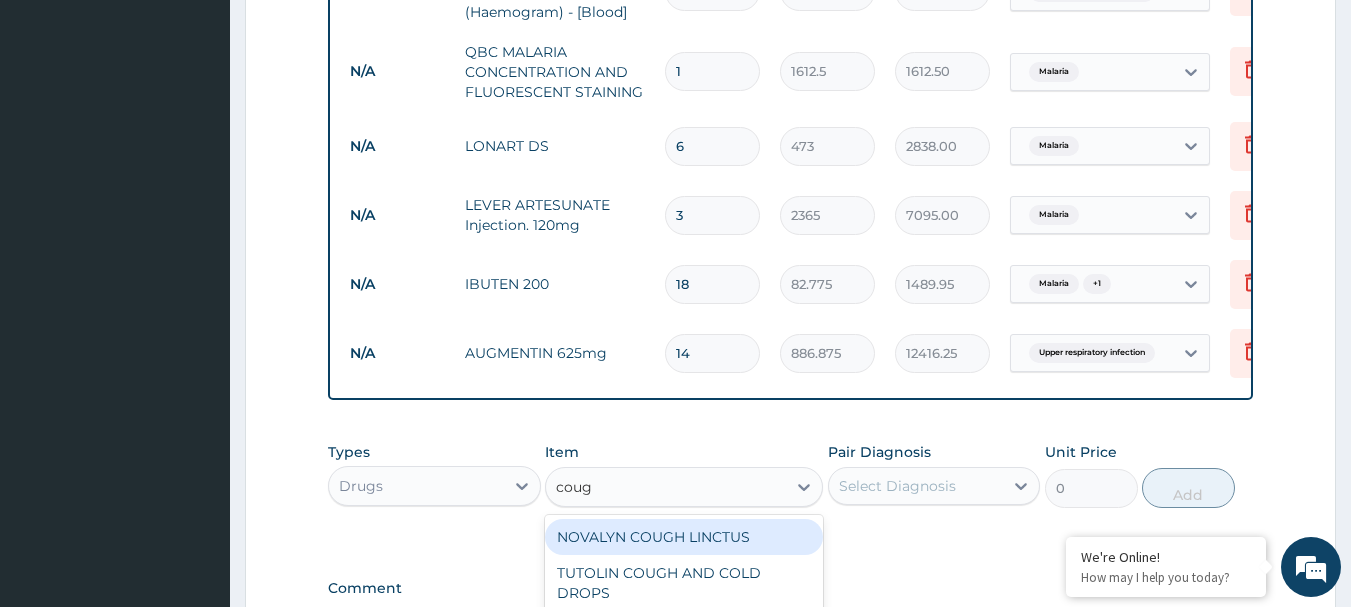 type on "cough" 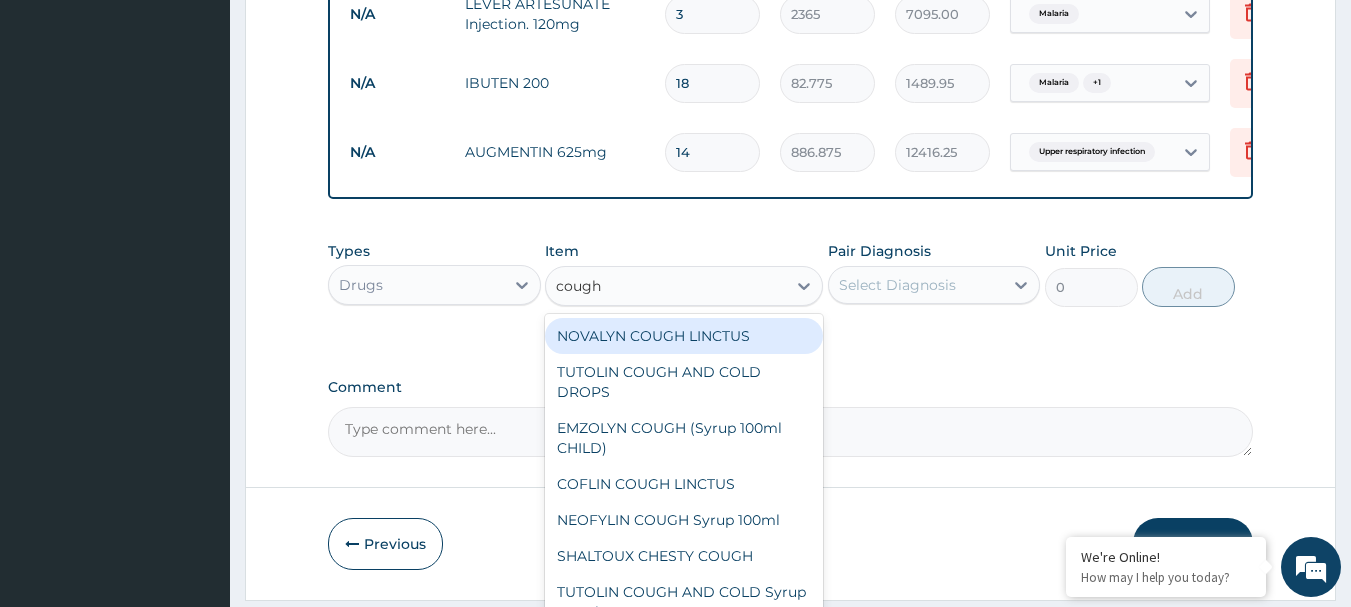 scroll, scrollTop: 1055, scrollLeft: 0, axis: vertical 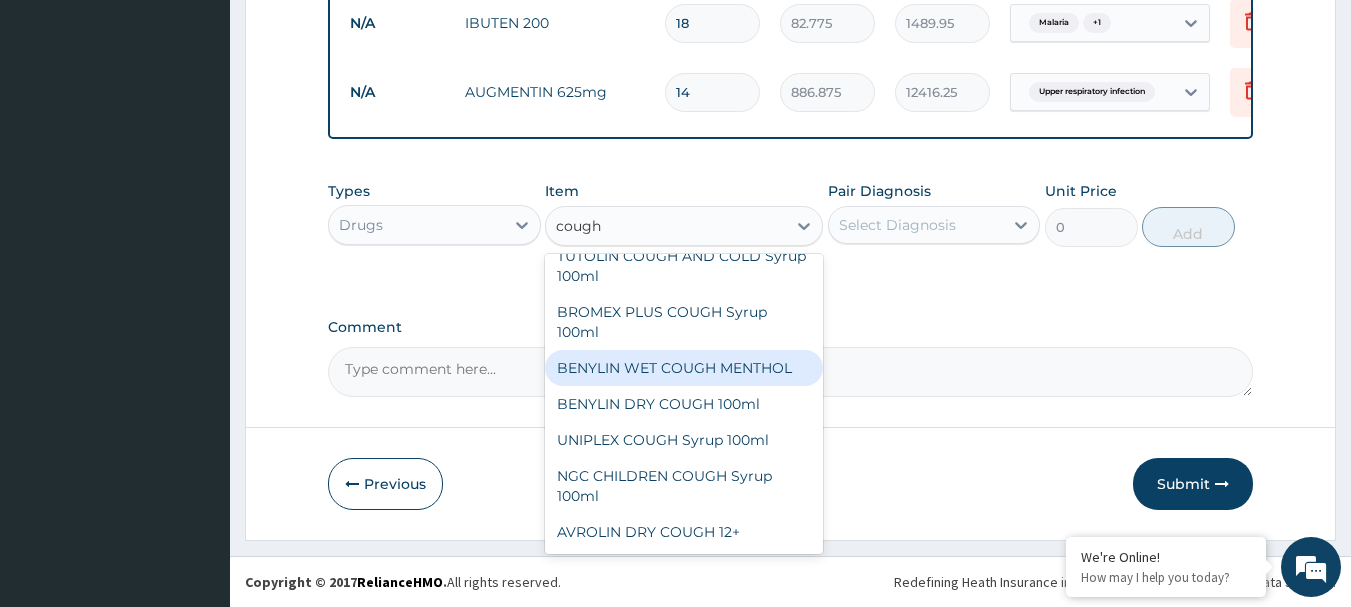 click on "BENYLIN WET COUGH MENTHOL" at bounding box center (684, 368) 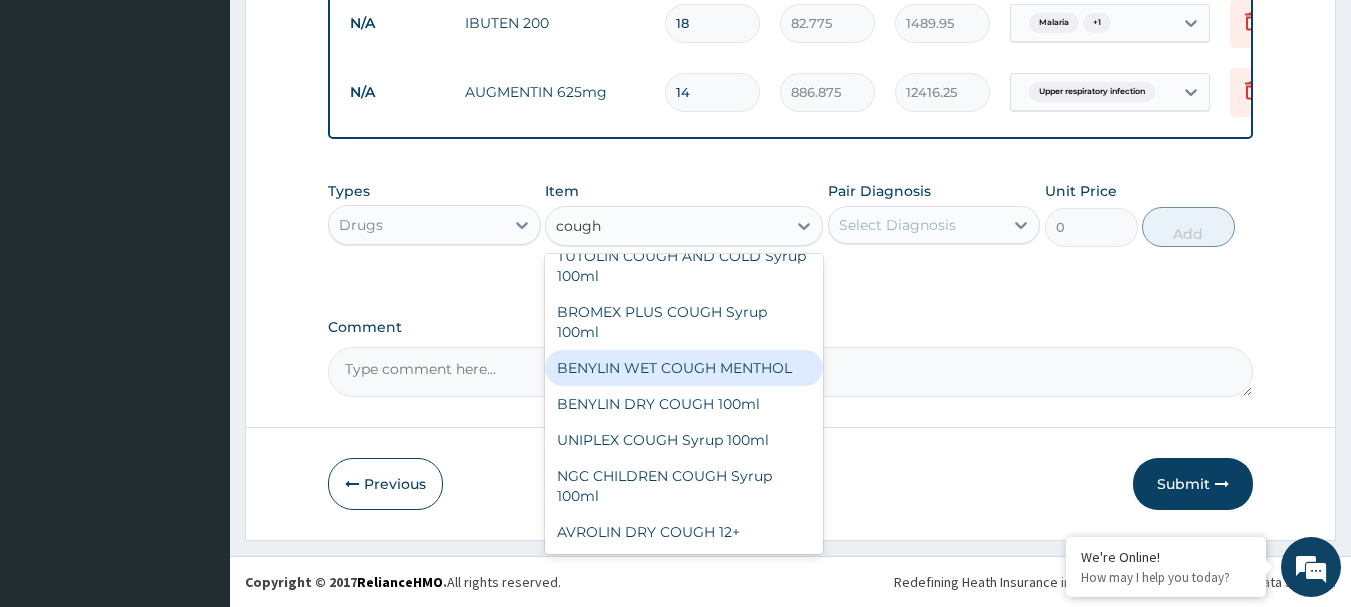 type 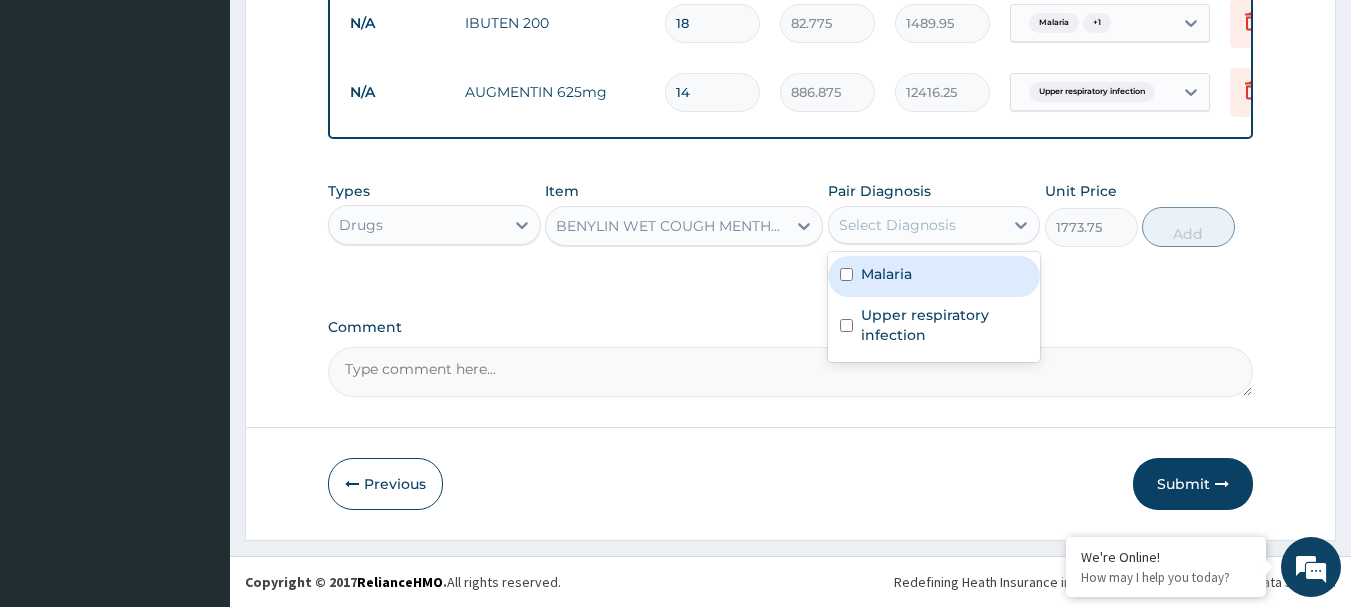 click on "Select Diagnosis" at bounding box center (897, 225) 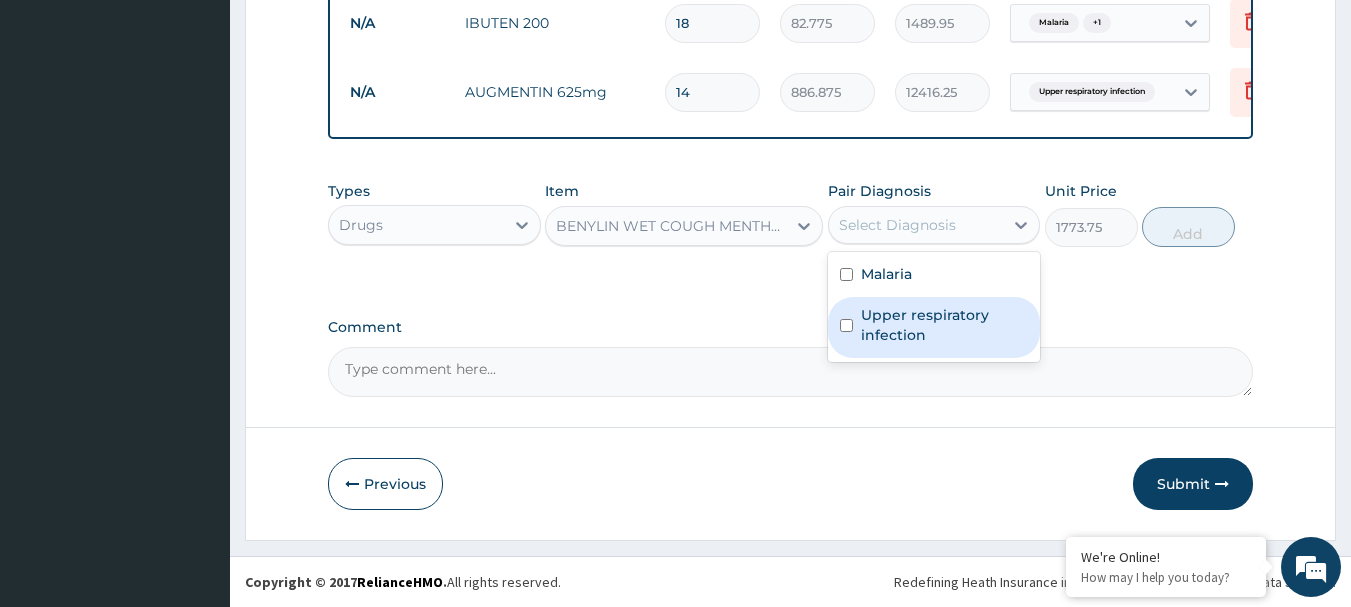 click on "Upper respiratory infection" at bounding box center [945, 325] 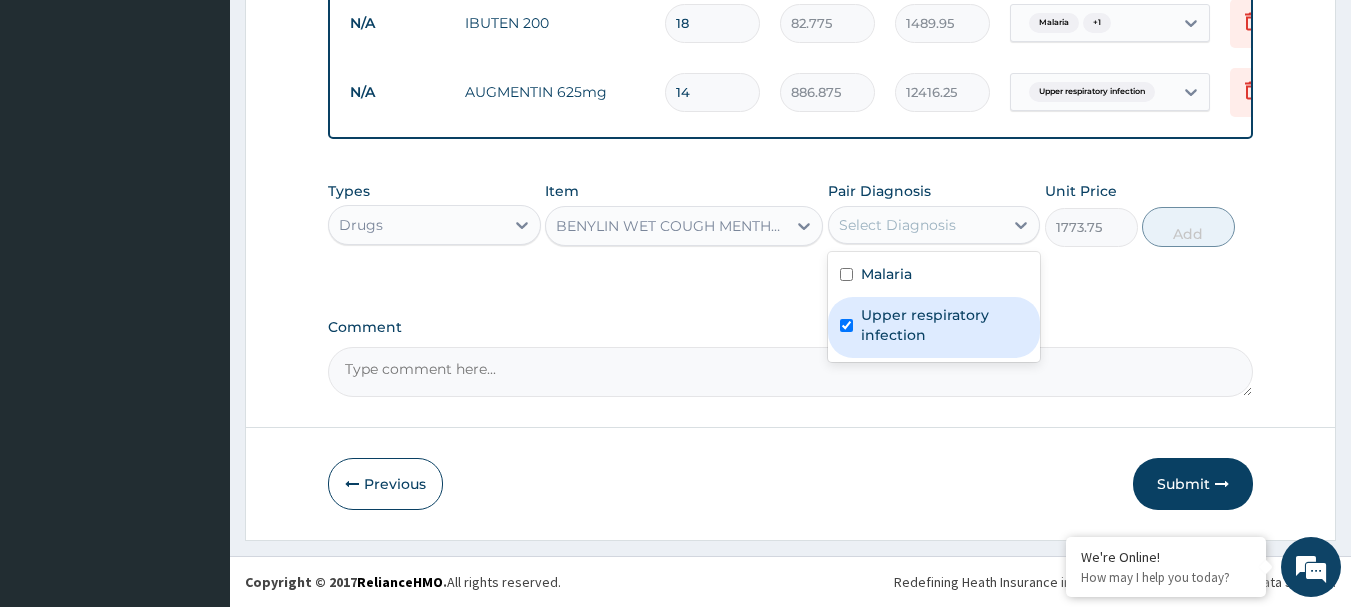 checkbox on "true" 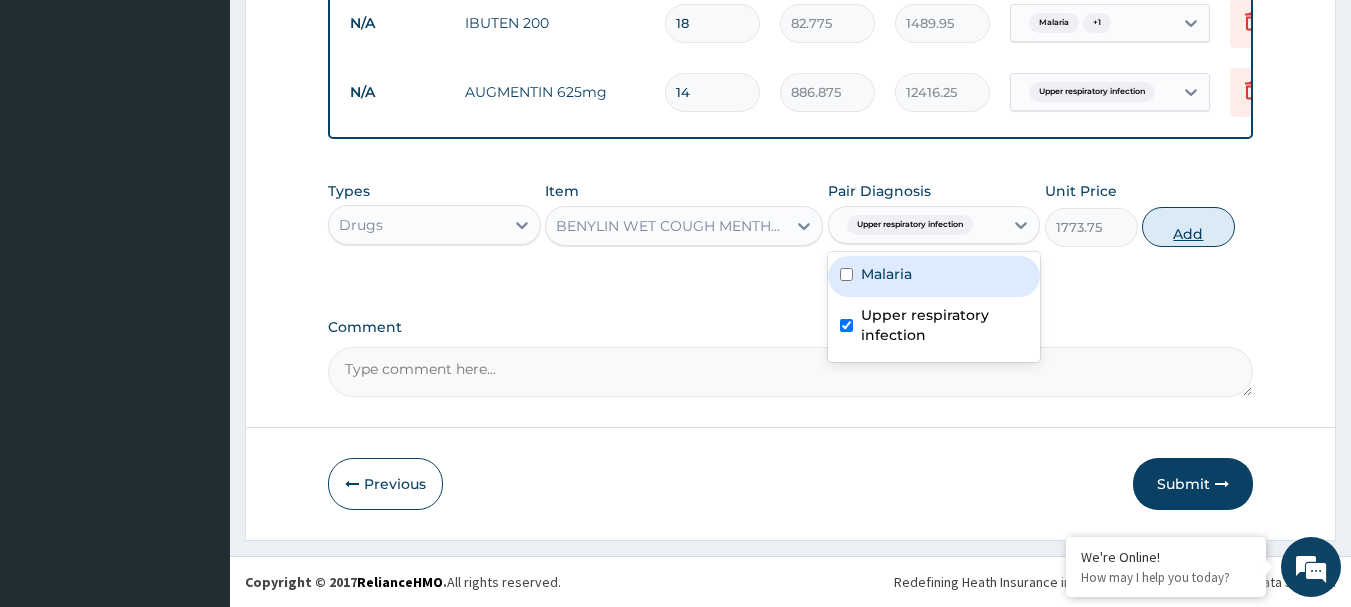 click on "Add" at bounding box center (1188, 227) 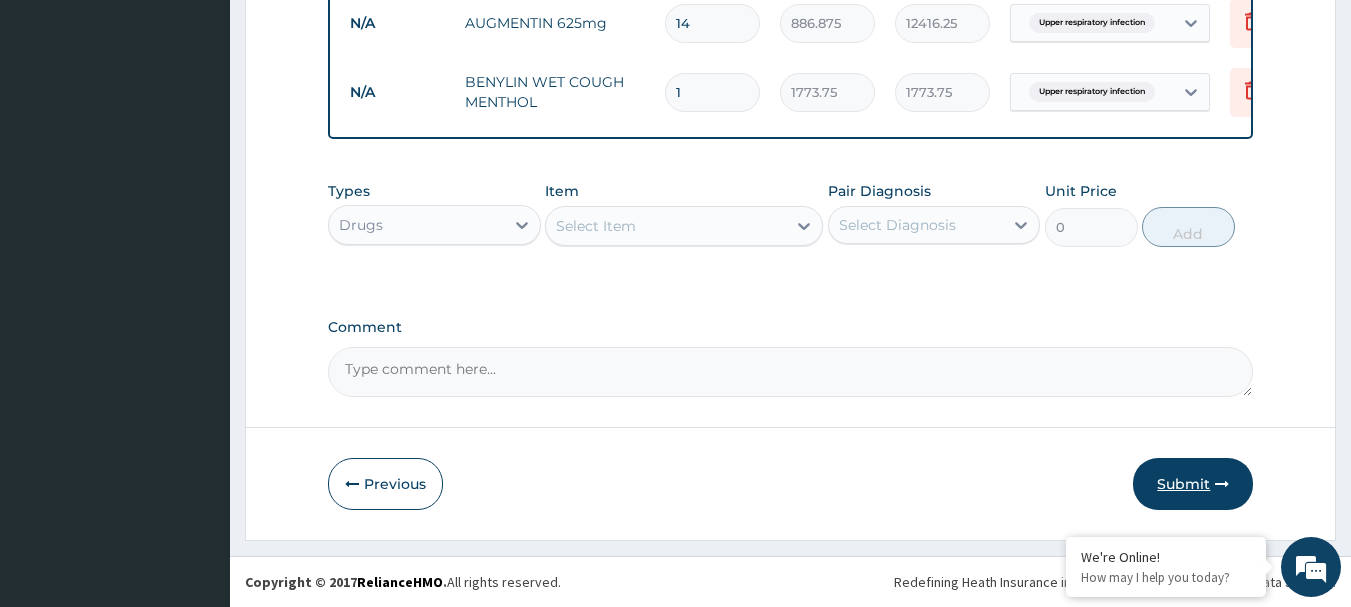 click on "Submit" at bounding box center (1193, 484) 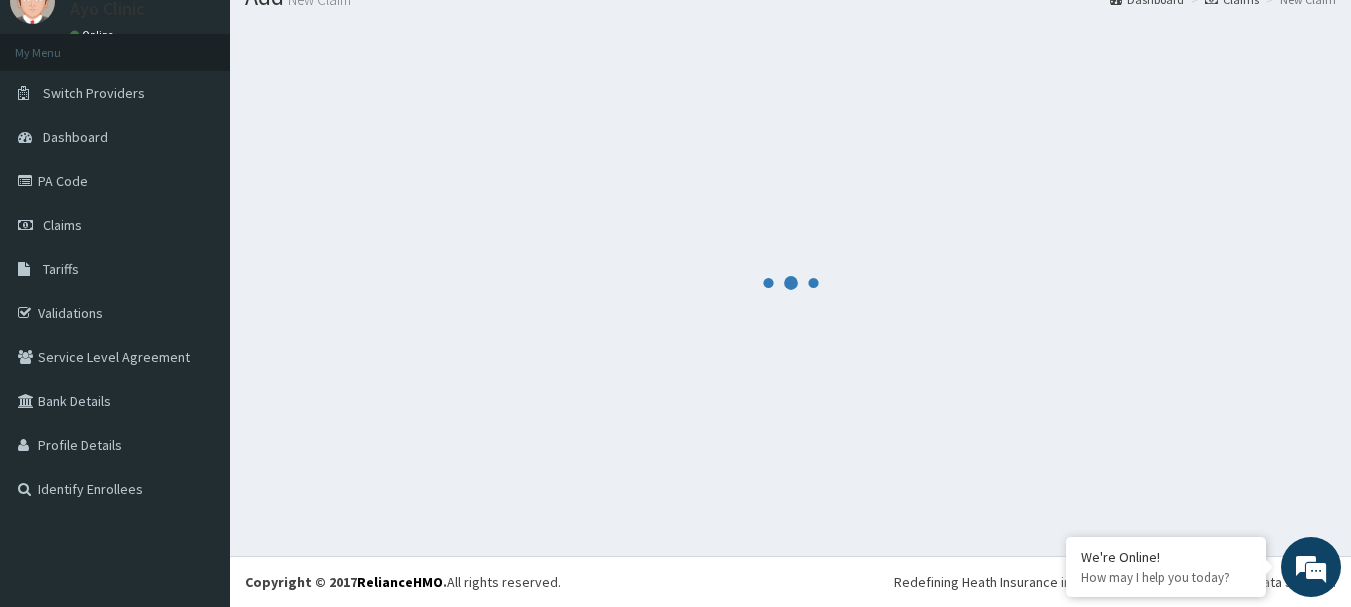 scroll, scrollTop: 1124, scrollLeft: 0, axis: vertical 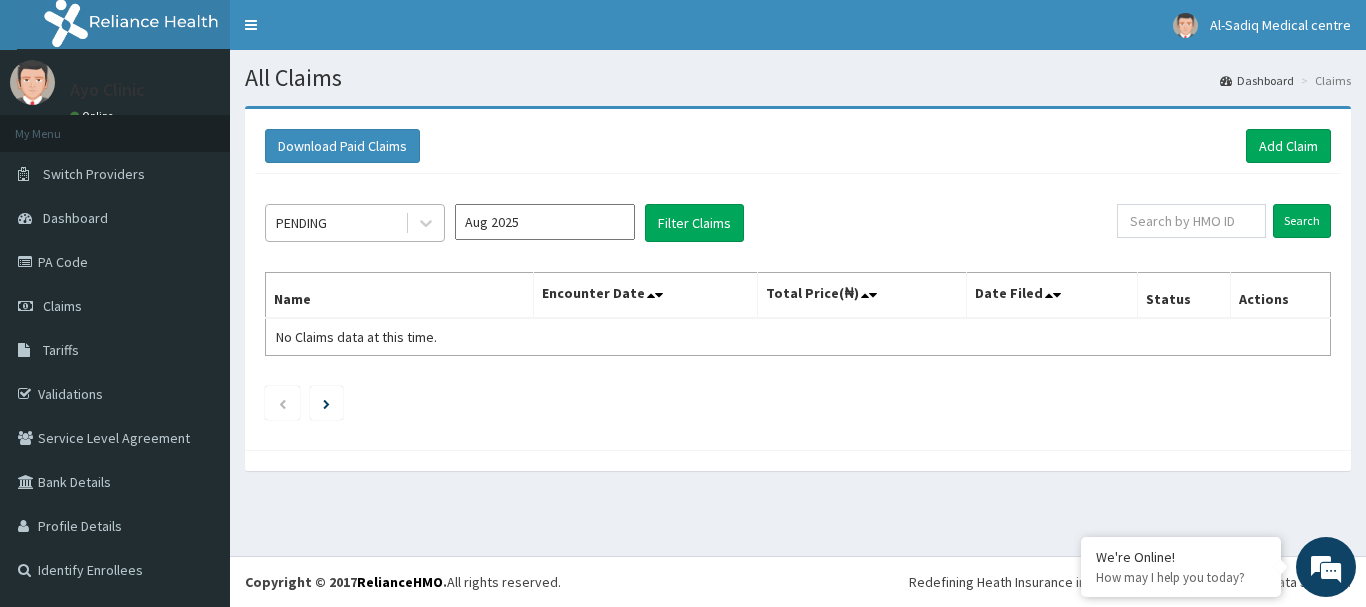 click on "PENDING" at bounding box center (335, 223) 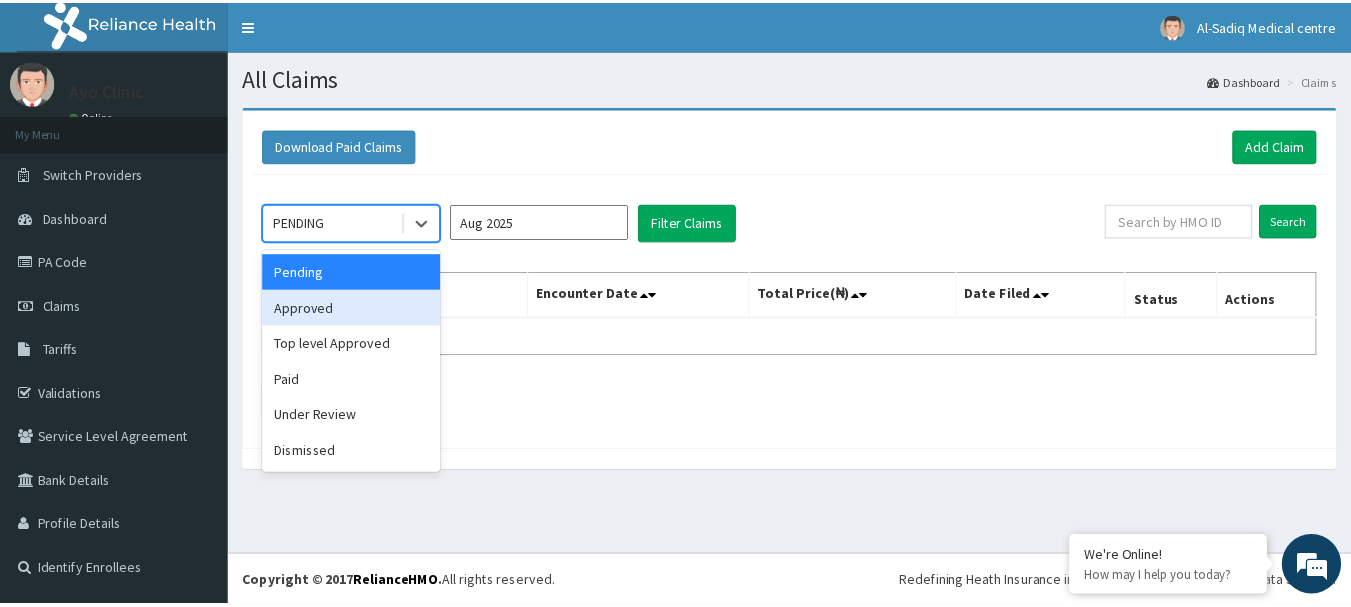 scroll, scrollTop: 0, scrollLeft: 0, axis: both 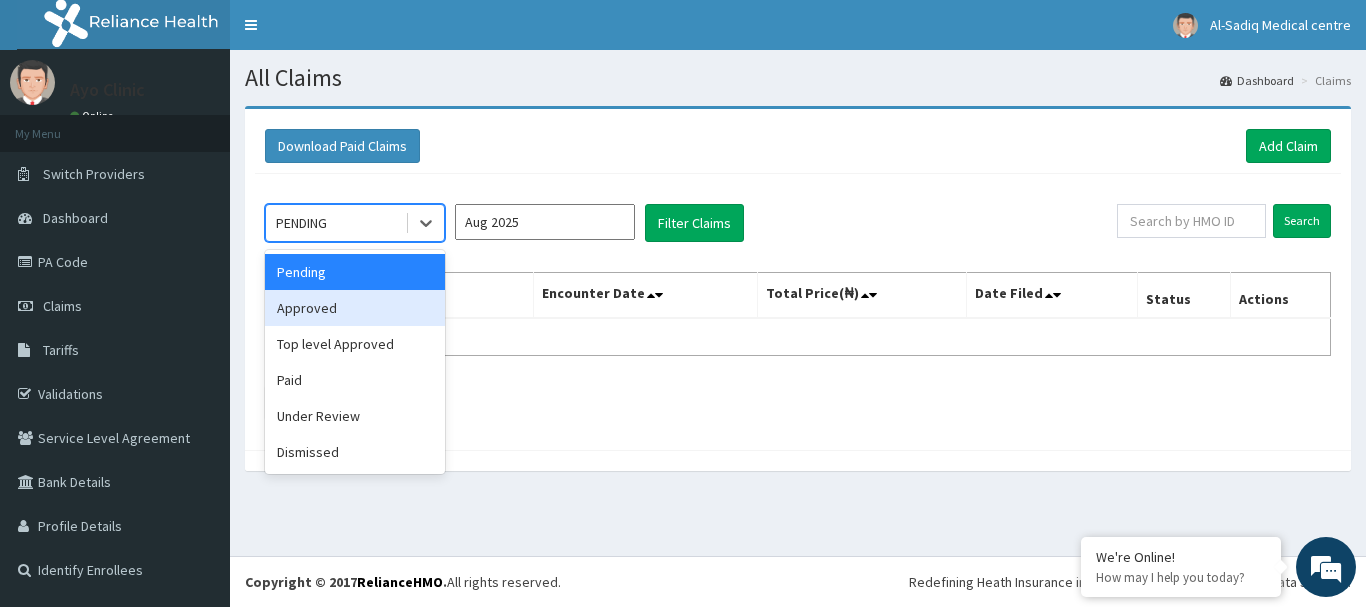 click on "Approved" at bounding box center (355, 308) 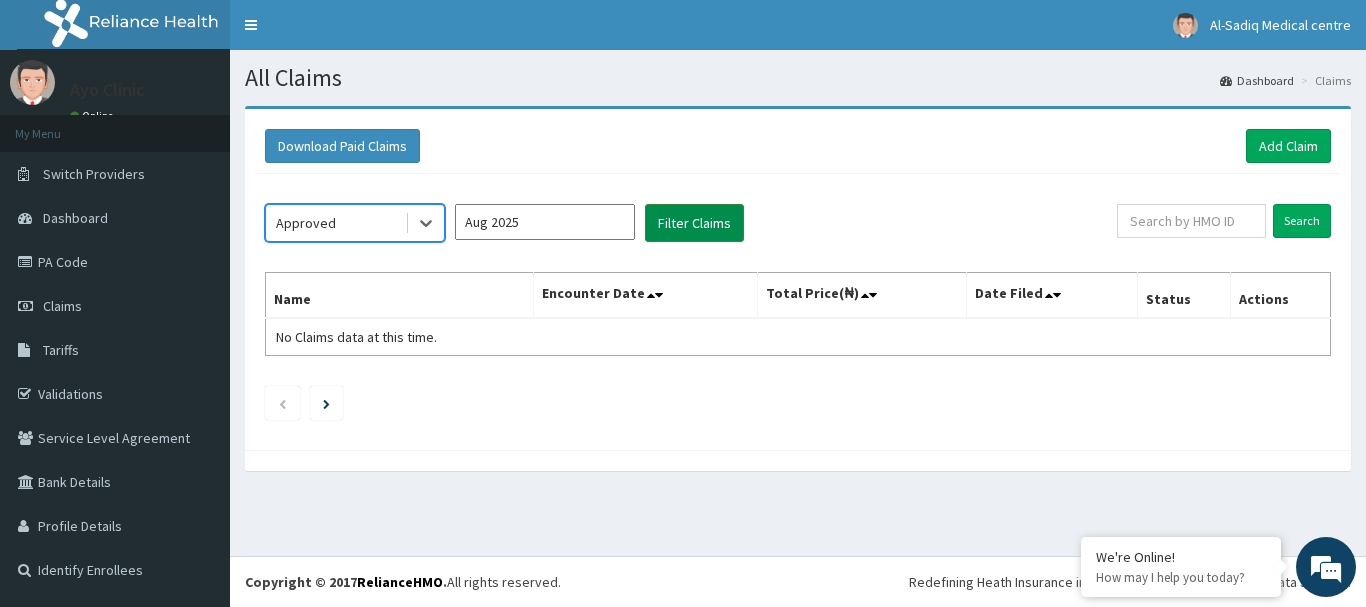 click on "Filter Claims" at bounding box center [694, 223] 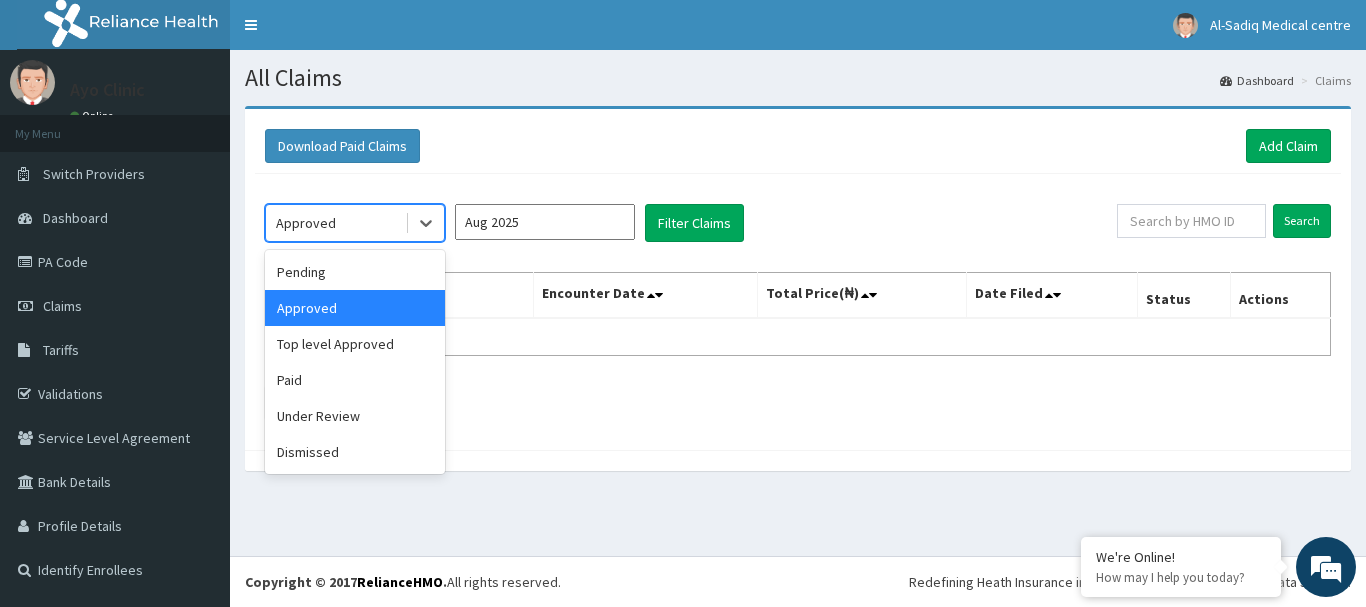 click on "Approved" at bounding box center (335, 223) 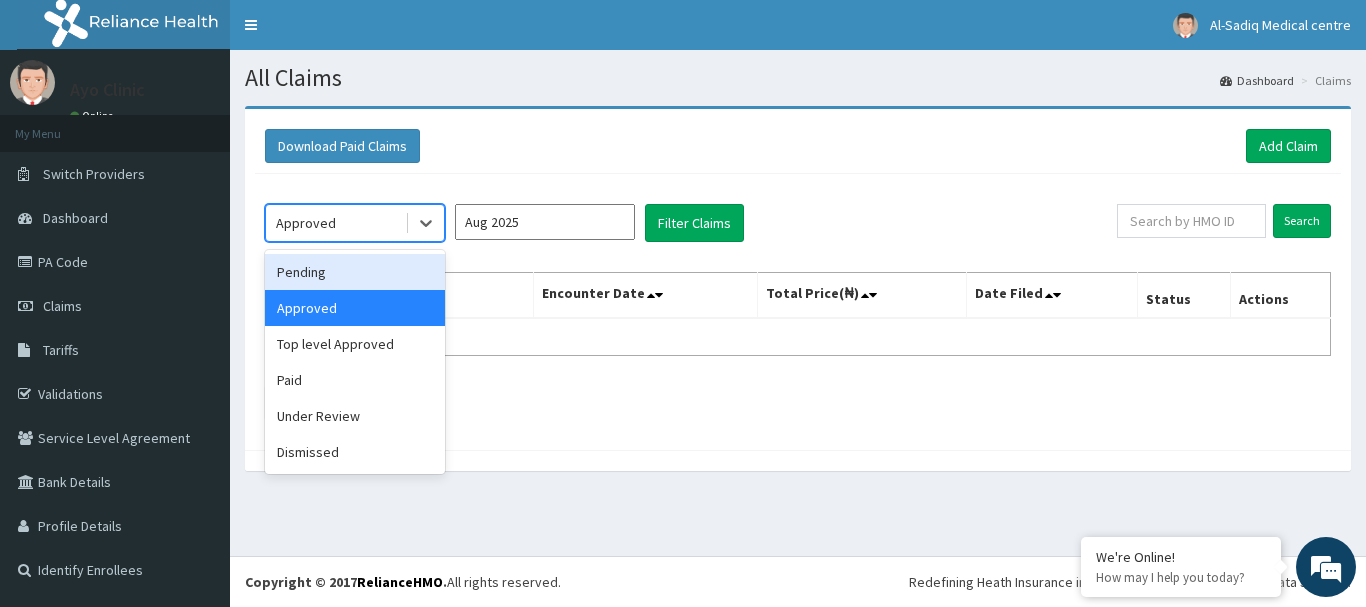 click on "Pending" at bounding box center [355, 272] 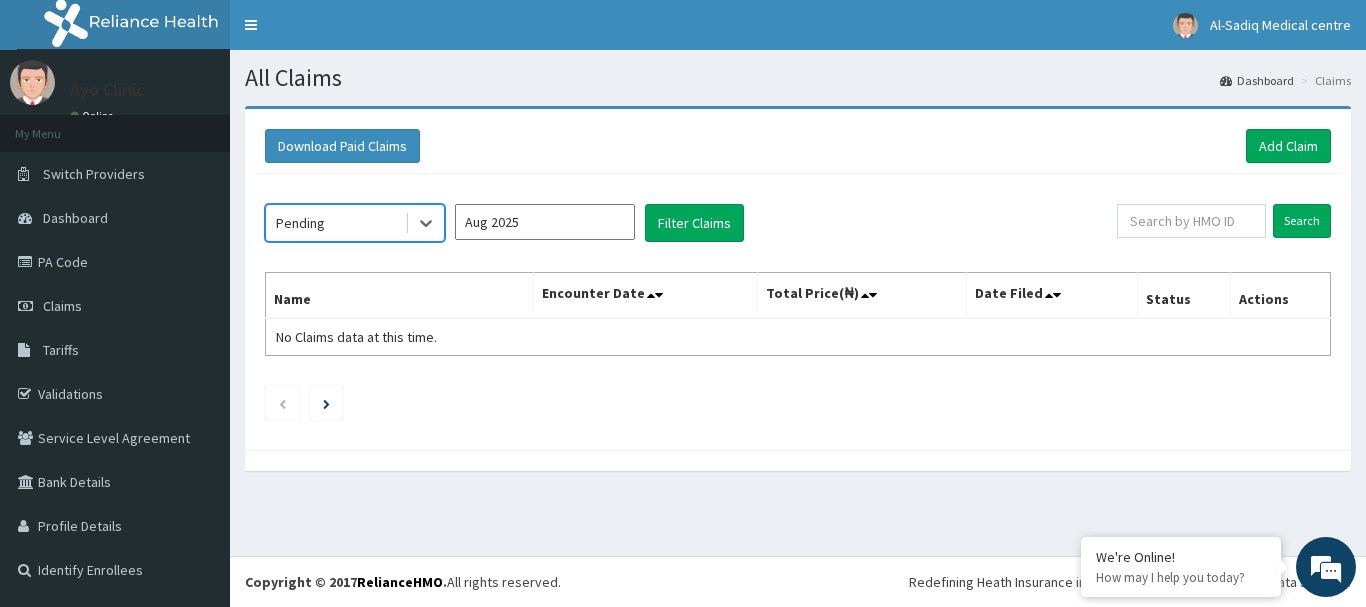 click on "Aug 2025" at bounding box center [545, 222] 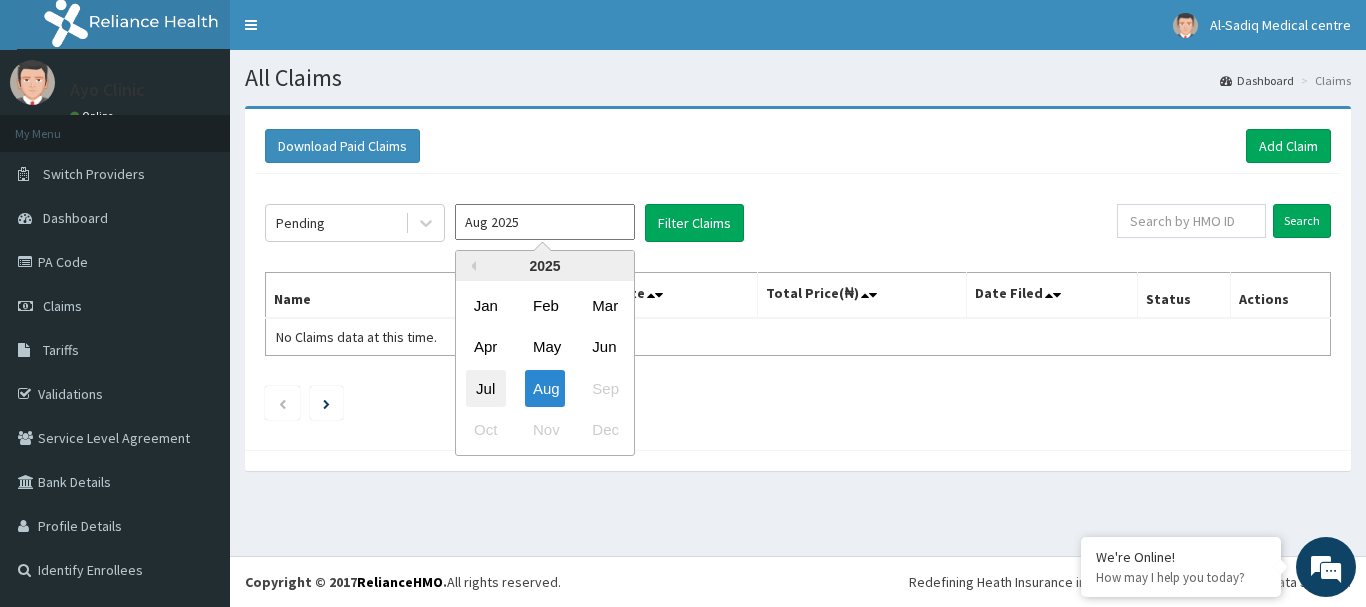 click on "Jul" at bounding box center [486, 388] 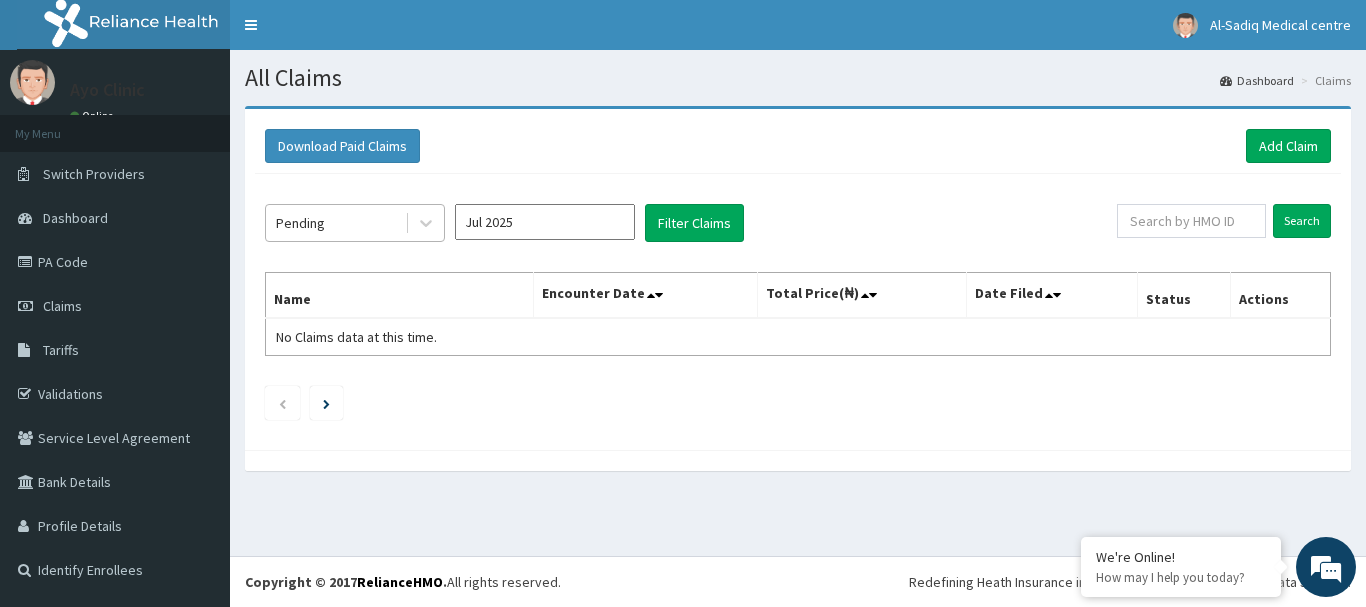 click on "Pending" at bounding box center [335, 223] 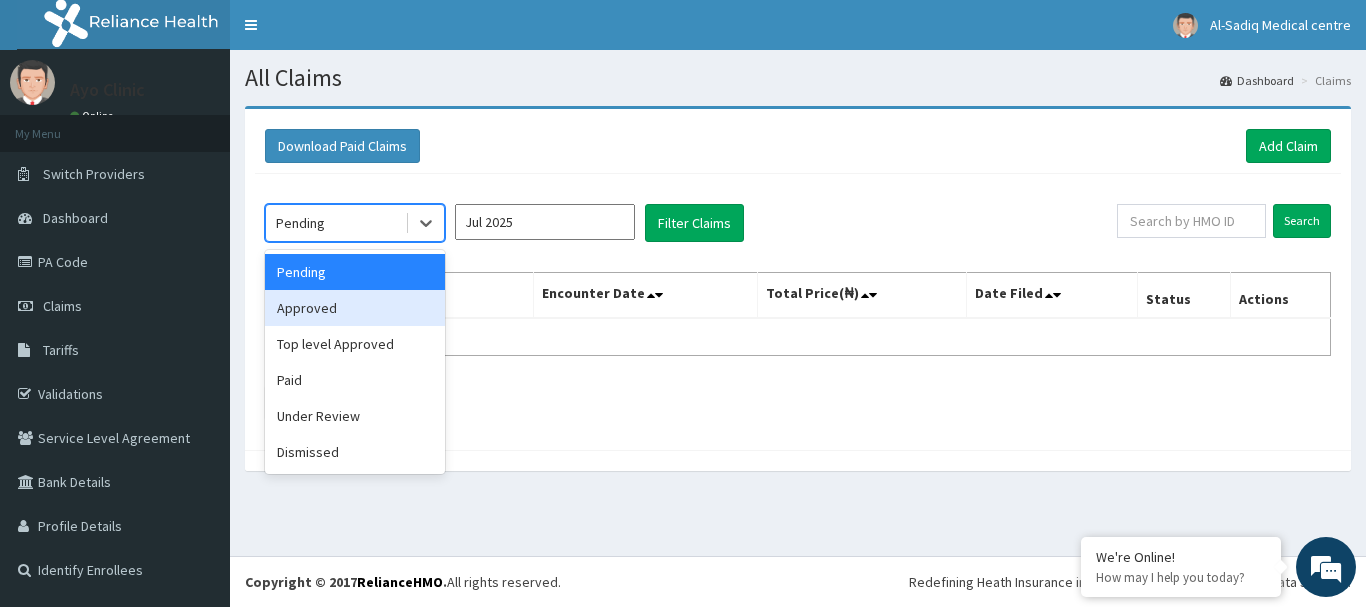 click on "Approved" at bounding box center [355, 308] 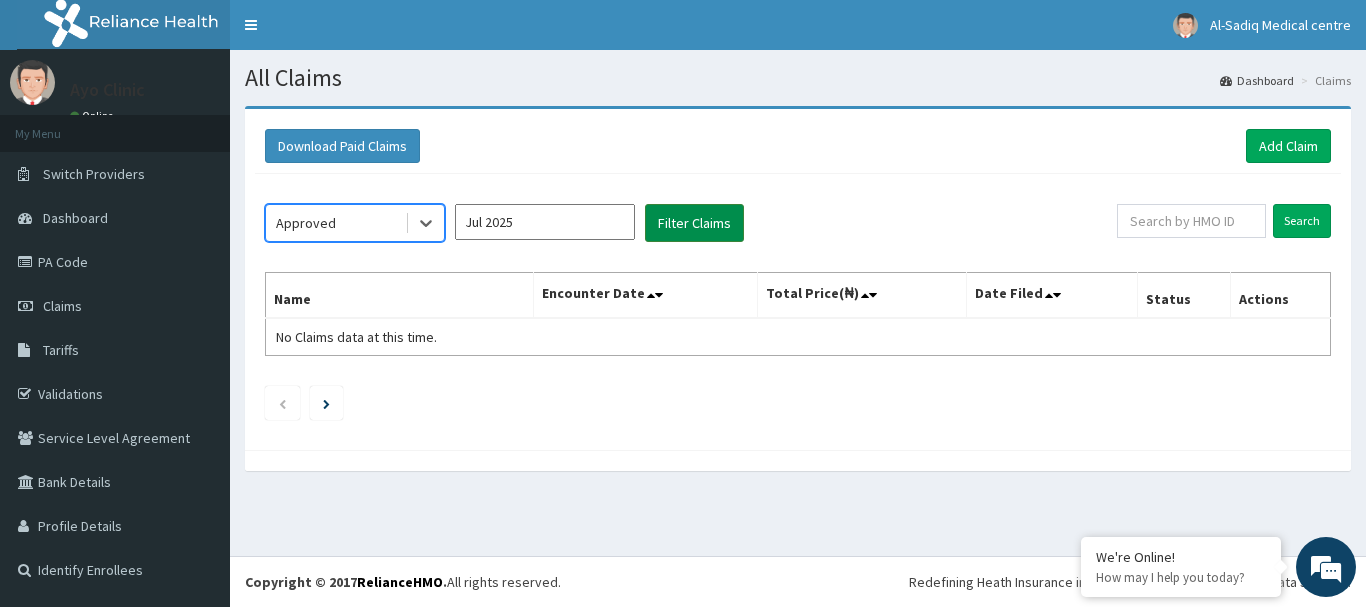 click on "Filter Claims" at bounding box center [694, 223] 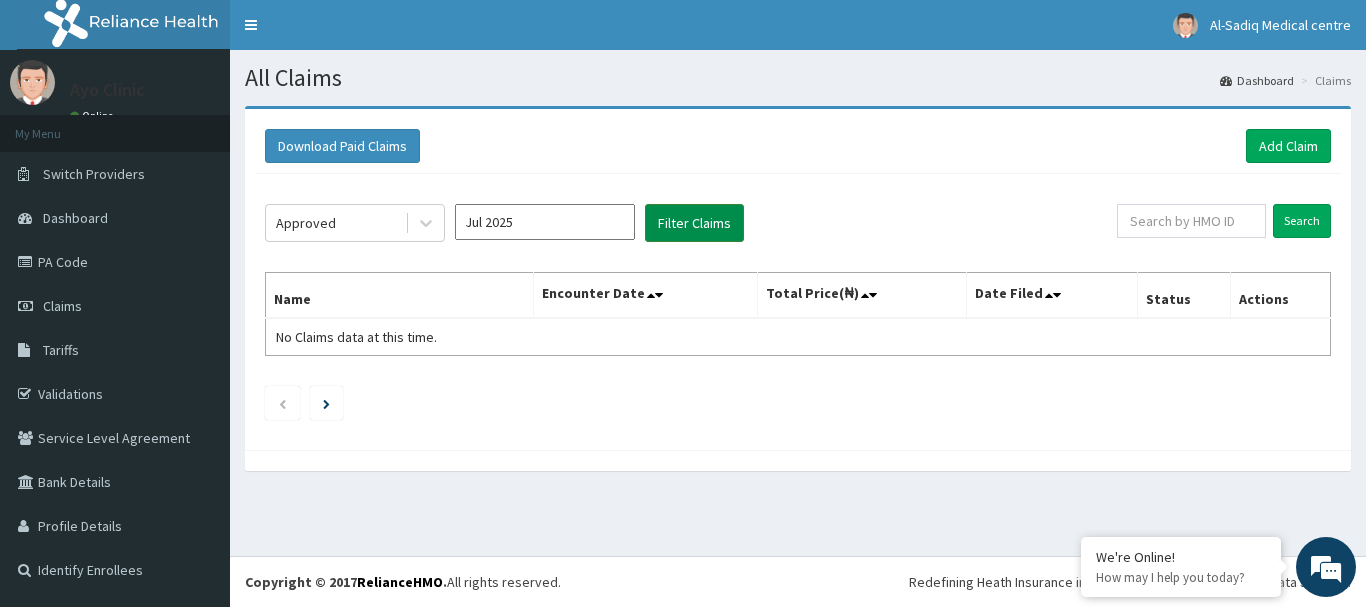click on "Filter Claims" at bounding box center [694, 223] 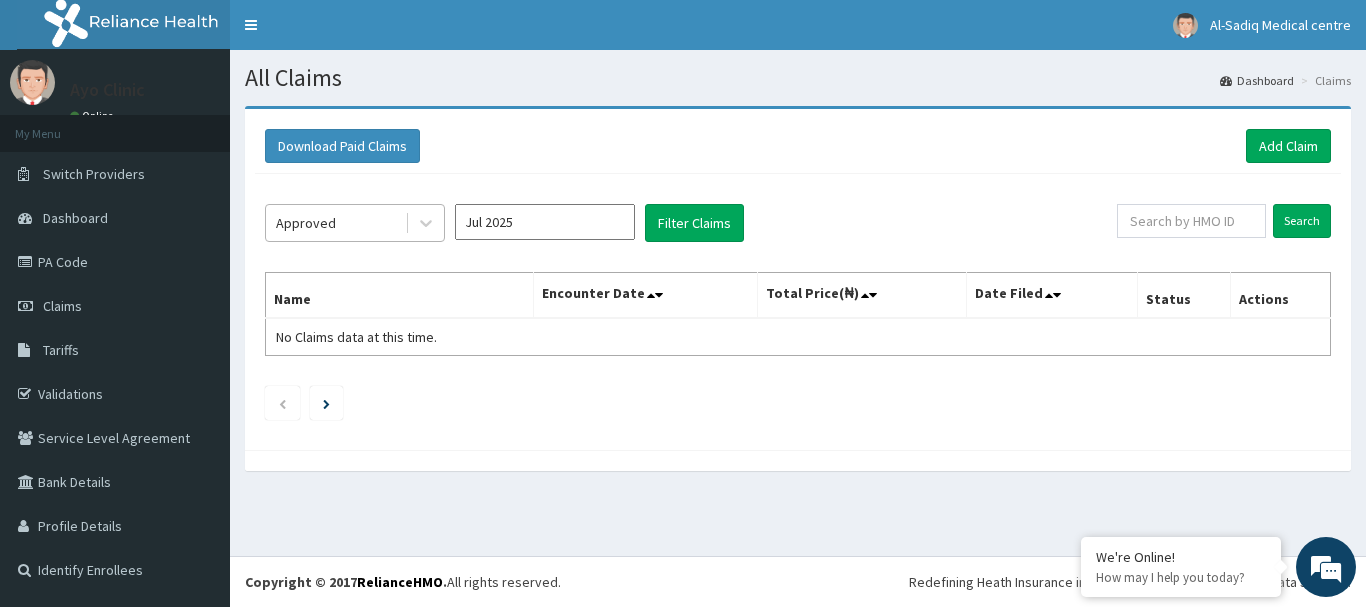 click on "Approved" at bounding box center [335, 223] 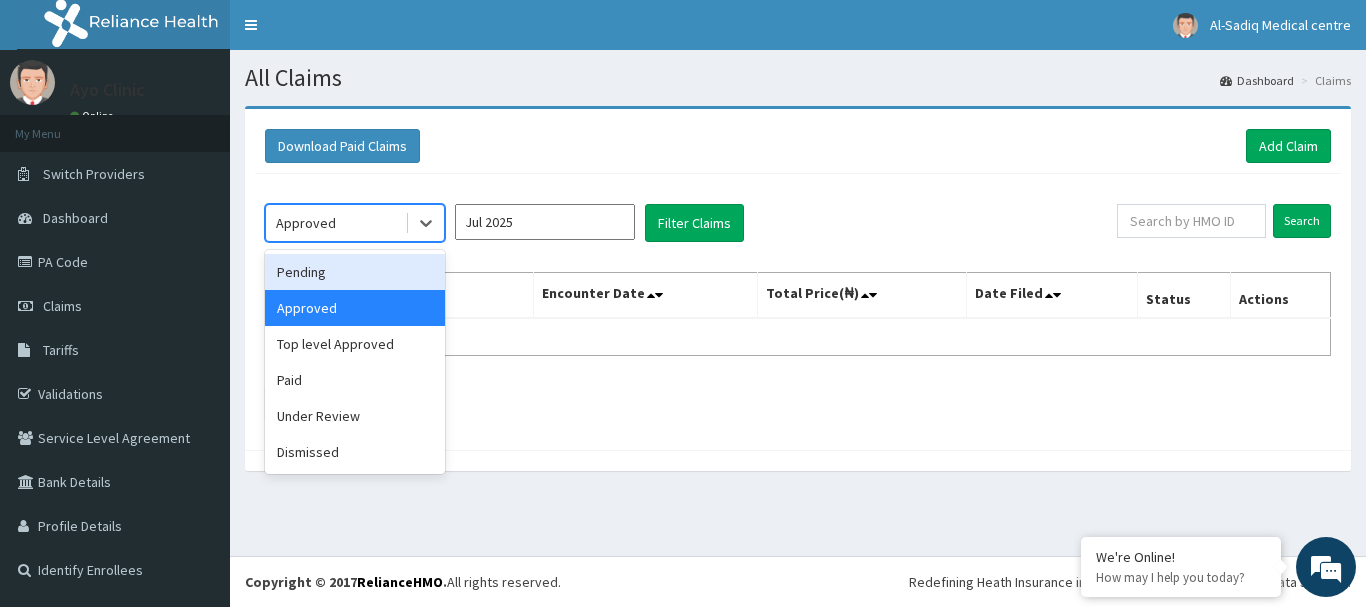 click on "Pending" at bounding box center [355, 272] 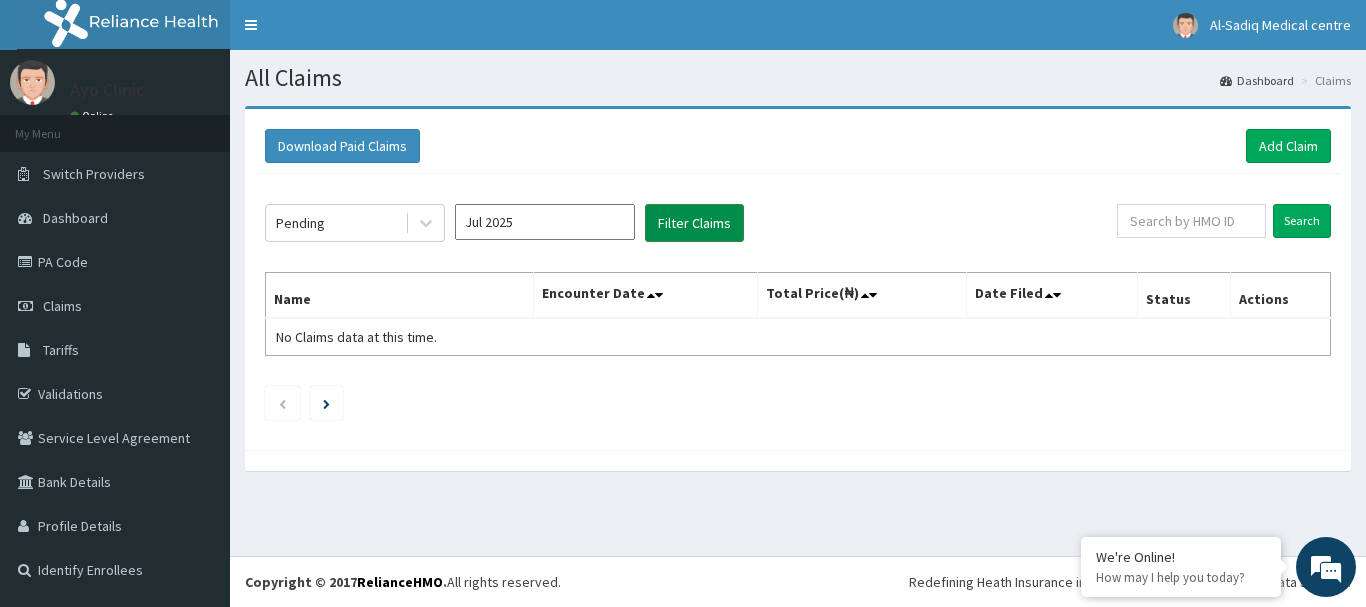 click on "Filter Claims" at bounding box center (694, 223) 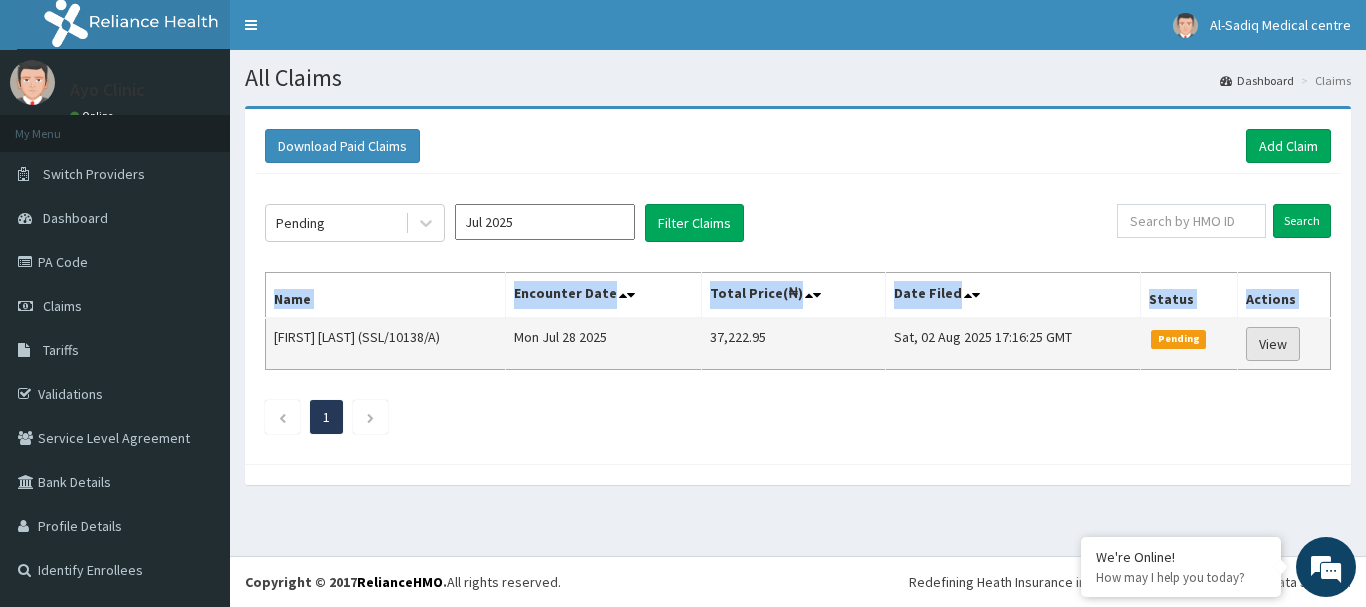 drag, startPoint x: 275, startPoint y: 333, endPoint x: 1251, endPoint y: 331, distance: 976.0021 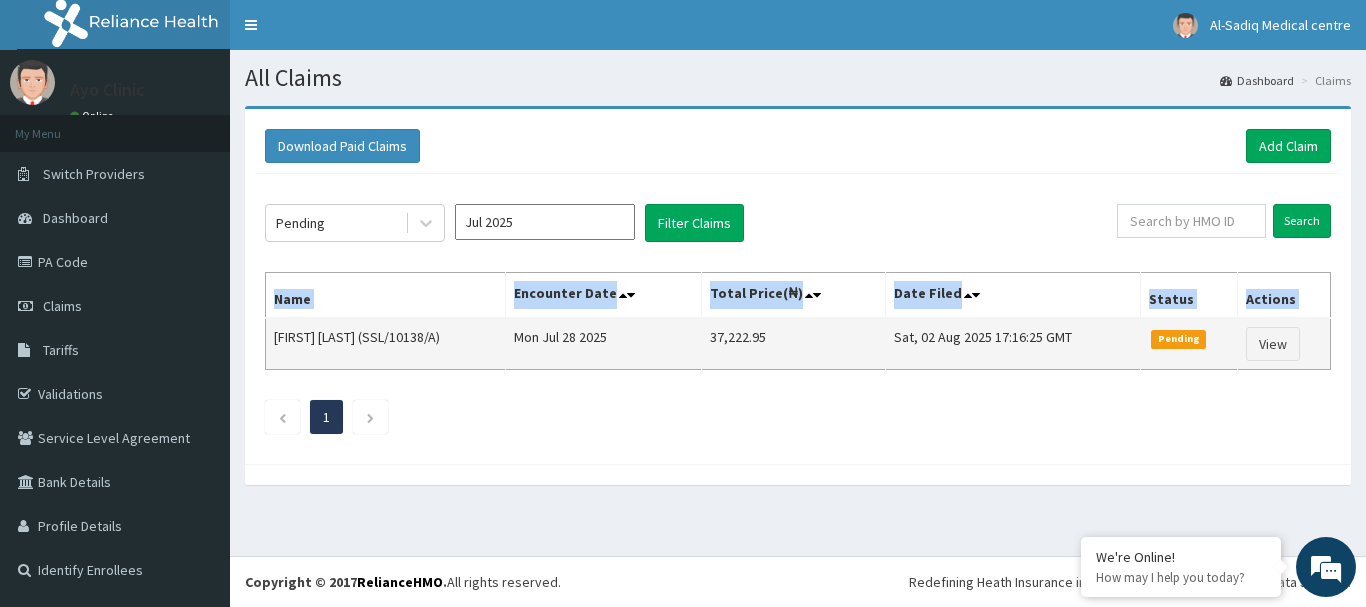 copy on "Name Encounter Date Total Price(₦) Date Filed Status Actions" 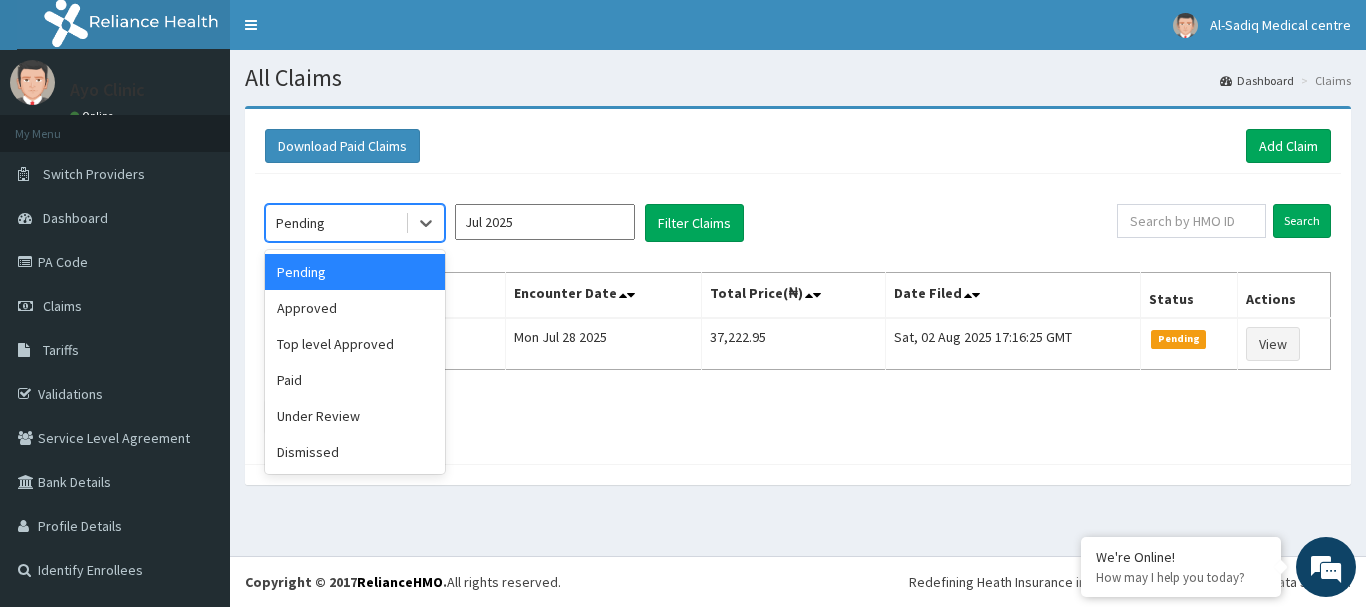click on "Pending" at bounding box center [335, 223] 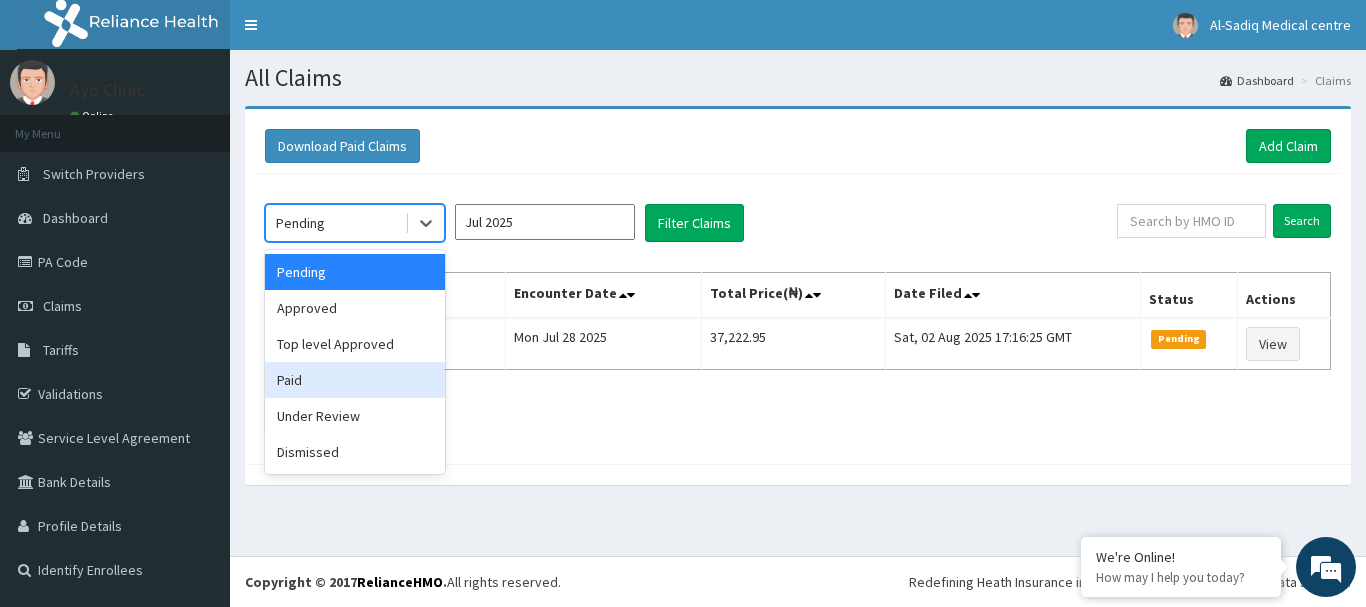 click on "Paid" at bounding box center (355, 380) 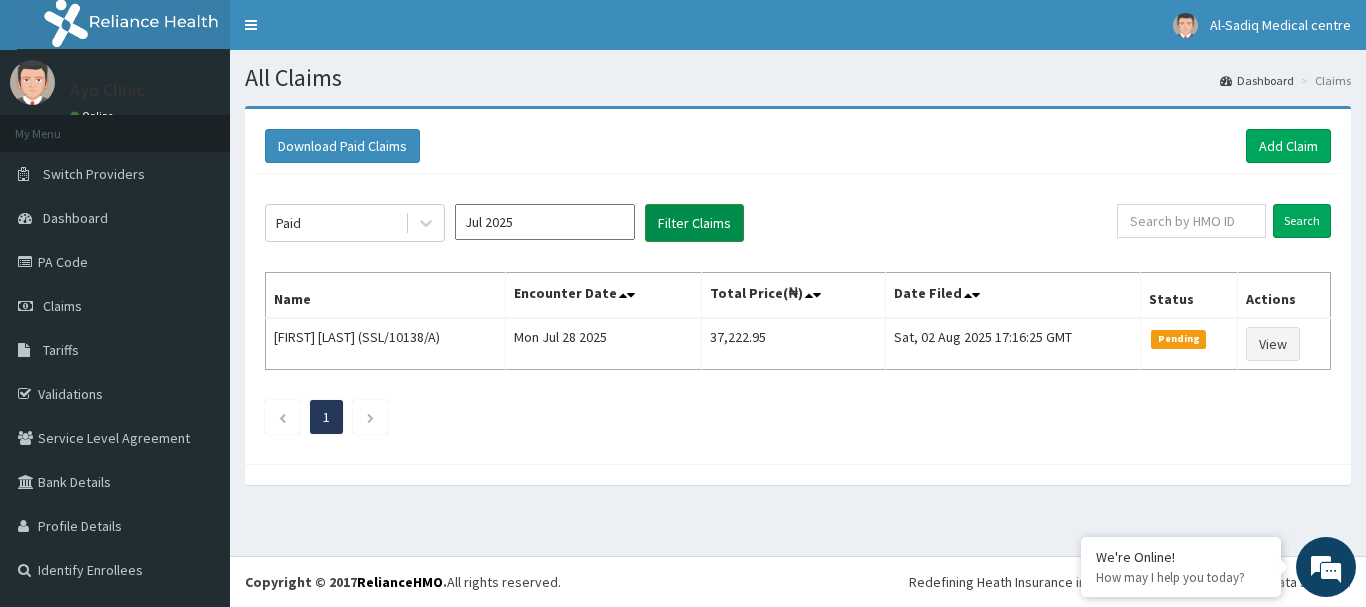 click on "Filter Claims" at bounding box center [694, 223] 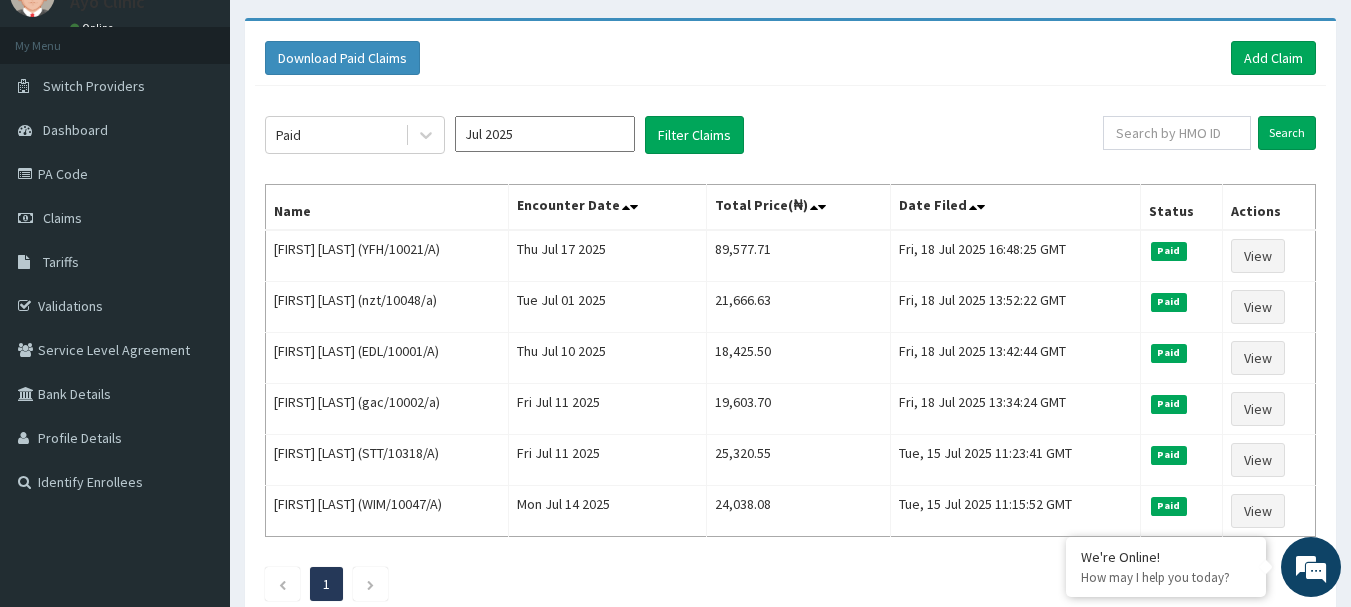 scroll, scrollTop: 219, scrollLeft: 0, axis: vertical 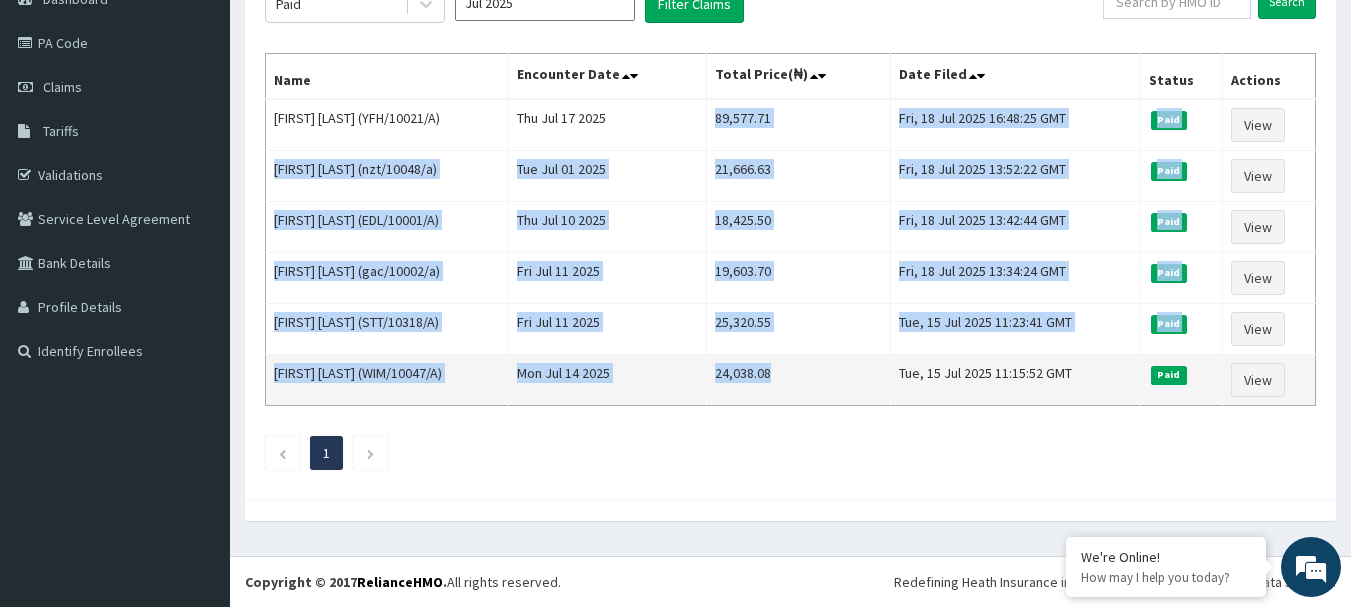 drag, startPoint x: 768, startPoint y: 334, endPoint x: 841, endPoint y: 369, distance: 80.95678 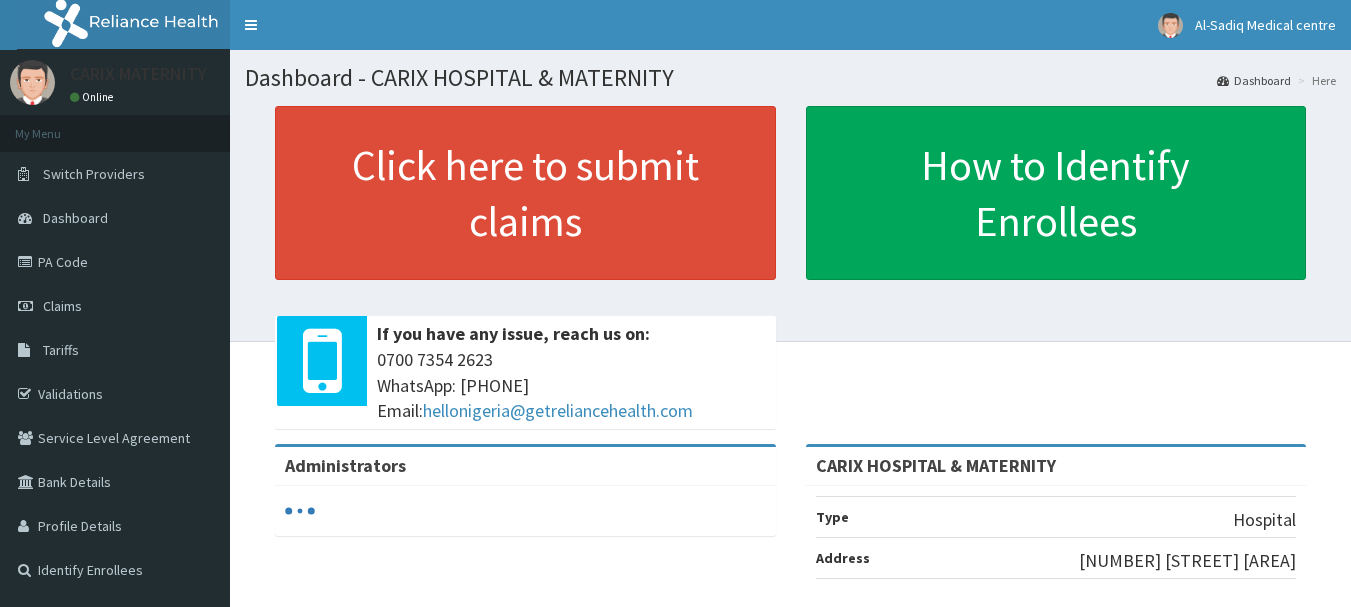 scroll, scrollTop: 0, scrollLeft: 0, axis: both 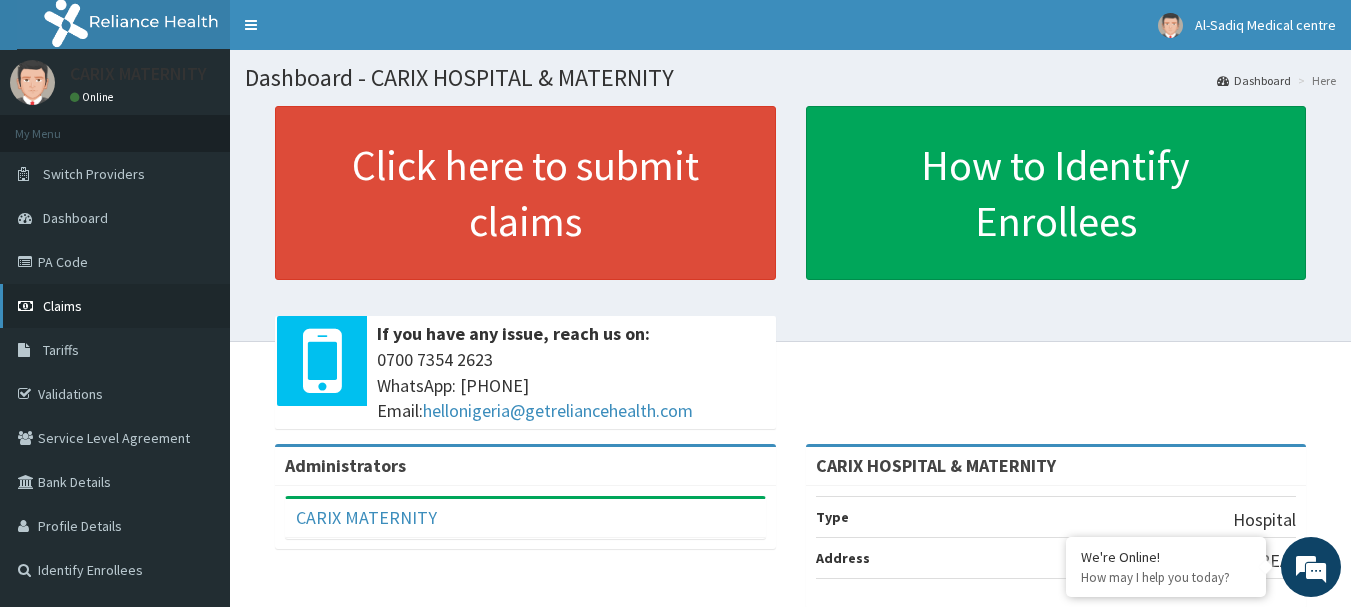 click on "Claims" at bounding box center (62, 306) 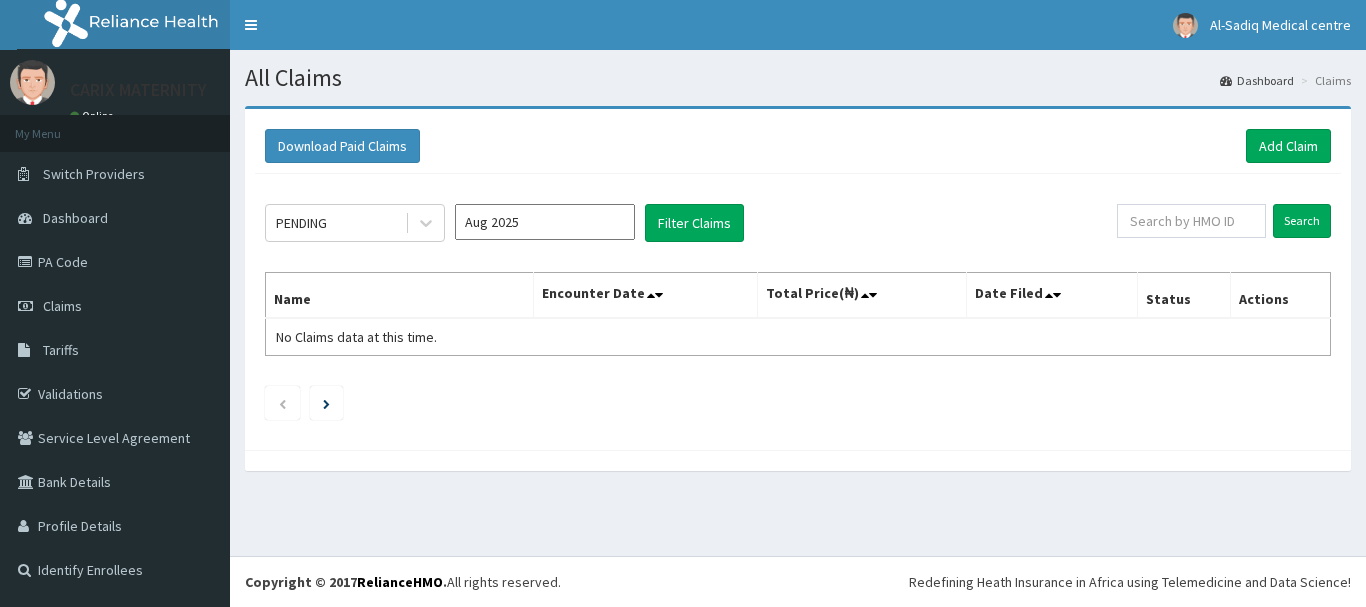scroll, scrollTop: 0, scrollLeft: 0, axis: both 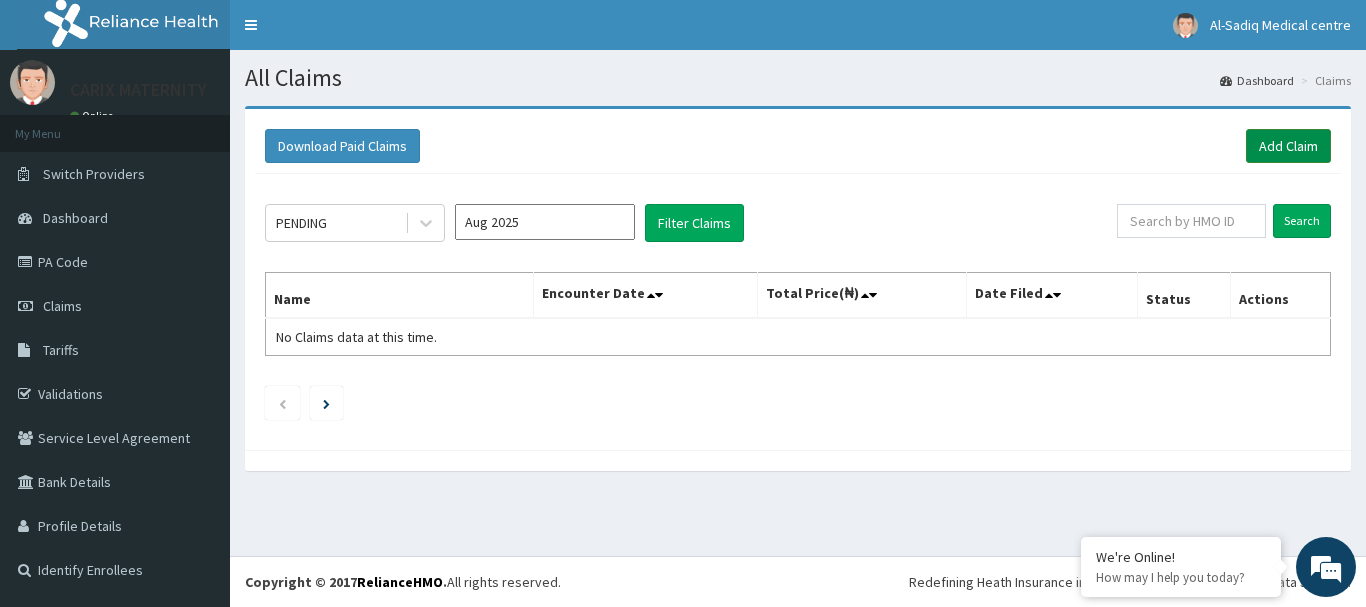 click on "Add Claim" at bounding box center (1288, 146) 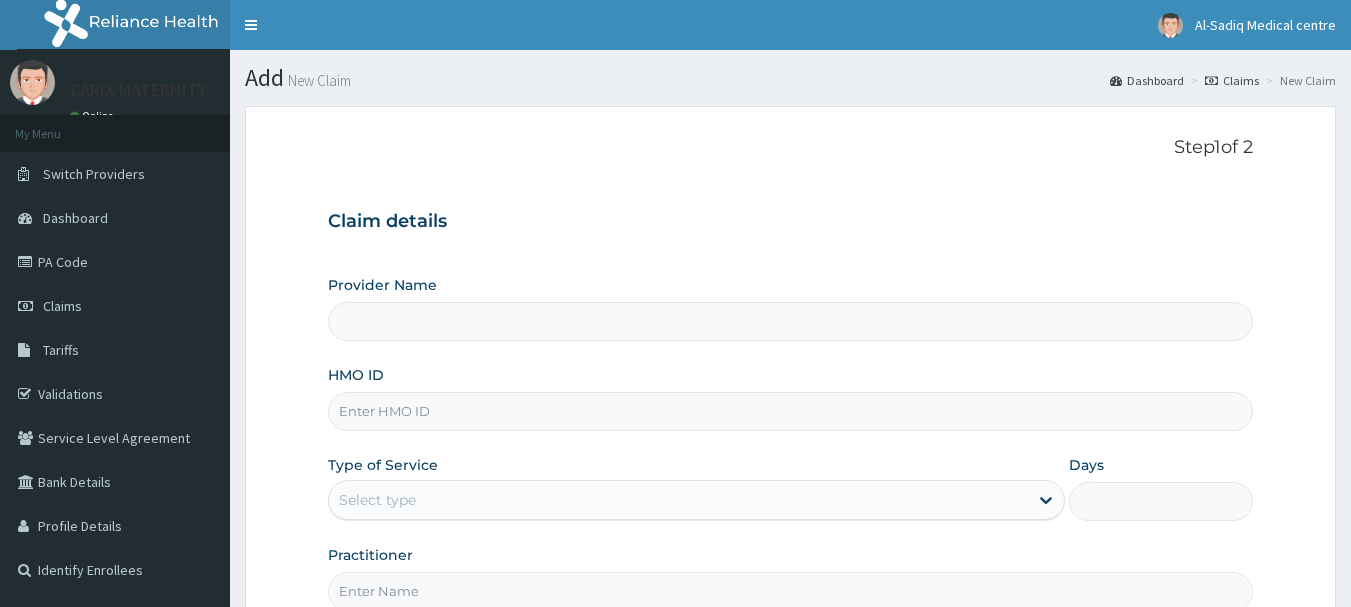 scroll, scrollTop: 0, scrollLeft: 0, axis: both 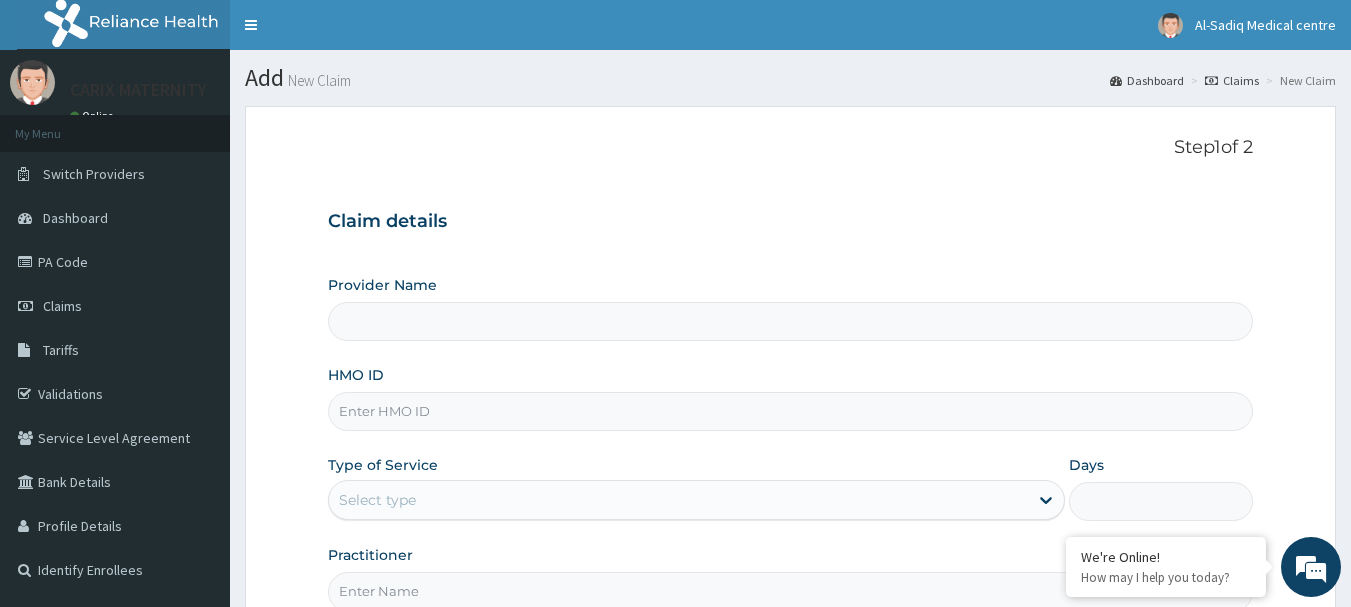 type on "CARIX HOSPITAL & MATERNITY" 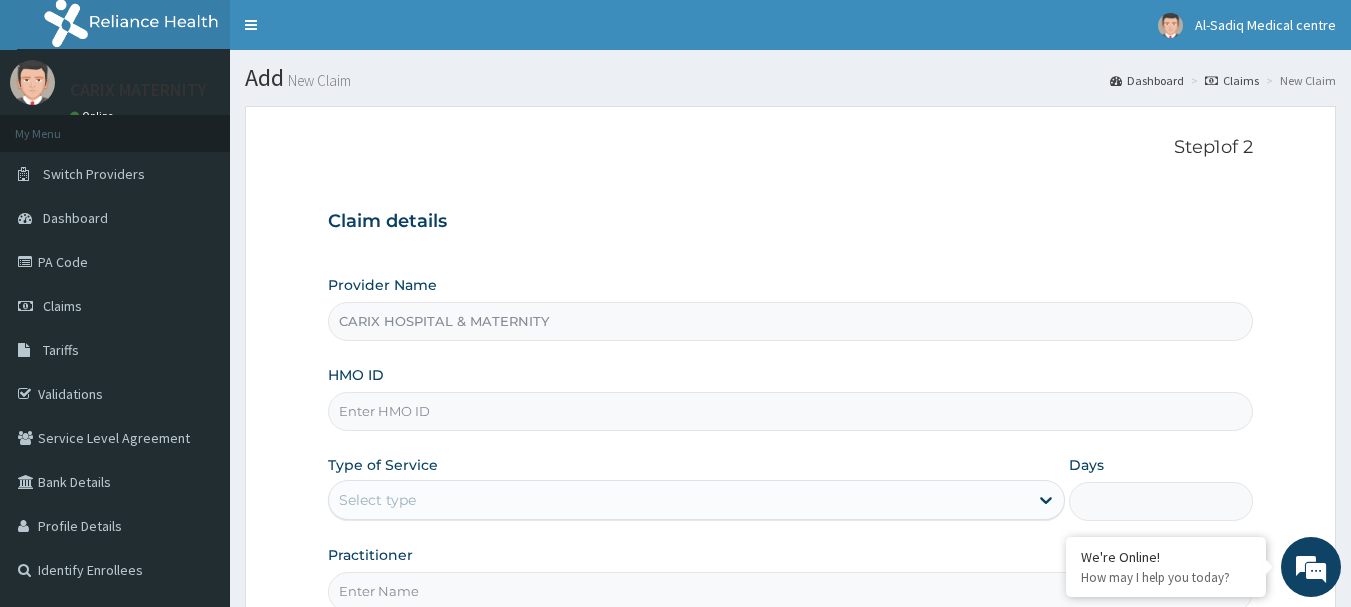click on "HMO ID" at bounding box center (791, 411) 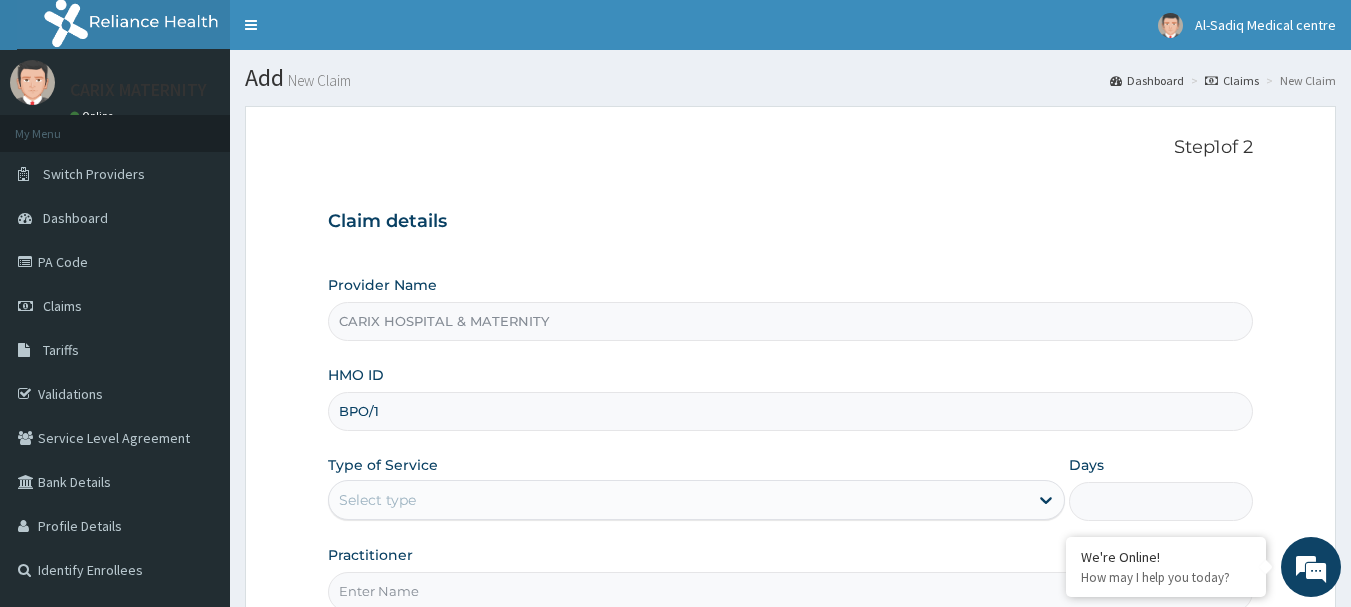 scroll, scrollTop: 0, scrollLeft: 0, axis: both 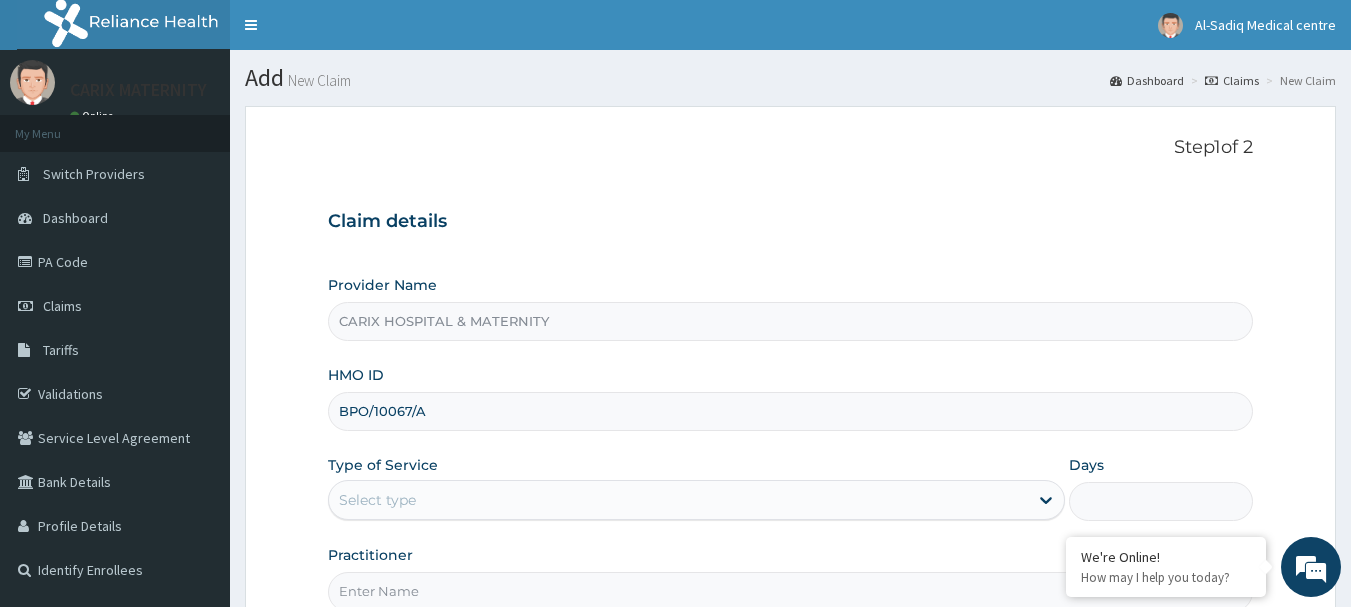 type on "BPO/10067/A" 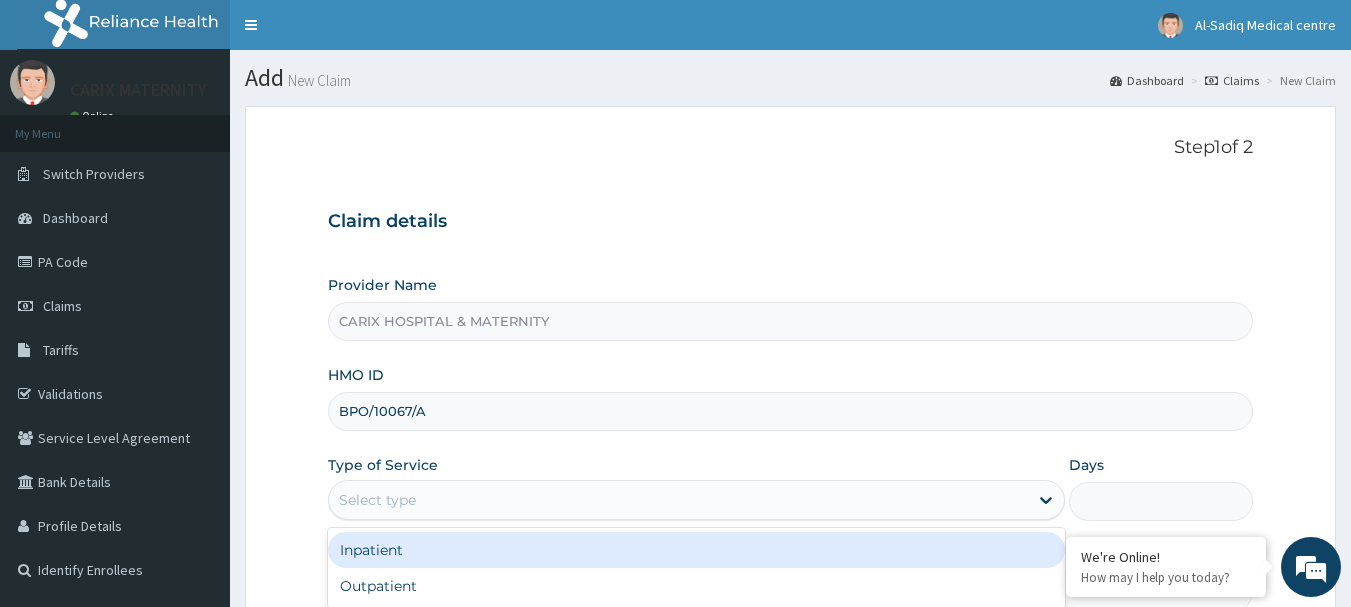 click on "Select type" at bounding box center [377, 500] 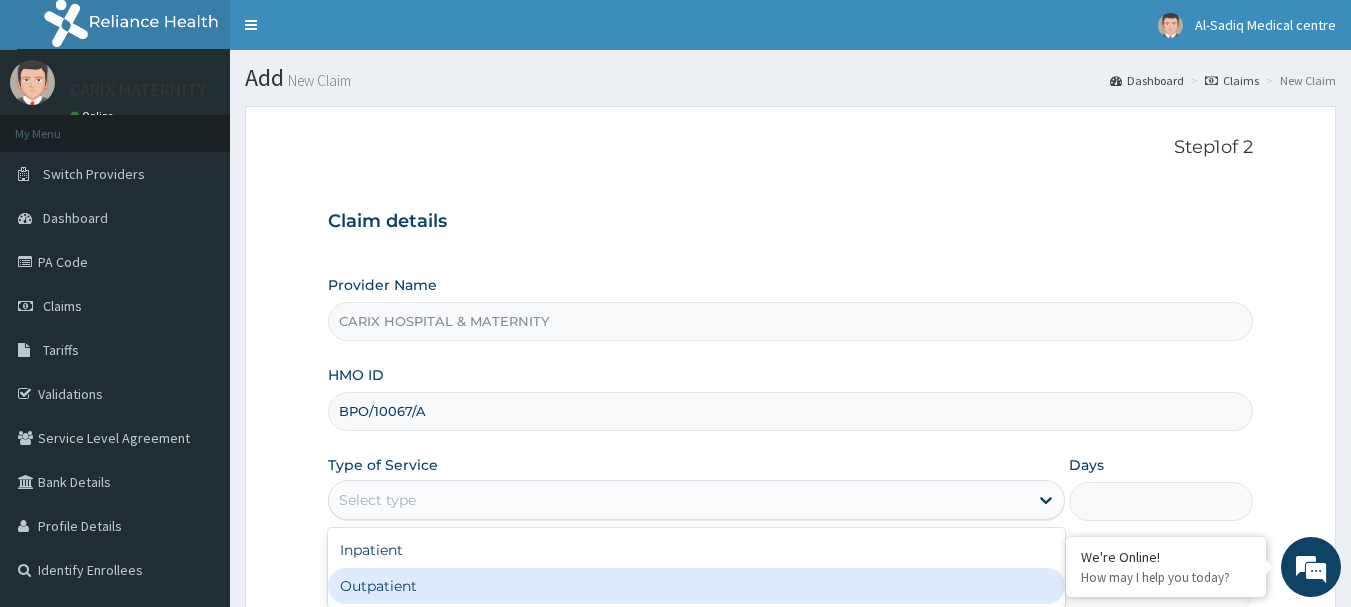 click on "Outpatient" at bounding box center (696, 586) 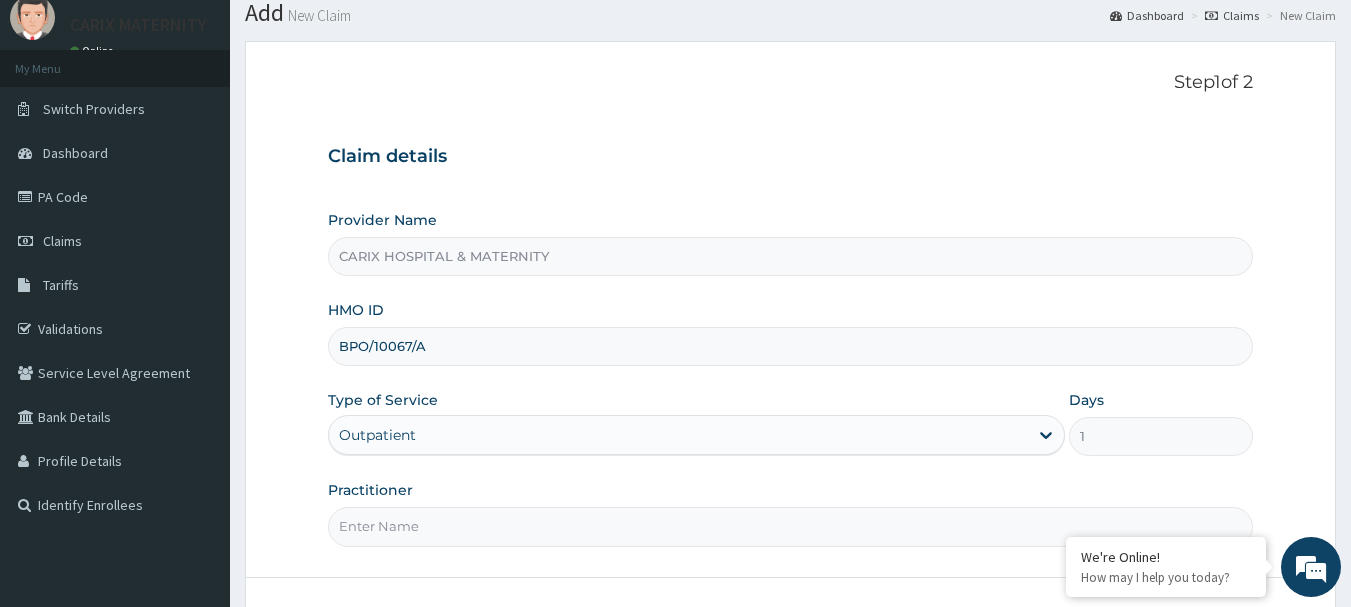 scroll, scrollTop: 100, scrollLeft: 0, axis: vertical 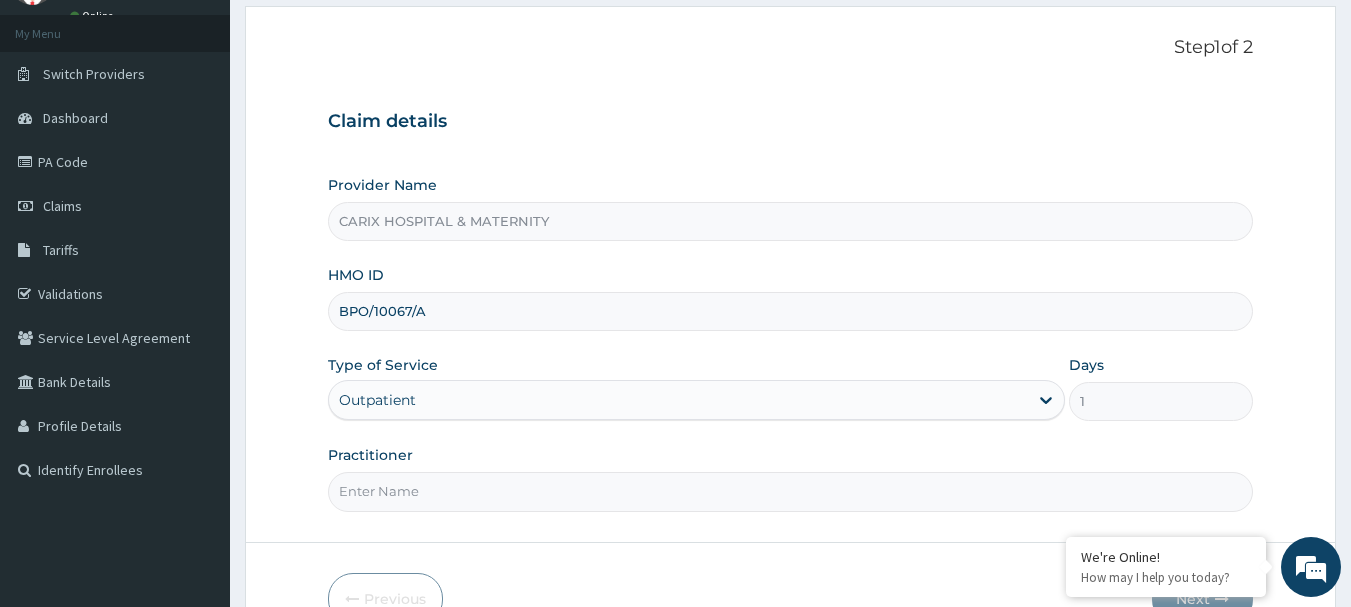 click on "Practitioner" at bounding box center [791, 491] 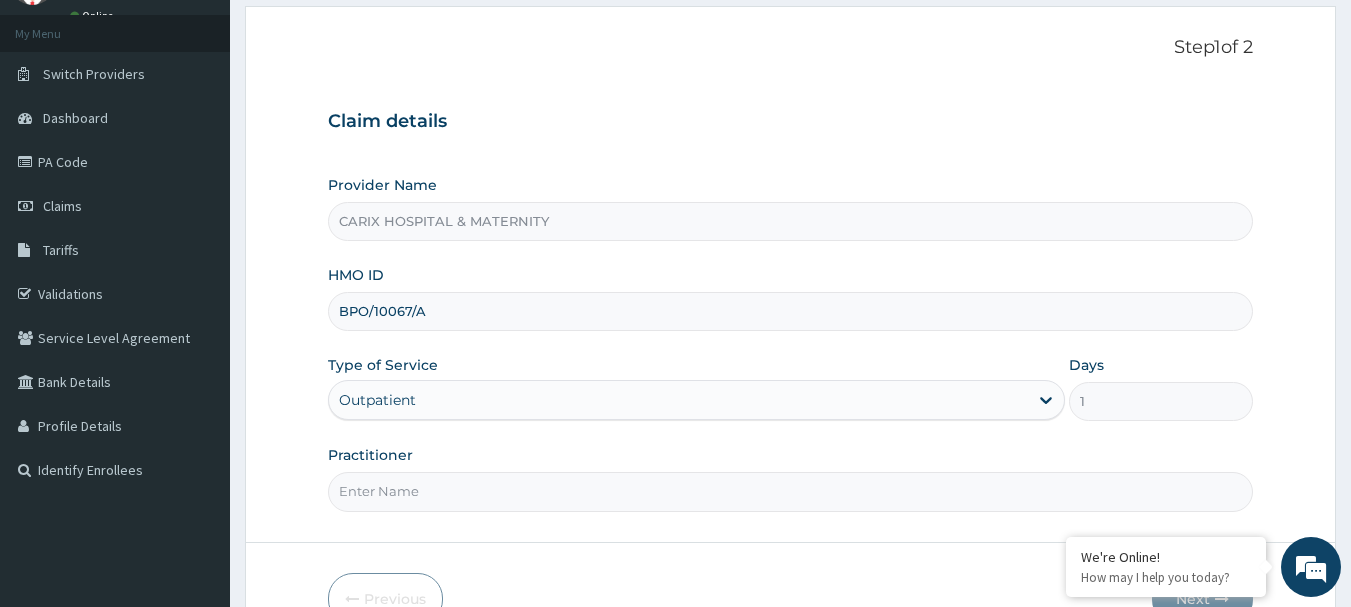 type on "DR OMISHAKIN" 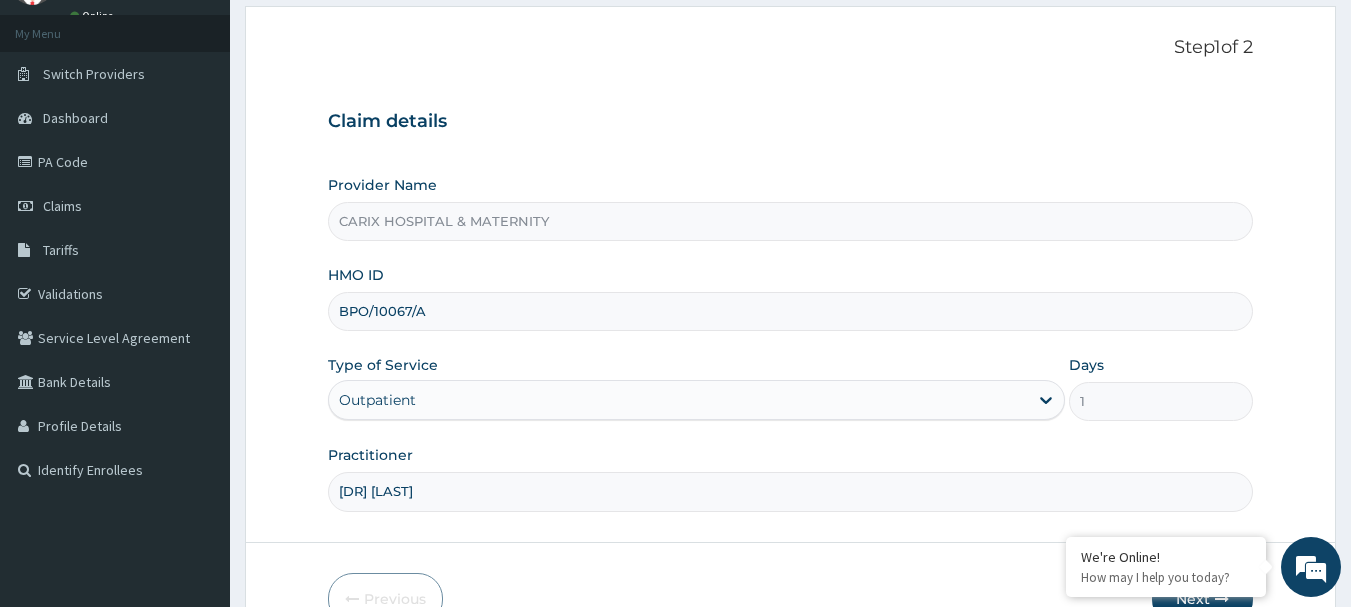 scroll, scrollTop: 215, scrollLeft: 0, axis: vertical 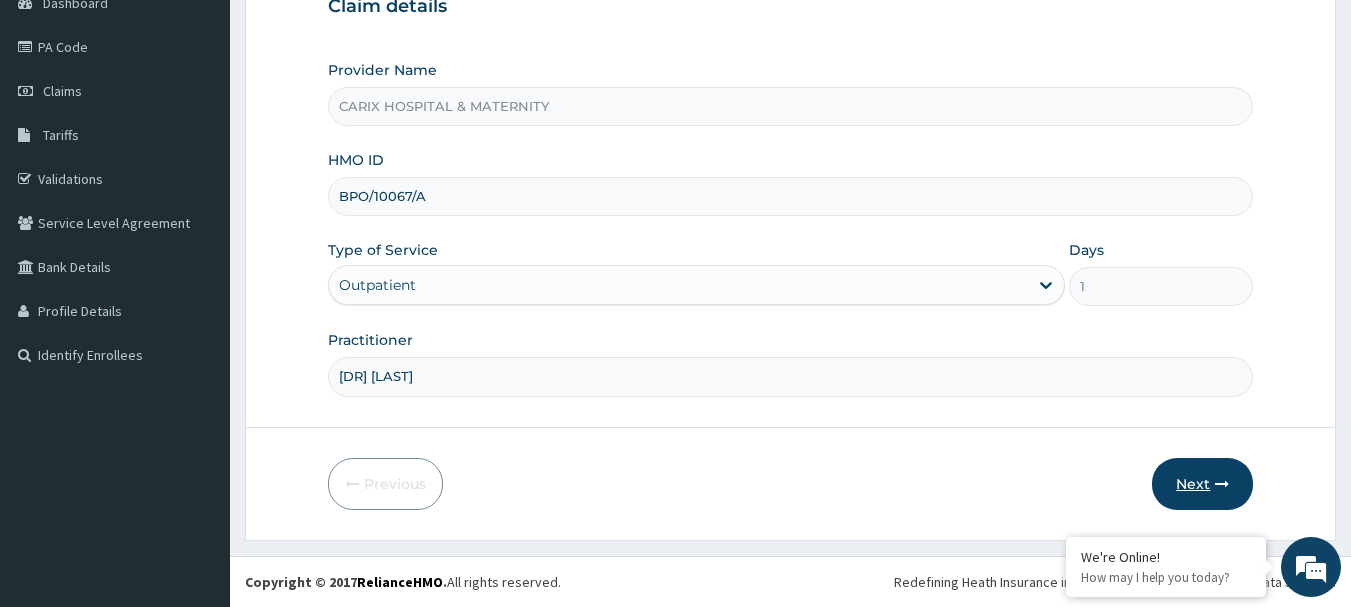 click on "Next" at bounding box center (1202, 484) 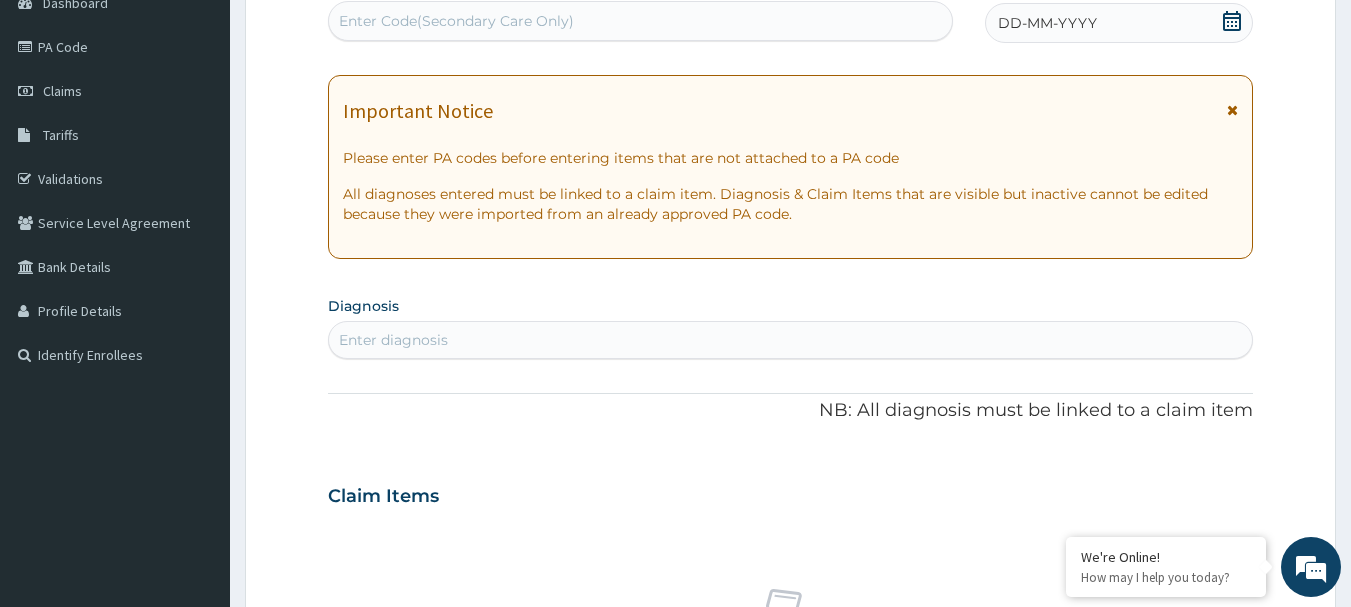 click at bounding box center [1232, 110] 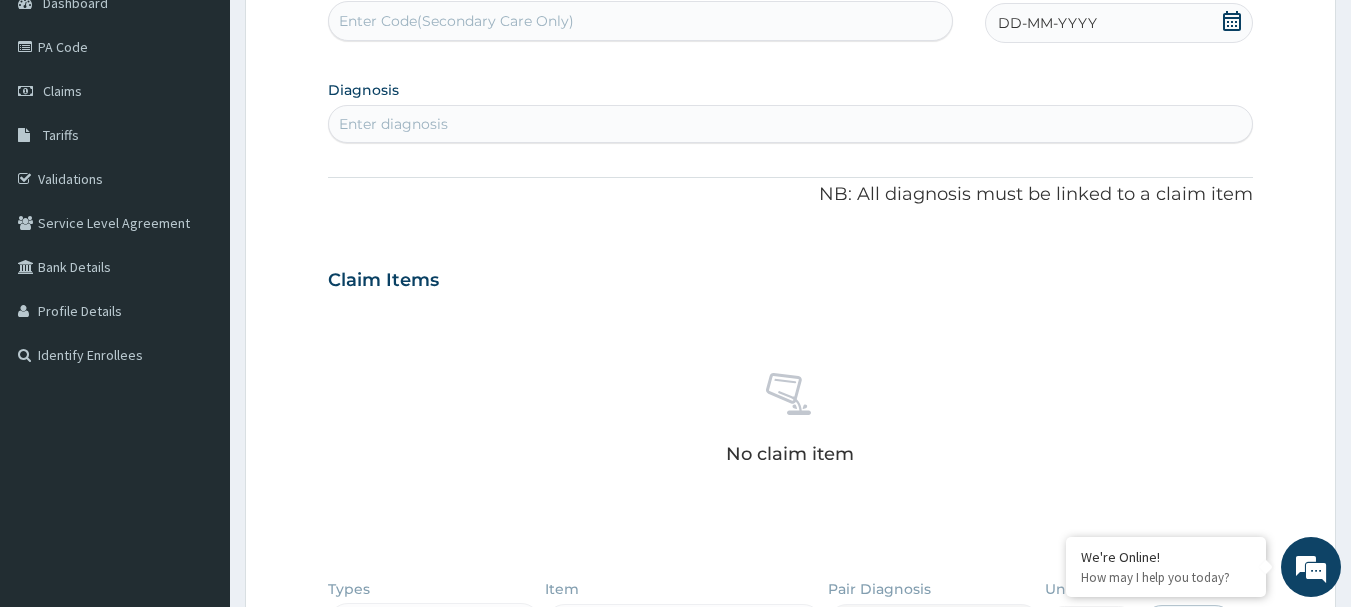 click 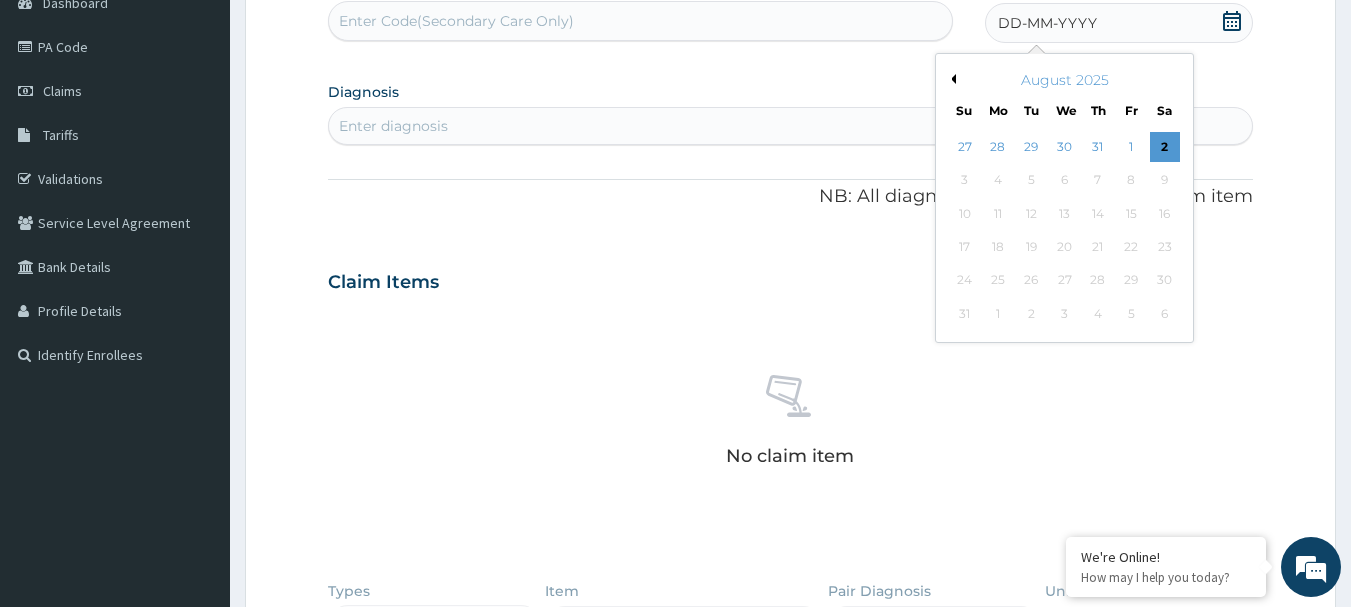 click on "Previous Month" at bounding box center [951, 79] 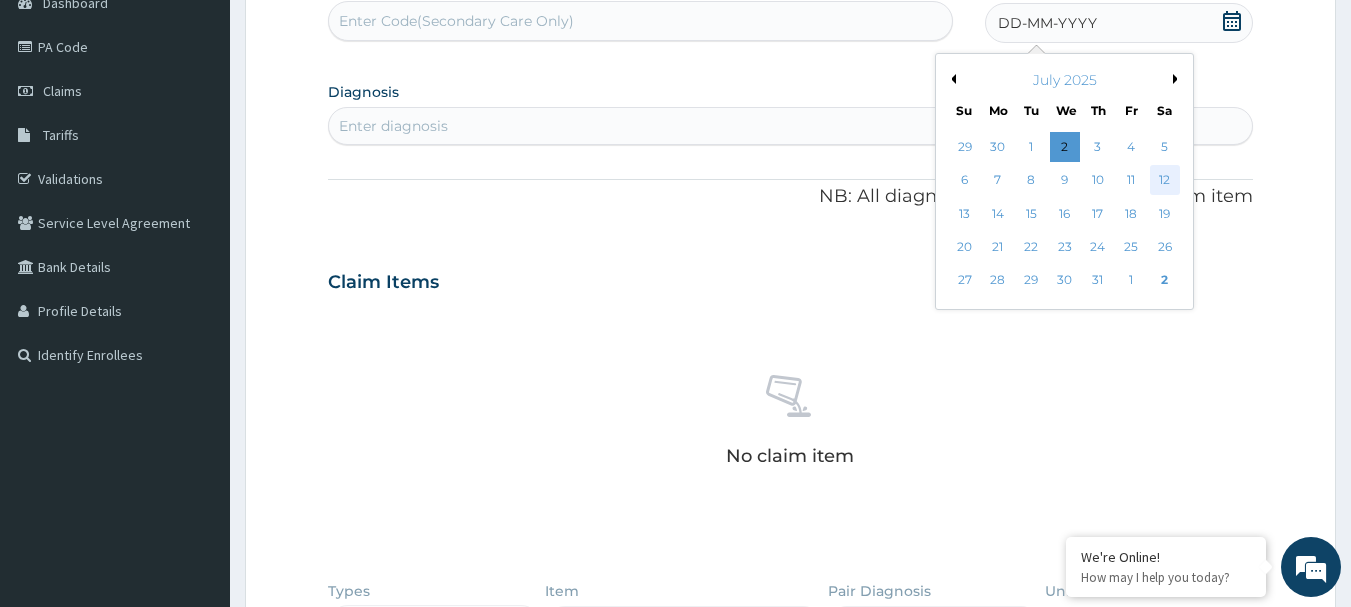click on "12" at bounding box center [1165, 181] 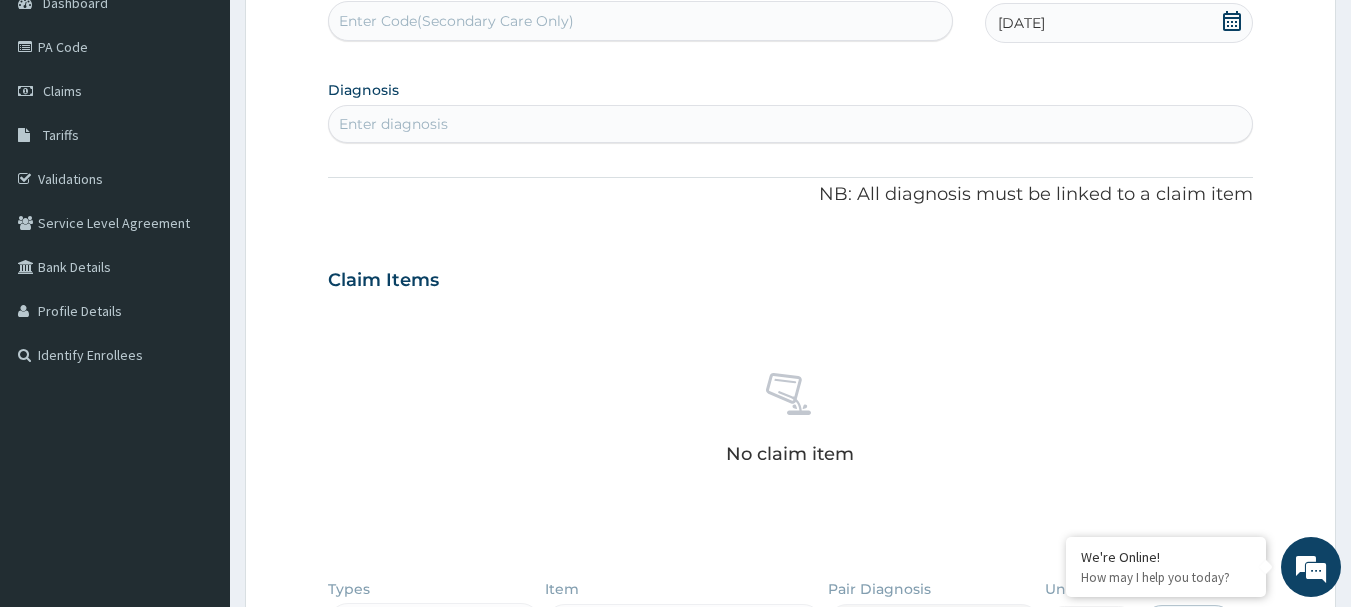 click on "Enter diagnosis" at bounding box center (791, 124) 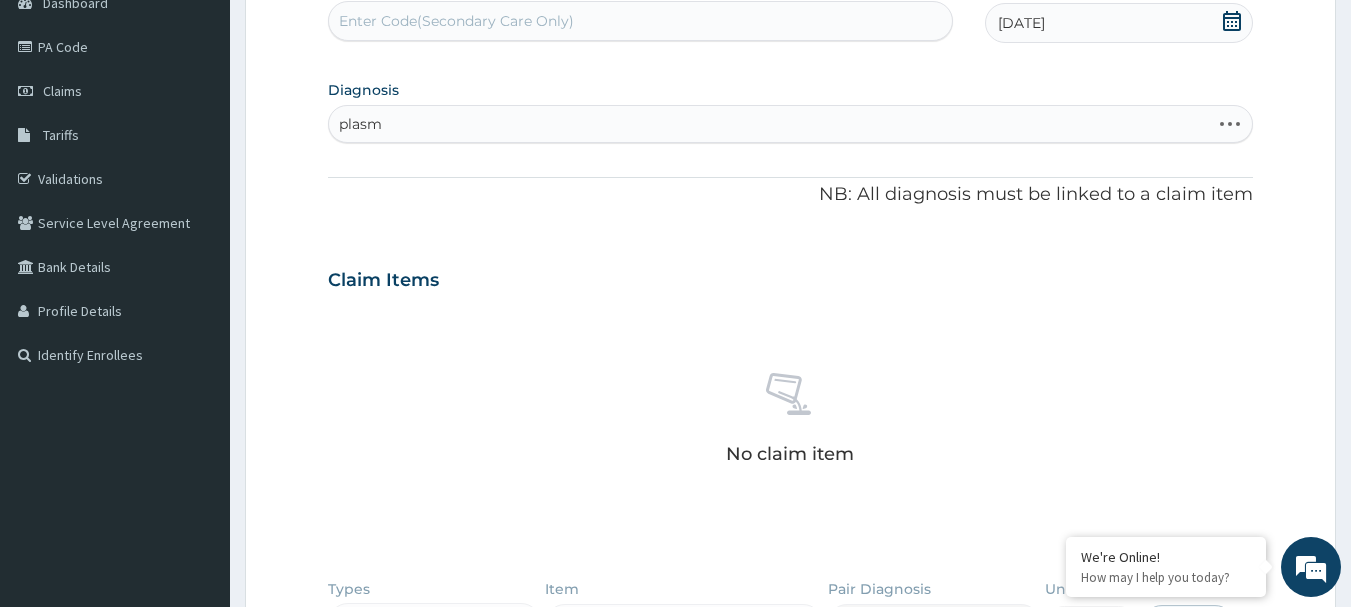 type on "plasmo" 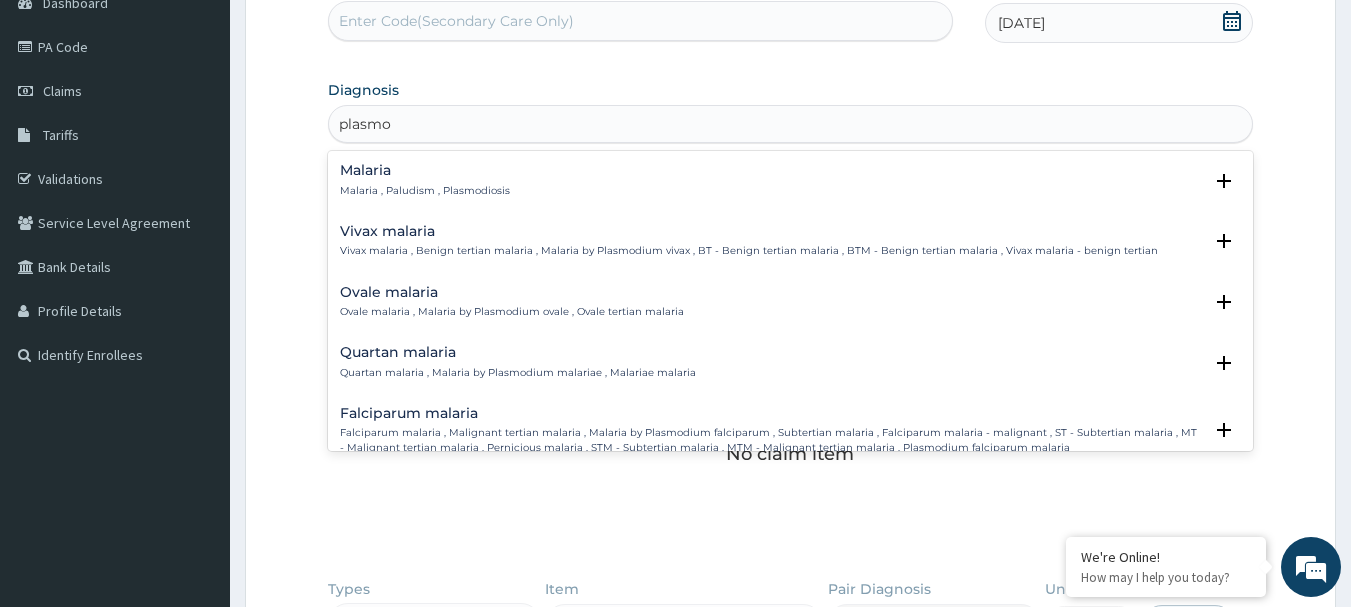 click on "Malaria" at bounding box center [425, 170] 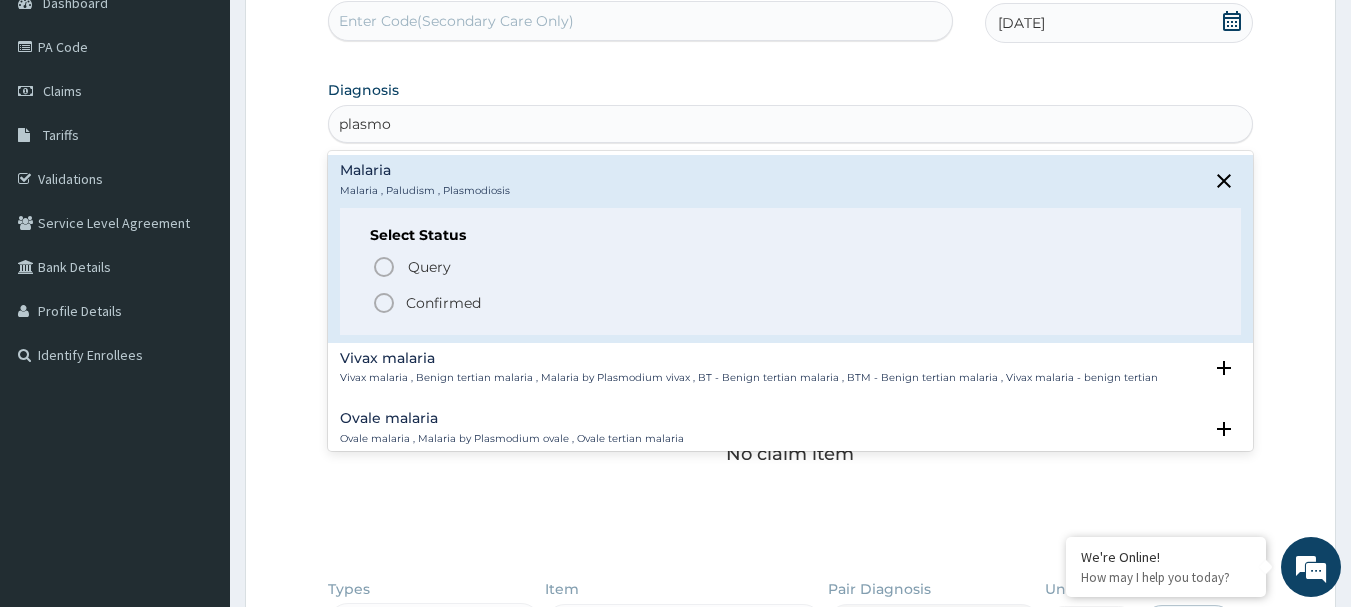 click 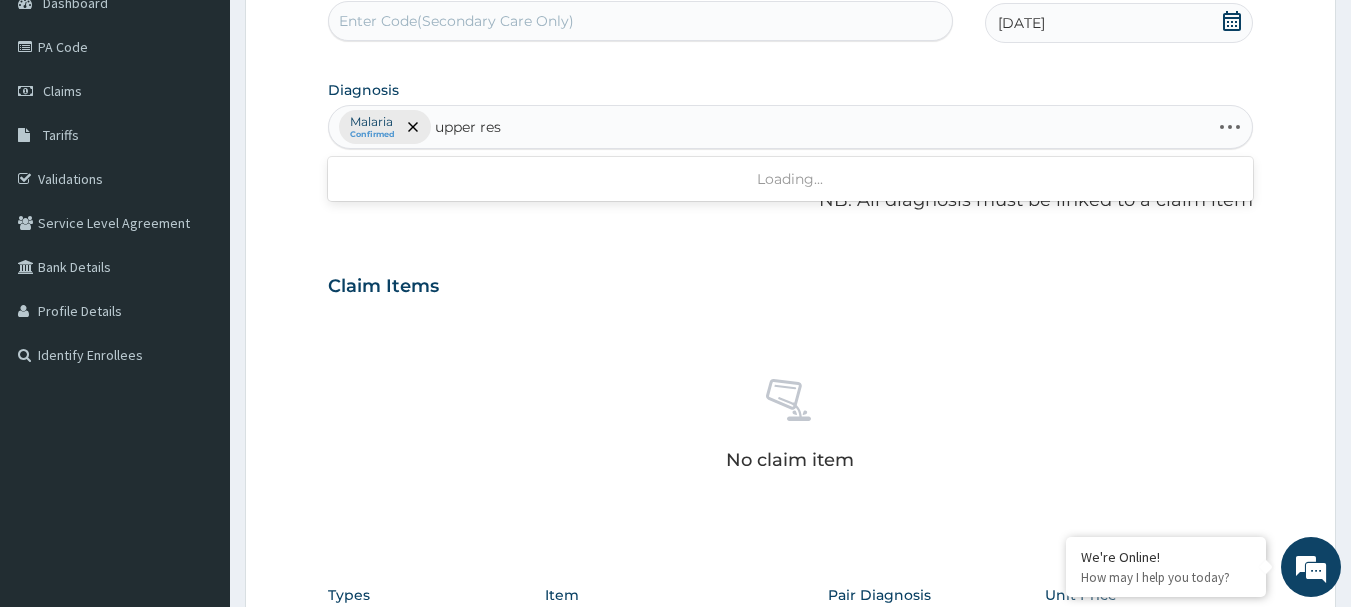 type on "upper resp" 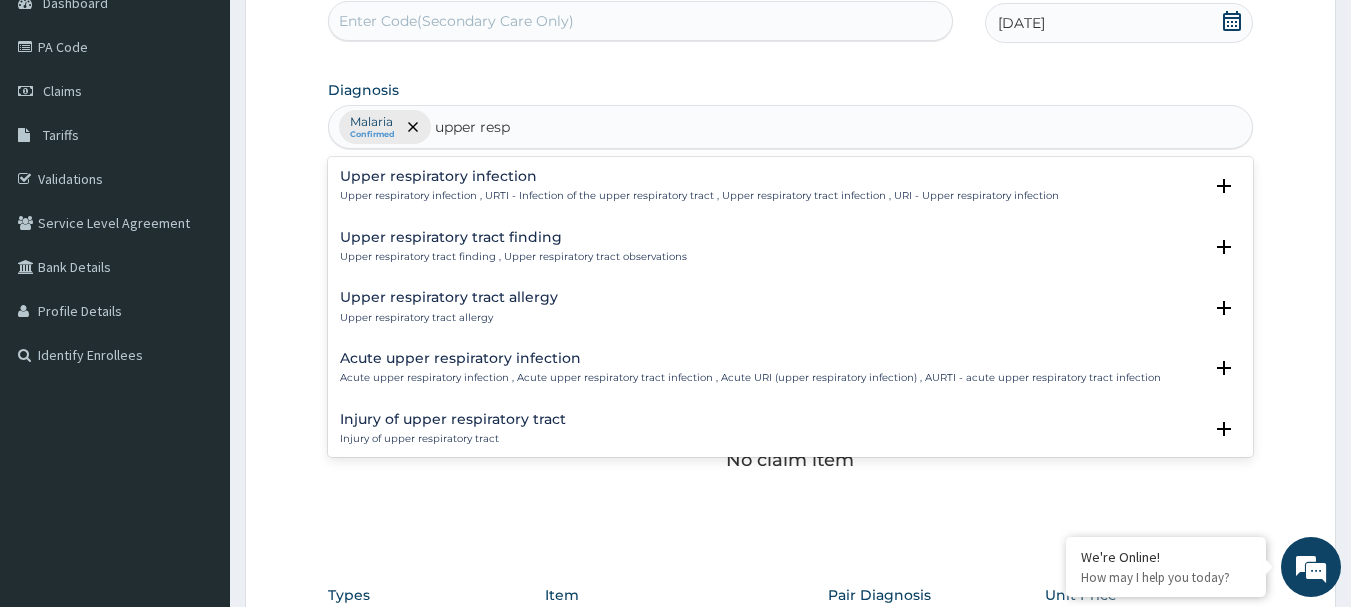click on "Upper respiratory infection" at bounding box center [699, 176] 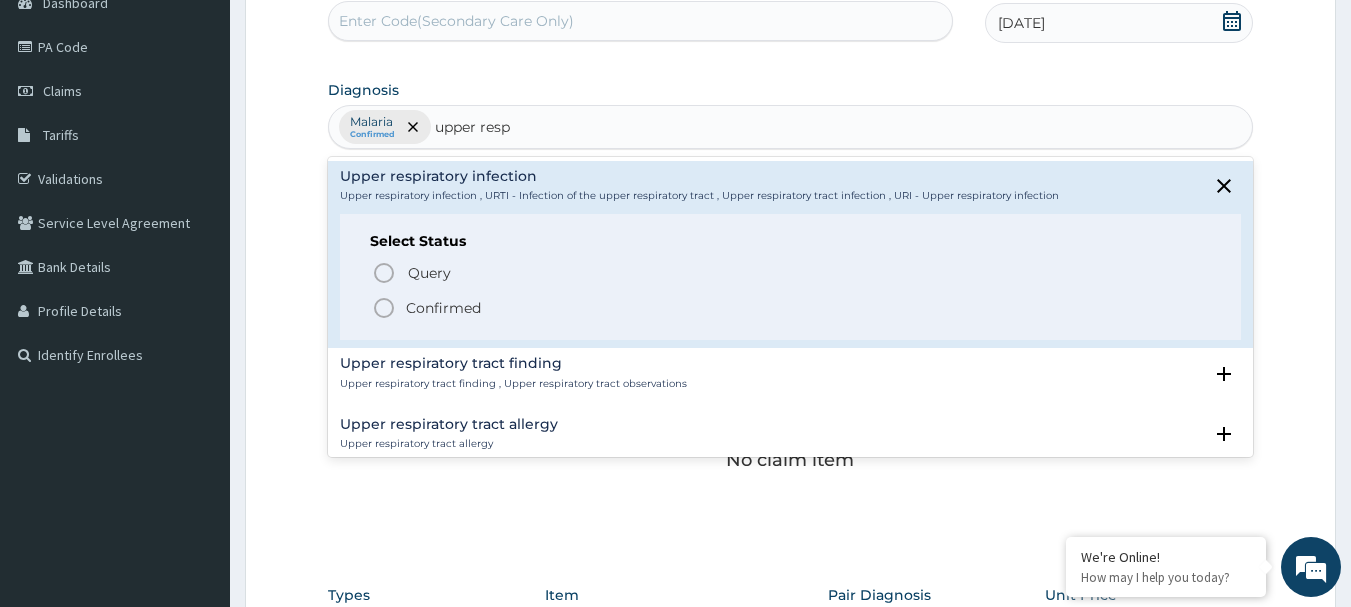 click 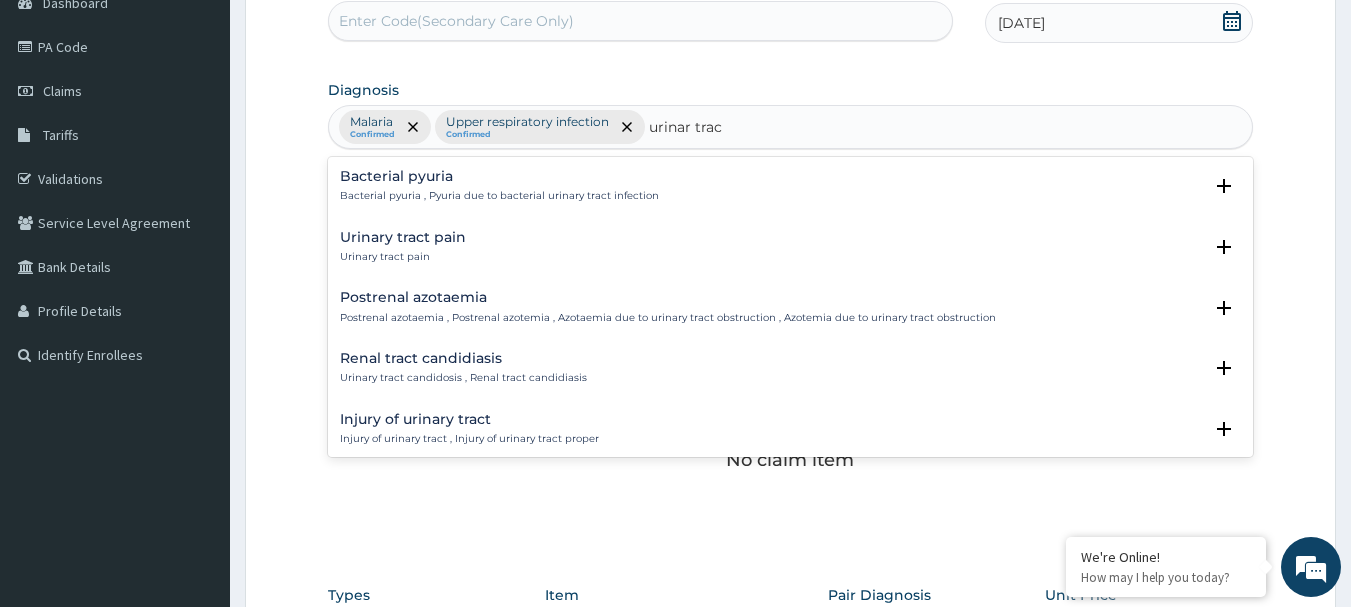 type on "urinar tract" 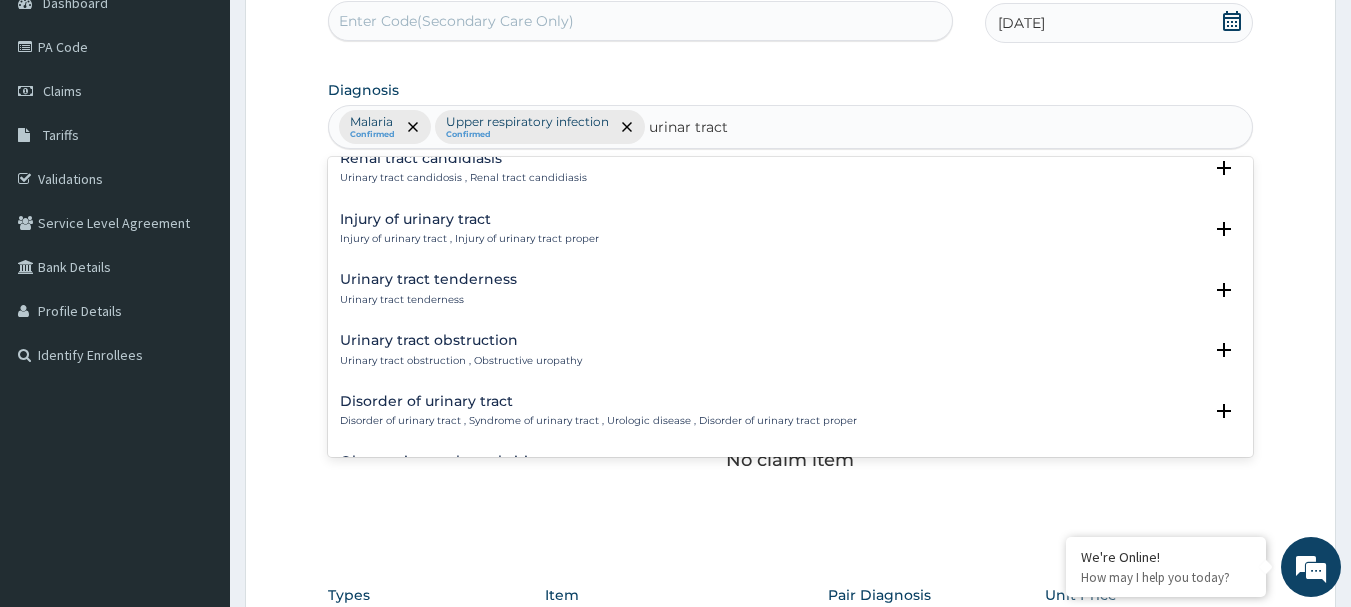 scroll, scrollTop: 500, scrollLeft: 0, axis: vertical 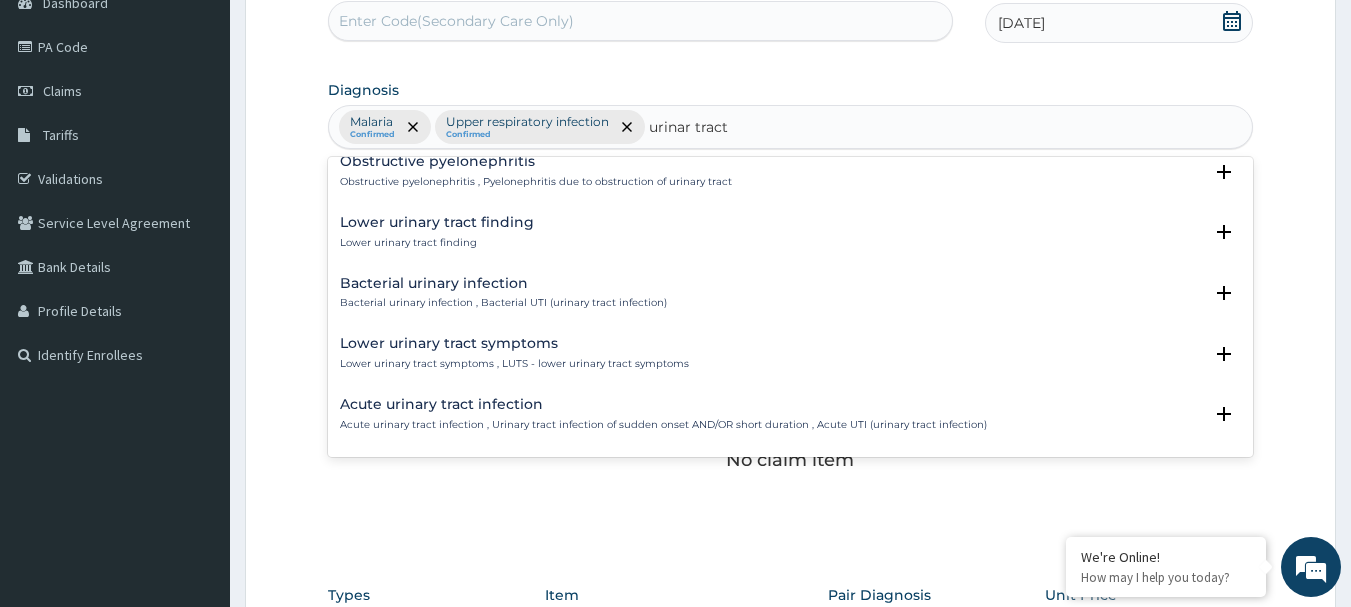 click on "Bacterial urinary infection" at bounding box center (503, 283) 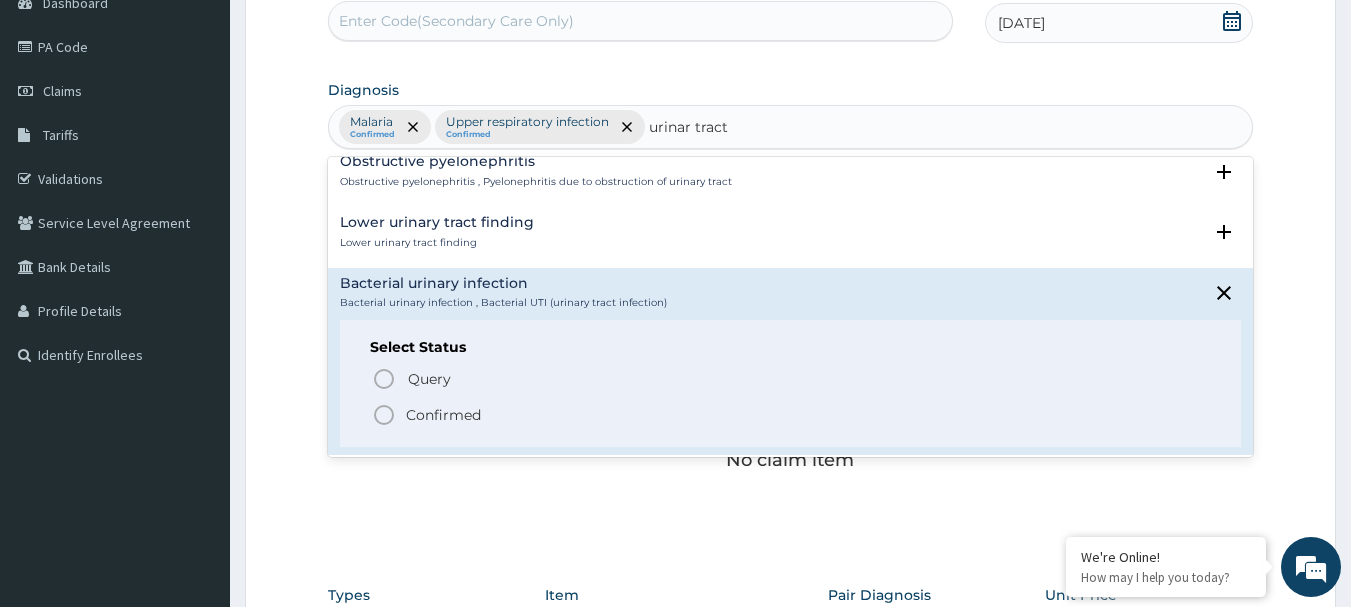 click 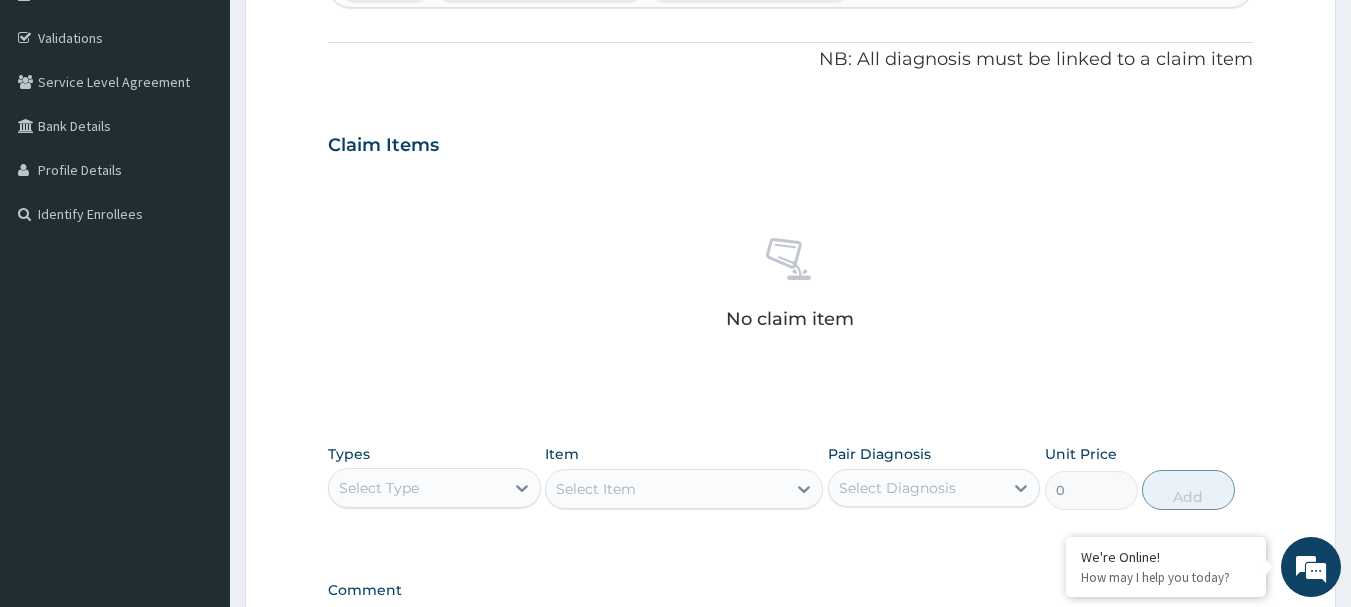 scroll, scrollTop: 515, scrollLeft: 0, axis: vertical 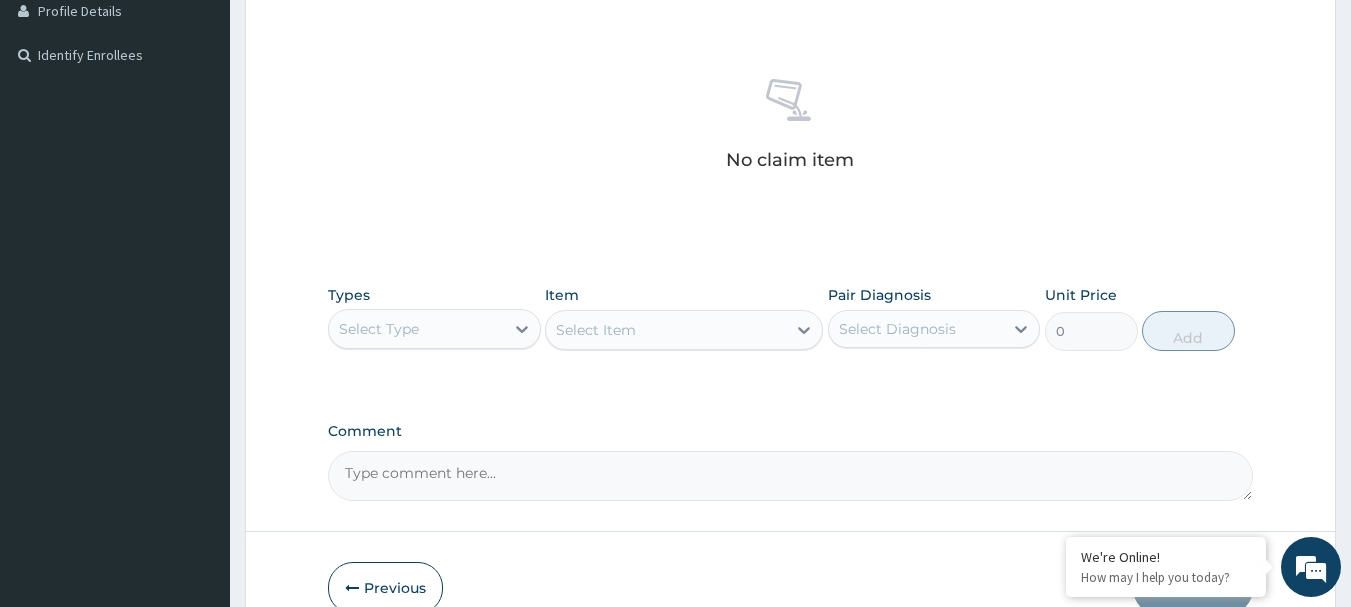 click on "Select Type" at bounding box center [379, 329] 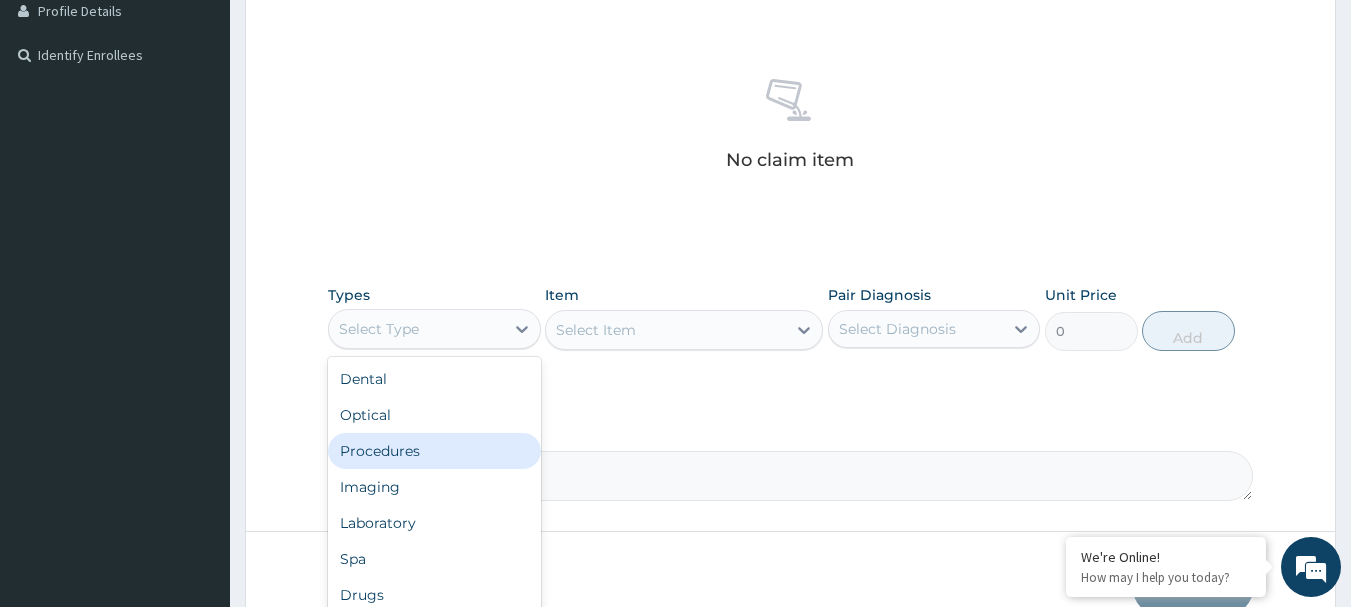 click on "Procedures" at bounding box center (434, 451) 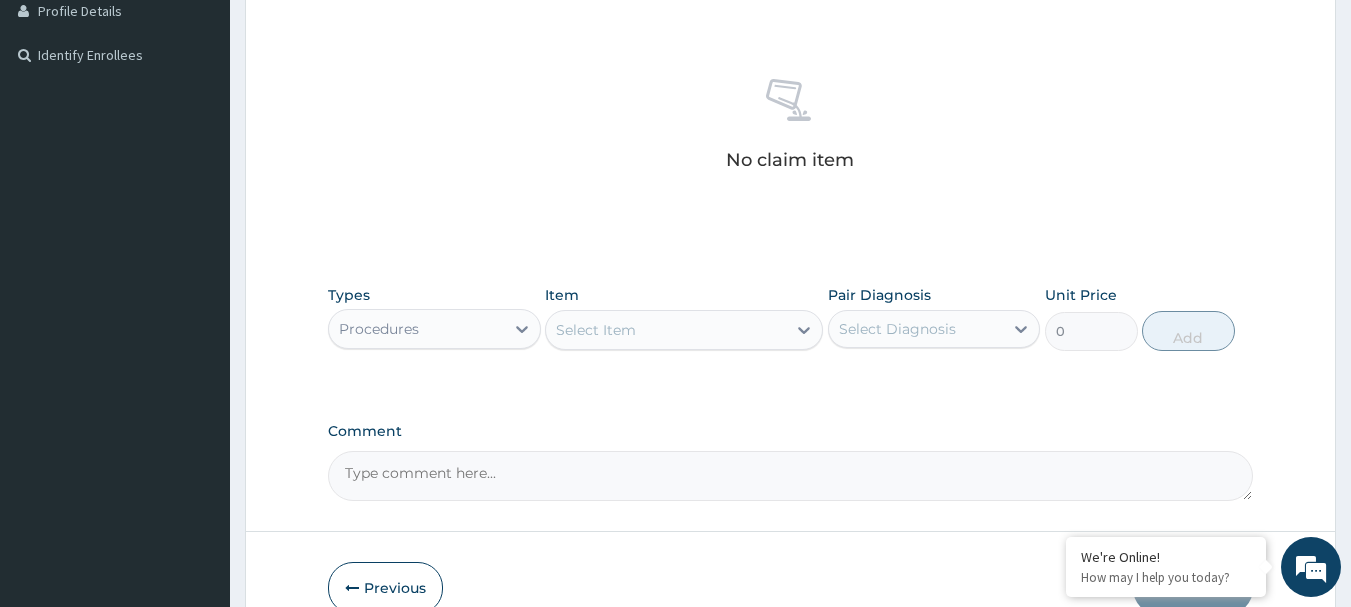 click on "Select Item" at bounding box center (666, 330) 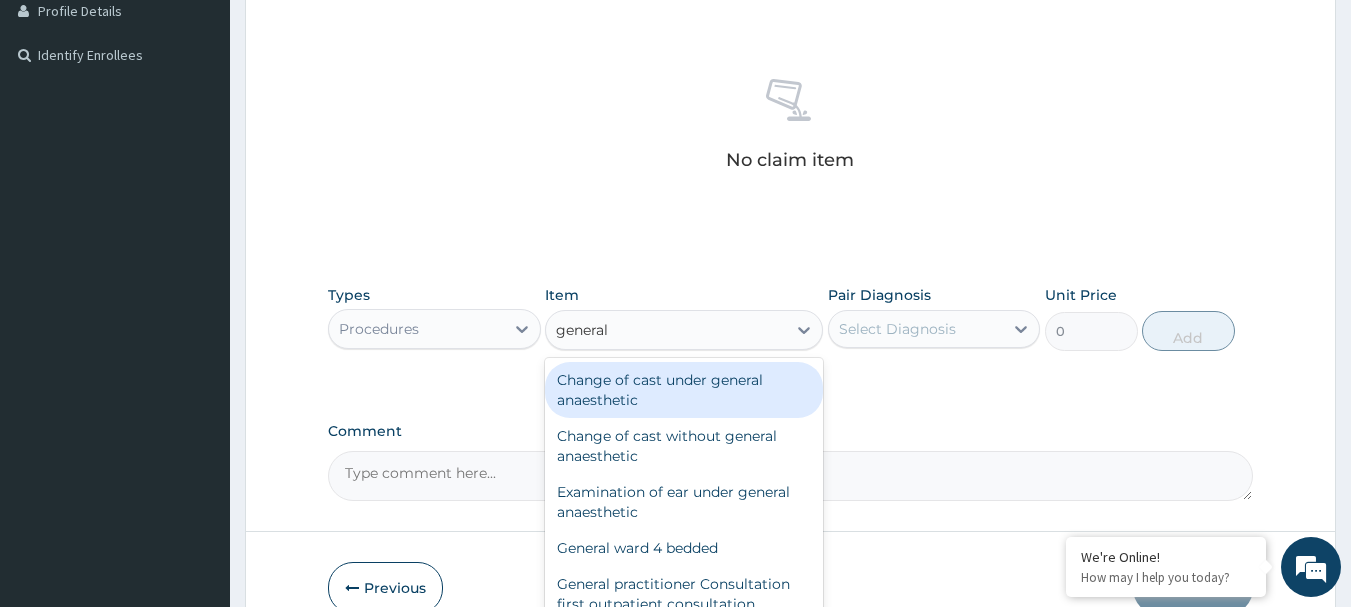 type on "general p" 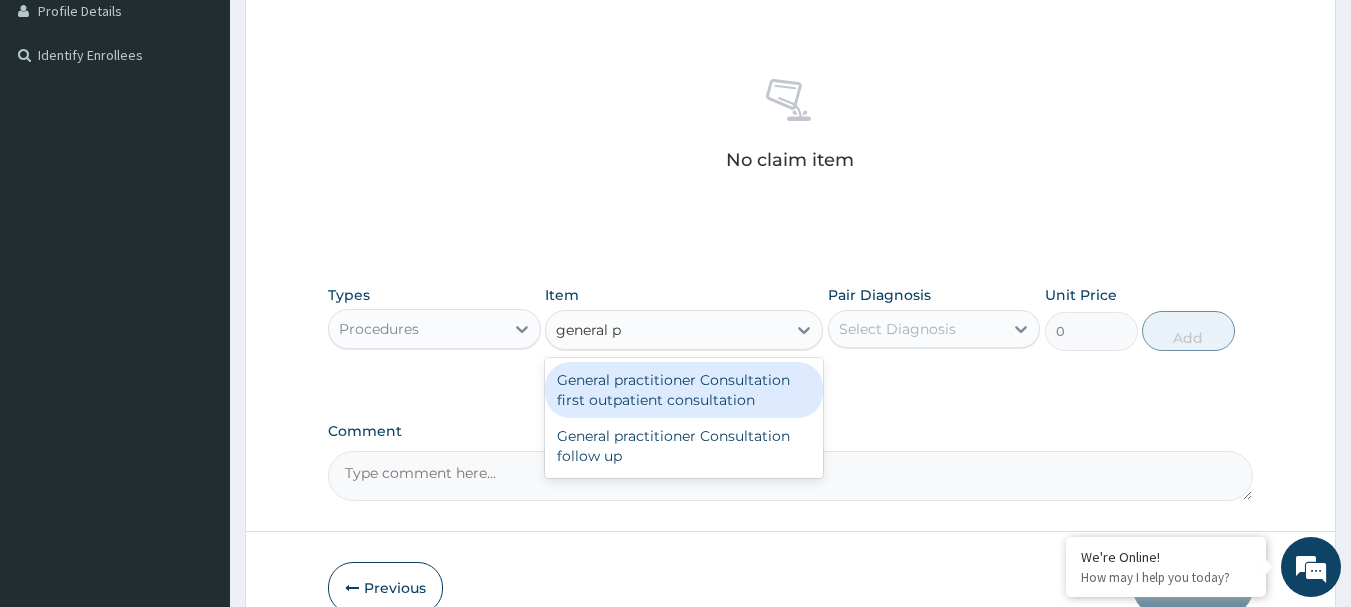 click on "General practitioner Consultation first outpatient consultation" at bounding box center [684, 390] 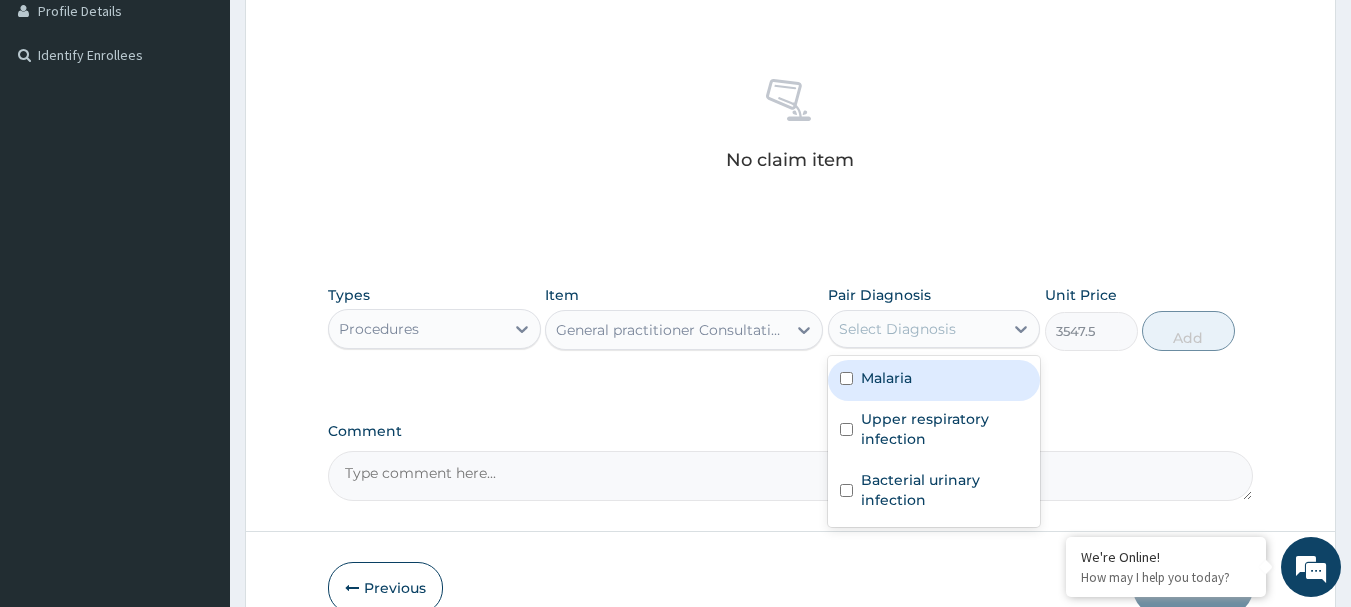 click on "Select Diagnosis" at bounding box center (897, 329) 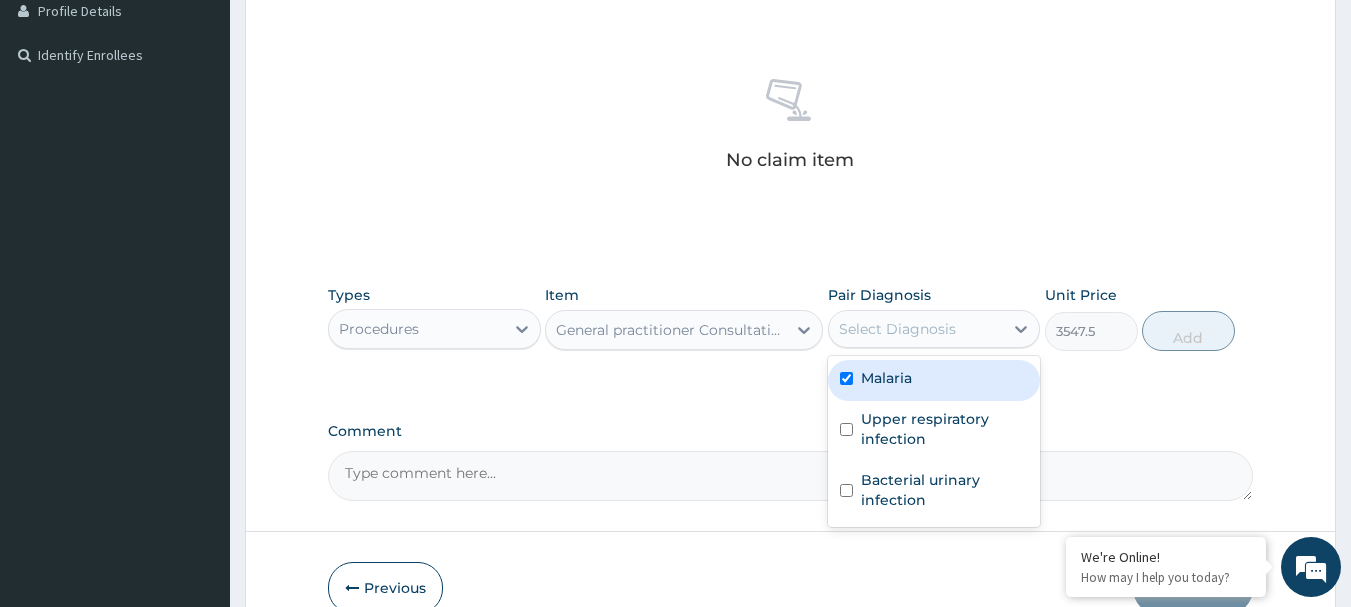 checkbox on "true" 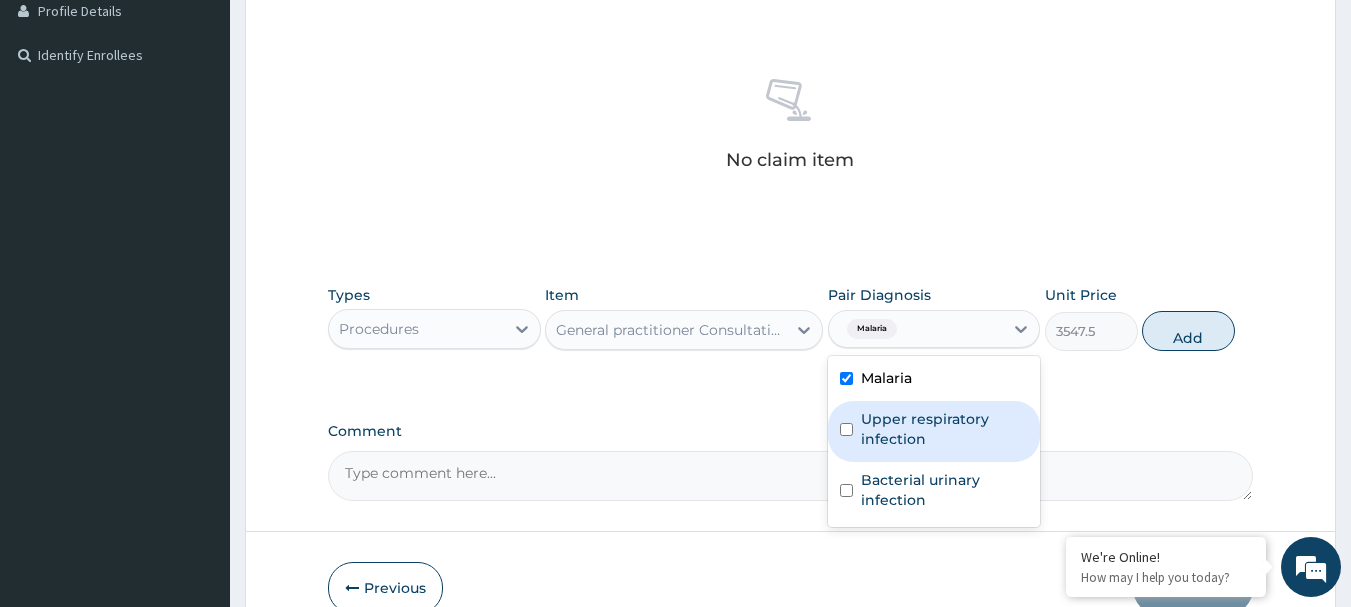 click on "Upper respiratory infection" at bounding box center (945, 429) 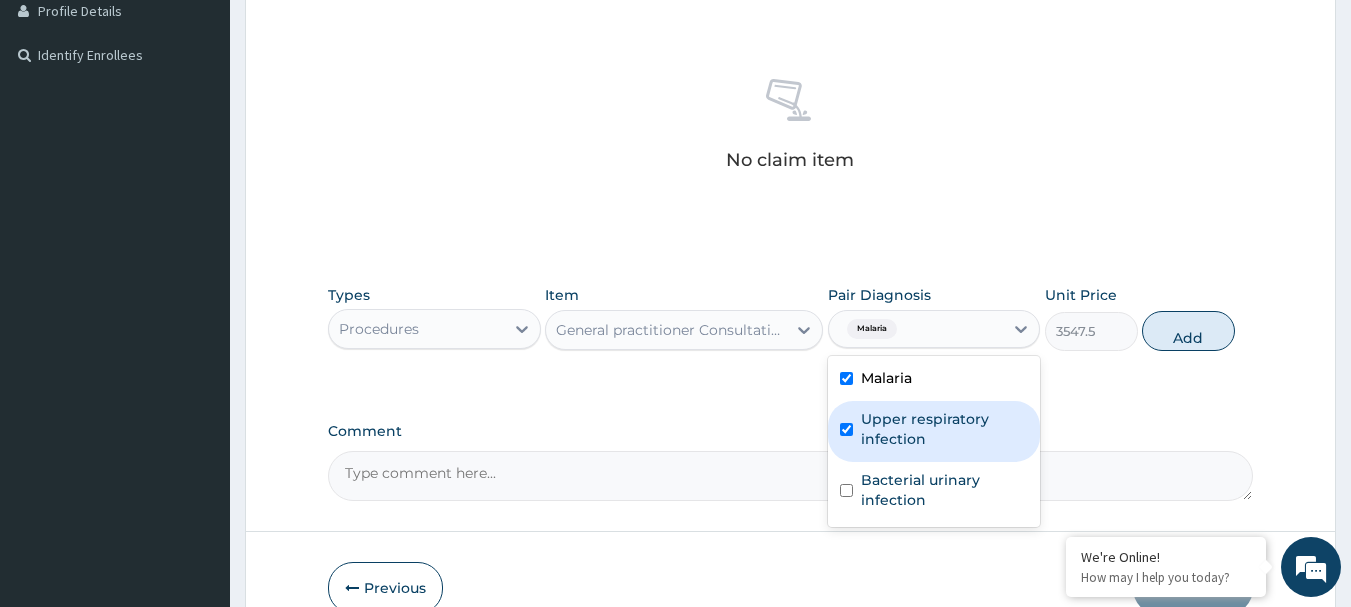 checkbox on "true" 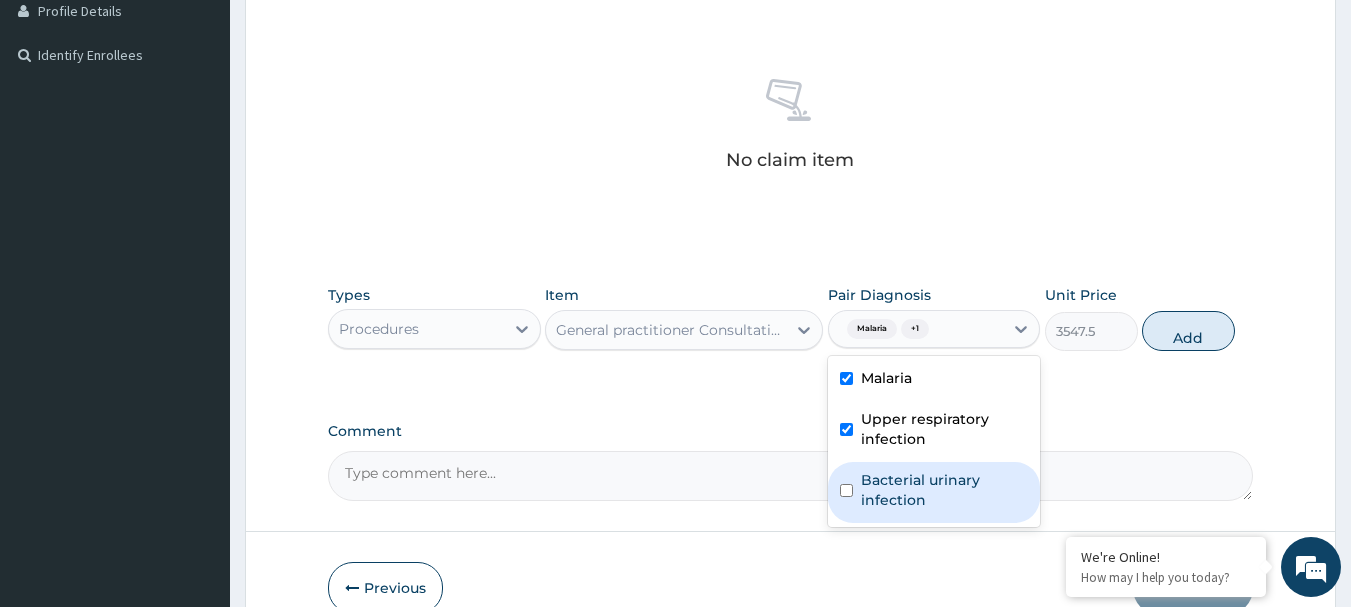 click on "Bacterial urinary infection" at bounding box center (945, 490) 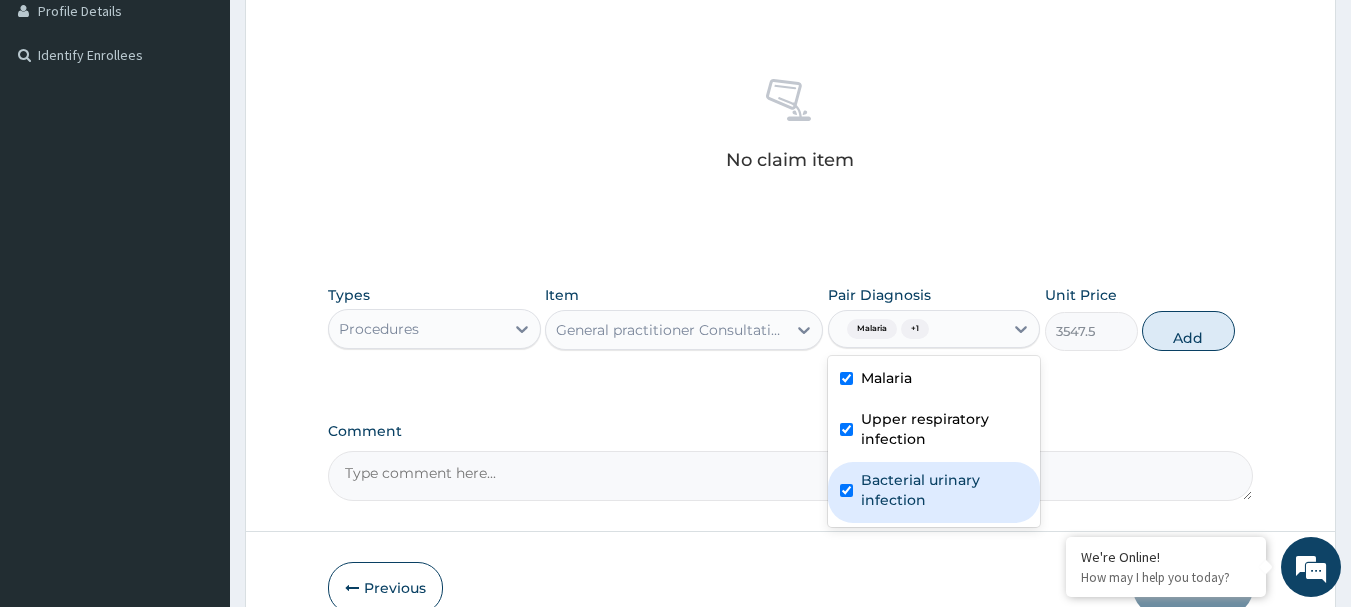 checkbox on "true" 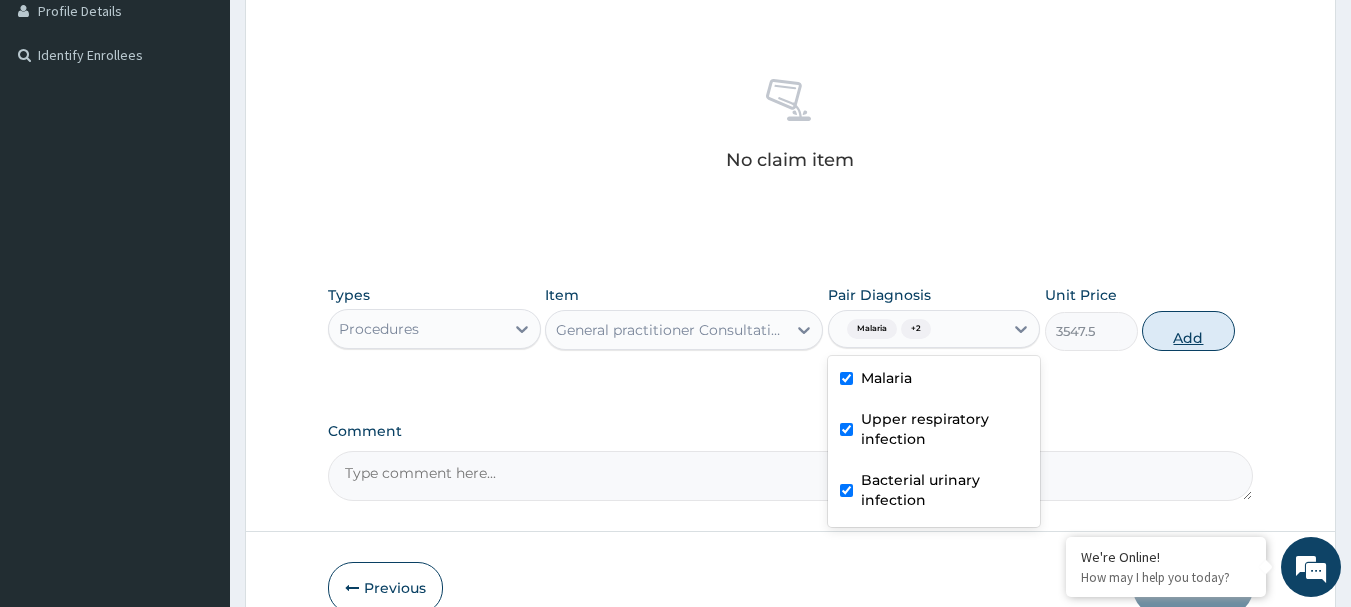 click on "Add" at bounding box center (1188, 331) 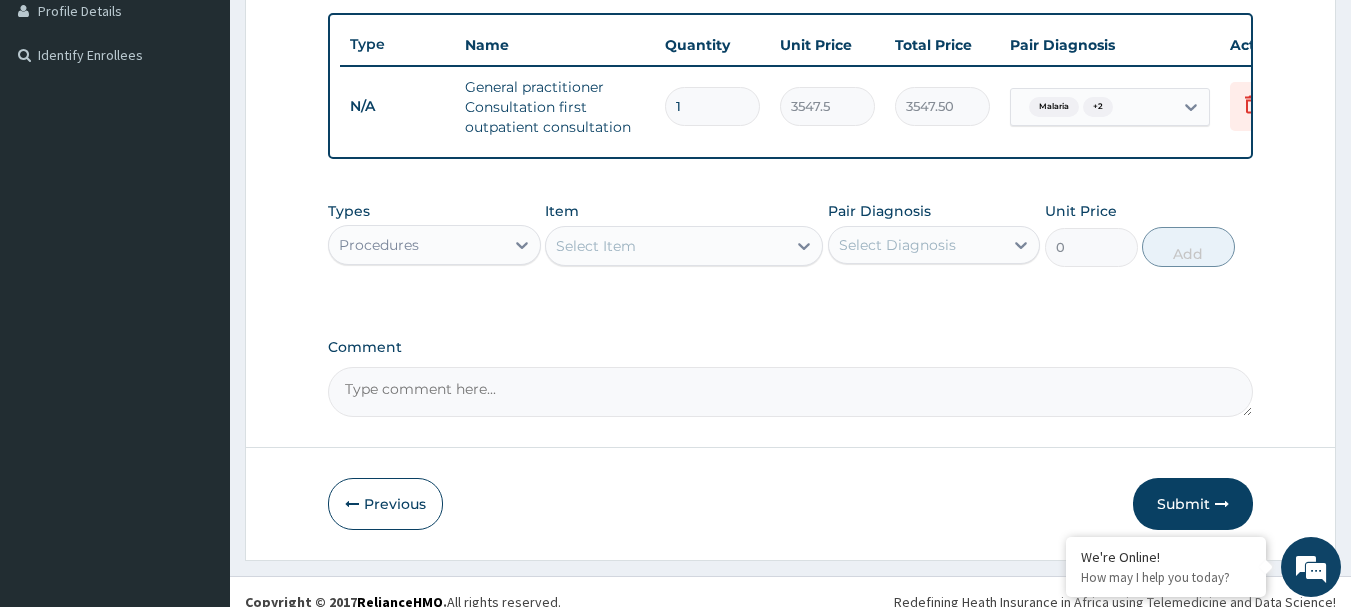 click on "Select Item" at bounding box center [666, 246] 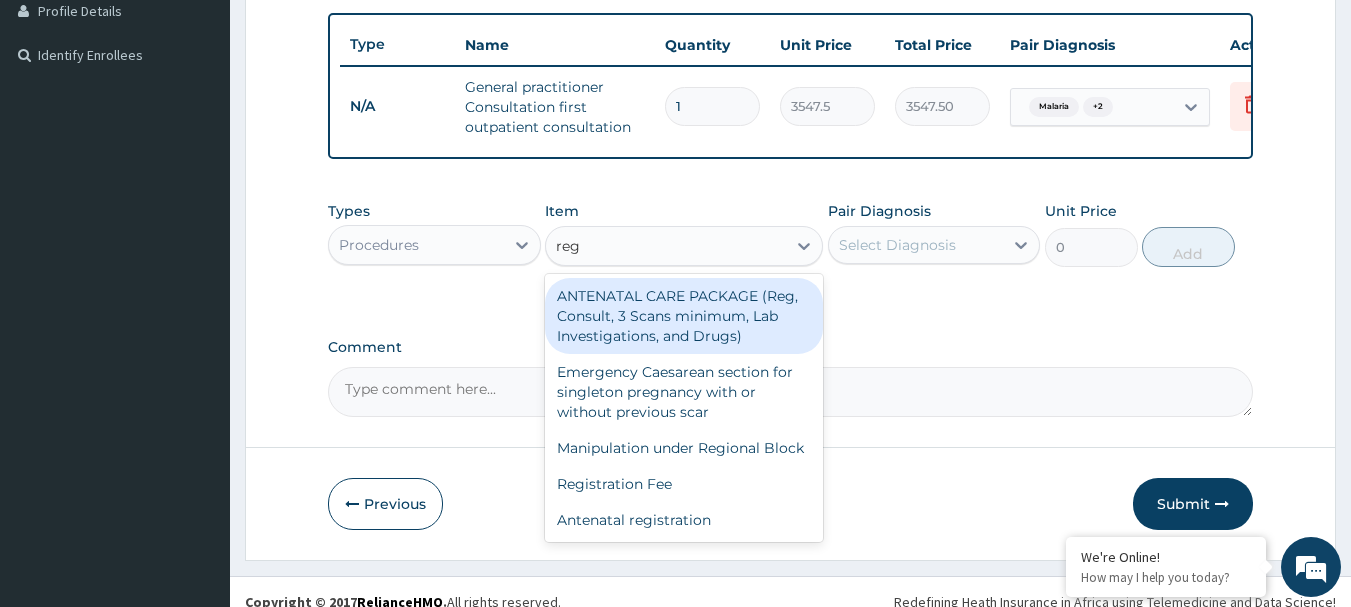 type on "regis" 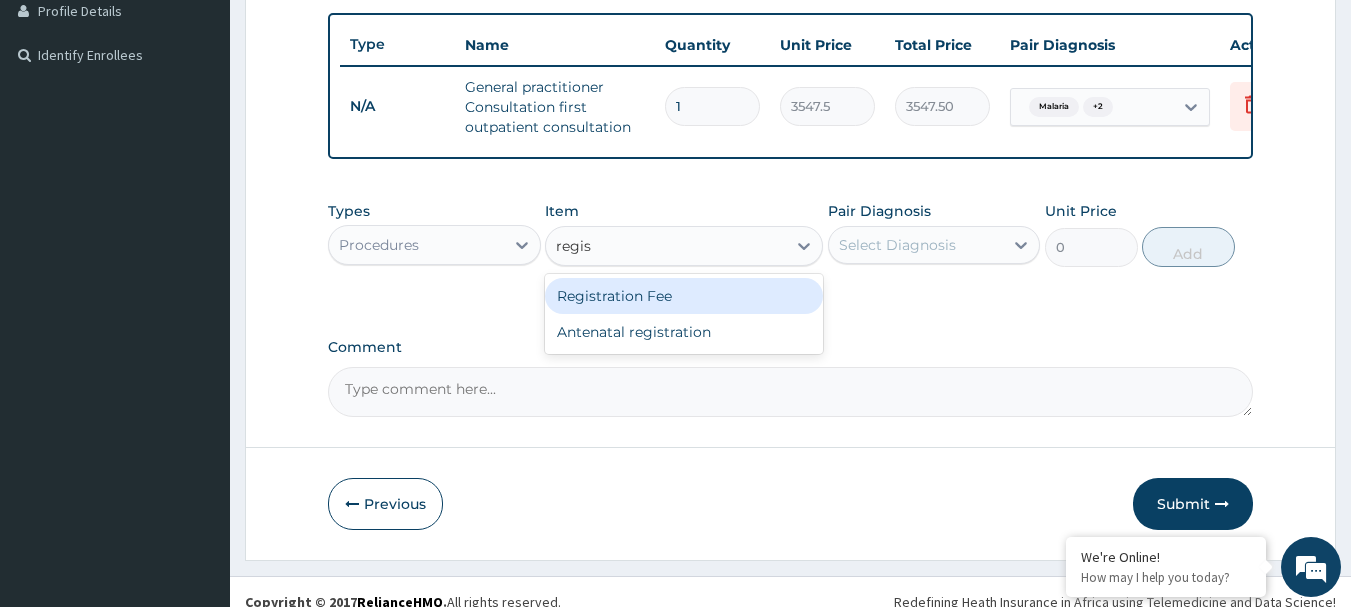 click on "Registration Fee" at bounding box center (684, 296) 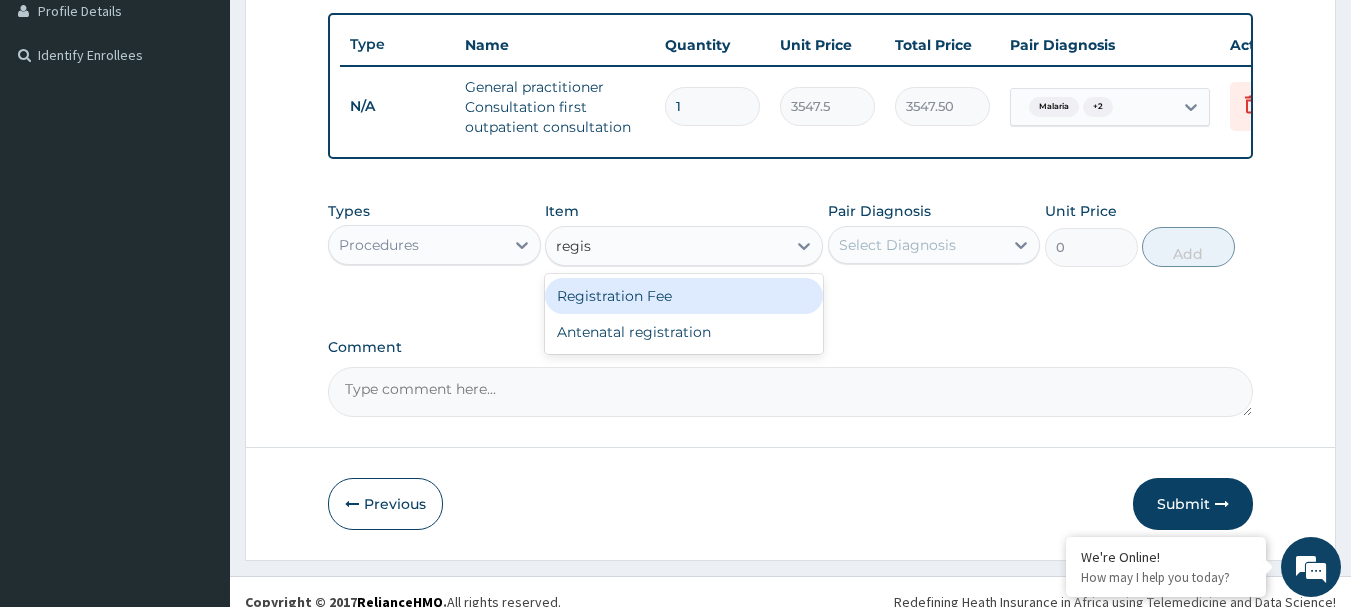type 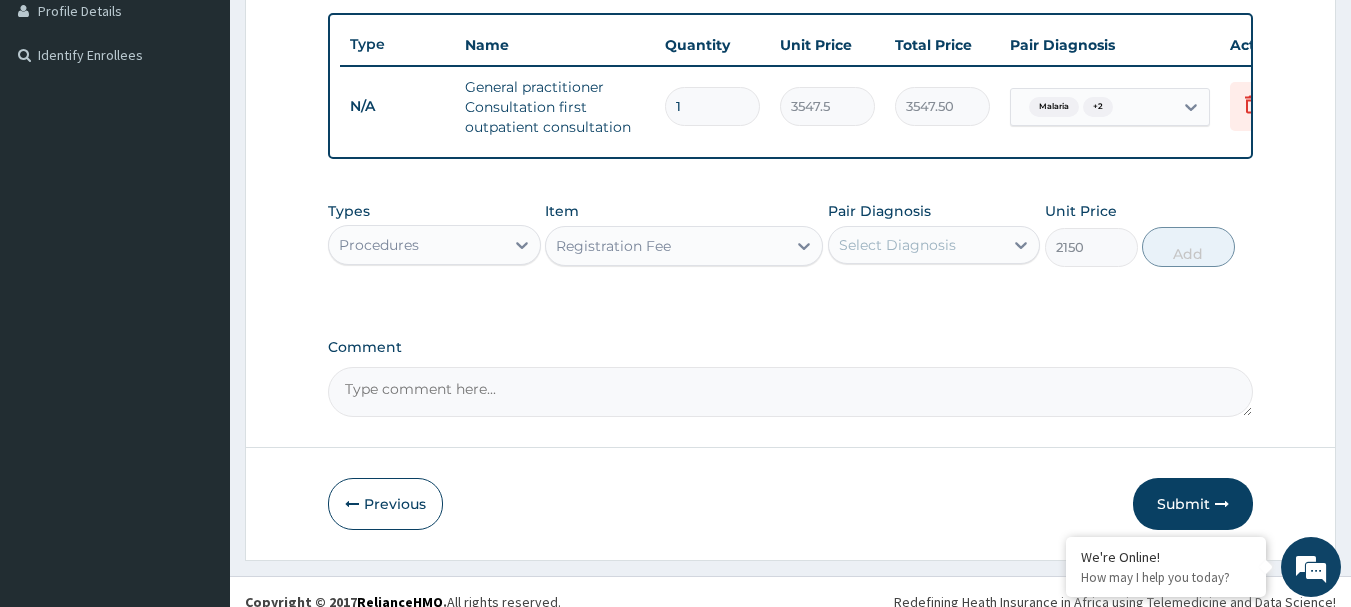 click on "Select Diagnosis" at bounding box center (916, 245) 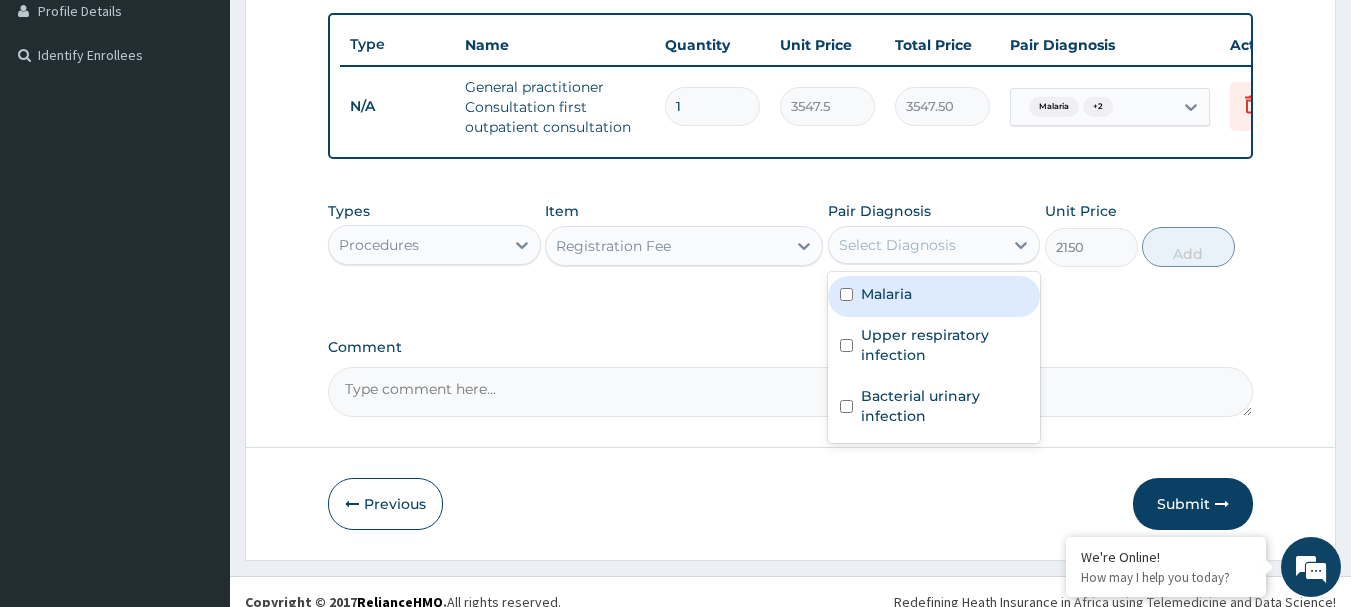 click on "Malaria" at bounding box center (934, 296) 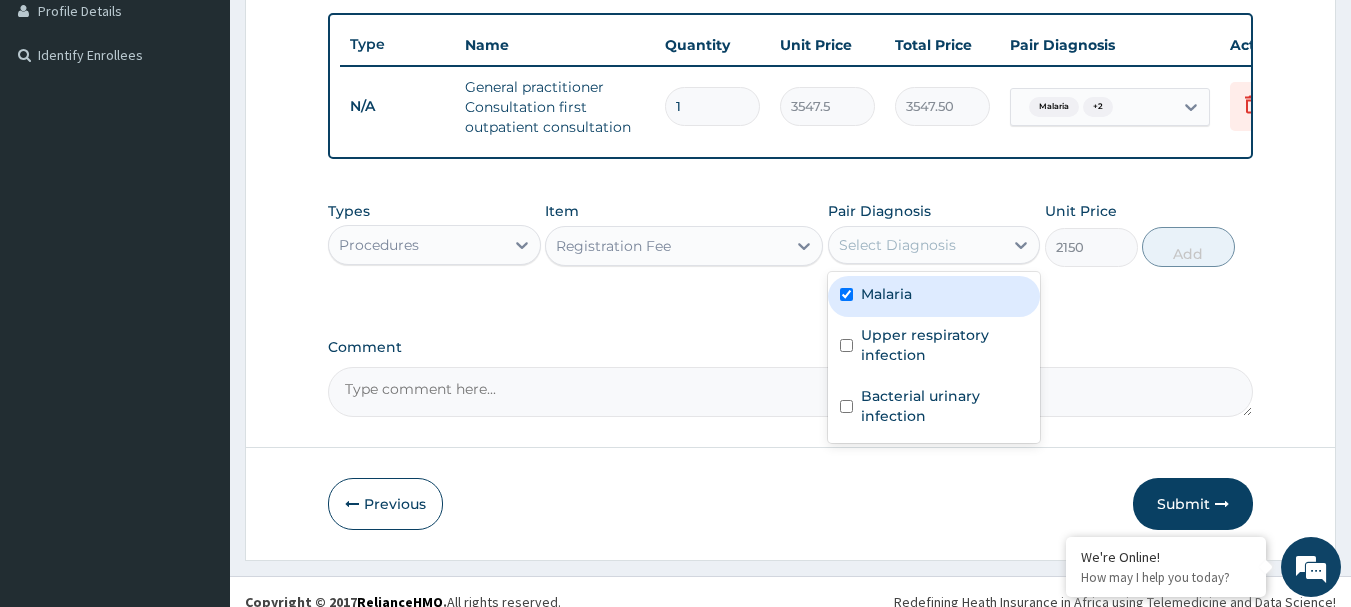 checkbox on "true" 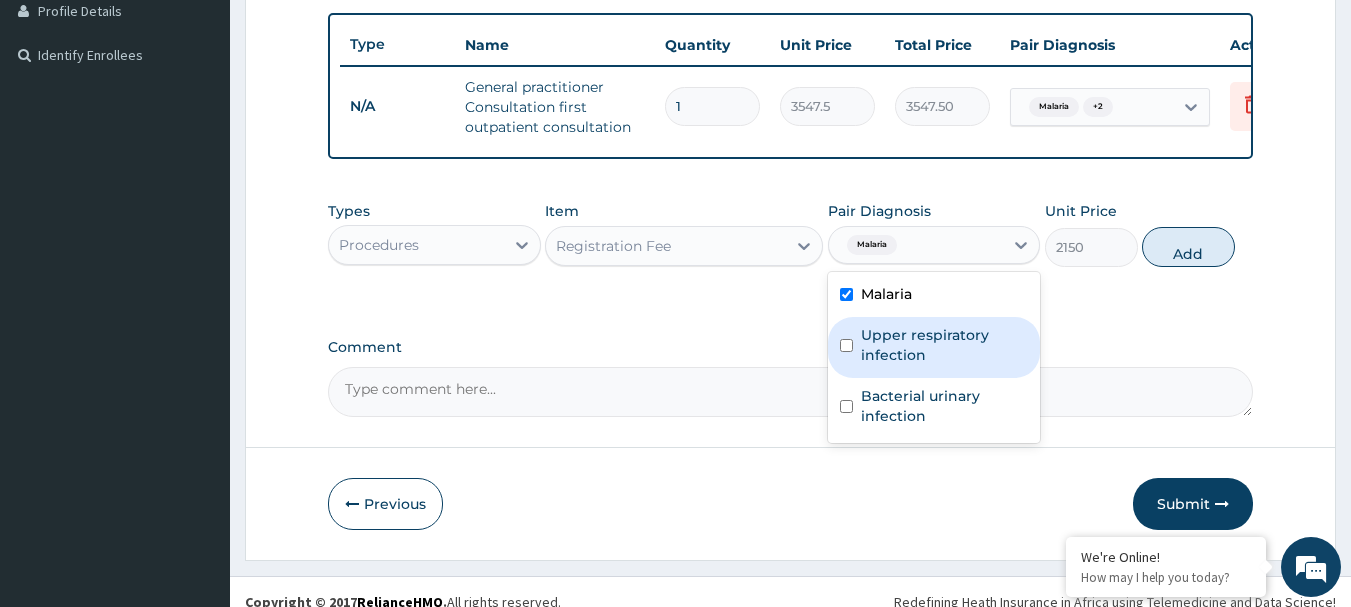 click on "Upper respiratory infection" at bounding box center (945, 345) 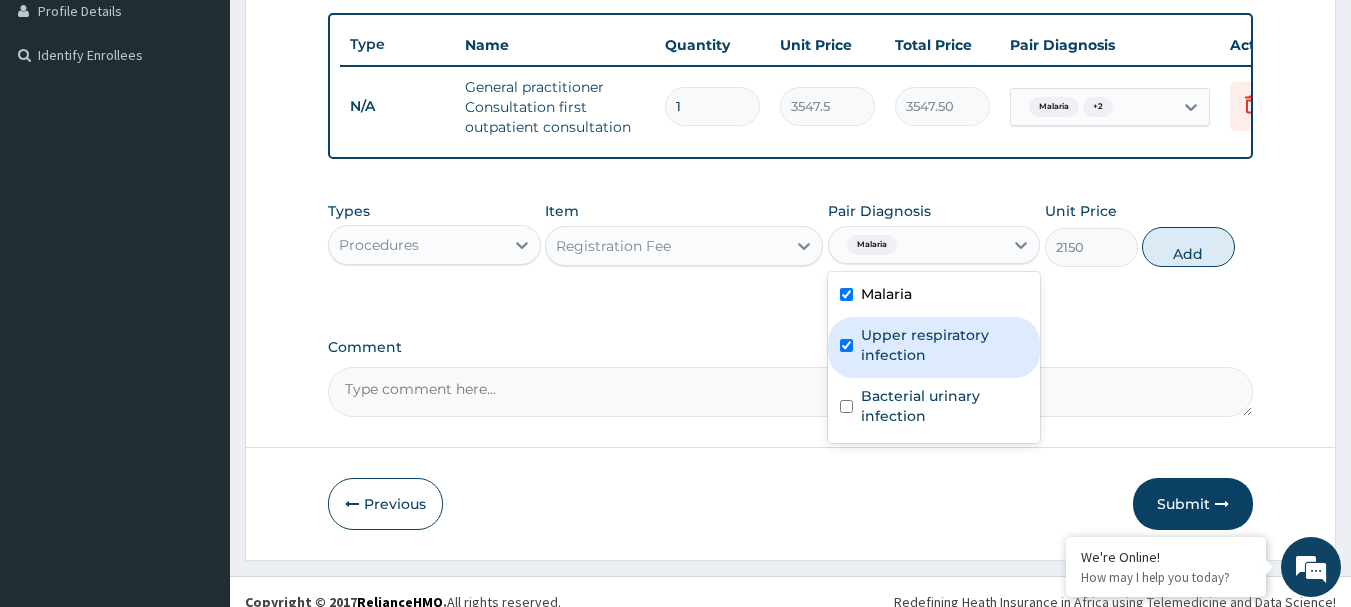 checkbox on "true" 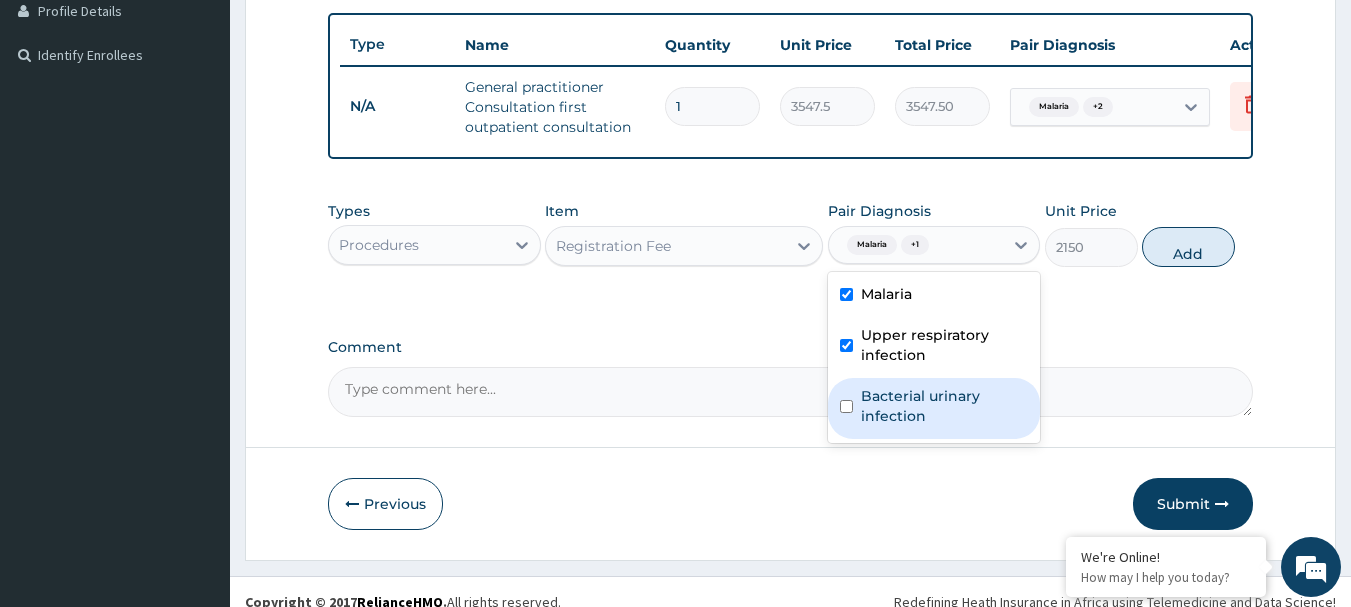 click on "Bacterial urinary infection" at bounding box center [945, 406] 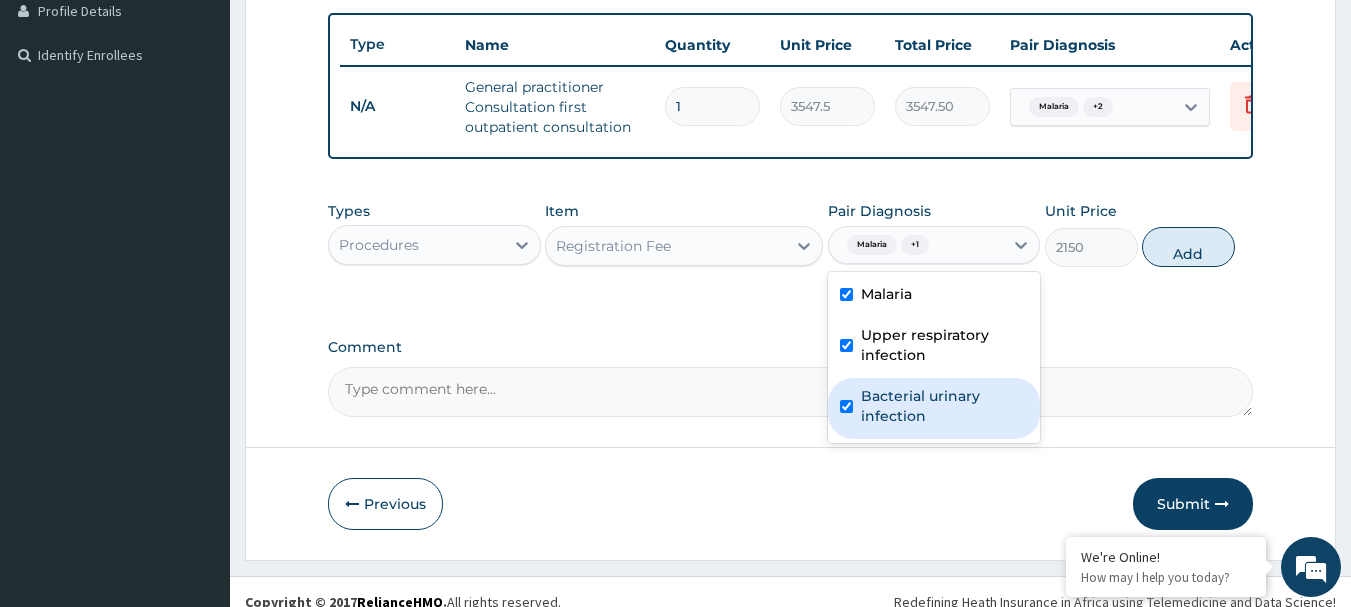 checkbox on "true" 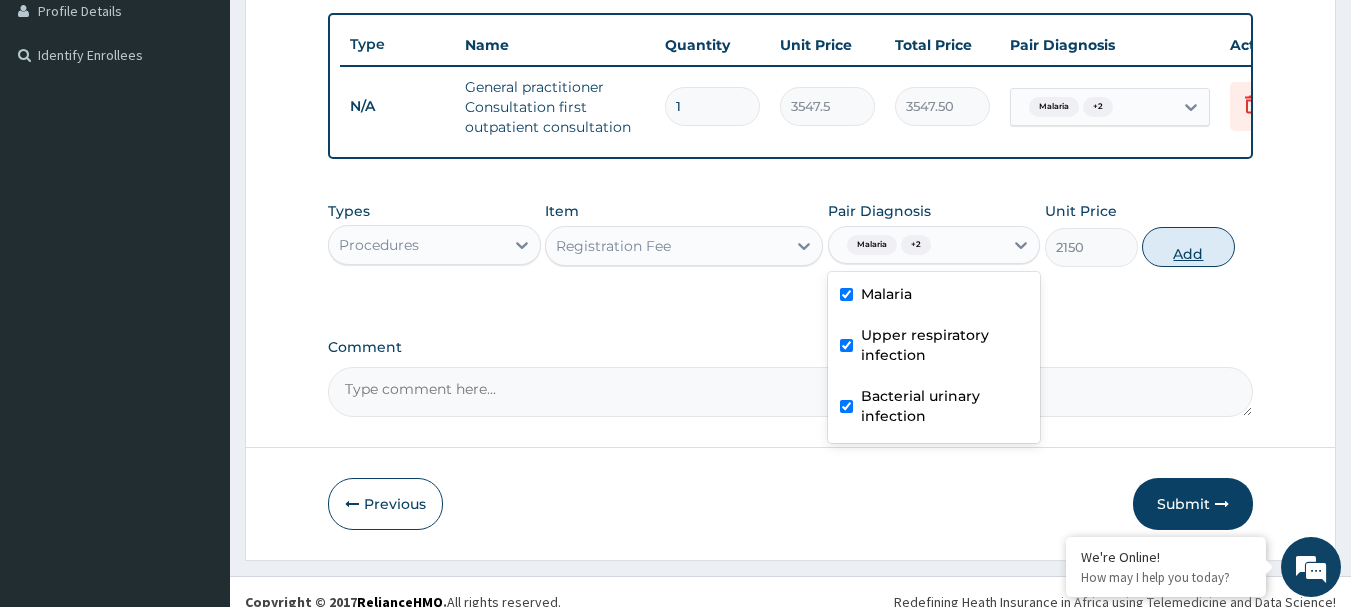 click on "Add" at bounding box center (1188, 247) 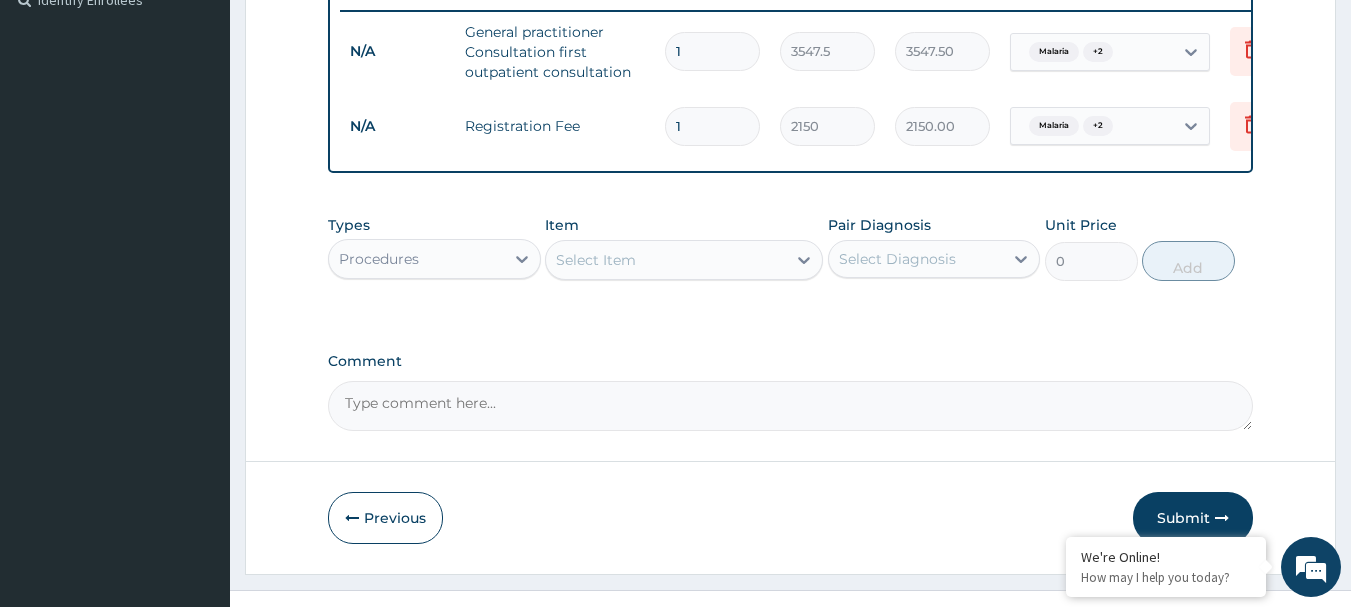 scroll, scrollTop: 619, scrollLeft: 0, axis: vertical 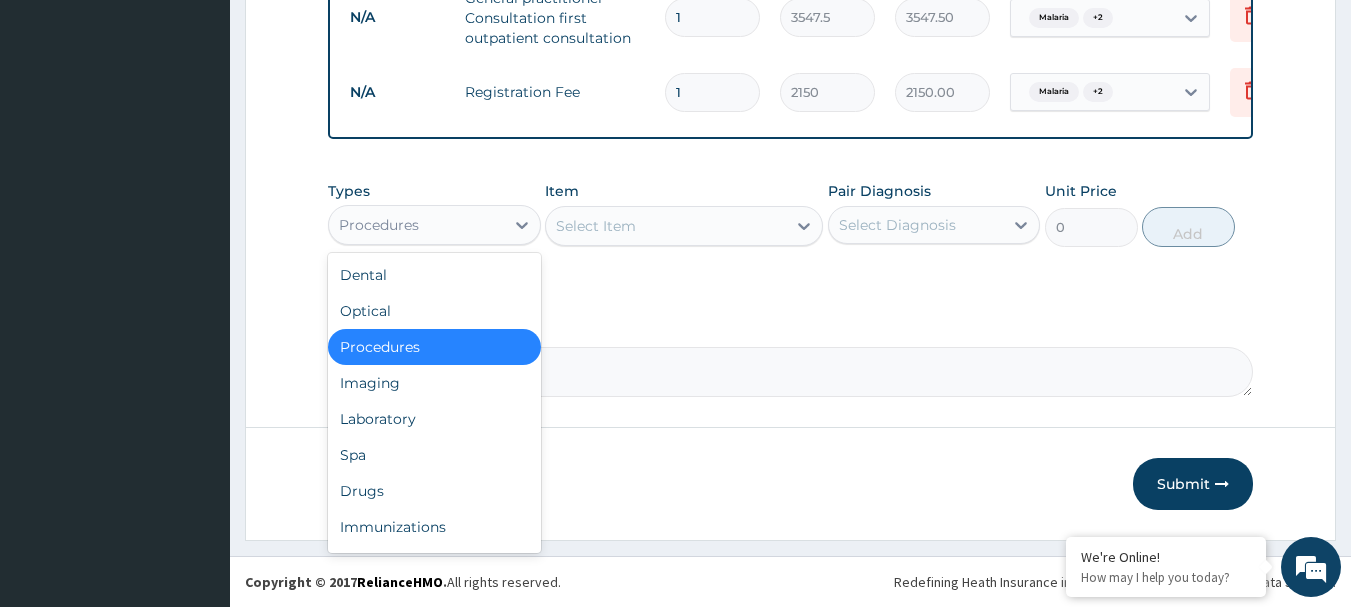 click on "Procedures" at bounding box center [379, 225] 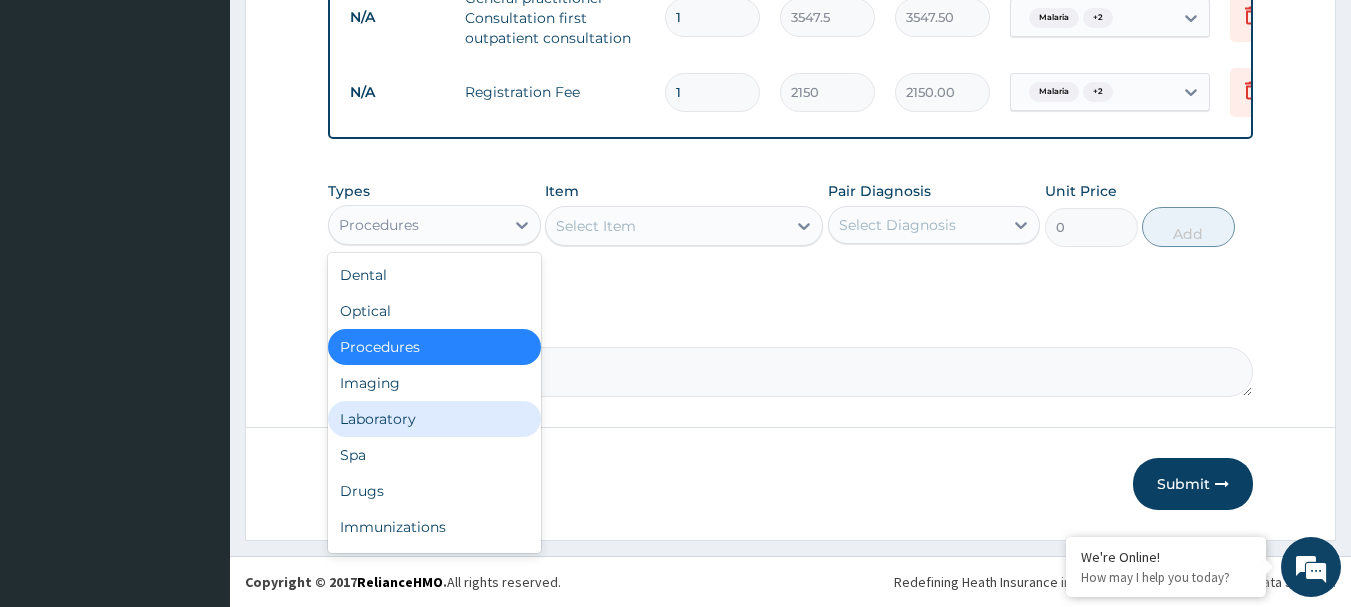click on "Laboratory" at bounding box center (434, 419) 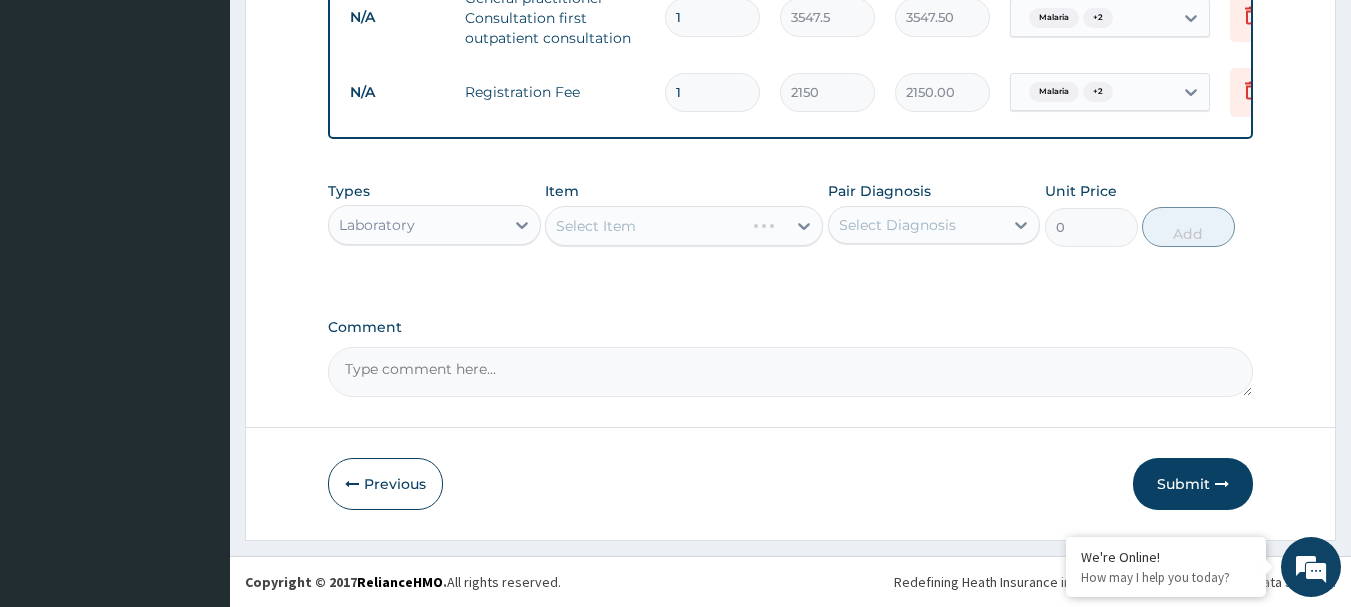 click on "Select Item" at bounding box center (684, 226) 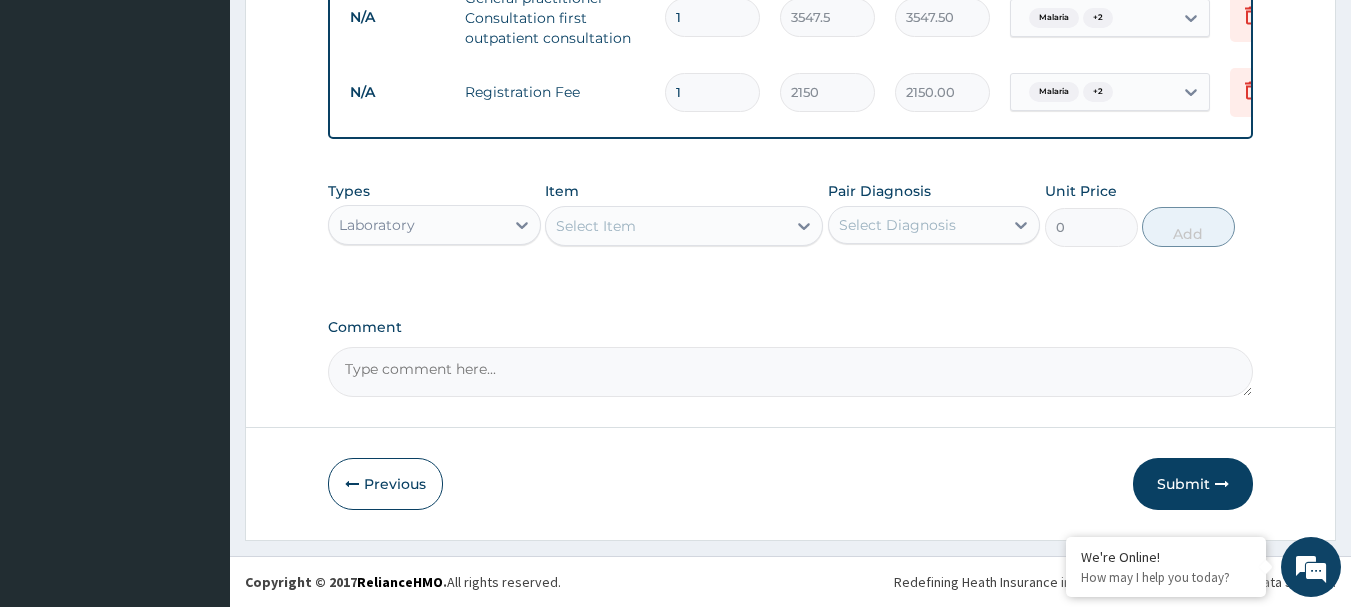 click on "Item Select Item" at bounding box center [684, 214] 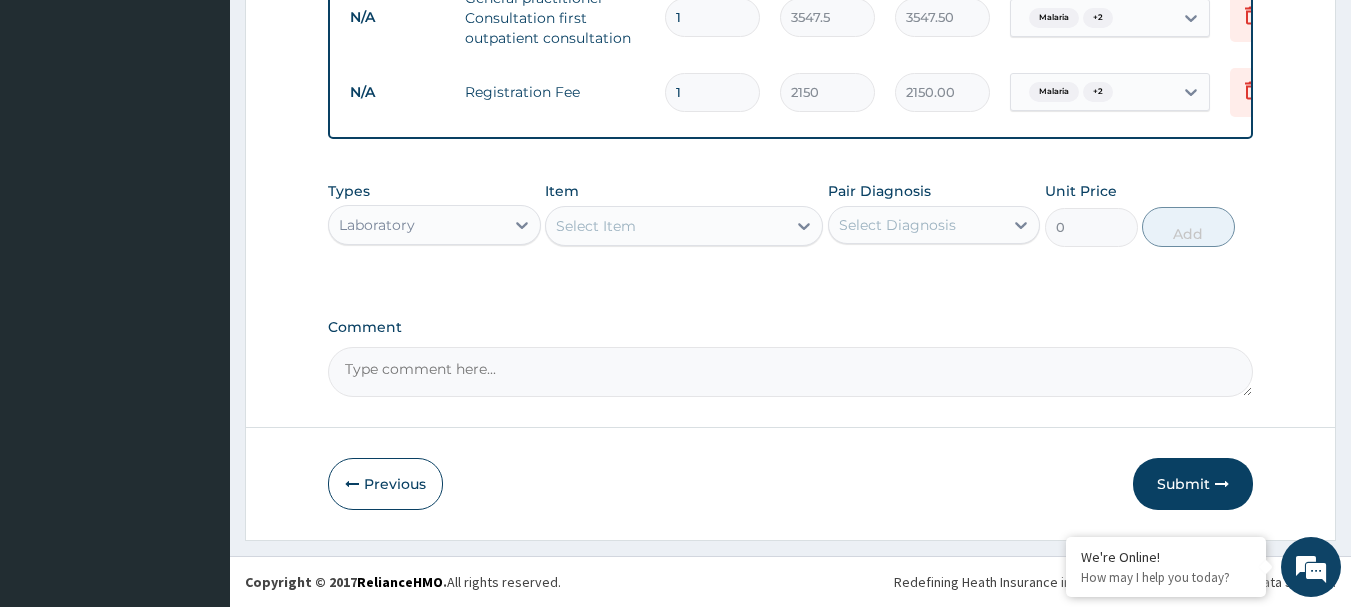 click on "Select Item" at bounding box center (666, 226) 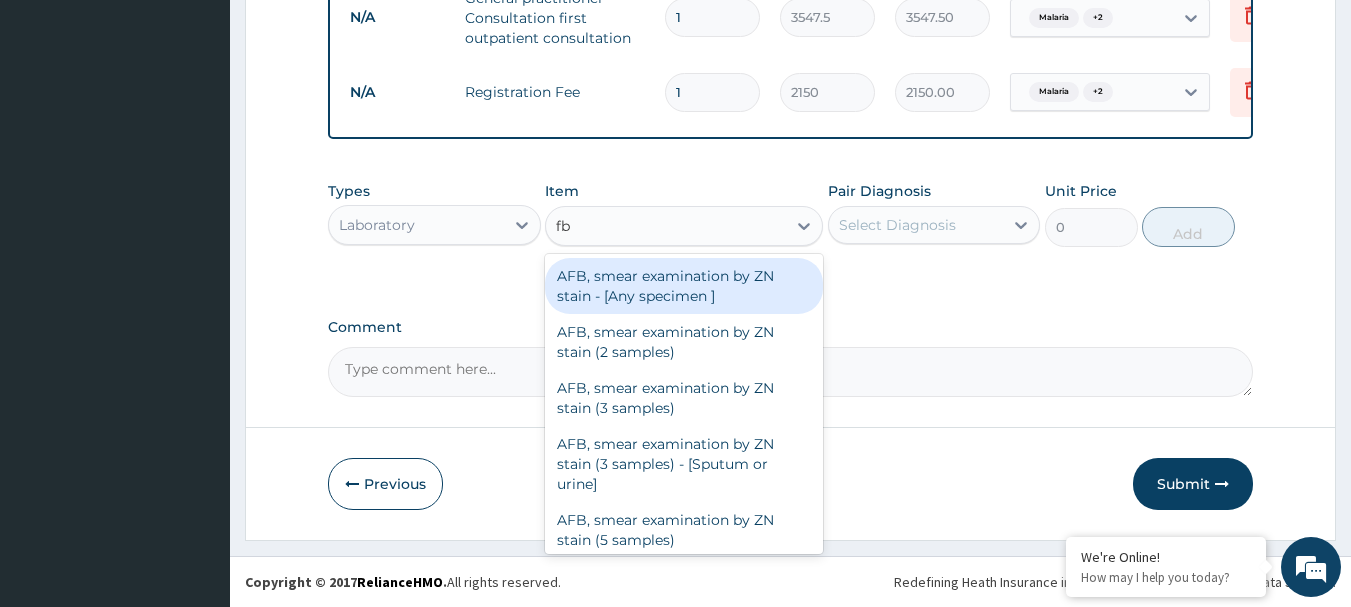 type on "fbc" 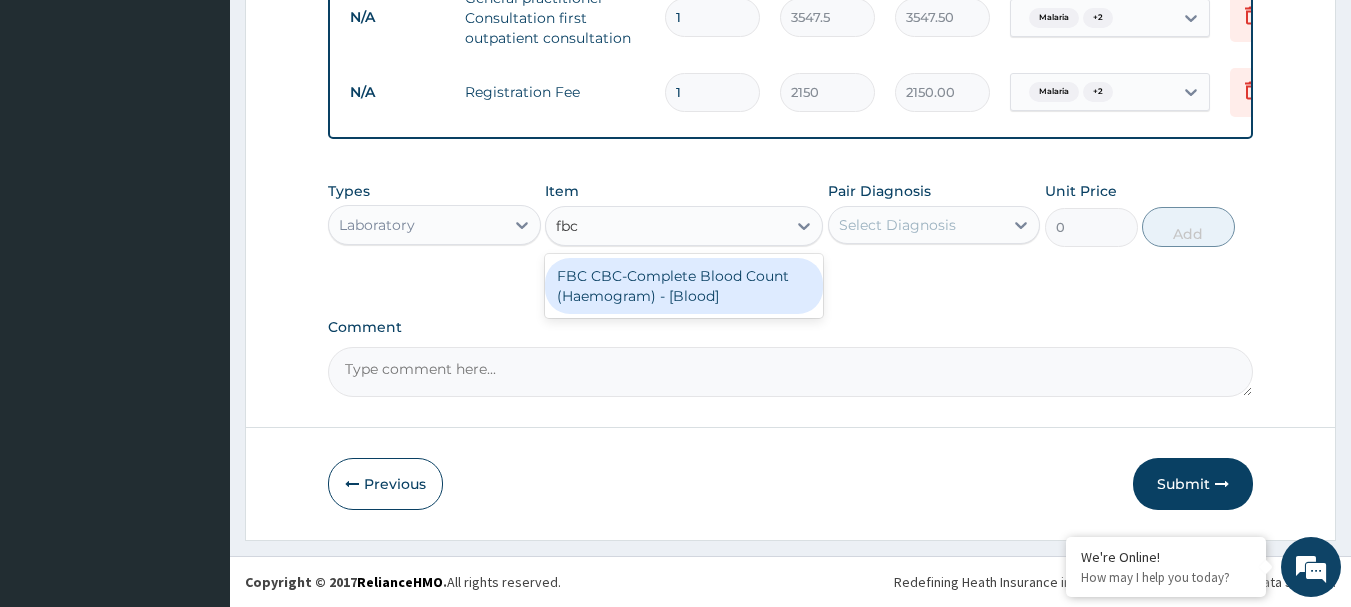click on "FBC CBC-Complete Blood Count (Haemogram) - [Blood]" at bounding box center (684, 286) 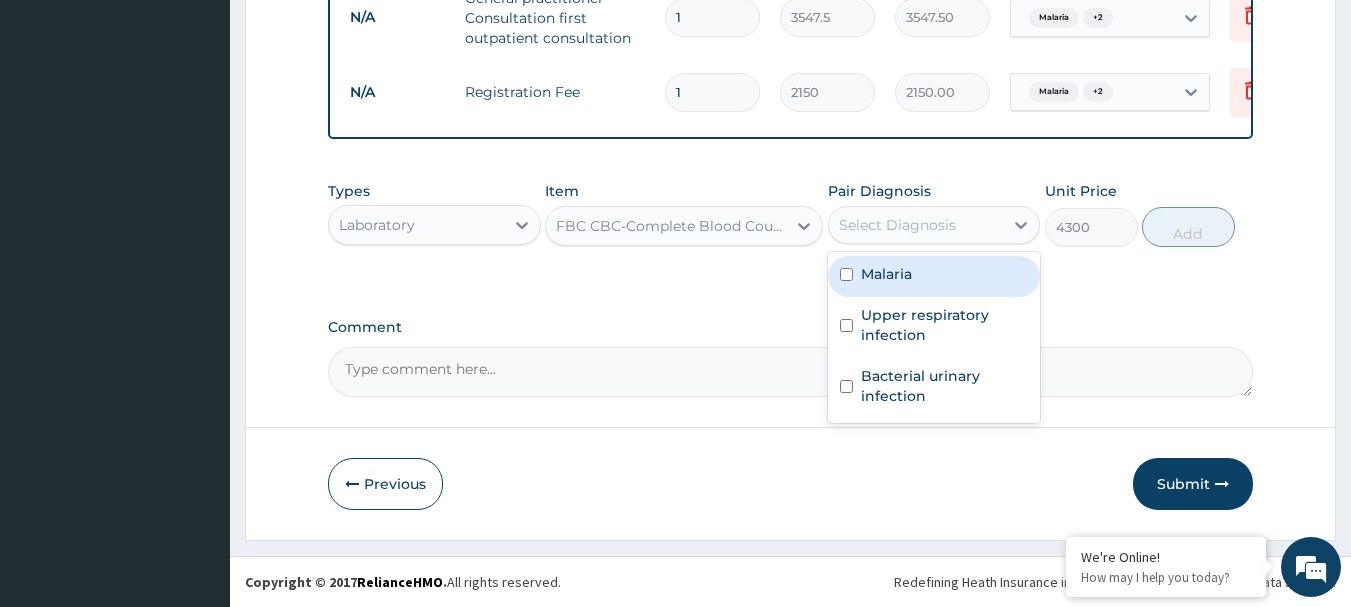 click on "Select Diagnosis" at bounding box center (916, 225) 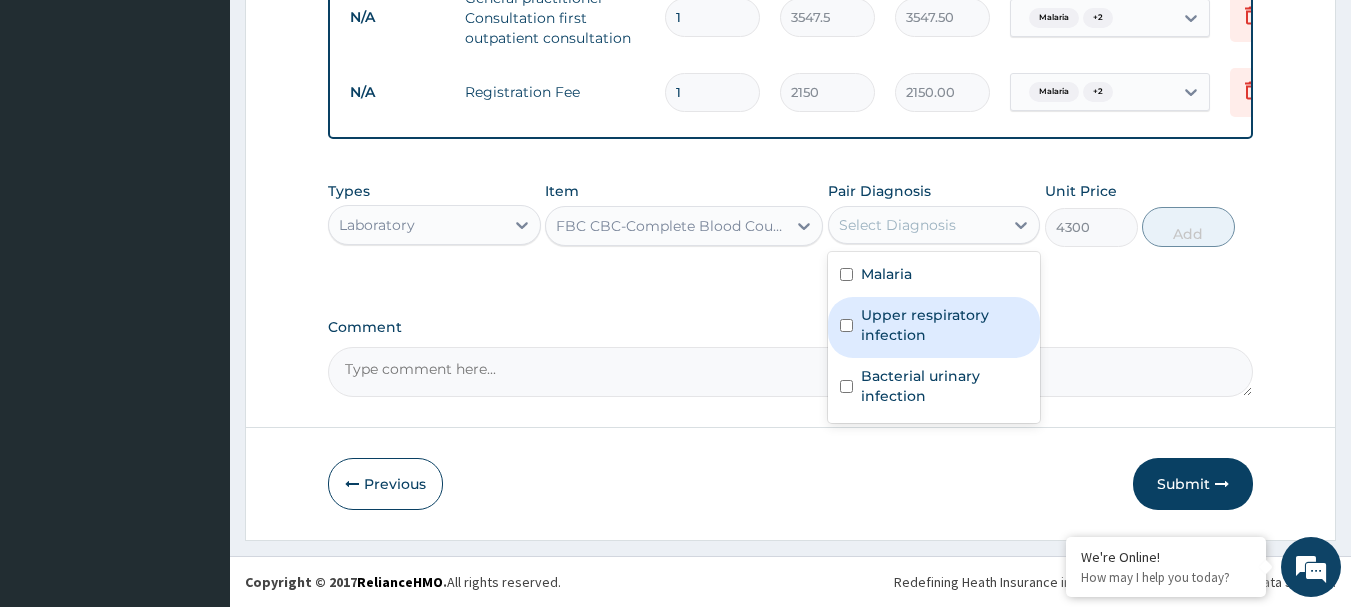click on "Upper respiratory infection" at bounding box center [945, 325] 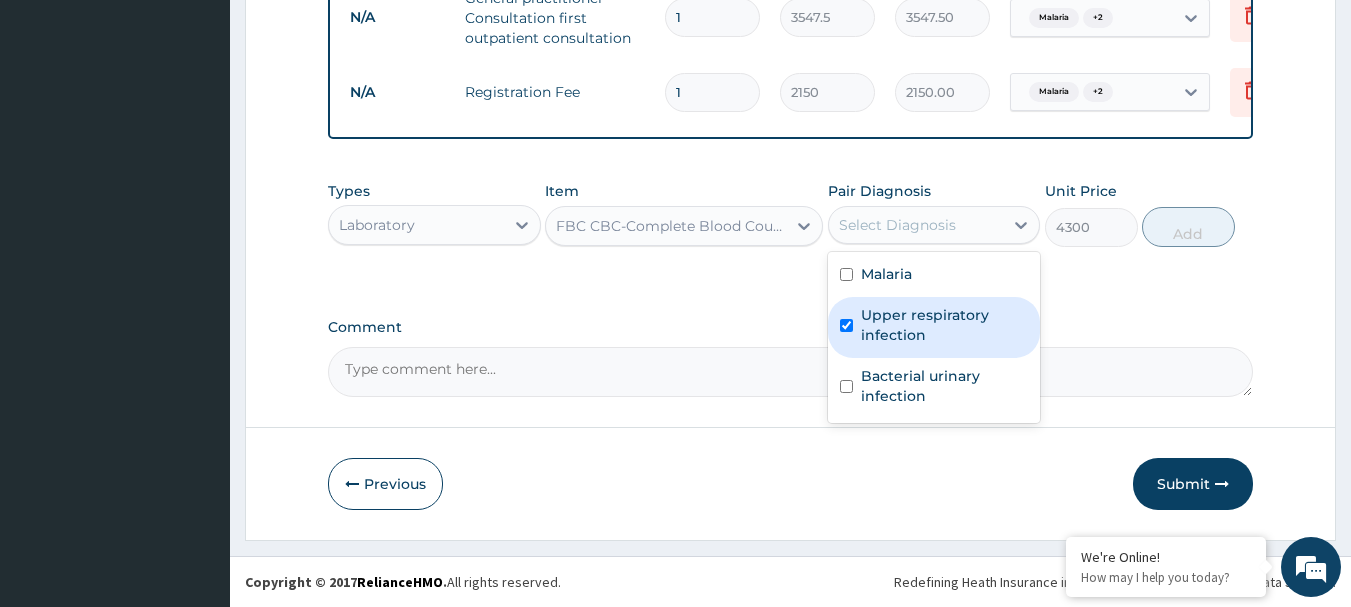 checkbox on "true" 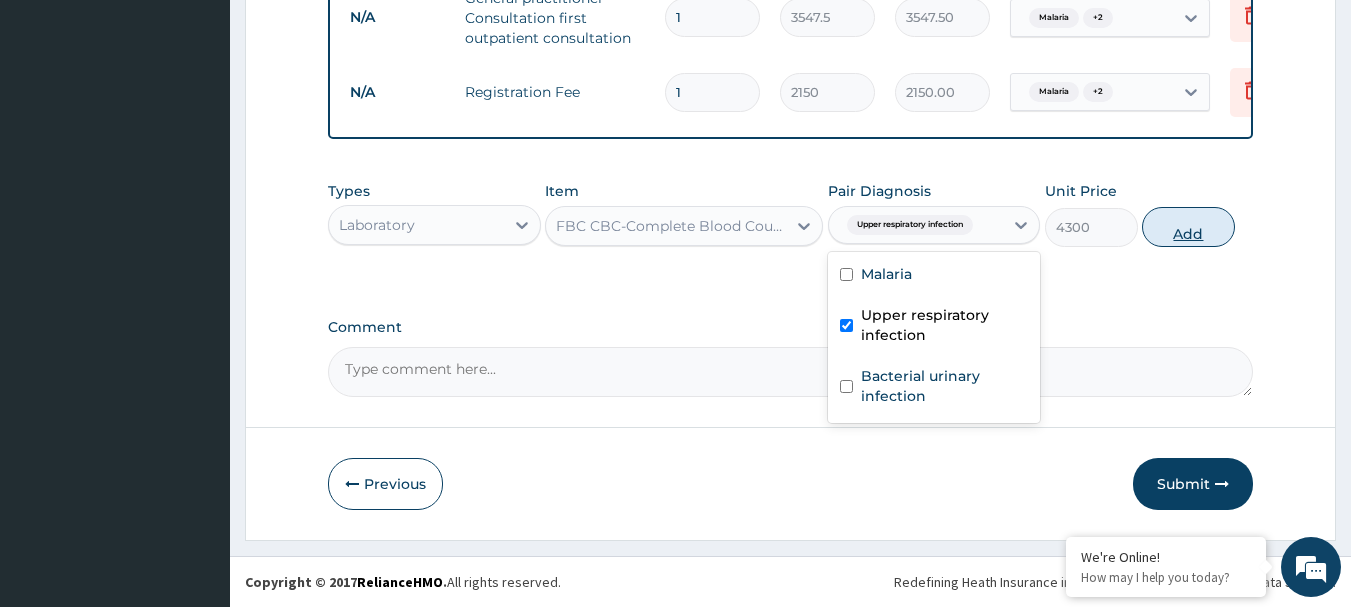 click on "Add" at bounding box center (1188, 227) 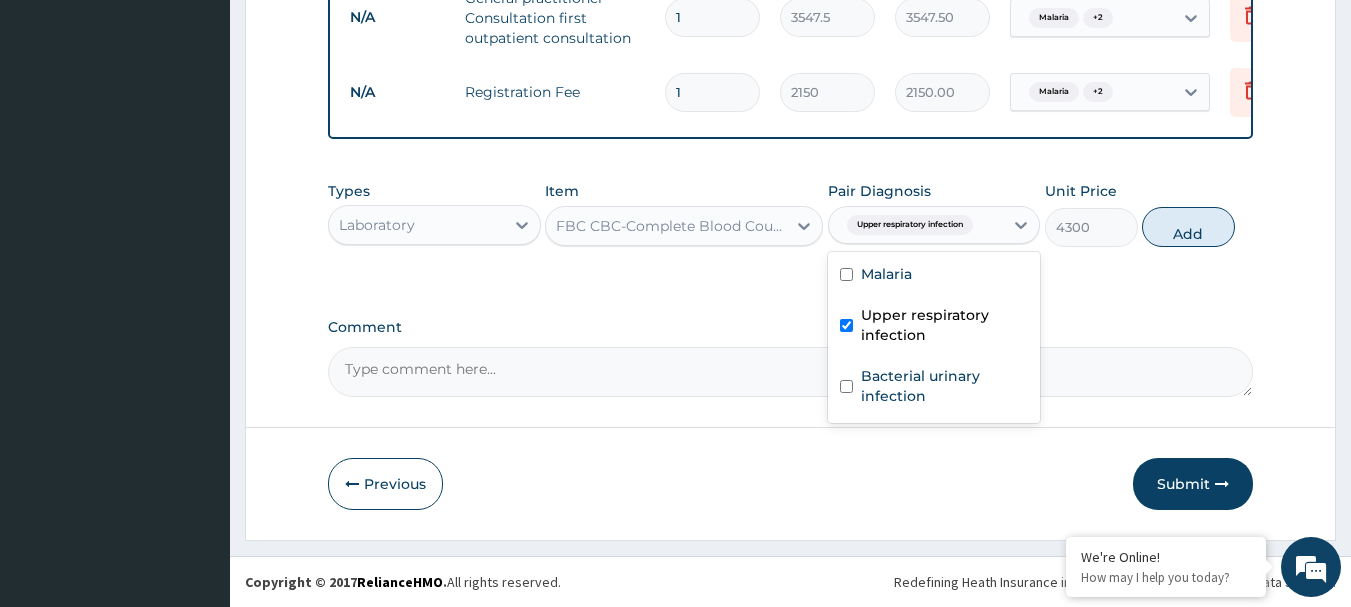 type on "0" 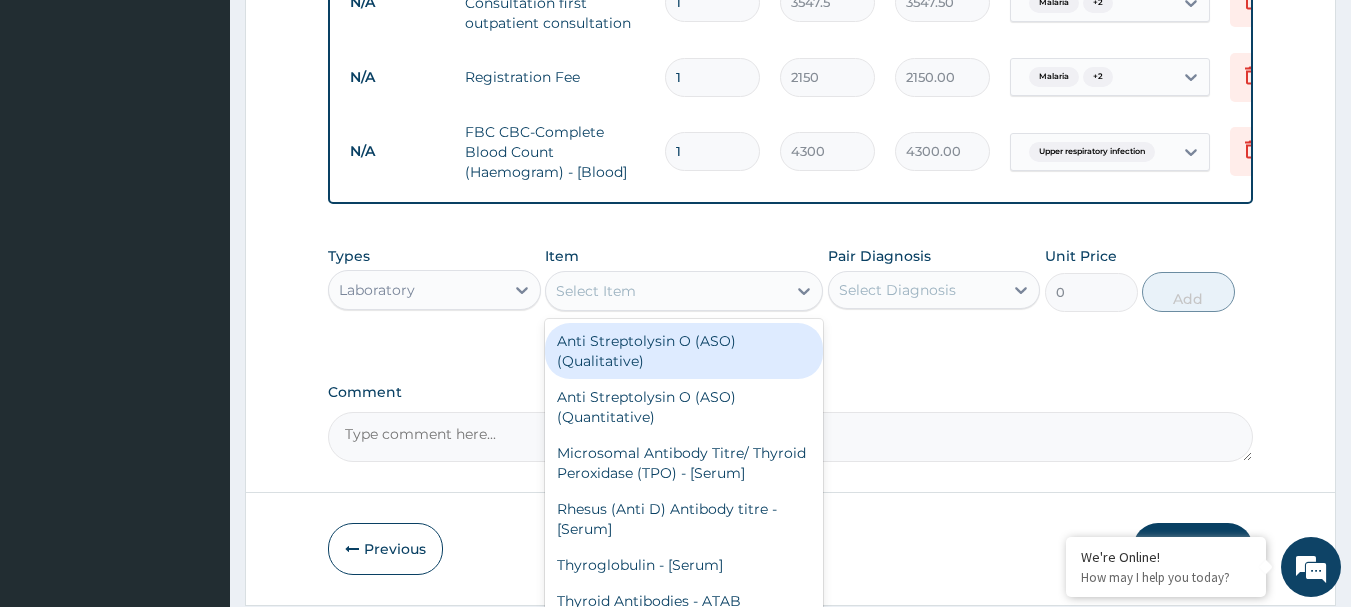 click on "Select Item" at bounding box center (666, 291) 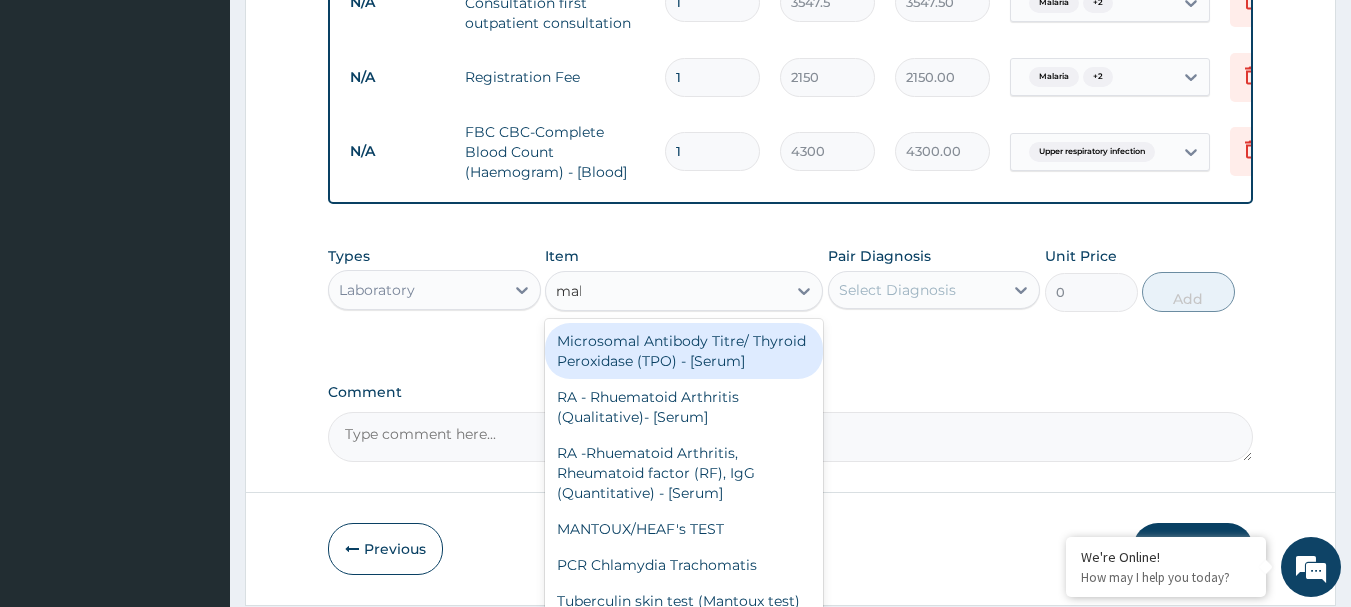 type on "mala" 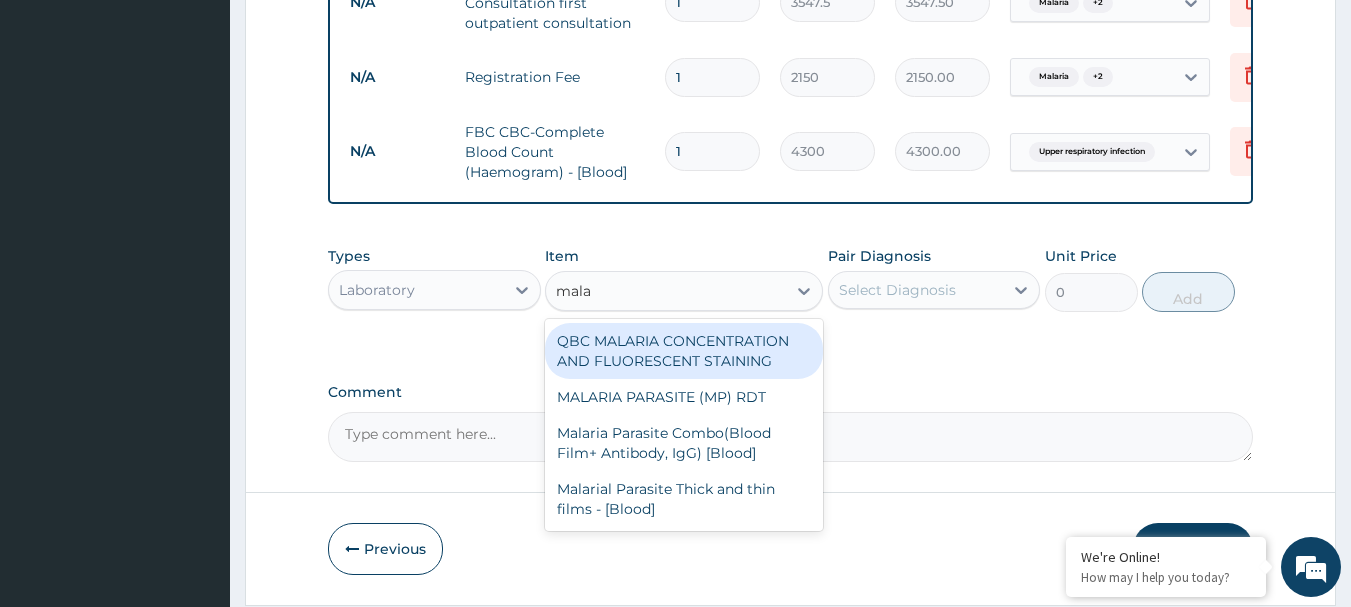click on "QBC MALARIA CONCENTRATION AND FLUORESCENT STAINING" at bounding box center [684, 351] 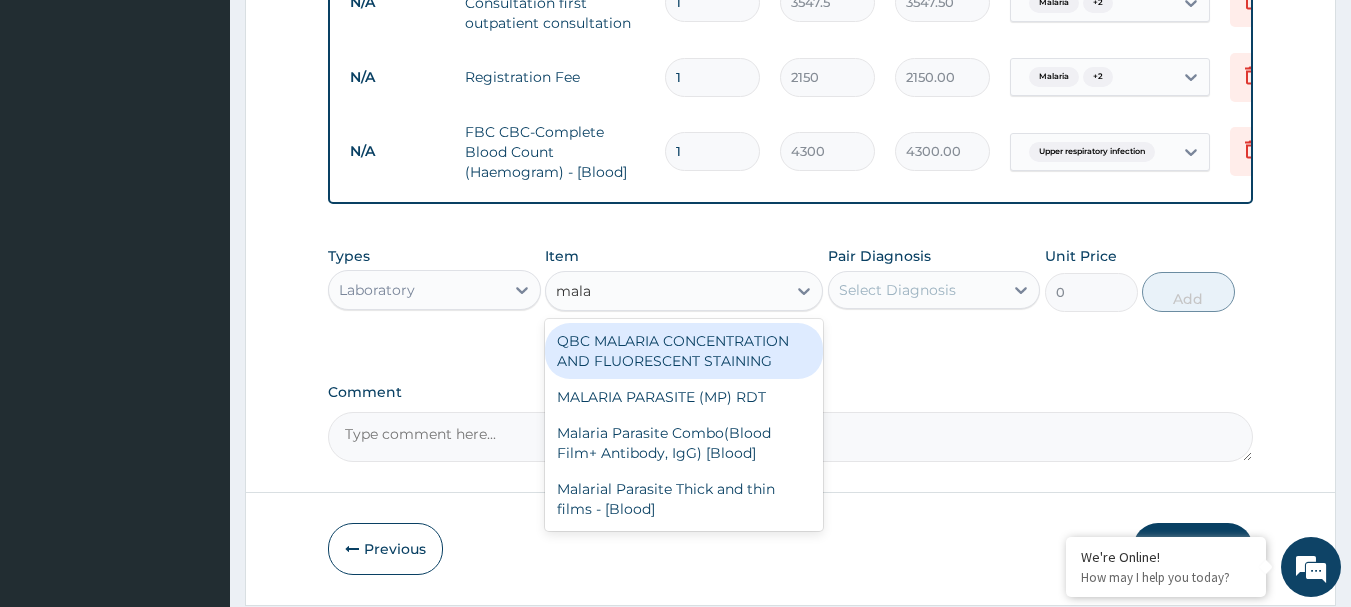 type 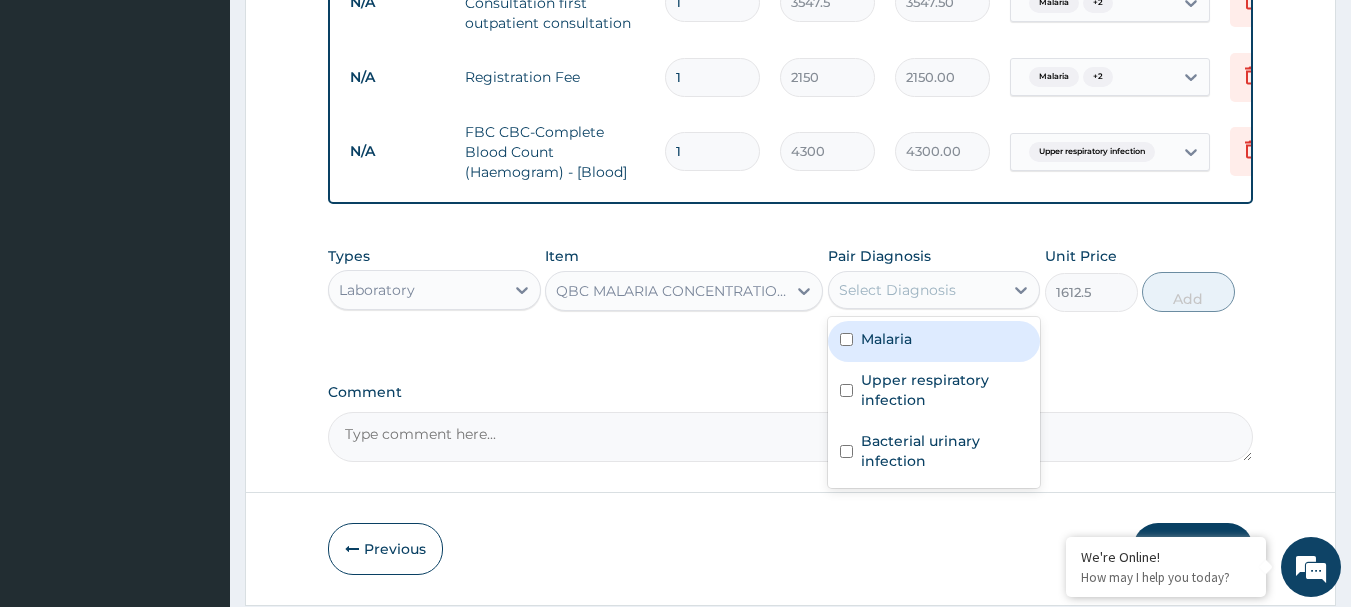 click on "Select Diagnosis" at bounding box center [897, 290] 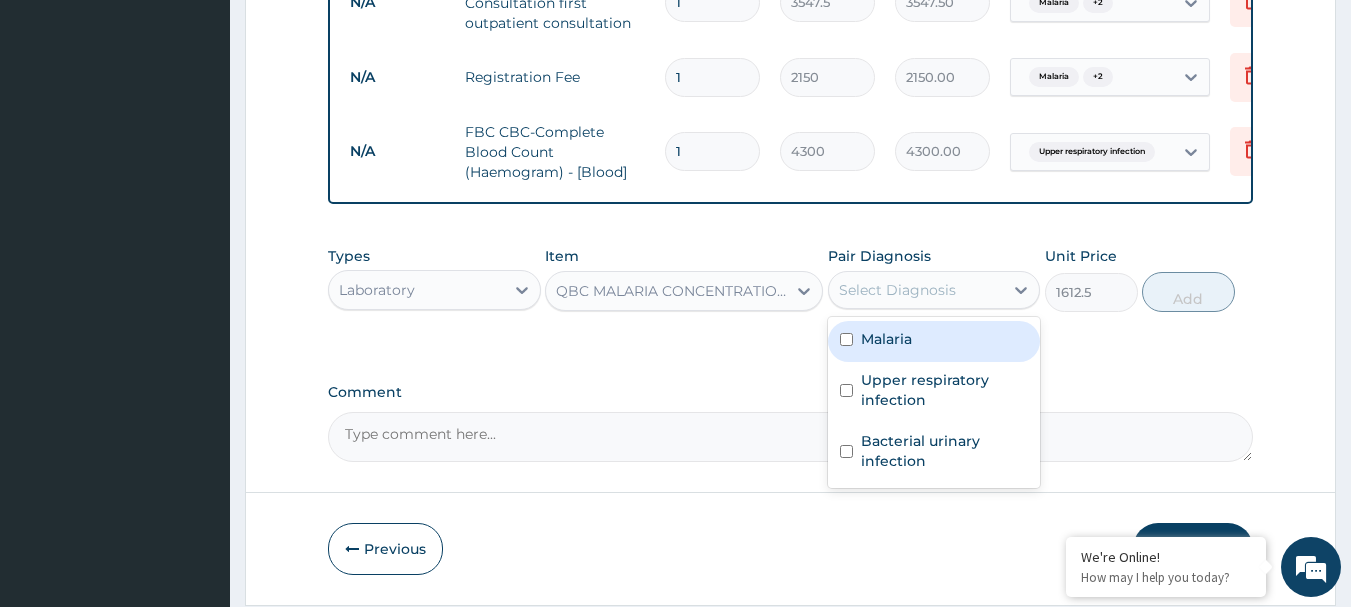 click on "Malaria" at bounding box center (934, 341) 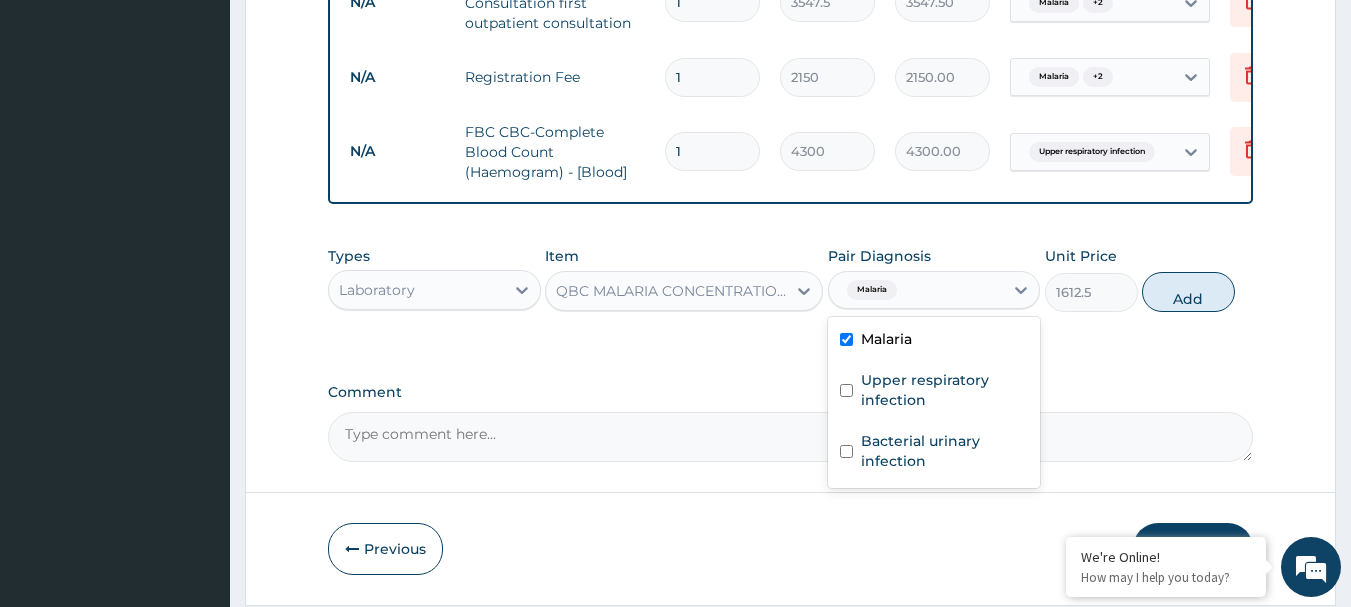click on "Malaria" at bounding box center (934, 341) 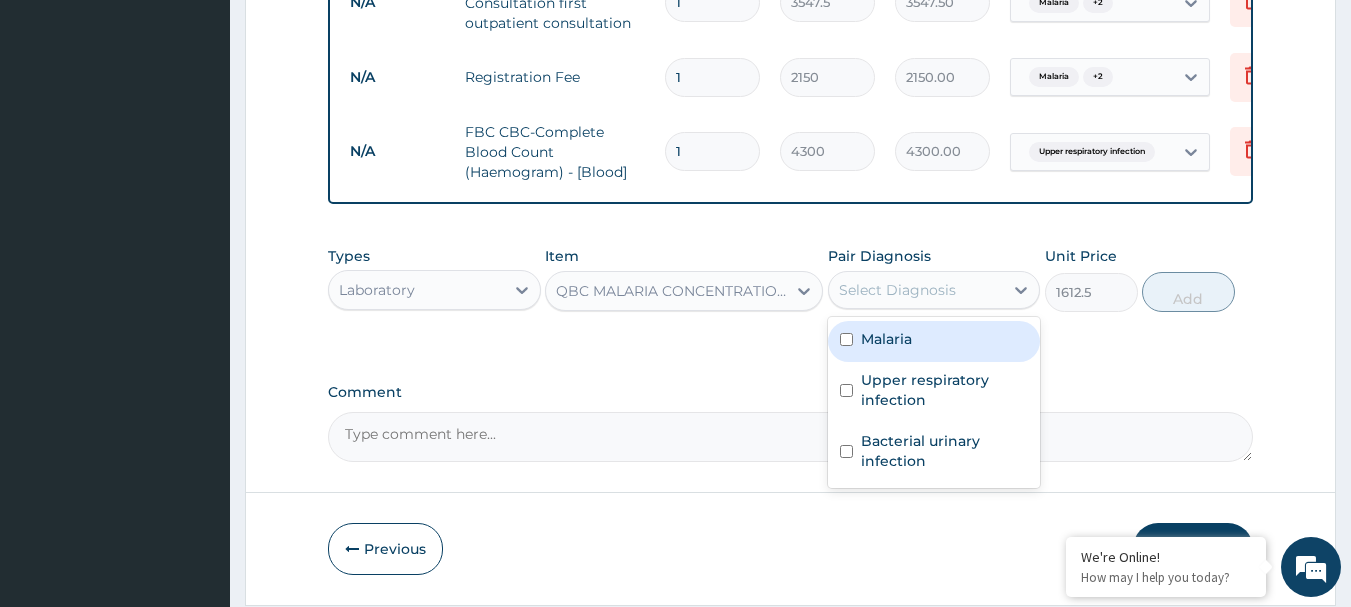 click on "Malaria" at bounding box center [934, 341] 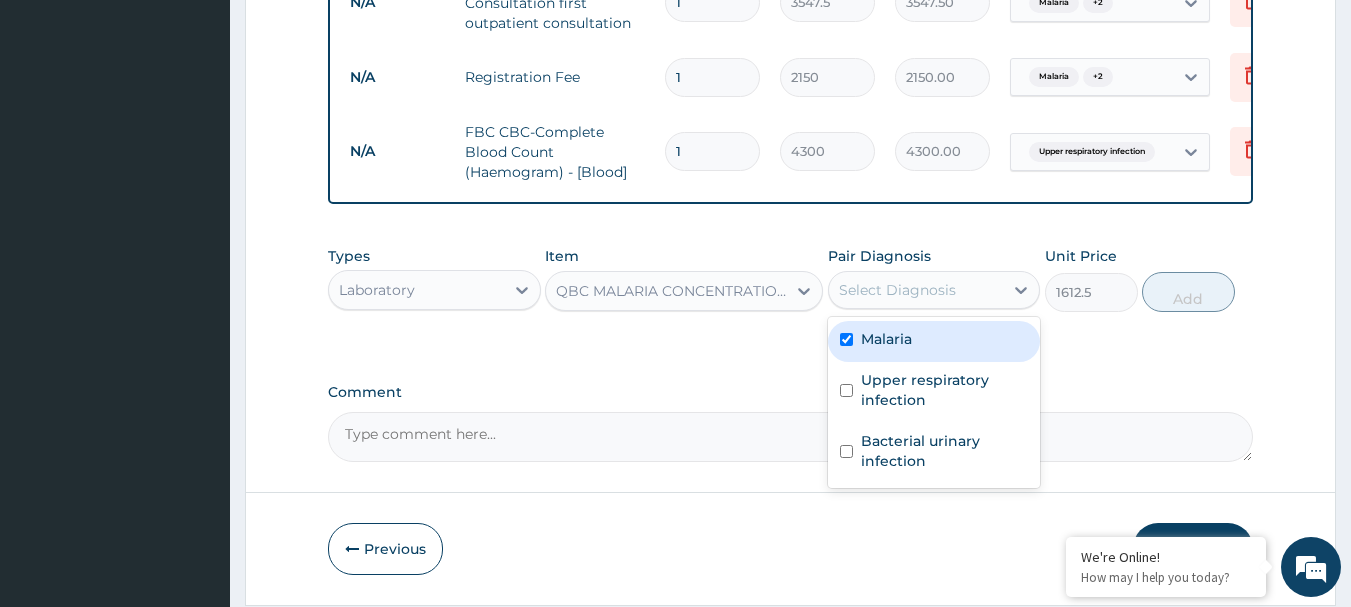 checkbox on "true" 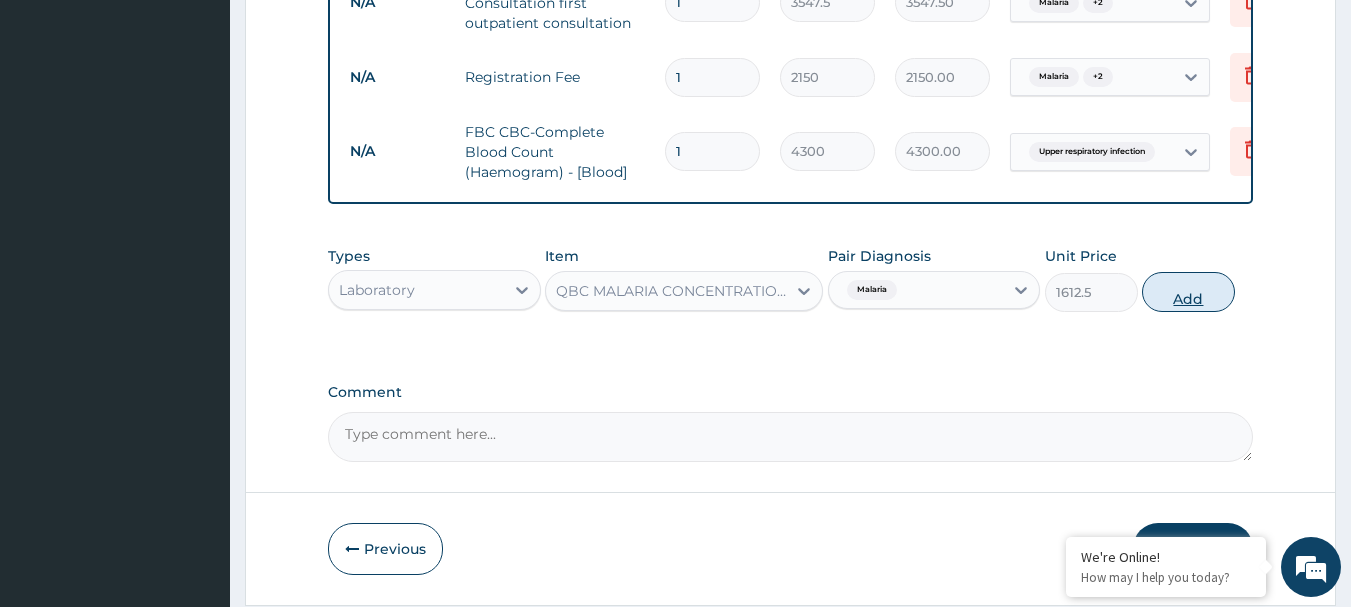 click on "Add" at bounding box center [1188, 292] 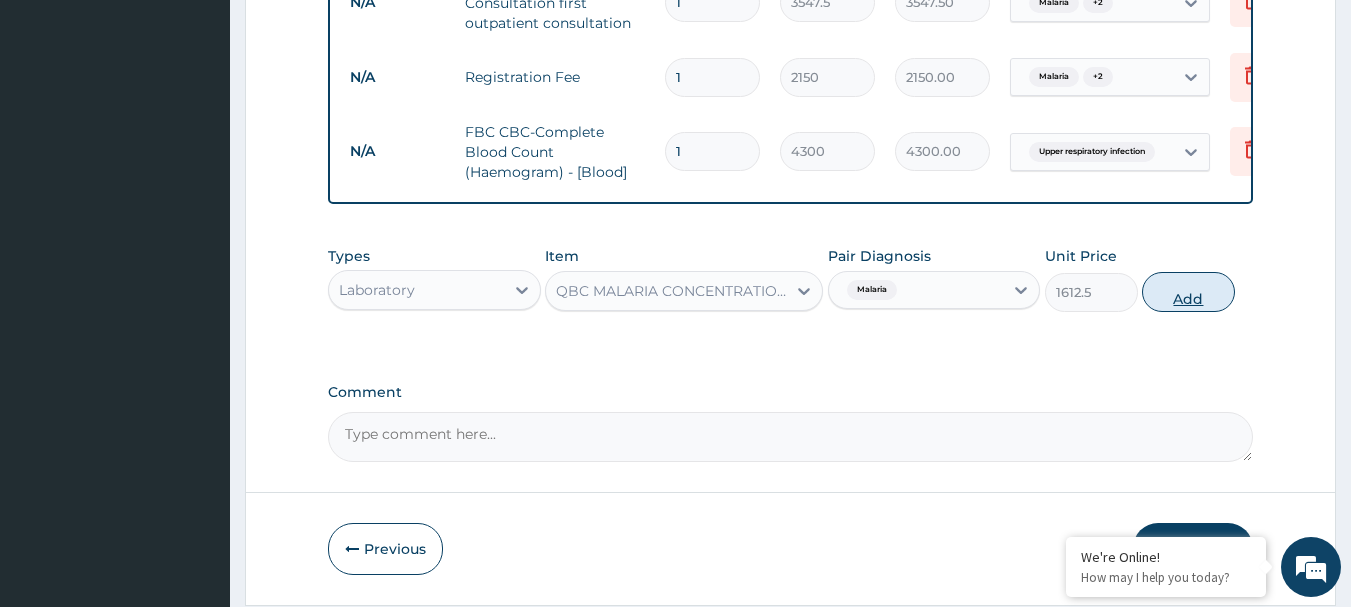type on "0" 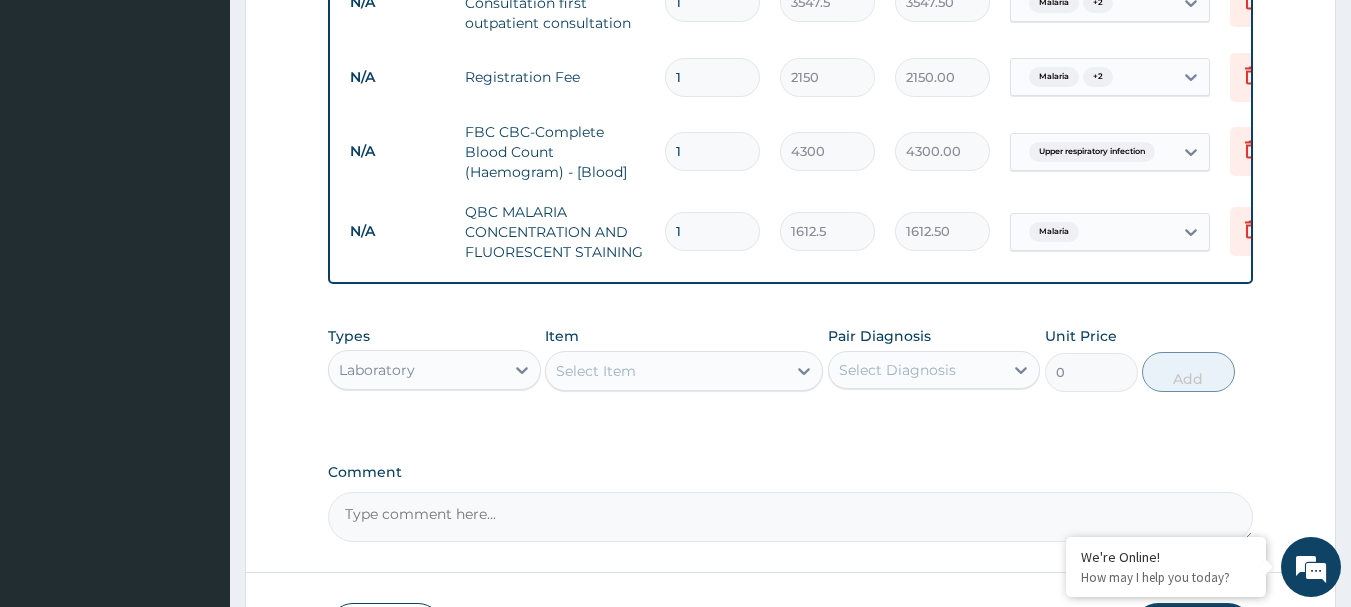click on "Select Item" at bounding box center [666, 371] 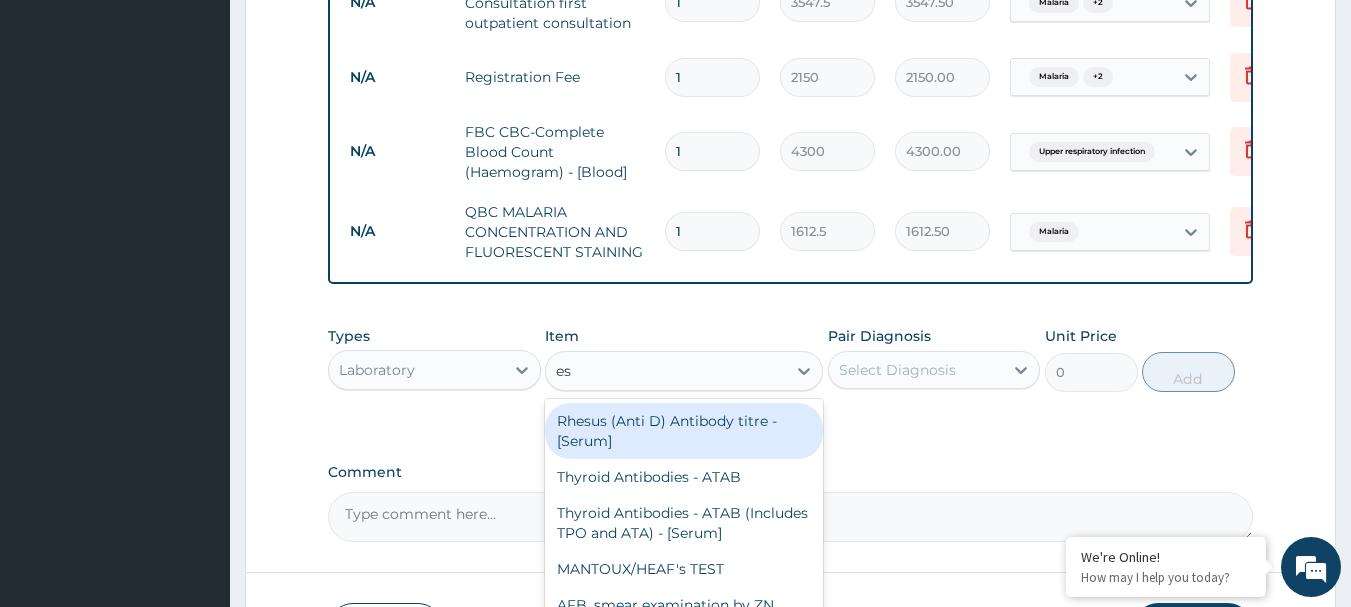 type on "esr" 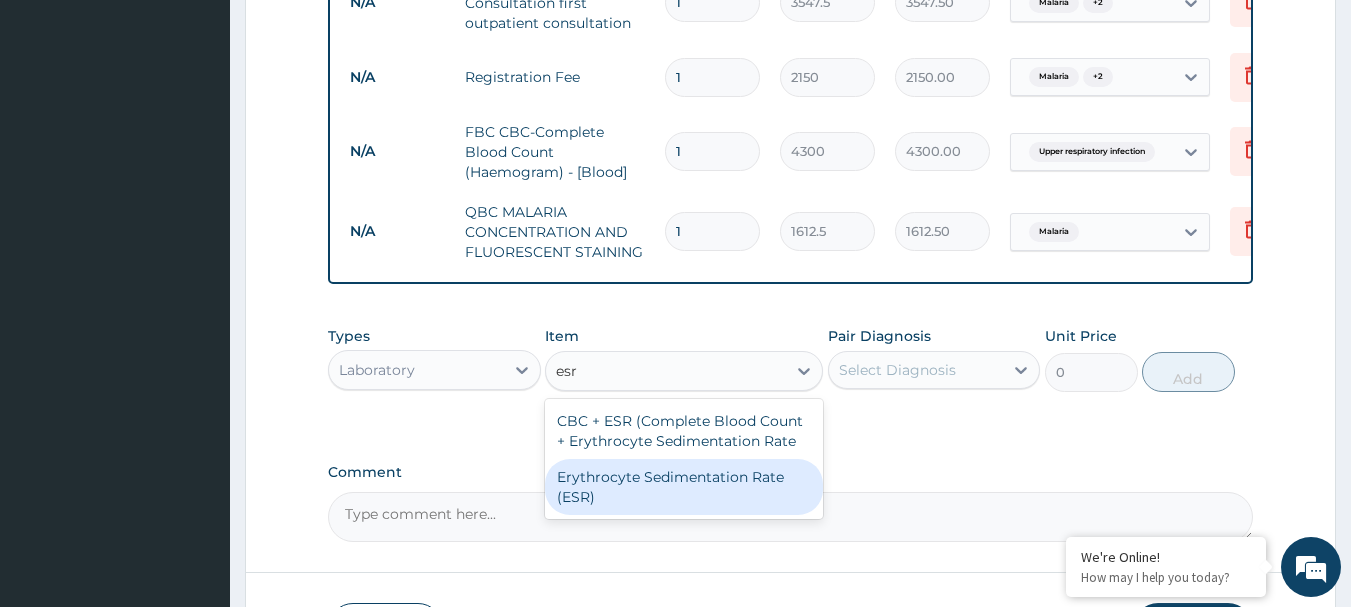 click on "Erythrocyte Sedimentation Rate (ESR)" at bounding box center (684, 487) 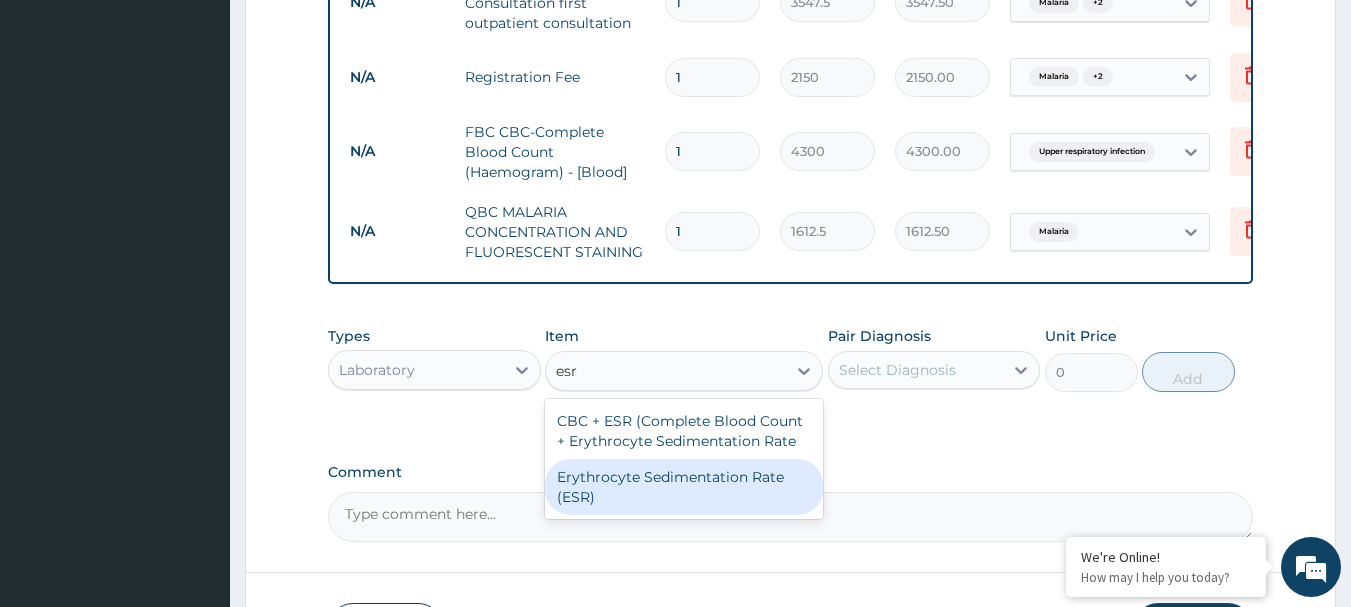 type 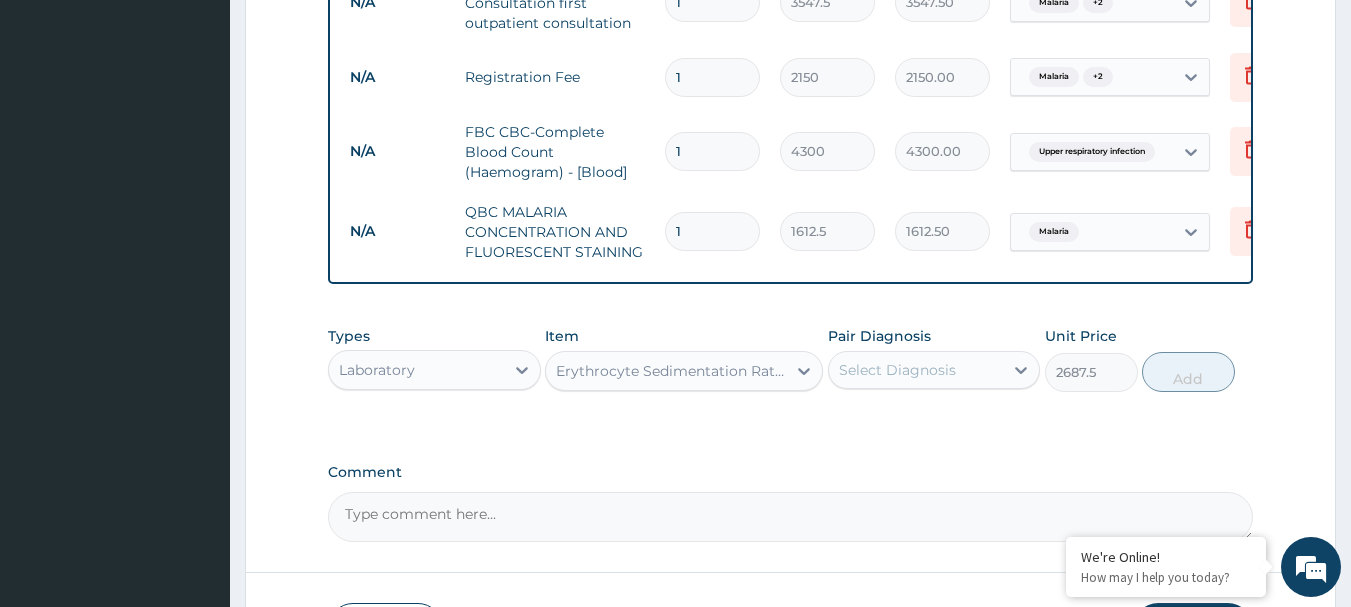 click on "Select Diagnosis" at bounding box center (934, 370) 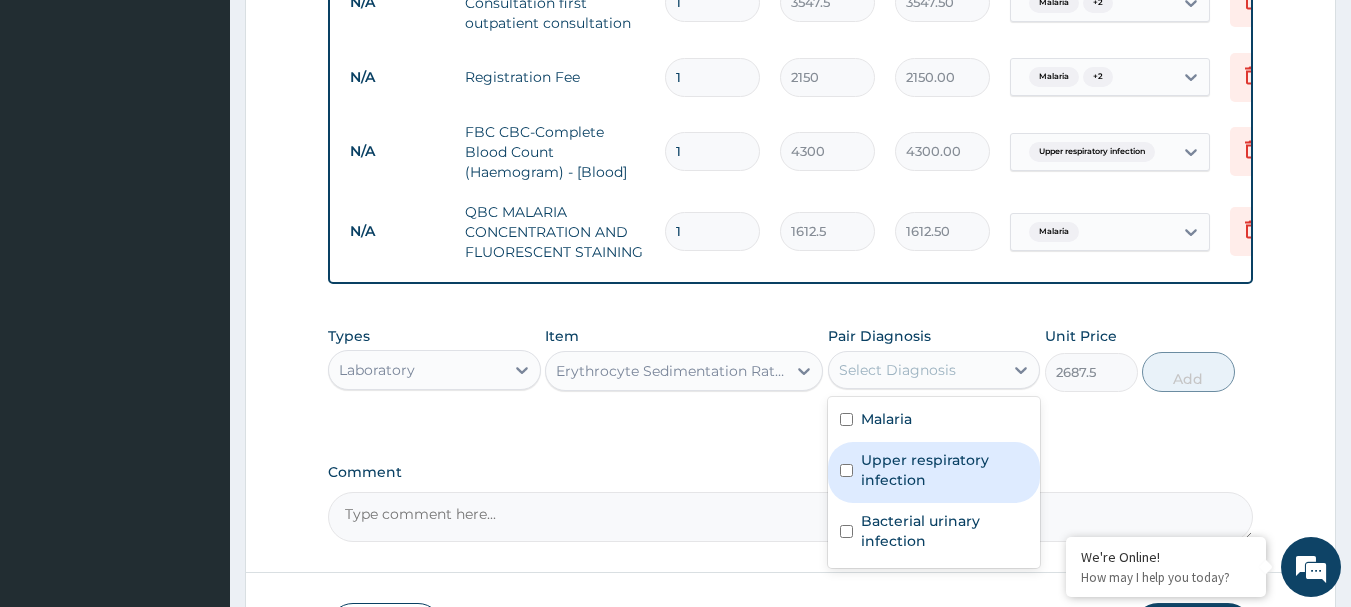 click on "Upper respiratory infection" at bounding box center [945, 470] 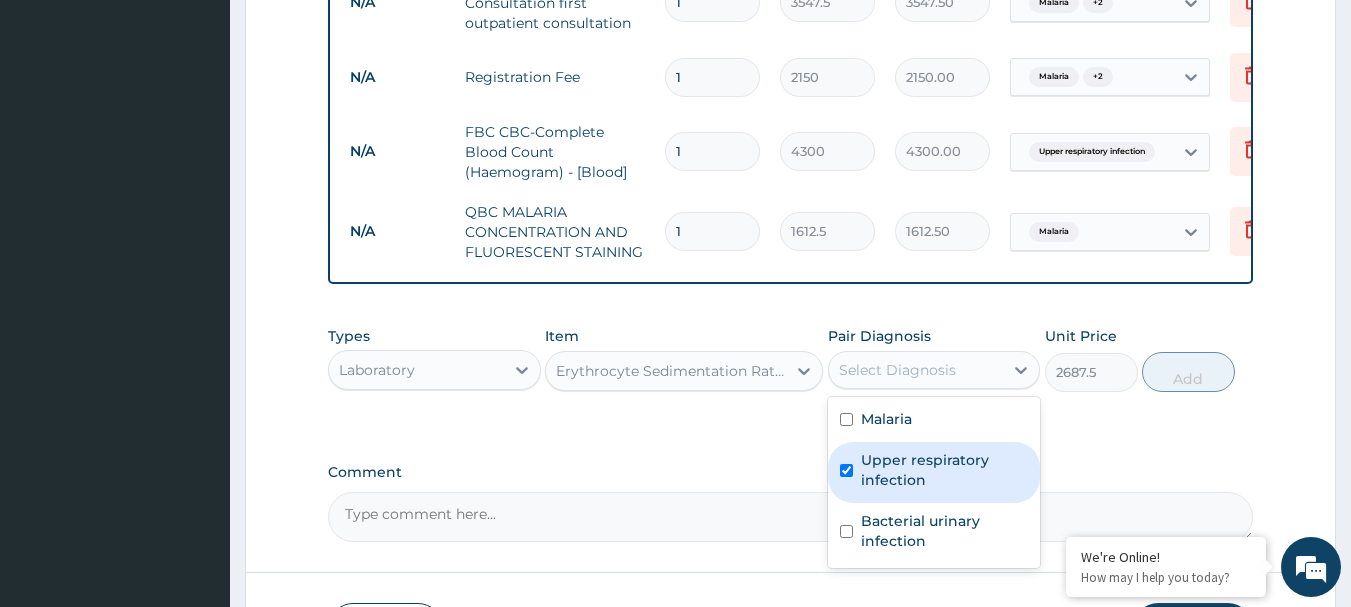 checkbox on "true" 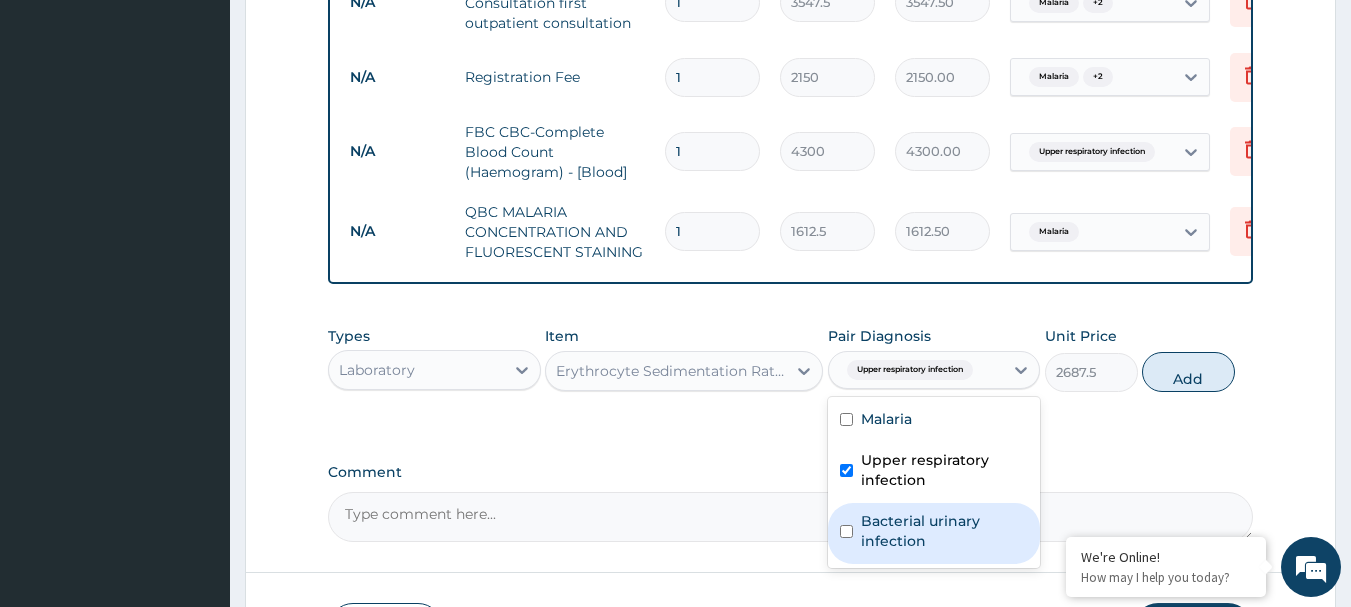 click on "Bacterial urinary infection" at bounding box center (945, 531) 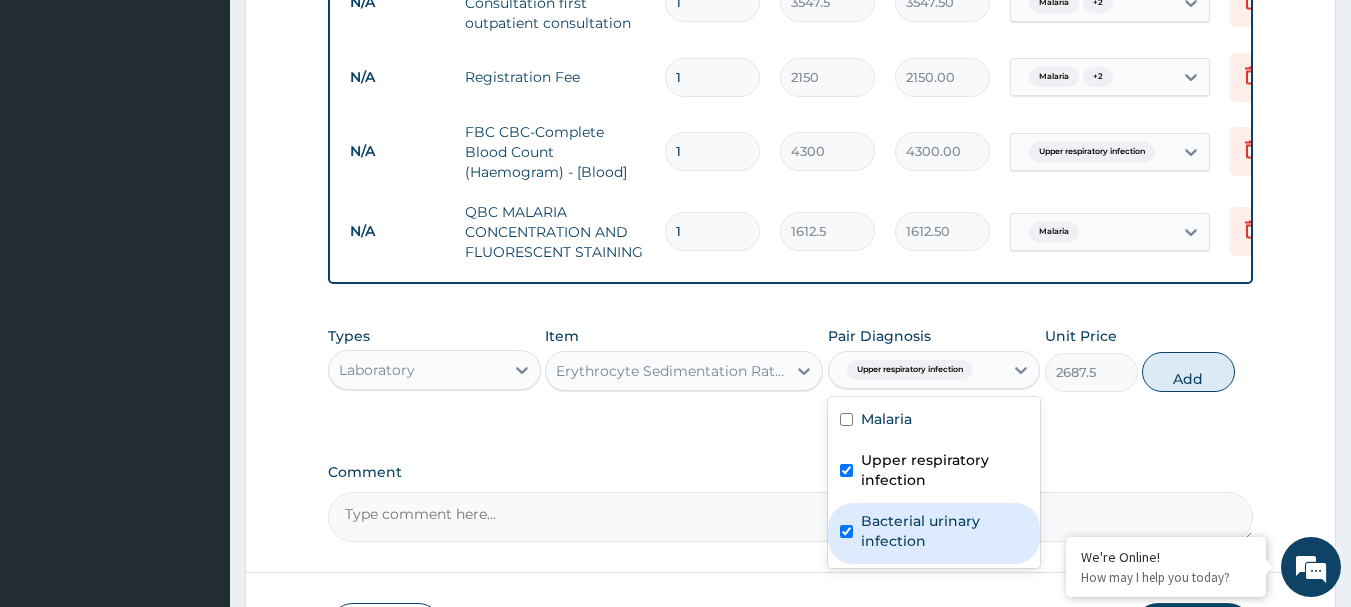 checkbox on "true" 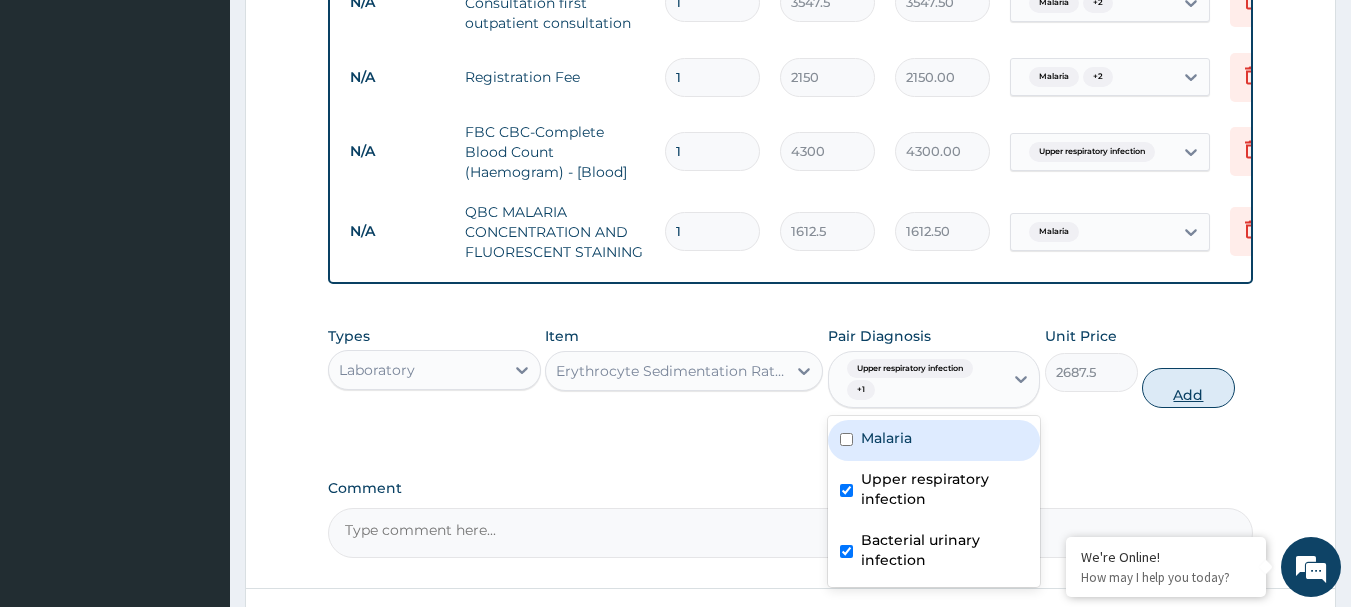 click on "Add" at bounding box center [1188, 388] 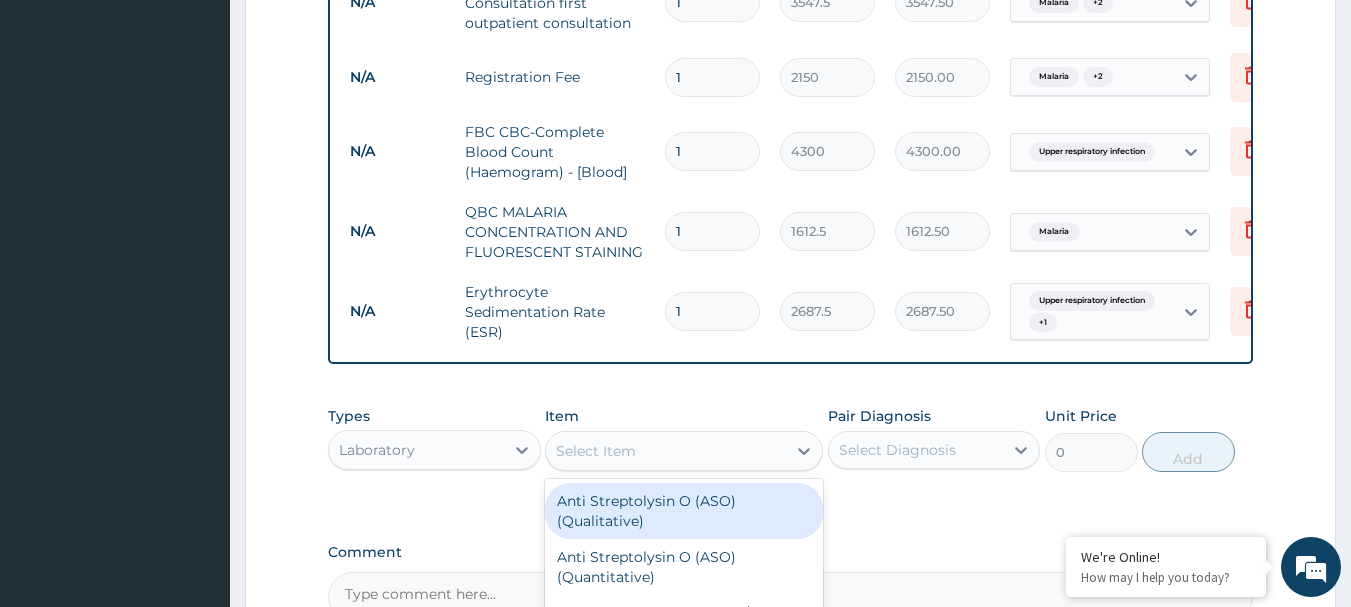 click on "Select Item" at bounding box center [666, 451] 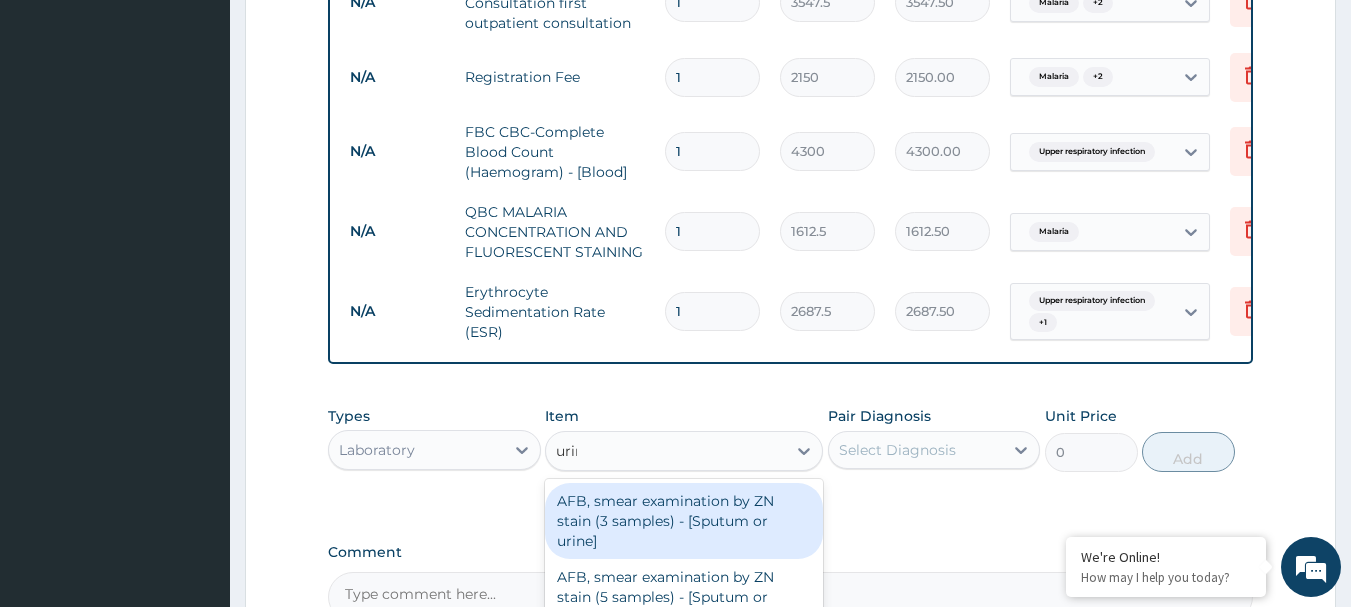 type on "urine" 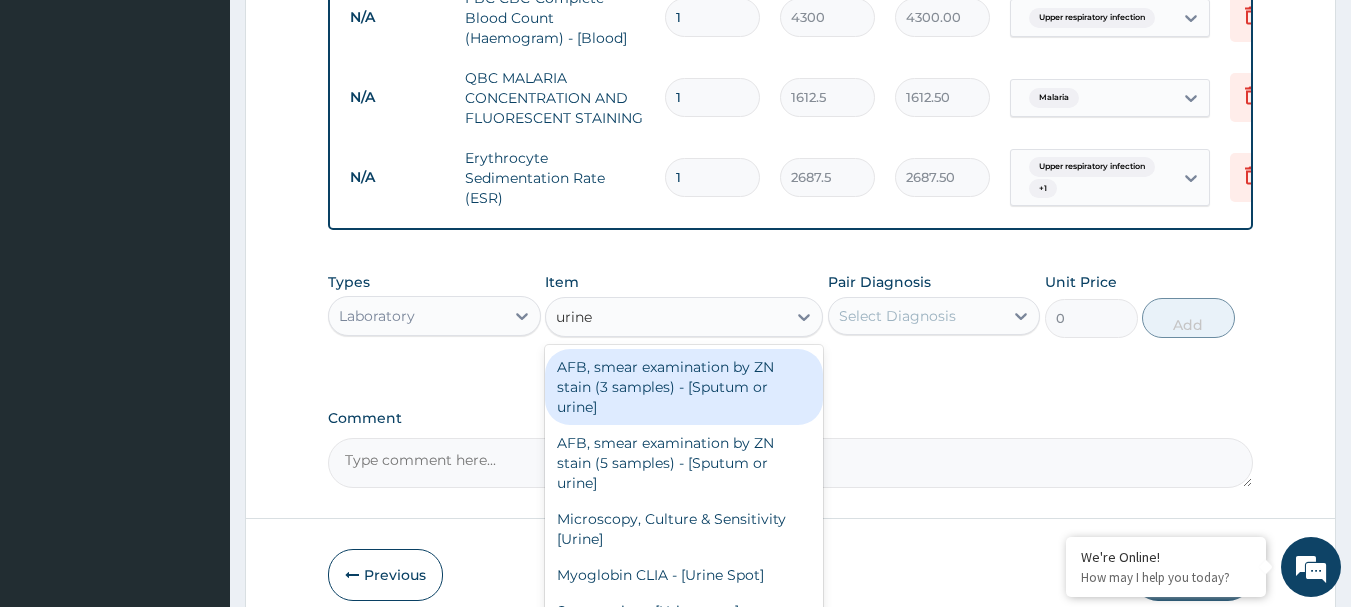 scroll, scrollTop: 859, scrollLeft: 0, axis: vertical 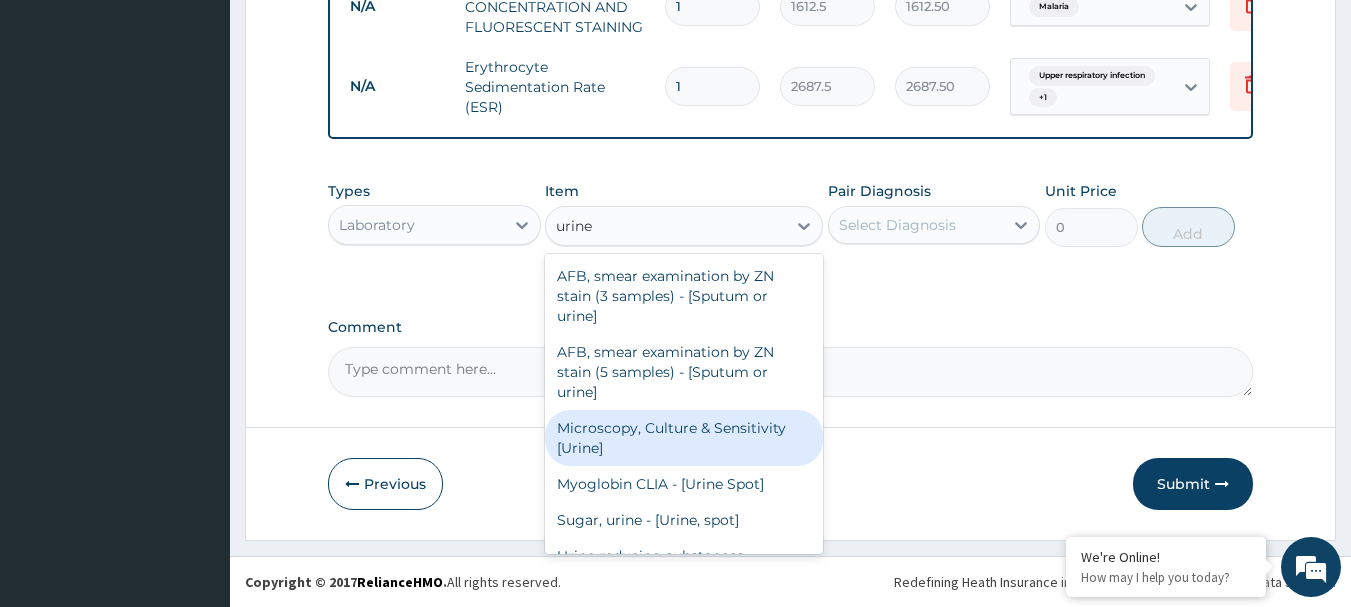 click on "Microscopy, Culture & Sensitivity [Urine]" at bounding box center [684, 438] 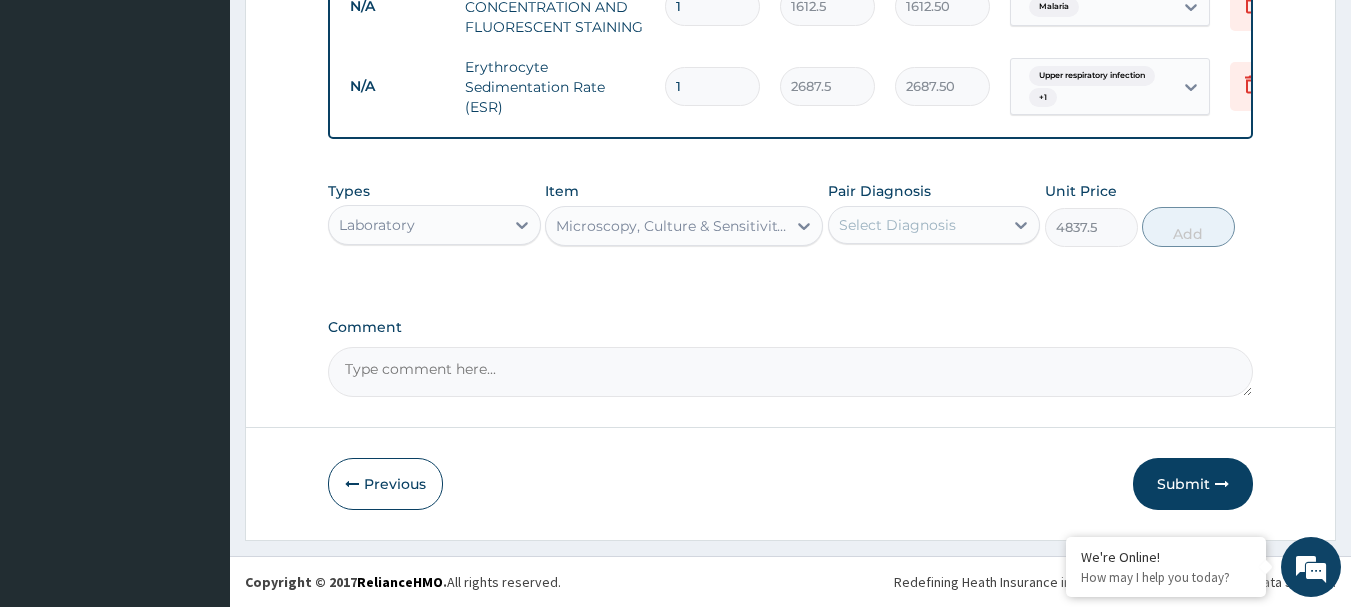 click on "Select Diagnosis" at bounding box center [897, 225] 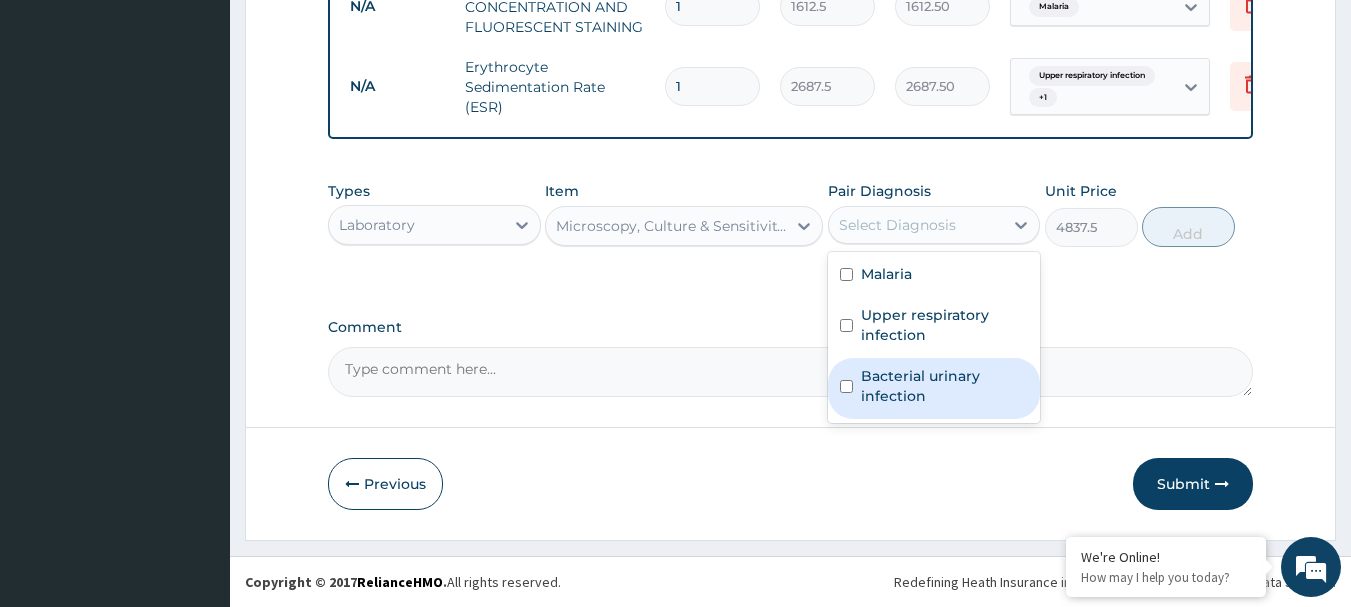 click on "Bacterial urinary infection" at bounding box center (945, 386) 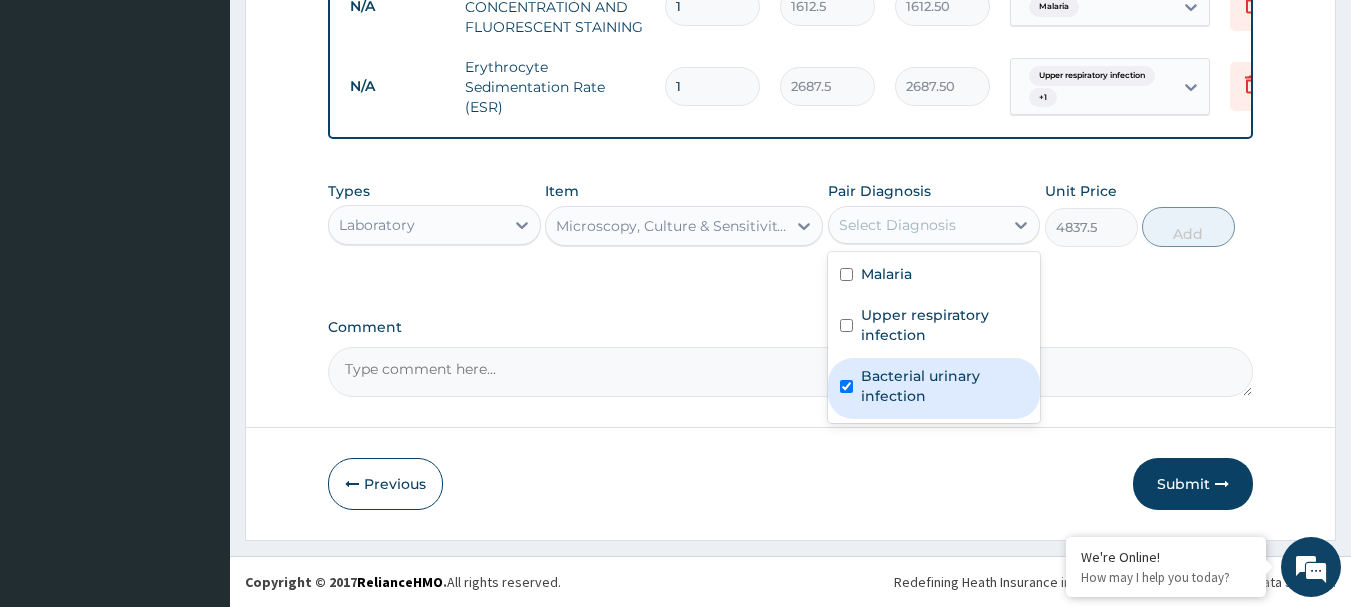 checkbox on "true" 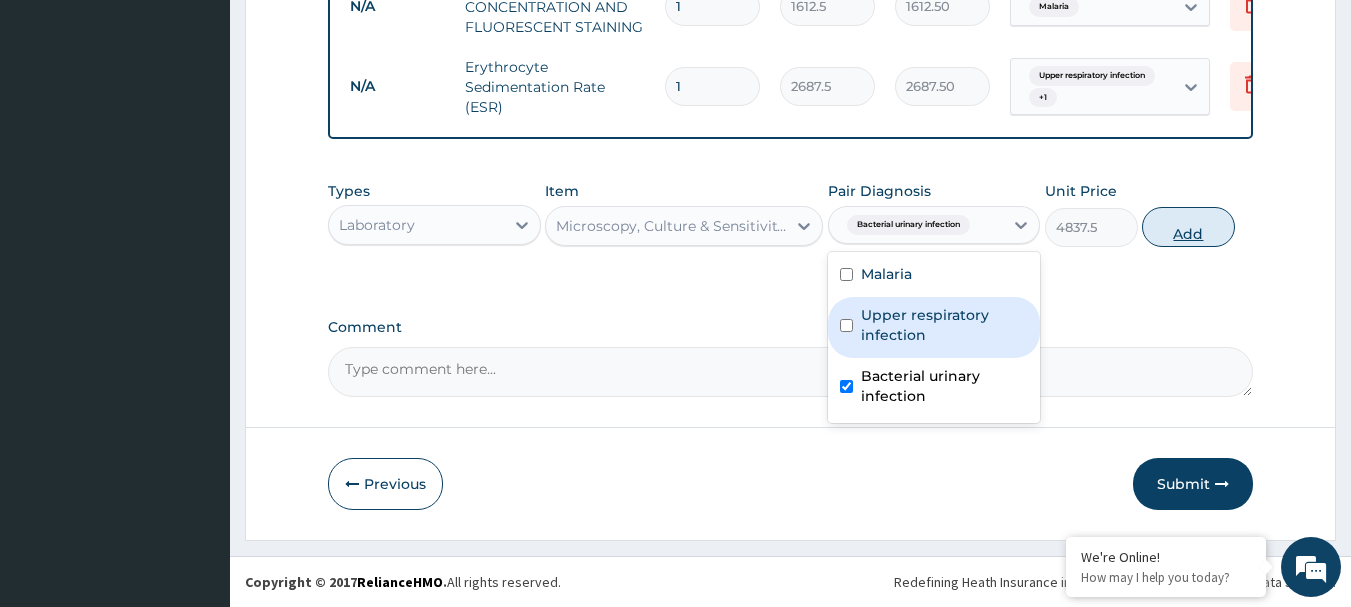 click on "Add" at bounding box center (1188, 227) 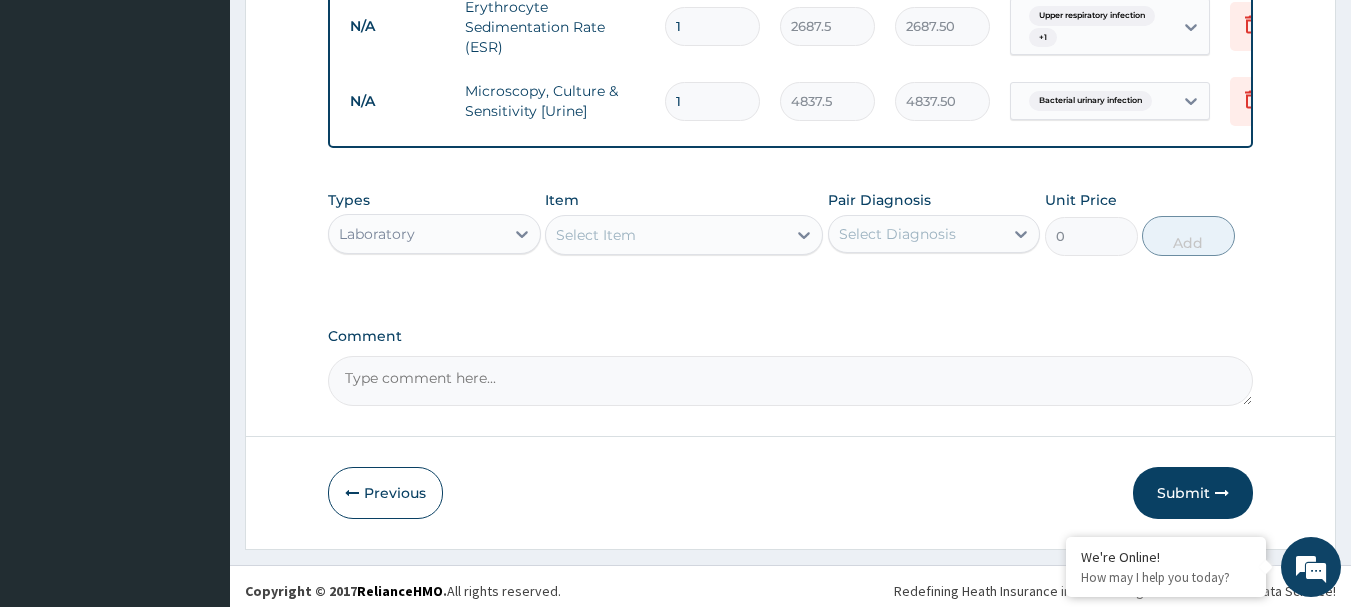 scroll, scrollTop: 928, scrollLeft: 0, axis: vertical 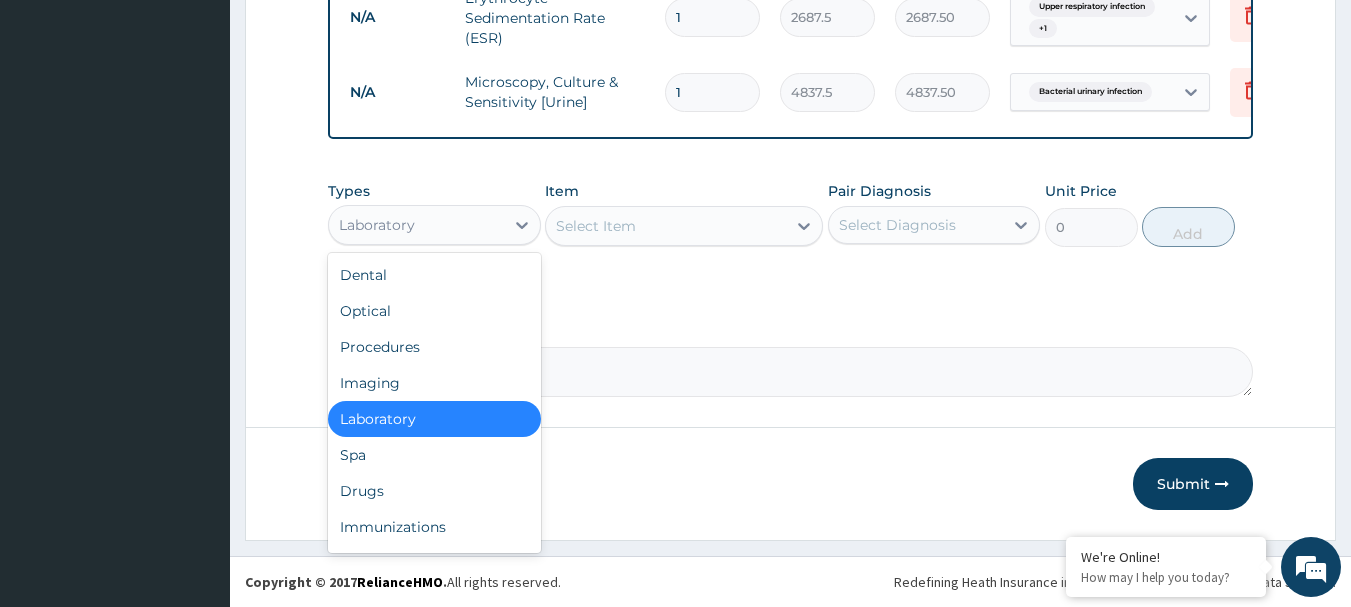 click on "Laboratory" at bounding box center (416, 225) 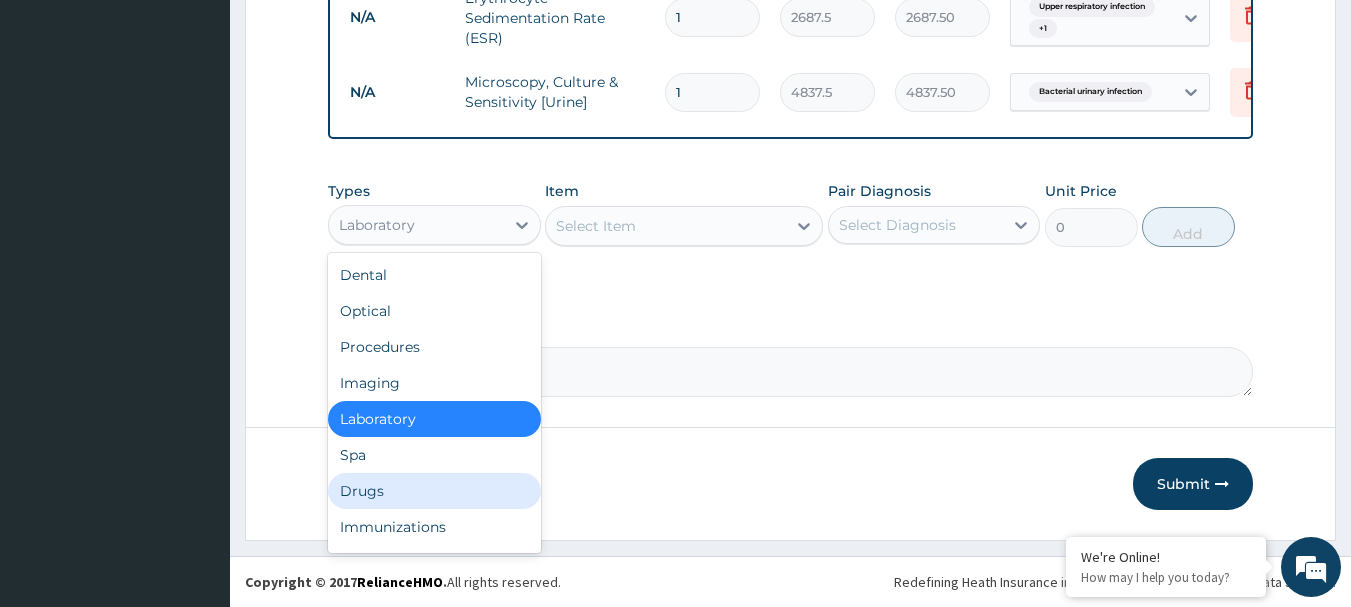 click on "Drugs" at bounding box center [434, 491] 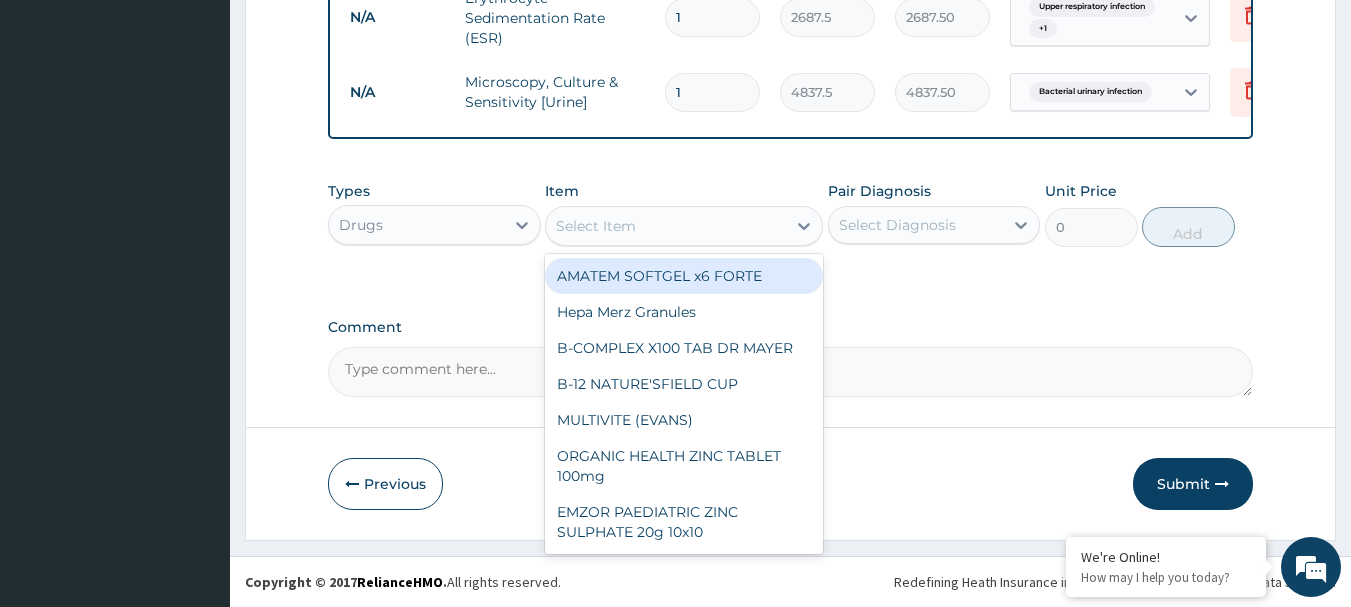 click on "Select Item" at bounding box center [666, 226] 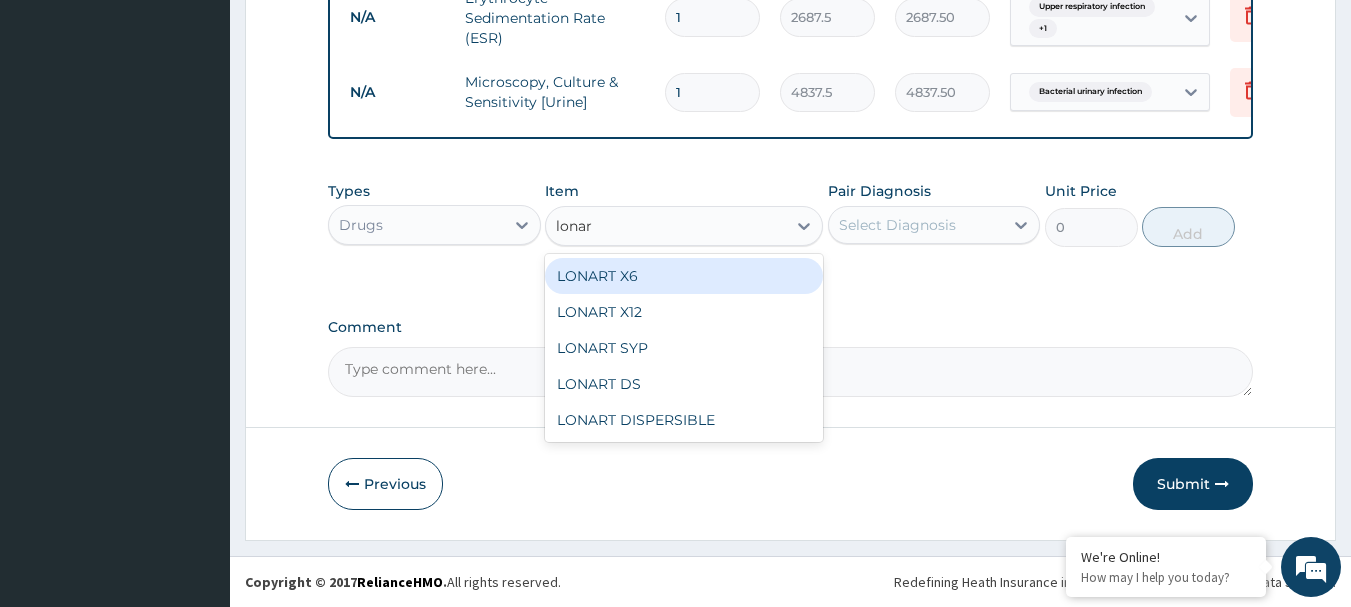 type on "lonart" 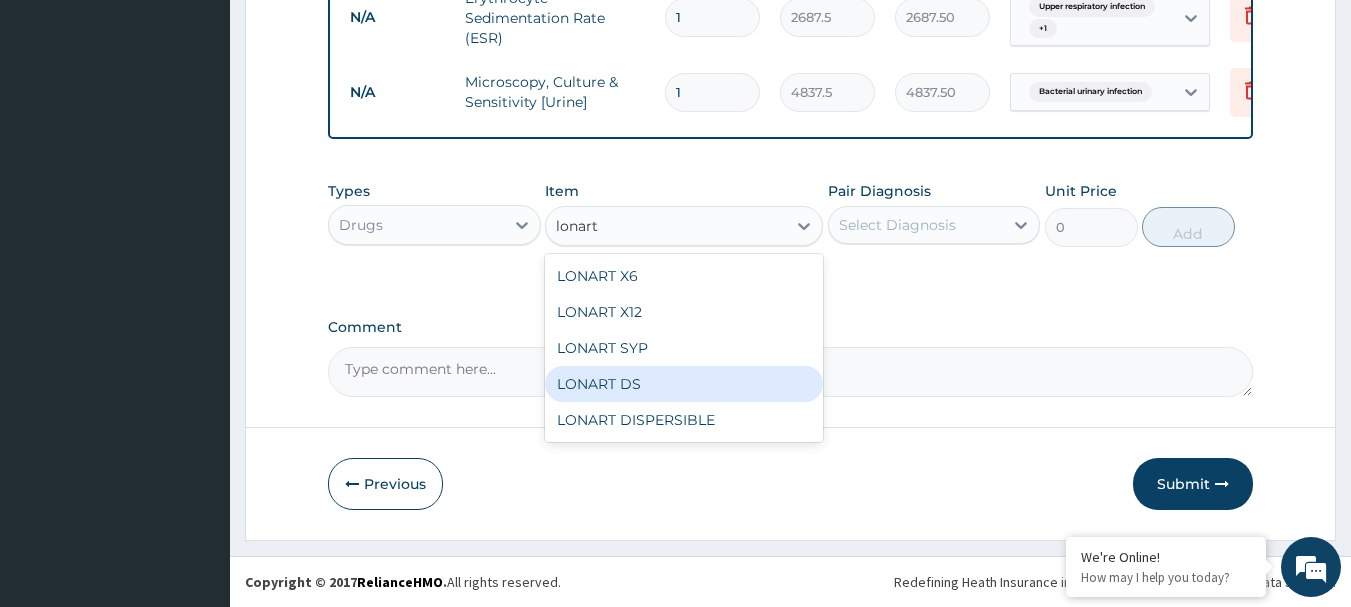 click on "LONART DS" at bounding box center [684, 384] 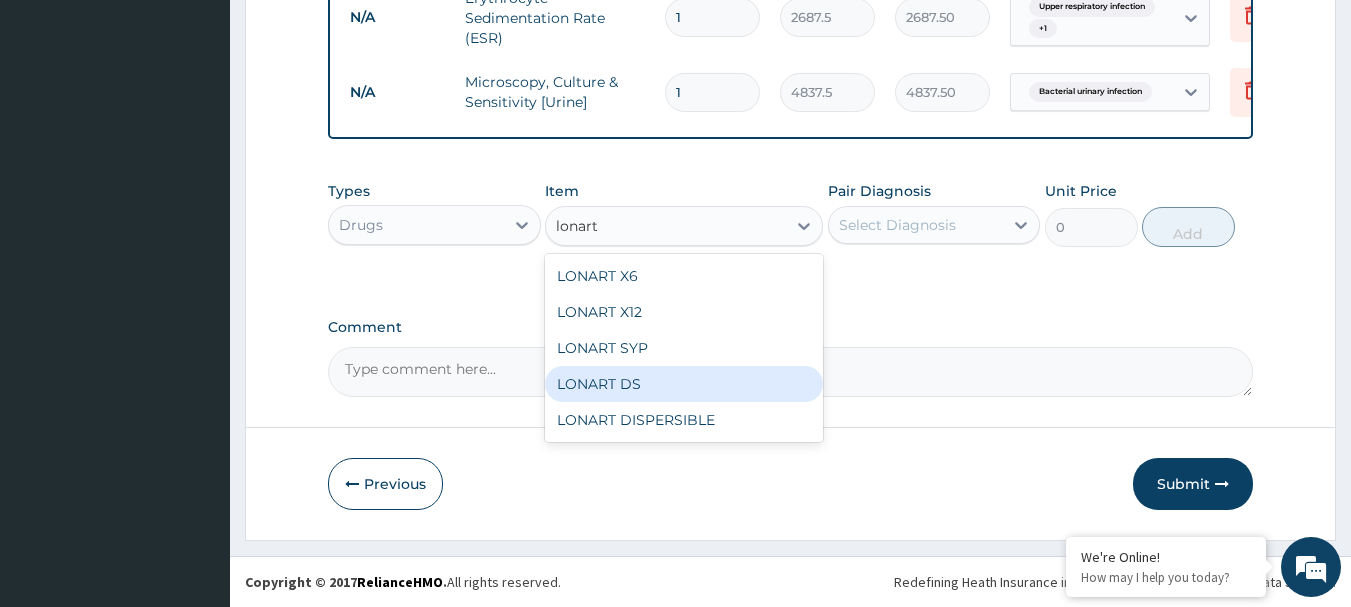 type 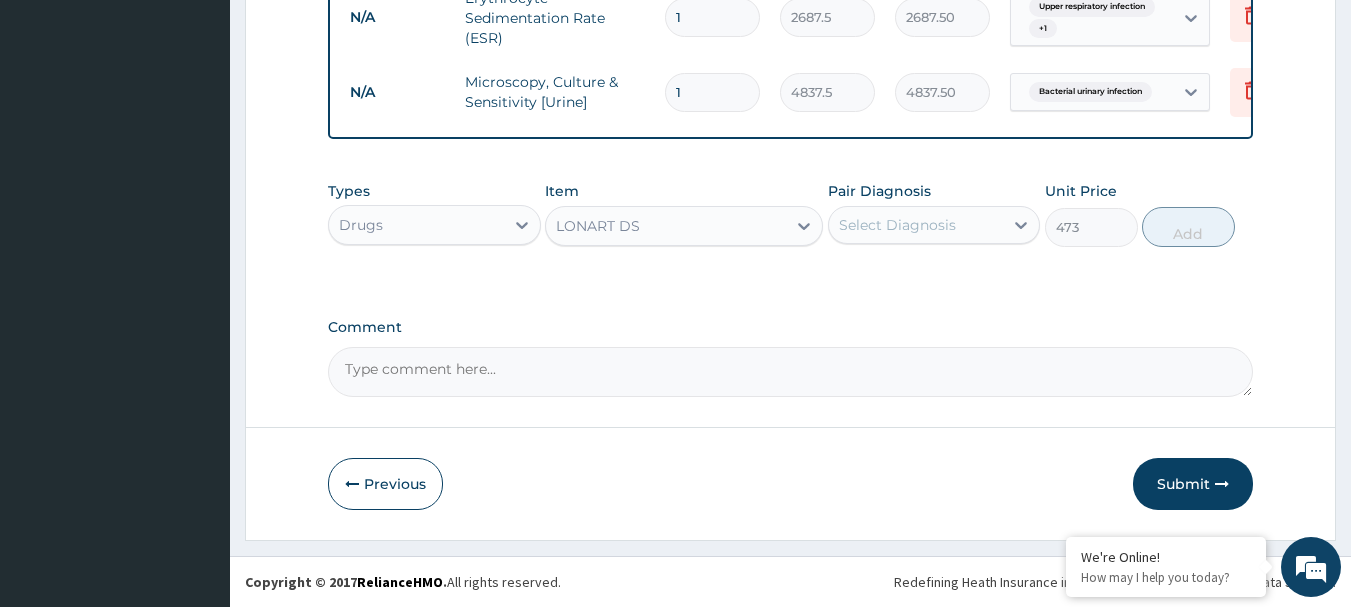 click on "Select Diagnosis" at bounding box center [916, 225] 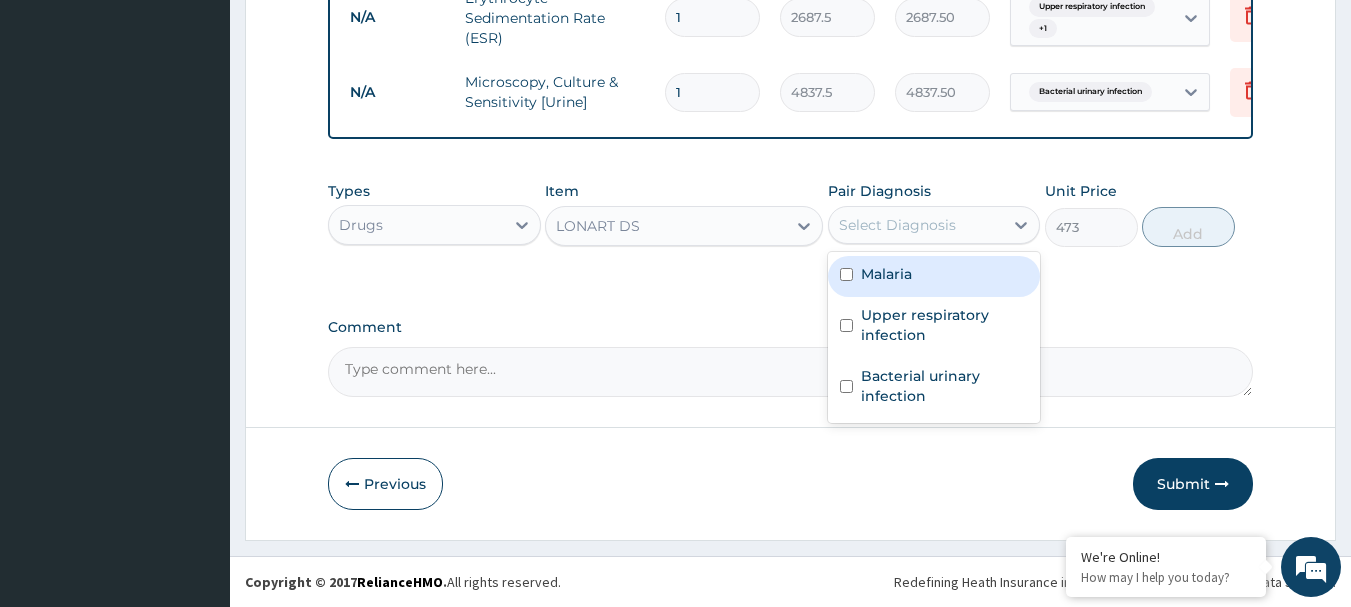 click on "Malaria" at bounding box center (886, 274) 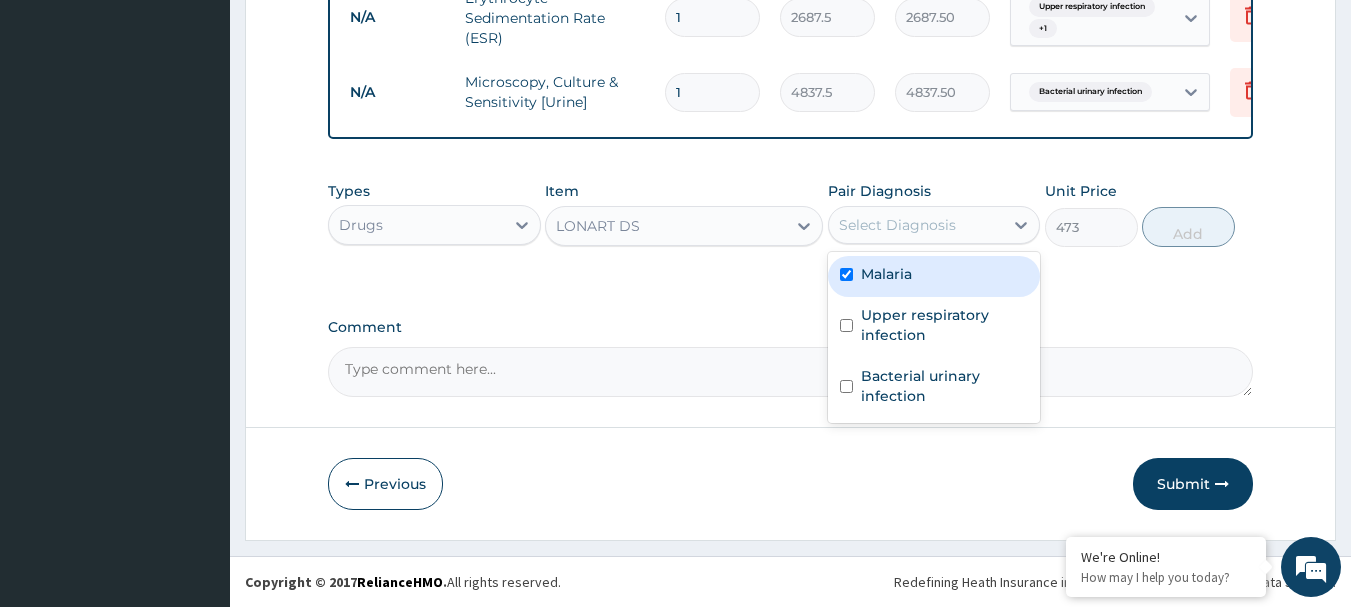 checkbox on "true" 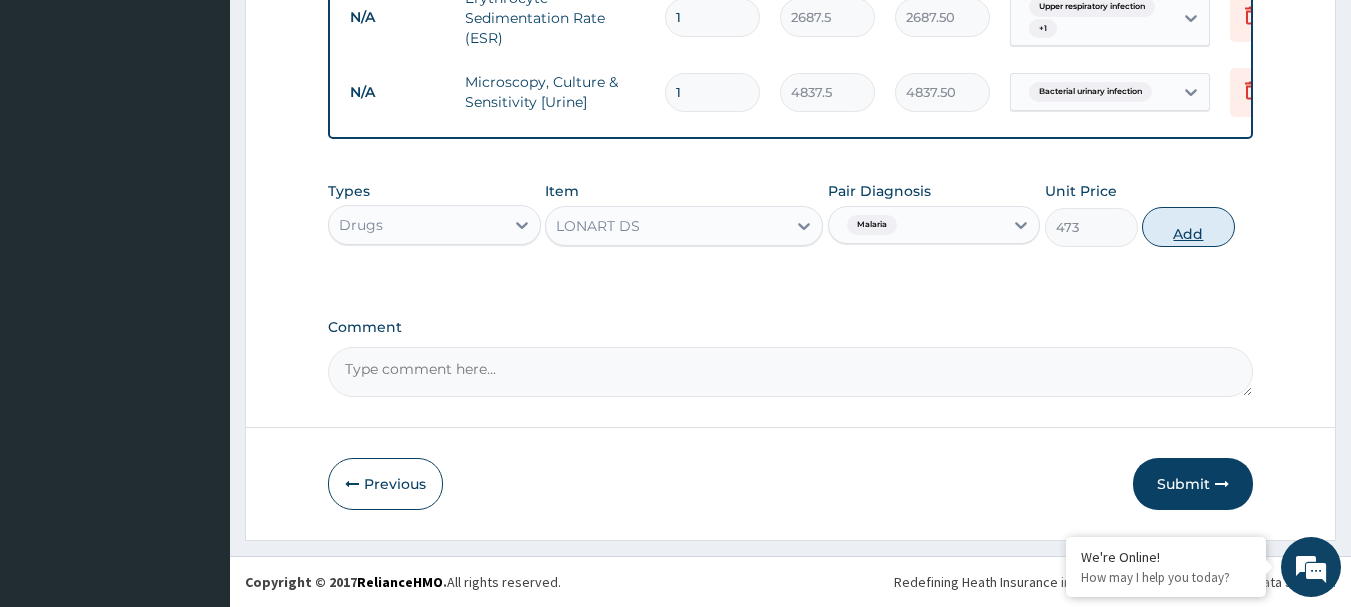 click on "Add" at bounding box center (1188, 227) 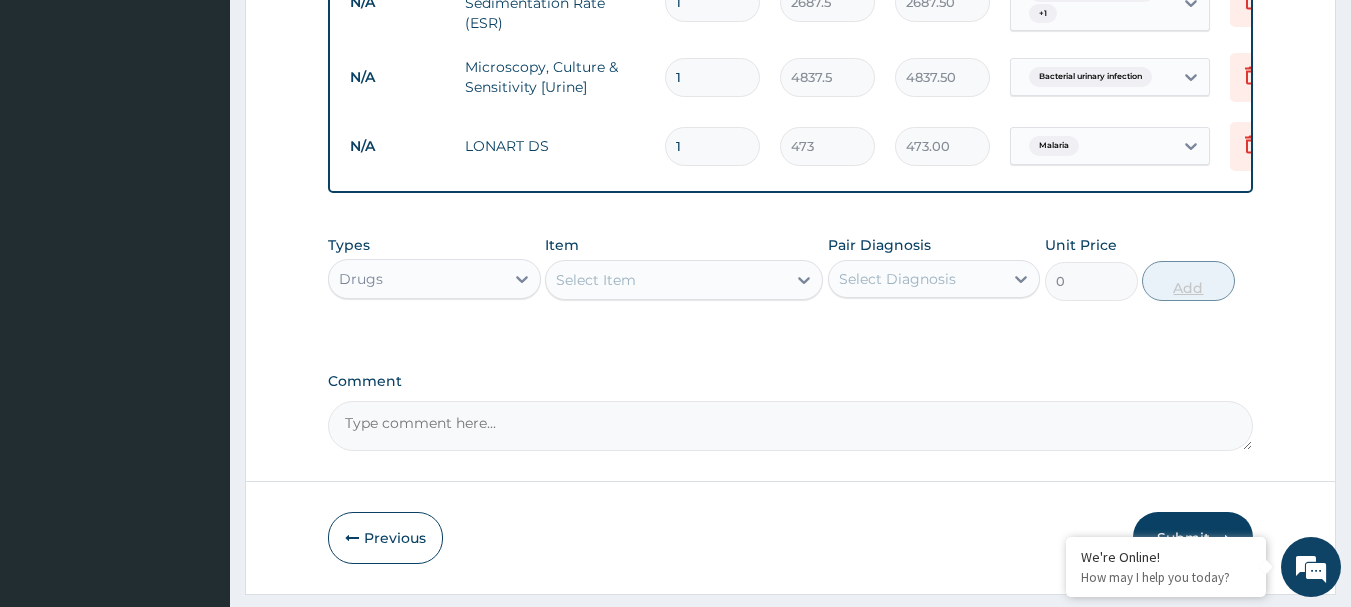 type 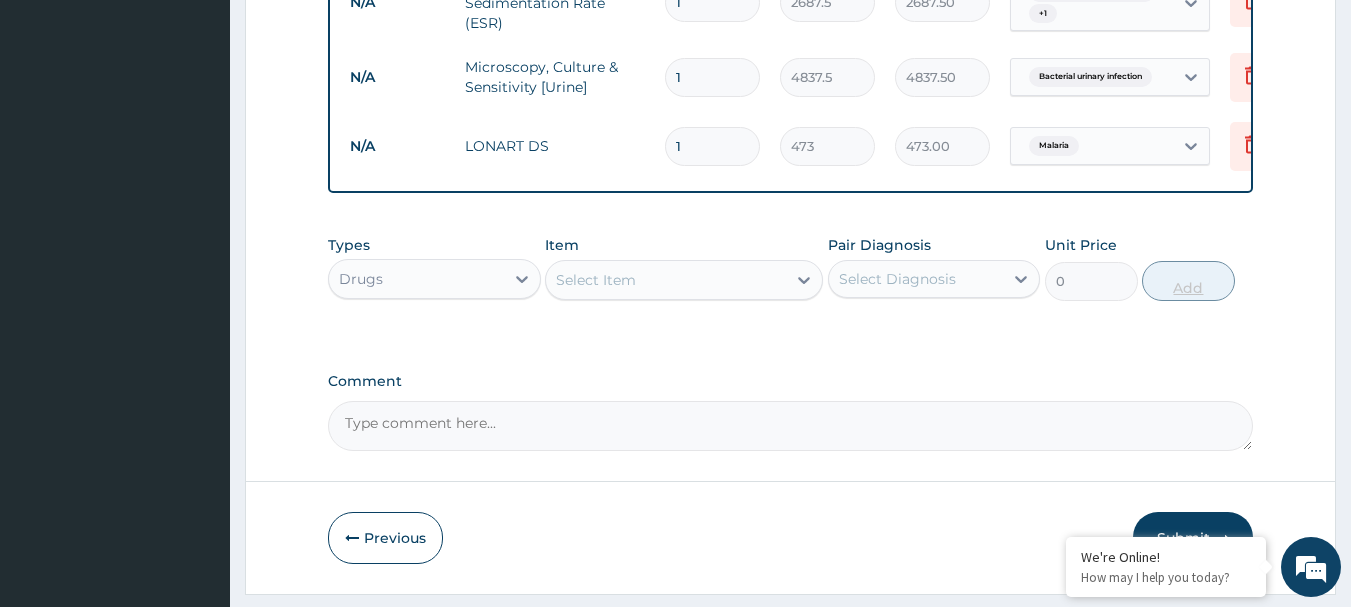 type on "0.00" 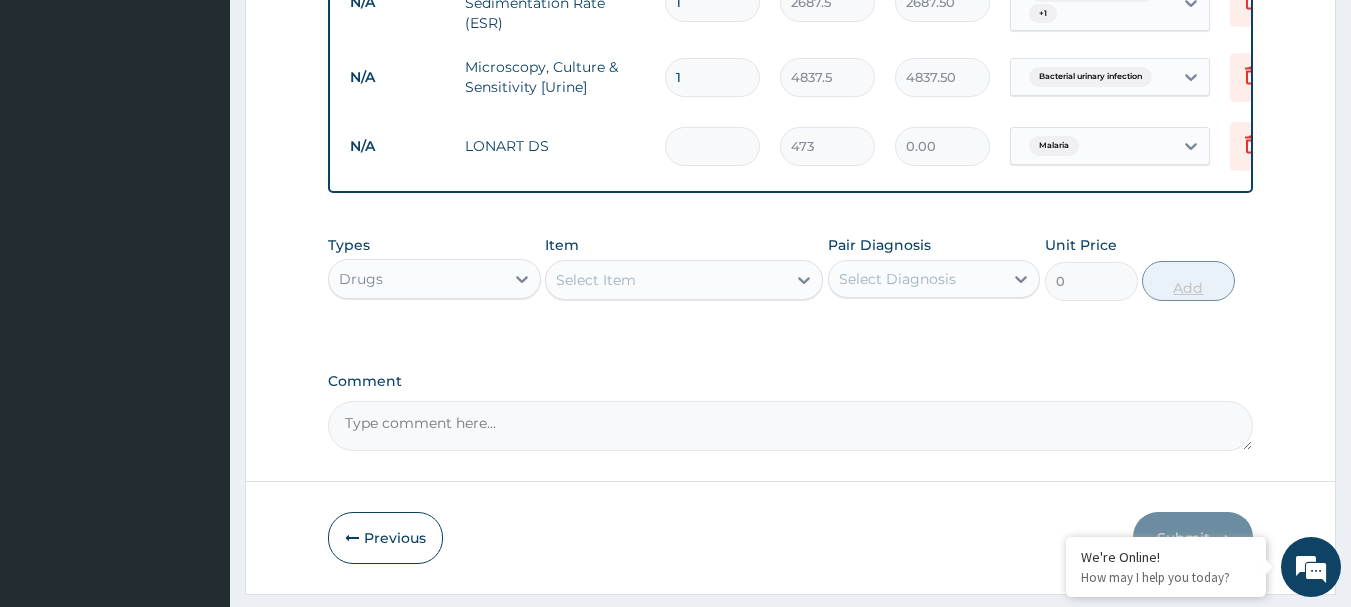 type on "6" 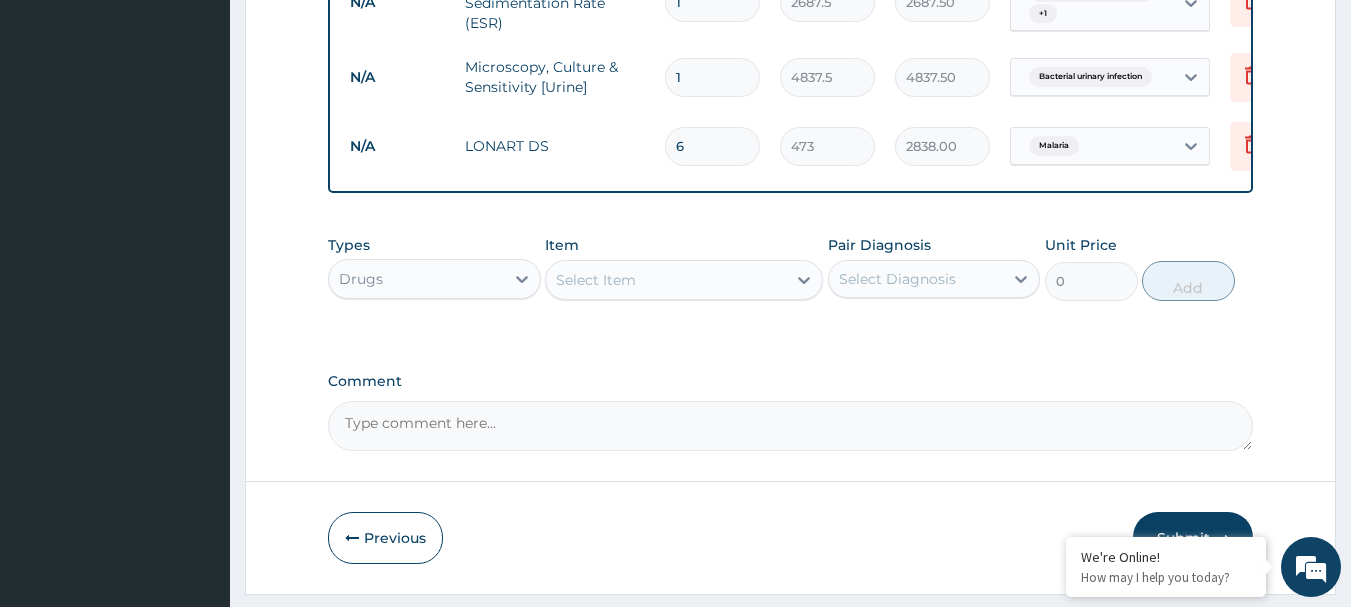 type on "6" 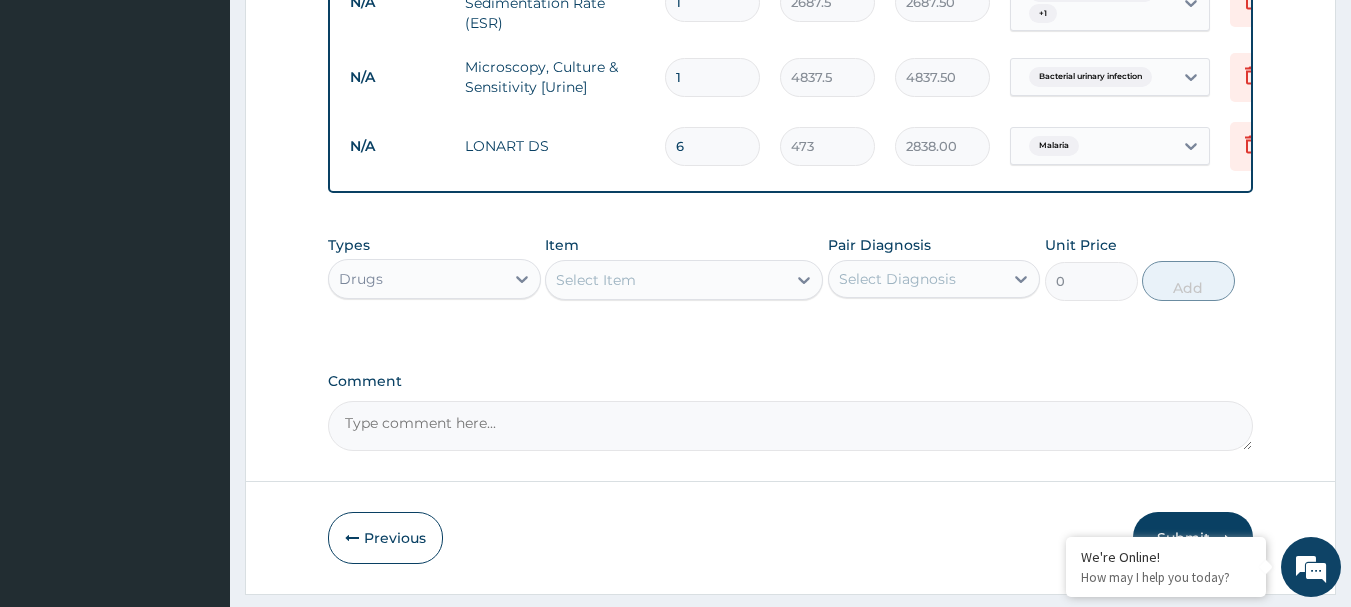 click on "Select Item" at bounding box center [666, 280] 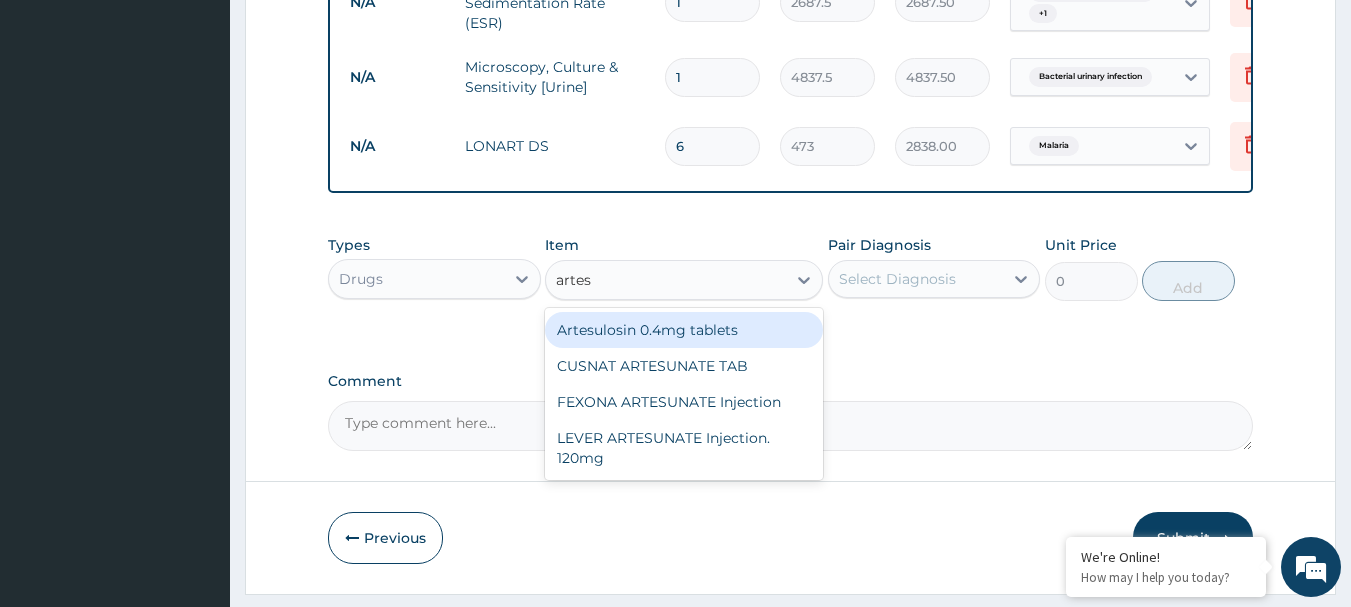 type on "artesu" 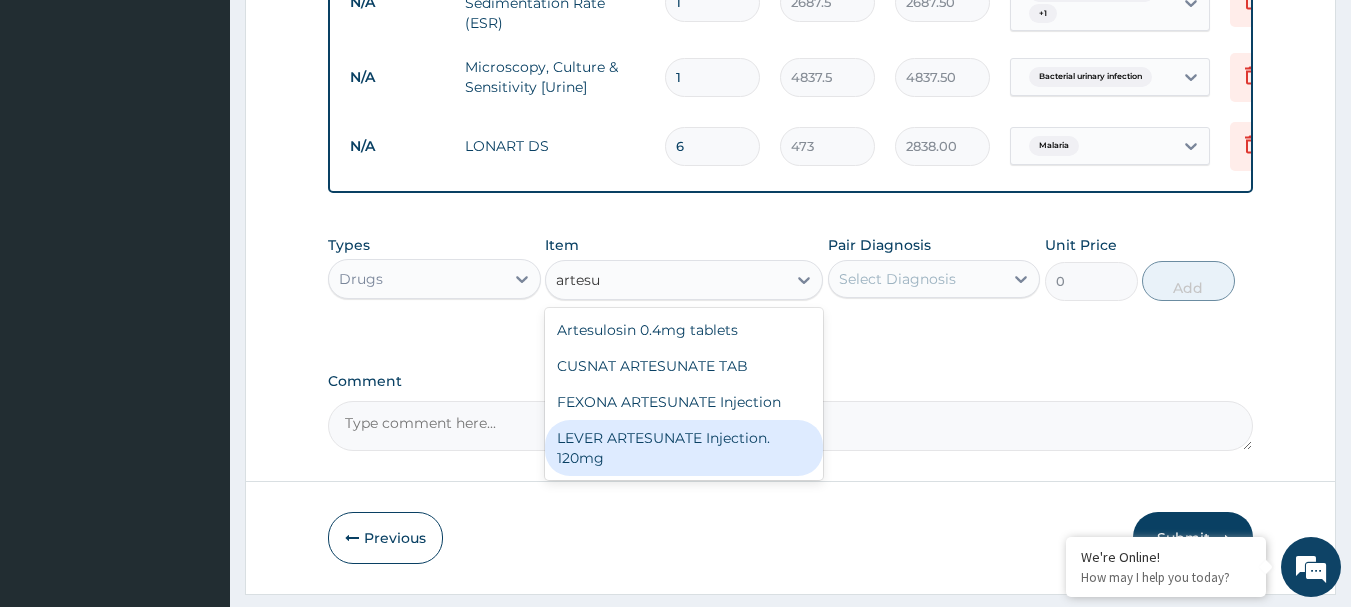 click on "LEVER ARTESUNATE Injection. 120mg" at bounding box center (684, 448) 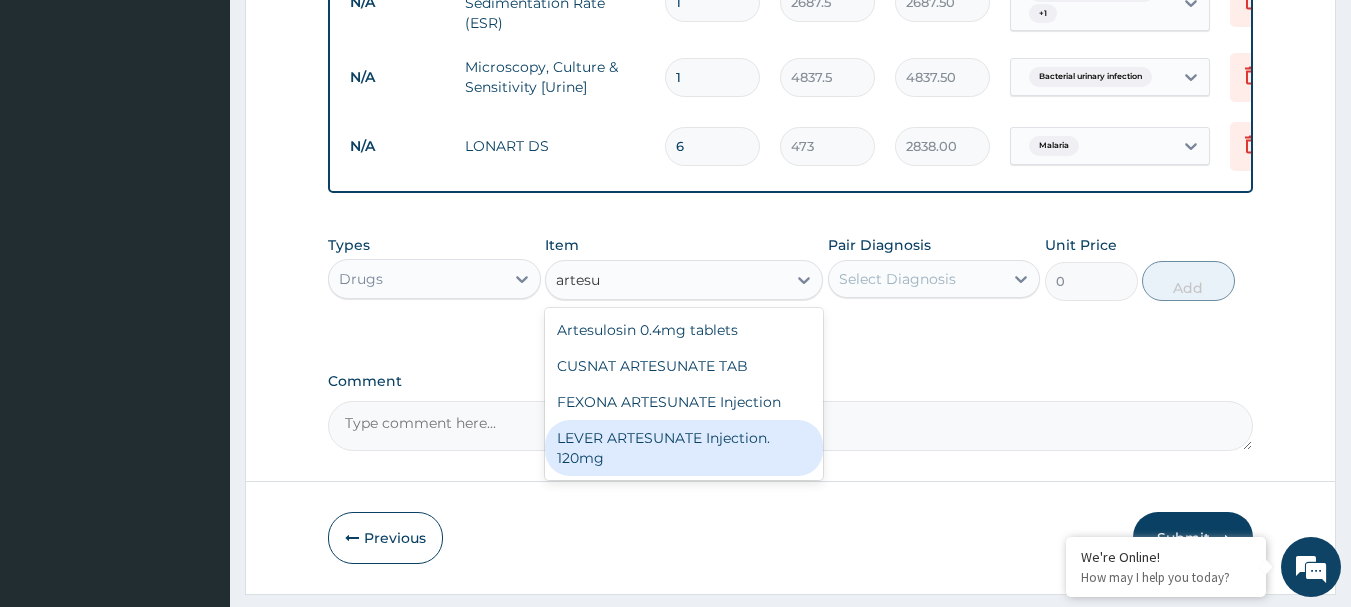 type 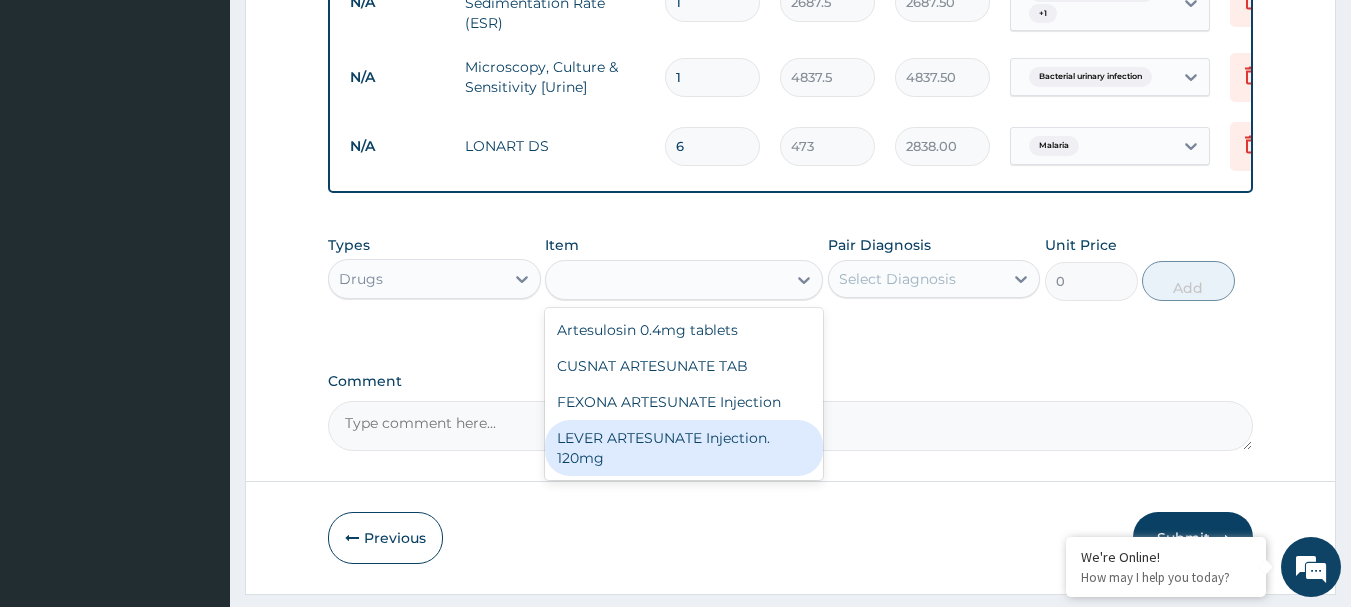 type on "2365" 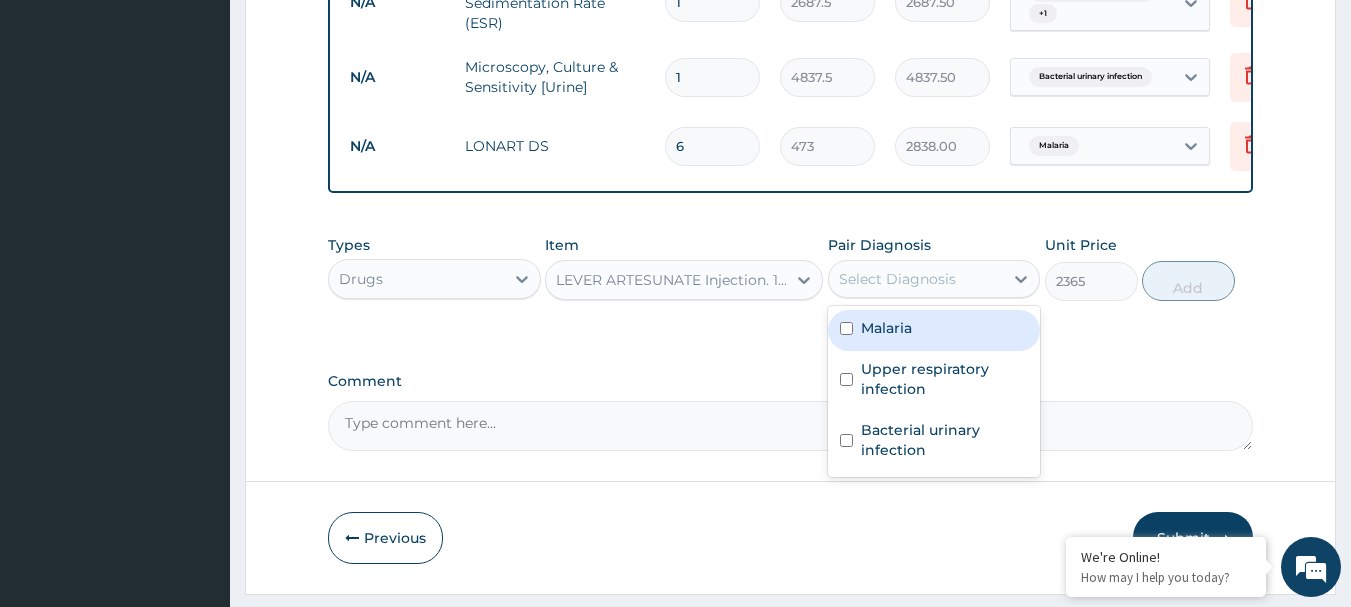 click on "Select Diagnosis" at bounding box center [897, 279] 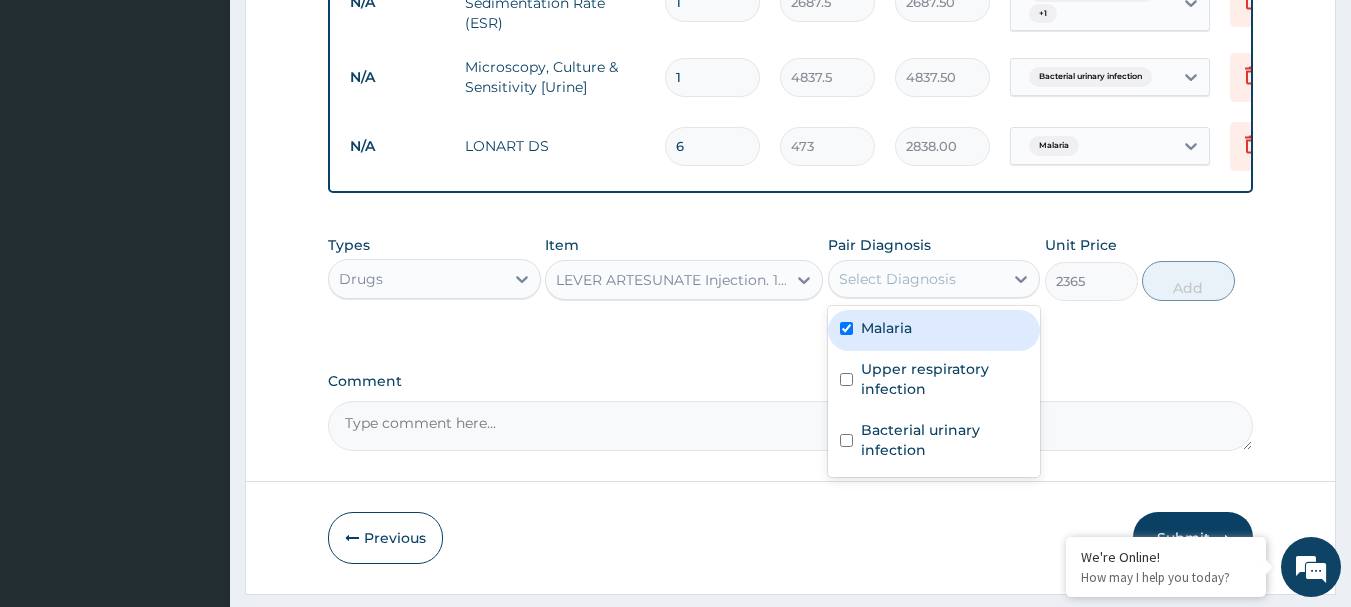 checkbox on "true" 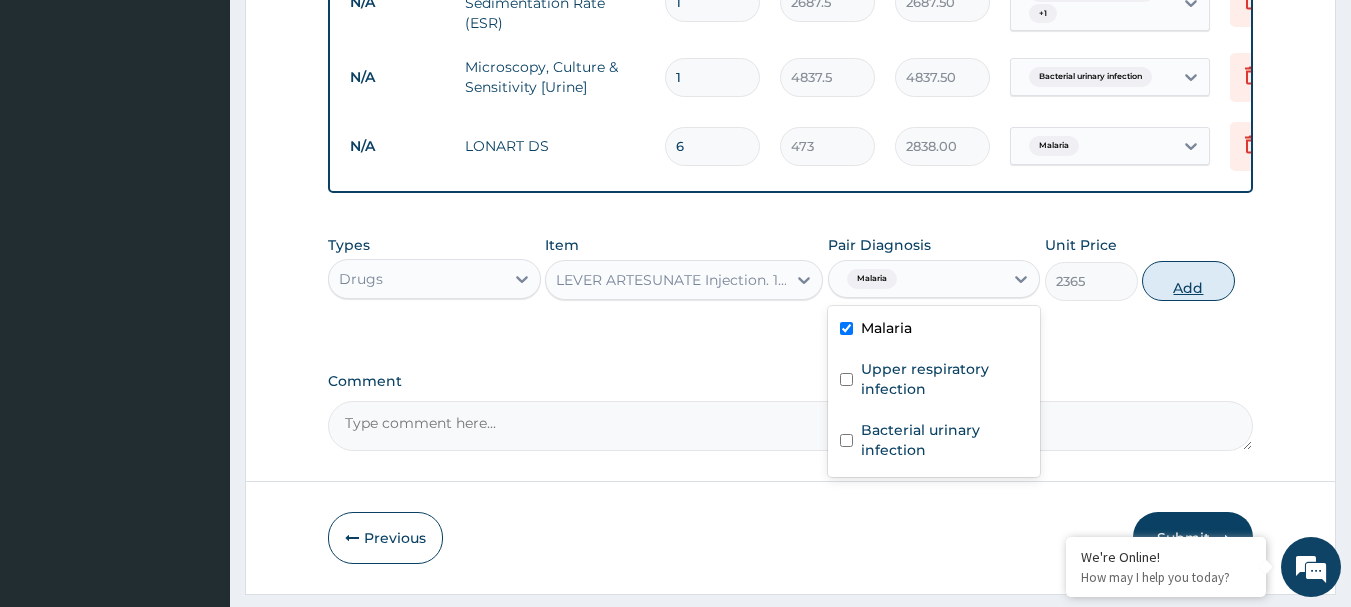 click on "Add" at bounding box center [1188, 281] 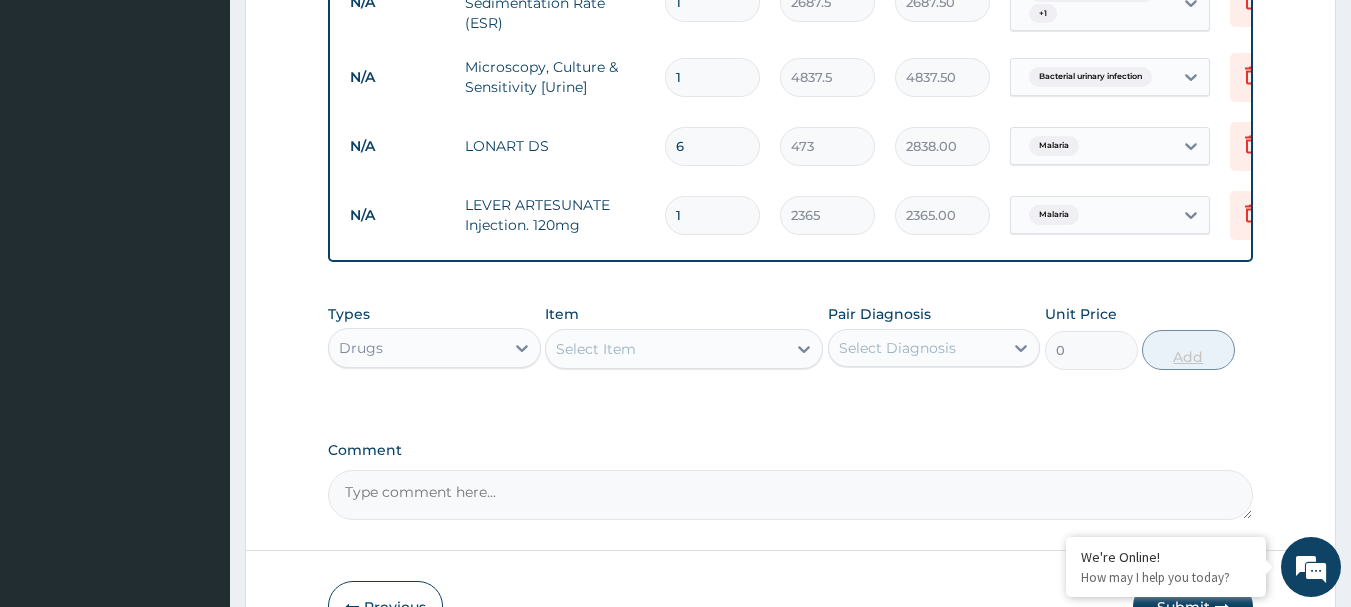 type 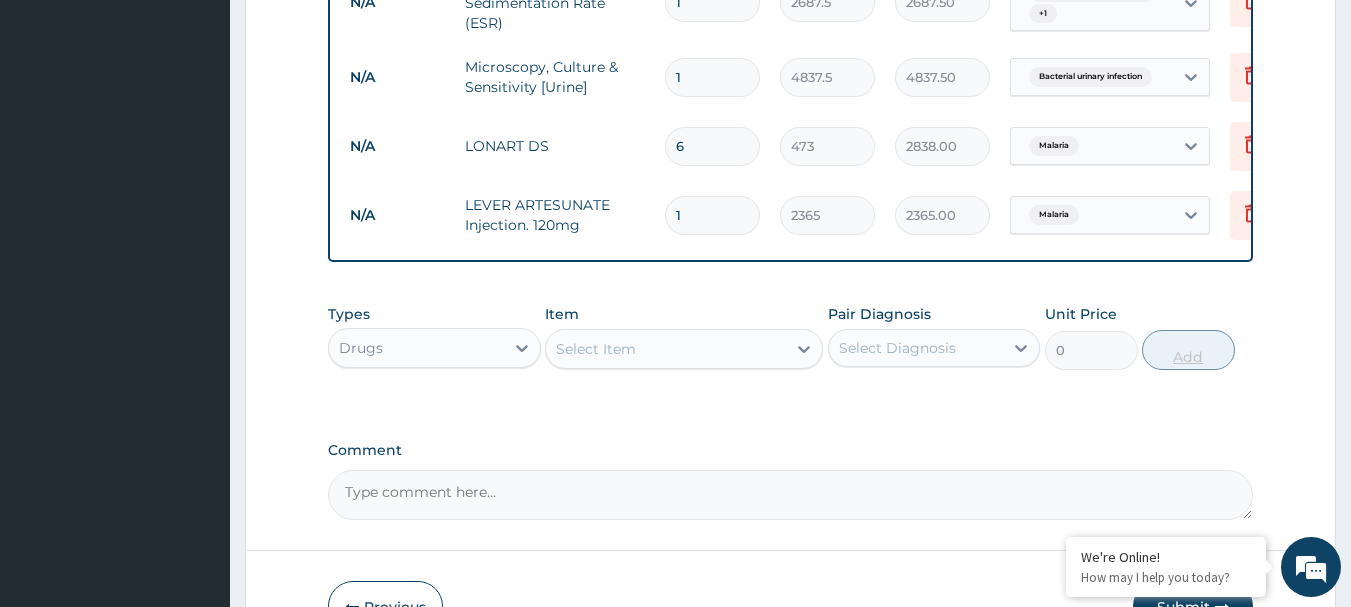 type on "0.00" 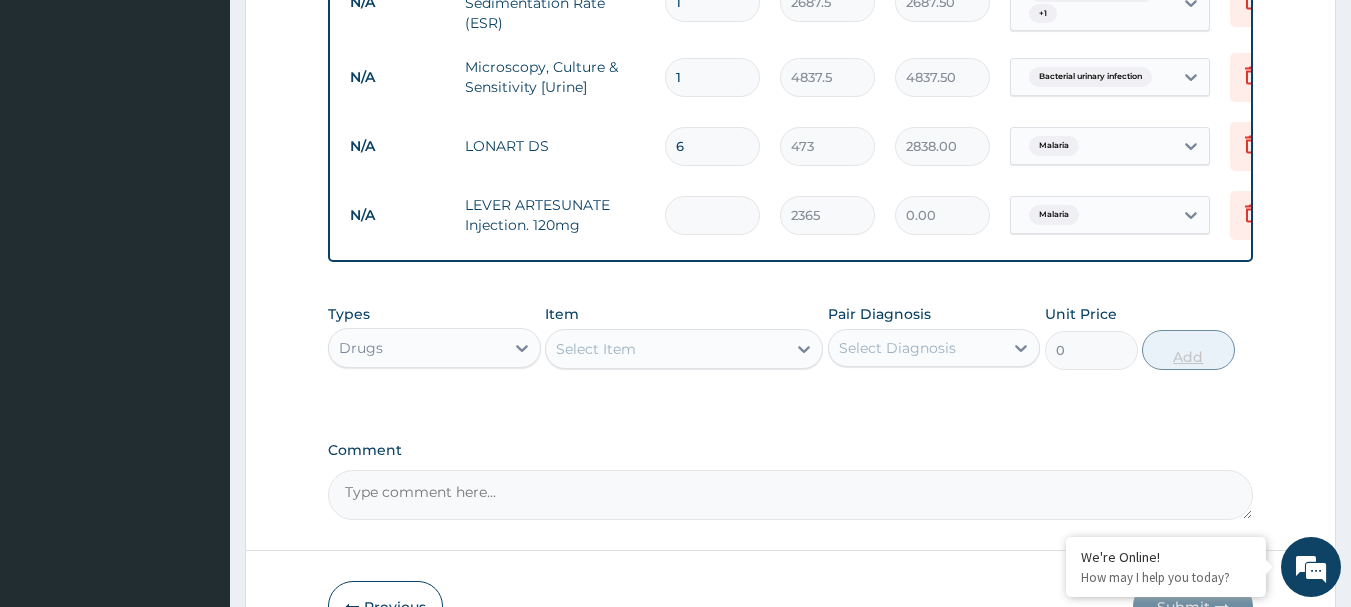 type on "3" 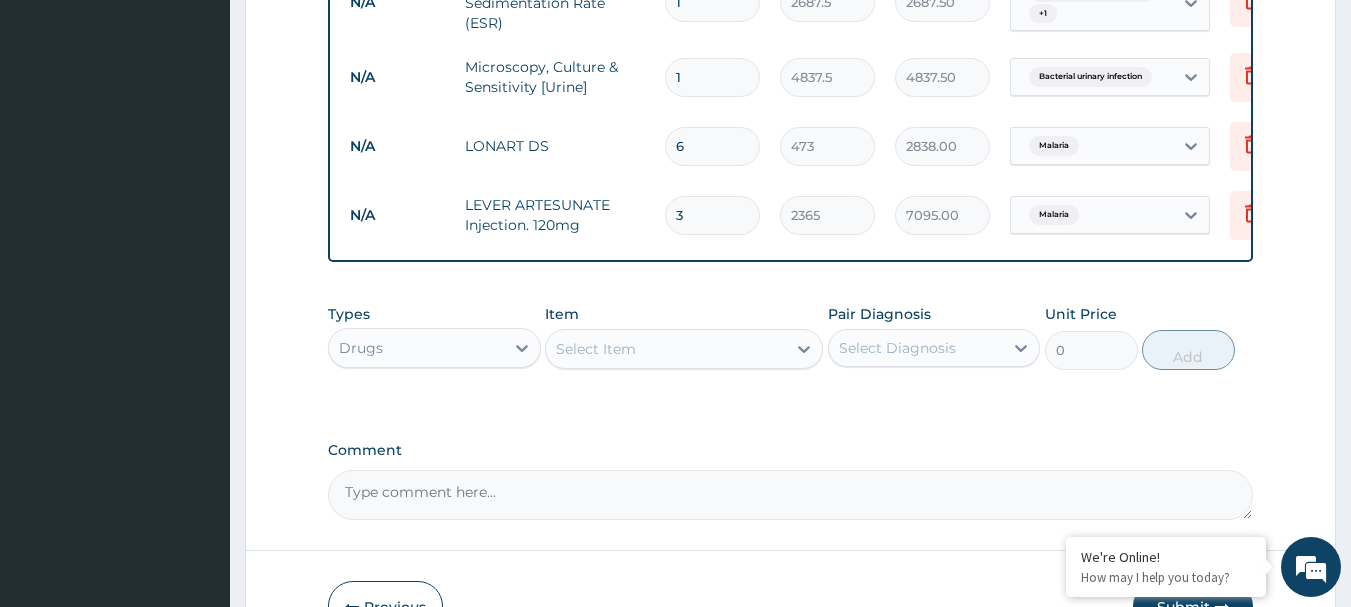 type on "3" 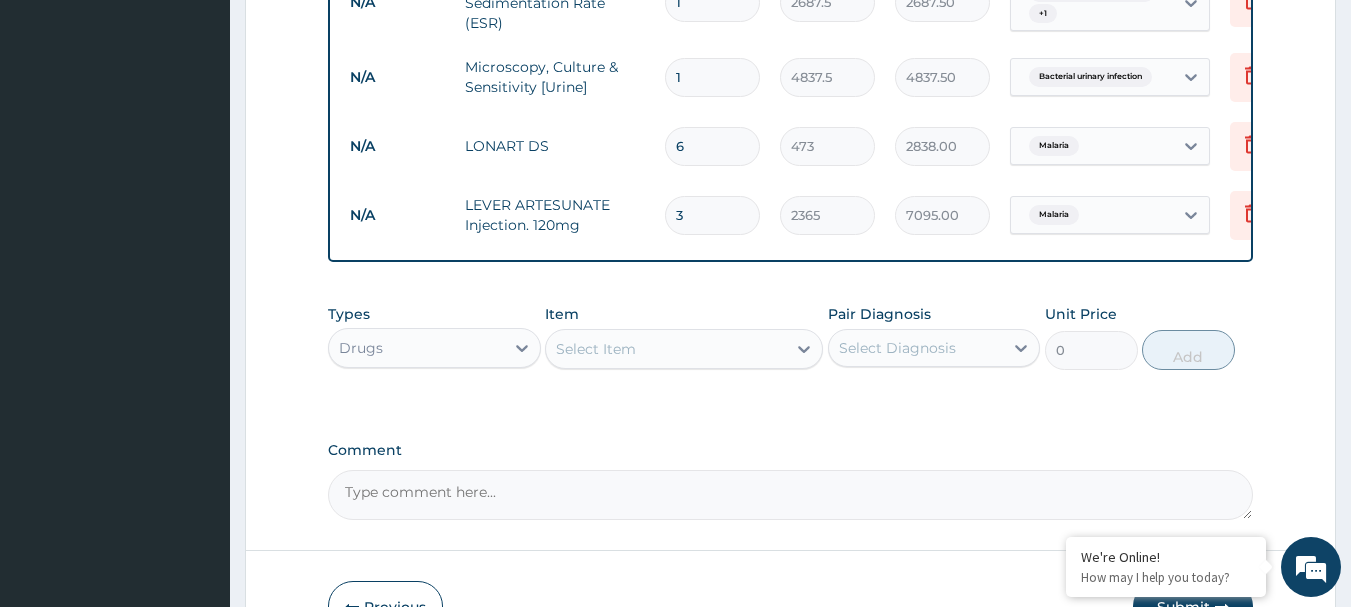 click on "Select Item" at bounding box center (666, 349) 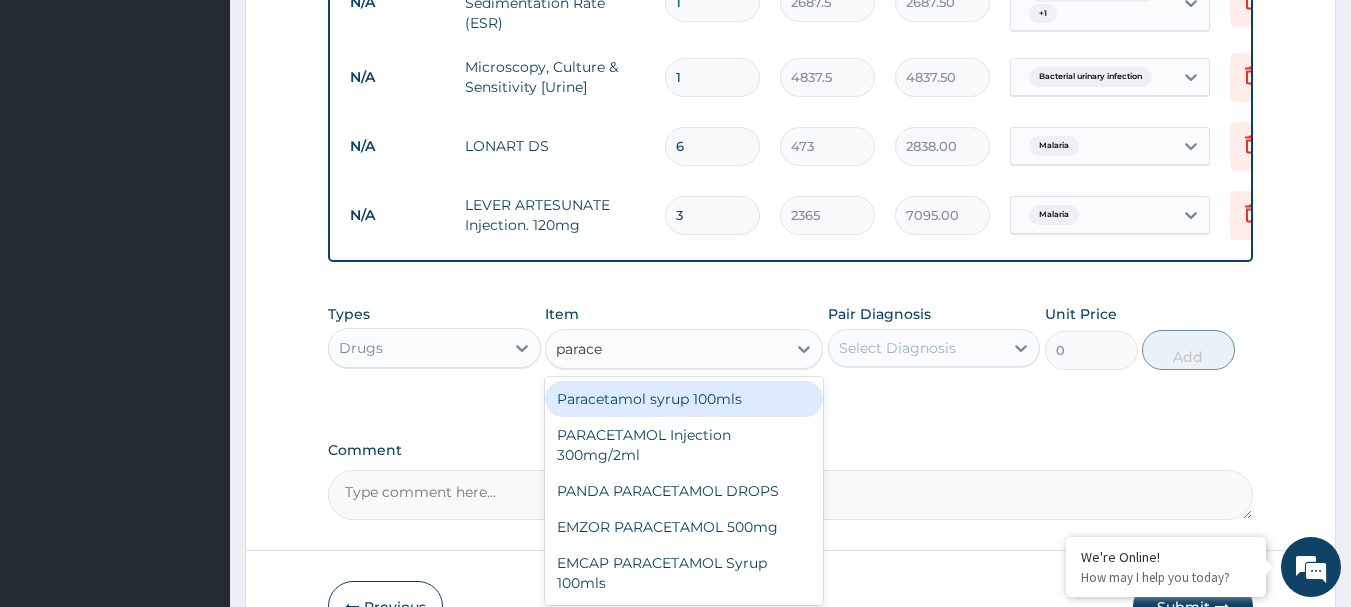 type on "paracet" 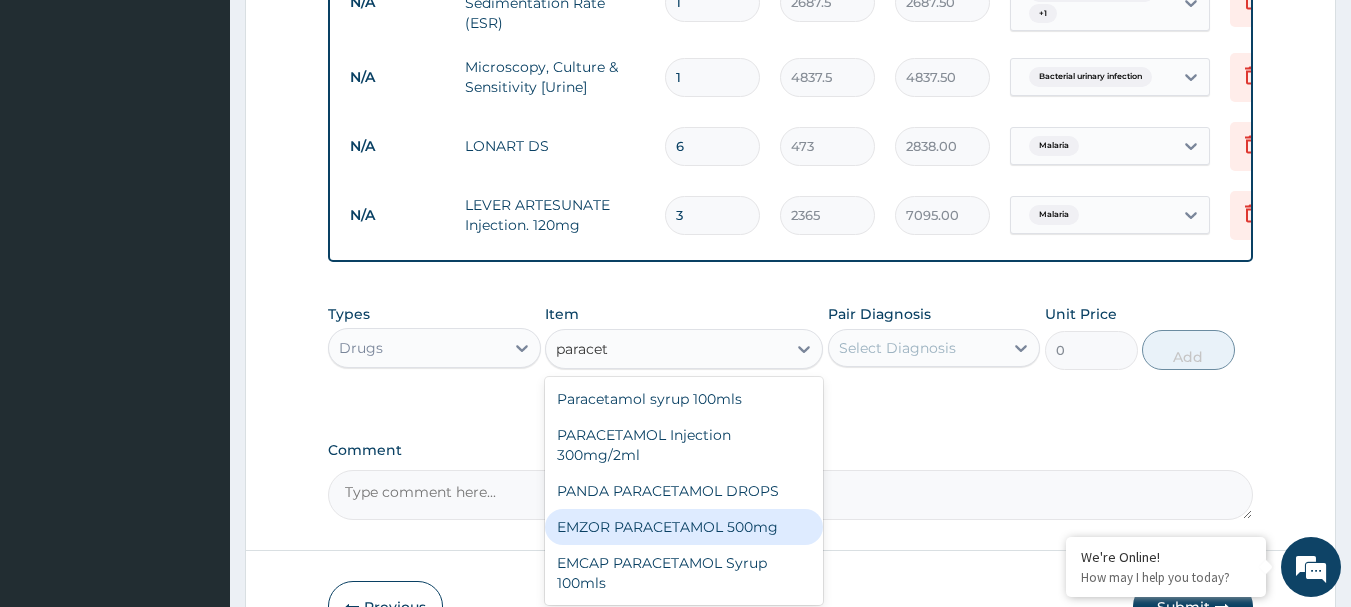 click on "EMZOR PARACETAMOL 500mg" at bounding box center (684, 527) 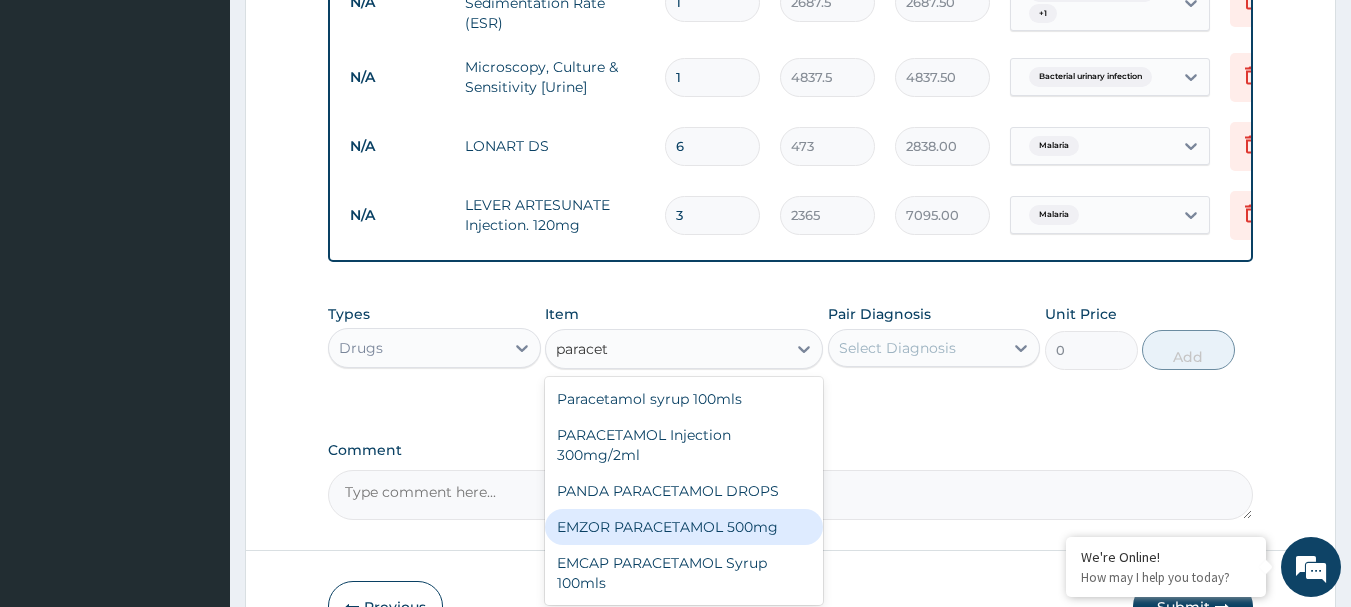 type 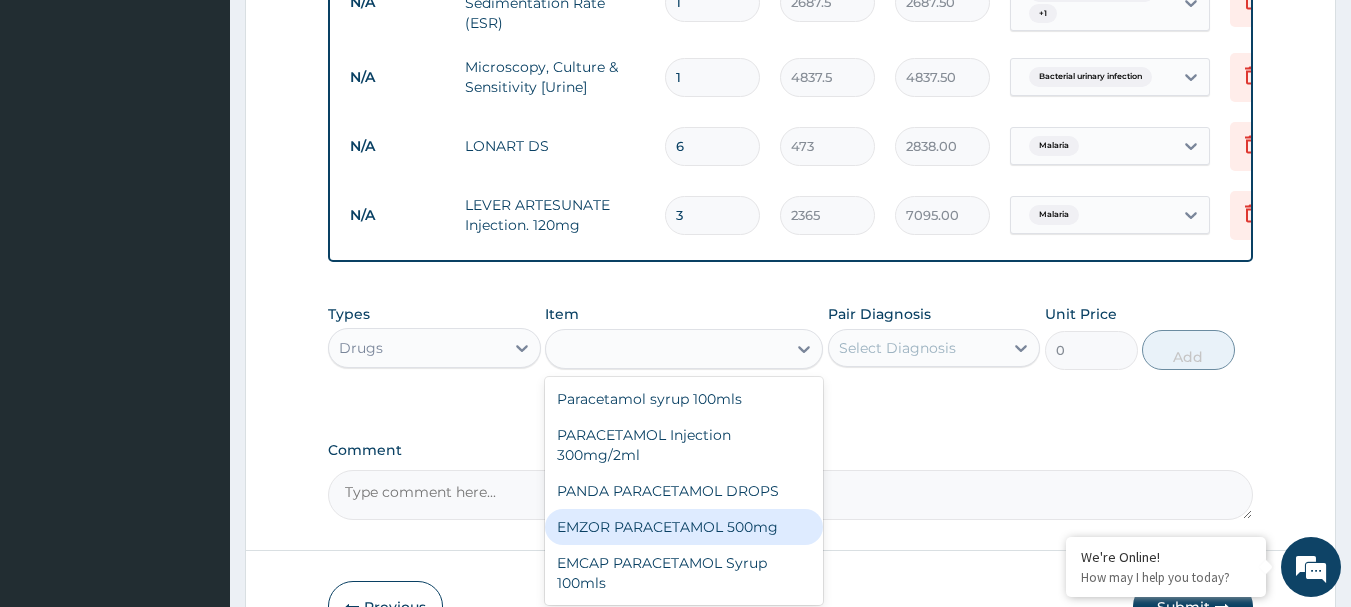type on "23.65" 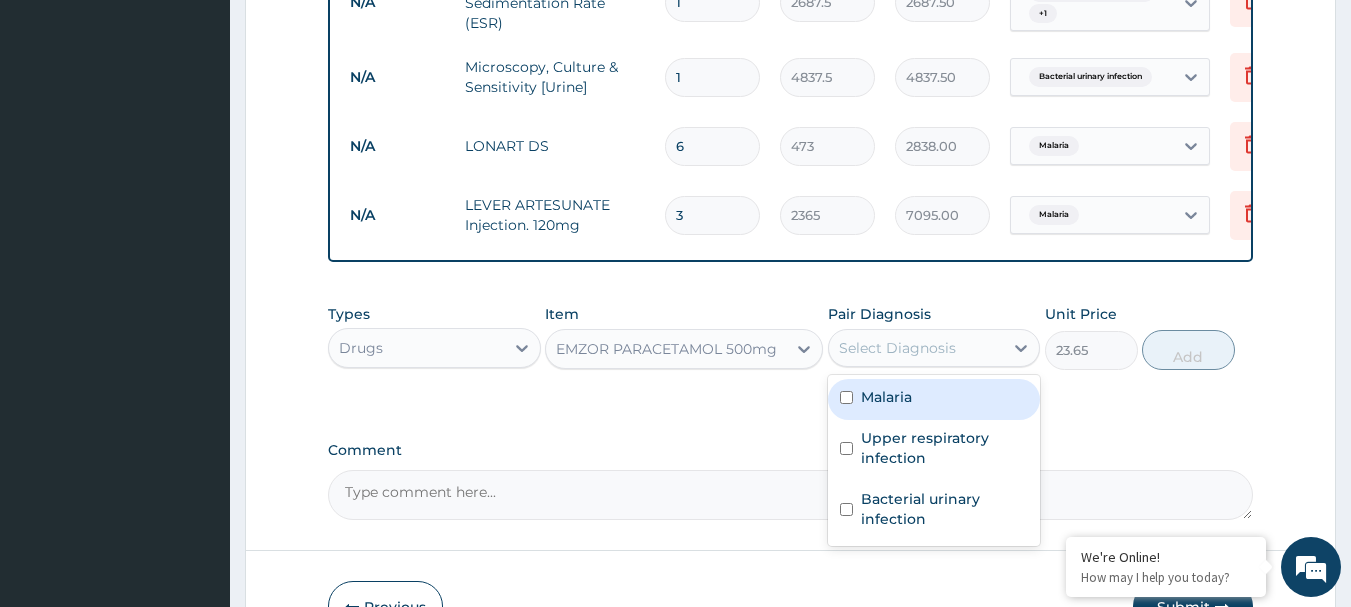 click on "Select Diagnosis" at bounding box center [897, 348] 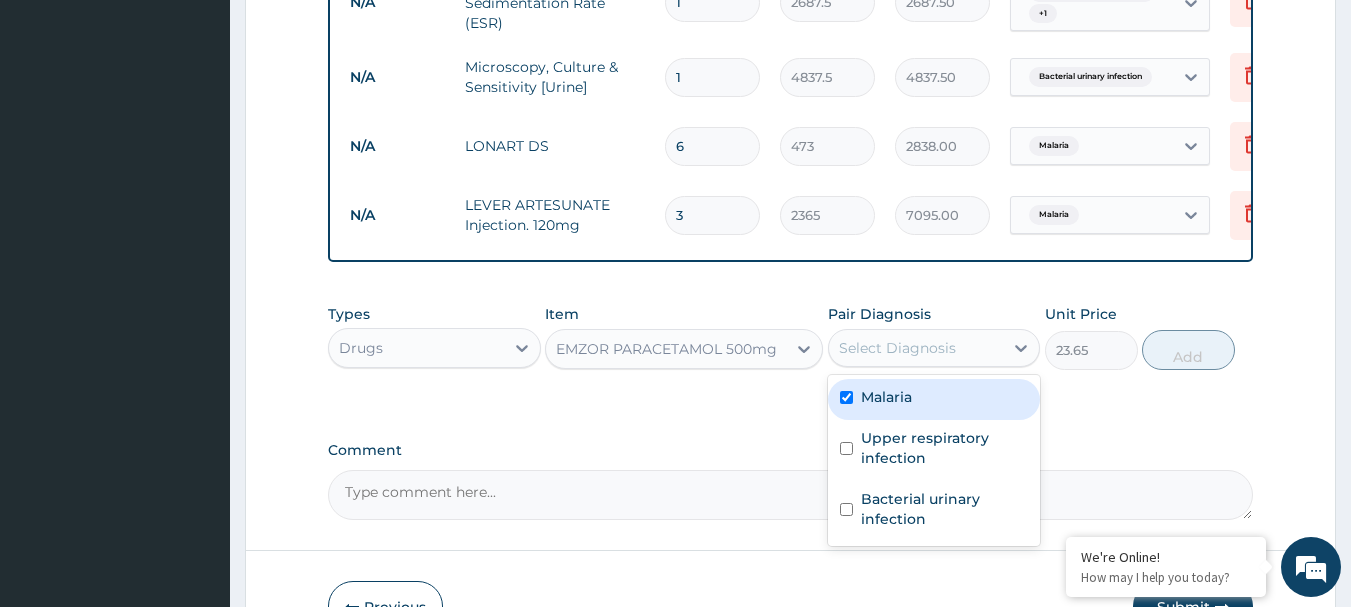 checkbox on "true" 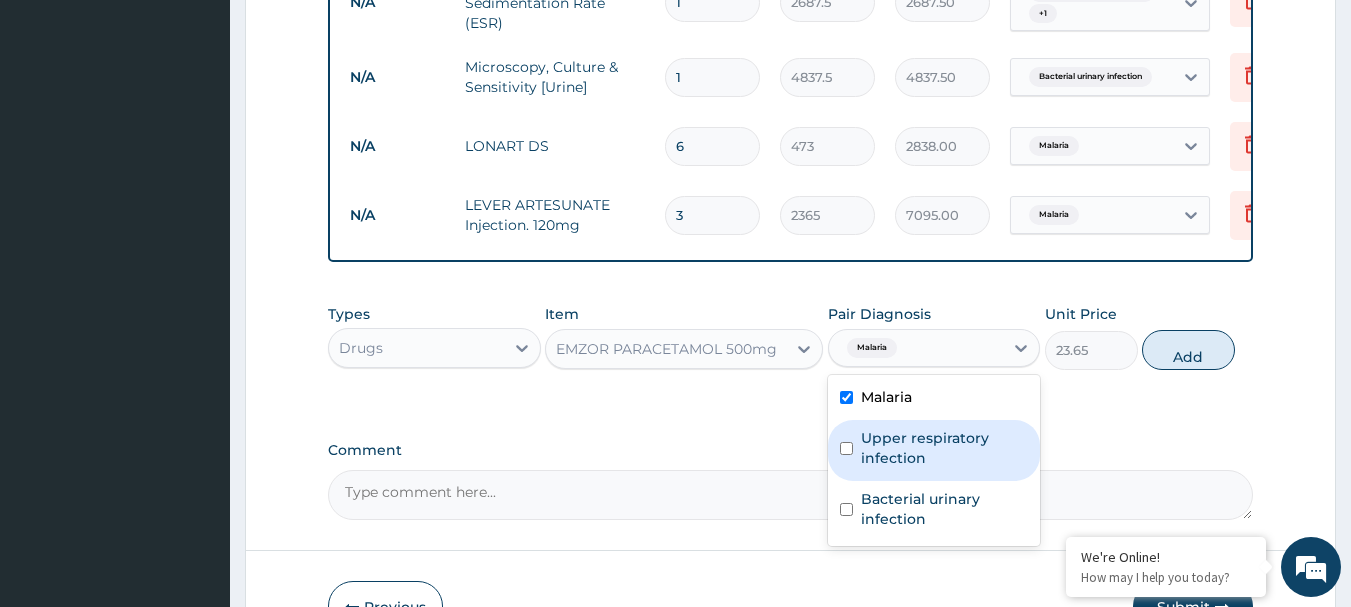 click on "Upper respiratory infection" at bounding box center (945, 448) 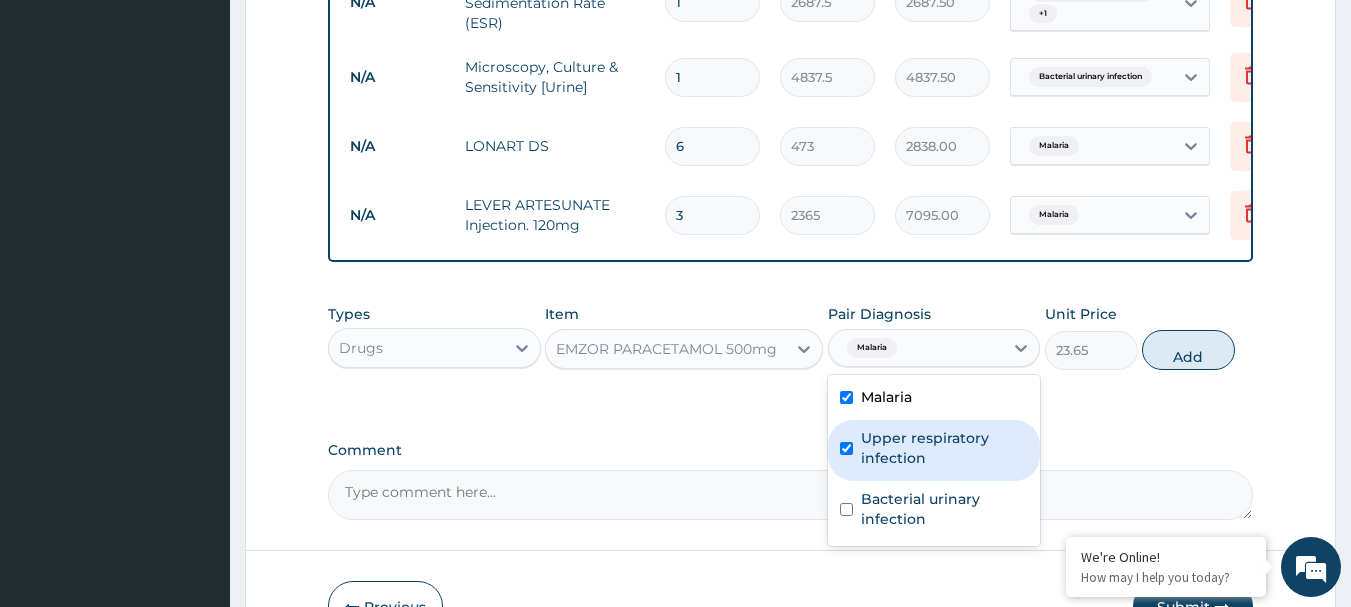 checkbox on "true" 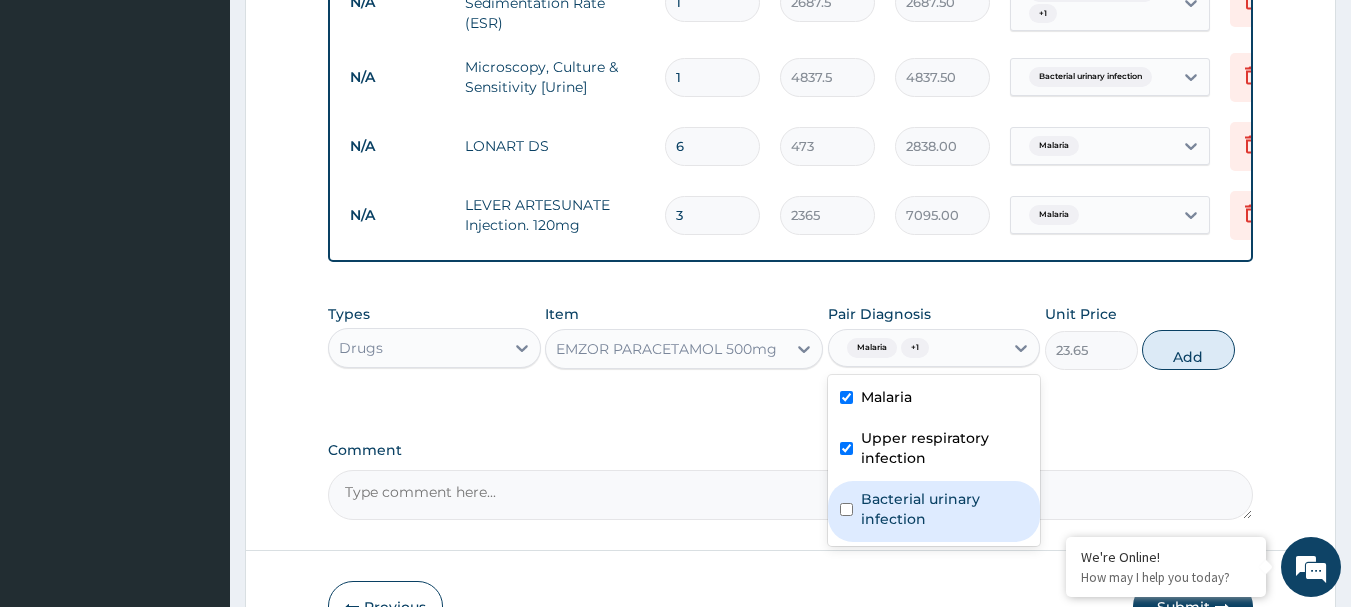 click on "Bacterial urinary infection" at bounding box center [945, 509] 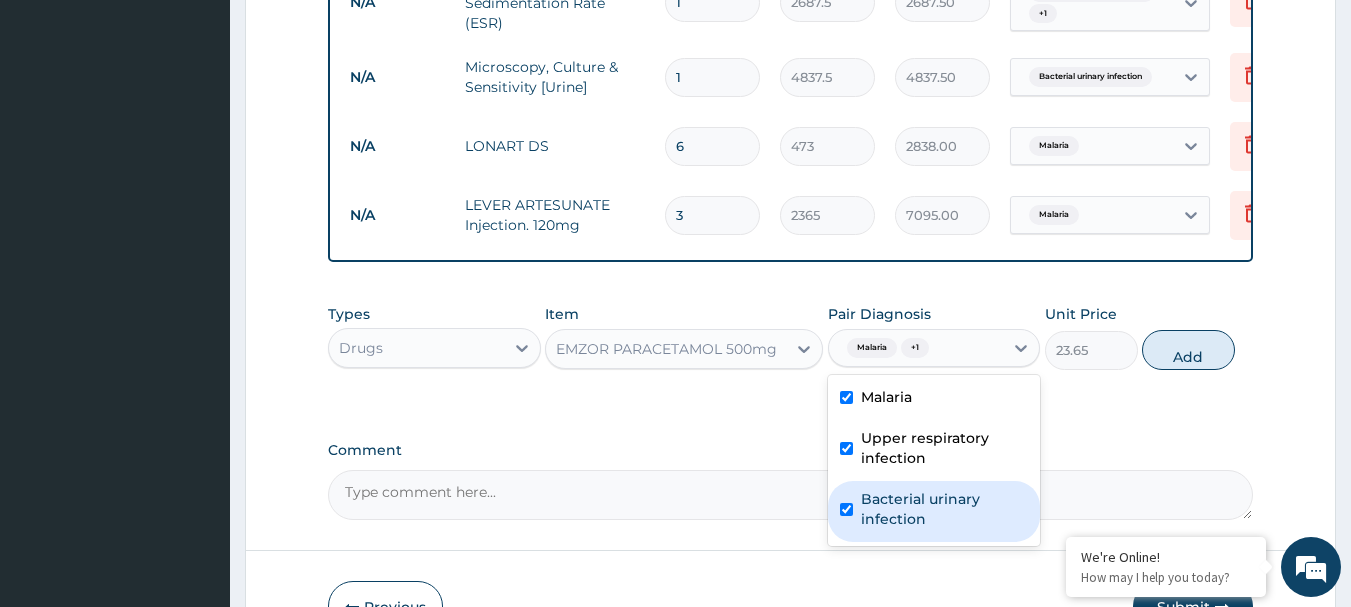 checkbox on "true" 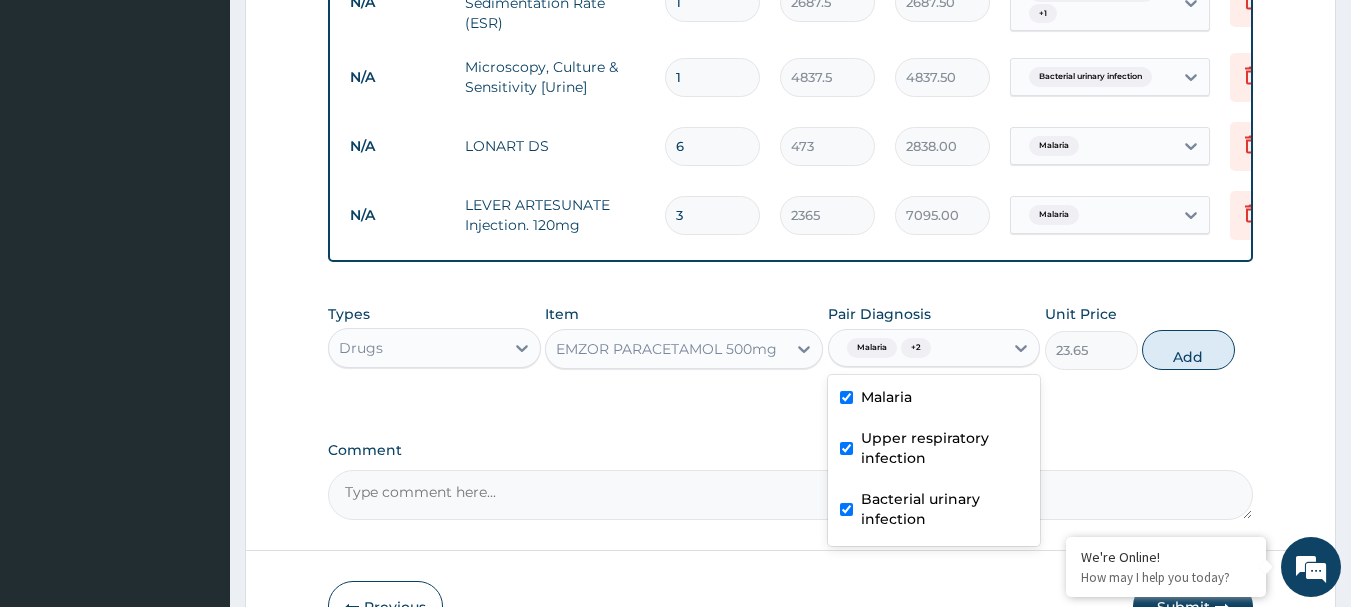 drag, startPoint x: 1168, startPoint y: 362, endPoint x: 1147, endPoint y: 362, distance: 21 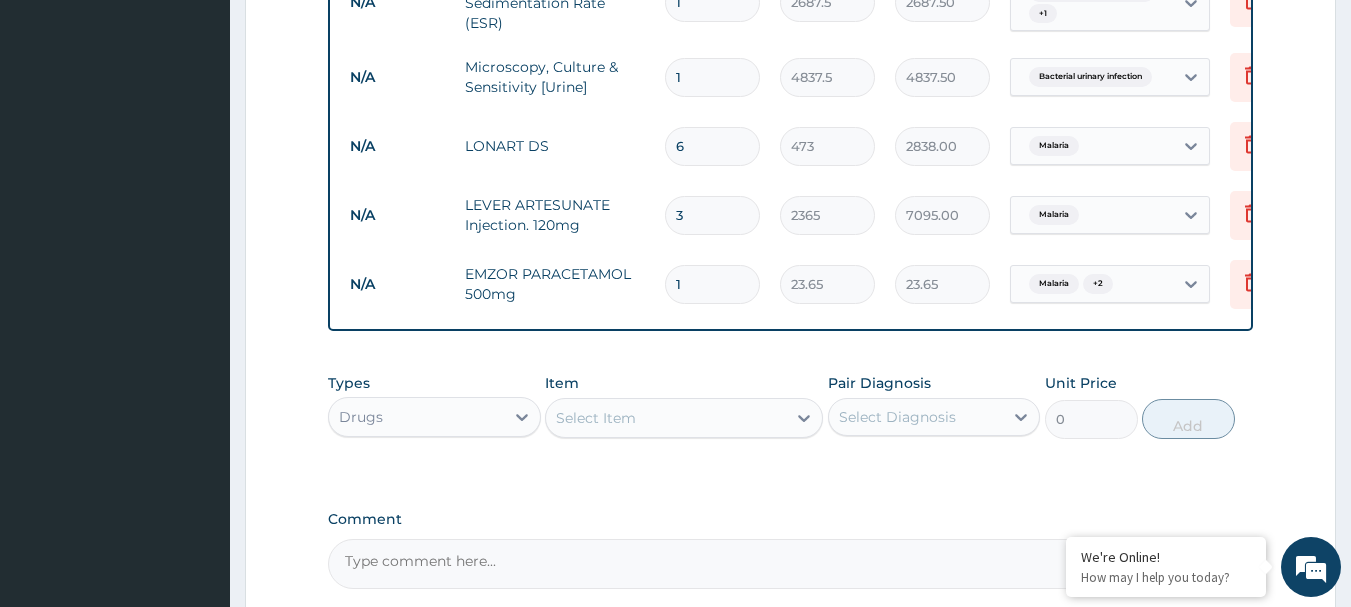 type on "18" 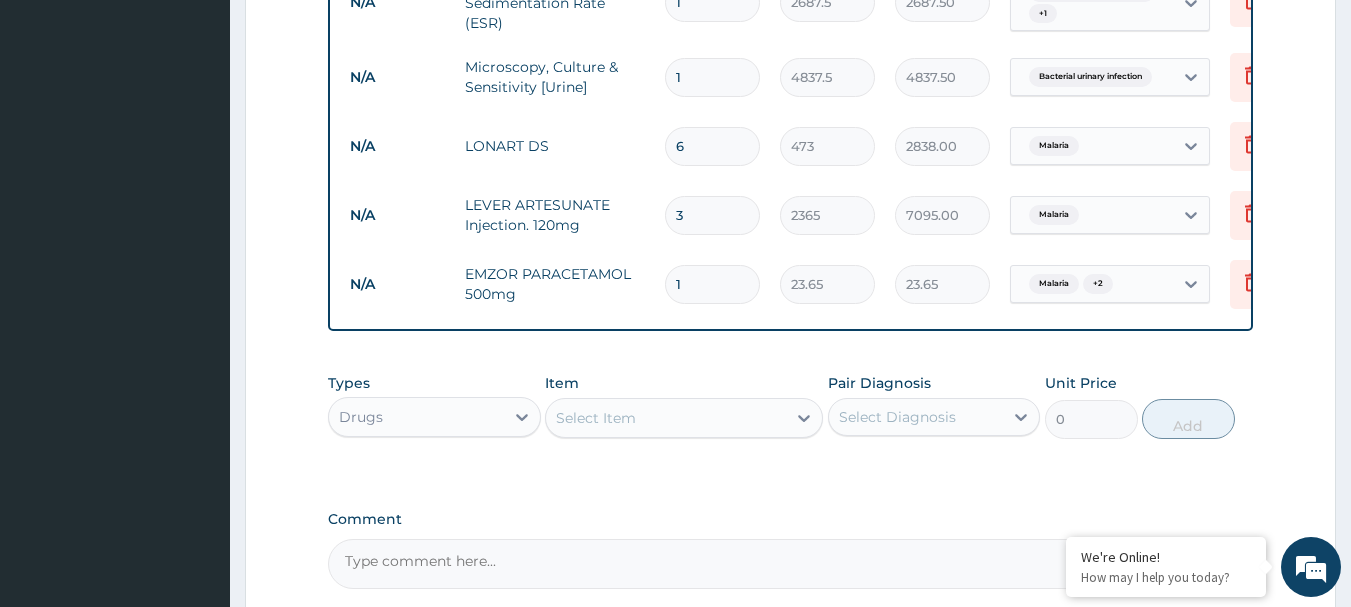 type on "425.70" 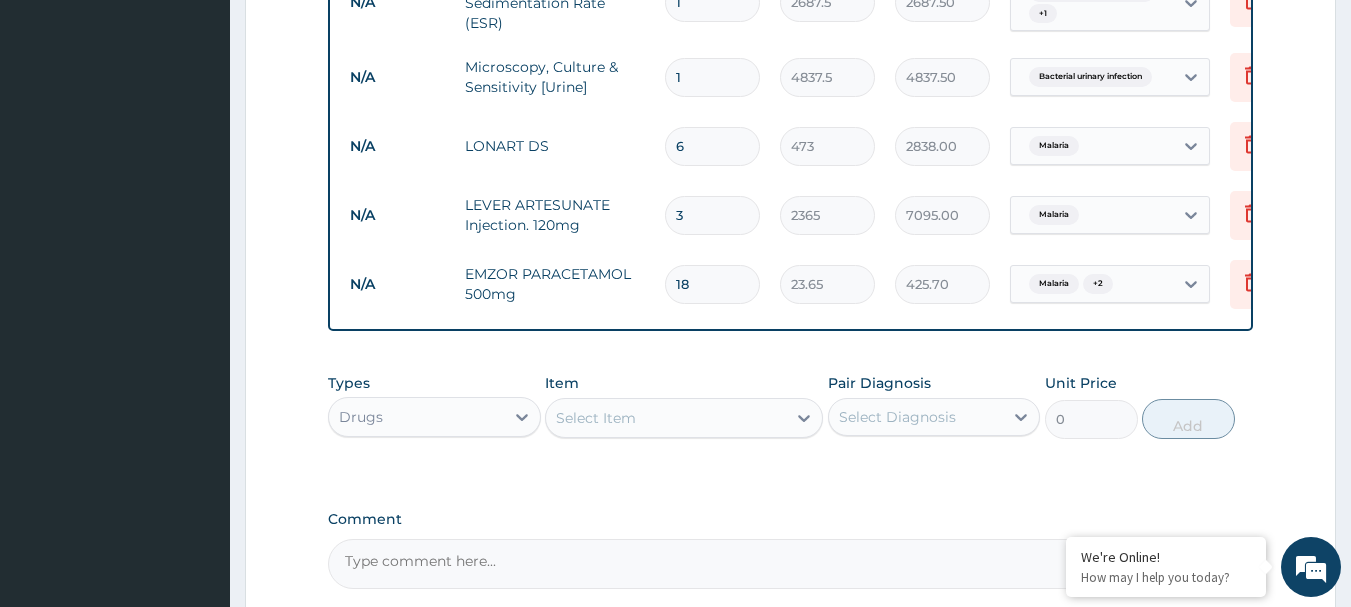 type on "18" 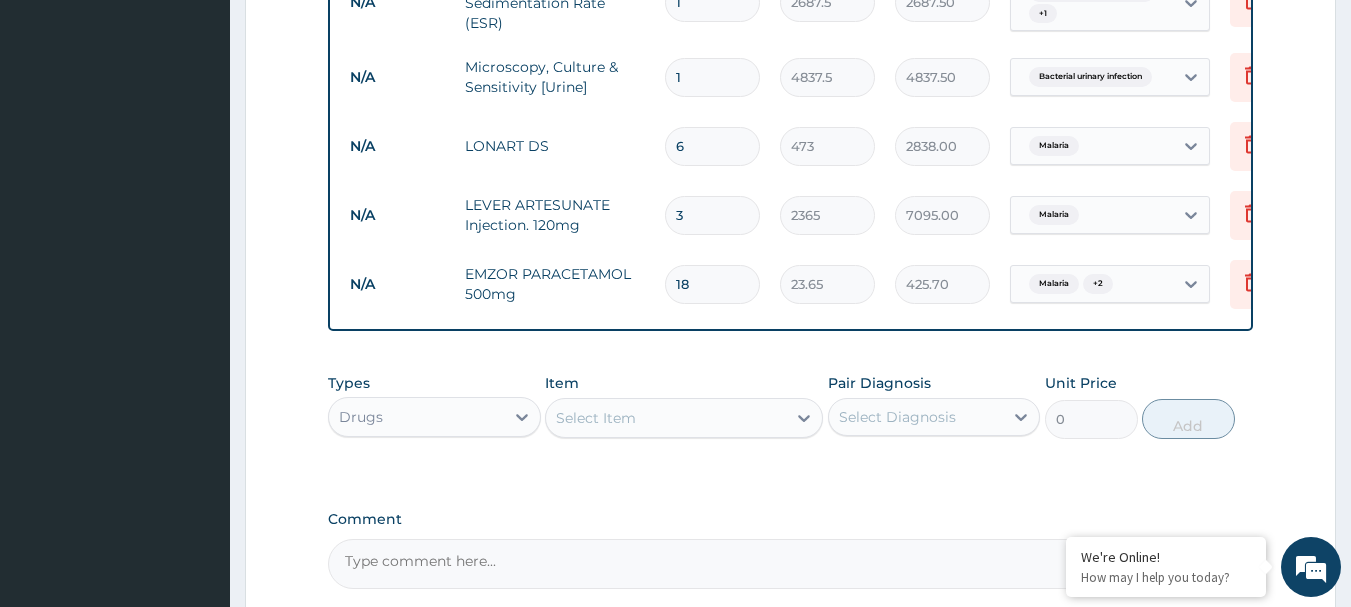 click on "Select Item" at bounding box center [666, 418] 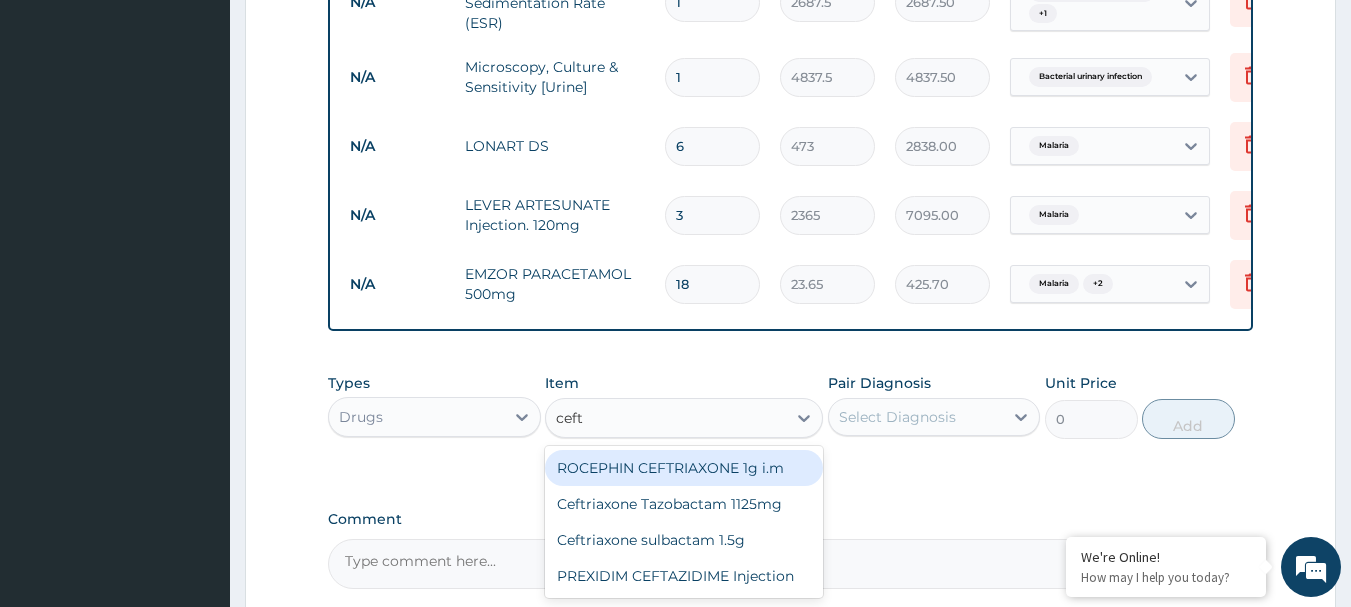 type on "ceftr" 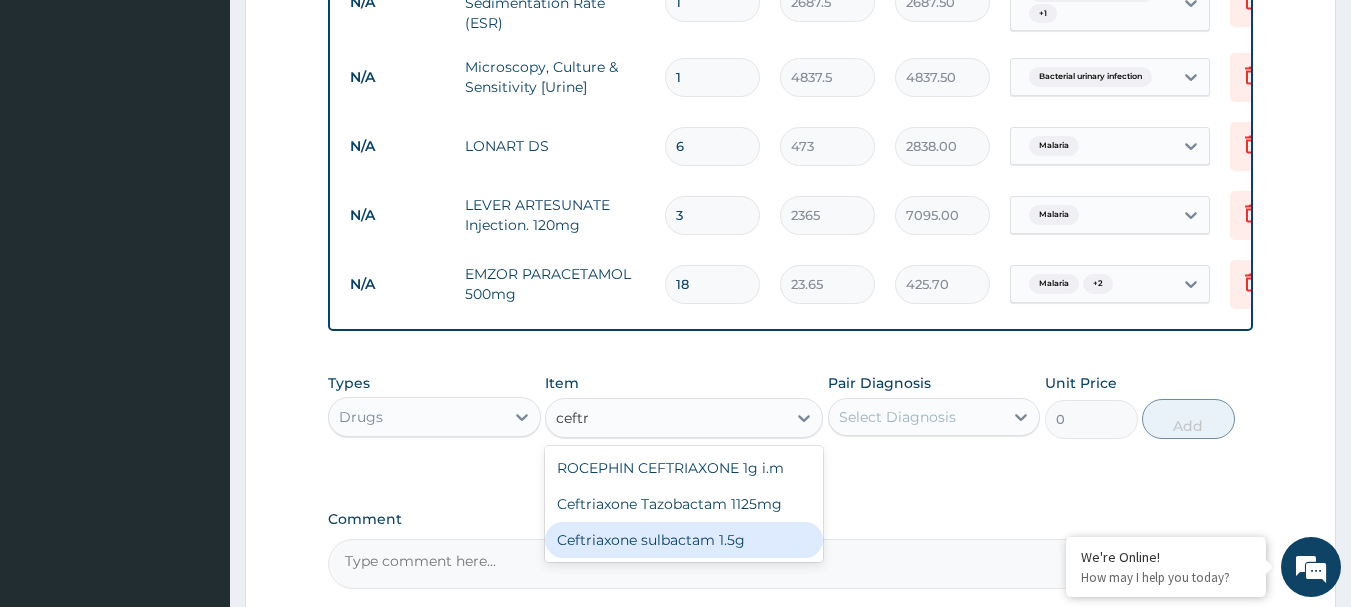 click on "Ceftriaxone sulbactam 1.5g" at bounding box center (684, 540) 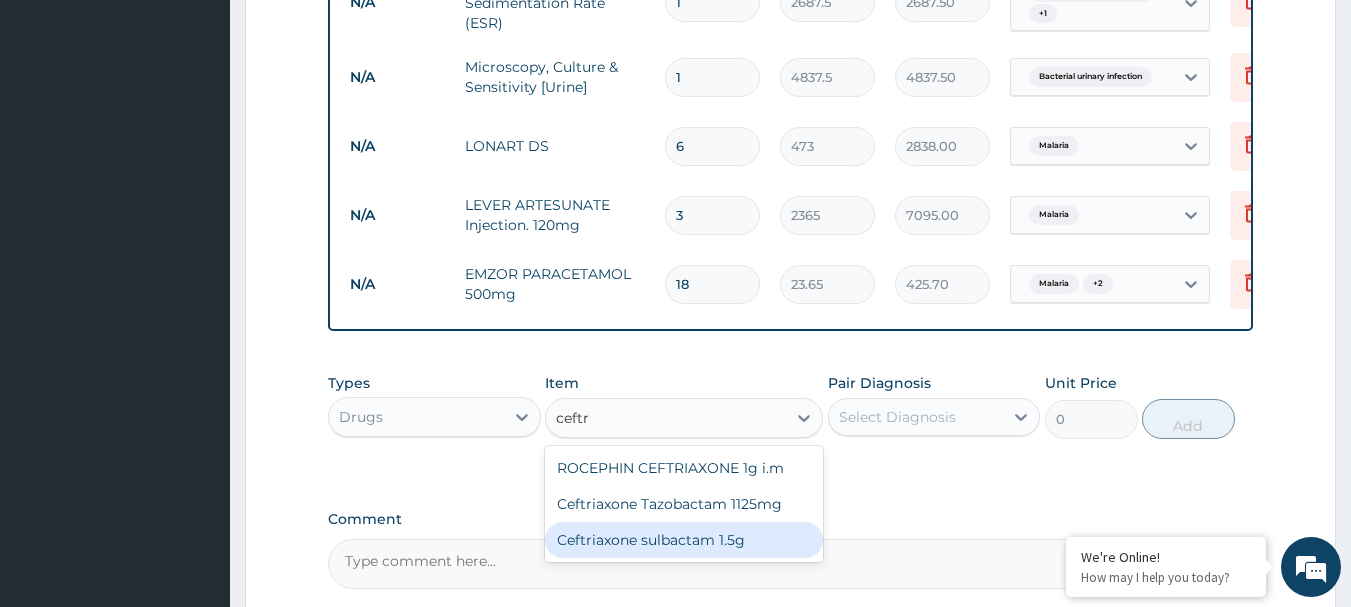type 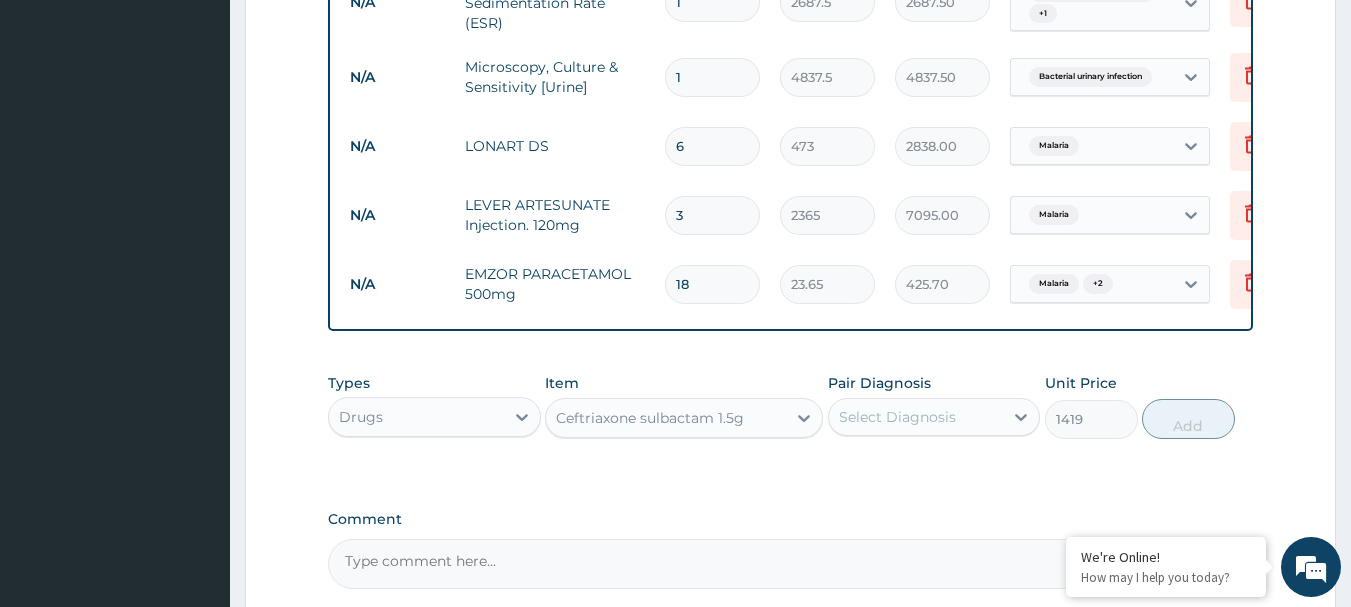 click on "Select Diagnosis" at bounding box center (897, 417) 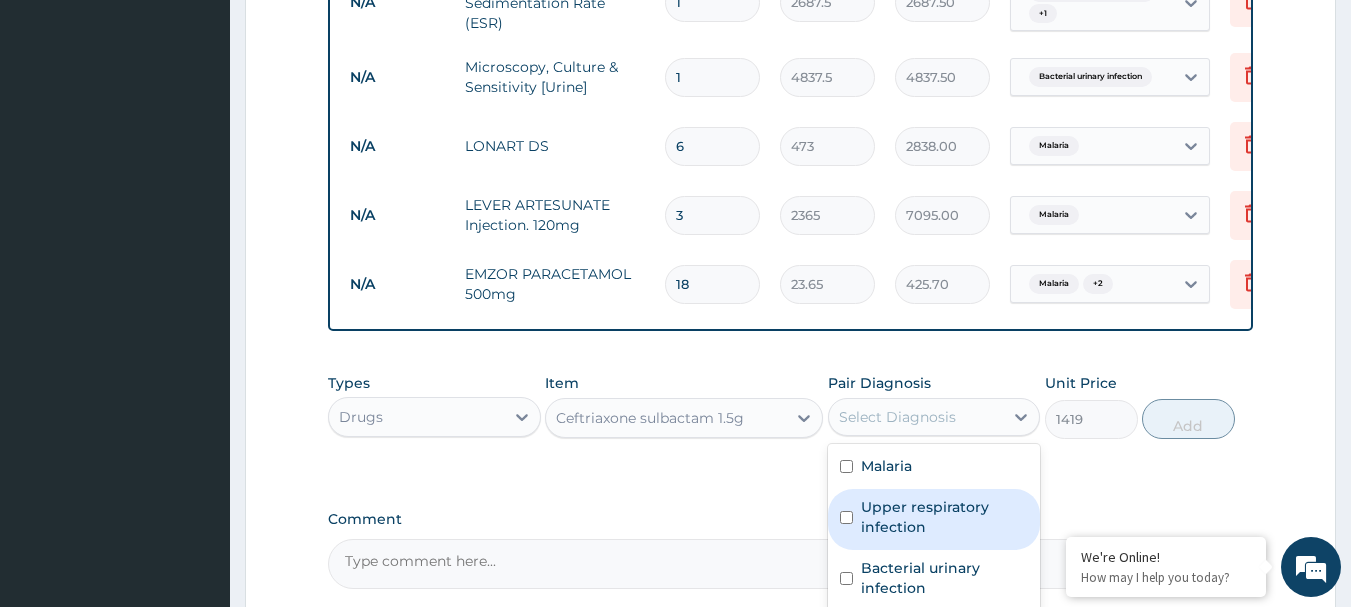 click on "Upper respiratory infection" at bounding box center [945, 517] 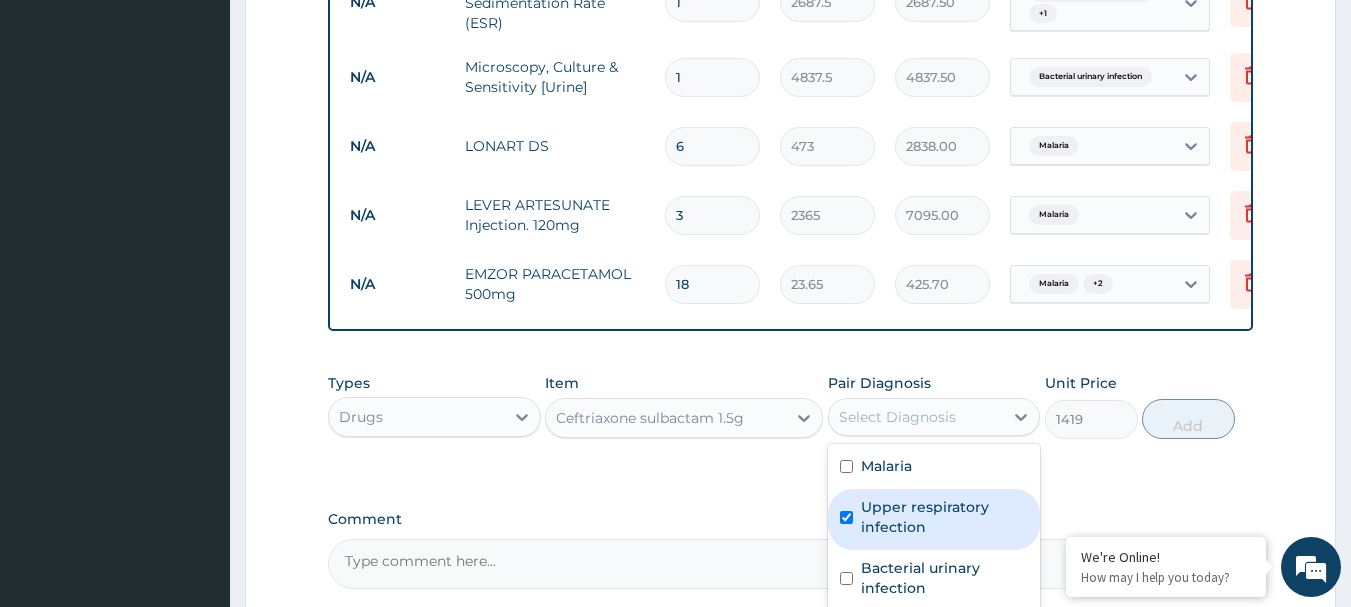 checkbox on "true" 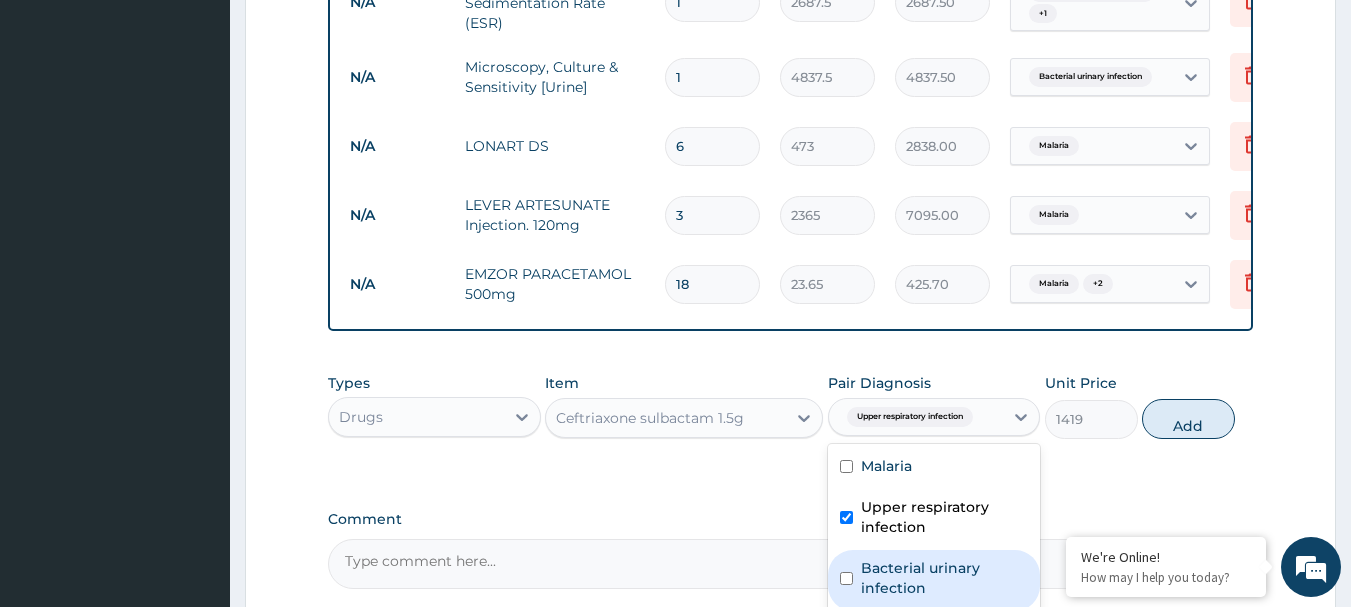 click on "Bacterial urinary infection" at bounding box center (945, 578) 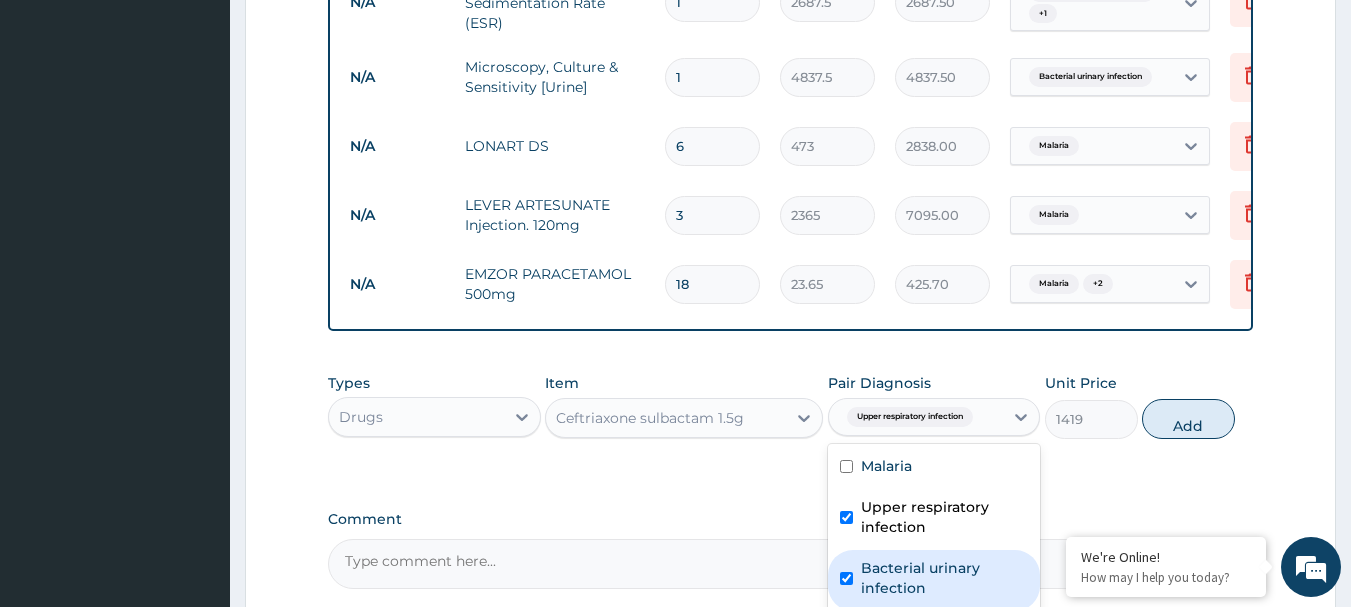 checkbox on "true" 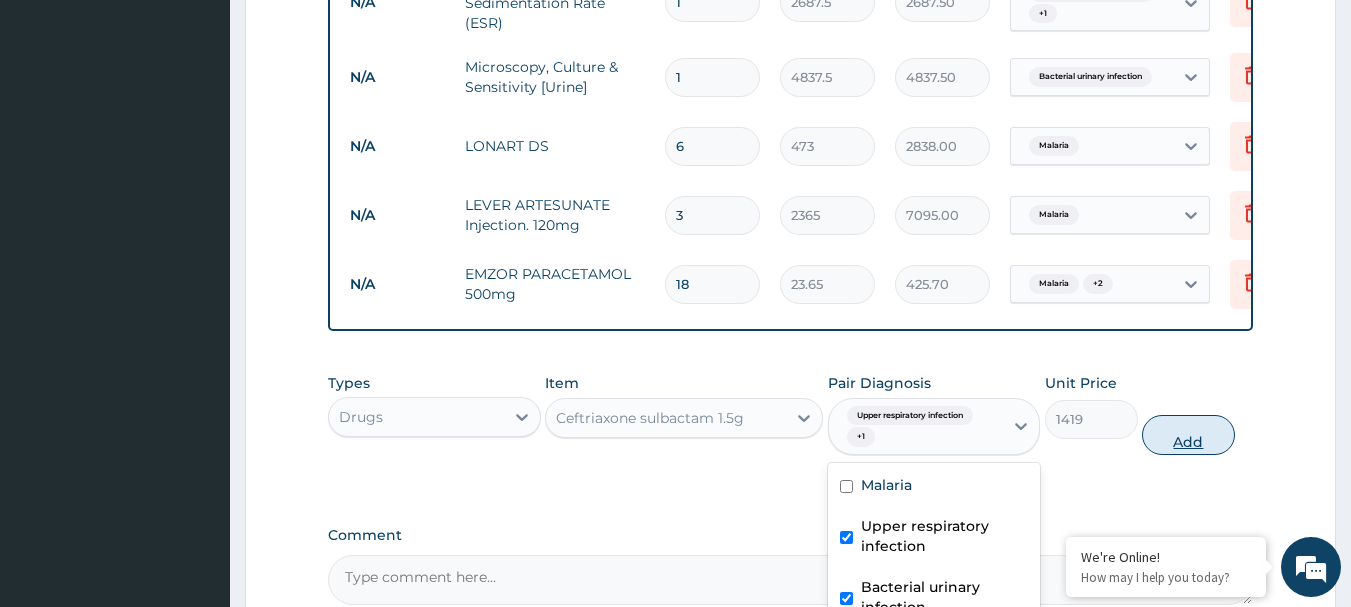 click on "Add" at bounding box center (1188, 435) 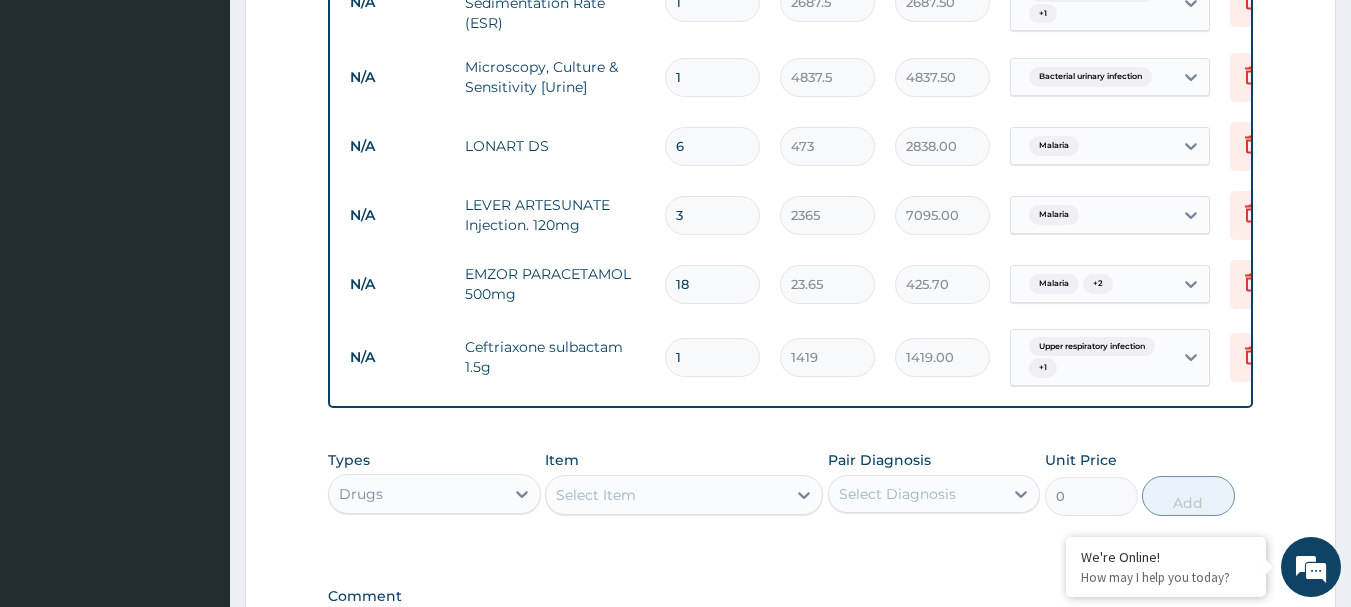 type 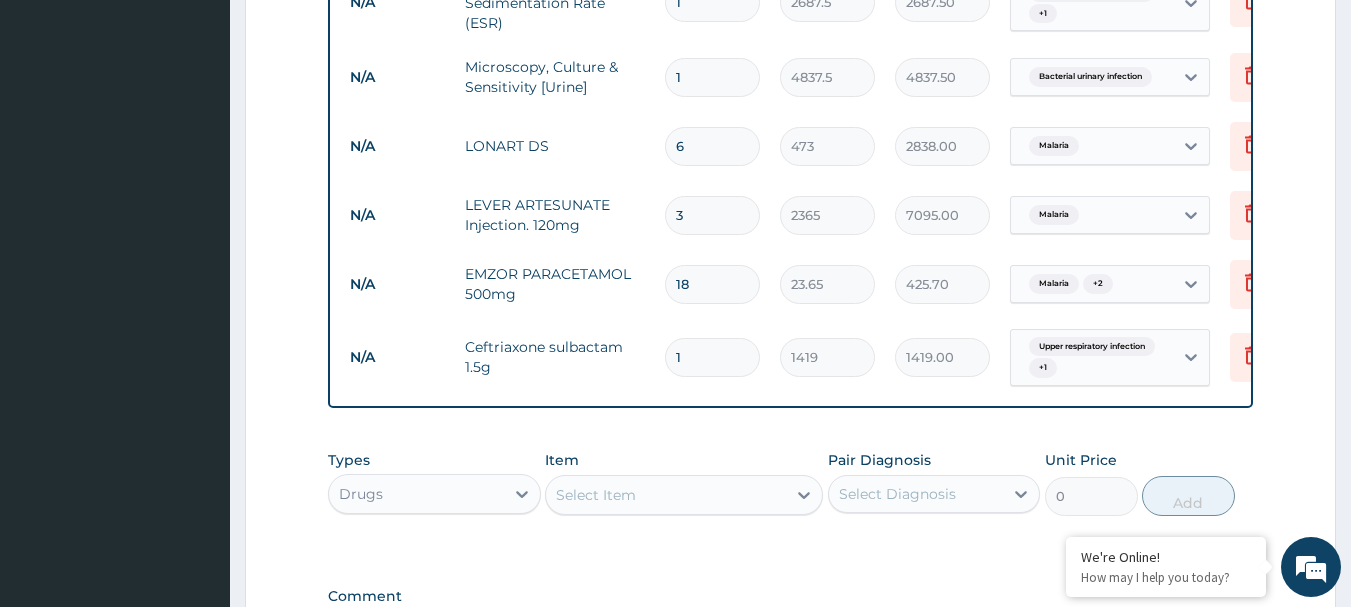 type on "0.00" 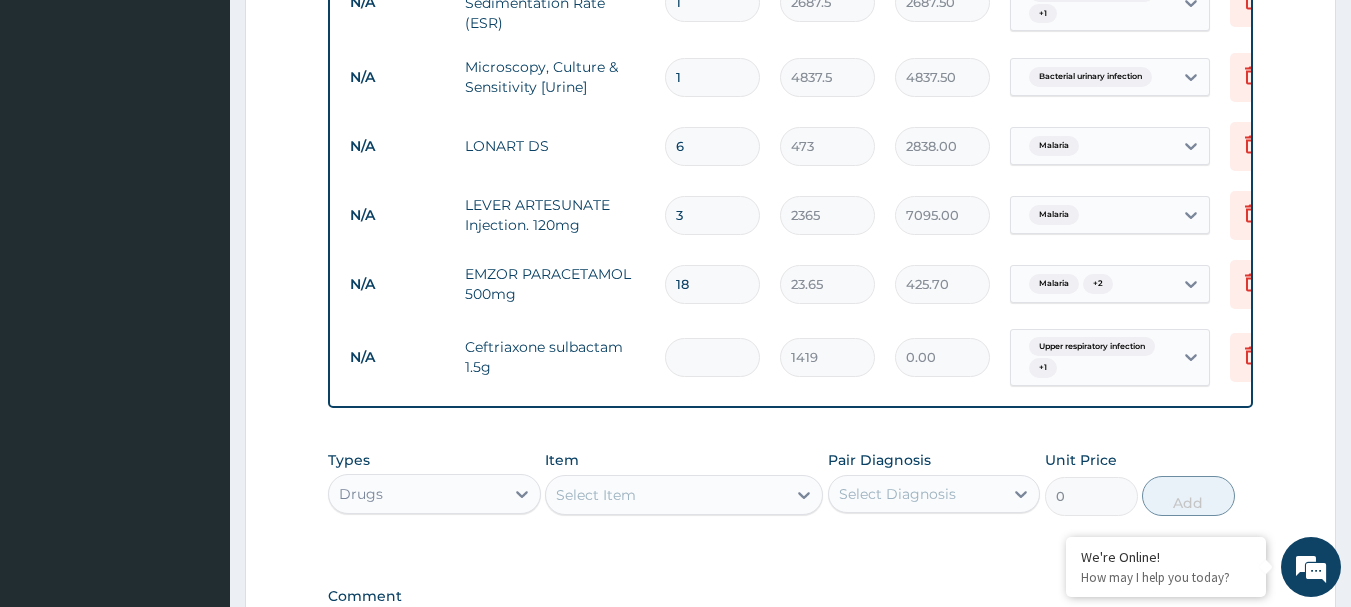 type on "3" 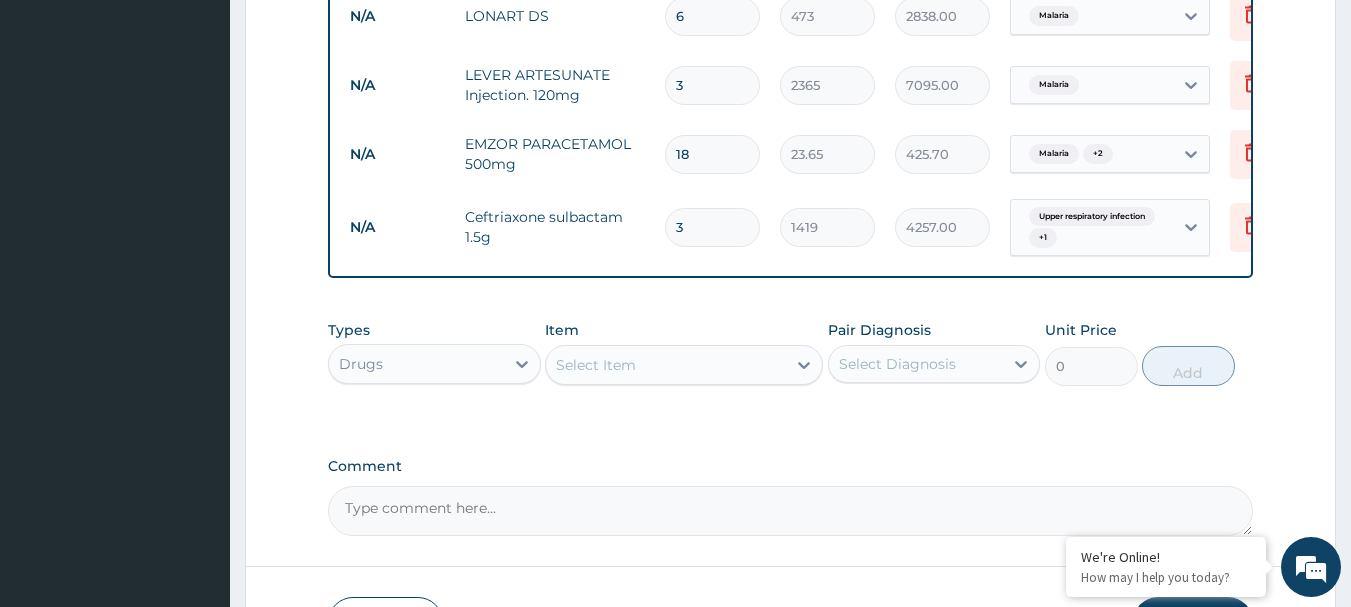 scroll, scrollTop: 1212, scrollLeft: 0, axis: vertical 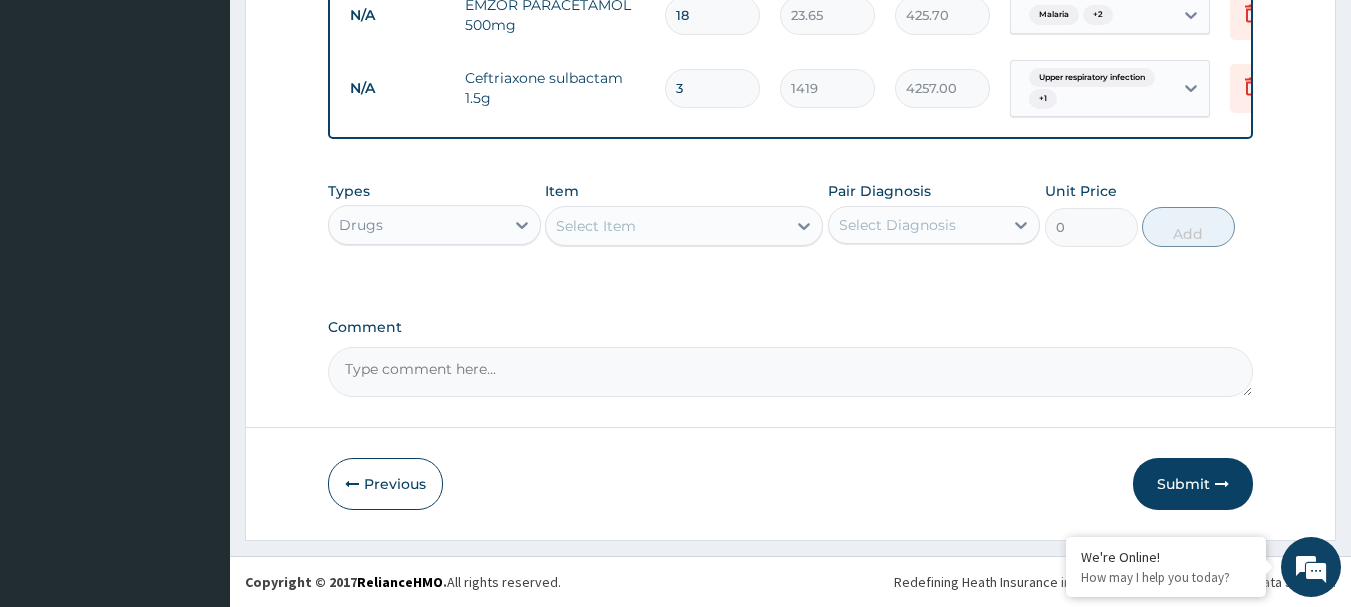 type on "3" 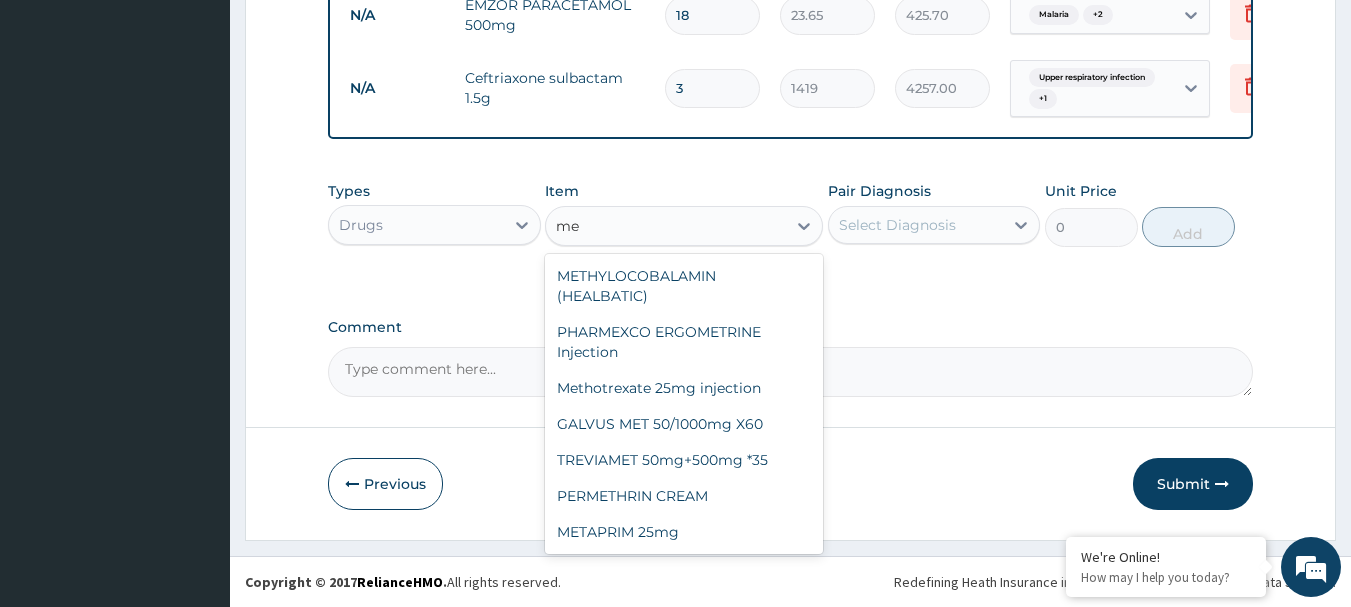 type on "m" 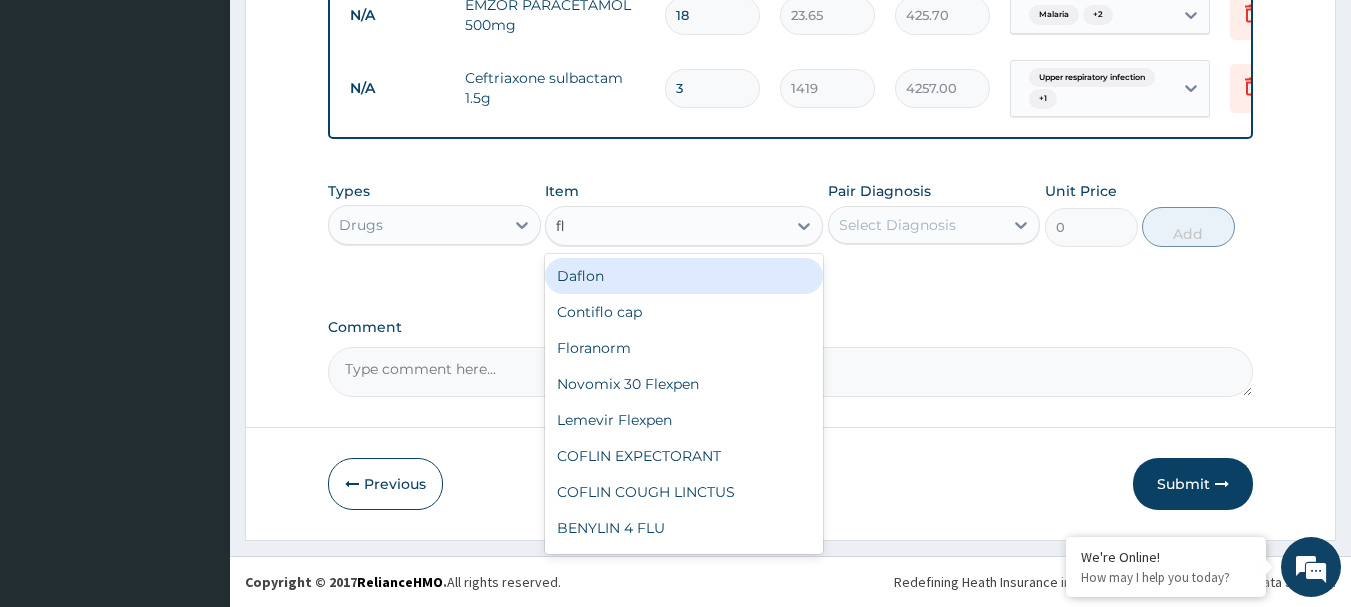 type on "fla" 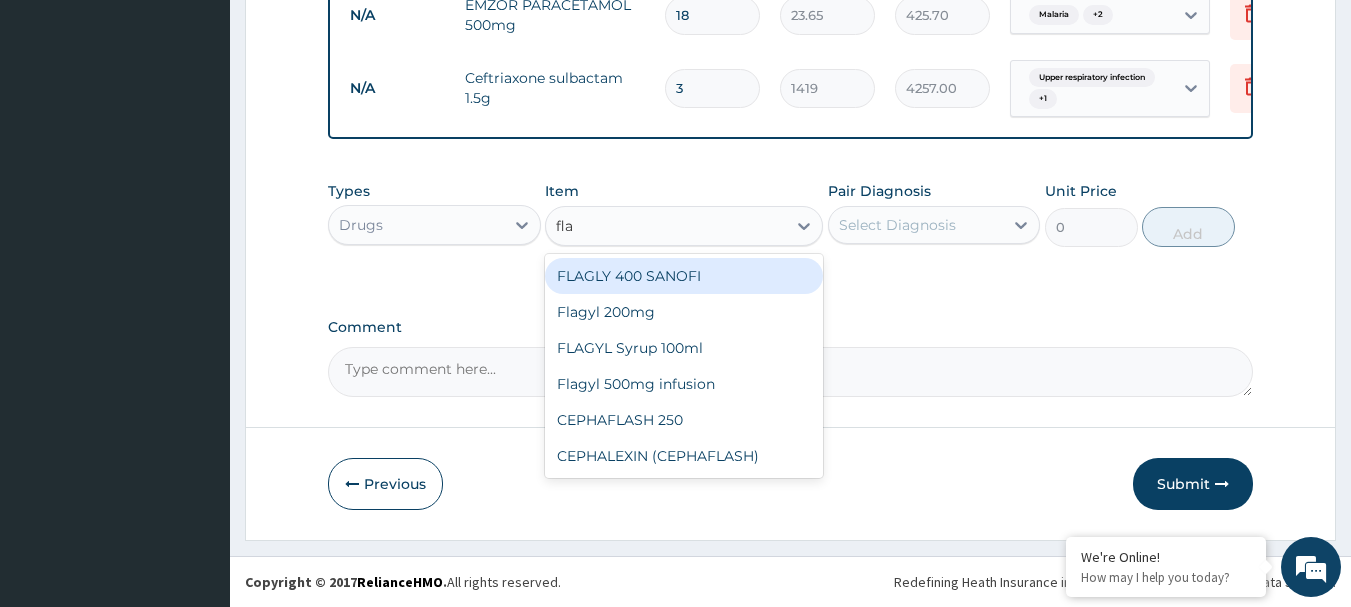 click on "FLAGLY 400 SANOFI" at bounding box center (684, 276) 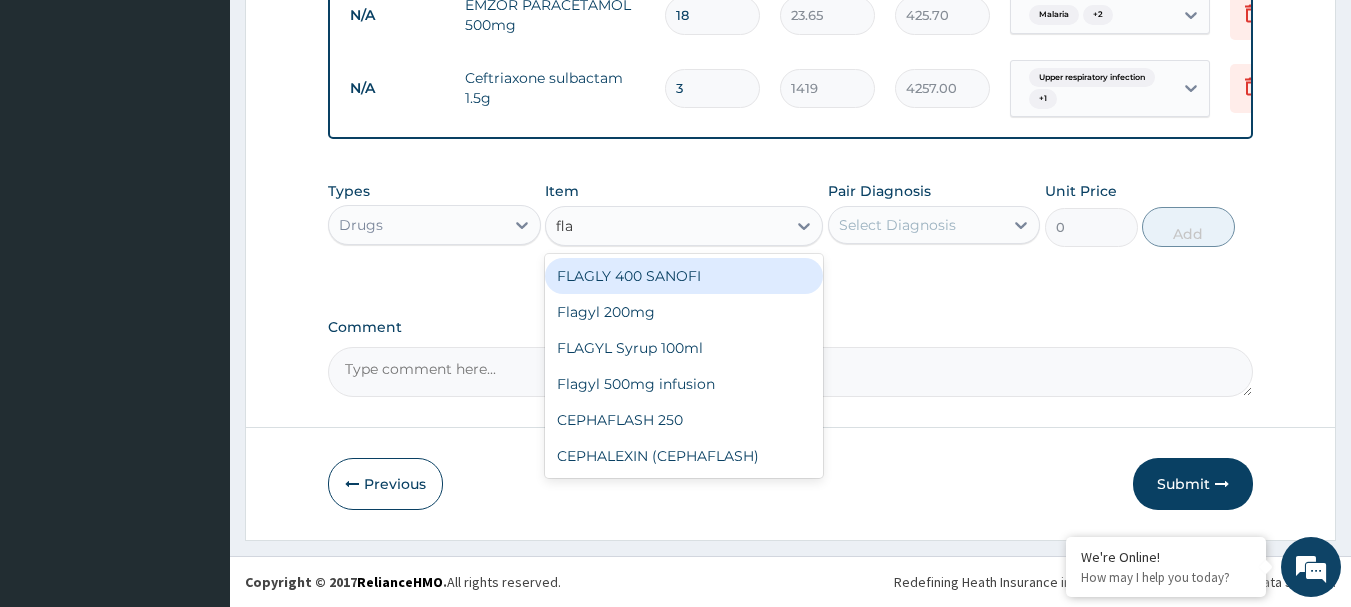 type 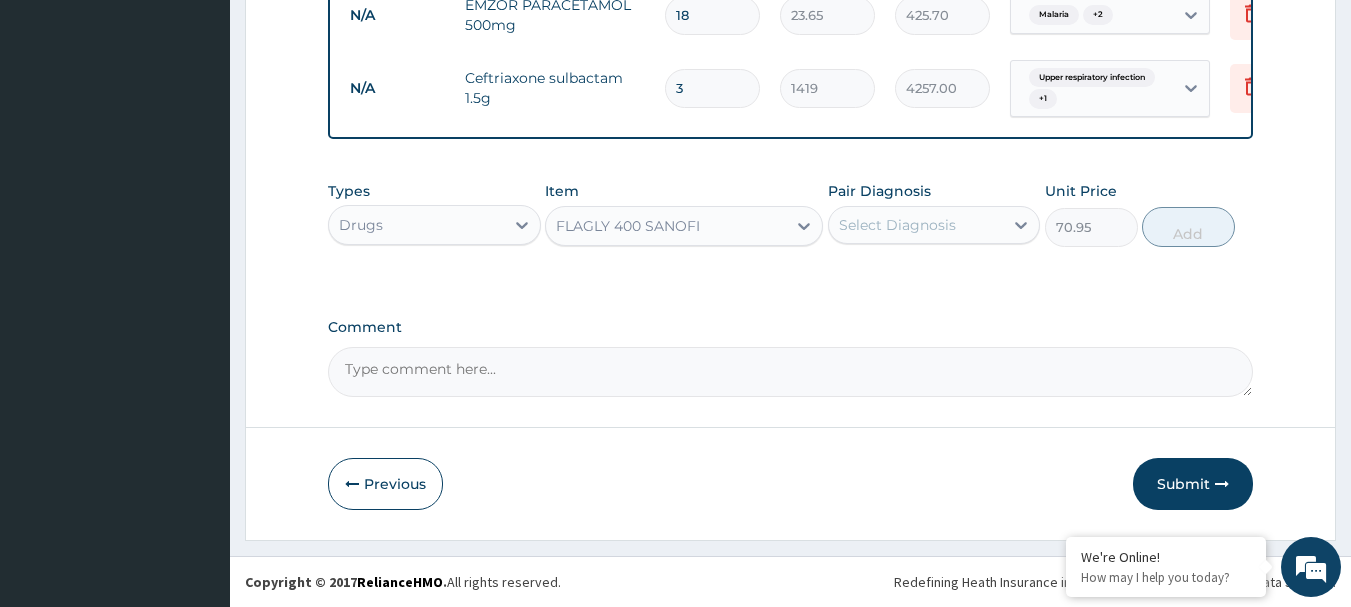 click on "Select Diagnosis" at bounding box center [897, 225] 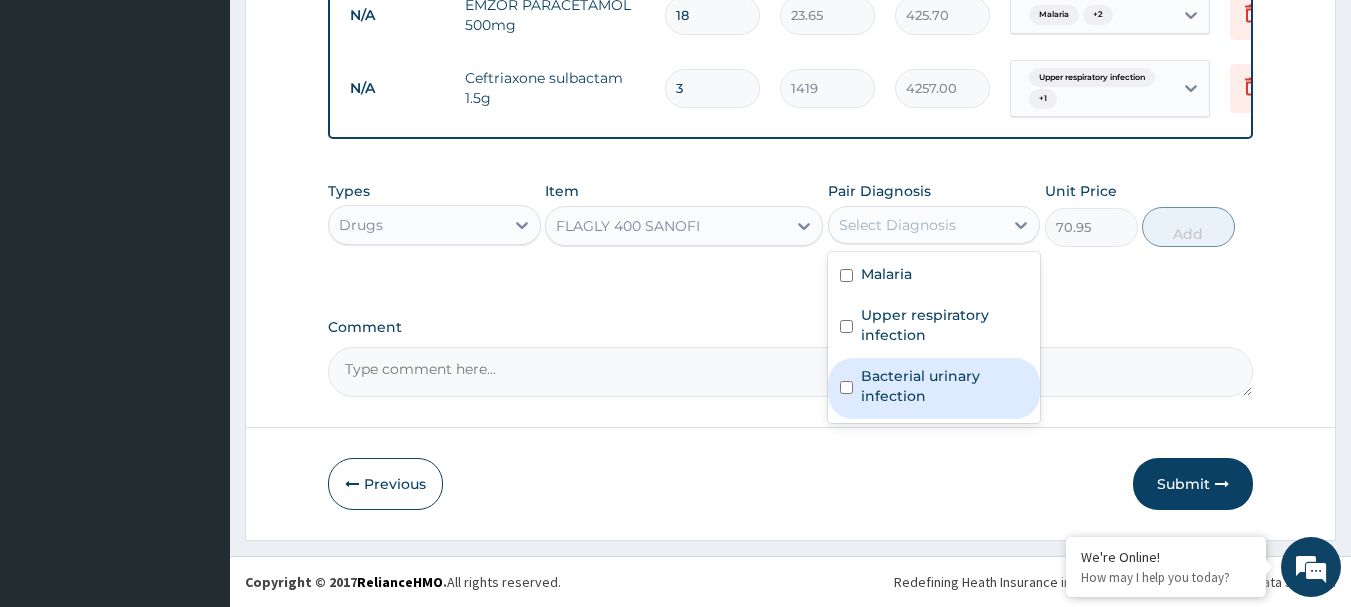 click on "Bacterial urinary infection" at bounding box center (945, 386) 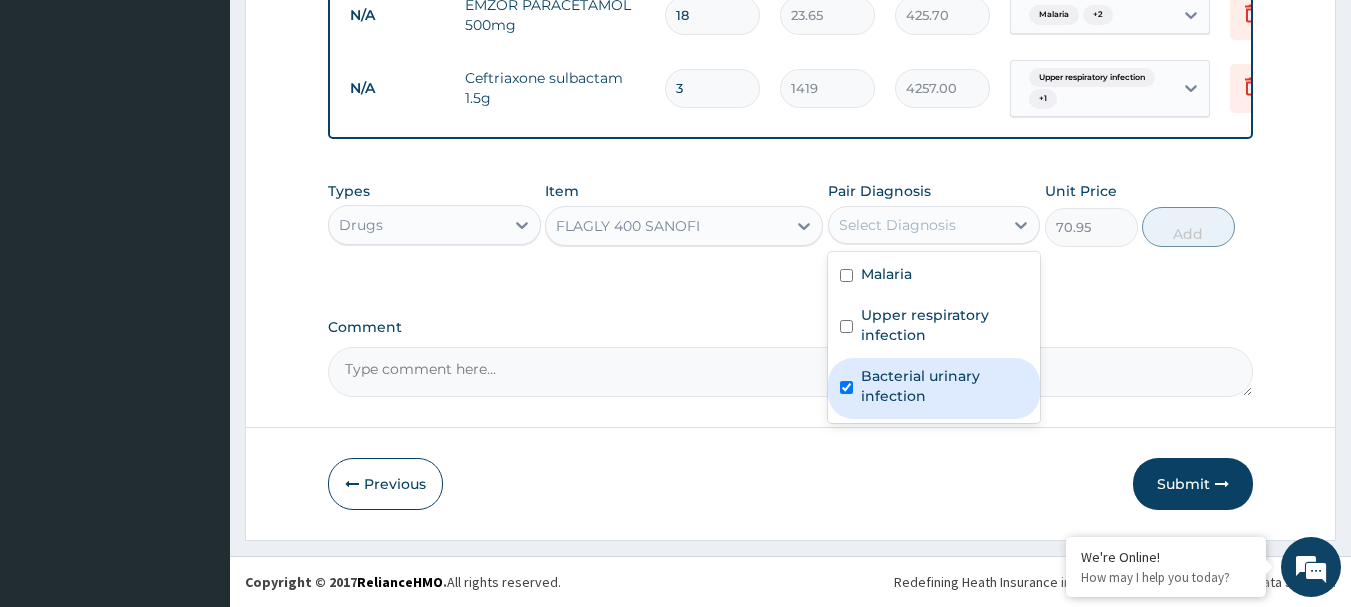 checkbox on "true" 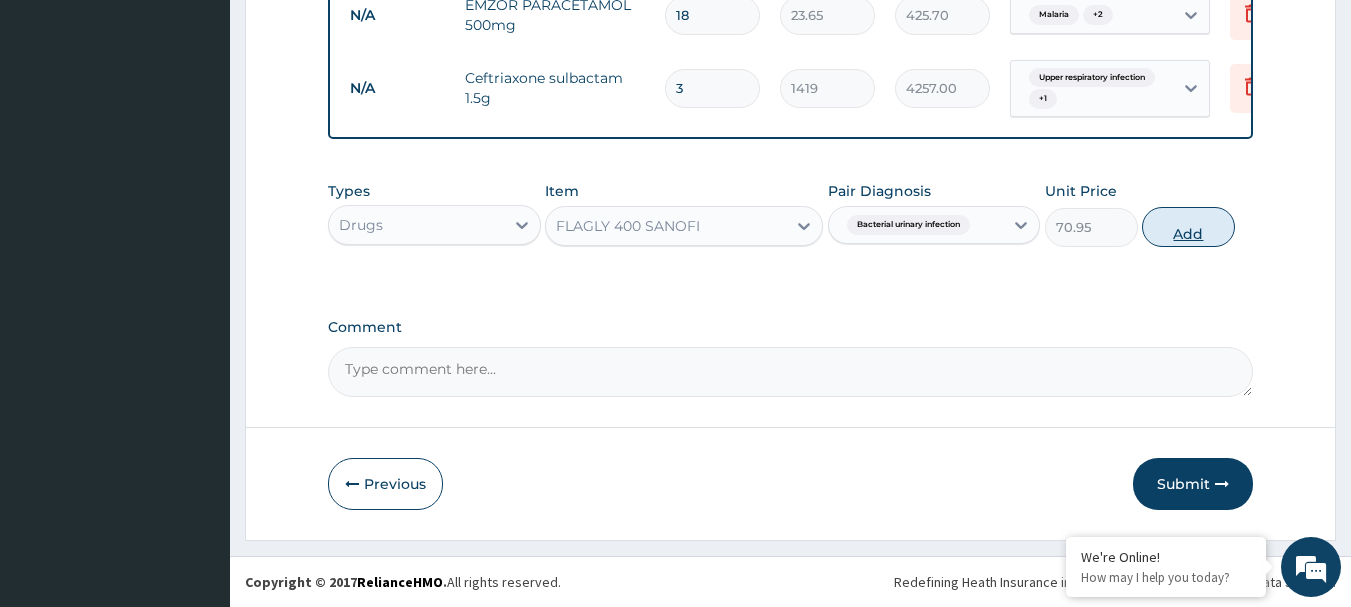 click on "Add" at bounding box center [1188, 227] 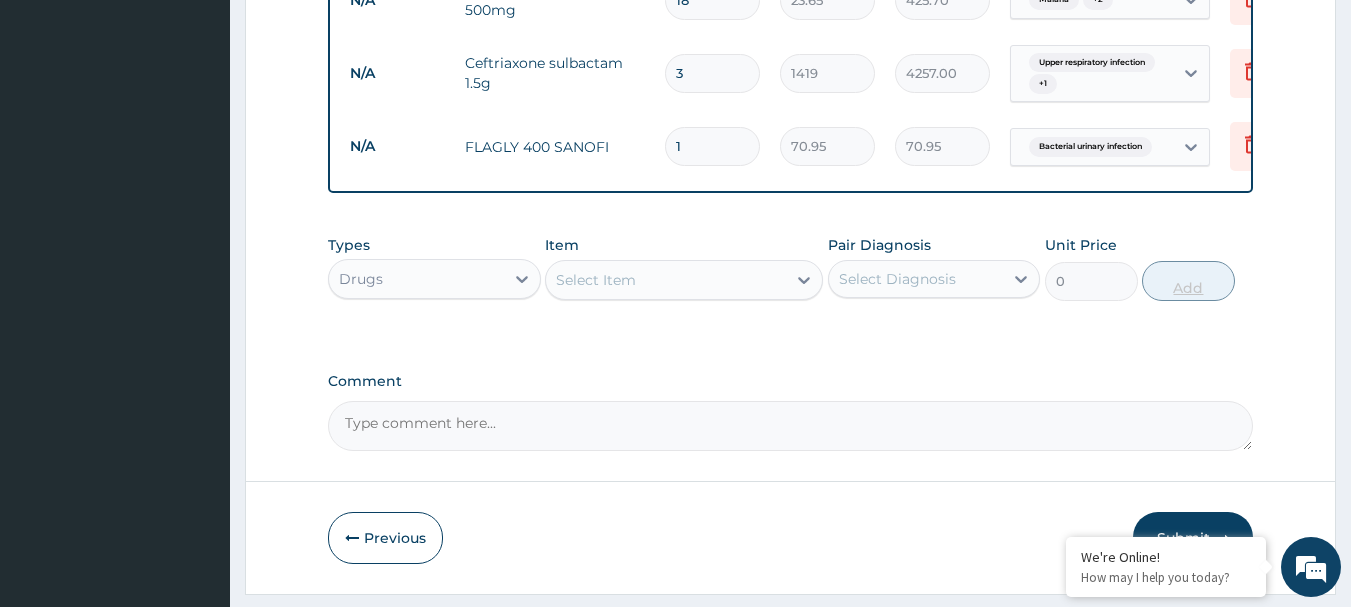 type 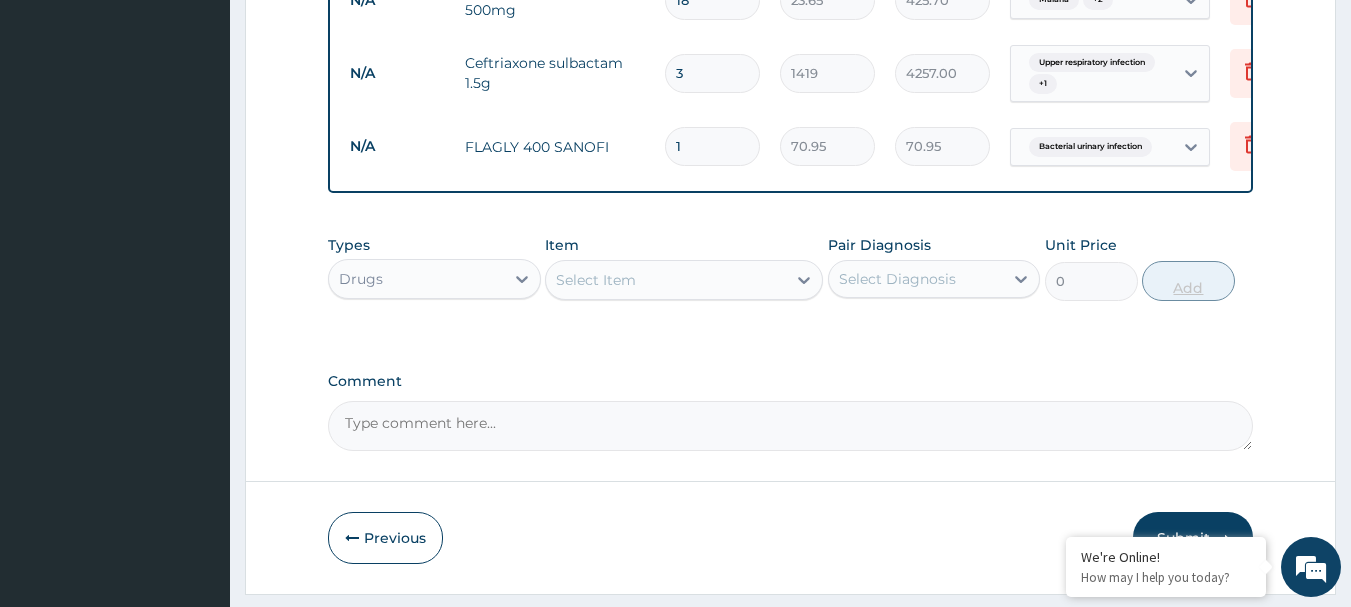type on "0.00" 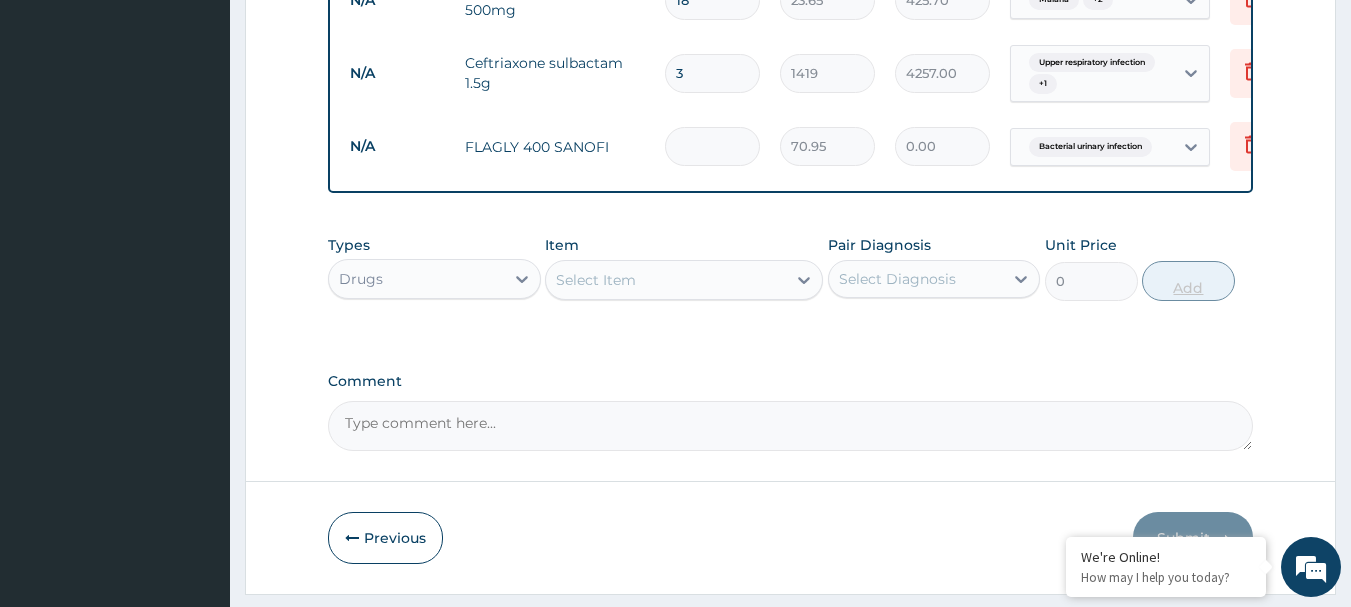 type on "3" 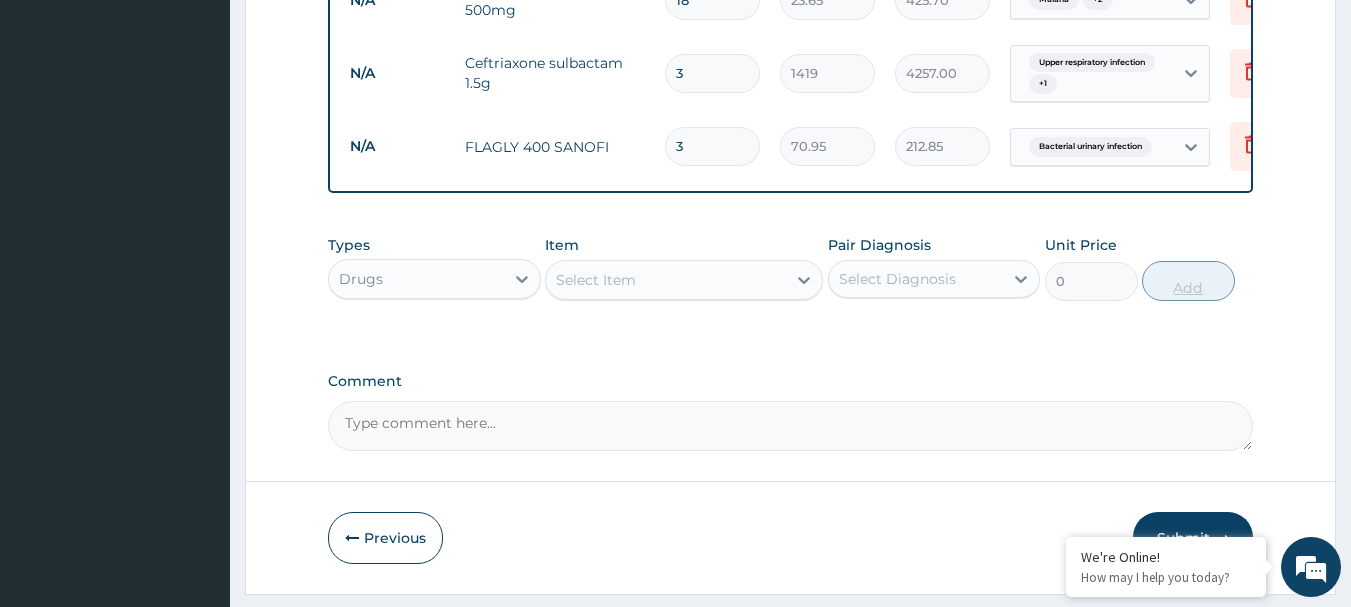type on "30" 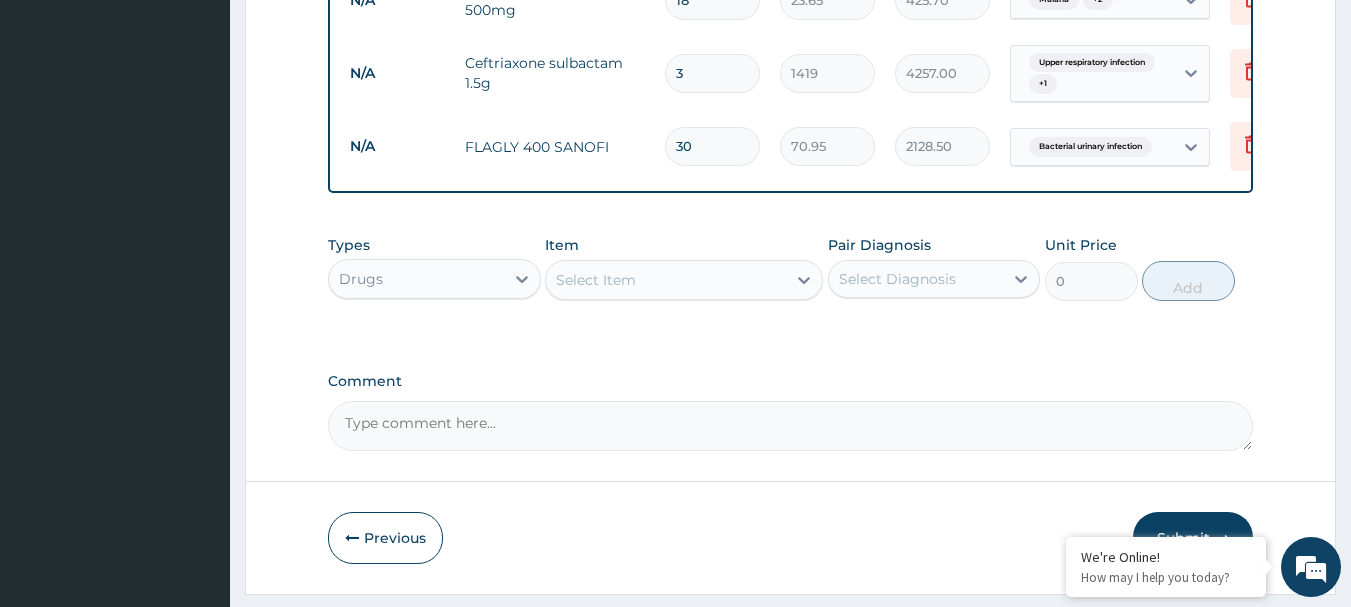 type on "30" 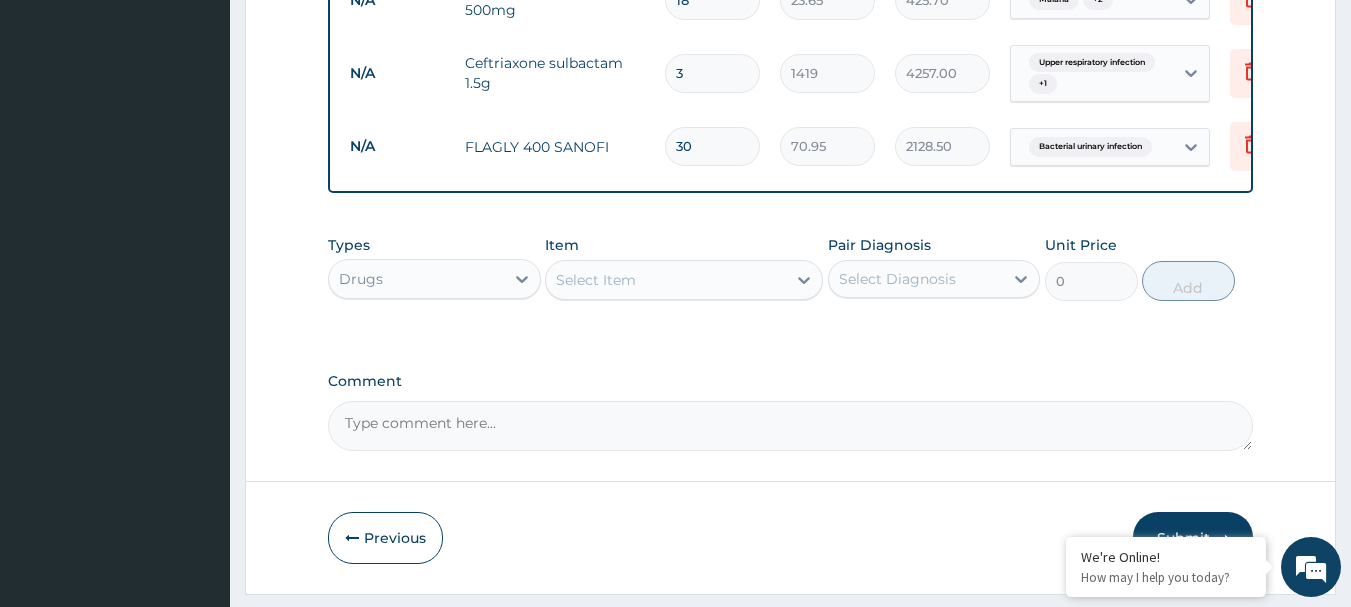 click on "Select Item" at bounding box center [666, 280] 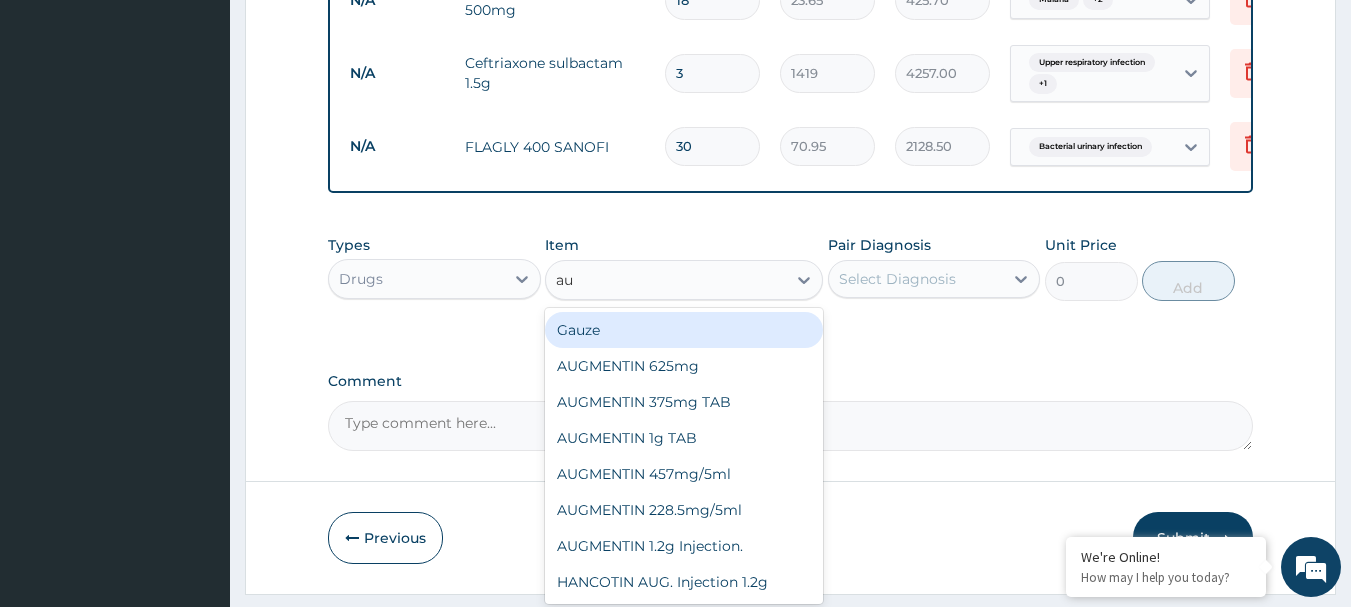type on "aug" 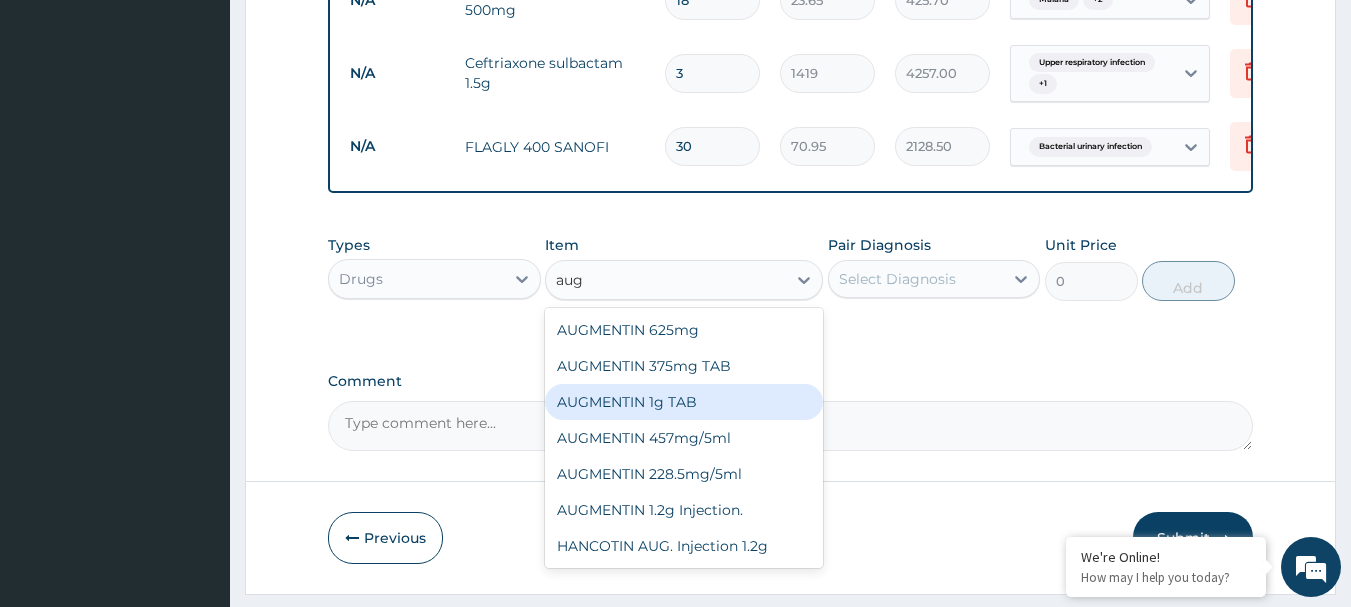 click on "AUGMENTIN 1g TAB" at bounding box center (684, 402) 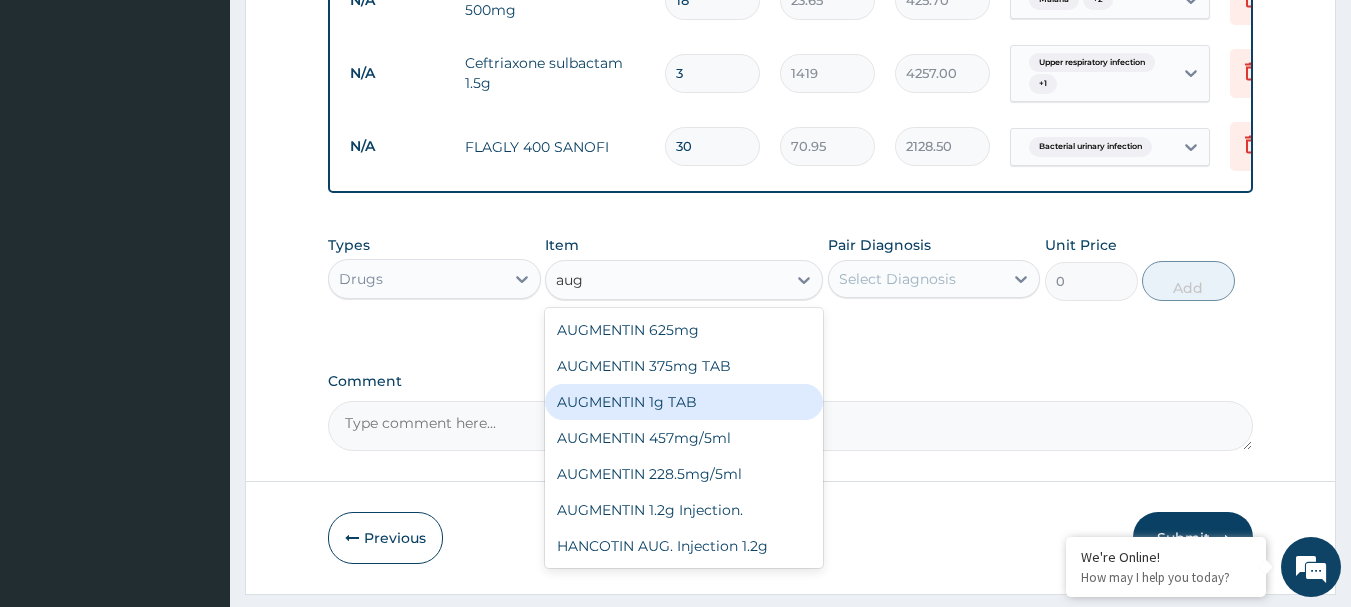 type 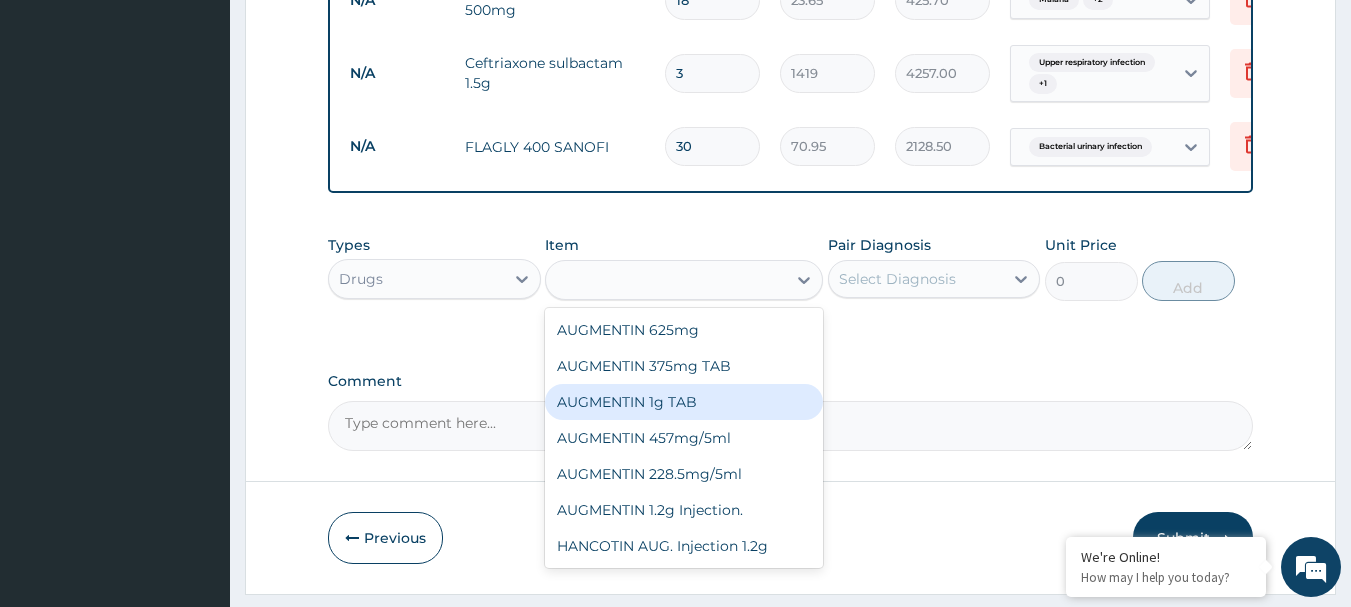 type on "1478.125" 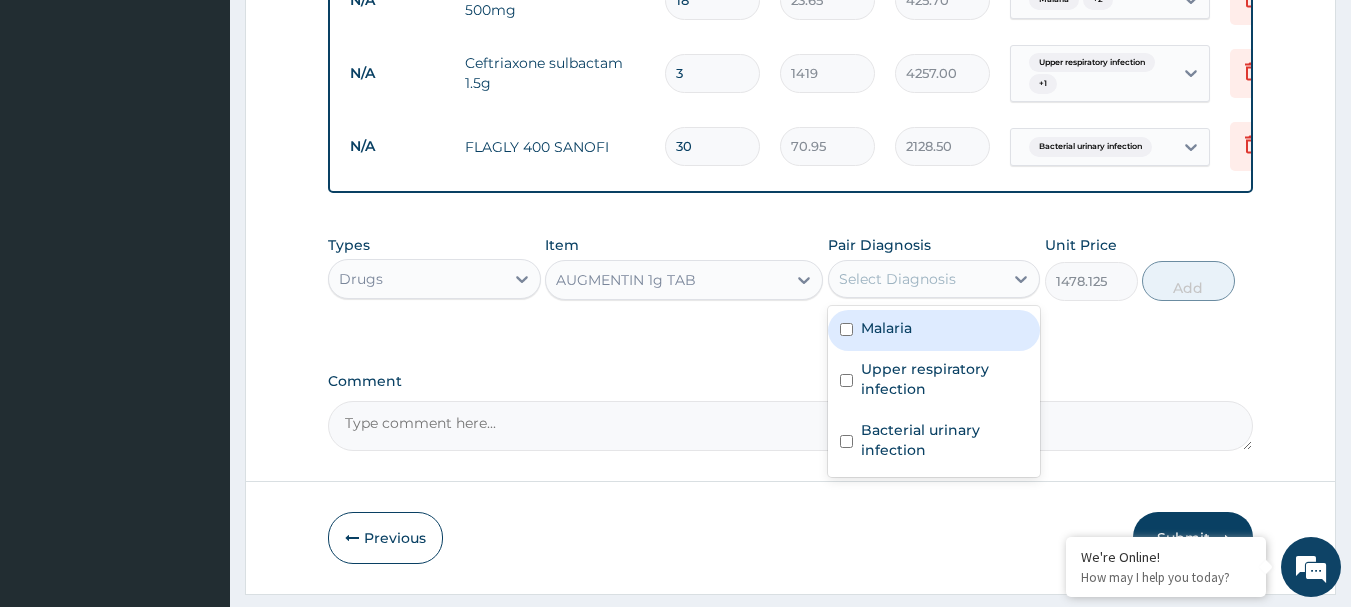 click on "Select Diagnosis" at bounding box center (897, 279) 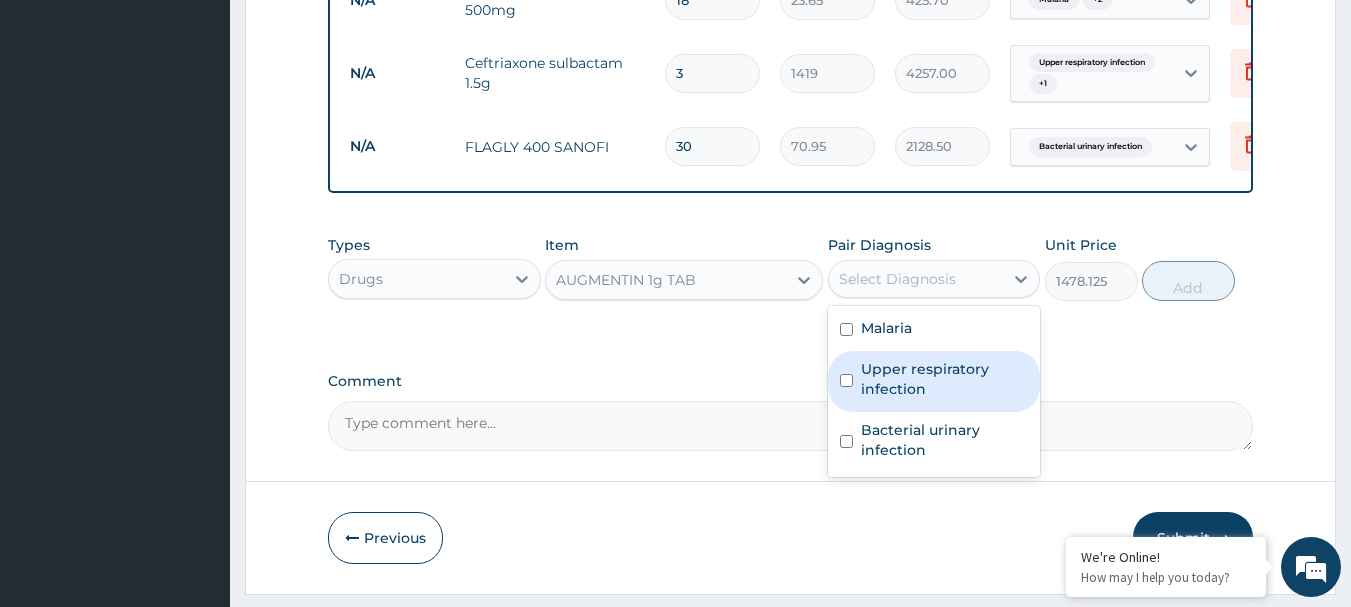 click on "Upper respiratory infection" at bounding box center [945, 379] 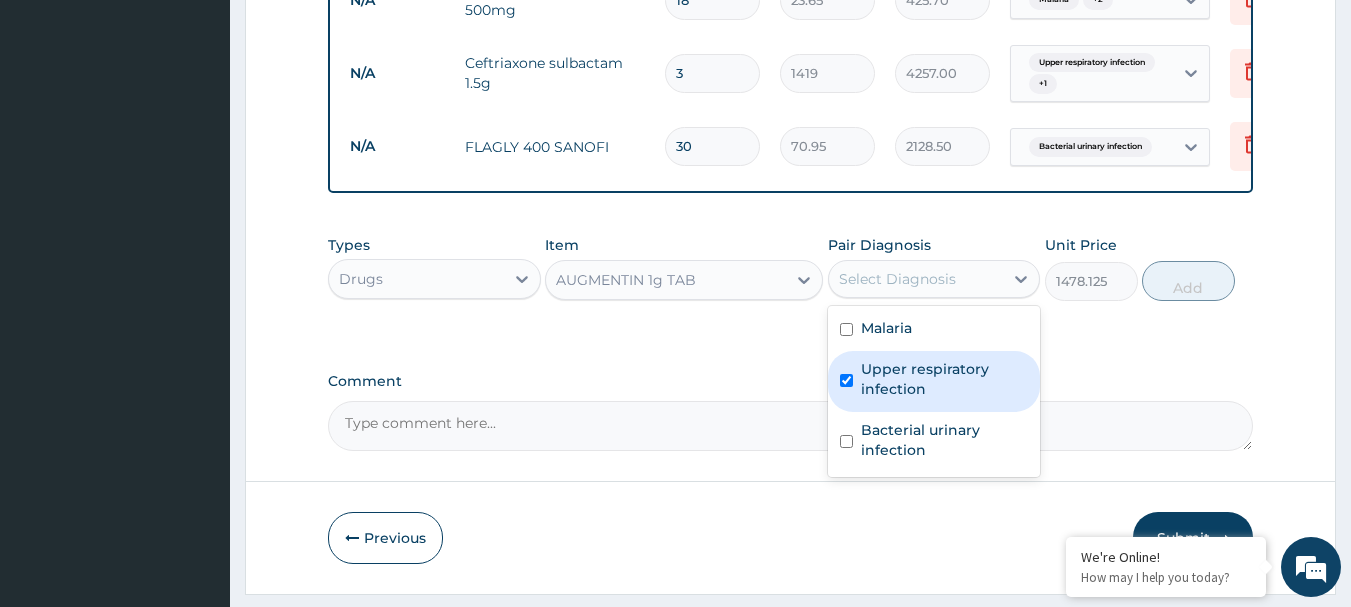 checkbox on "true" 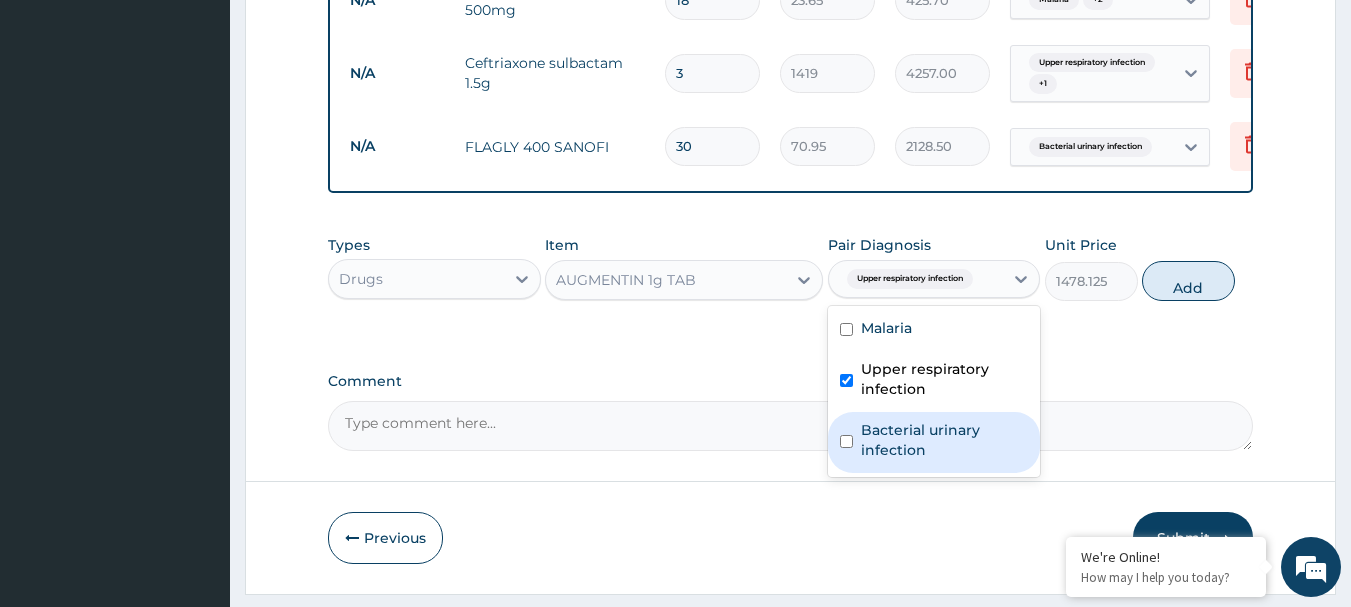 click on "Bacterial urinary infection" at bounding box center (945, 440) 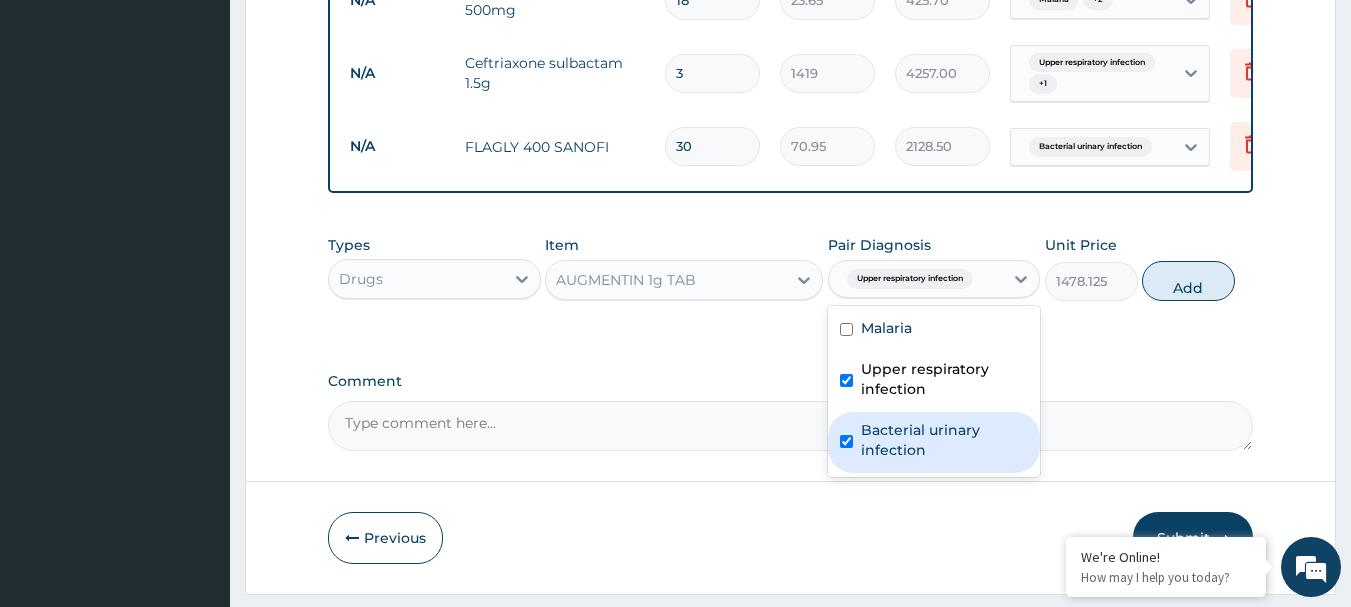 checkbox on "true" 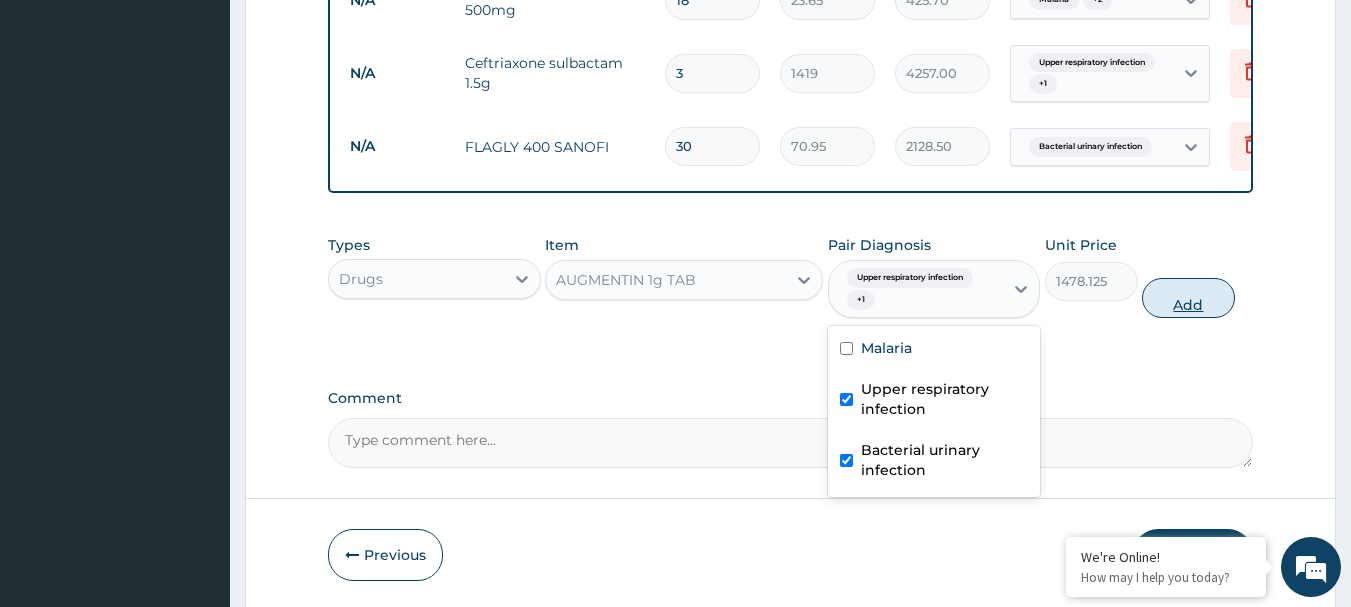 click on "Add" at bounding box center [1188, 298] 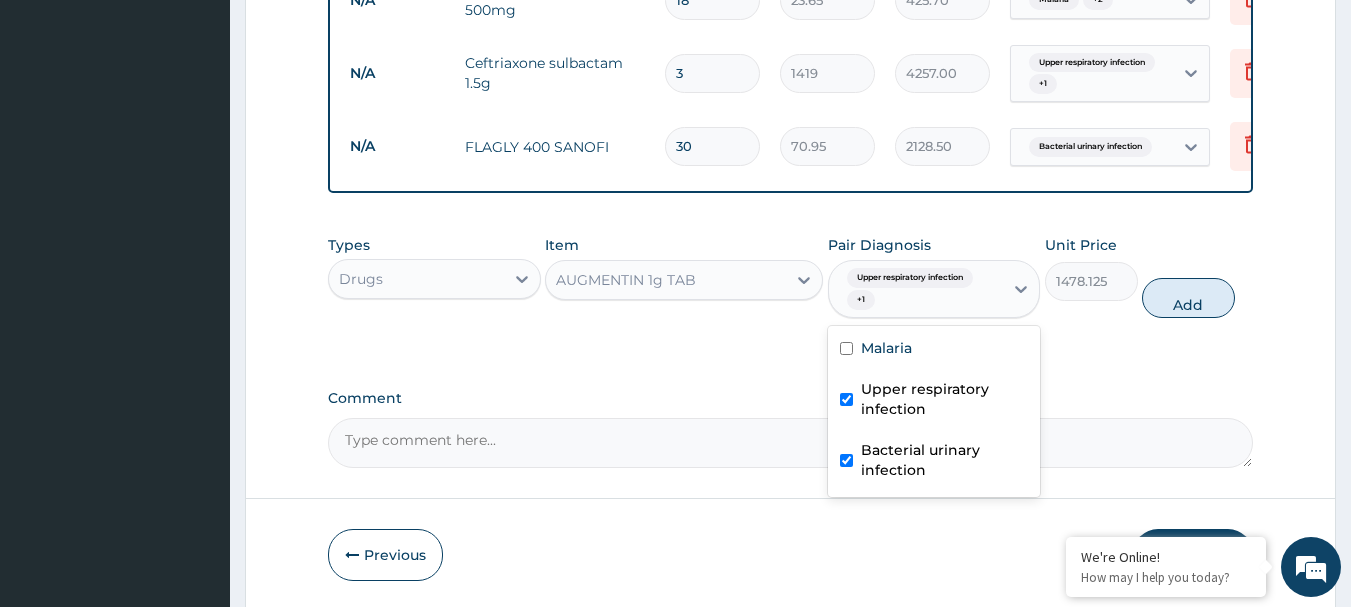 type on "0" 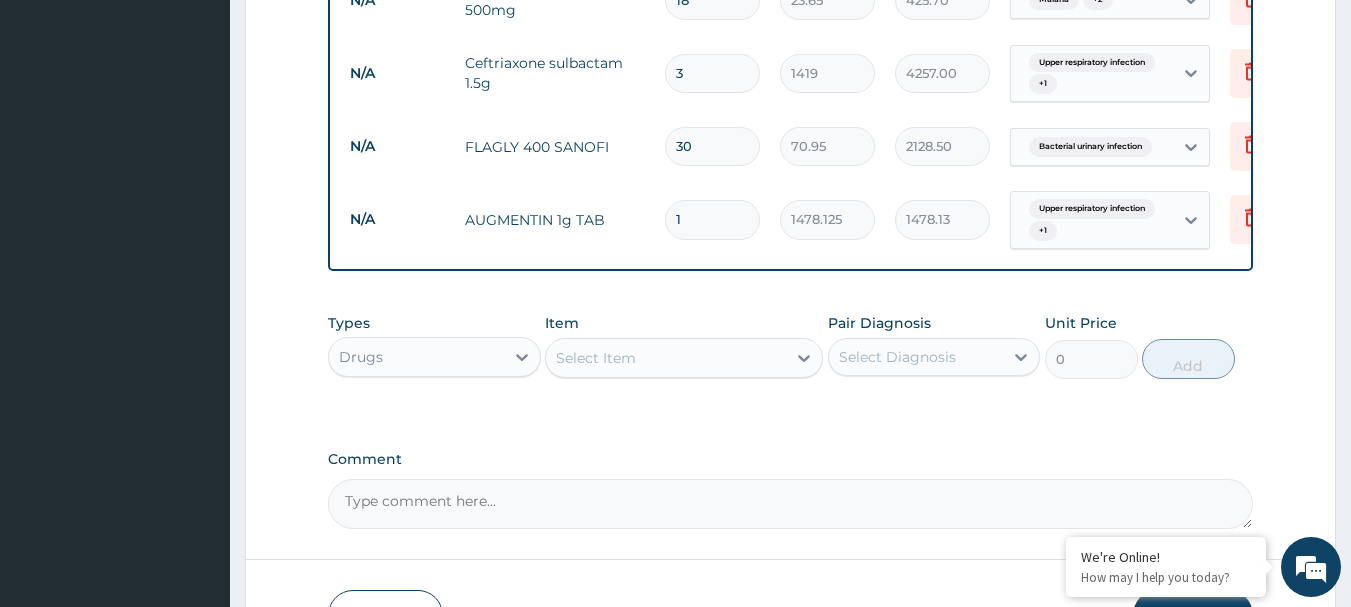 type 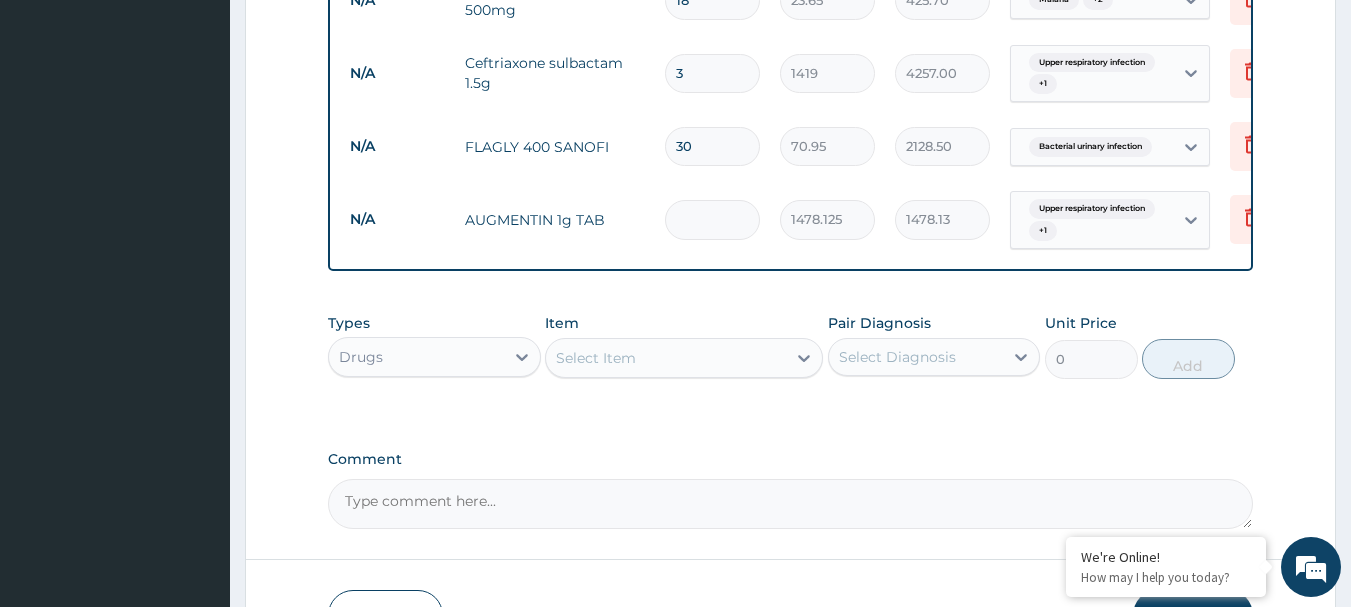 type on "0.00" 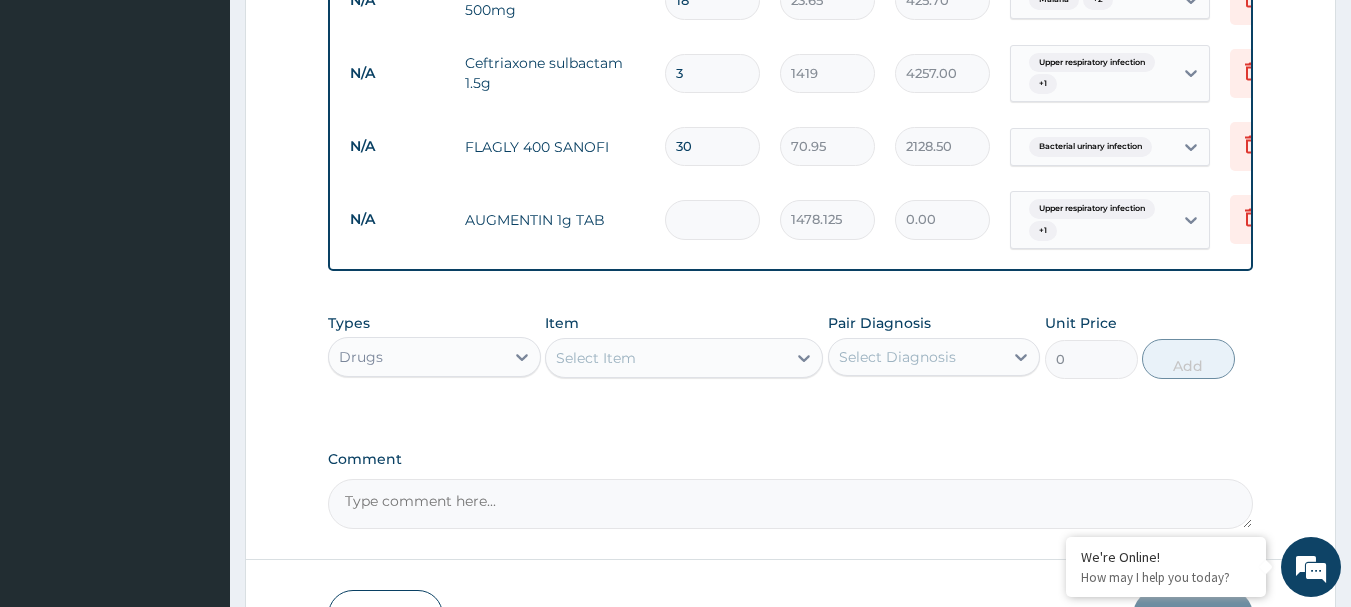 type on "2" 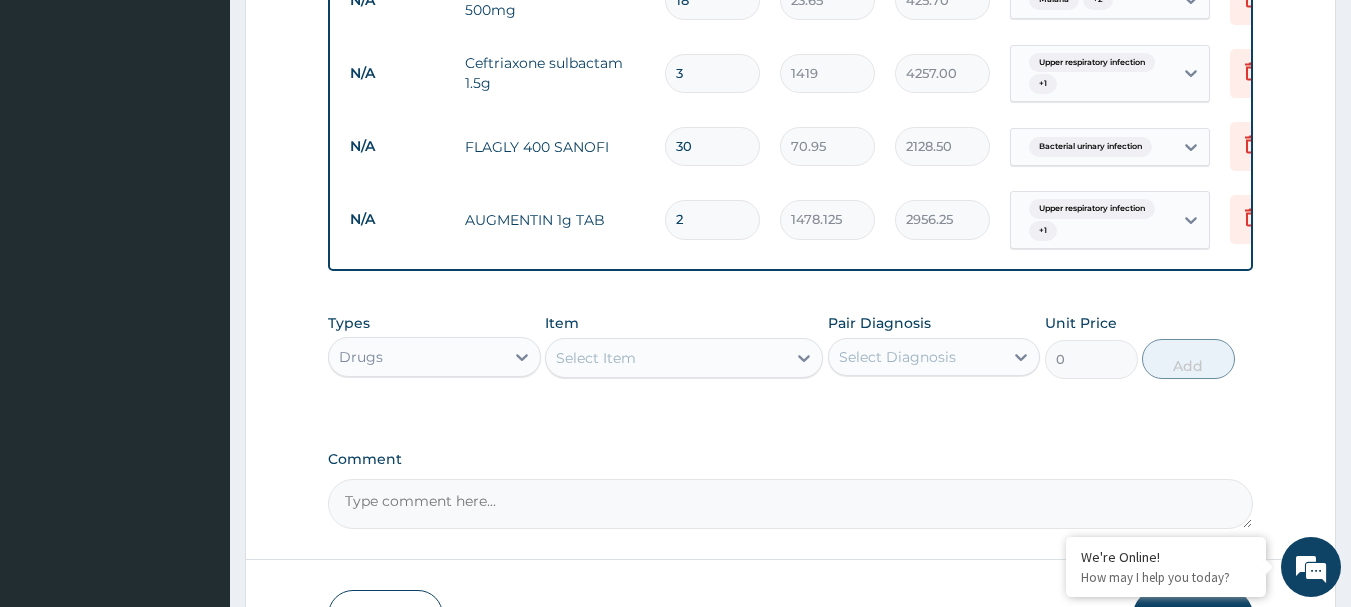type on "2" 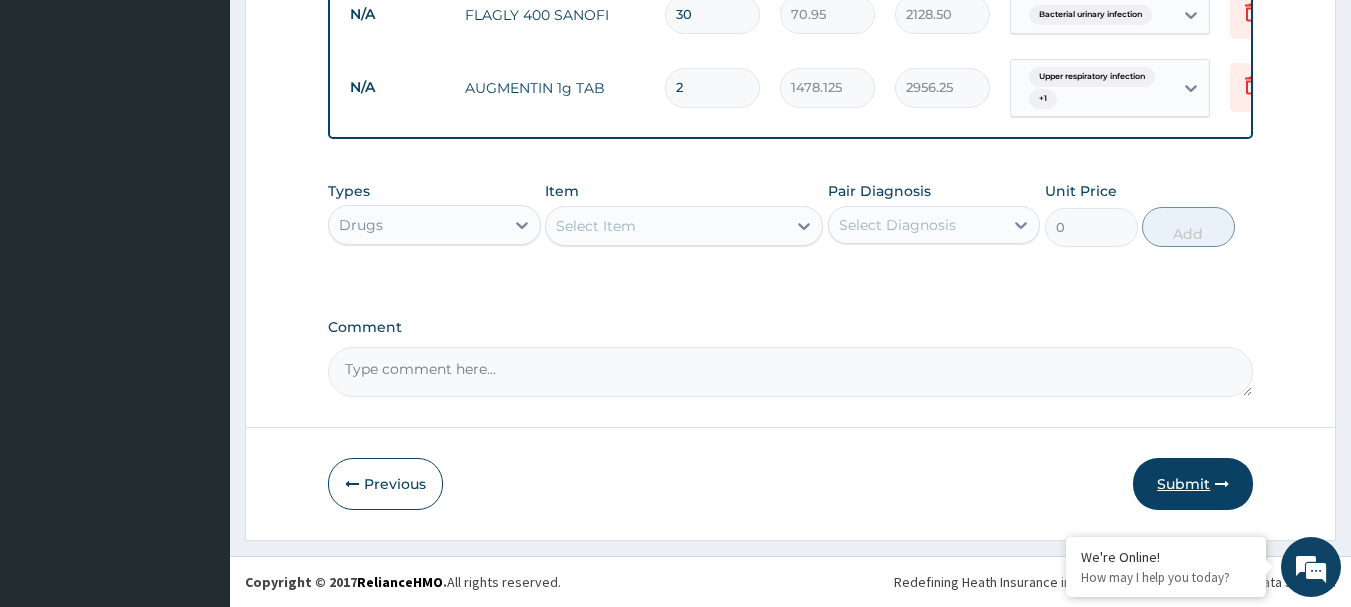 click on "Submit" at bounding box center [1193, 484] 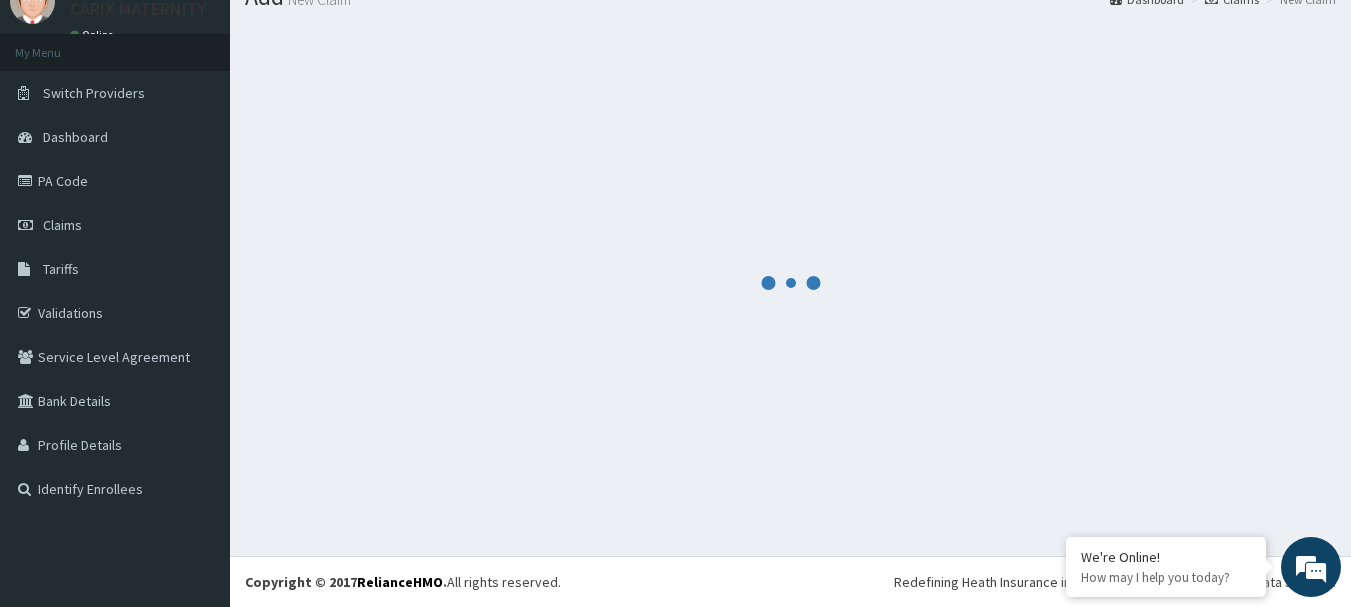 scroll, scrollTop: 81, scrollLeft: 0, axis: vertical 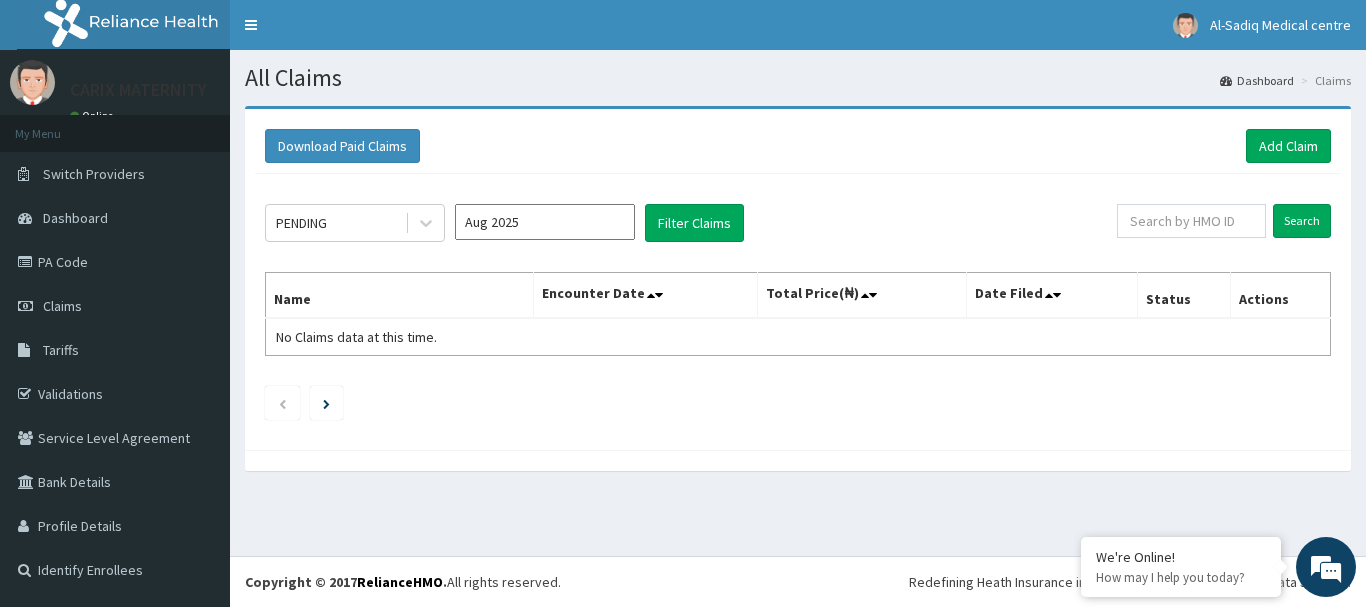 click on "Aug 2025" at bounding box center [545, 222] 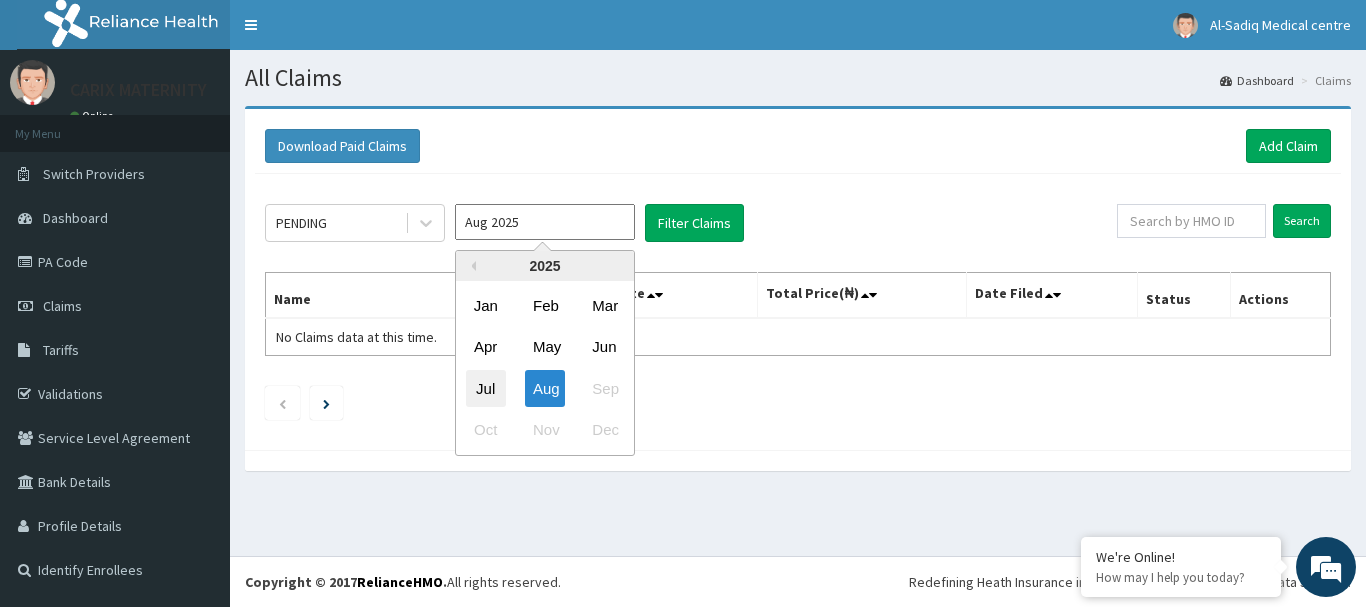 click on "Jul" at bounding box center (486, 388) 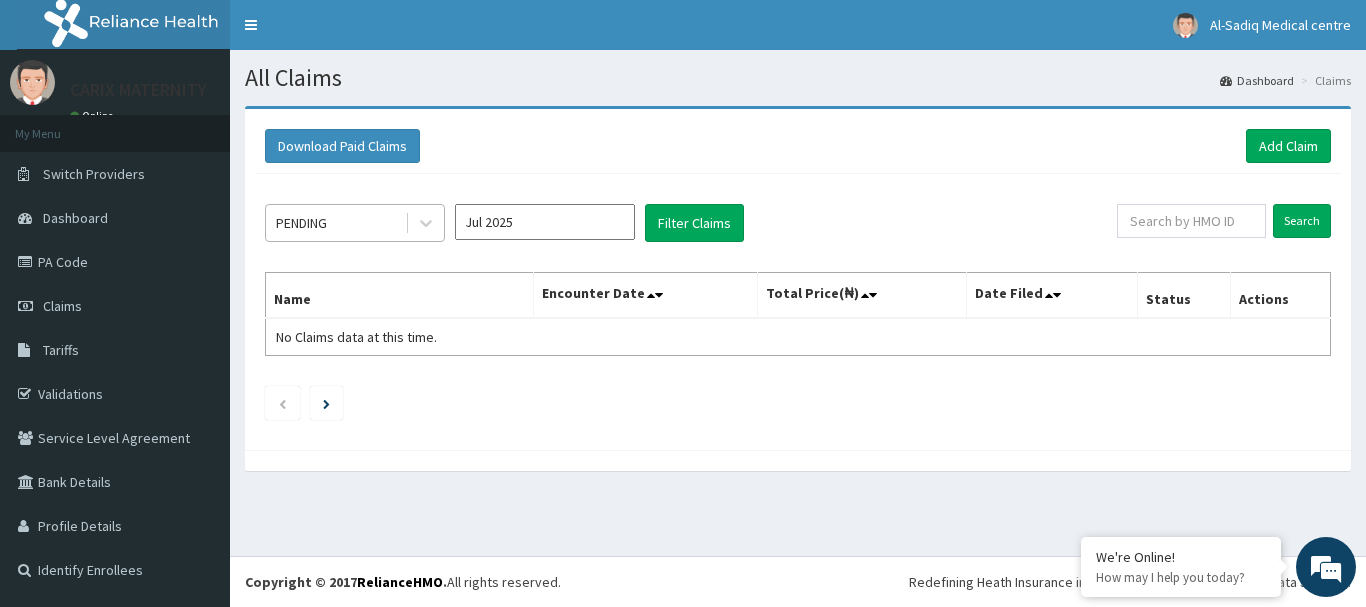 click on "PENDING" at bounding box center (335, 223) 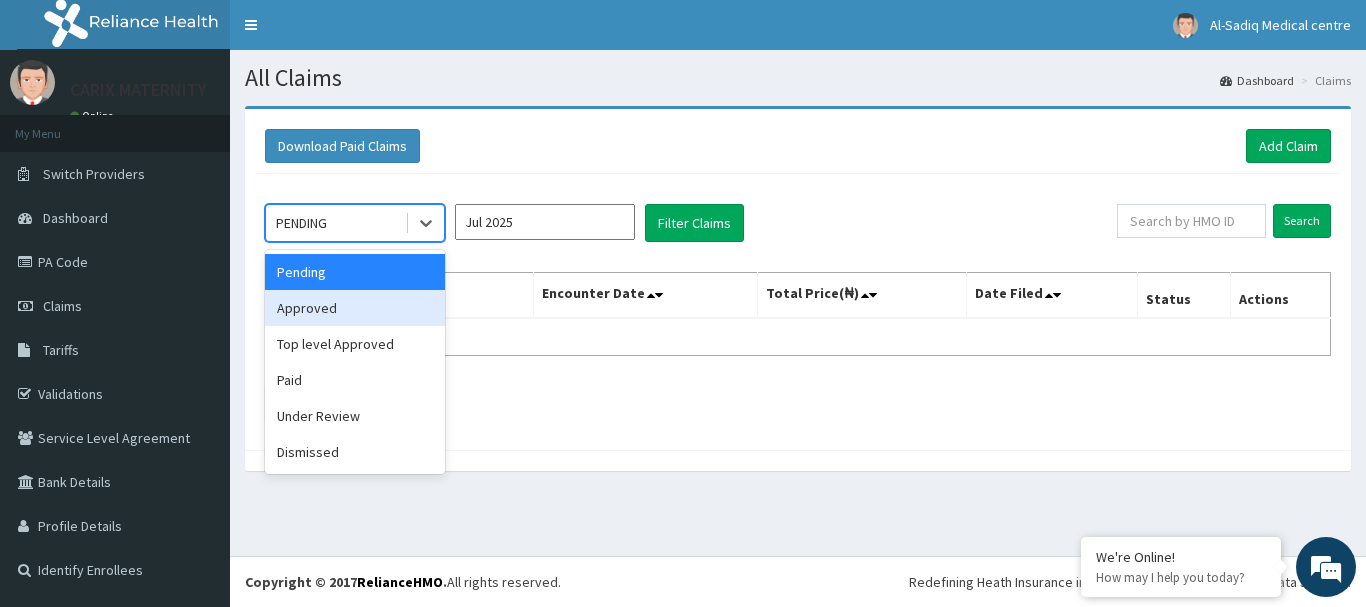 click on "Approved" at bounding box center [355, 308] 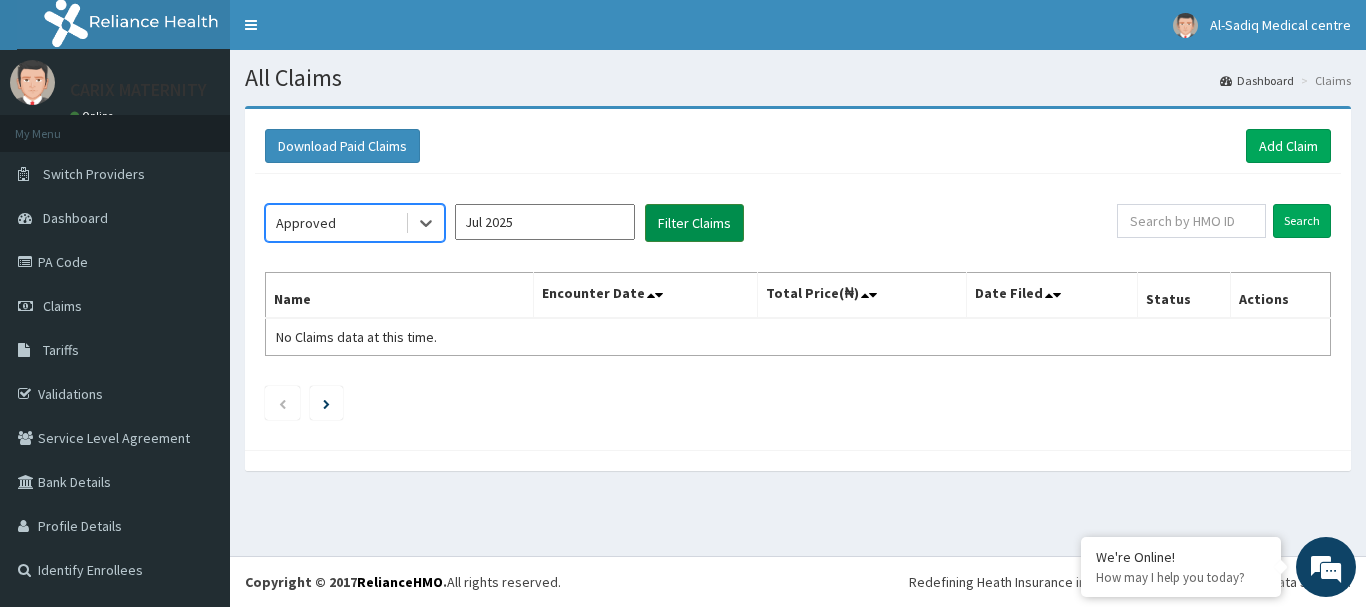 click on "Filter Claims" at bounding box center (694, 223) 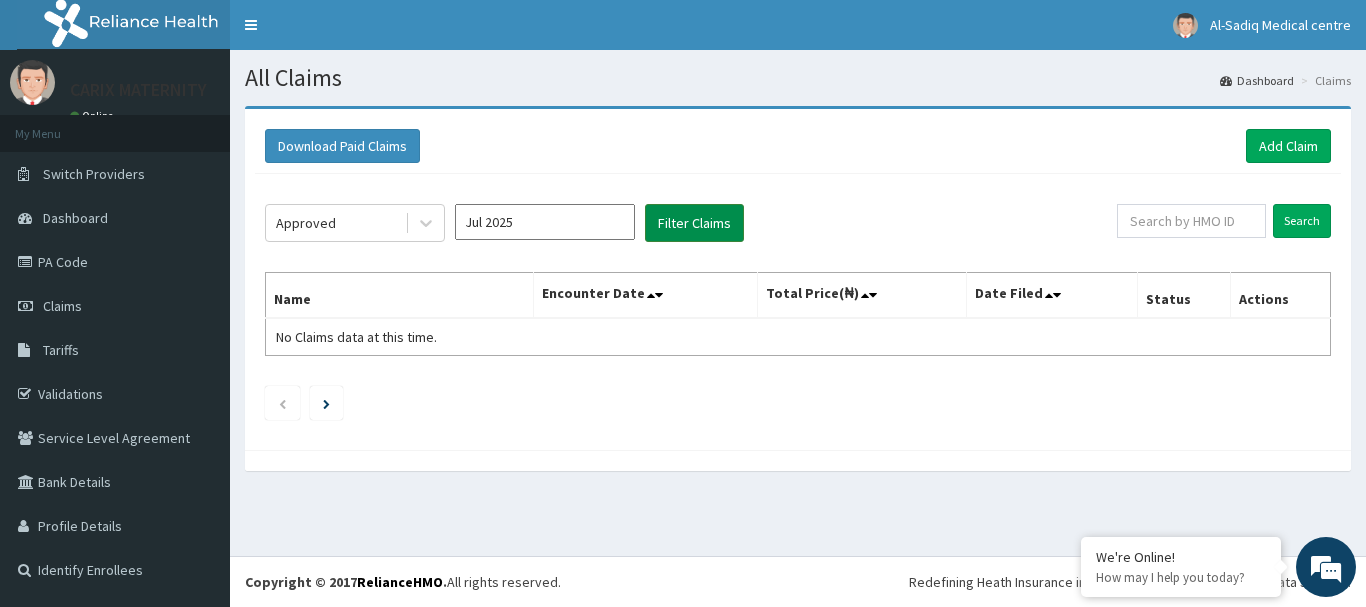 click on "Filter Claims" at bounding box center (694, 223) 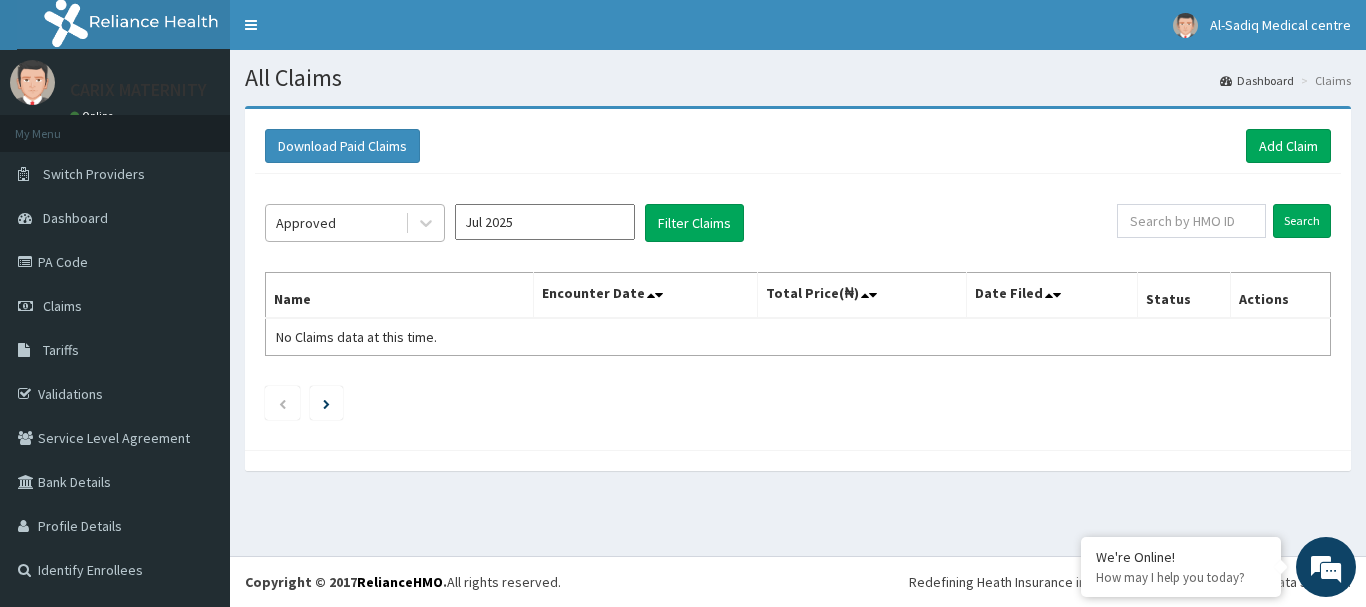 click on "Approved" at bounding box center [335, 223] 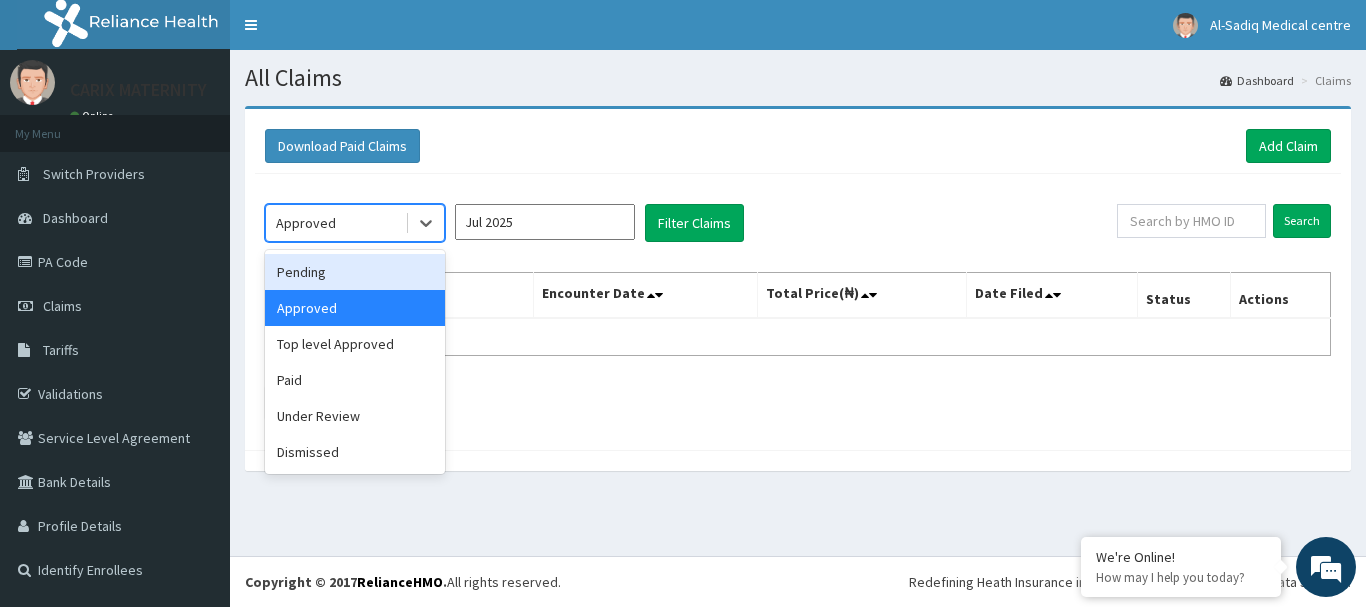 click on "Pending" at bounding box center (355, 272) 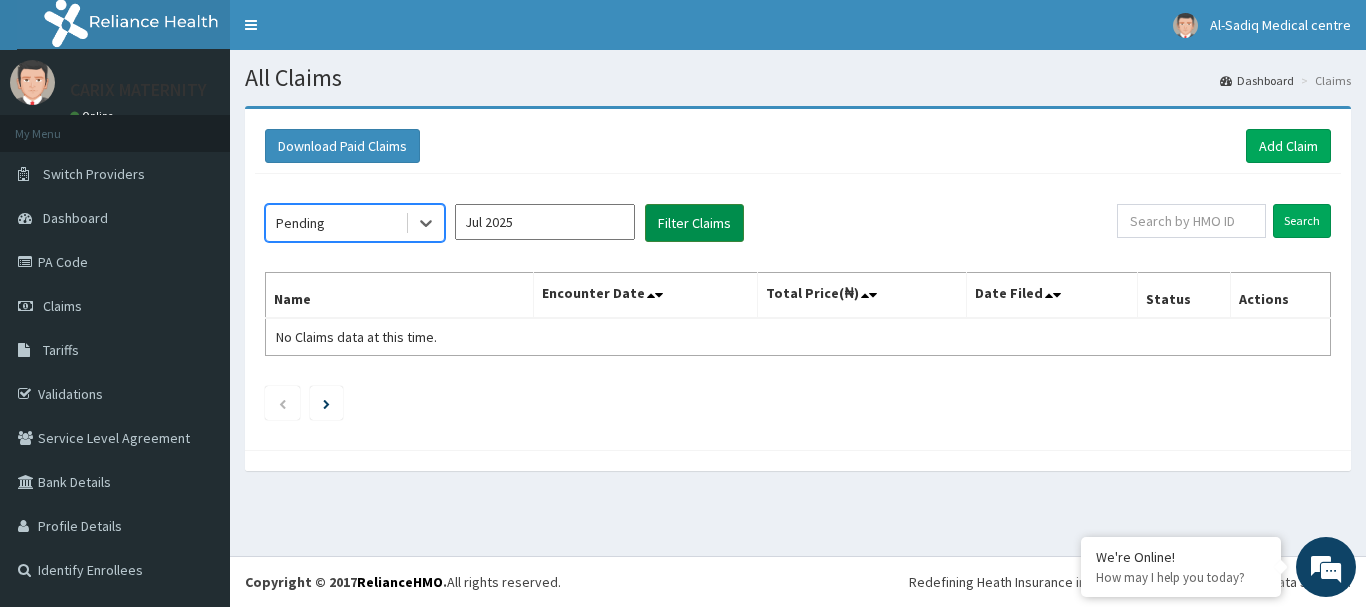 click on "Filter Claims" at bounding box center [694, 223] 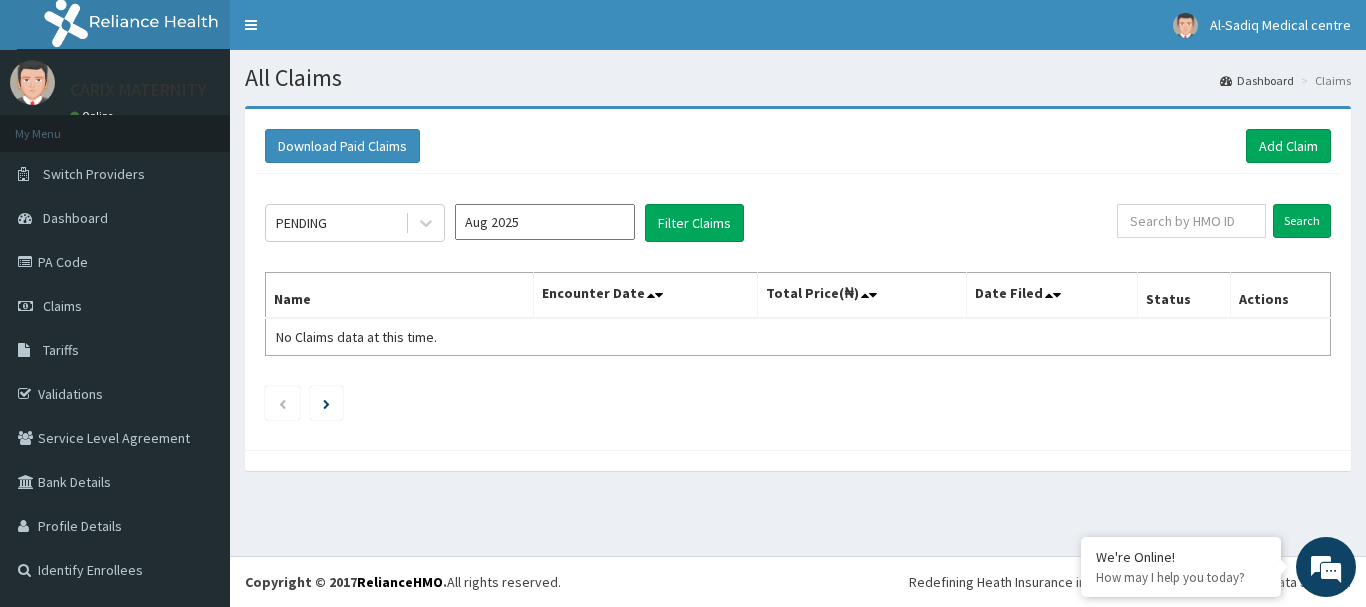 scroll, scrollTop: 0, scrollLeft: 0, axis: both 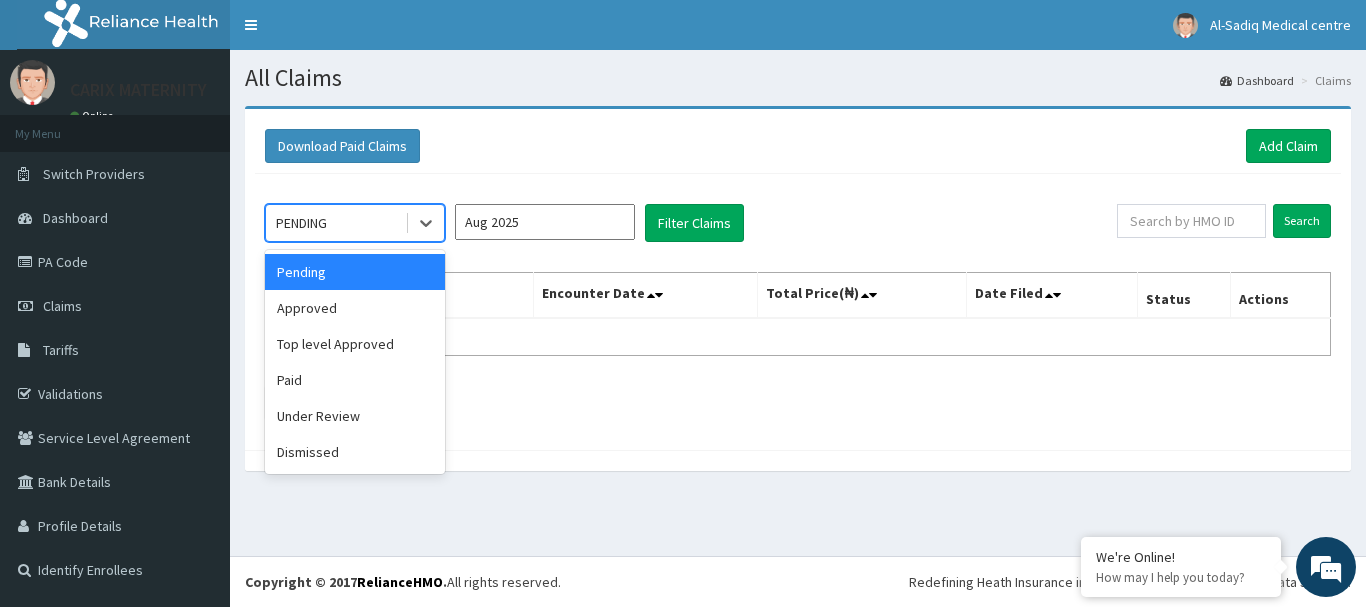 click on "PENDING" at bounding box center (335, 223) 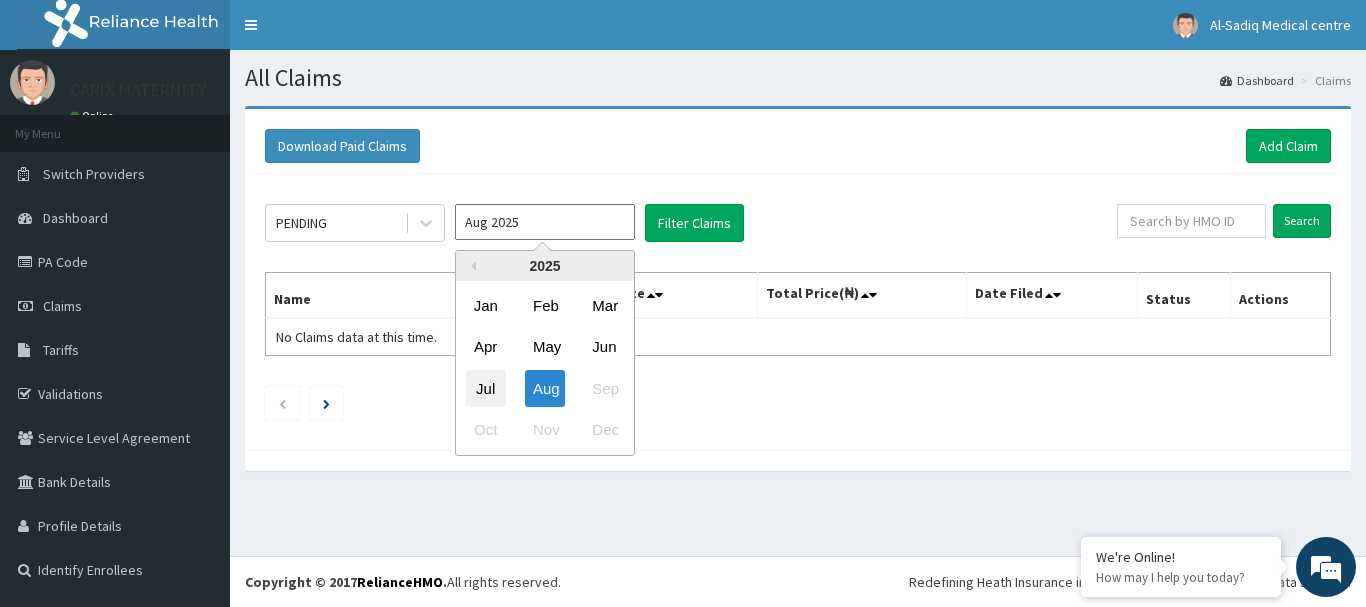 click on "Jul" at bounding box center (486, 388) 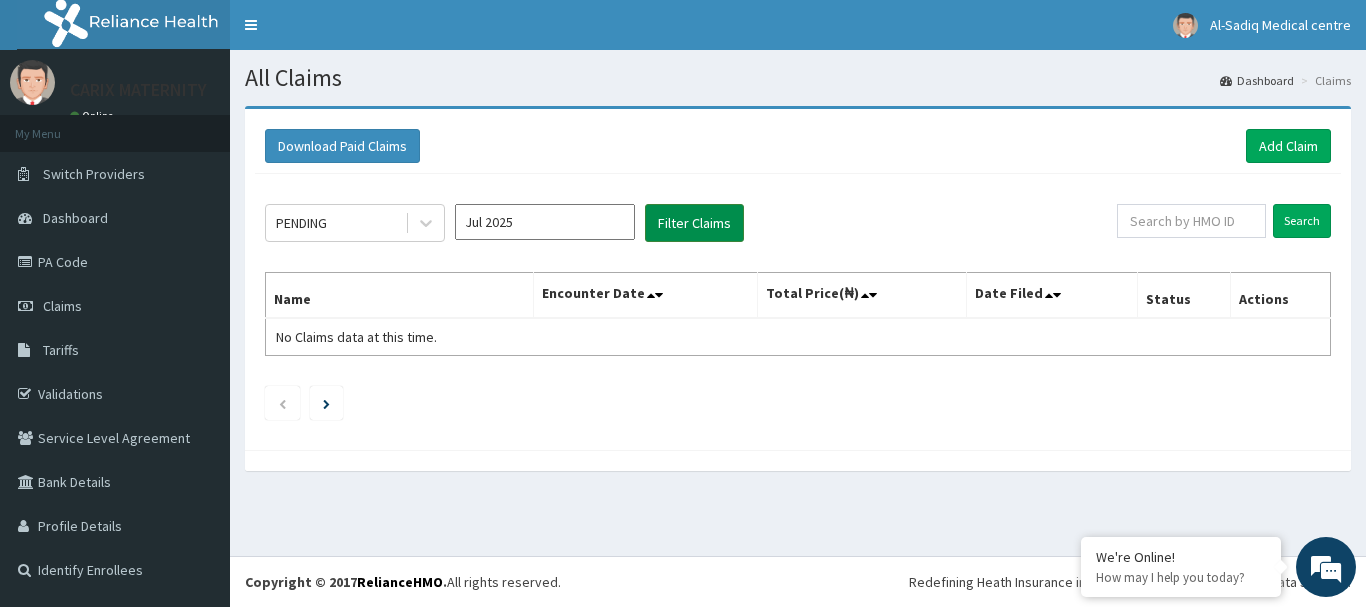 click on "Filter Claims" at bounding box center (694, 223) 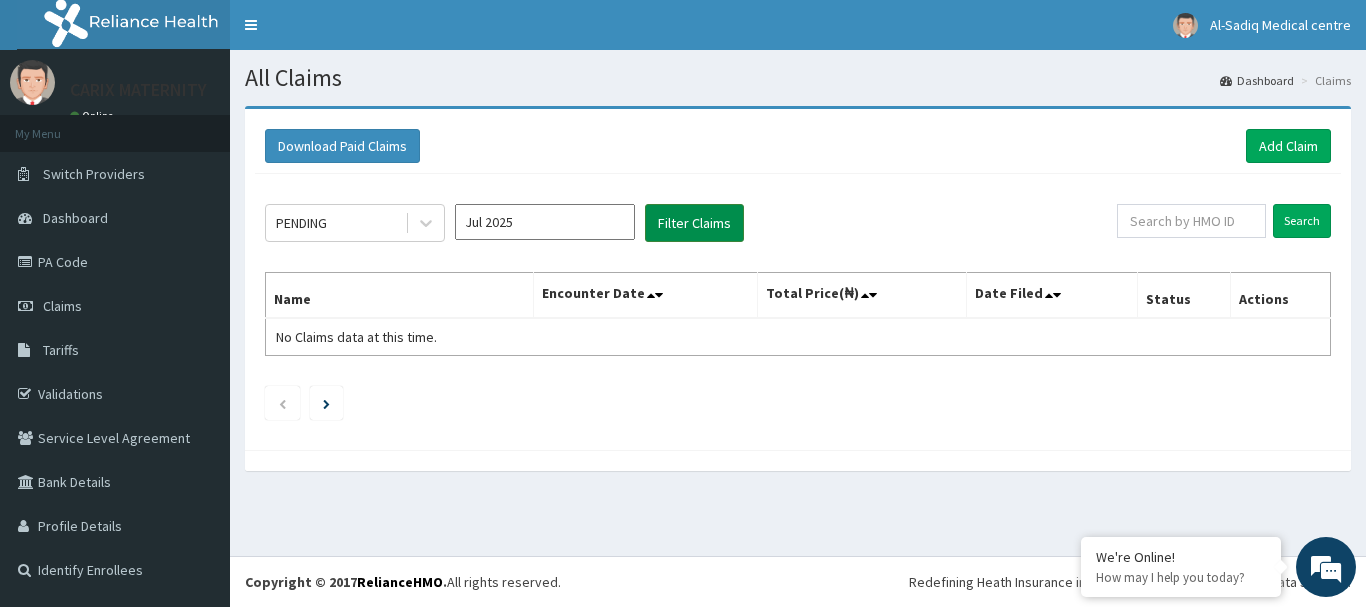 click on "Filter Claims" at bounding box center [694, 223] 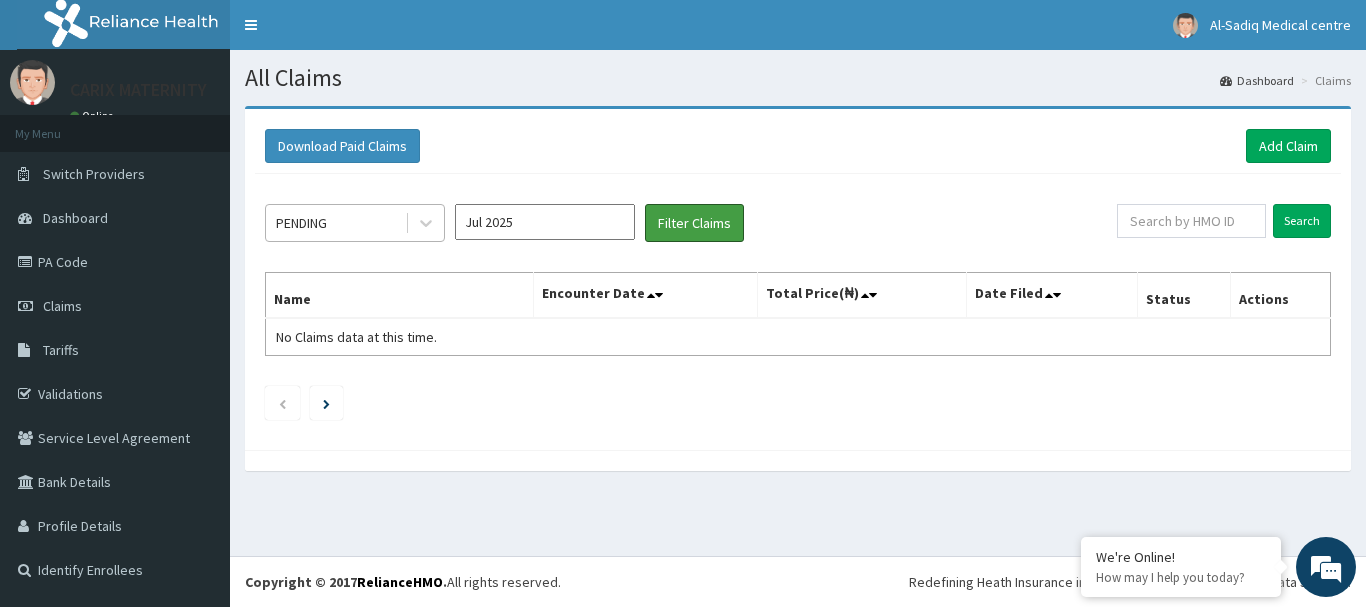 scroll, scrollTop: 0, scrollLeft: 0, axis: both 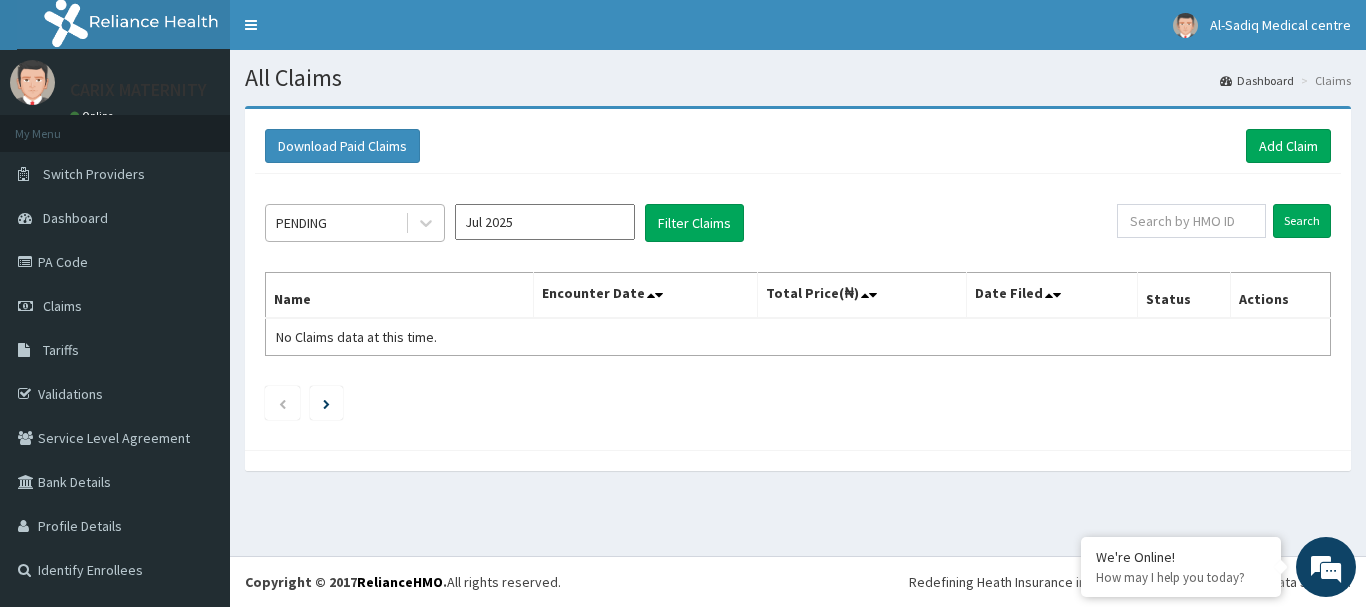 click on "PENDING" at bounding box center (335, 223) 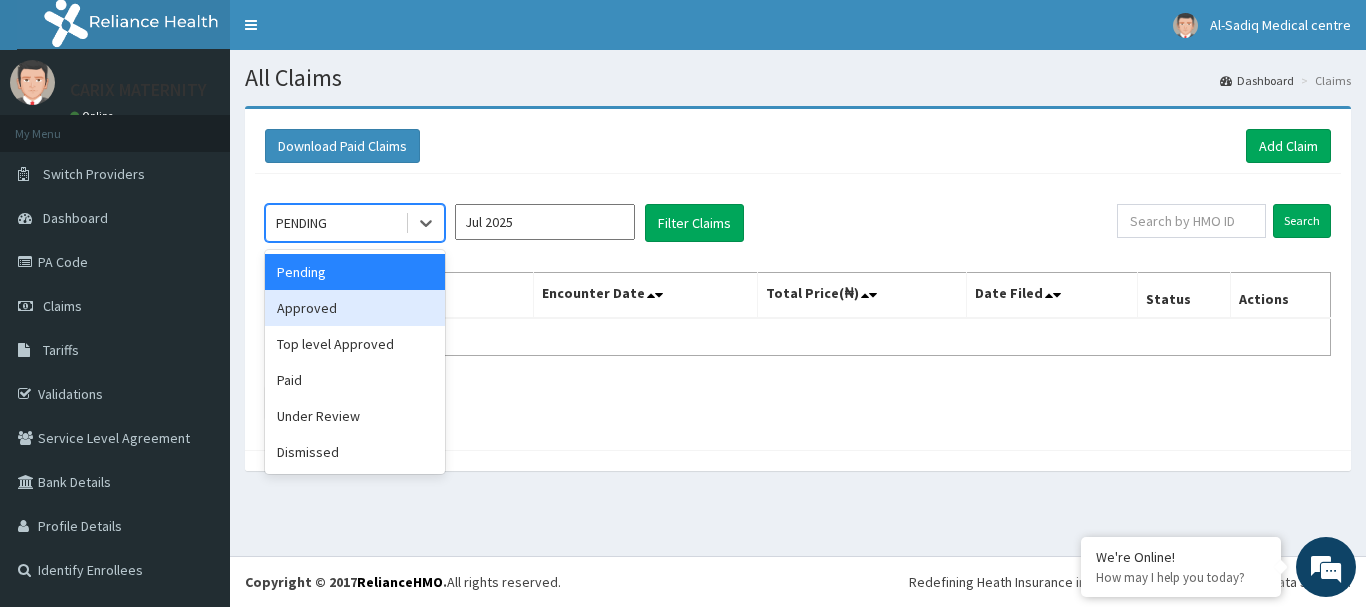 click on "Approved" at bounding box center [355, 308] 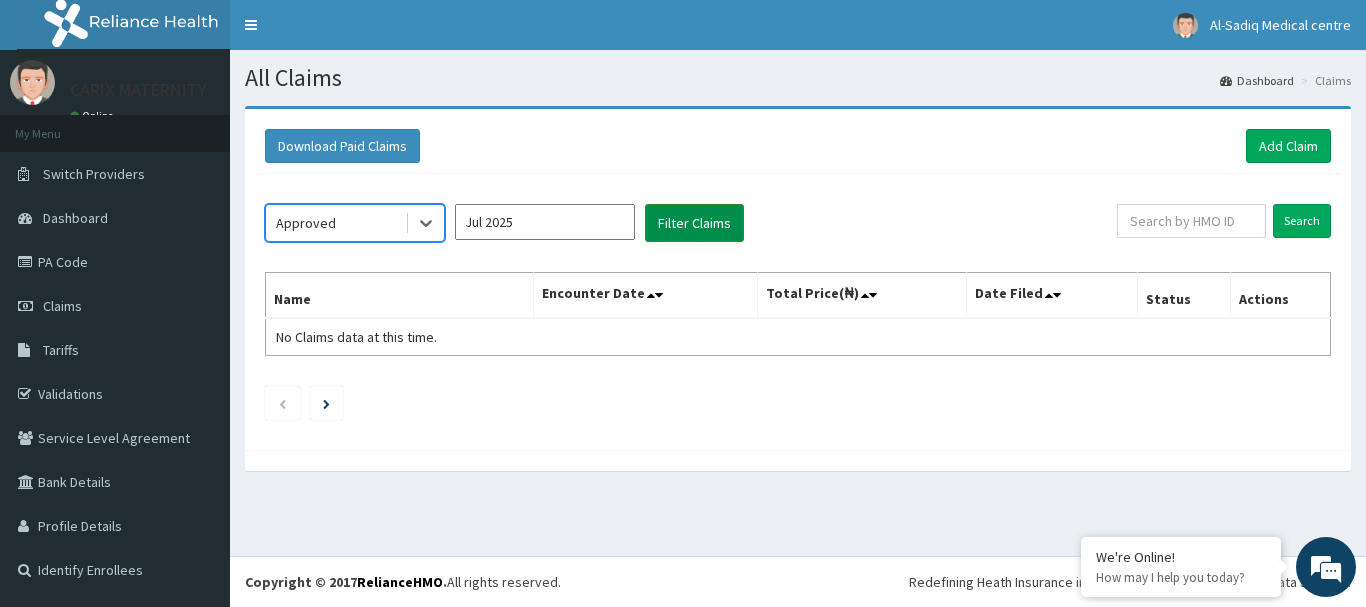 click on "Filter Claims" at bounding box center (694, 223) 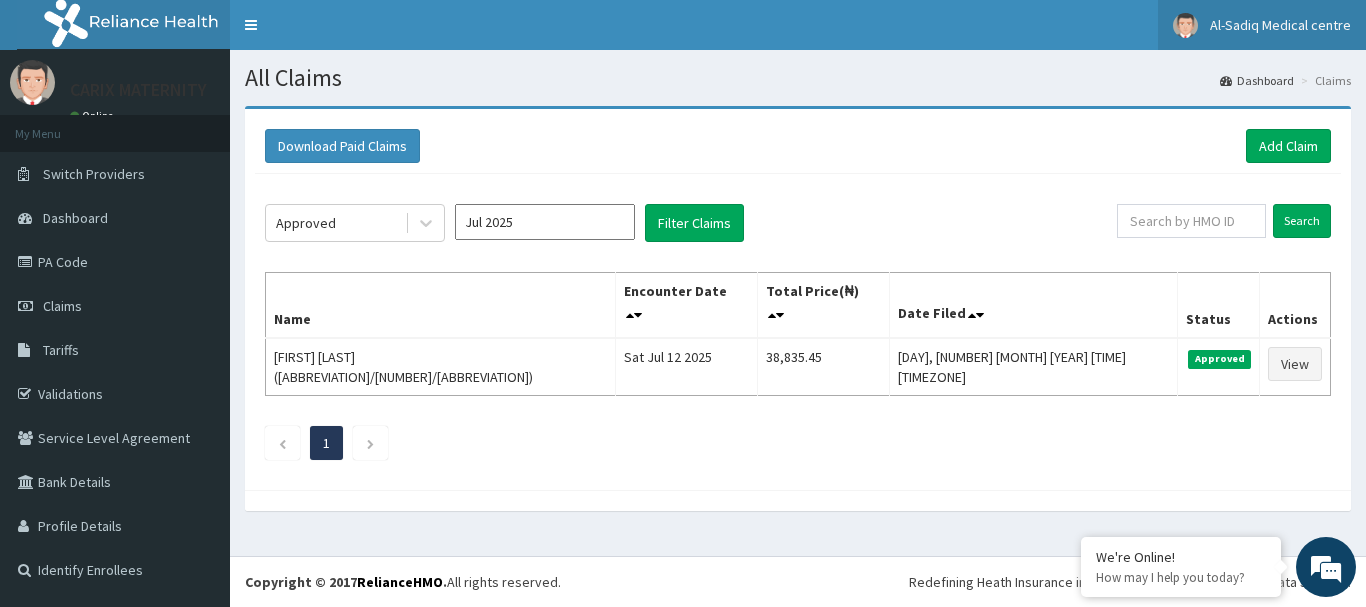 click on "Al-Sadiq Medical centre" at bounding box center (1280, 25) 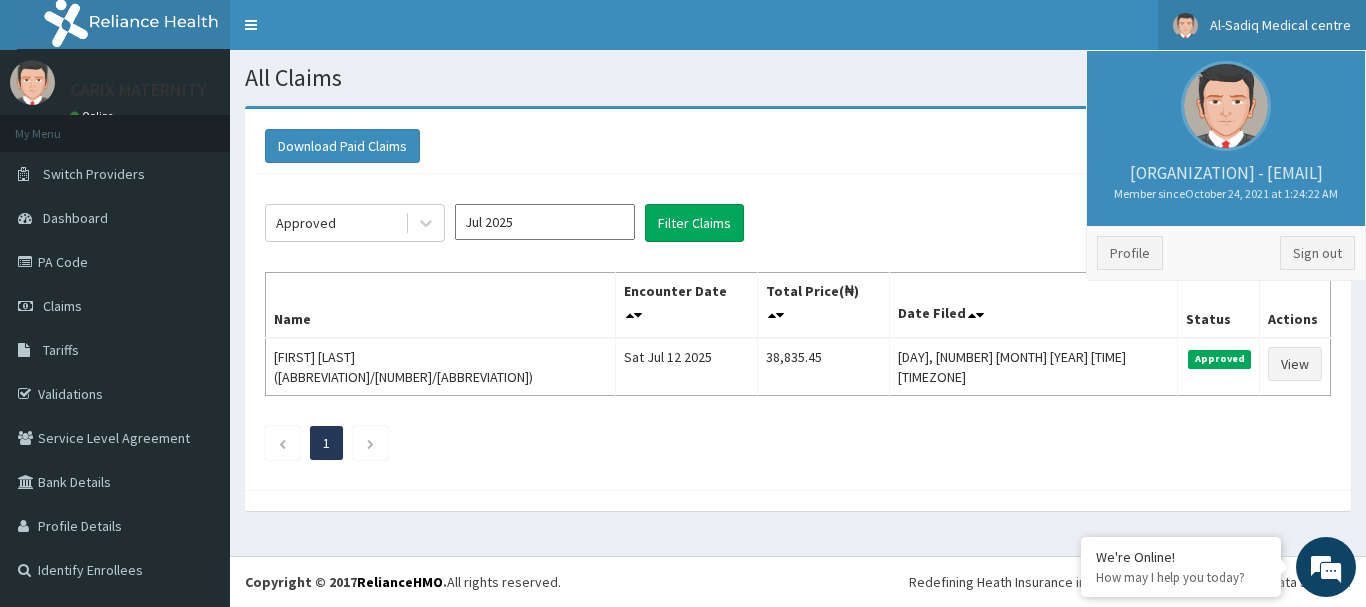click on "Al-Sadiq Medical centre" at bounding box center [1280, 25] 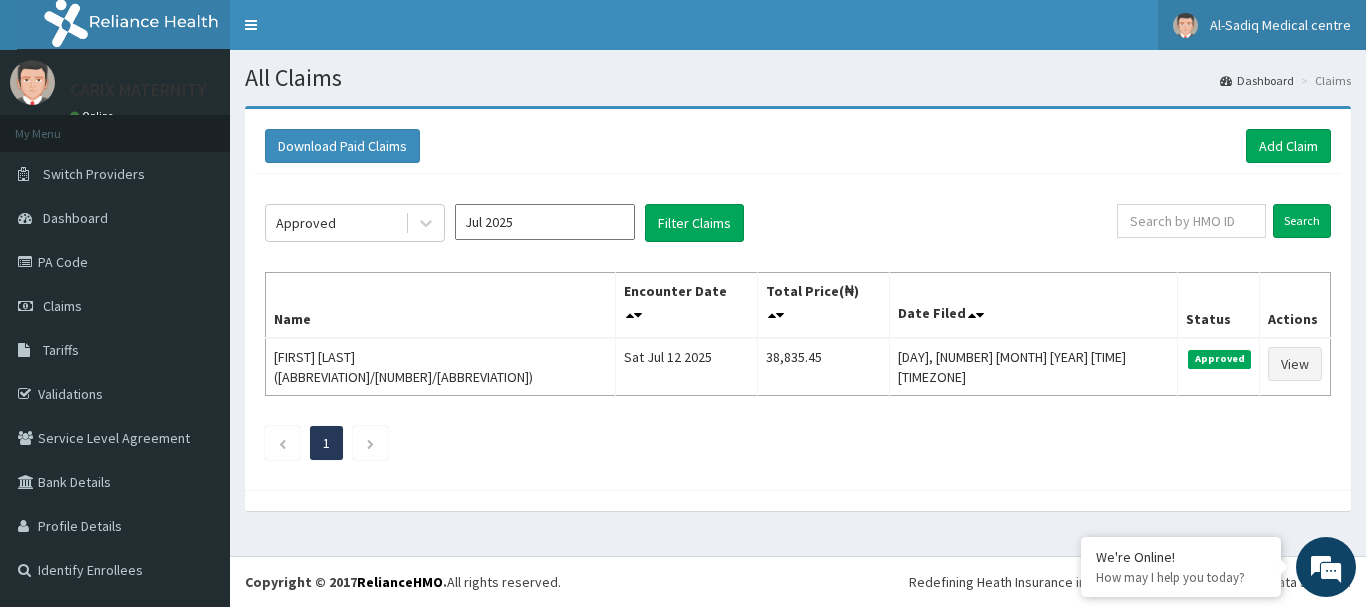click on "Al-Sadiq Medical centre" at bounding box center [1280, 25] 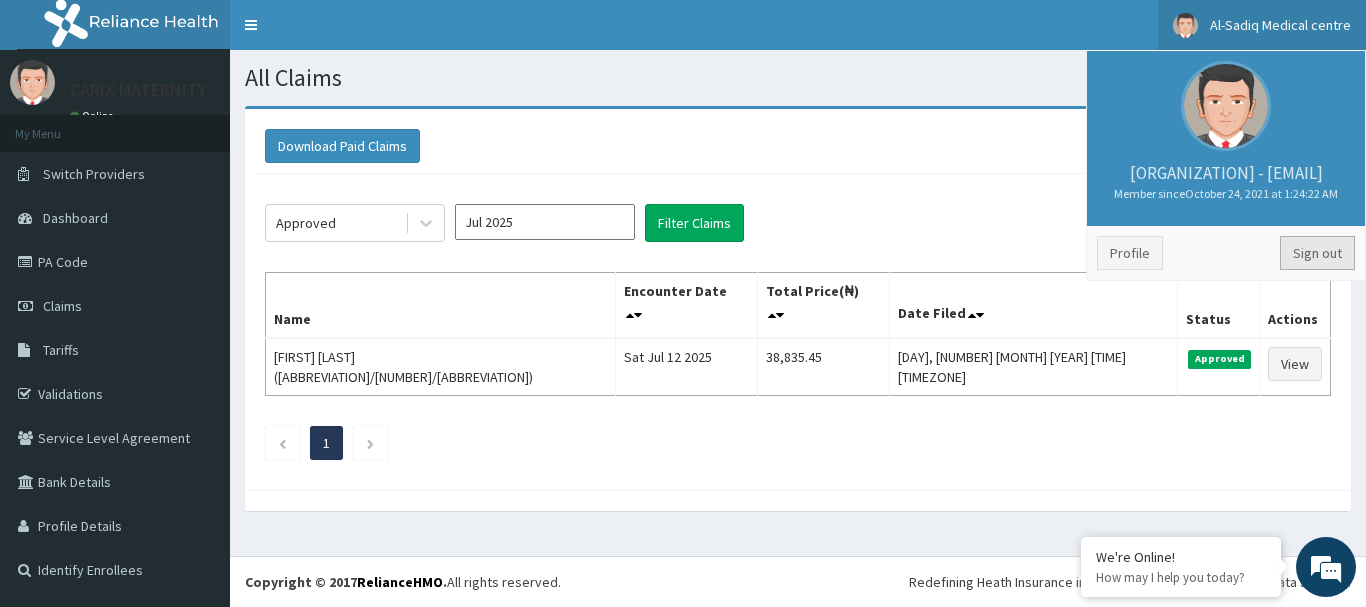 click on "Sign out" at bounding box center [1317, 253] 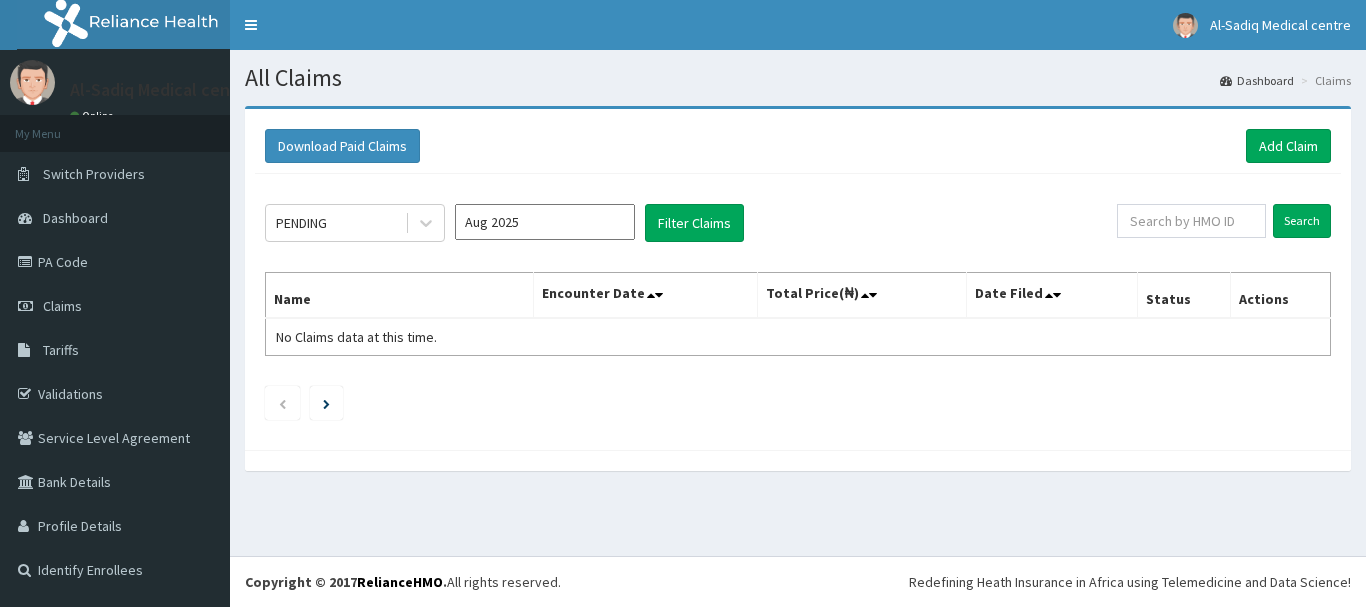 scroll, scrollTop: 0, scrollLeft: 0, axis: both 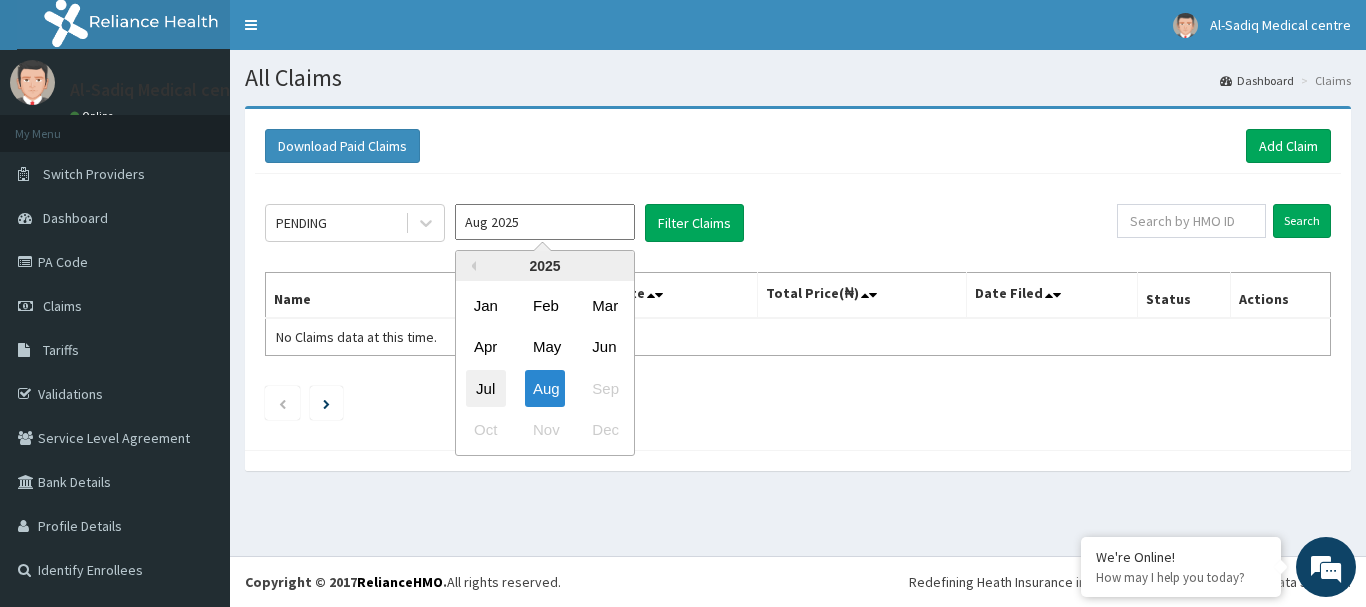 click on "Jul" at bounding box center [486, 388] 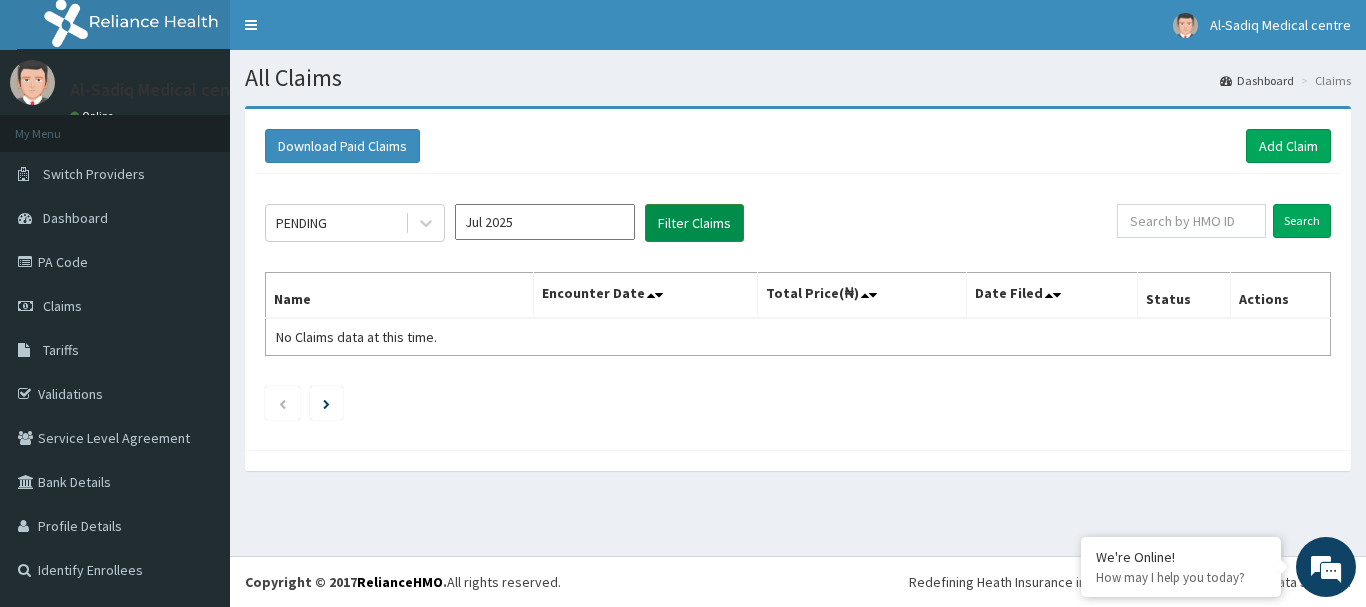 click on "Filter Claims" at bounding box center (694, 223) 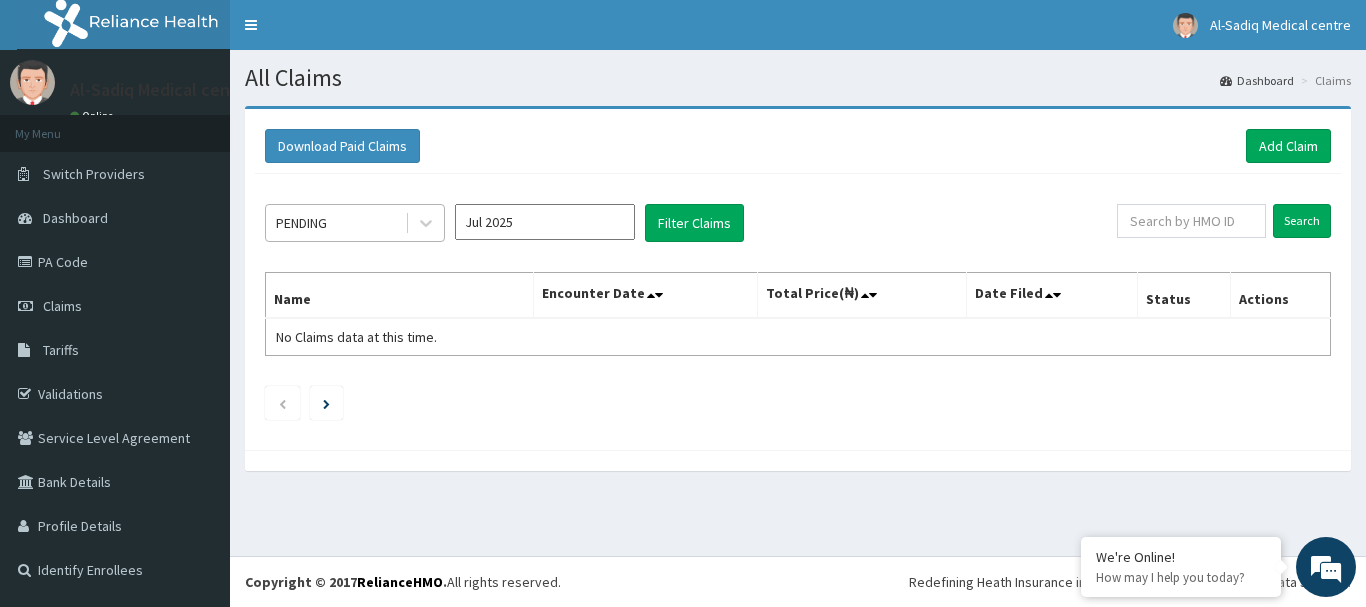 click on "PENDING" at bounding box center (335, 223) 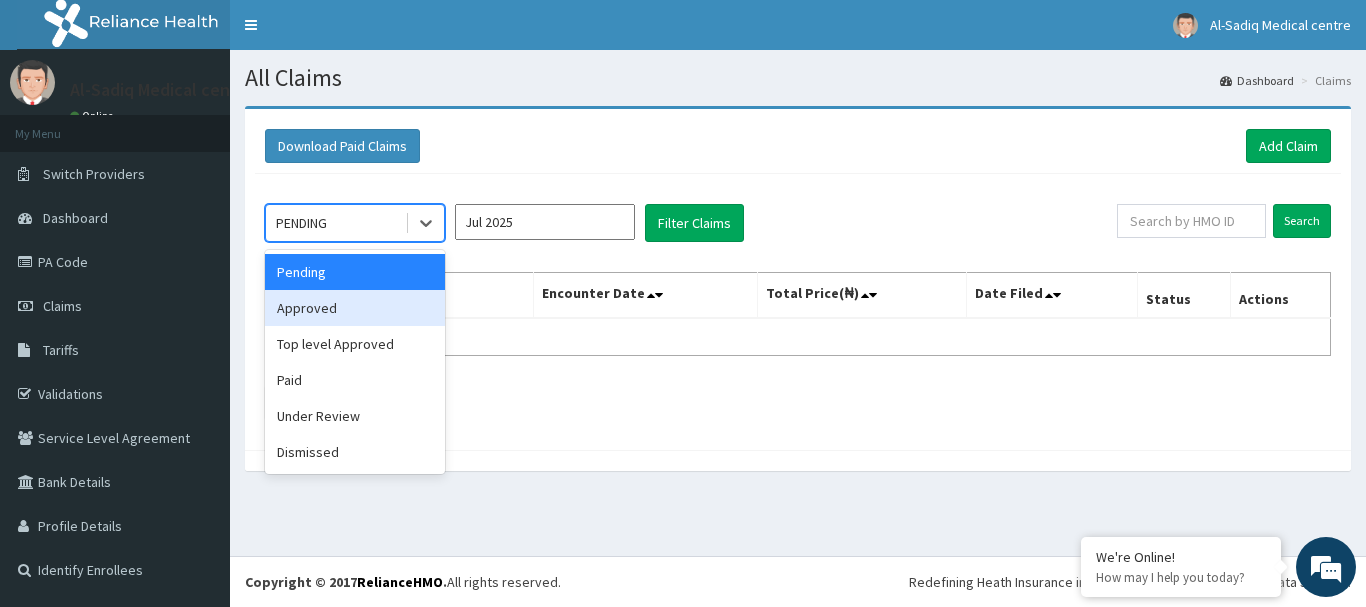 click on "Approved" at bounding box center [355, 308] 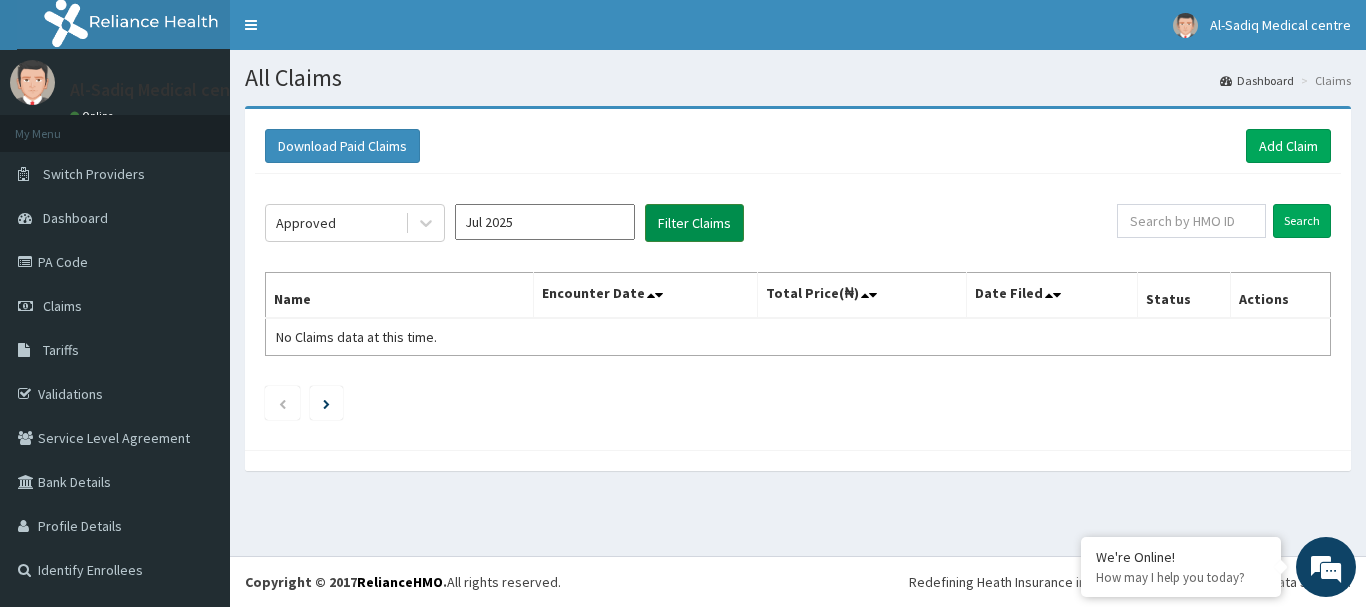 click on "Filter Claims" at bounding box center (694, 223) 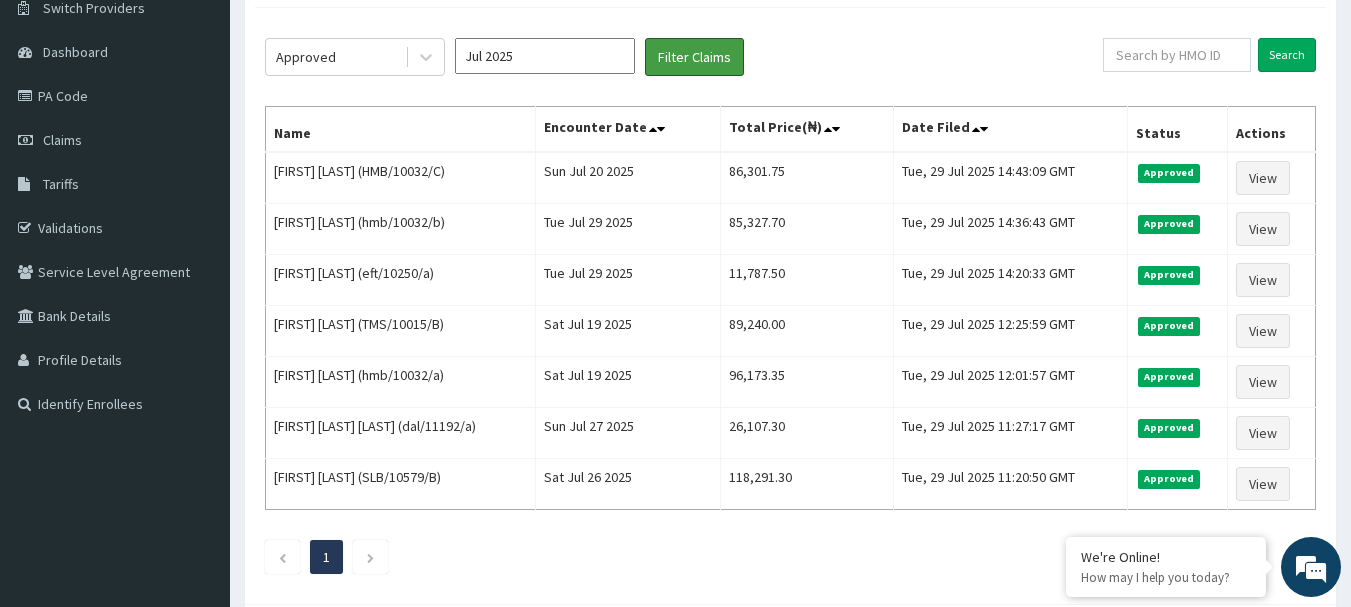 scroll, scrollTop: 270, scrollLeft: 0, axis: vertical 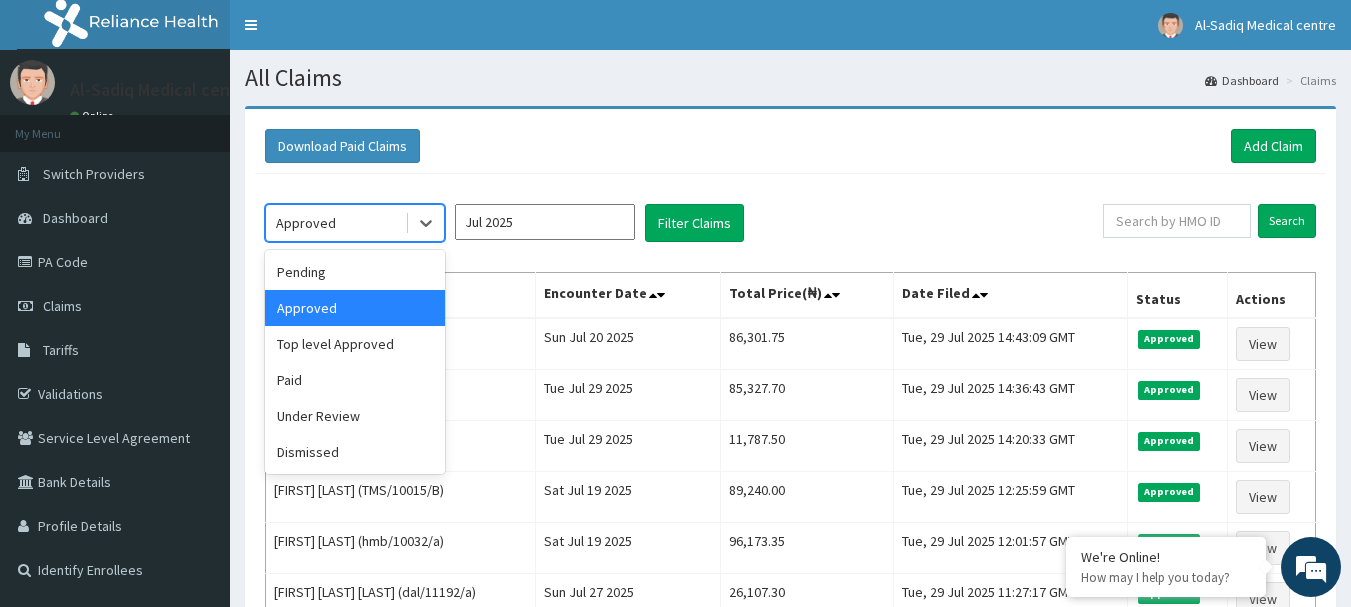 click on "Approved" at bounding box center (335, 223) 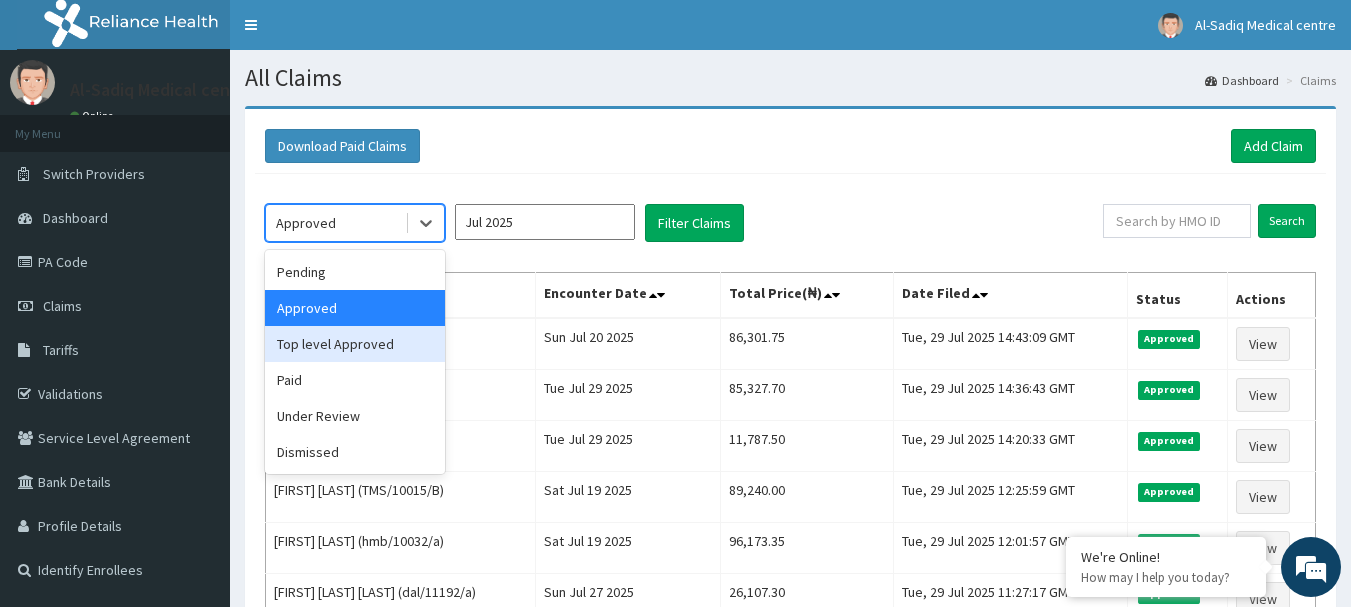 click on "Top level Approved" at bounding box center [355, 344] 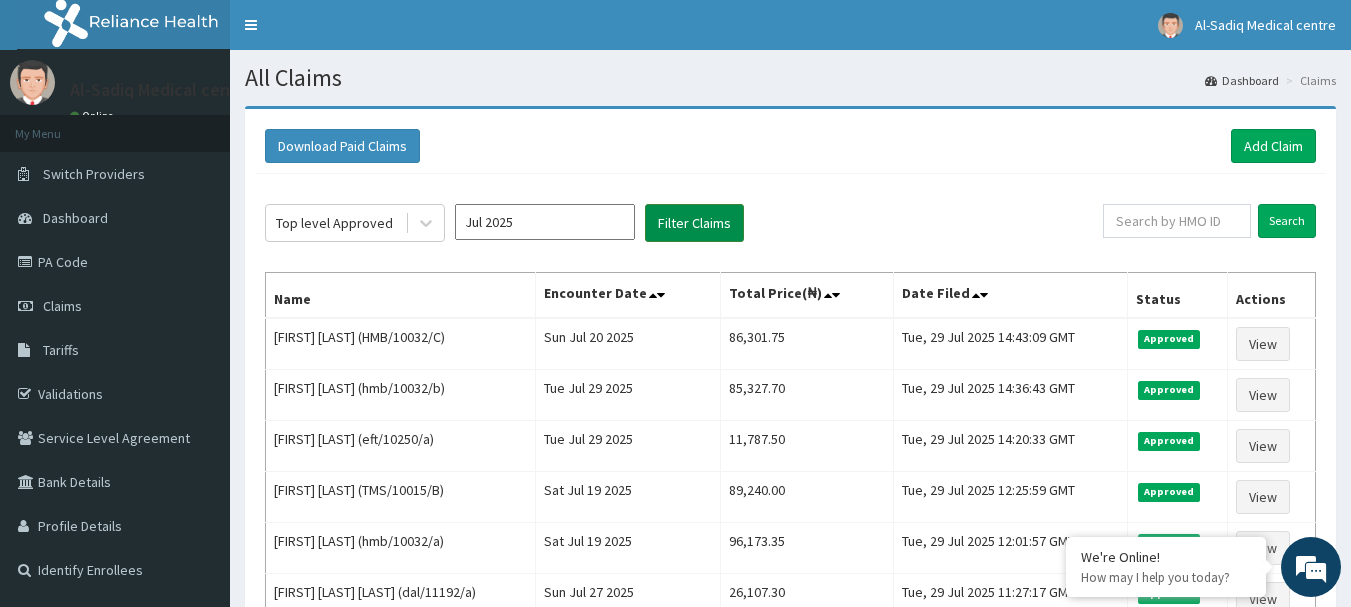 click on "Filter Claims" at bounding box center [694, 223] 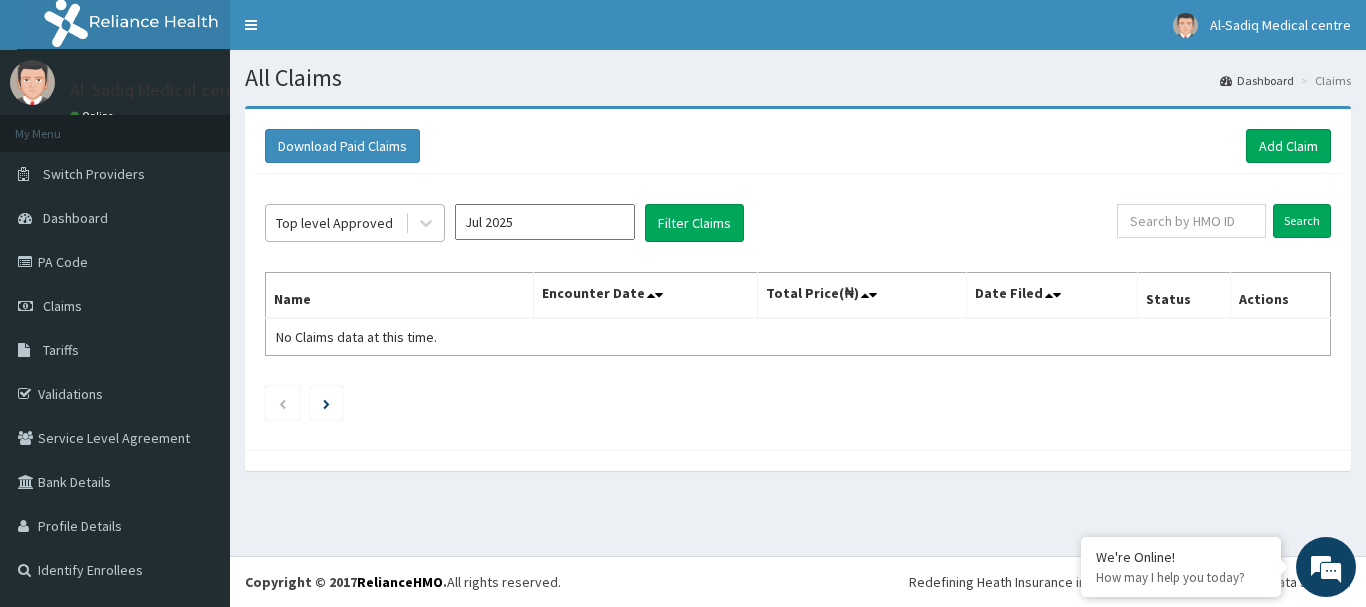 click on "Top level Approved" at bounding box center [334, 223] 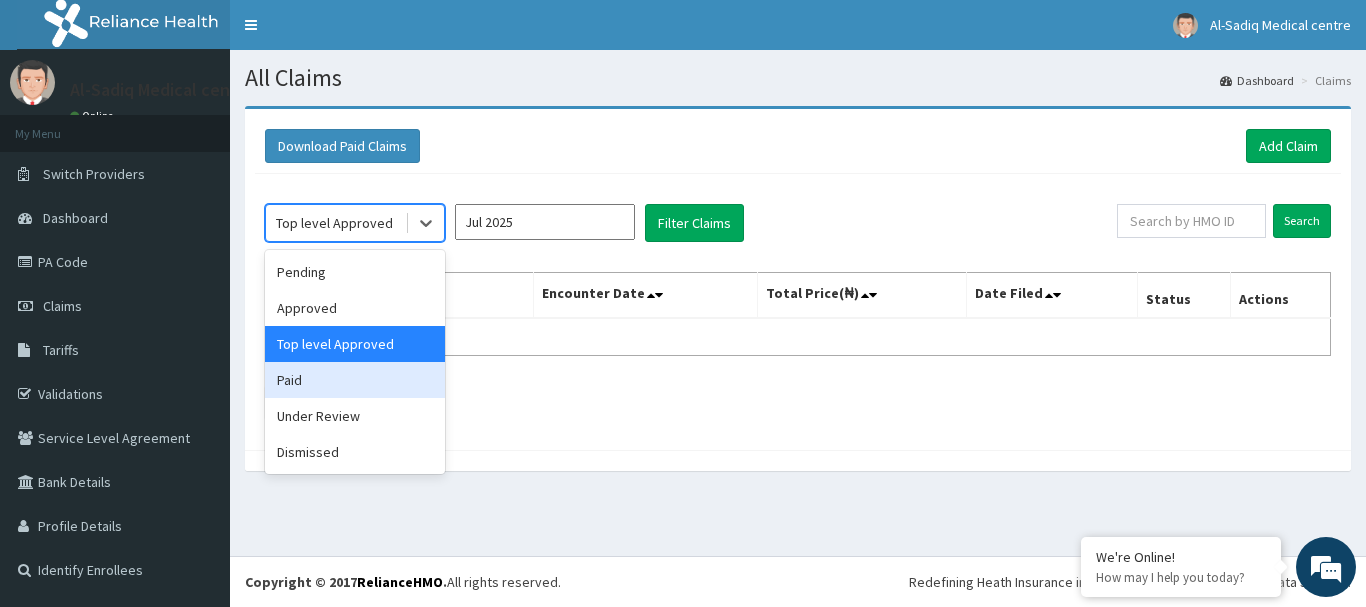 click on "Paid" at bounding box center [355, 380] 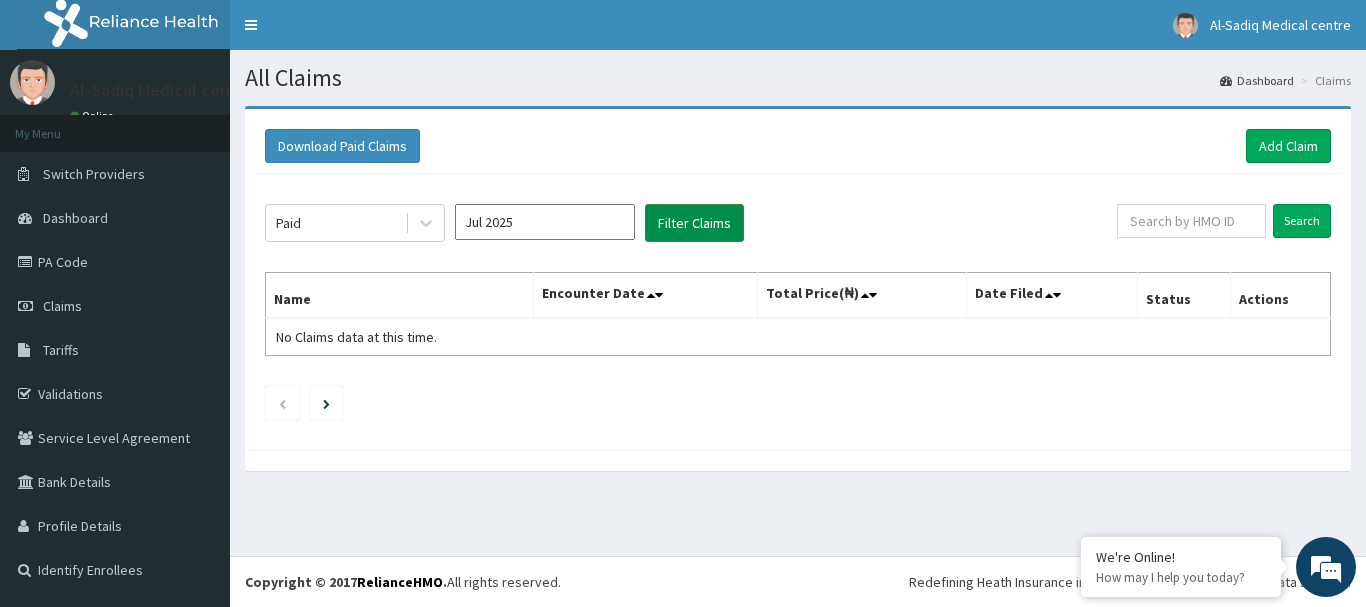 click on "Filter Claims" at bounding box center (694, 223) 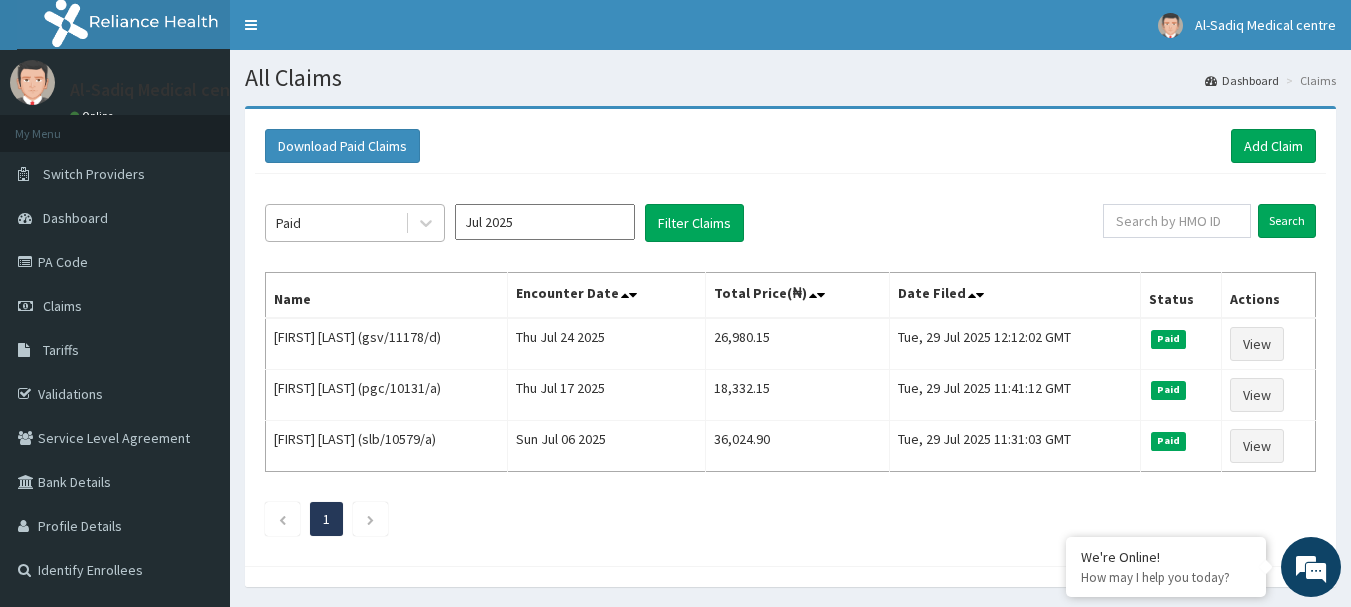 click on "Paid" at bounding box center [335, 223] 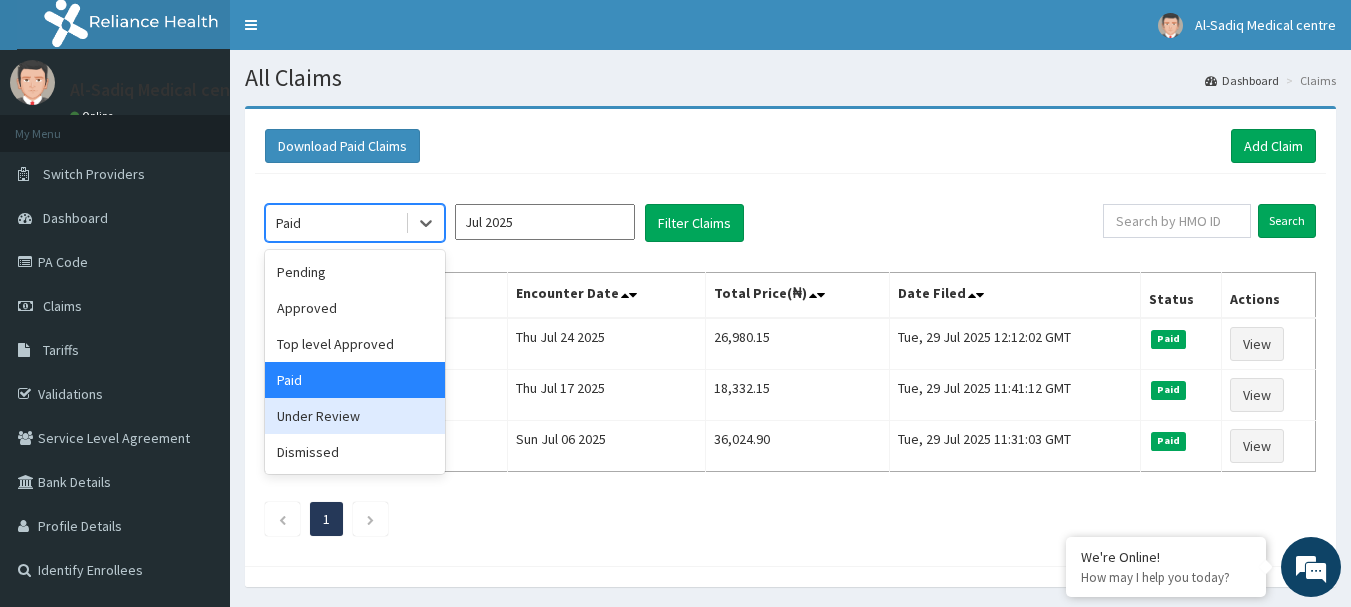 click on "Under Review" at bounding box center (355, 416) 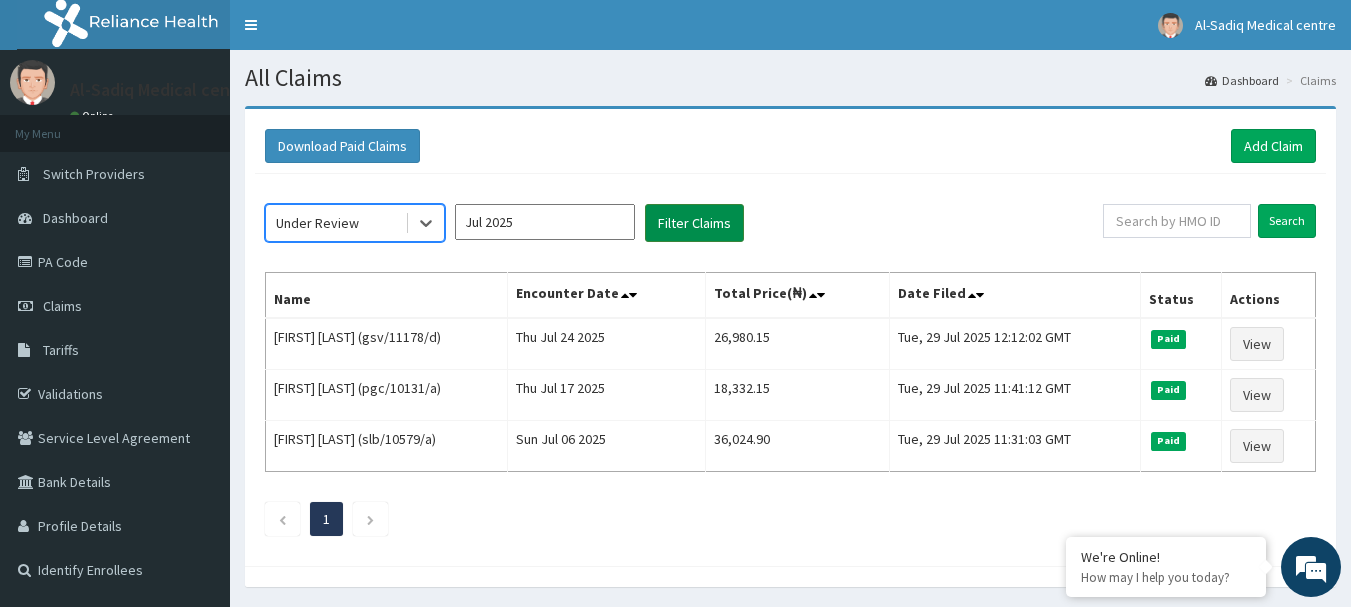 click on "Filter Claims" at bounding box center (694, 223) 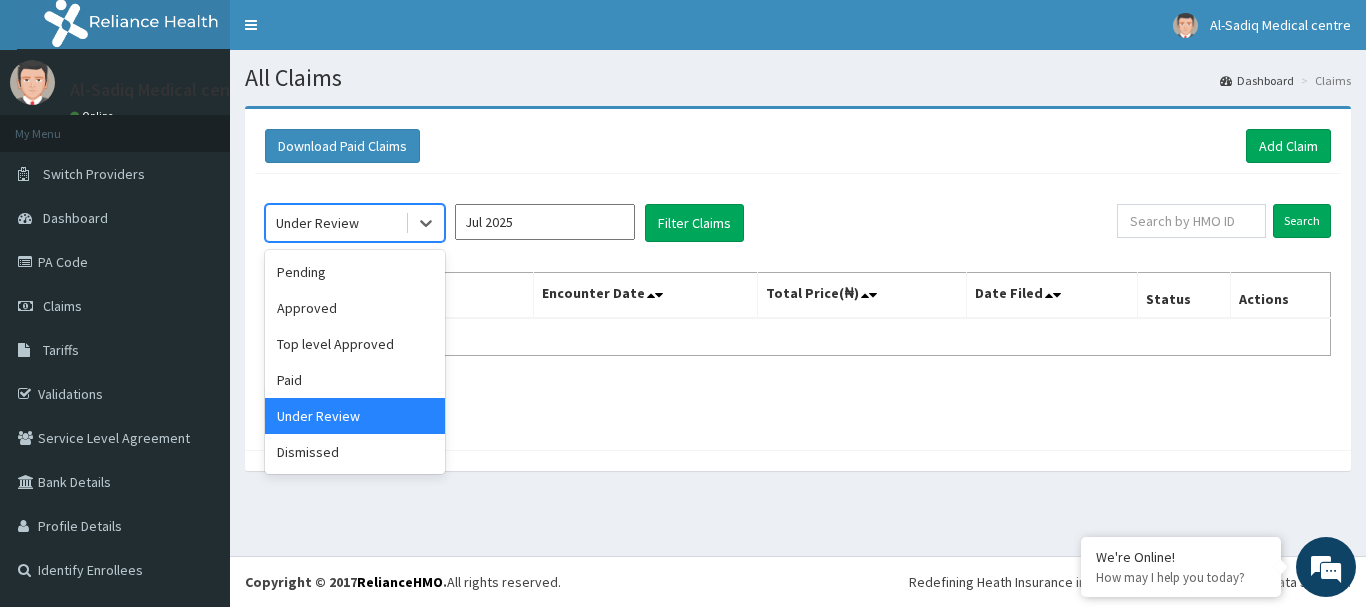 click on "Under Review" at bounding box center [335, 223] 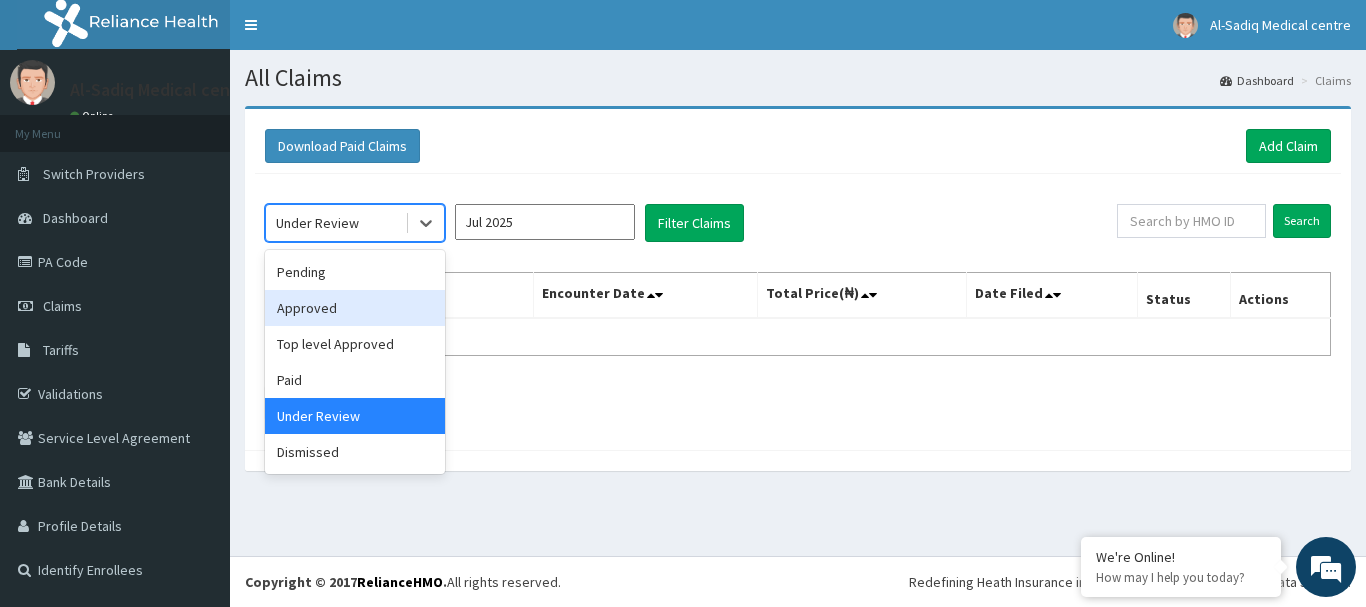 click on "Approved" at bounding box center (355, 308) 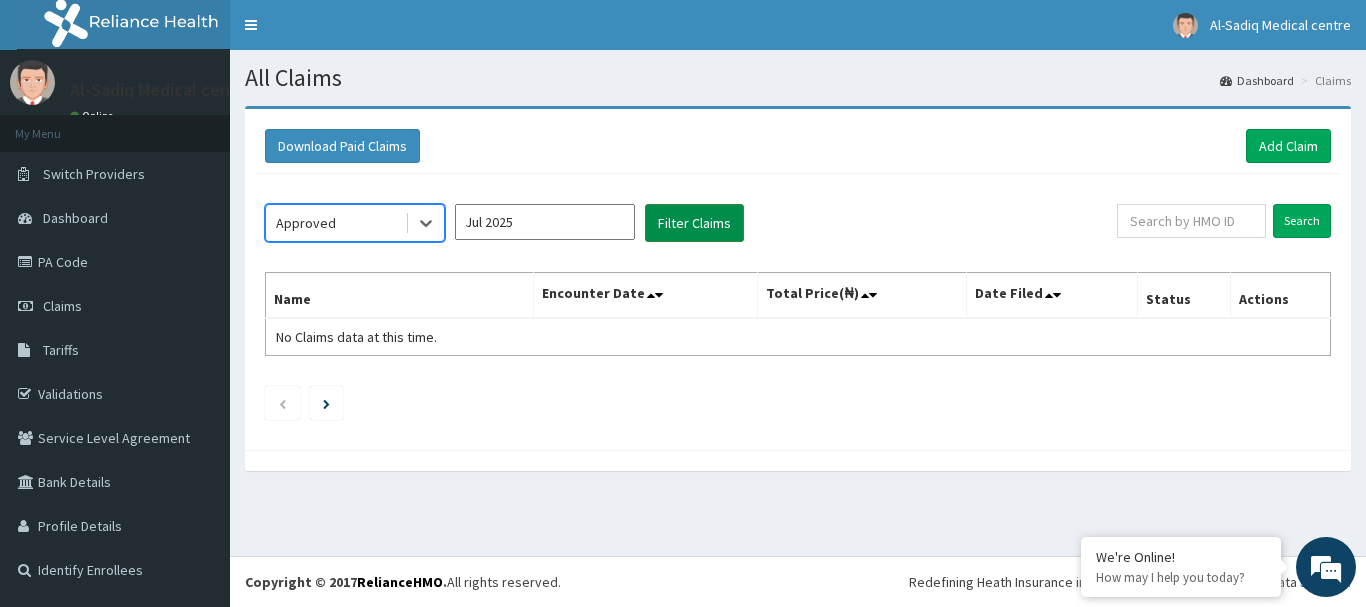 click on "Filter Claims" at bounding box center (694, 223) 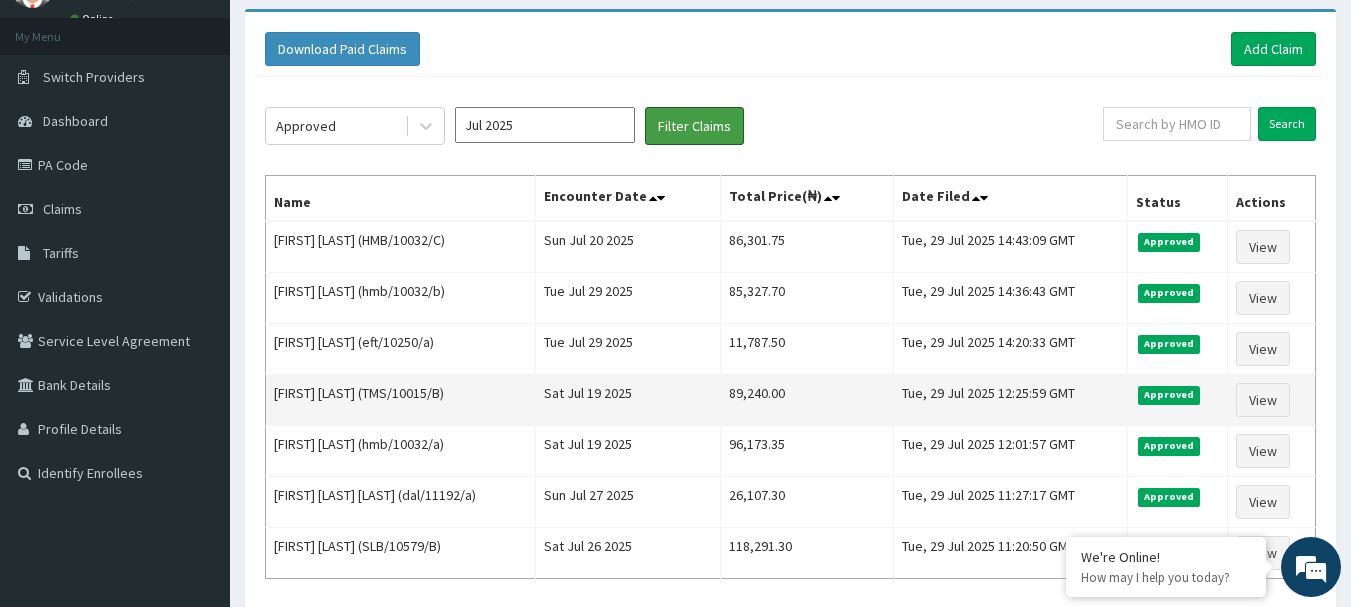 scroll, scrollTop: 0, scrollLeft: 0, axis: both 